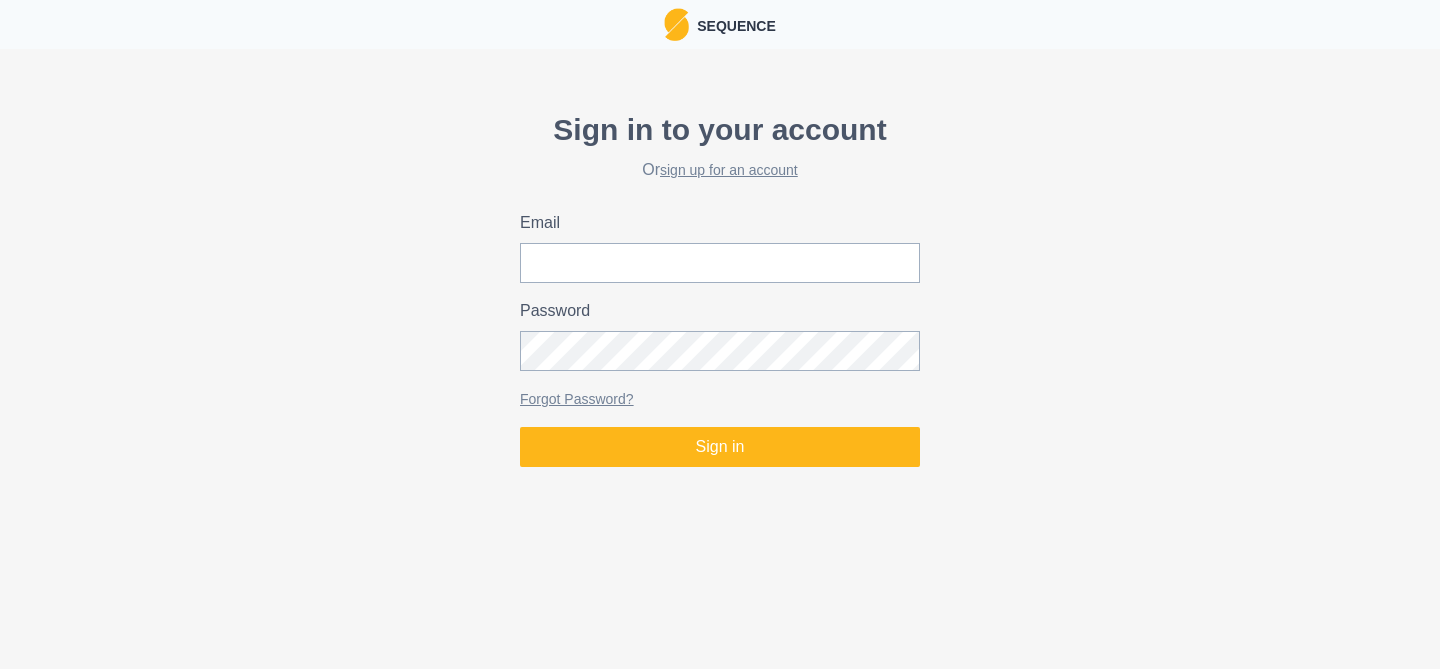 scroll, scrollTop: 0, scrollLeft: 0, axis: both 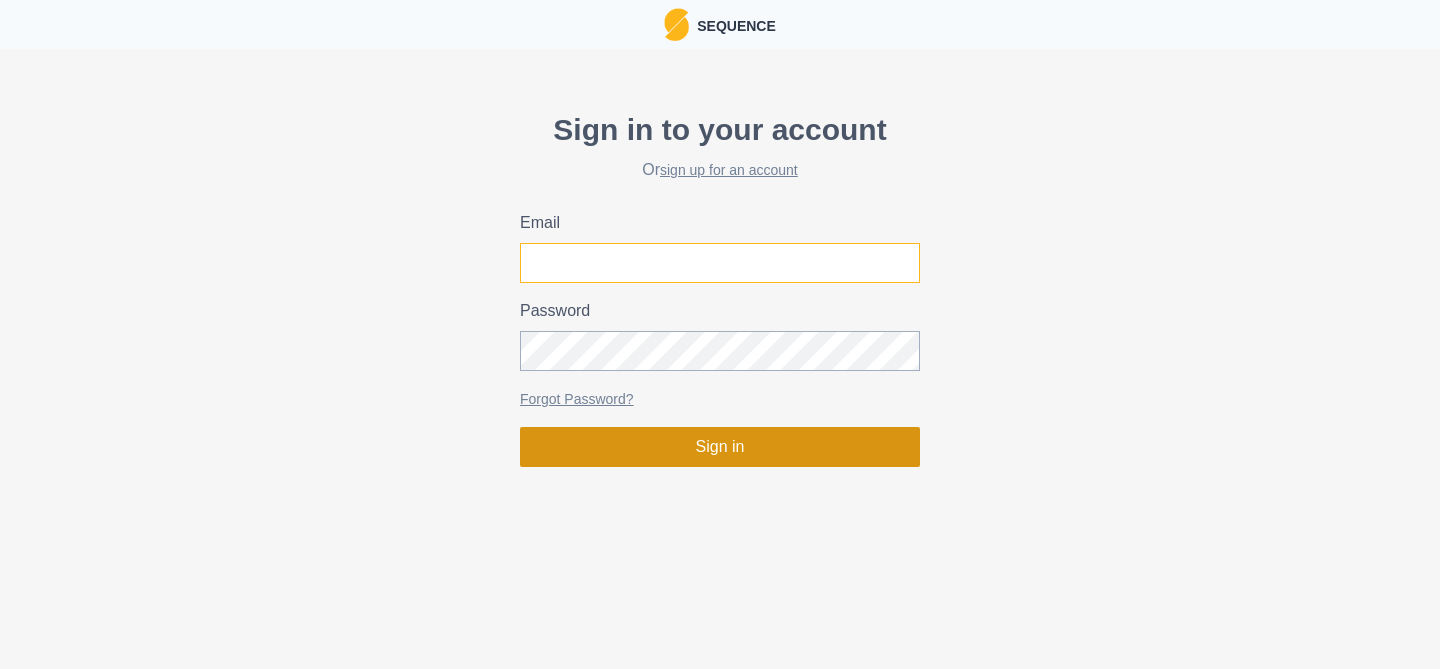 type on "matthew.peakperformanceclimbing@gmail.com" 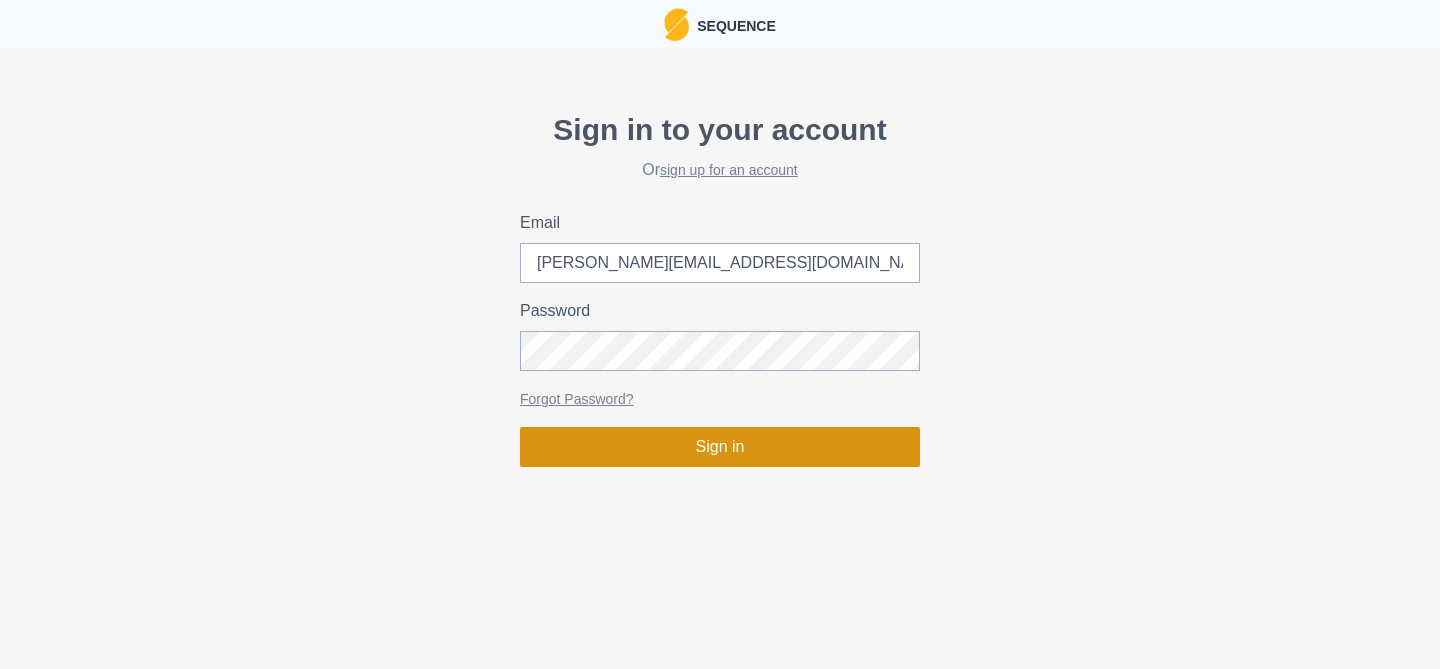 click on "Sign in" at bounding box center (720, 447) 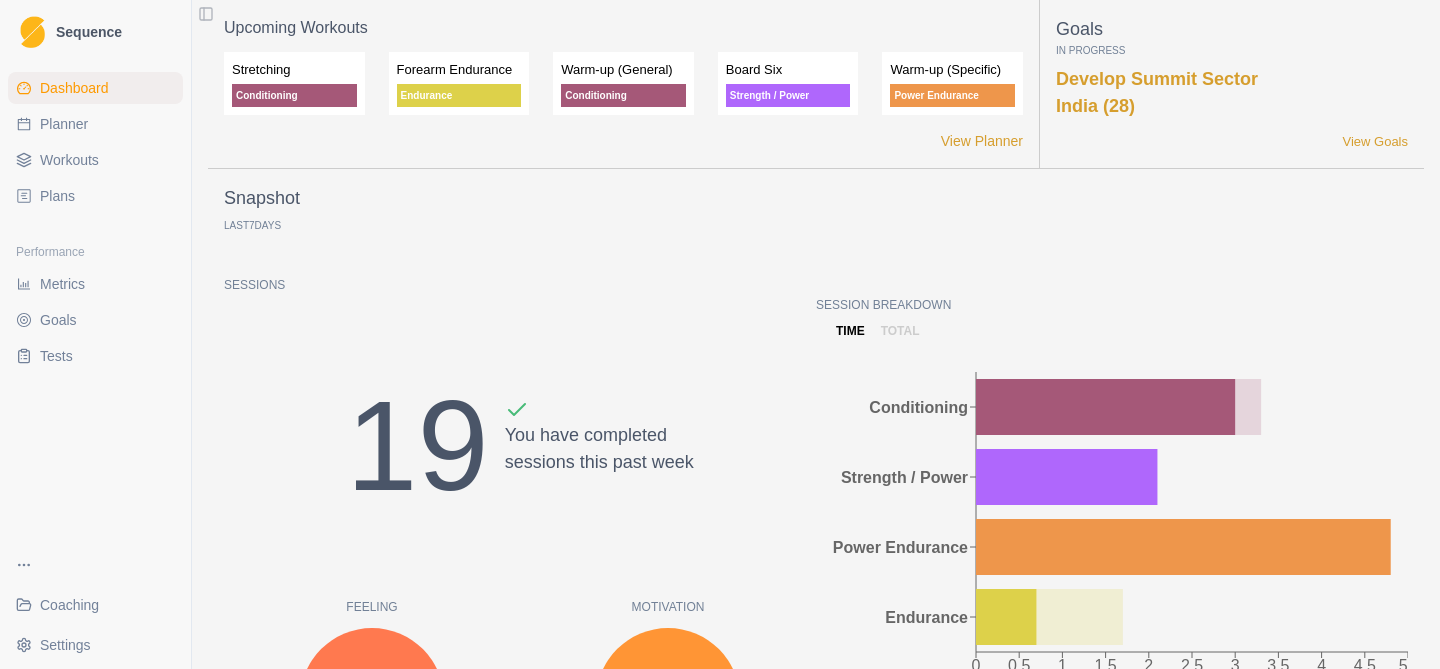click on "Workouts" at bounding box center [69, 160] 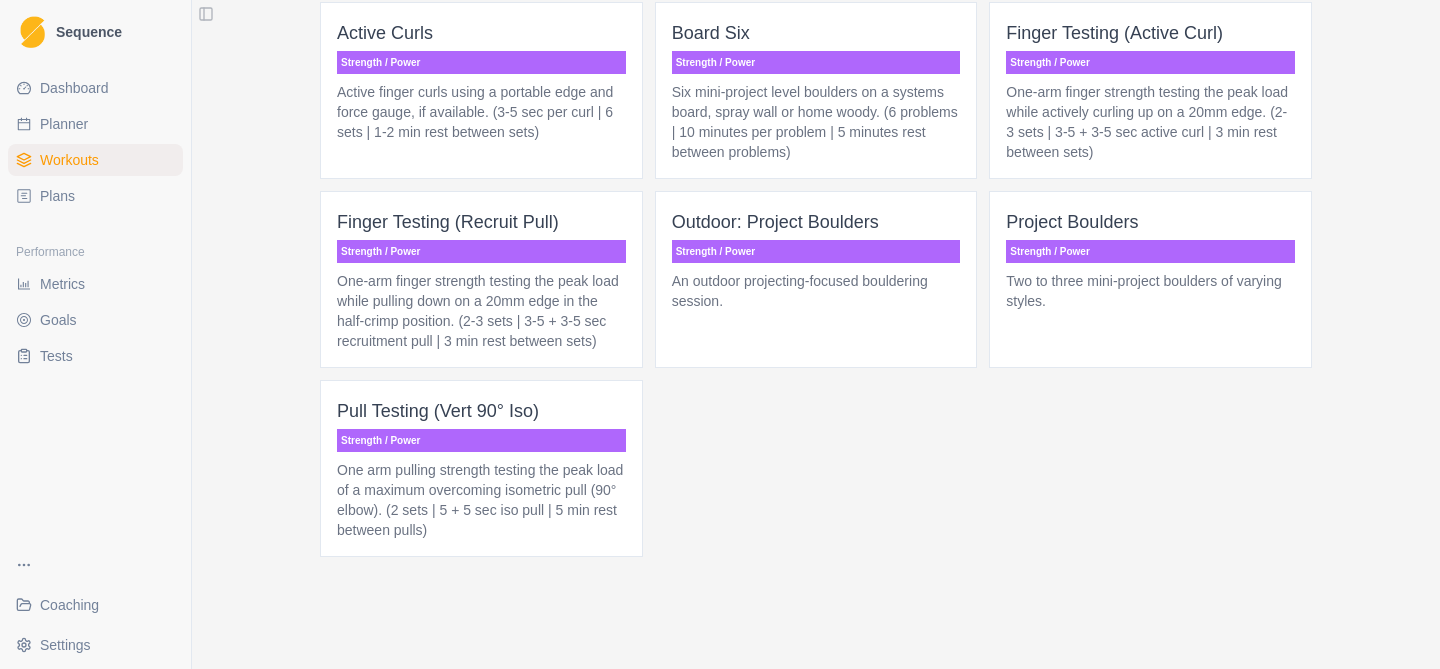 scroll, scrollTop: 1307, scrollLeft: 0, axis: vertical 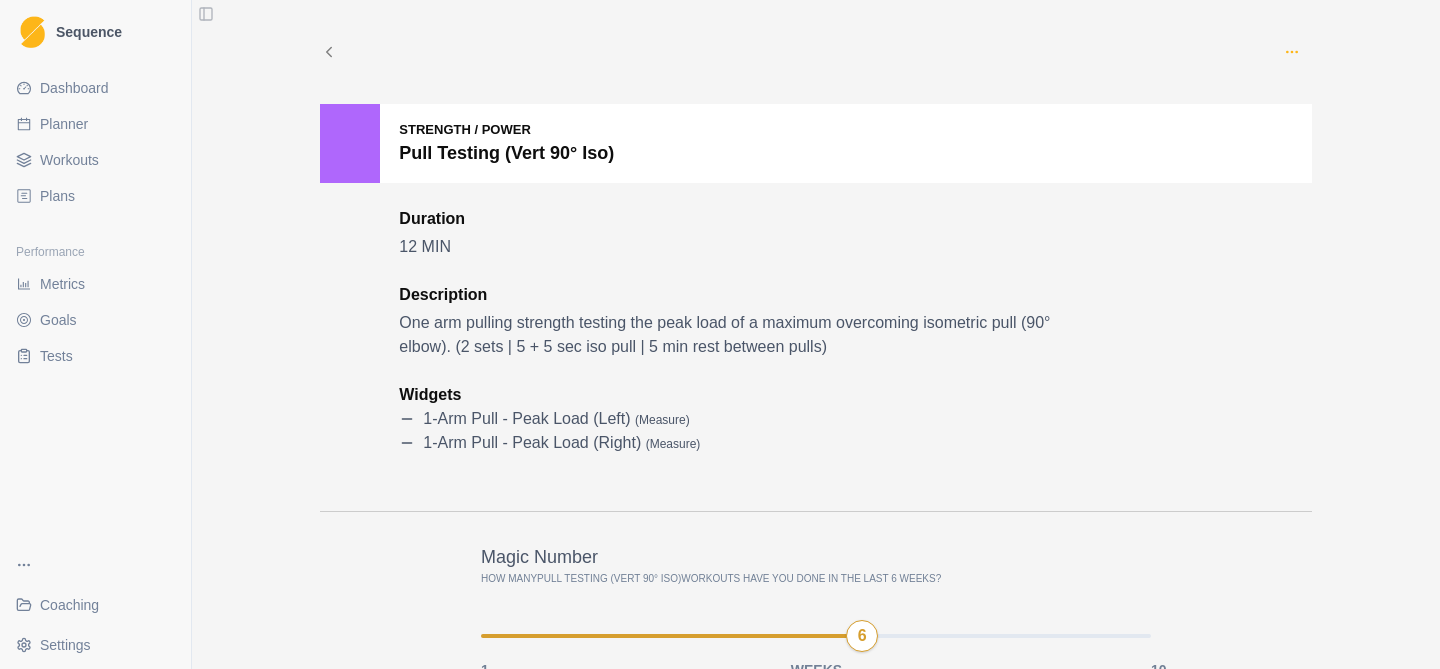 click 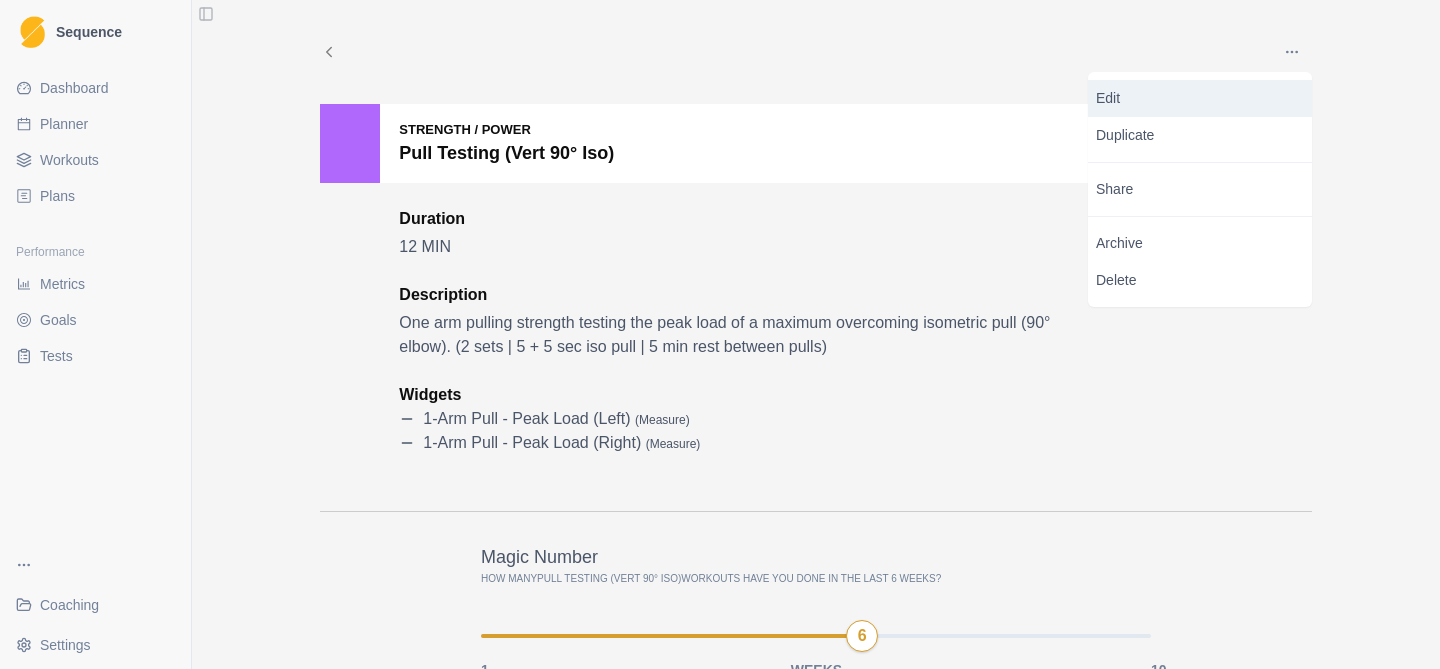 click on "Edit" at bounding box center (1200, 98) 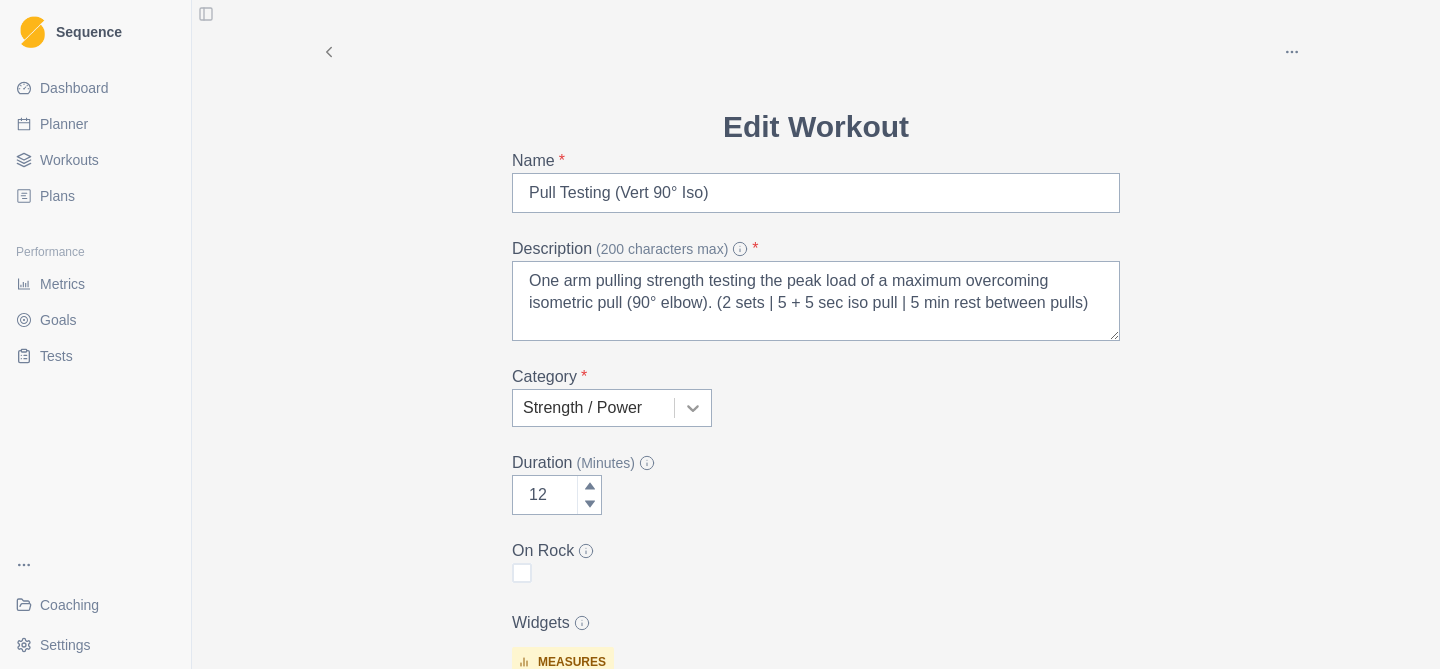 click 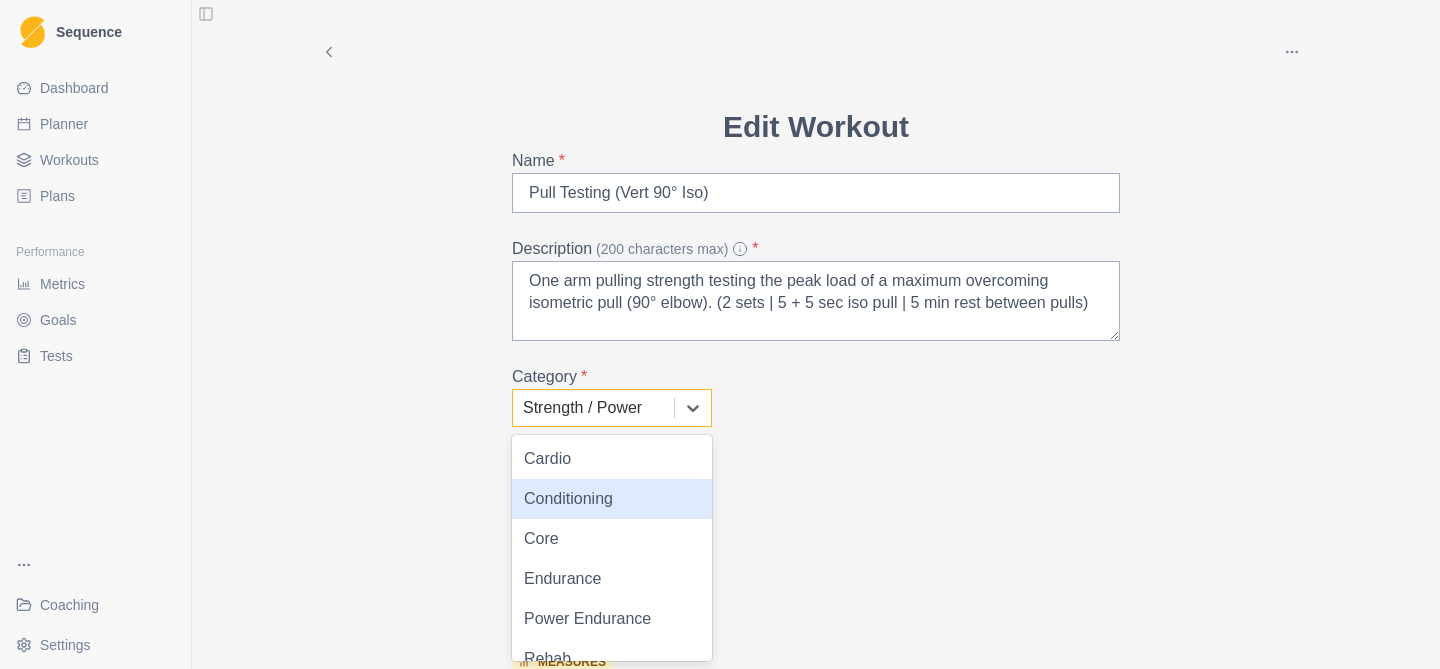 click on "Conditioning" at bounding box center [612, 499] 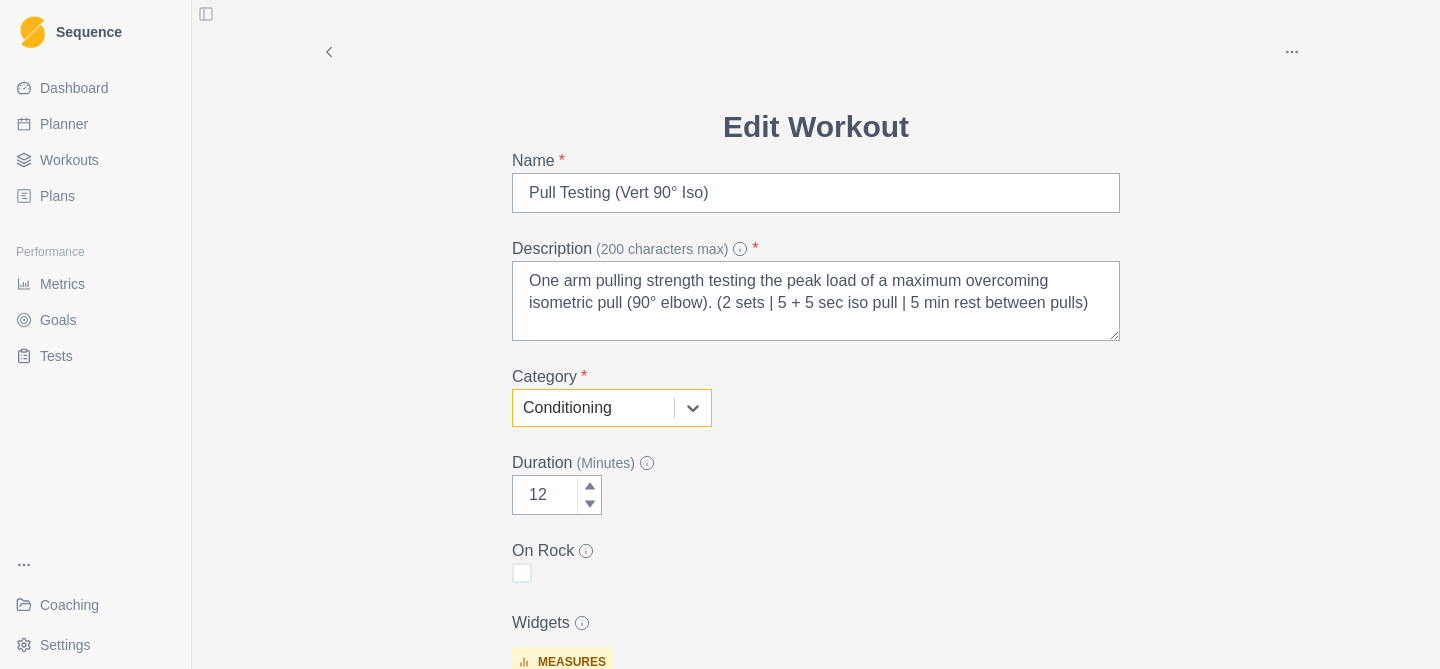 scroll, scrollTop: 406, scrollLeft: 0, axis: vertical 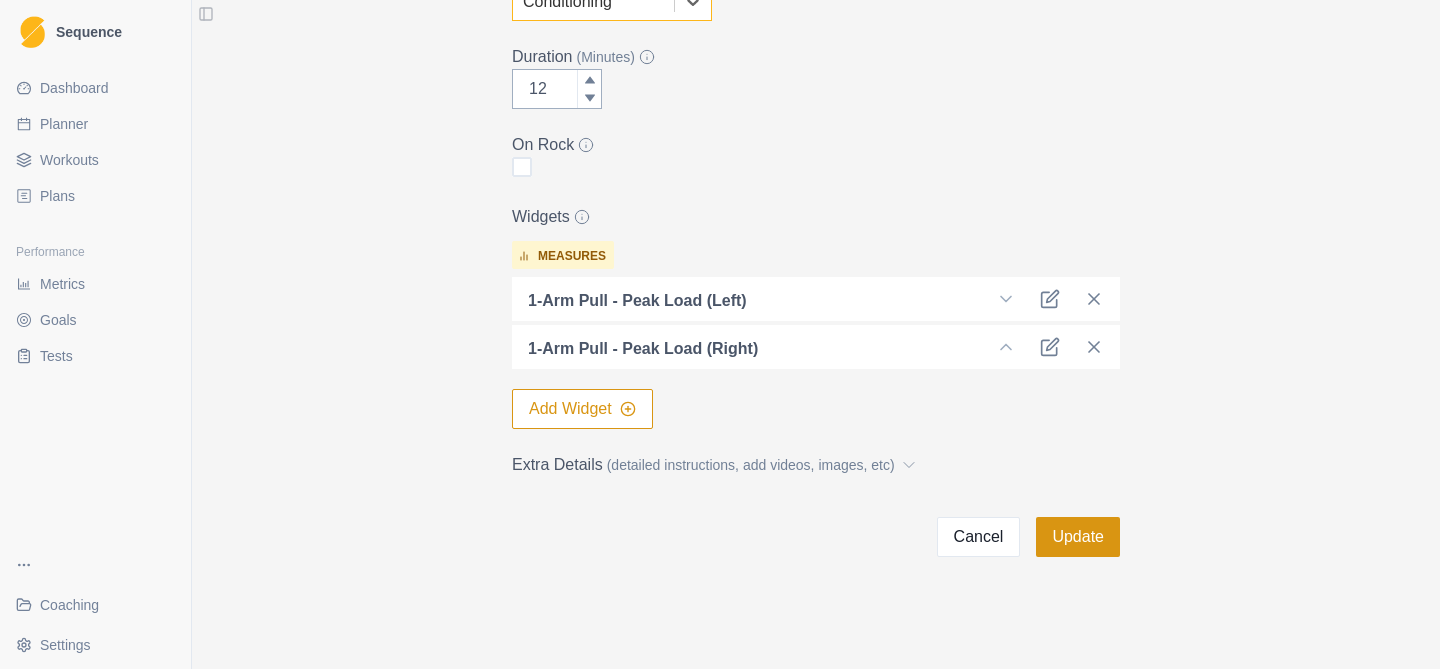 click on "Update" at bounding box center [1078, 537] 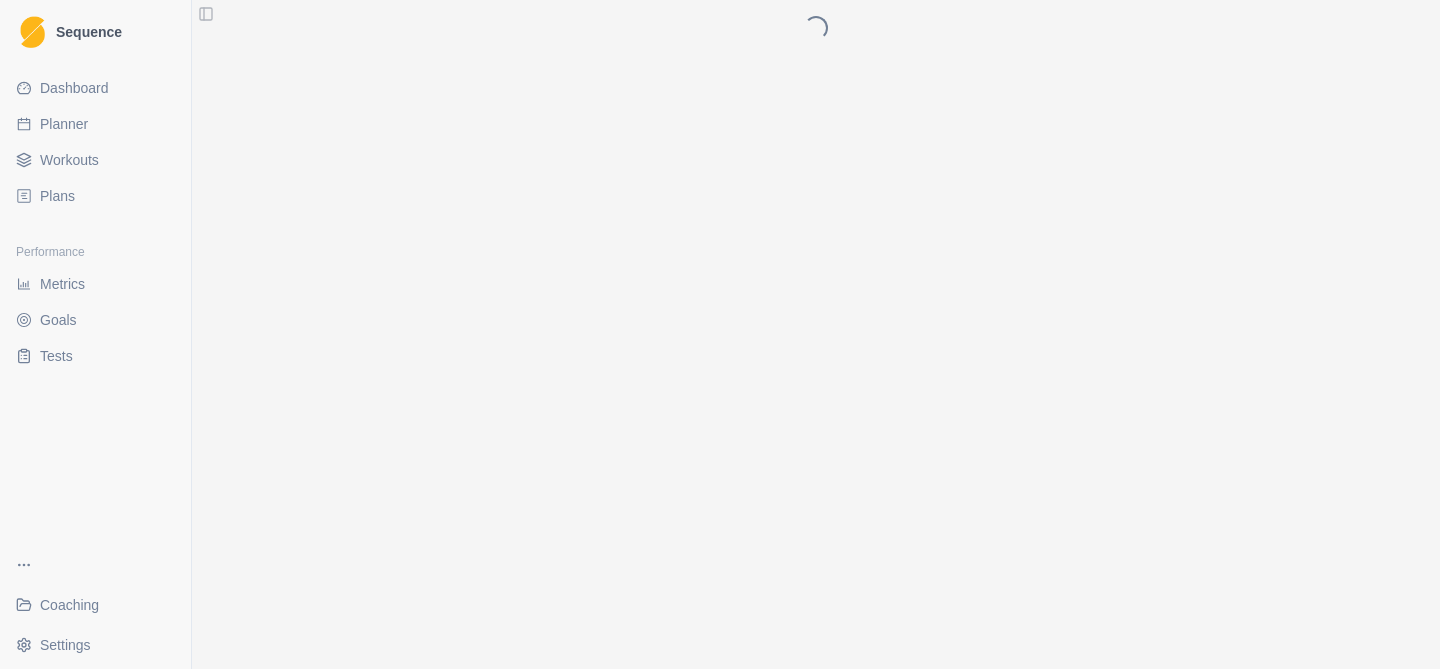 scroll, scrollTop: 0, scrollLeft: 0, axis: both 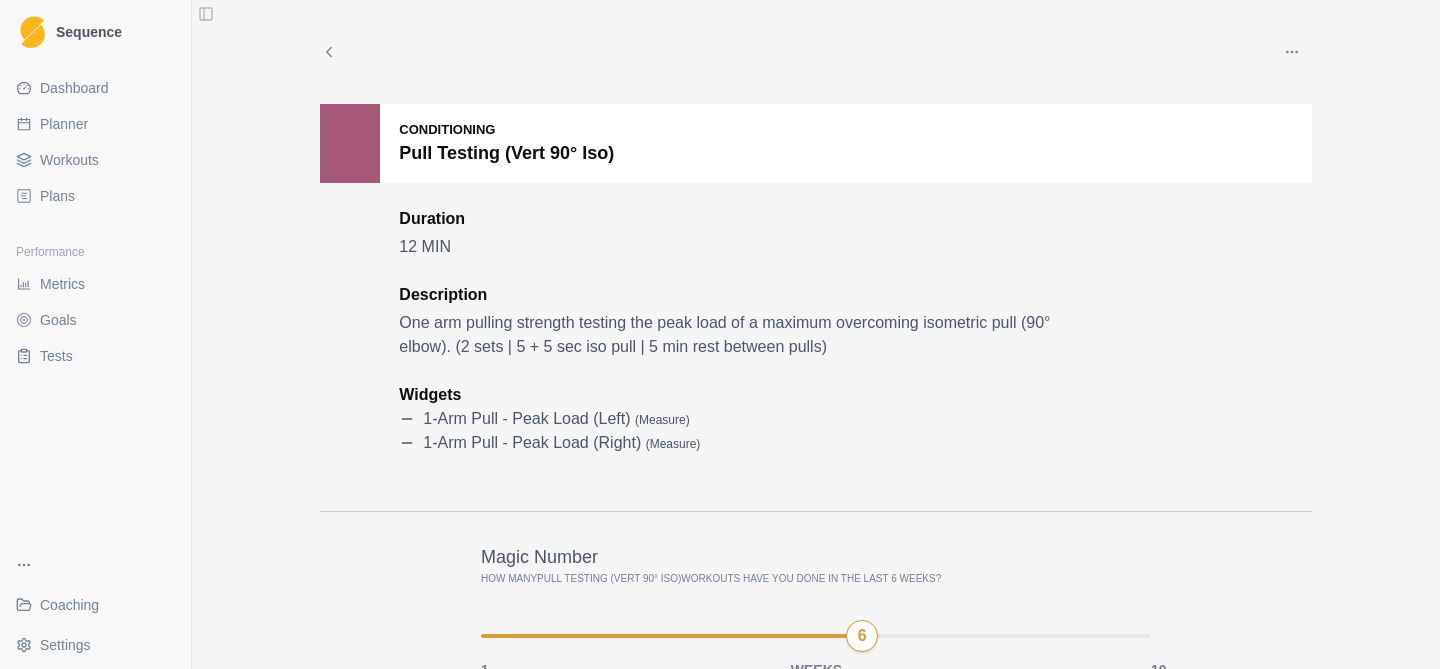click 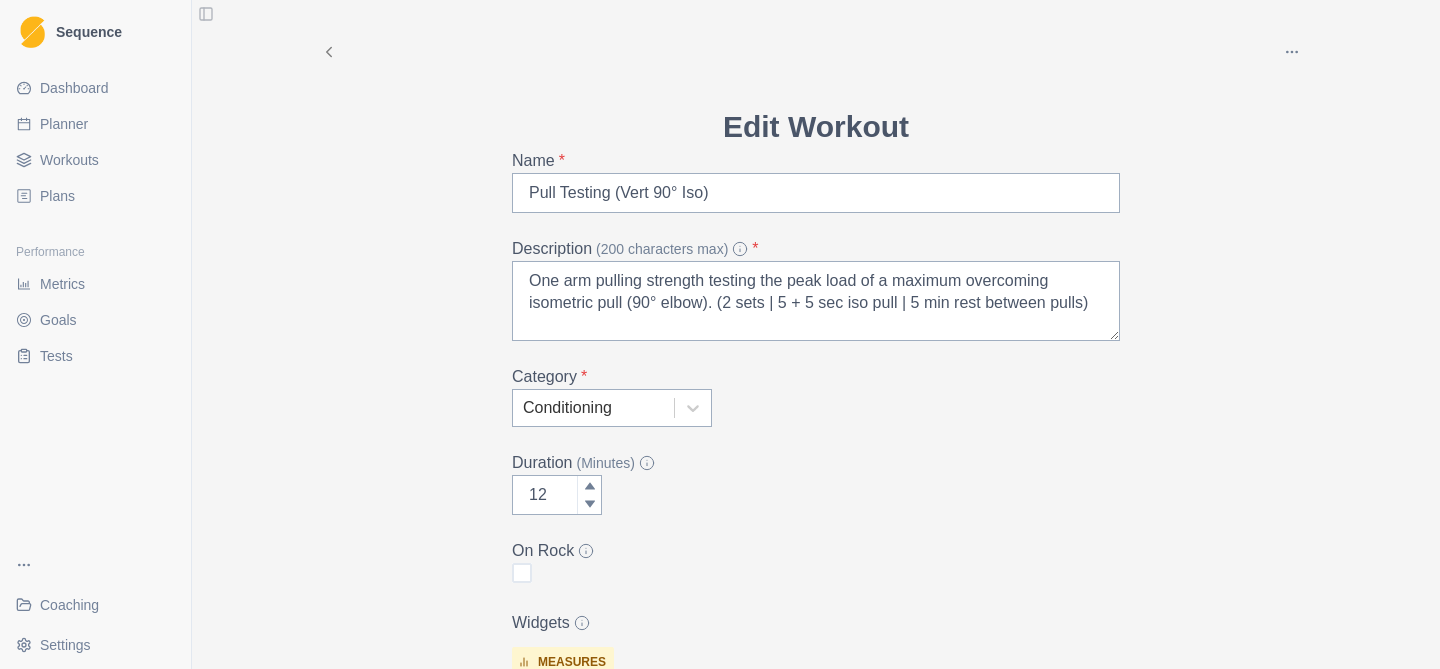 click on "Planner" at bounding box center [64, 124] 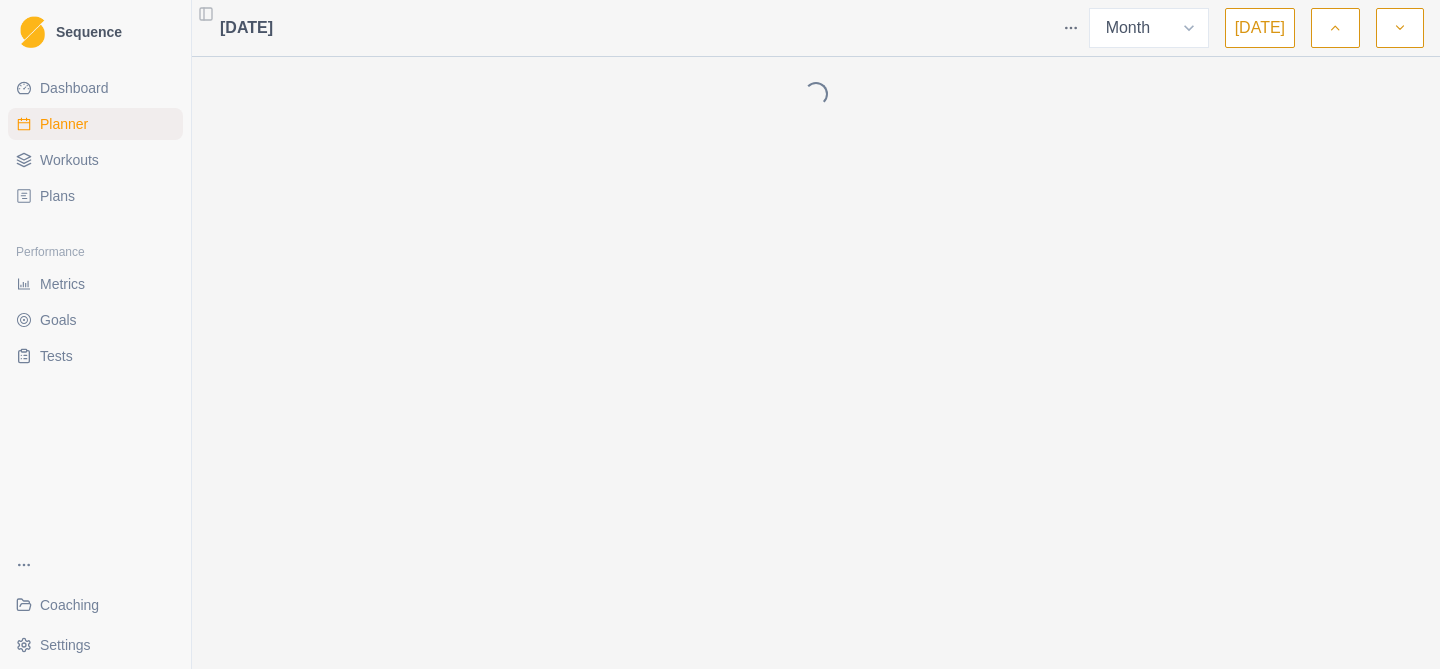 click on "Workouts" at bounding box center [69, 160] 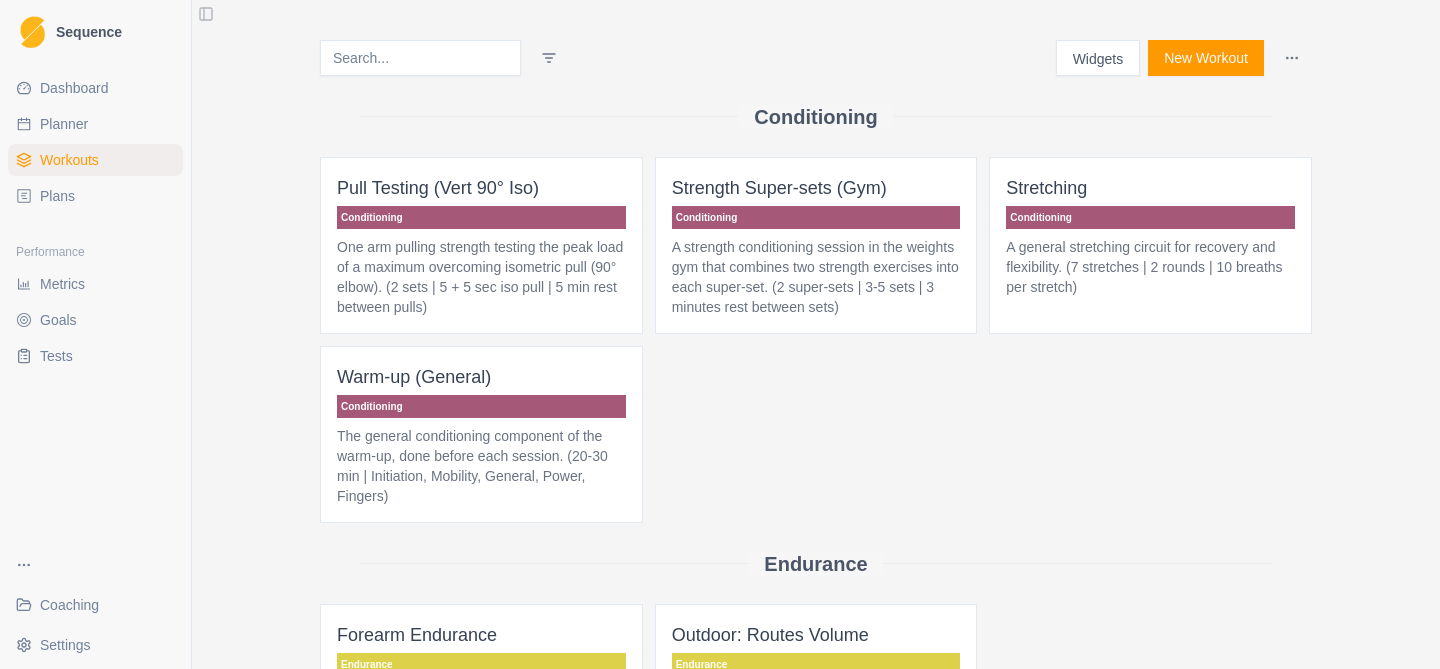 click on "Planner" at bounding box center [64, 124] 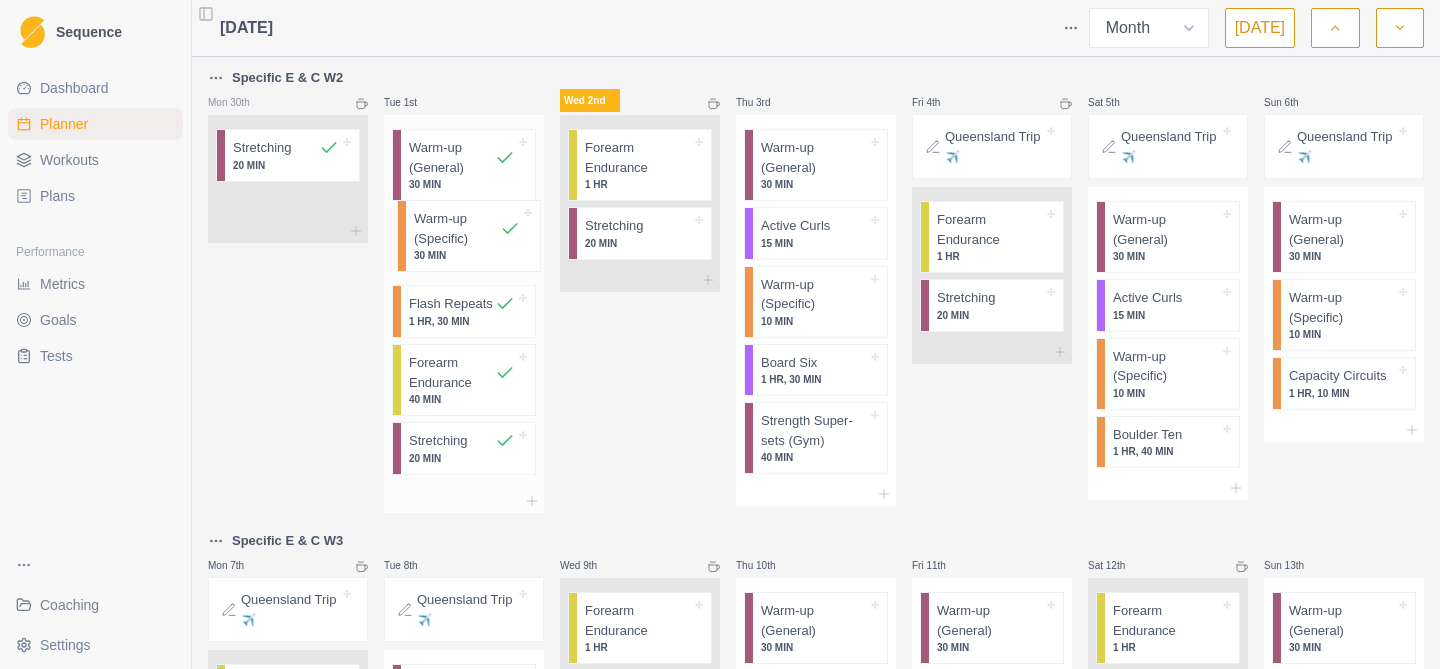 drag, startPoint x: 434, startPoint y: 387, endPoint x: 439, endPoint y: 237, distance: 150.08331 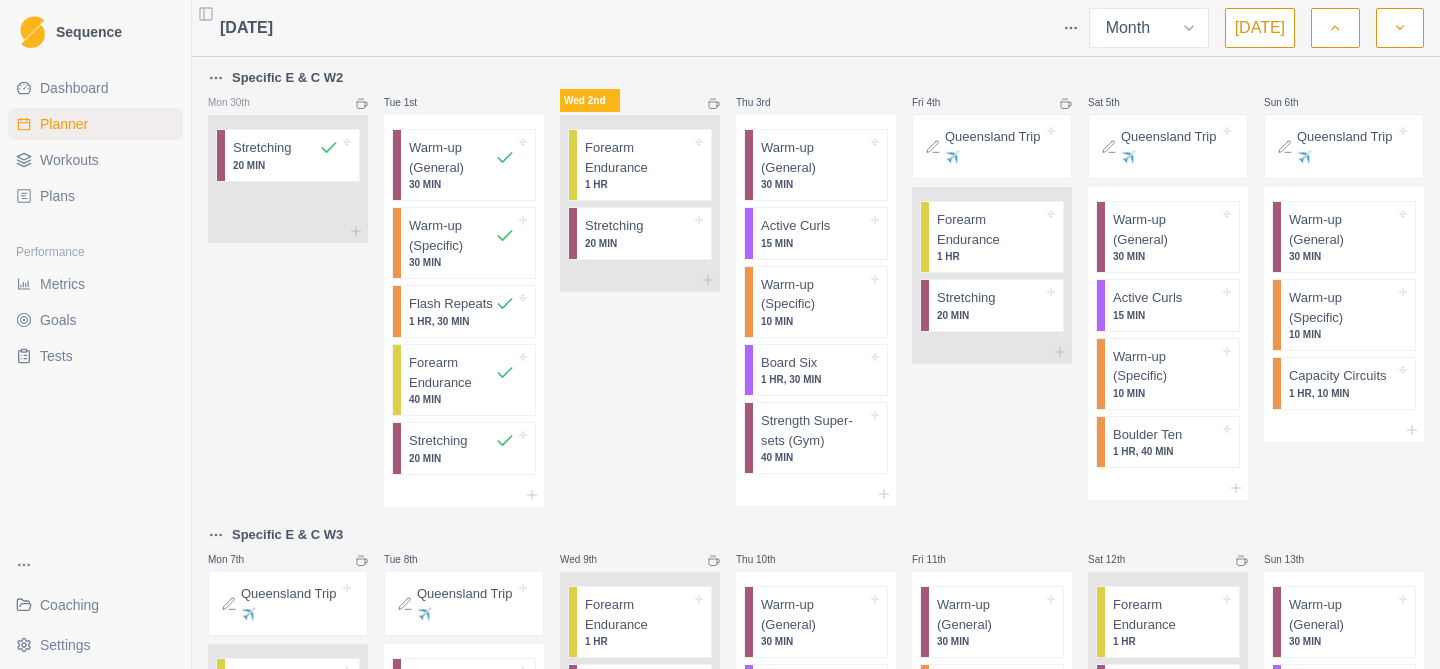 click on "Dashboard" at bounding box center [74, 88] 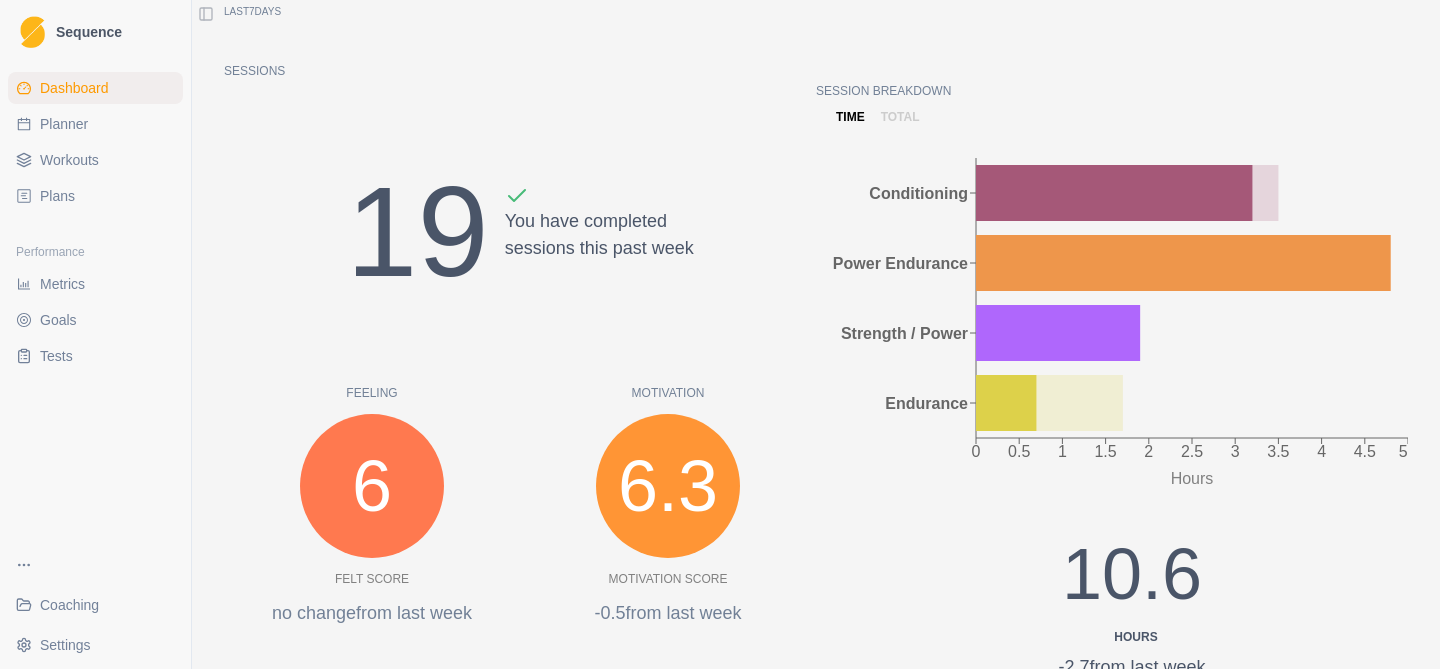 scroll, scrollTop: 0, scrollLeft: 0, axis: both 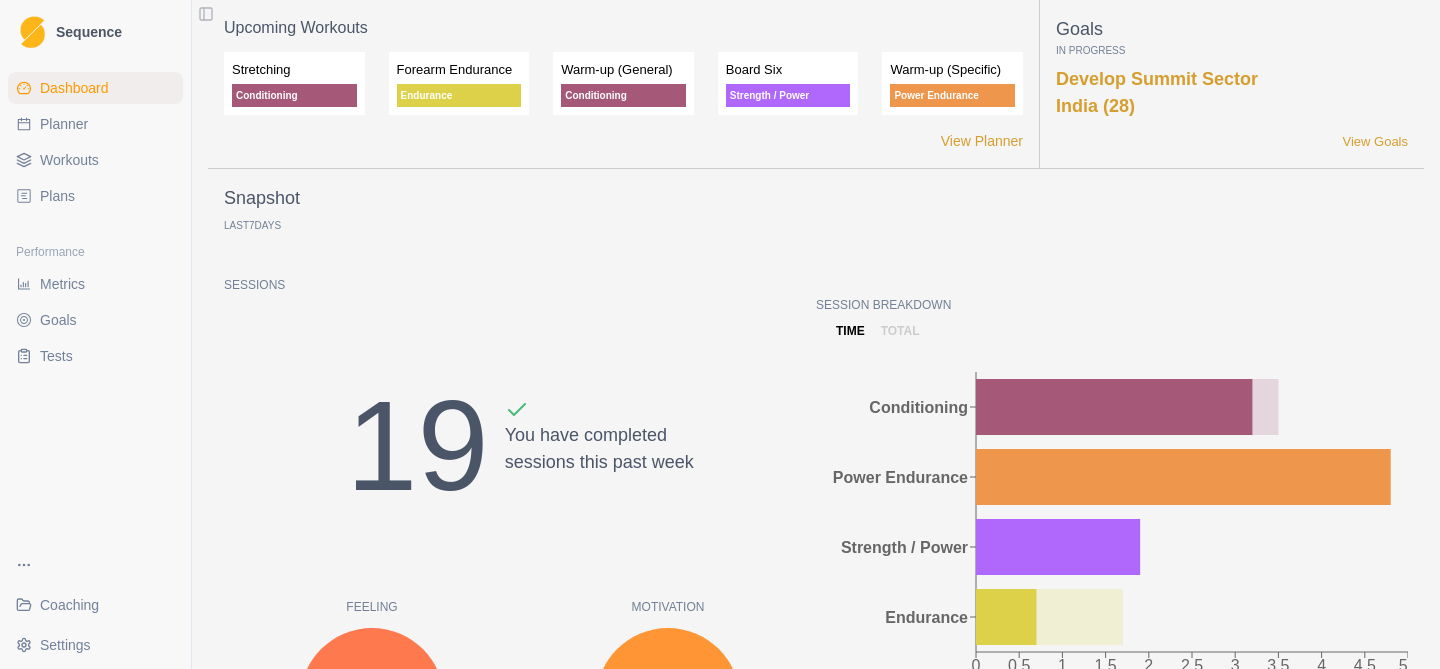 click on "Workouts" at bounding box center (69, 160) 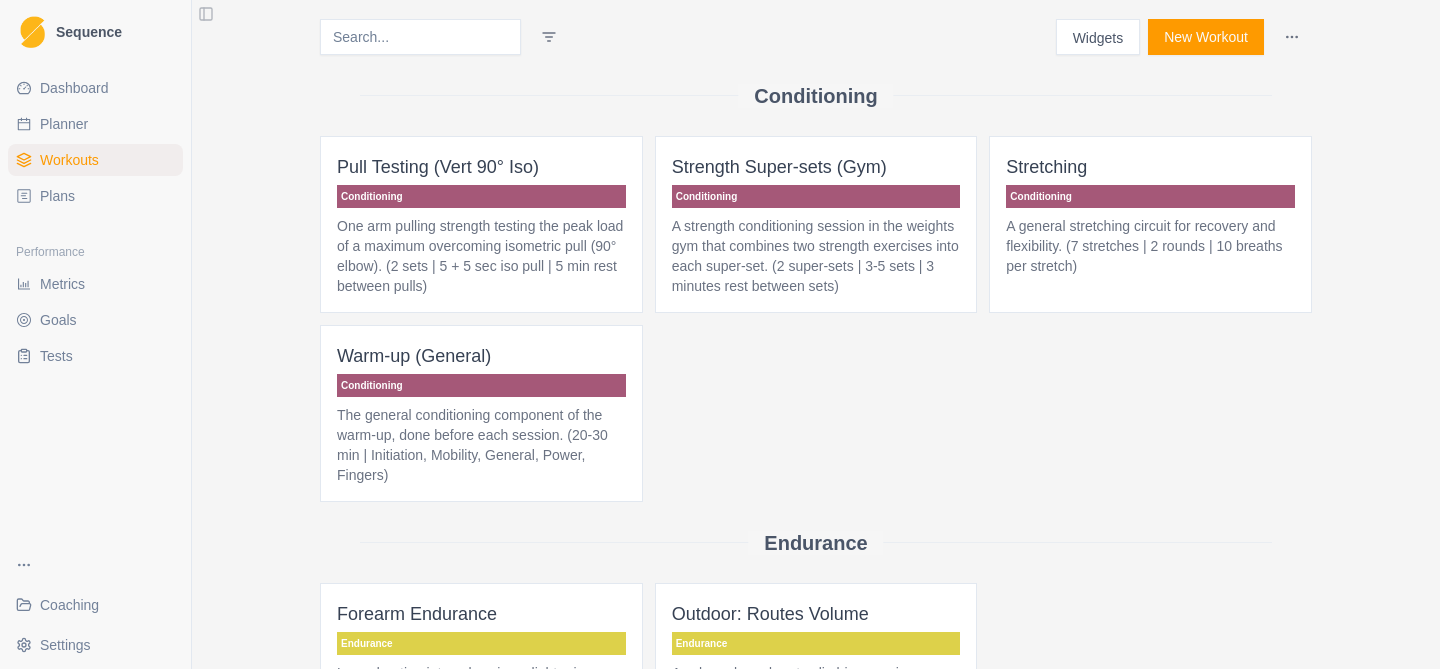 scroll, scrollTop: 0, scrollLeft: 0, axis: both 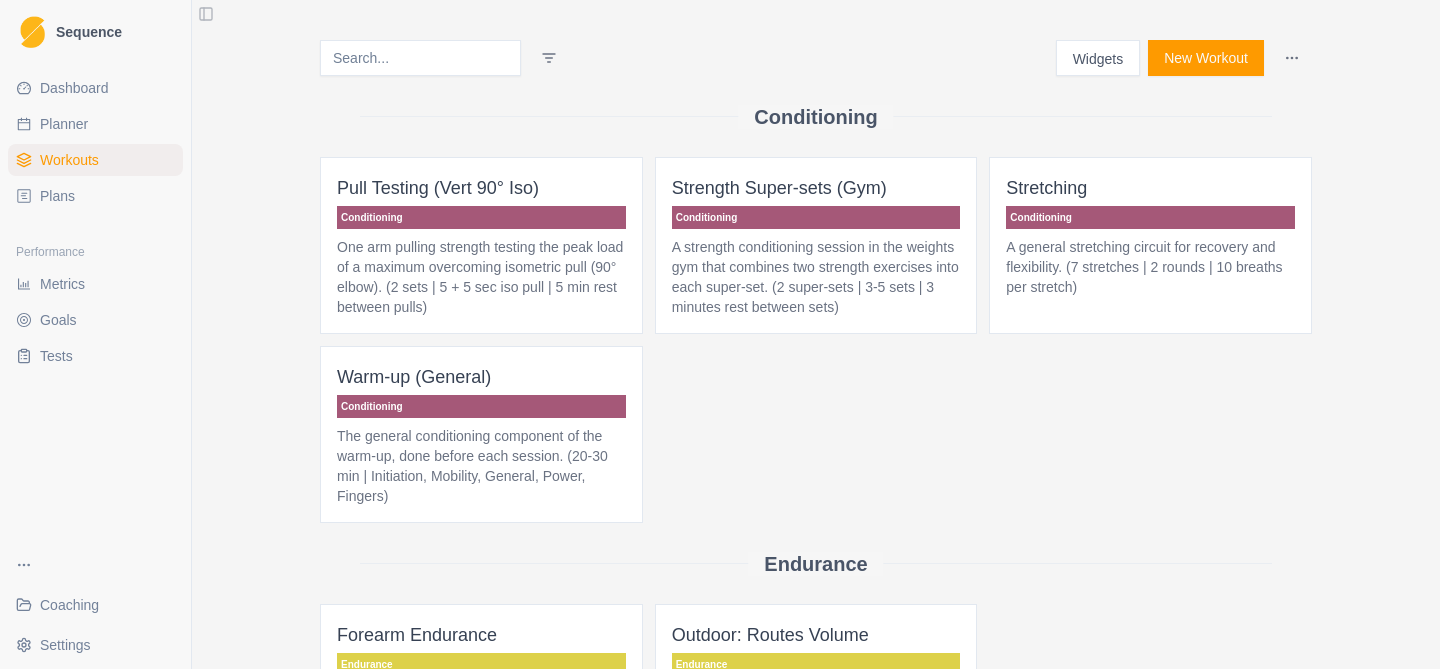 click on "One arm pulling strength testing the peak load of a maximum overcoming isometric pull (90° elbow). (2 sets | 5 + 5 sec iso pull | 5 min rest between pulls)" at bounding box center (481, 277) 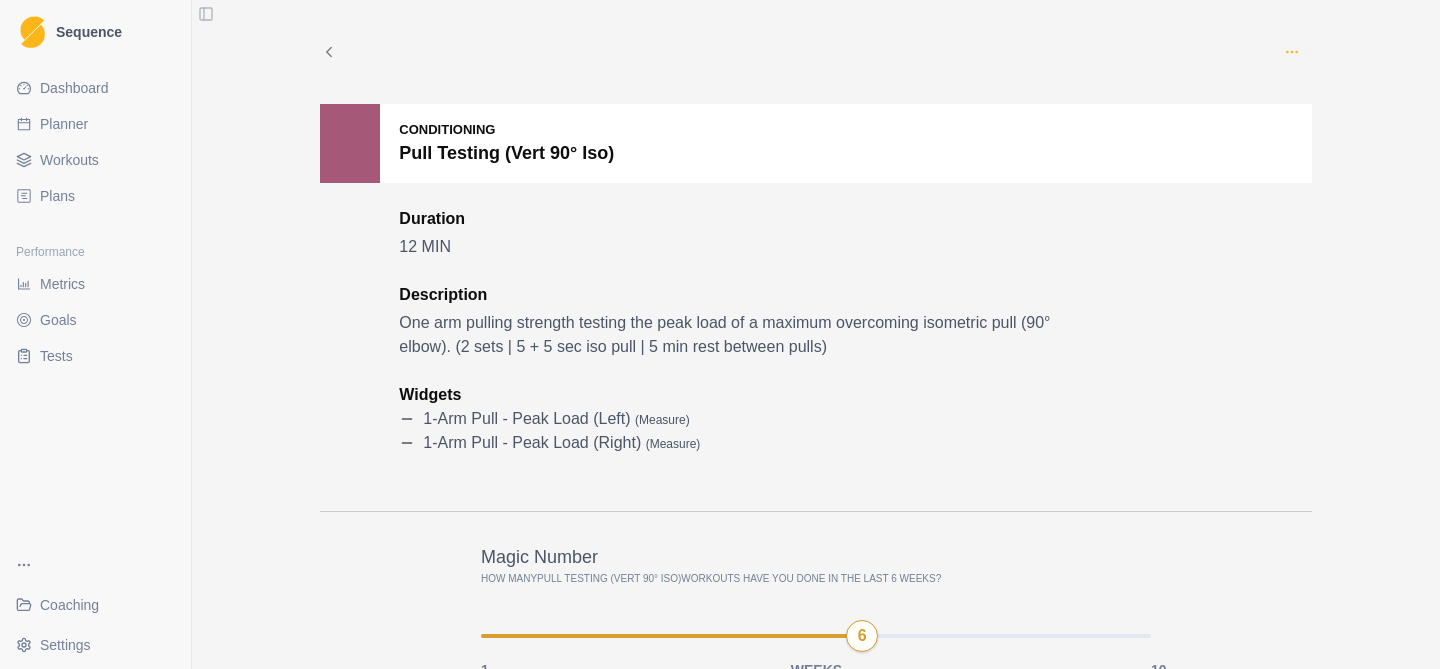 click 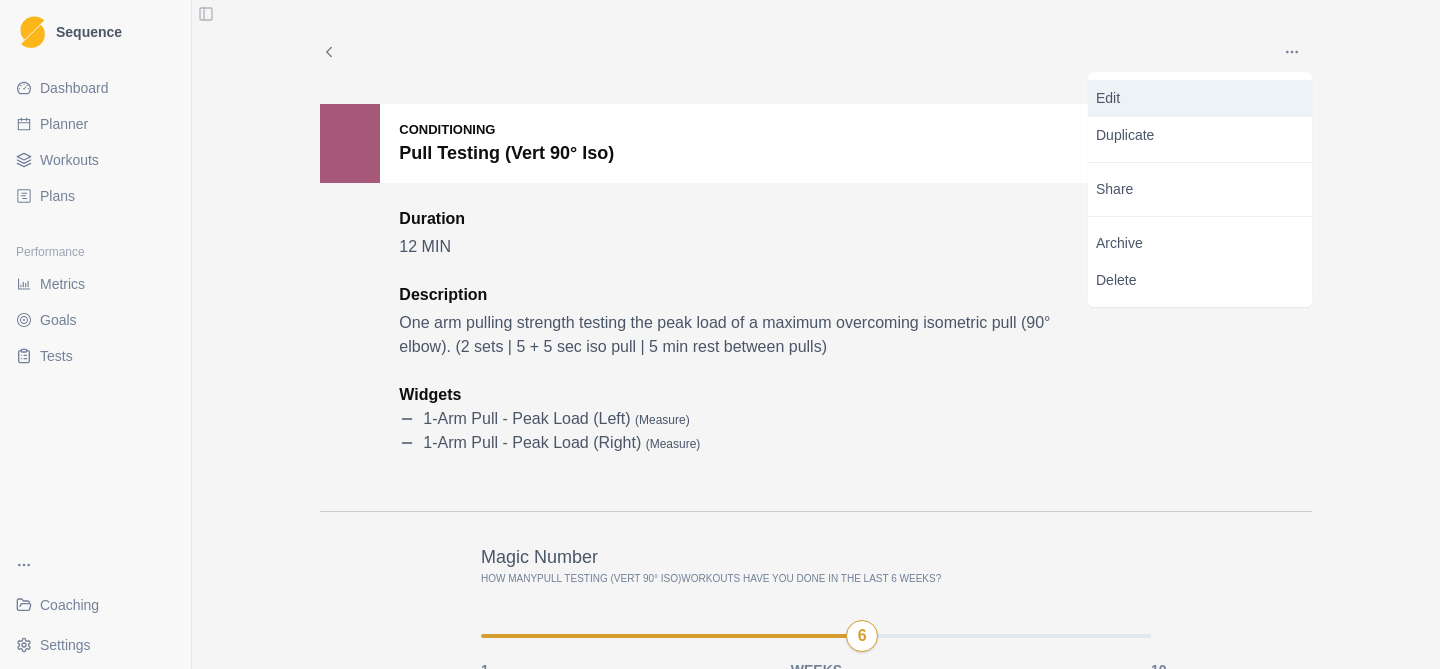 click on "Edit" at bounding box center (1200, 98) 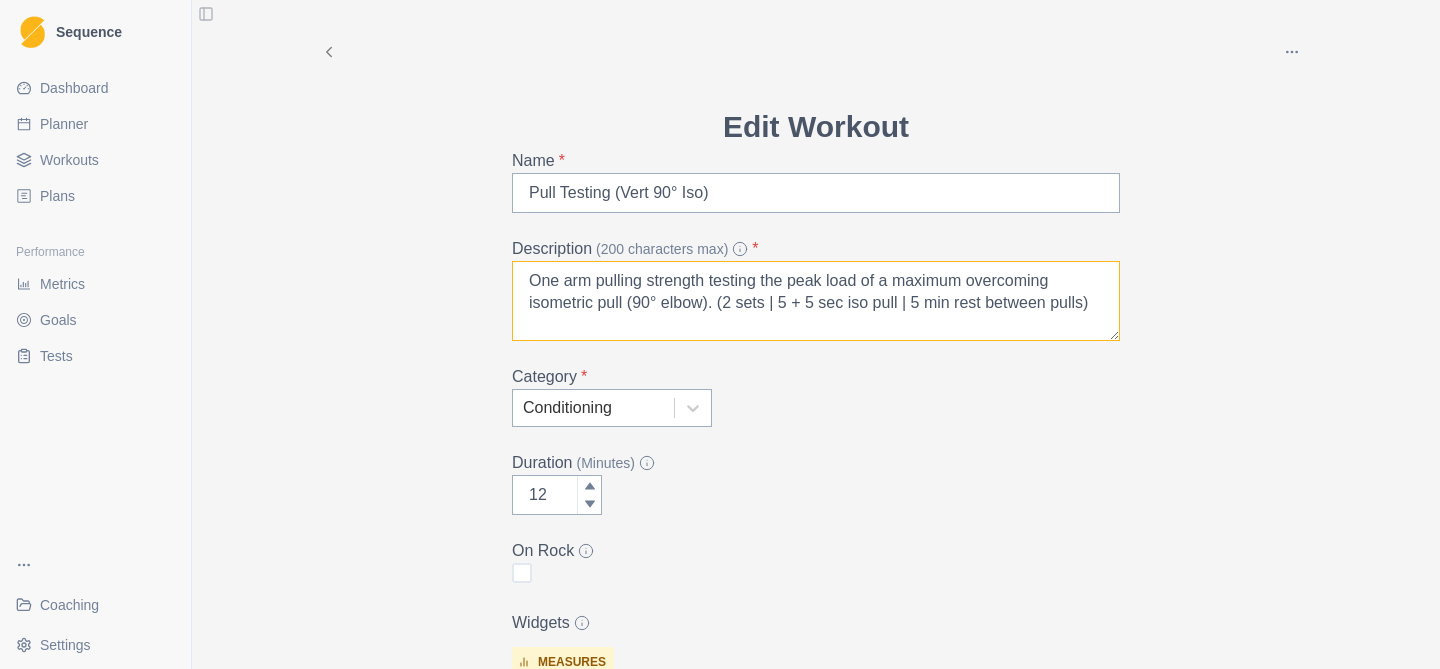 click on "One arm pulling strength testing the peak load of a maximum overcoming isometric pull (90° elbow). (2 sets | 5 + 5 sec iso pull | 5 min rest between pulls)" at bounding box center [816, 301] 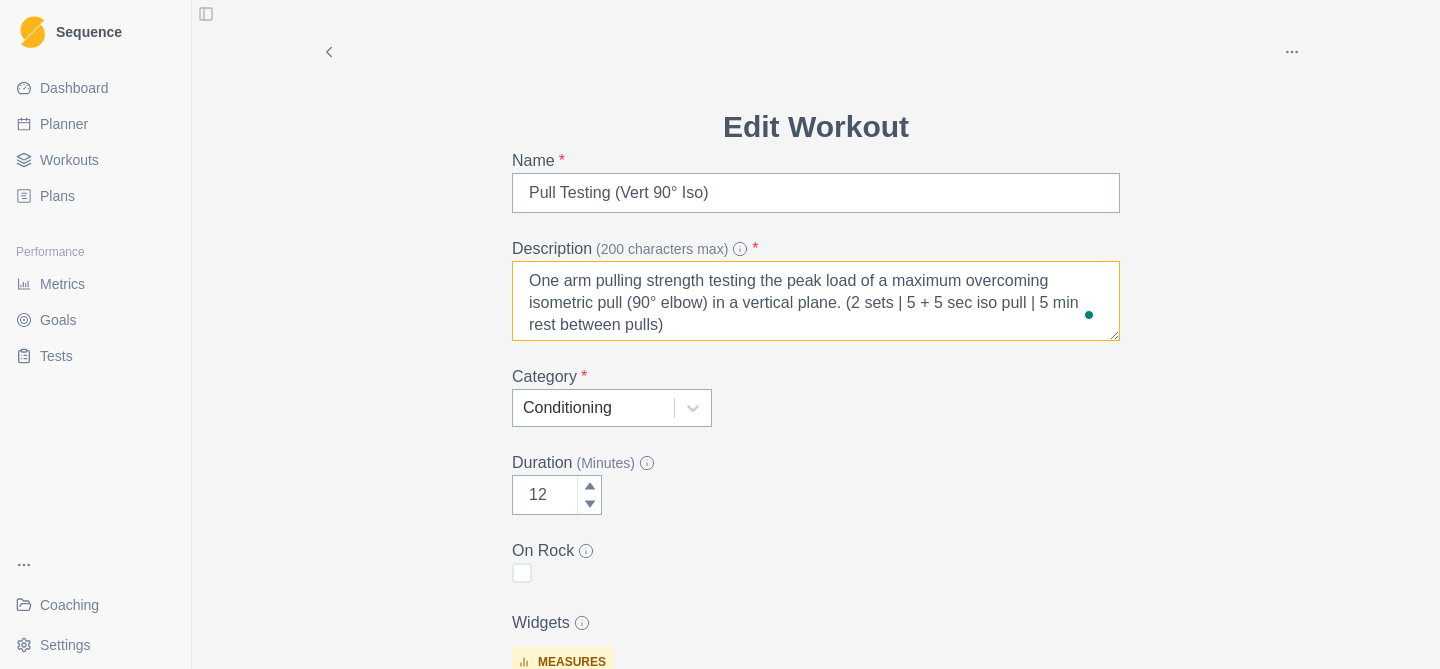 drag, startPoint x: 846, startPoint y: 304, endPoint x: 805, endPoint y: 304, distance: 41 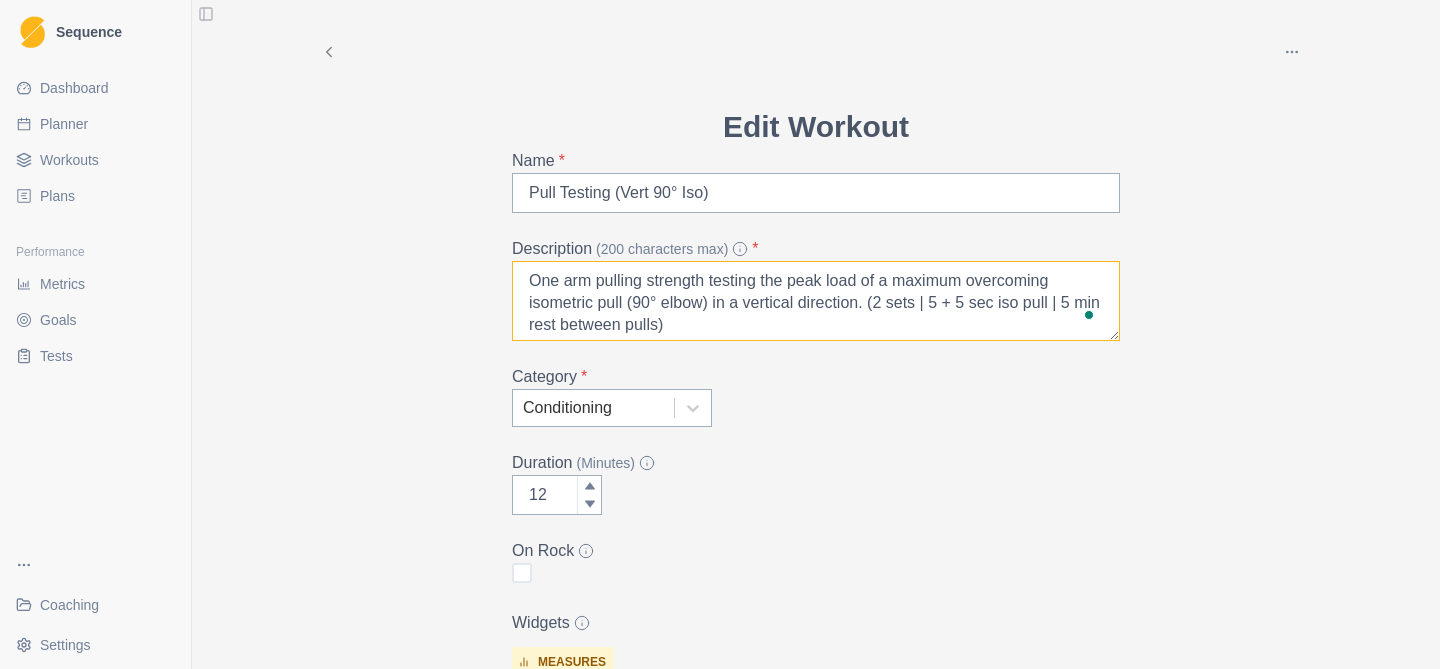 scroll, scrollTop: 406, scrollLeft: 0, axis: vertical 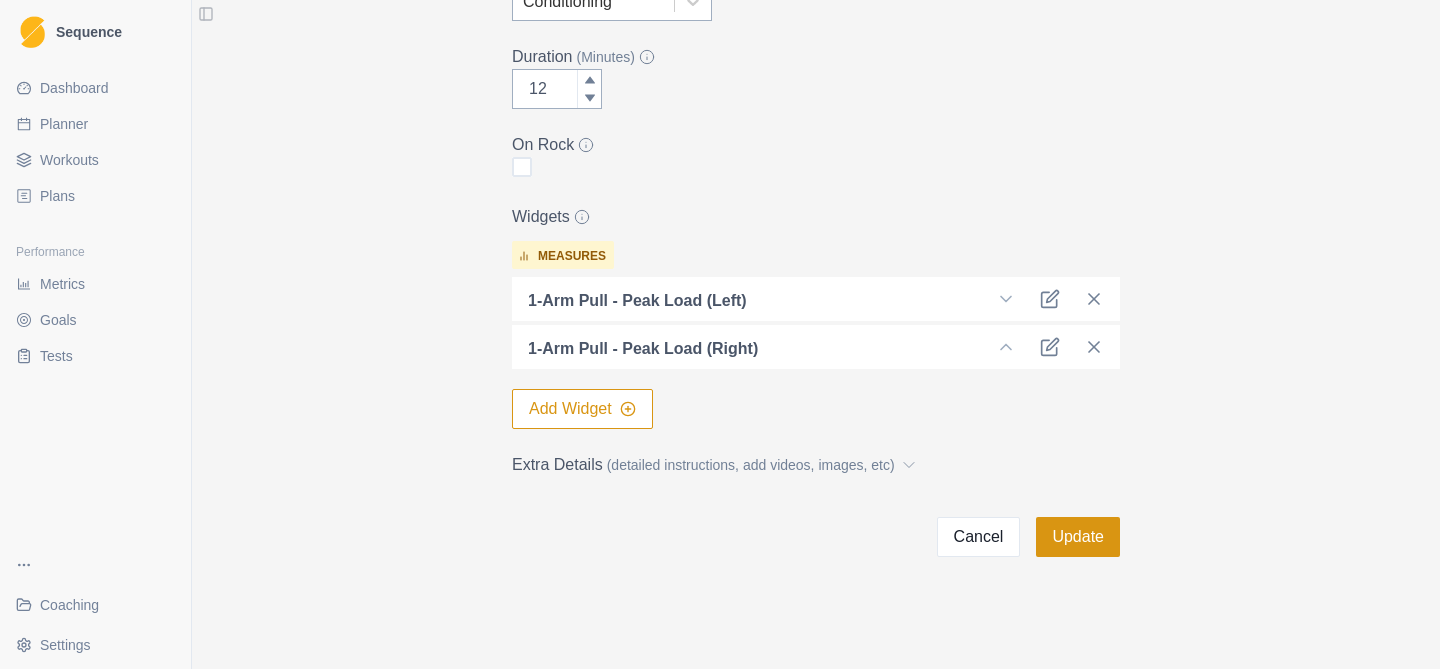 type on "One arm pulling strength testing the peak load of a maximum overcoming isometric pull (90° elbow) in a vertical direction. (2 sets | 5 + 5 sec iso pull | 5 min rest between pulls)" 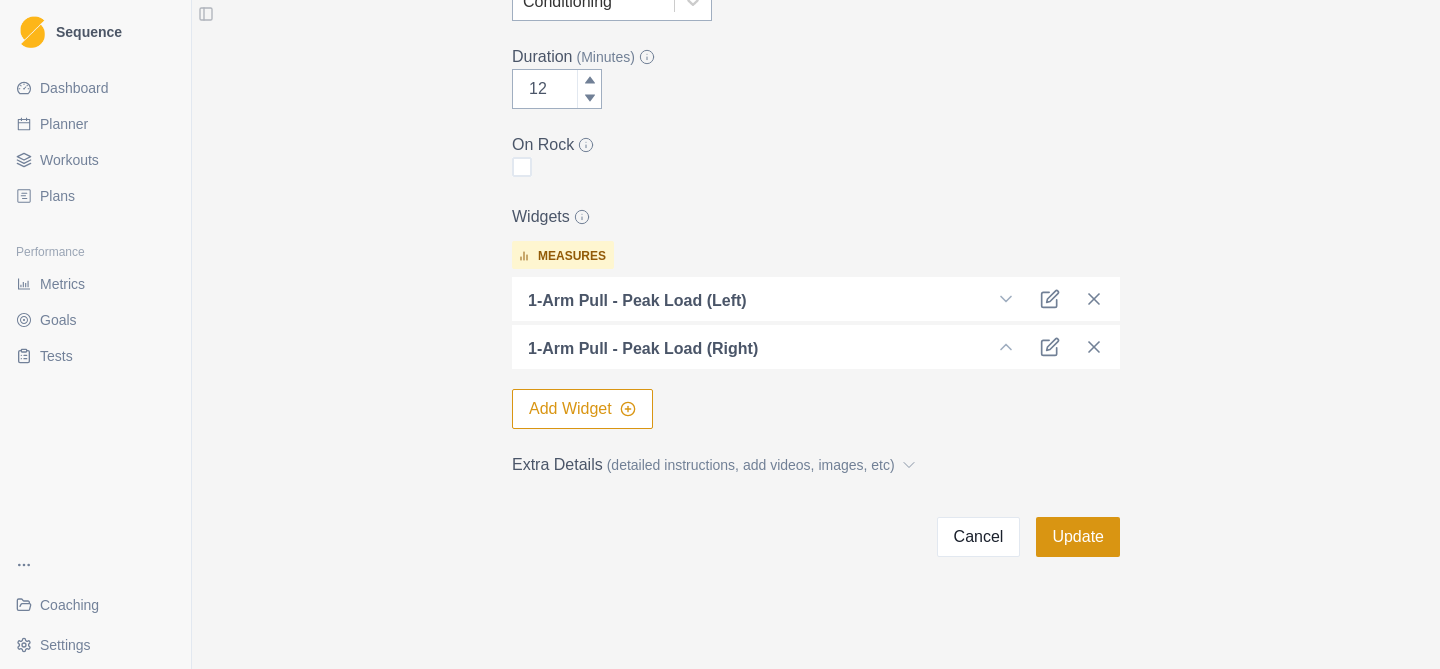 click on "Update" at bounding box center (1078, 537) 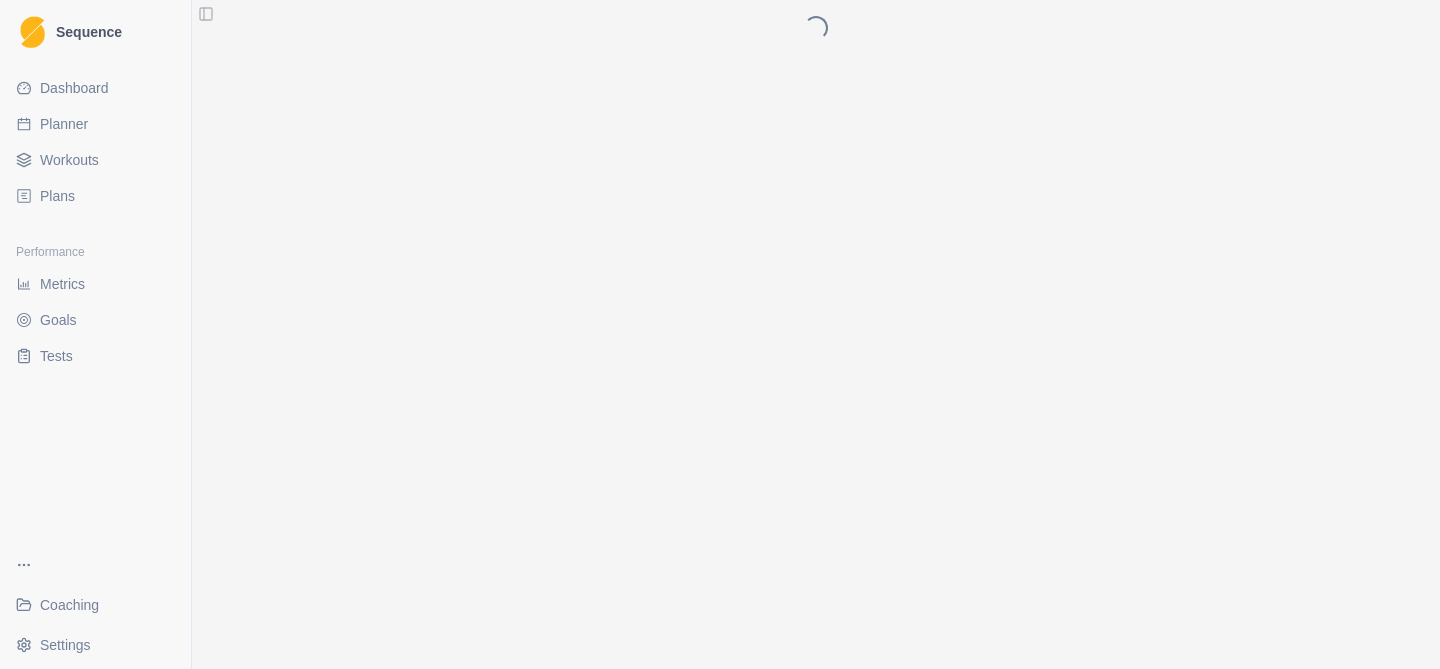 scroll, scrollTop: 0, scrollLeft: 0, axis: both 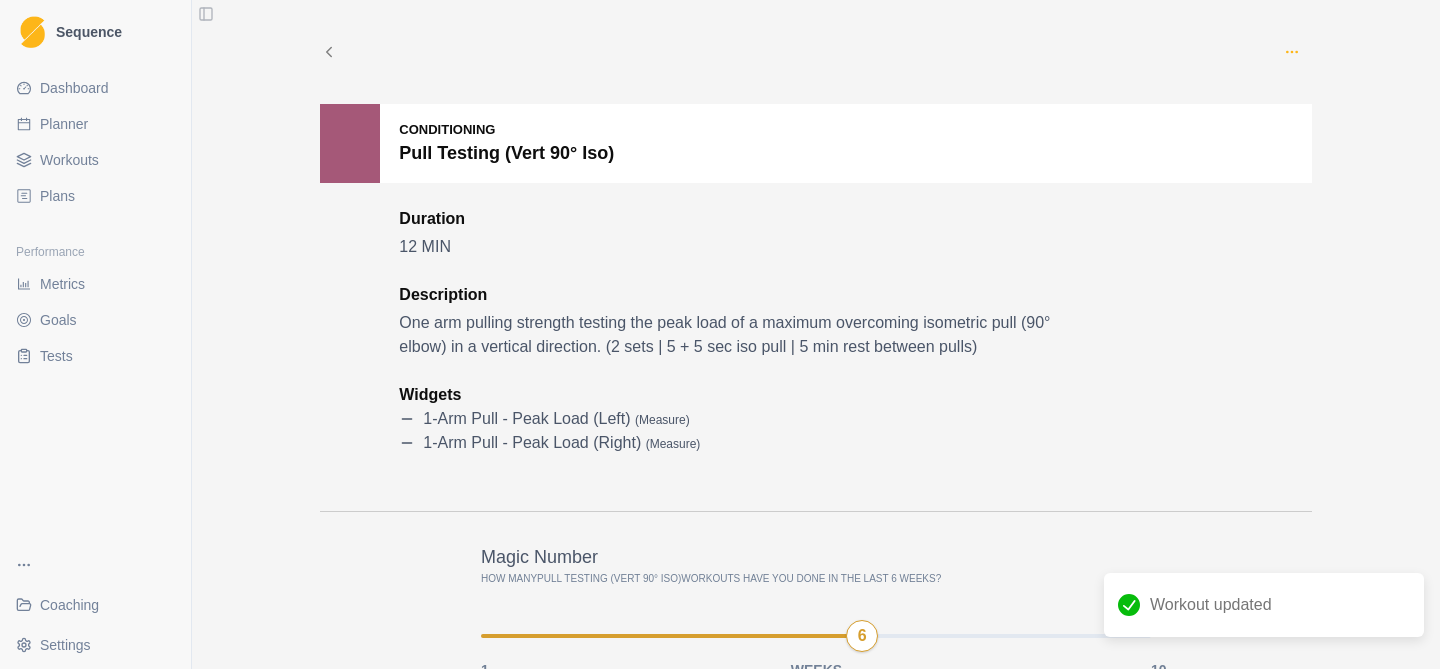 click 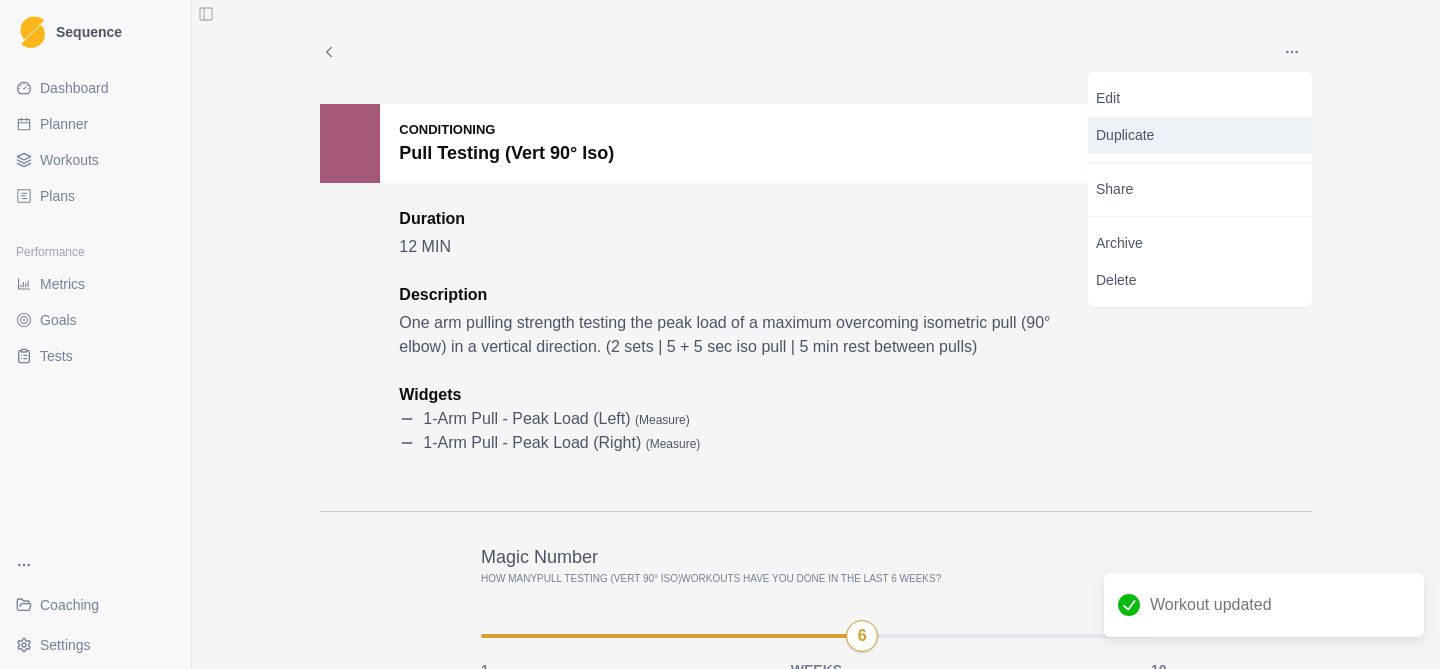 click on "Duplicate" at bounding box center (1200, 135) 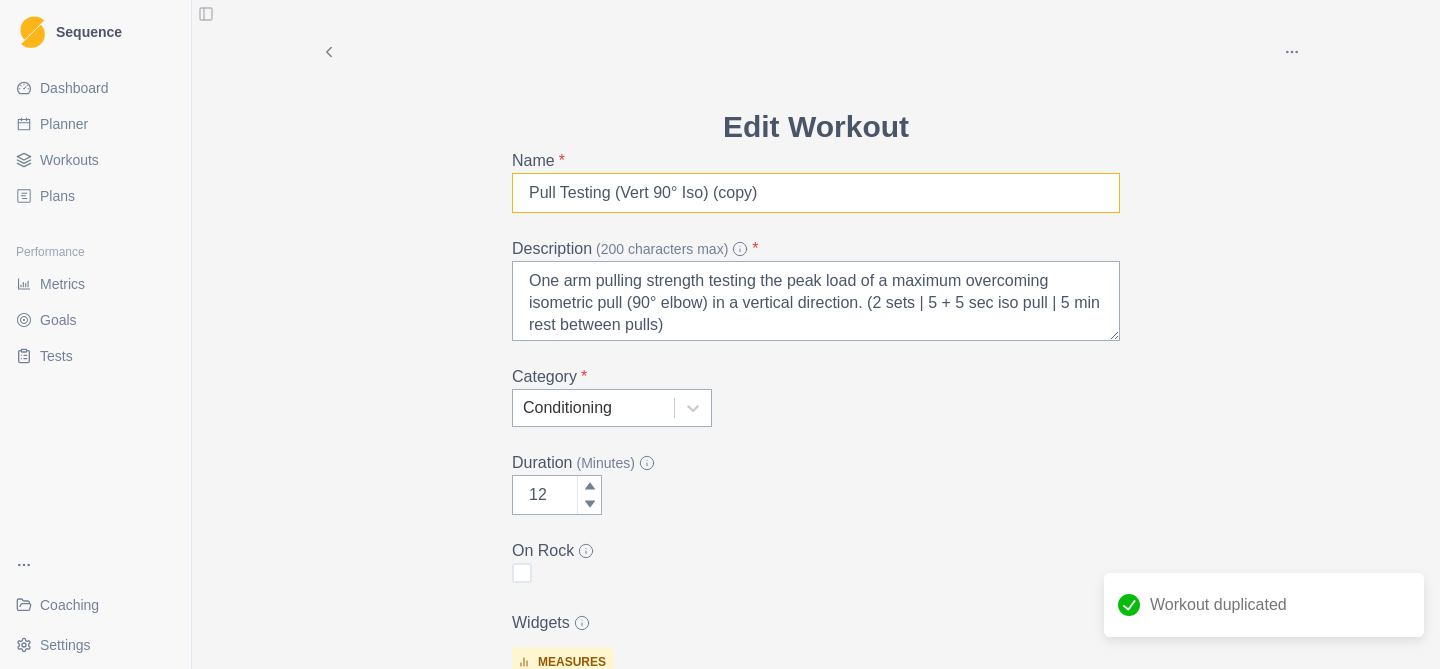 click on "Pull Testing (Vert 90° Iso) (copy)" at bounding box center (816, 193) 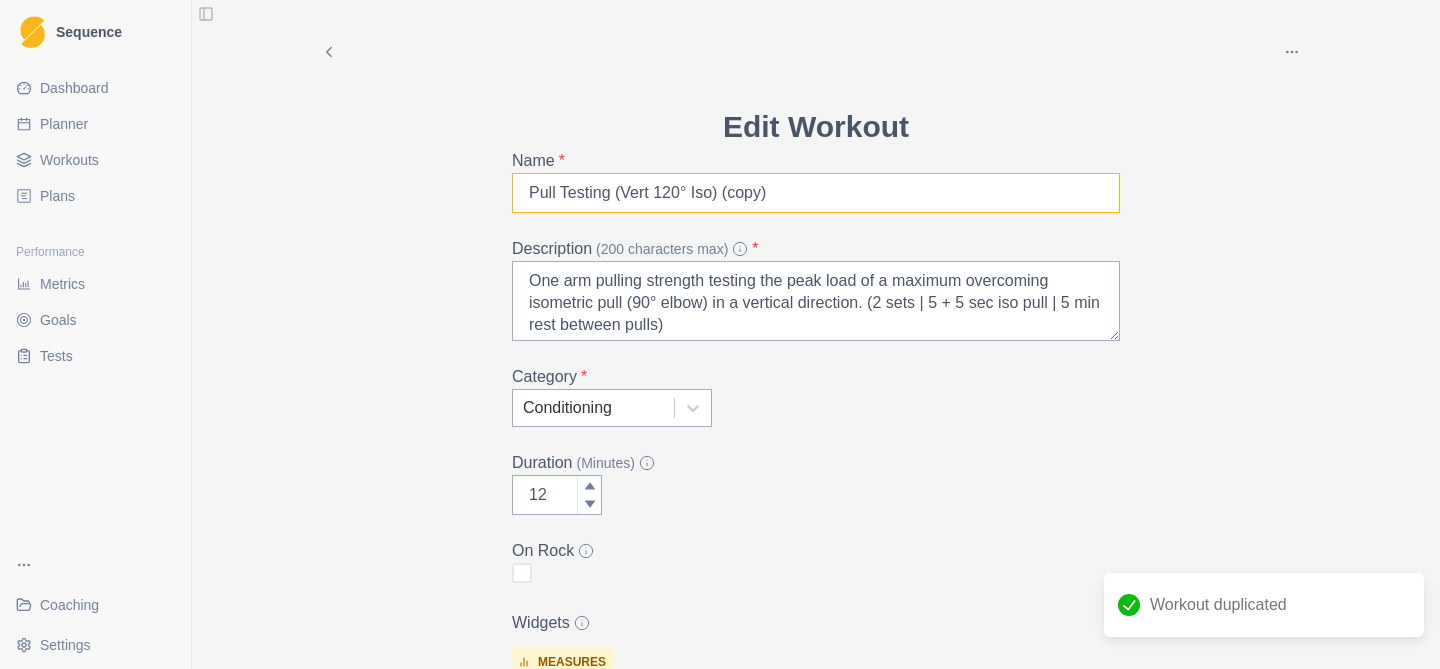 click on "Pull Testing (Vert 120° Iso) (copy)" at bounding box center (816, 193) 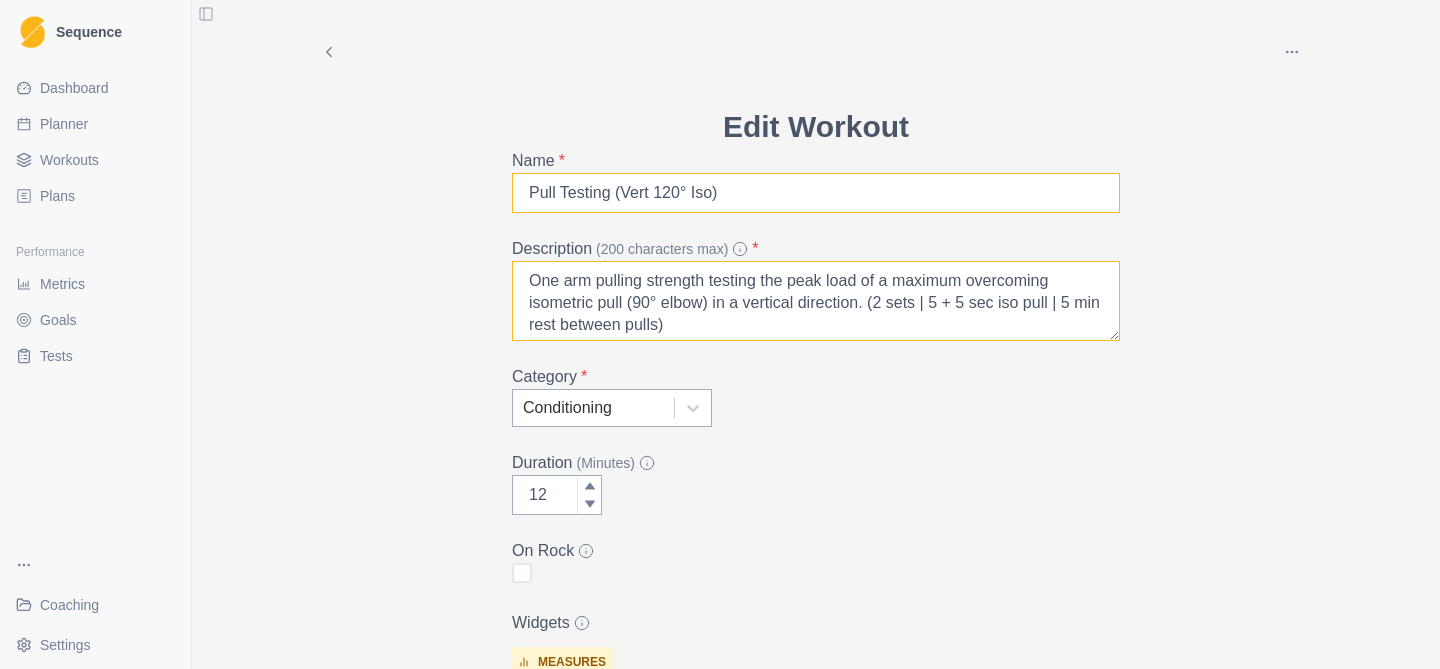 type on "Pull Testing (Vert 120° Iso)" 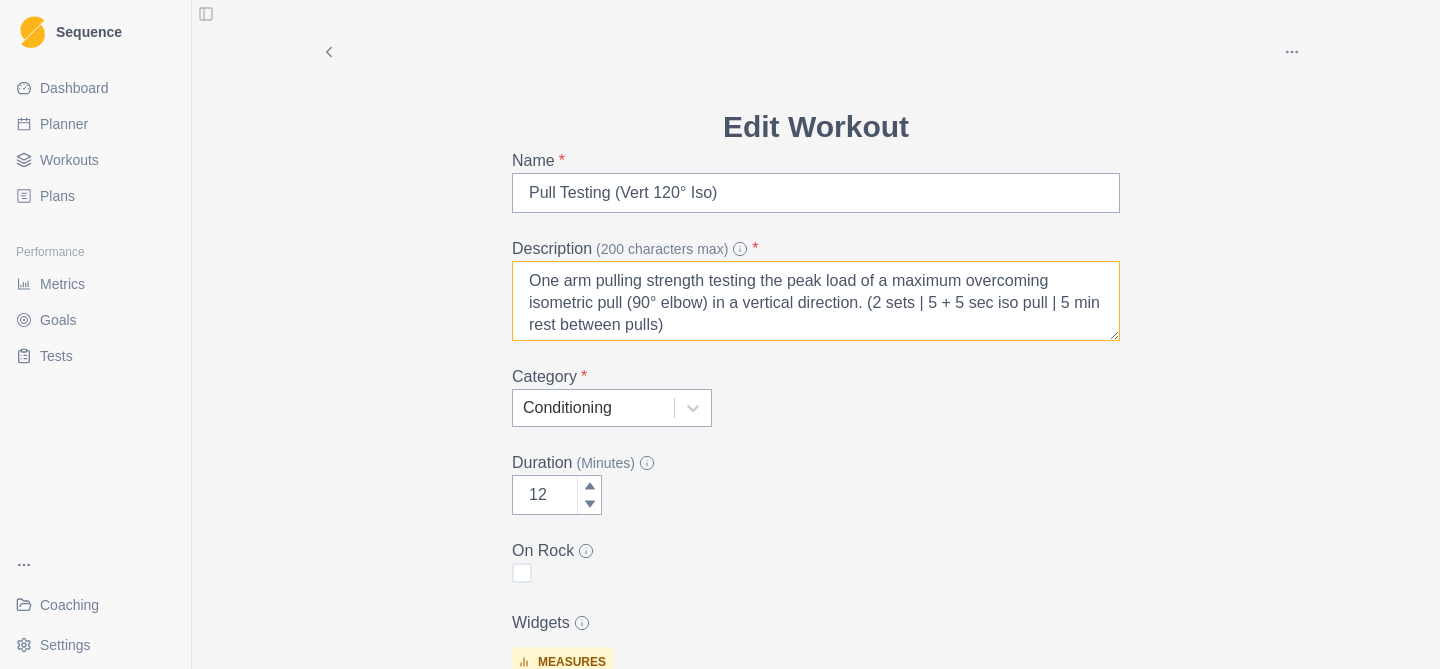 click on "One arm pulling strength testing the peak load of a maximum overcoming isometric pull (90° elbow) in a vertical direction. (2 sets | 5 + 5 sec iso pull | 5 min rest between pulls)" at bounding box center [816, 301] 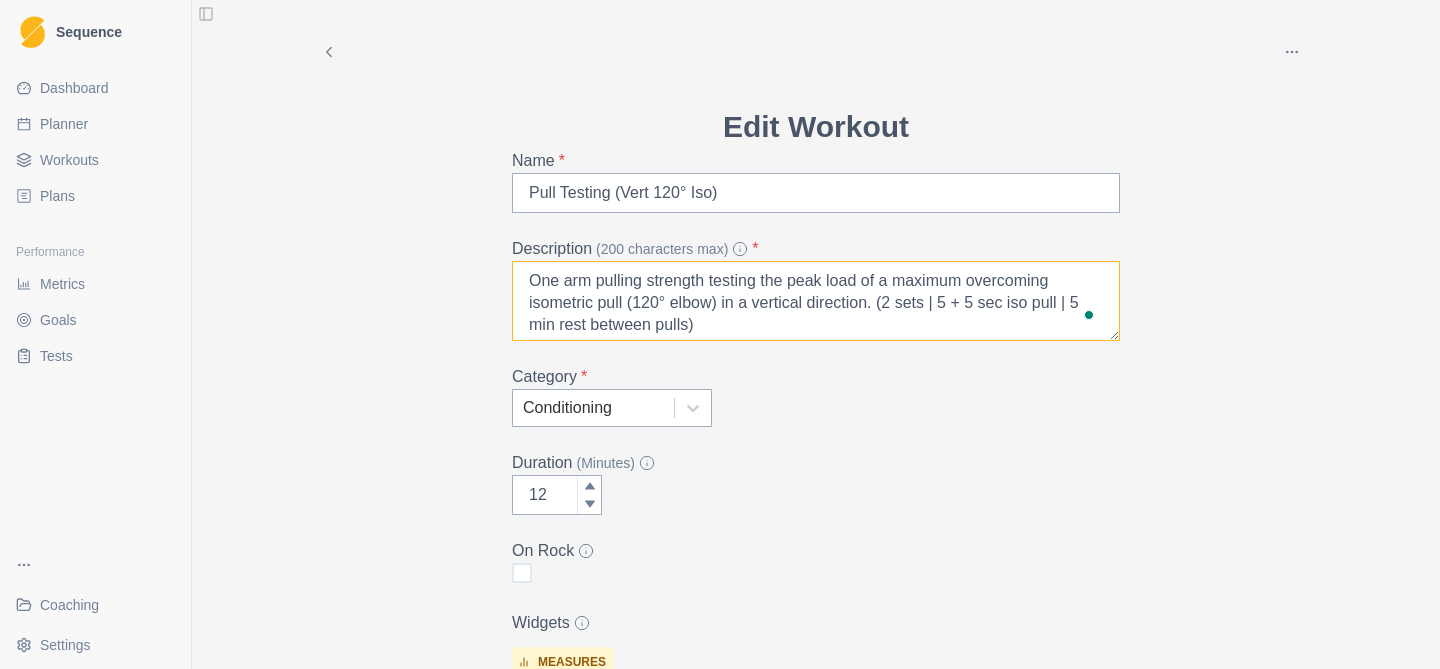 type on "One arm pulling strength testing the peak load of a maximum overcoming isometric pull (120° elbow) in a vertical direction. (2 sets | 5 + 5 sec iso pull | 5 min rest between pulls)" 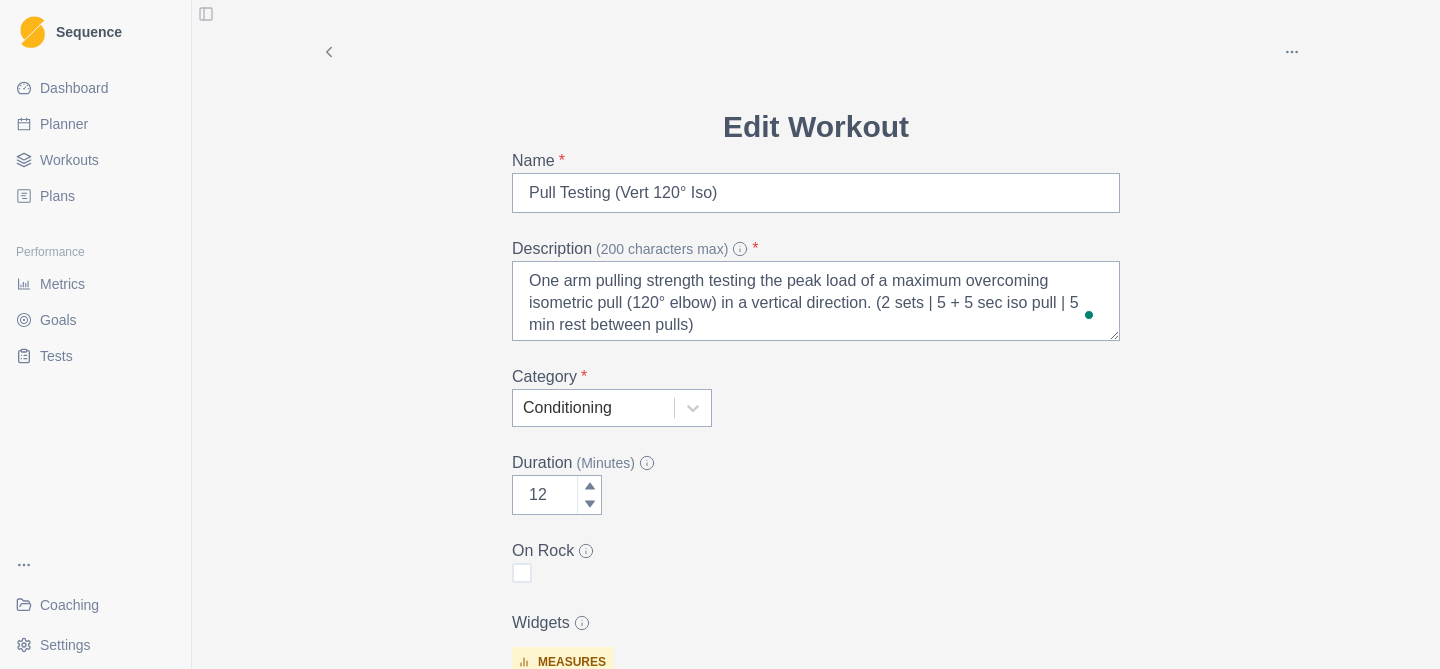 click on "Category * Conditioning" at bounding box center (816, 396) 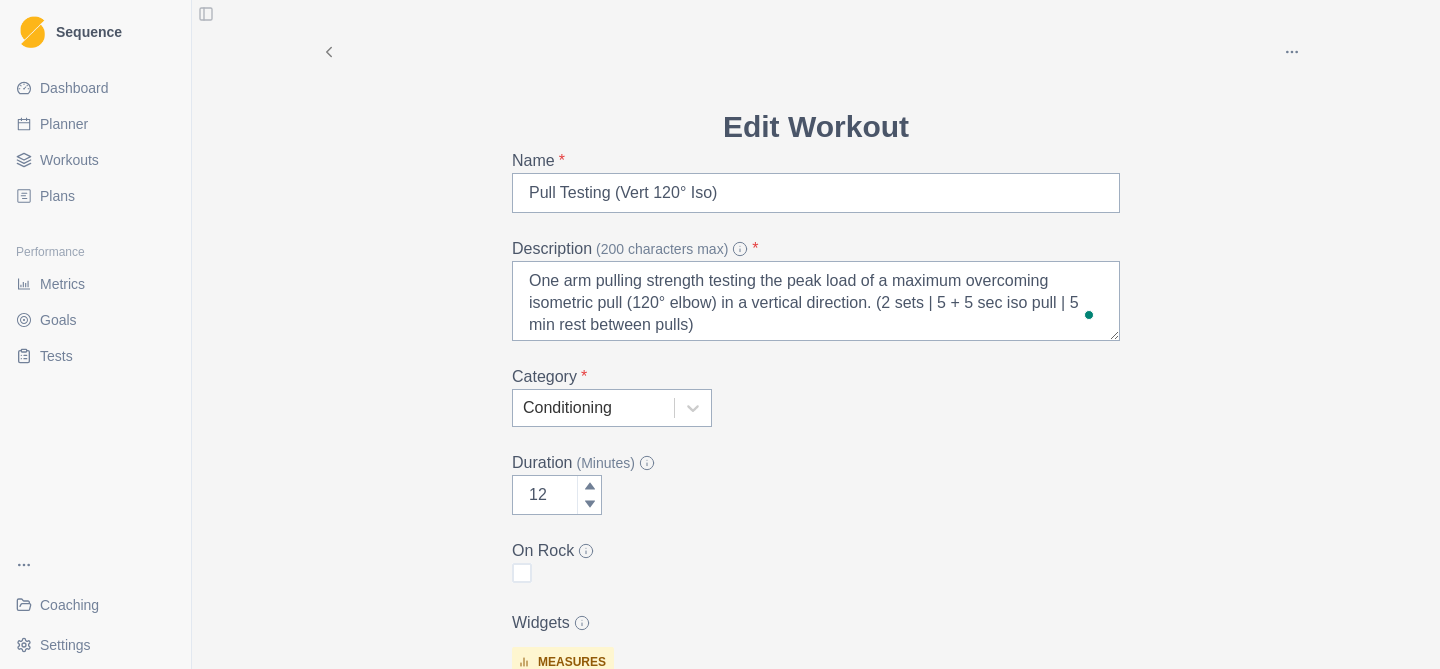 scroll, scrollTop: 35, scrollLeft: 0, axis: vertical 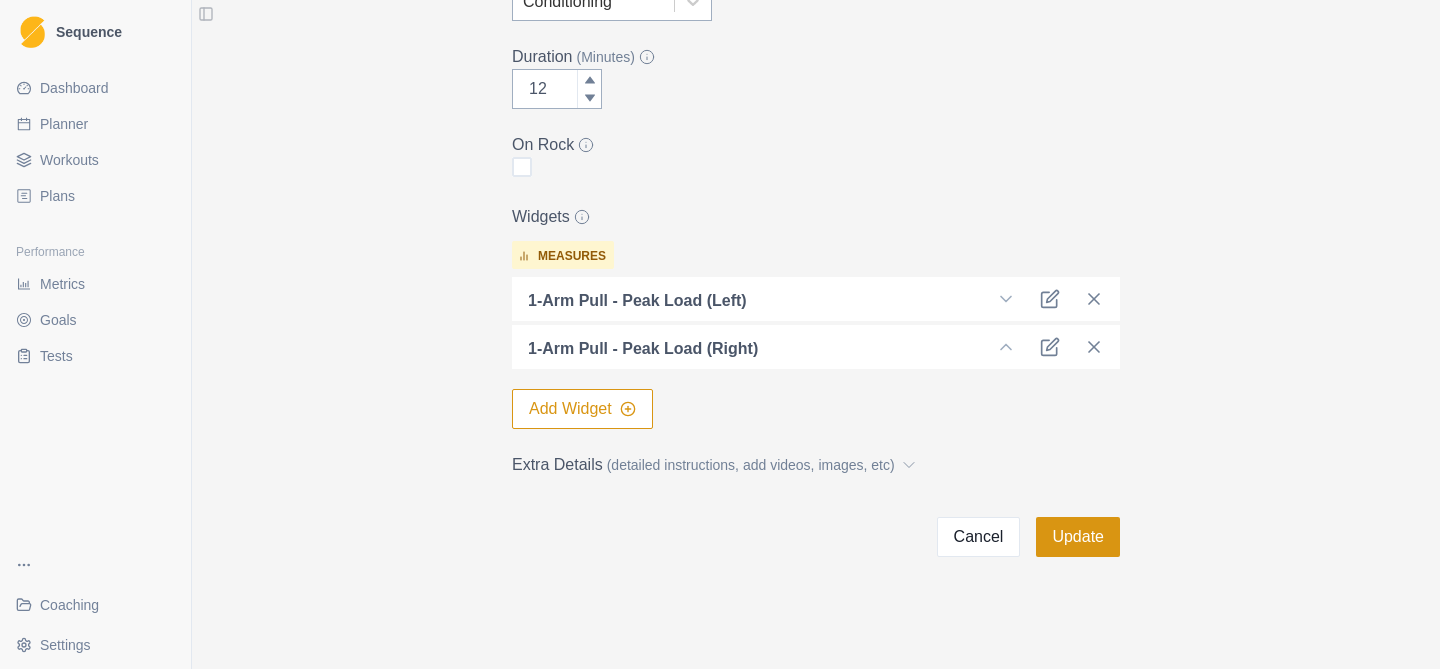 click on "Update" at bounding box center (1078, 537) 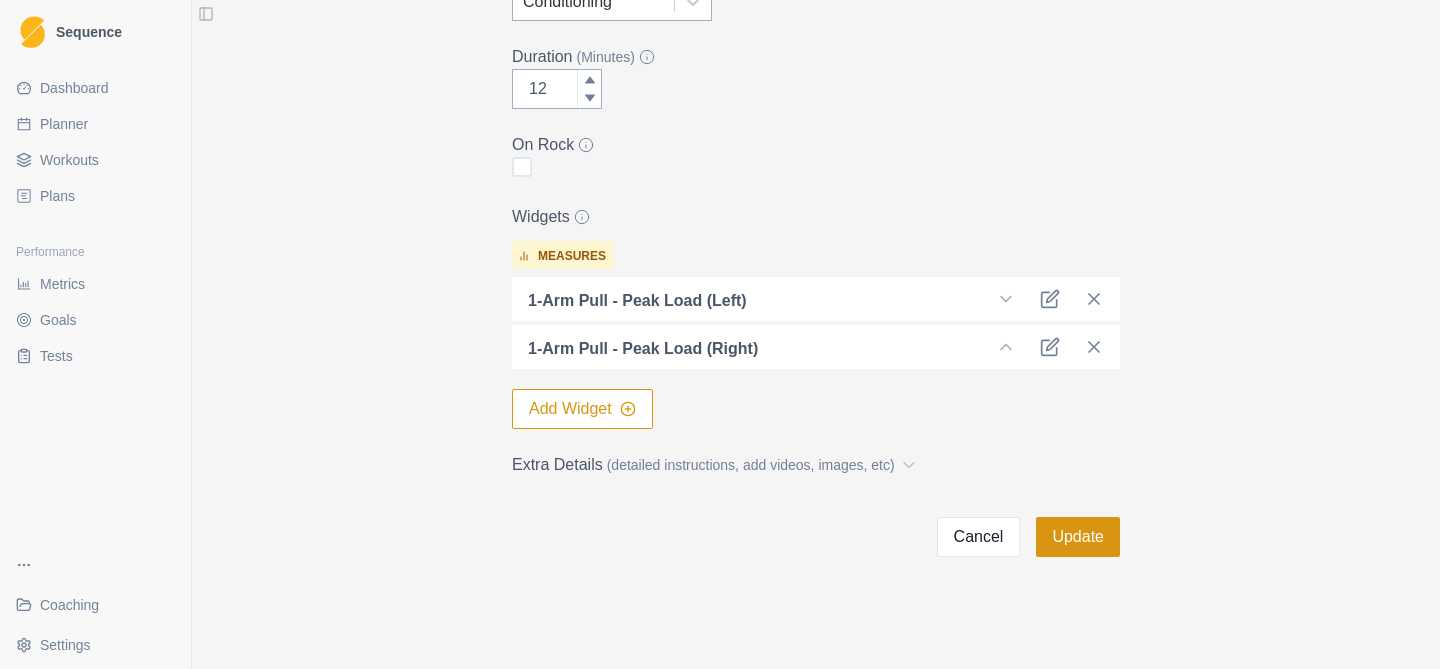 scroll, scrollTop: 0, scrollLeft: 0, axis: both 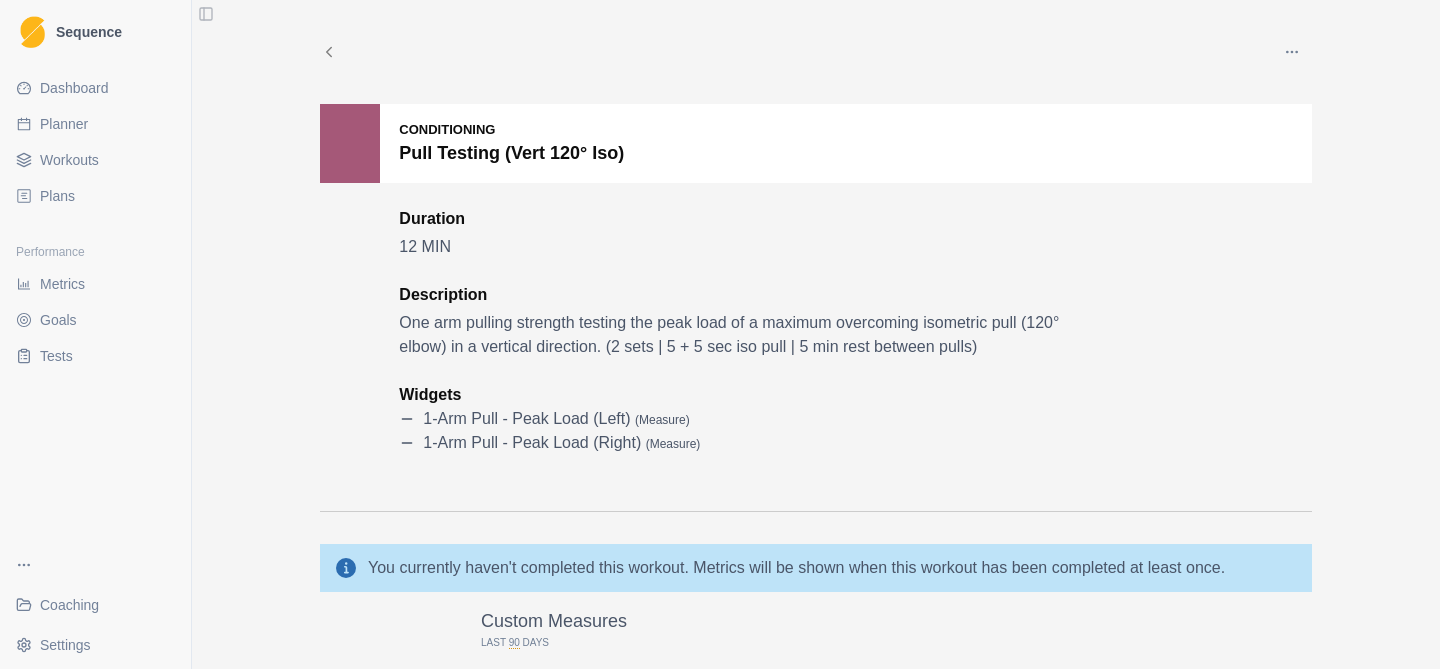 click on "Workouts" at bounding box center [69, 160] 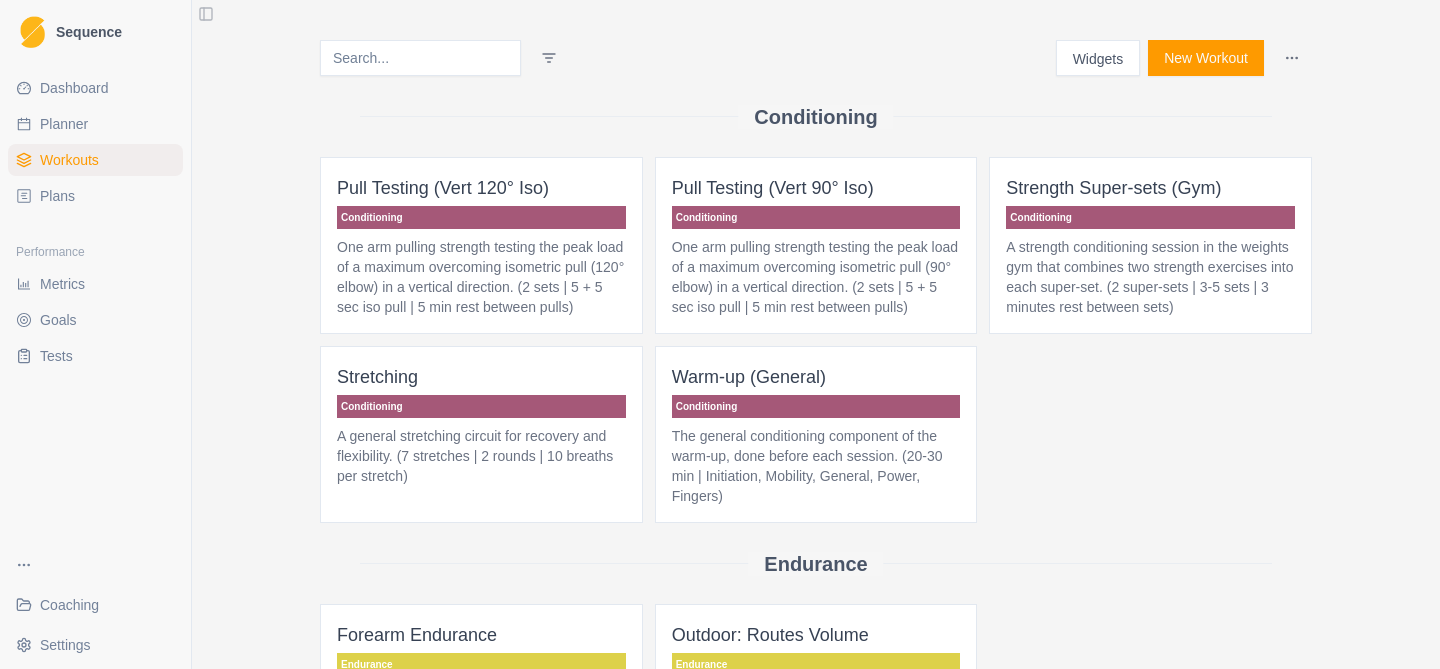 click on "One arm pulling strength testing the peak load of a maximum overcoming isometric pull (90° elbow) in a vertical direction. (2 sets | 5 + 5 sec iso pull | 5 min rest between pulls)" at bounding box center [816, 277] 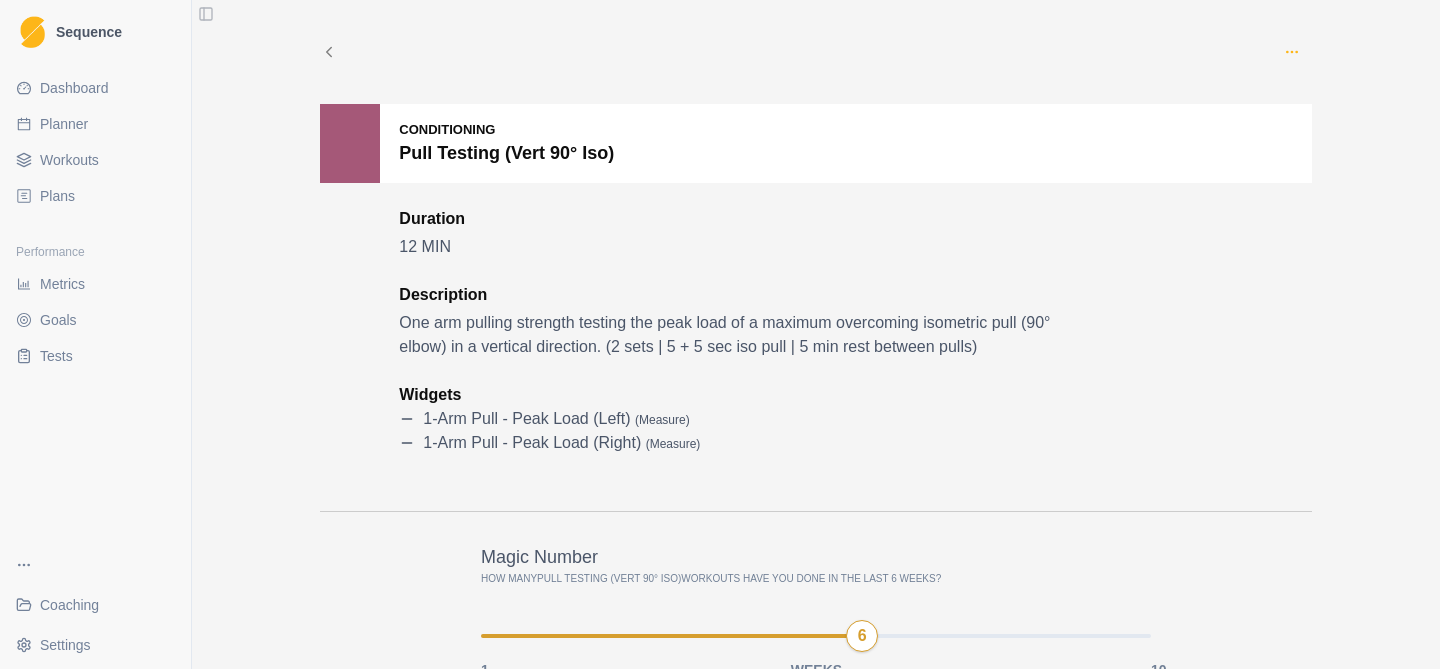 click 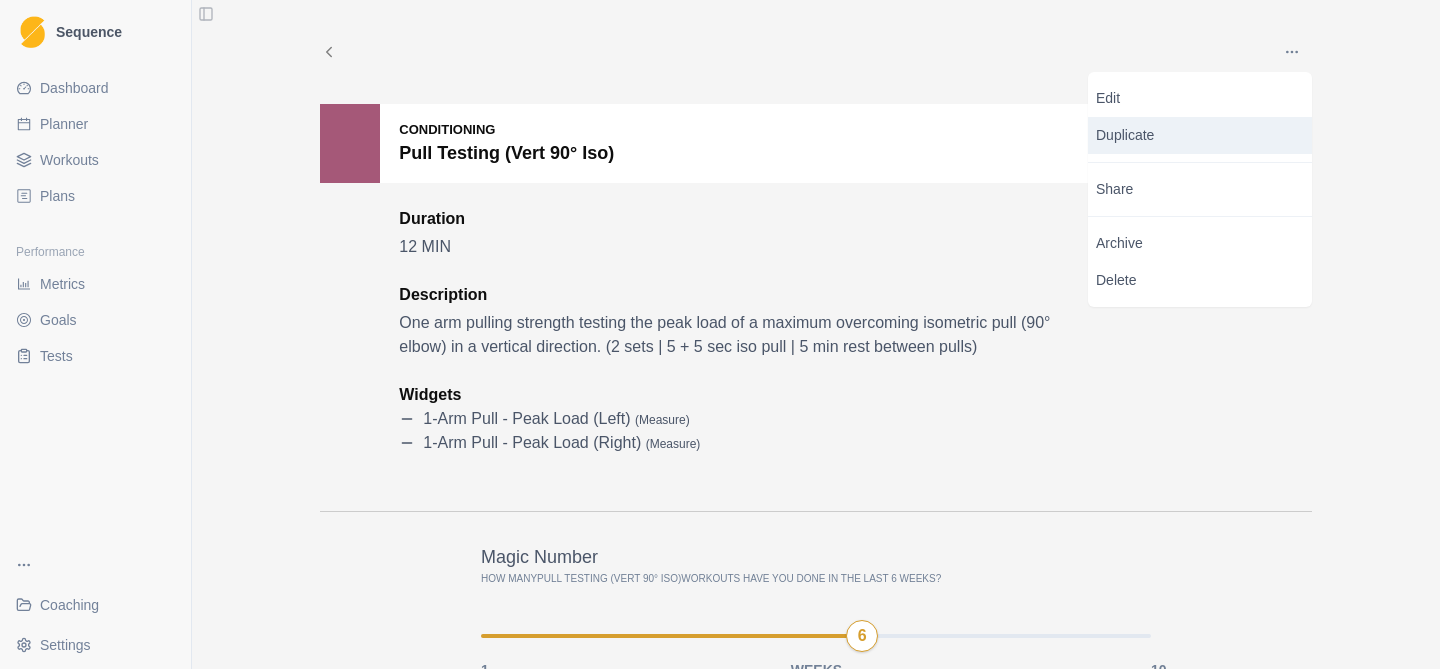 click on "Duplicate" at bounding box center (1200, 135) 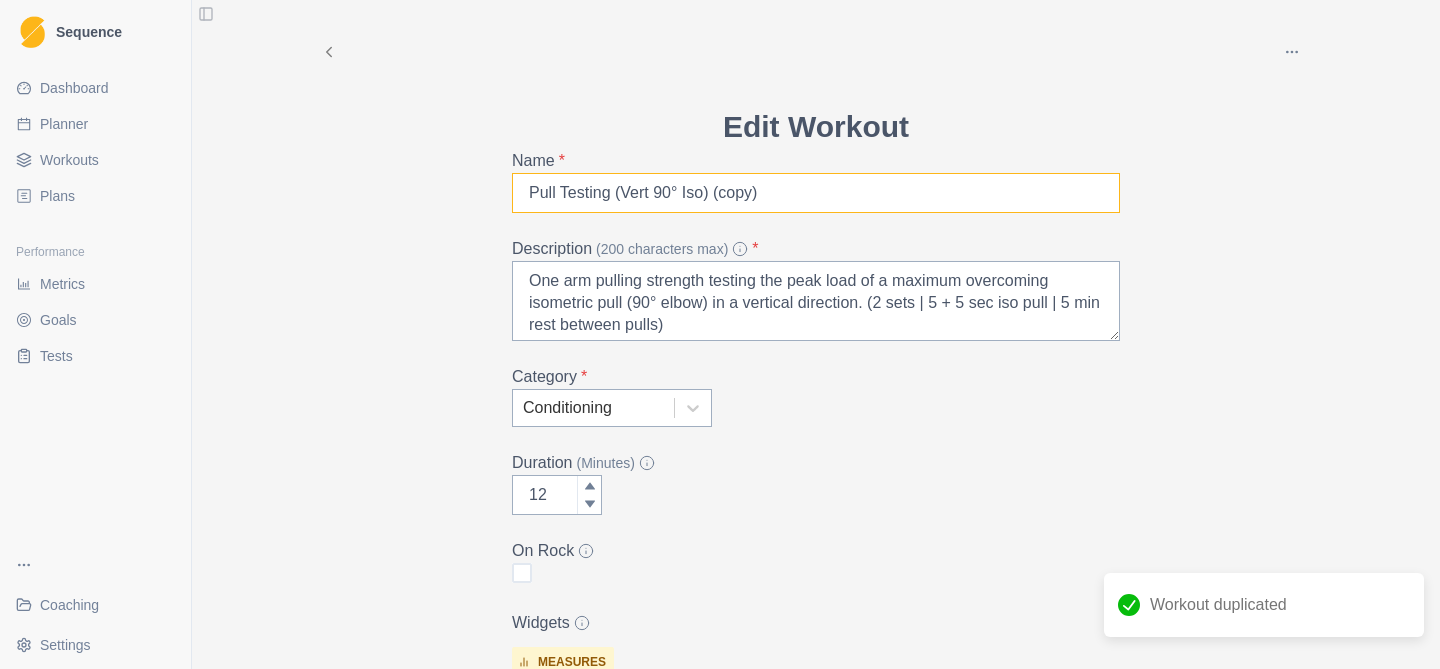click on "Pull Testing (Vert 90° Iso) (copy)" at bounding box center [816, 193] 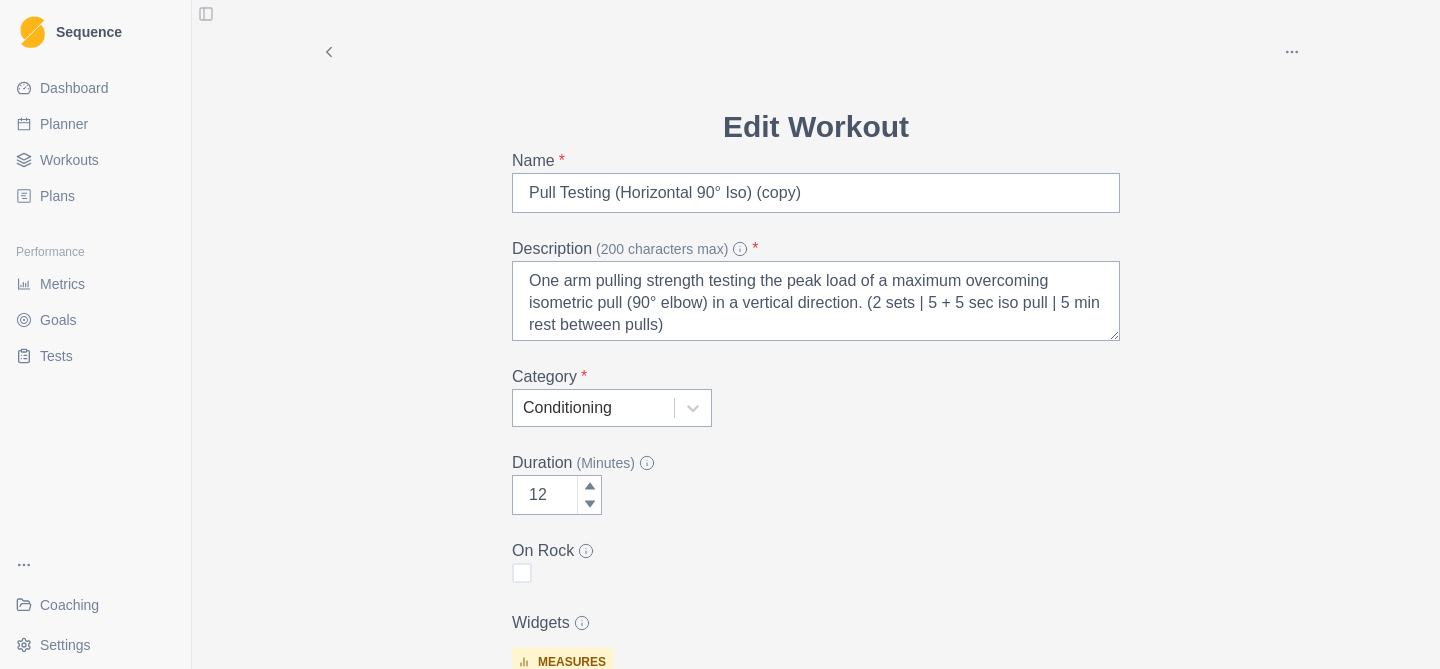 click on "Archive Delete Edit Workout Name * Pull Testing (Horizontal 90° Iso) (copy) Description   (200 characters max) * One arm pulling strength testing the peak load of a maximum overcoming isometric pull (90° elbow) in a vertical direction. (2 sets | 5 + 5 sec iso pull | 5 min rest between pulls) Category * Conditioning Duration   (Minutes) 12 On Rock Widgets measures 1-Arm Pull - Peak Load (Left) 1-Arm Pull - Peak Load (Right) Add Widget Extra Details (detailed instructions, add videos, images, etc) Cancel Update" at bounding box center (816, 481) 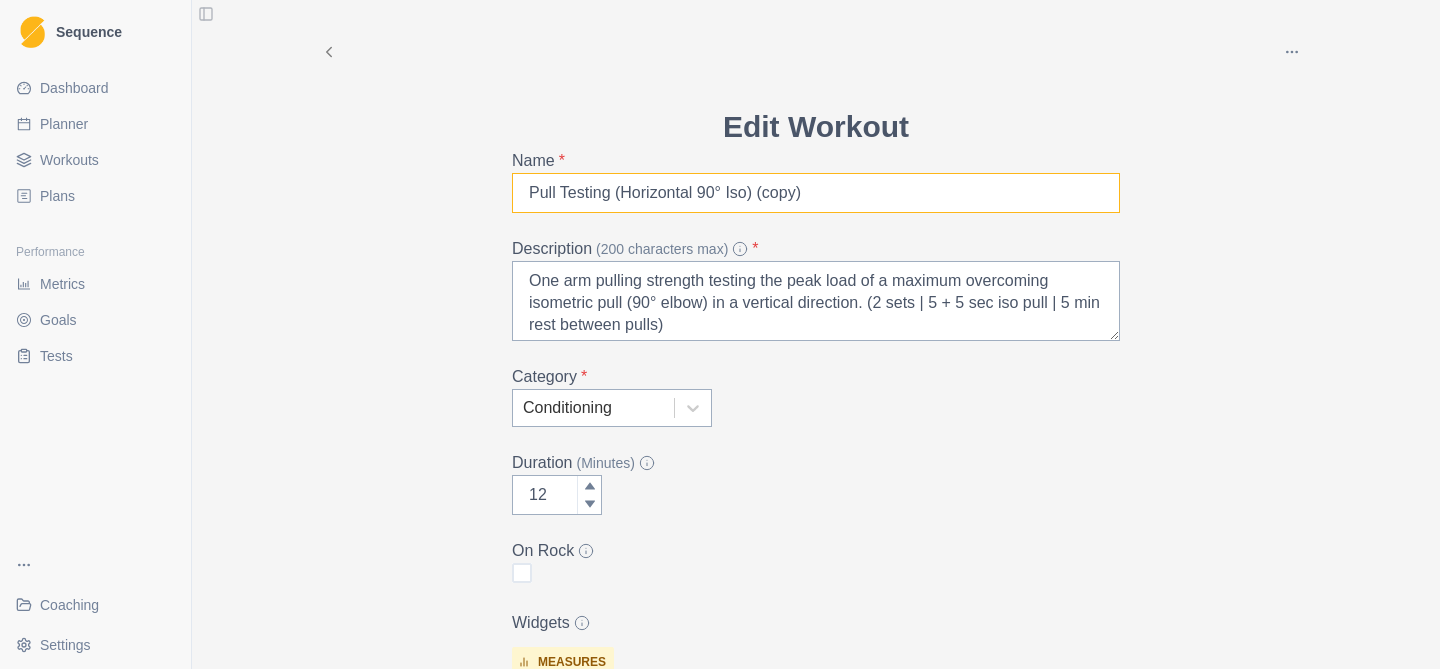 drag, startPoint x: 834, startPoint y: 187, endPoint x: 760, endPoint y: 194, distance: 74.330345 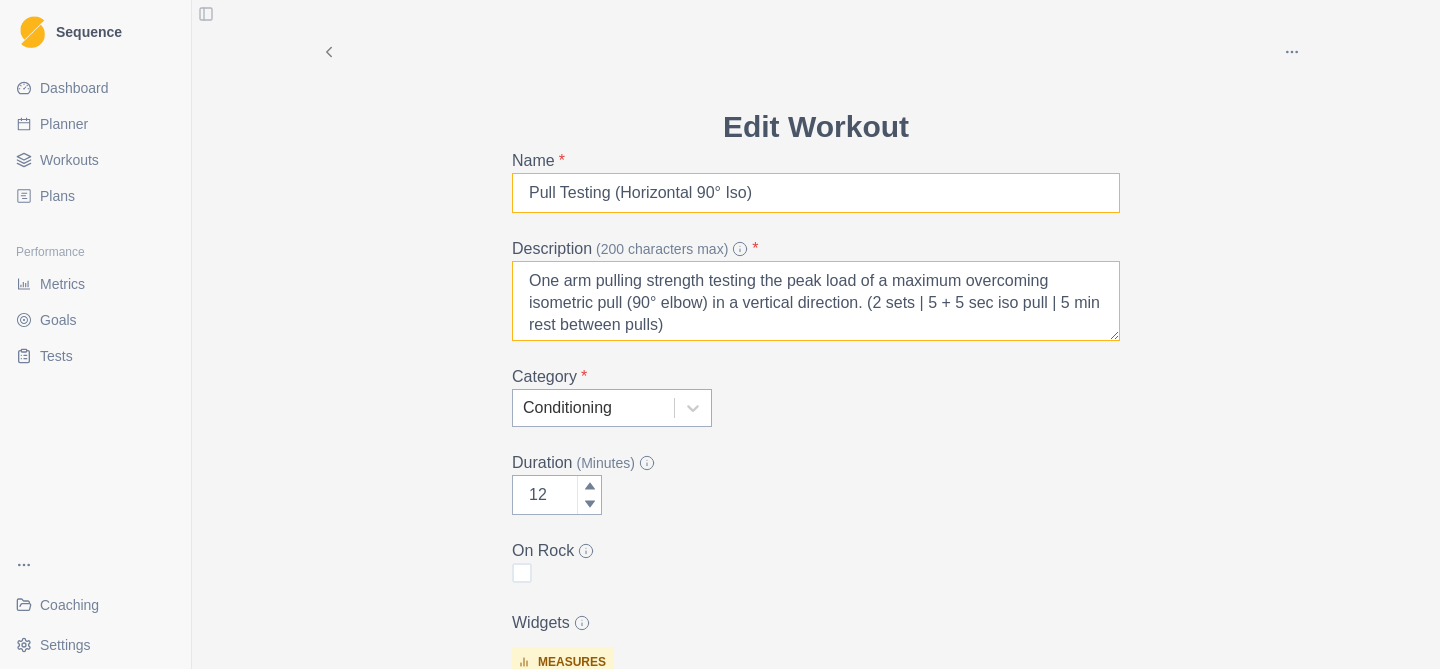 type on "Pull Testing (Horizontal 90° Iso)" 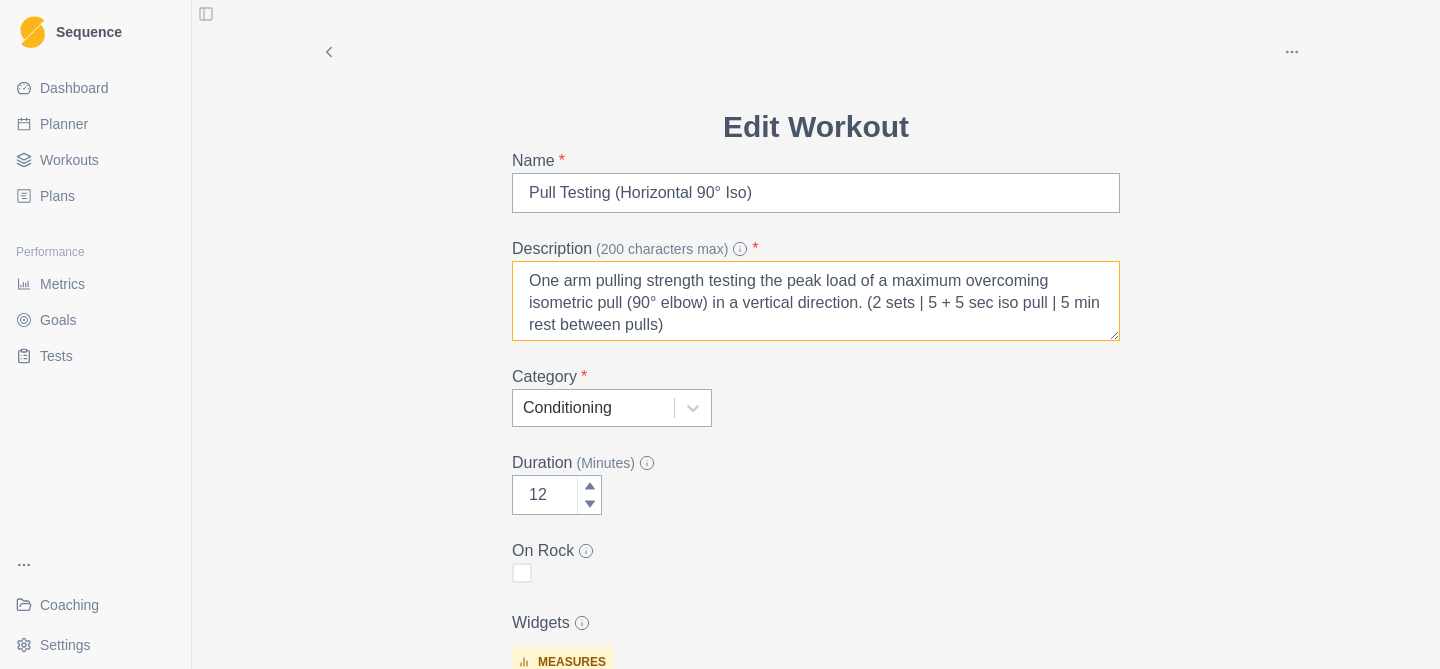click on "One arm pulling strength testing the peak load of a maximum overcoming isometric pull (90° elbow) in a vertical direction. (2 sets | 5 + 5 sec iso pull | 5 min rest between pulls)" at bounding box center [816, 301] 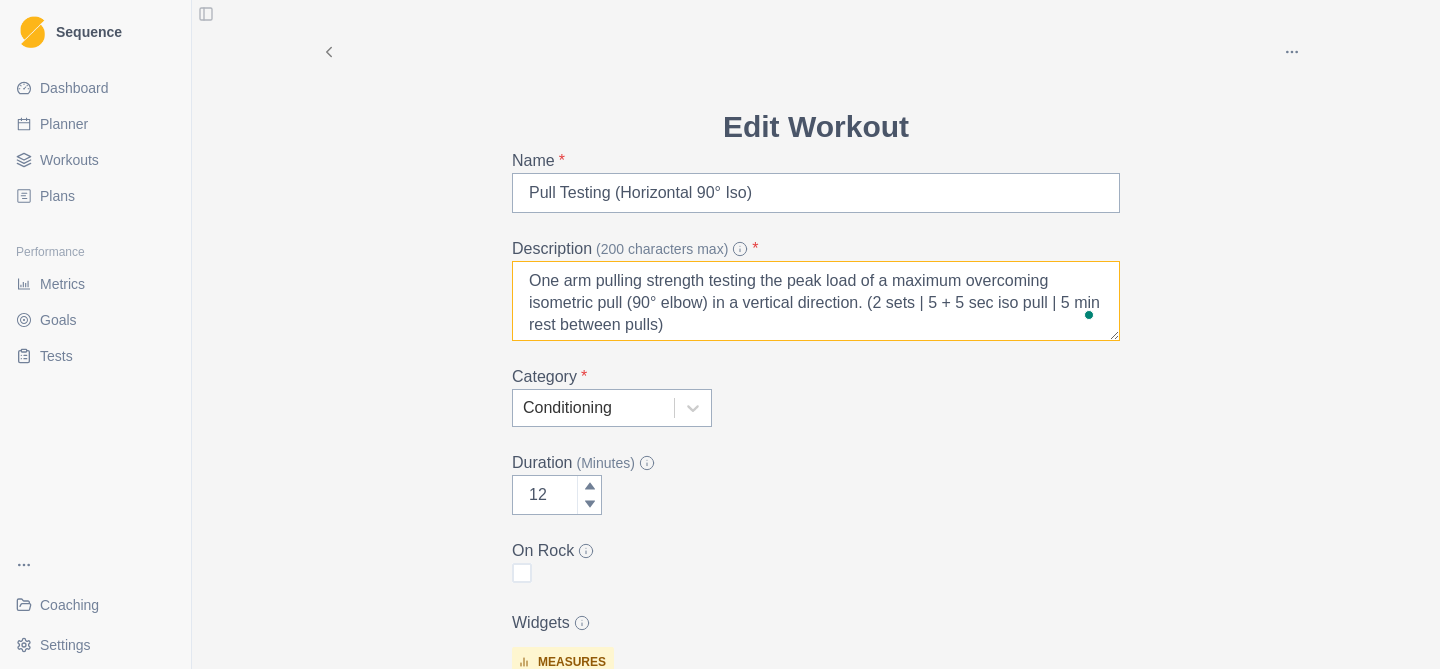 drag, startPoint x: 804, startPoint y: 305, endPoint x: 752, endPoint y: 305, distance: 52 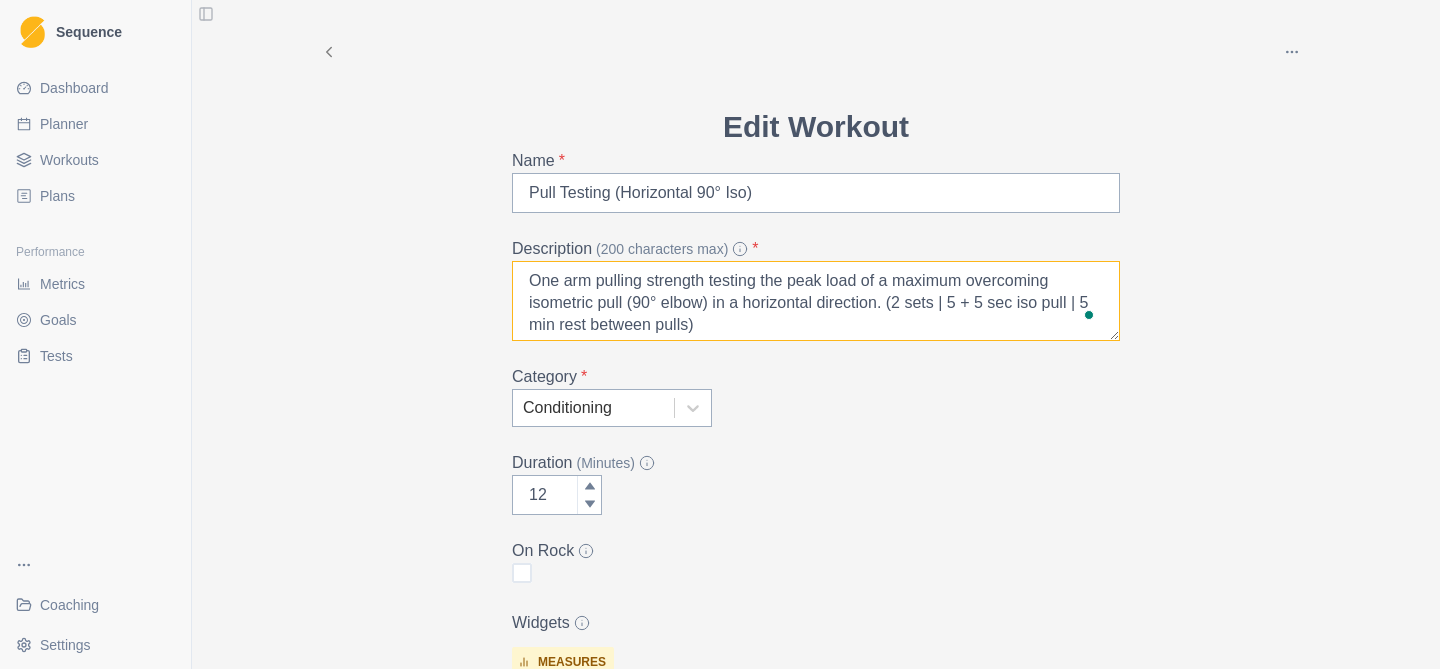 scroll, scrollTop: 37, scrollLeft: 0, axis: vertical 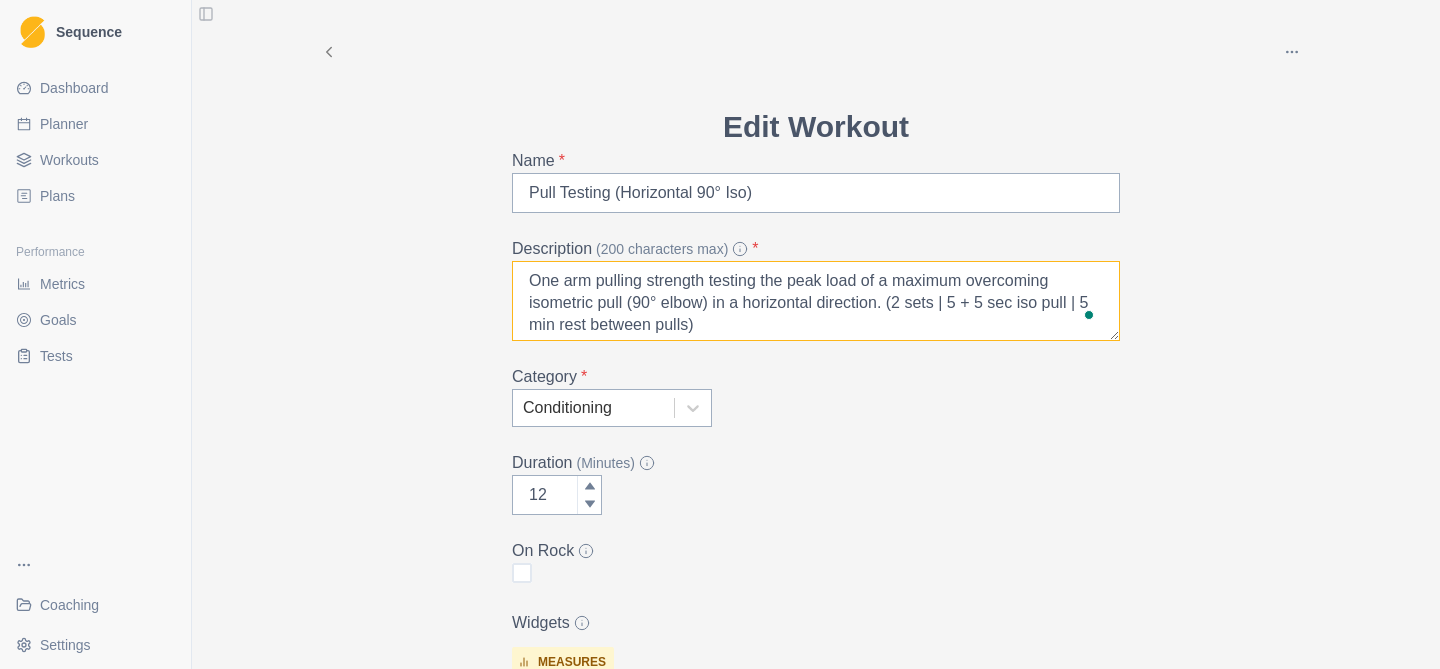 click on "One arm pulling strength testing the peak load of a maximum overcoming isometric pull (90° elbow) in a horizontal direction. (2 sets | 5 + 5 sec iso pull | 5 min rest between pulls)" at bounding box center [816, 301] 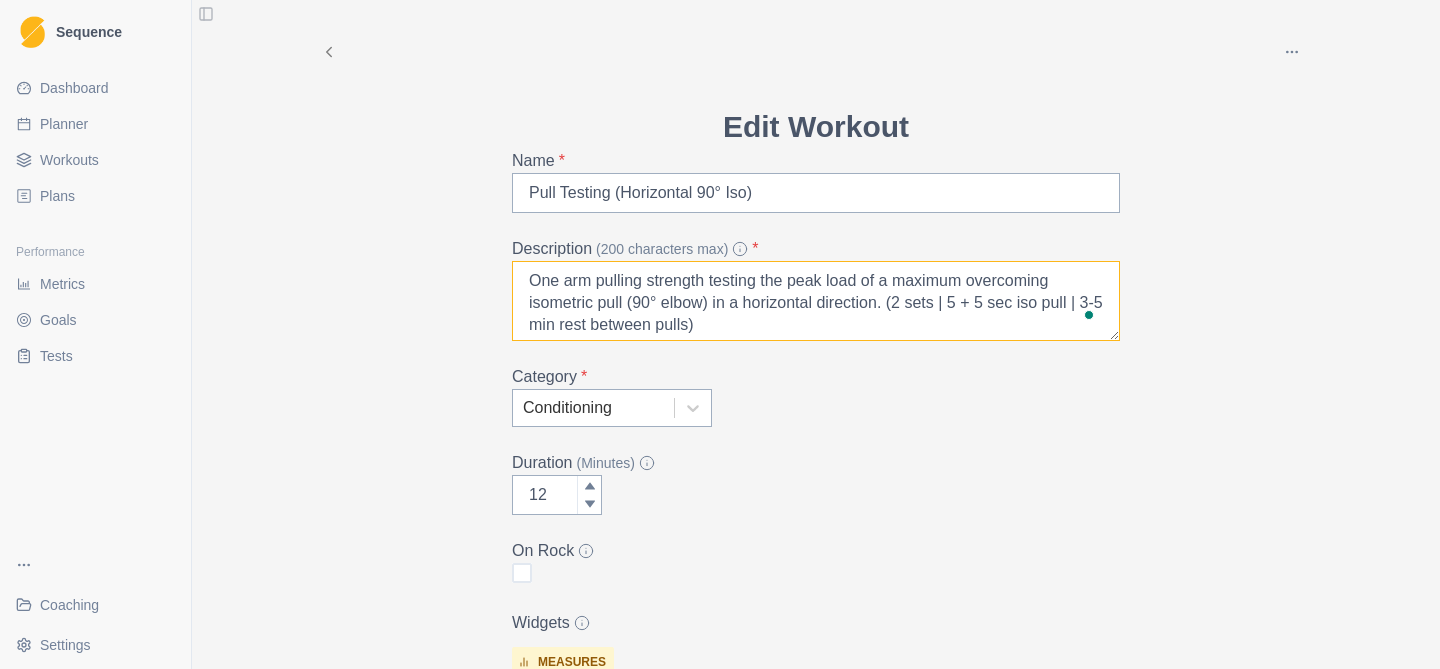 type on "One arm pulling strength testing the peak load of a maximum overcoming isometric pull (90° elbow) in a horizontal direction. (2 sets | 5 + 5 sec iso pull | 3-5 min rest between pulls)" 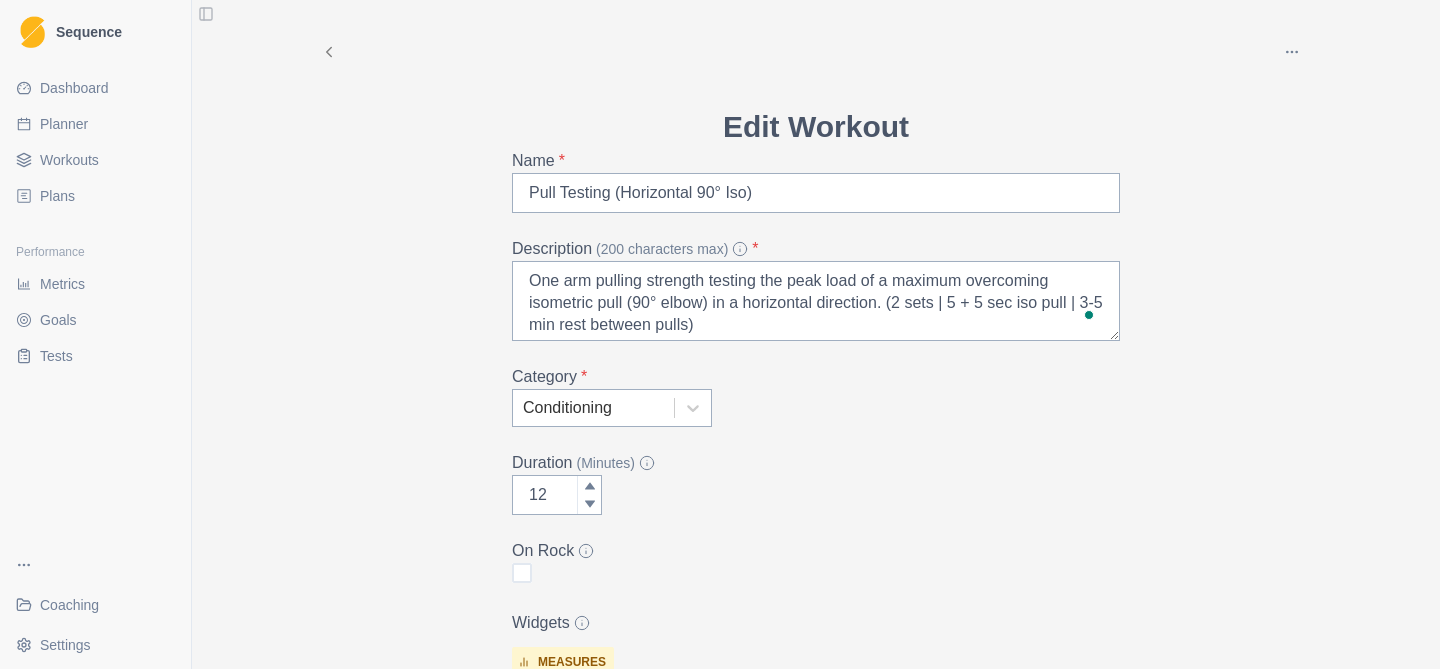 click on "Edit Workout Name * Pull Testing (Horizontal 90° Iso) Description   (200 characters max) * One arm pulling strength testing the peak load of a maximum overcoming isometric pull (90° elbow) in a horizontal direction. (2 sets | 5 + 5 sec iso pull | 3-5 min rest between pulls) Category * Conditioning Duration   (Minutes) 12 On Rock Widgets measures 1-Arm Pull - Peak Load (Left) 1-Arm Pull - Peak Load (Right) Add Widget Extra Details (detailed instructions, add videos, images, etc) Cancel Update" at bounding box center (816, 533) 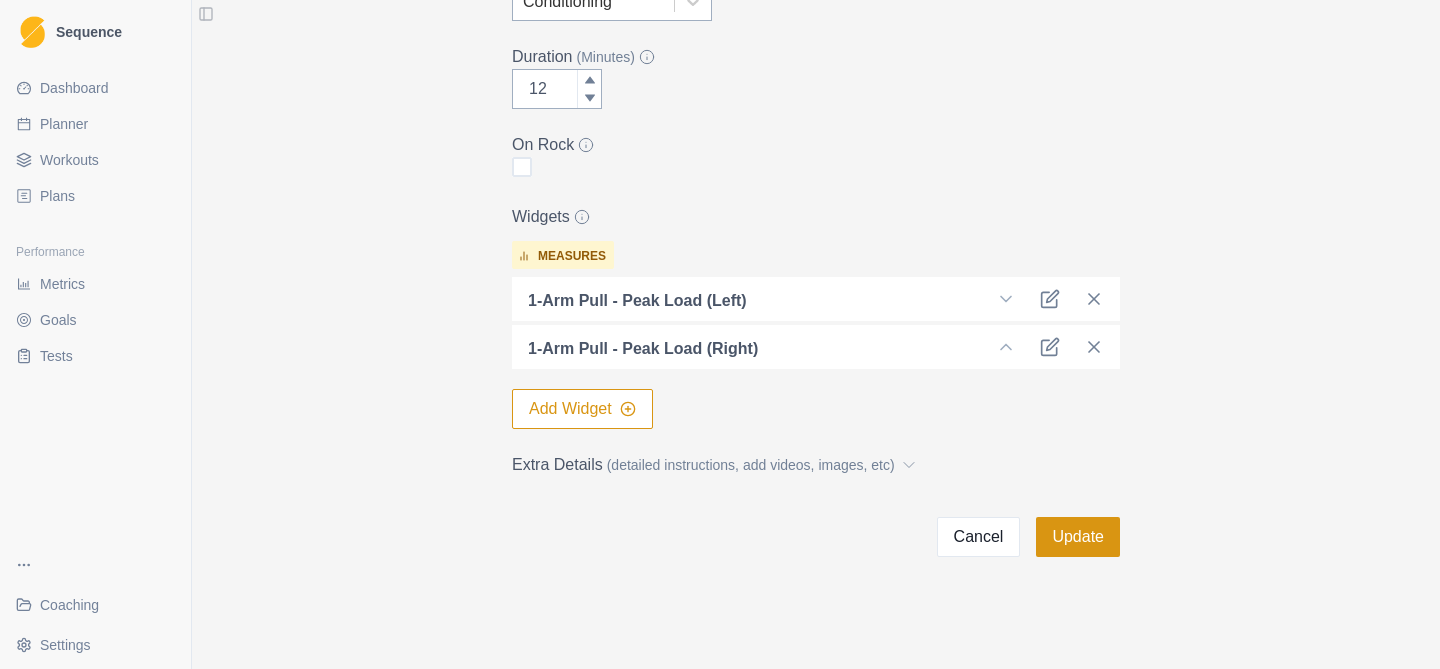 click on "Update" at bounding box center (1078, 537) 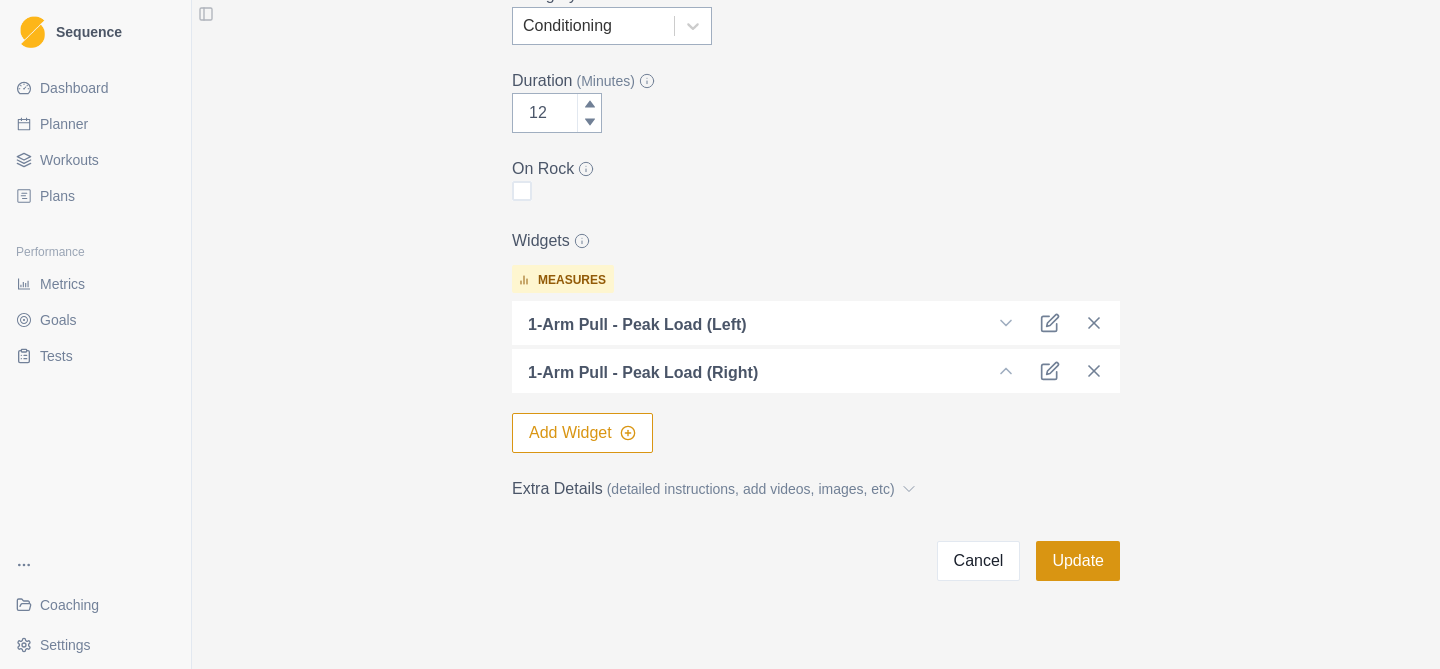 scroll, scrollTop: 0, scrollLeft: 0, axis: both 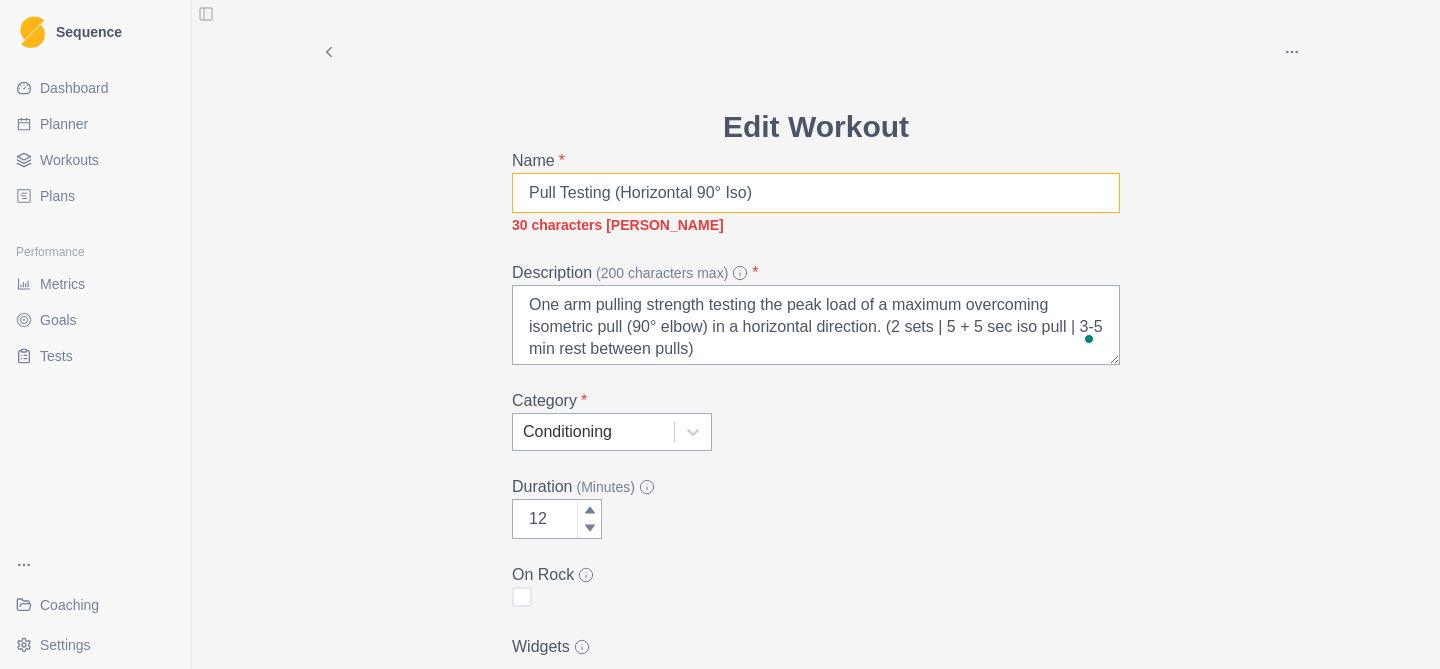 click on "Pull Testing (Horizontal 90° Iso)" at bounding box center (816, 193) 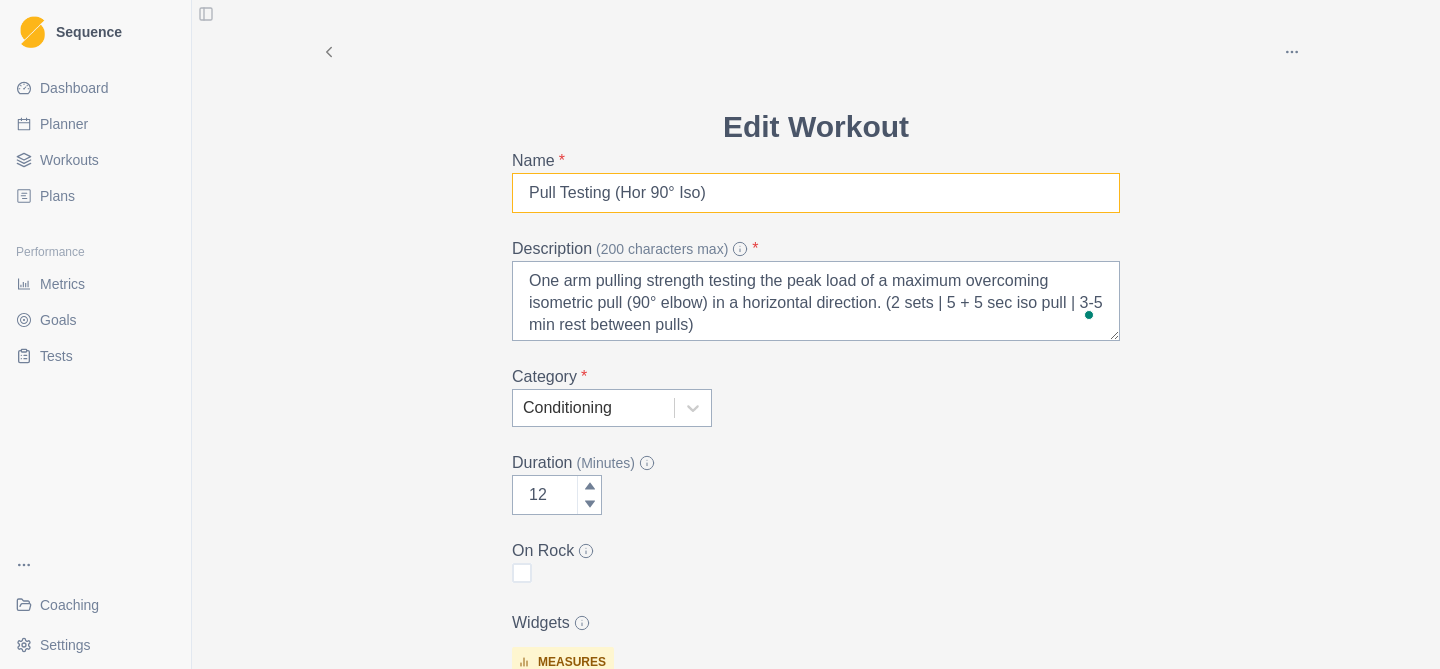 scroll, scrollTop: 66, scrollLeft: 0, axis: vertical 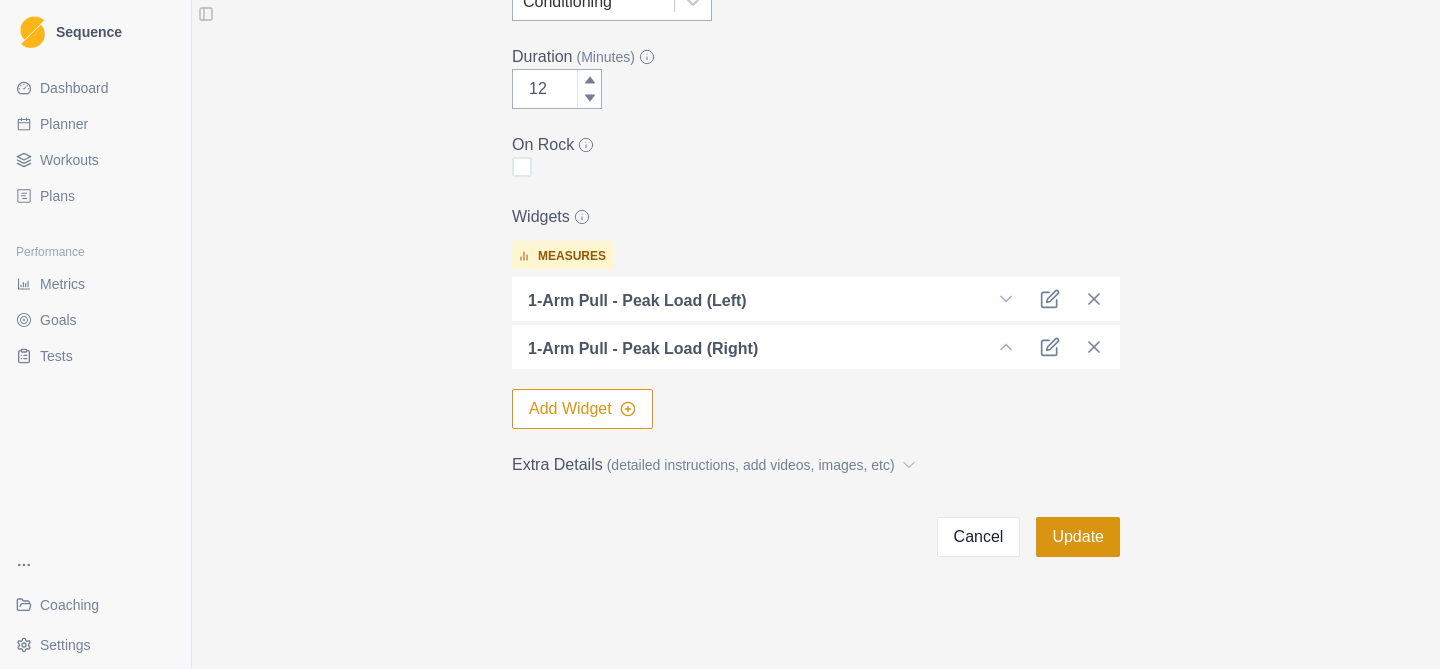 type on "Pull Testing (Hor 90° Iso)" 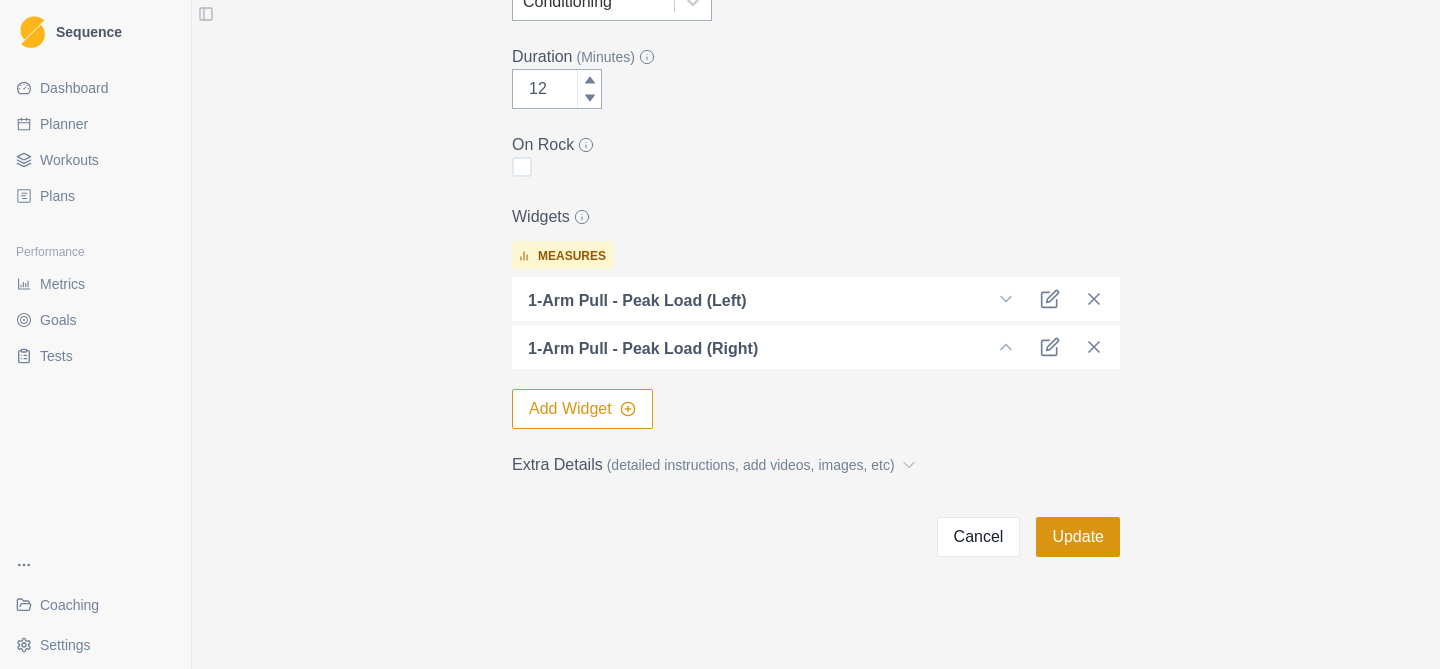 click on "Update" at bounding box center [1078, 537] 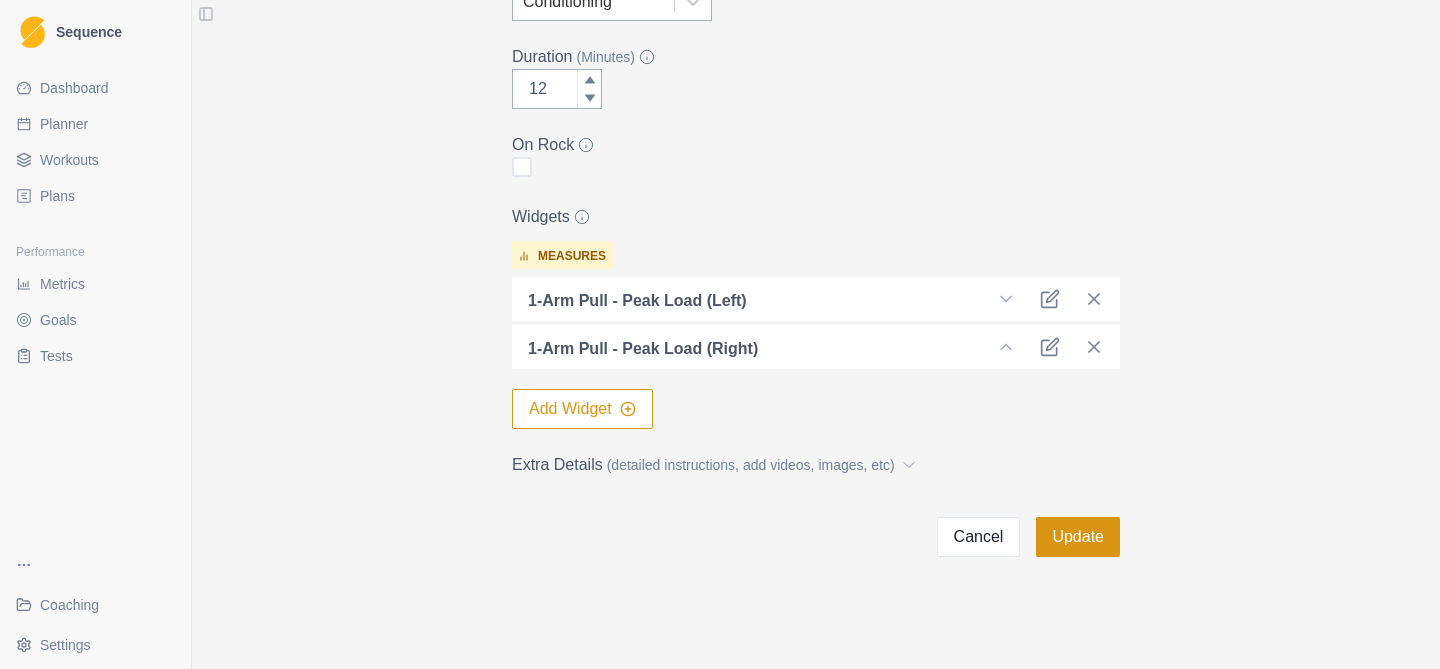 scroll, scrollTop: 0, scrollLeft: 0, axis: both 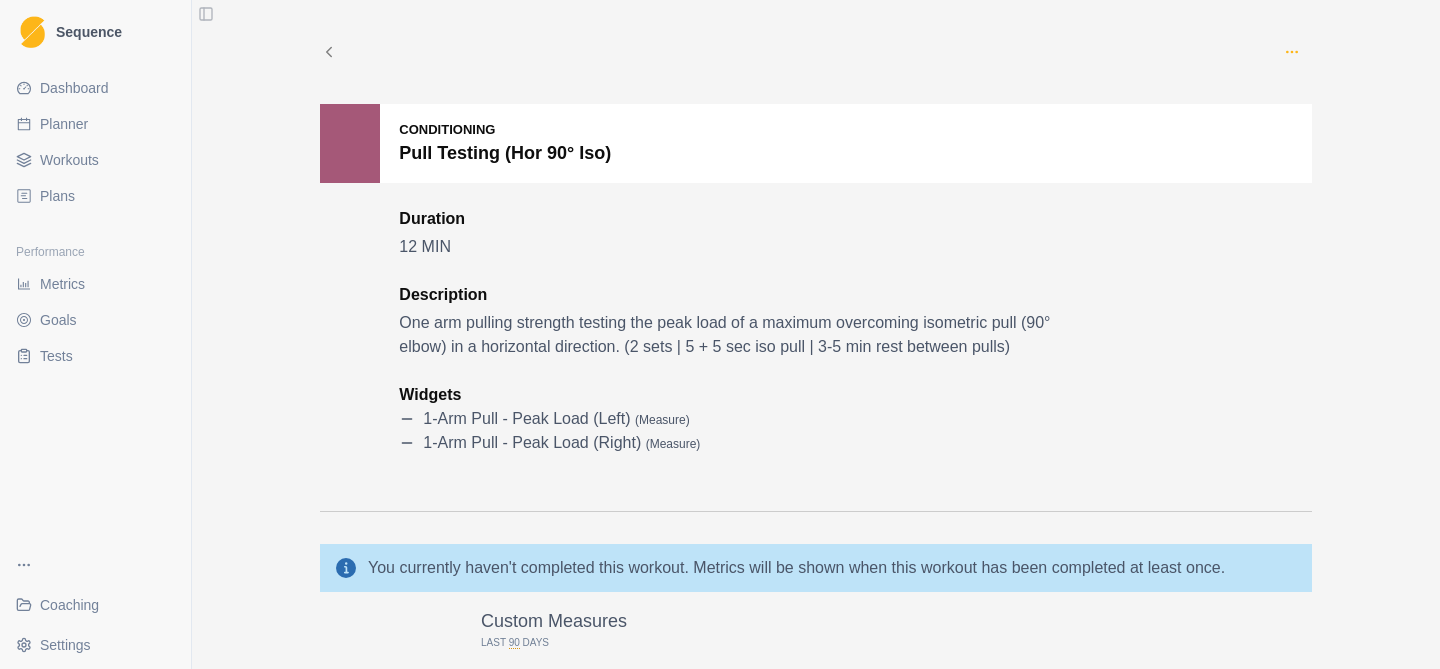 click 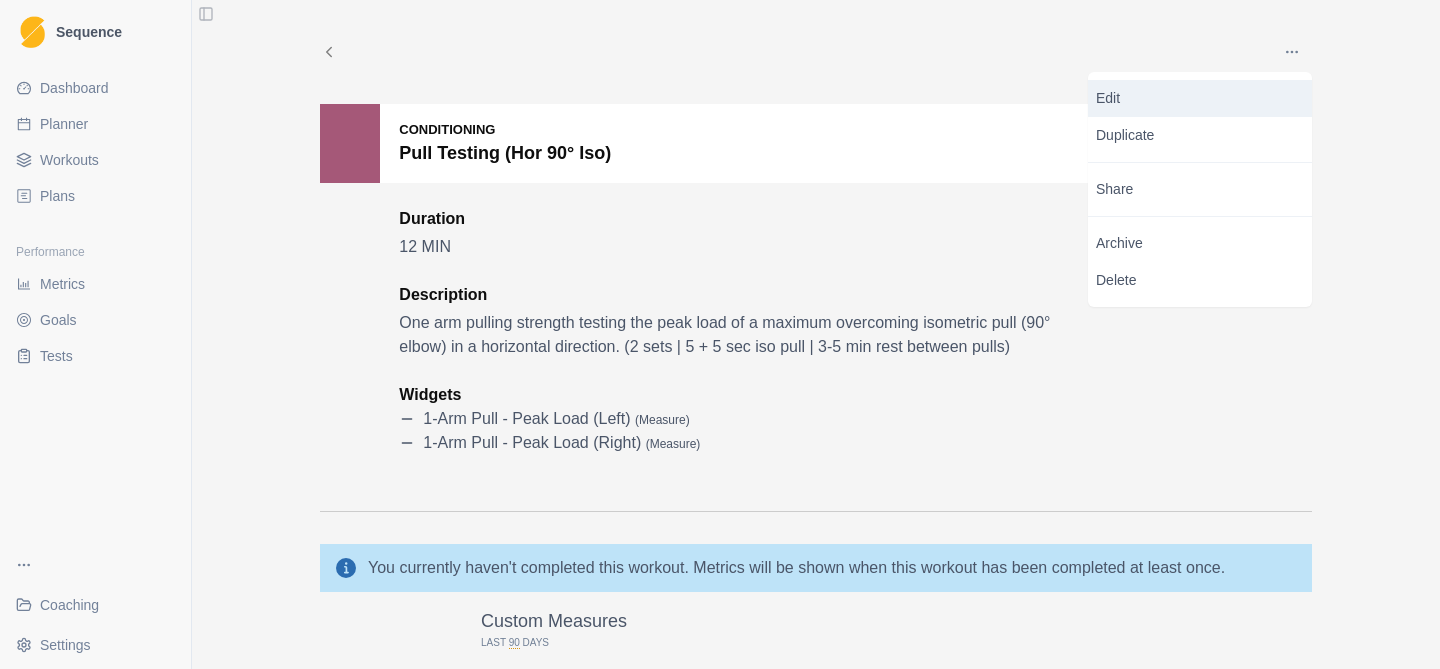 click on "Edit" at bounding box center (1200, 98) 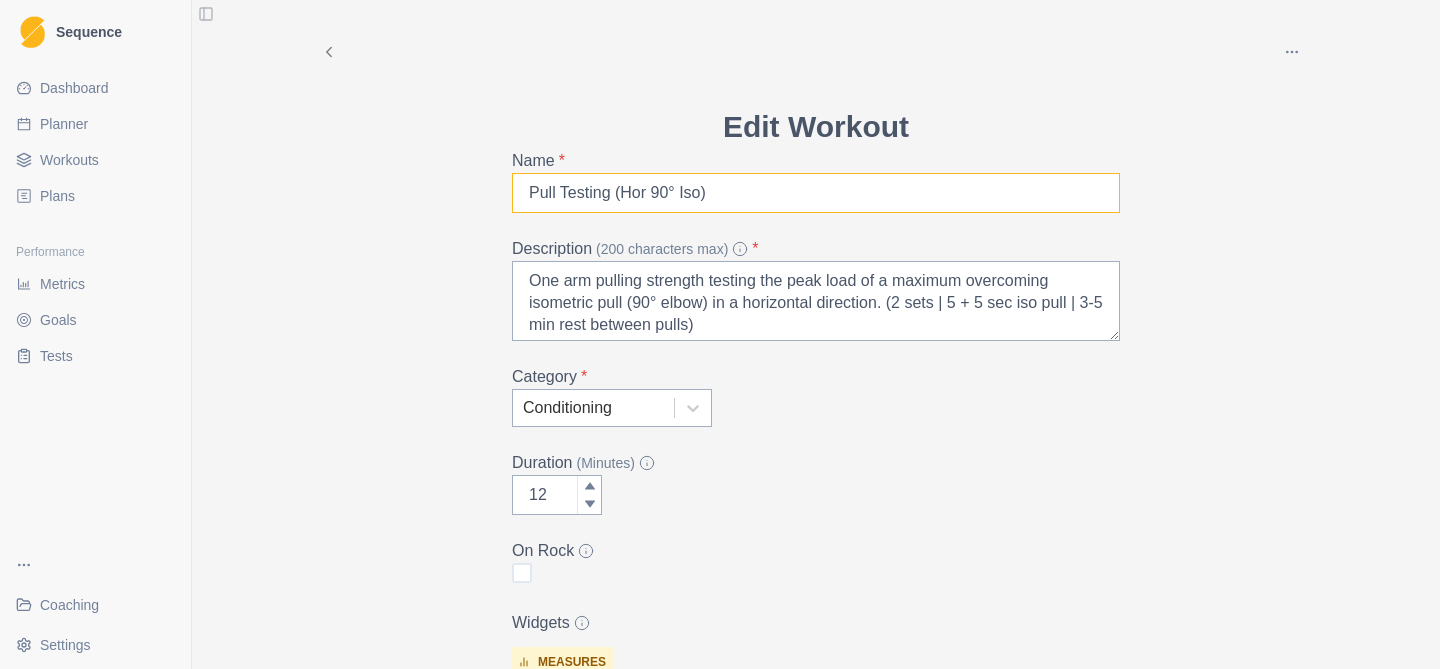 click on "Pull Testing (Hor 90° Iso)" at bounding box center [816, 193] 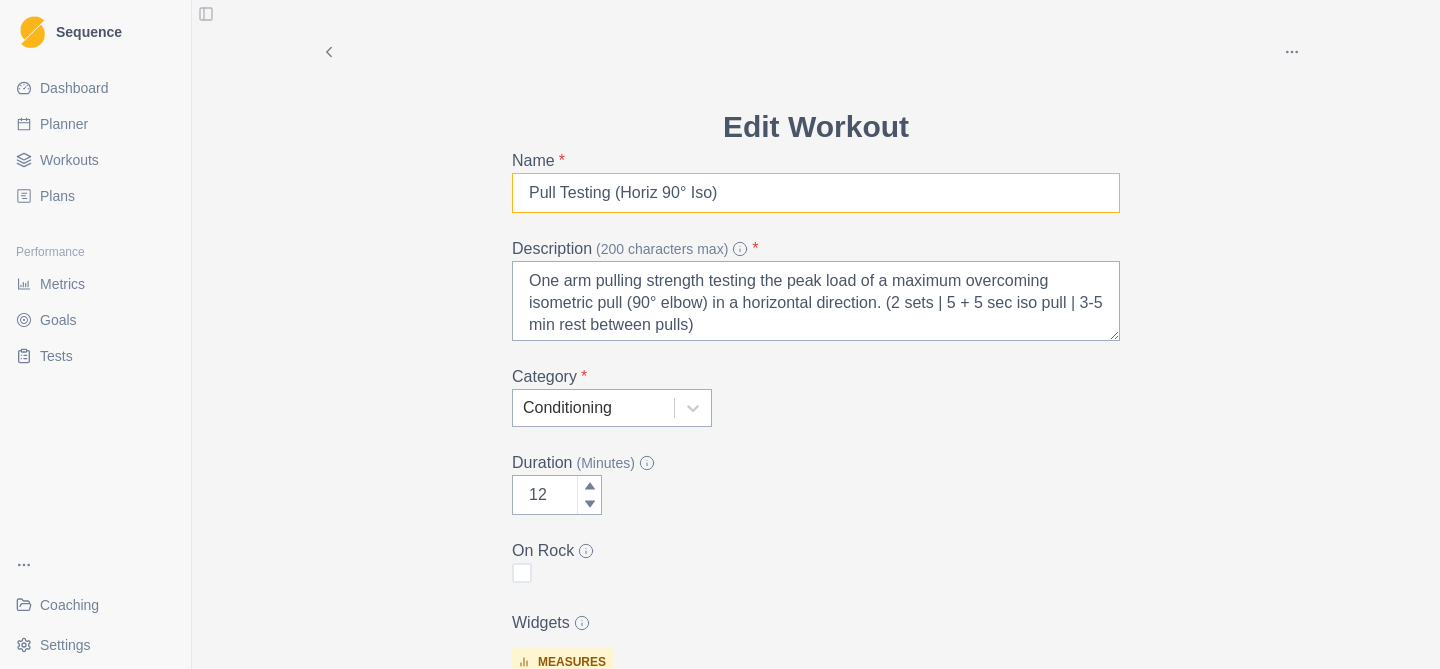 type on "Pull Testing (Horiz 90° Iso)" 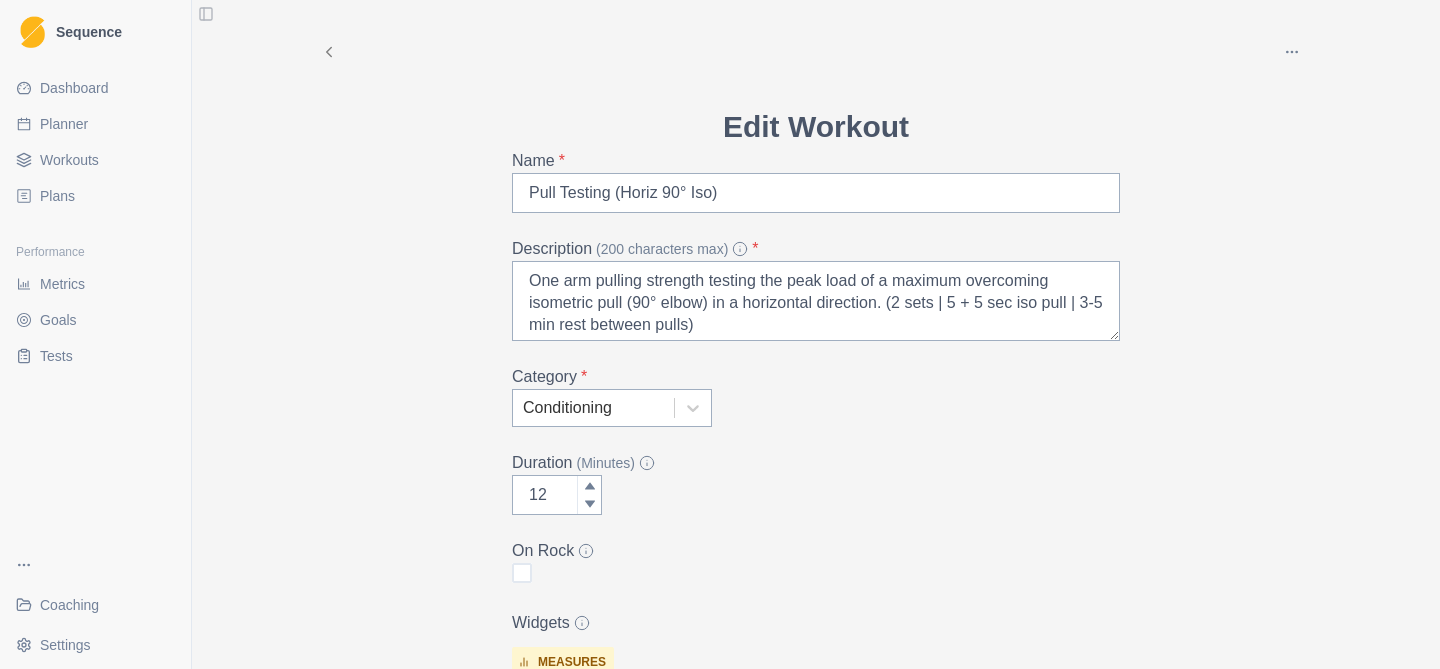click on "Archive Delete Edit Workout Name * Pull Testing (Horiz 90° Iso) Description   (200 characters max) * One arm pulling strength testing the peak load of a maximum overcoming isometric pull (90° elbow) in a horizontal direction. (2 sets | 5 + 5 sec iso pull | 3-5 min rest between pulls) Category * Conditioning Duration   (Minutes) 12 On Rock Widgets measures 1-Arm Pull - Peak Load (Left) 1-Arm Pull - Peak Load (Right) Add Widget Extra Details (detailed instructions, add videos, images, etc) Cancel Update" at bounding box center [816, 481] 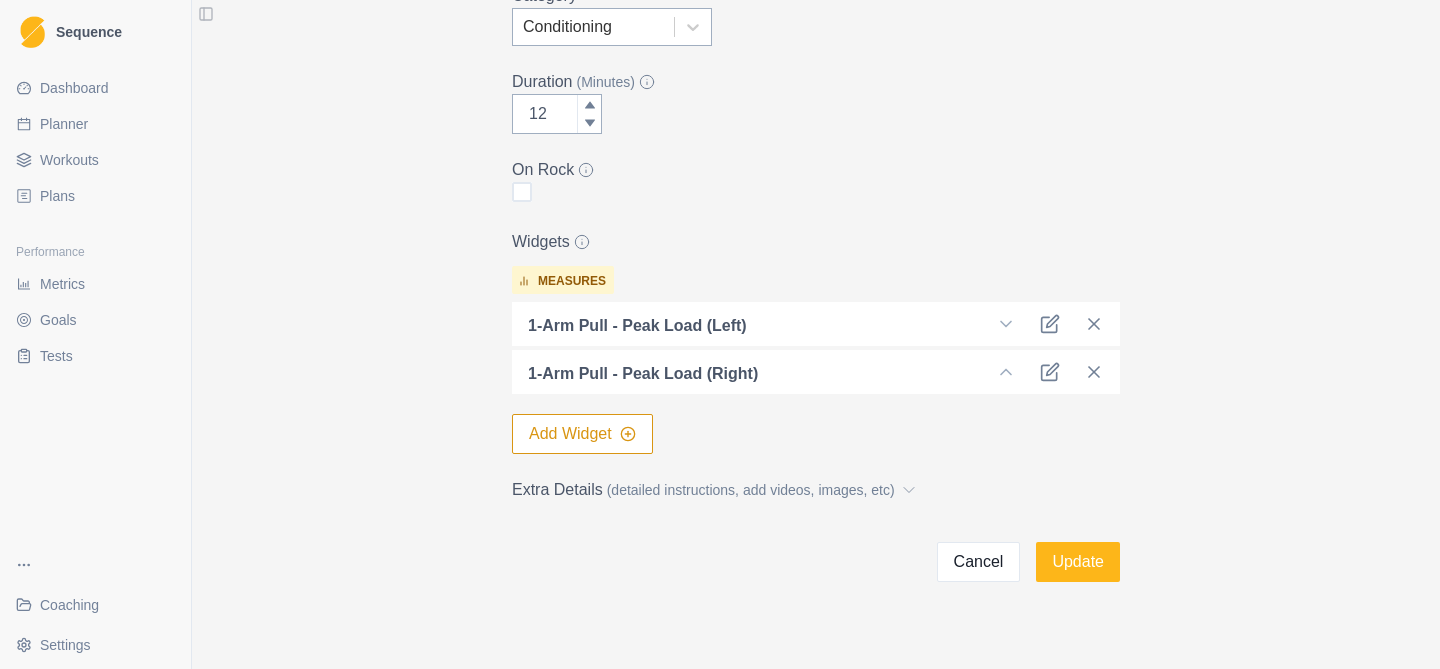 scroll, scrollTop: 406, scrollLeft: 0, axis: vertical 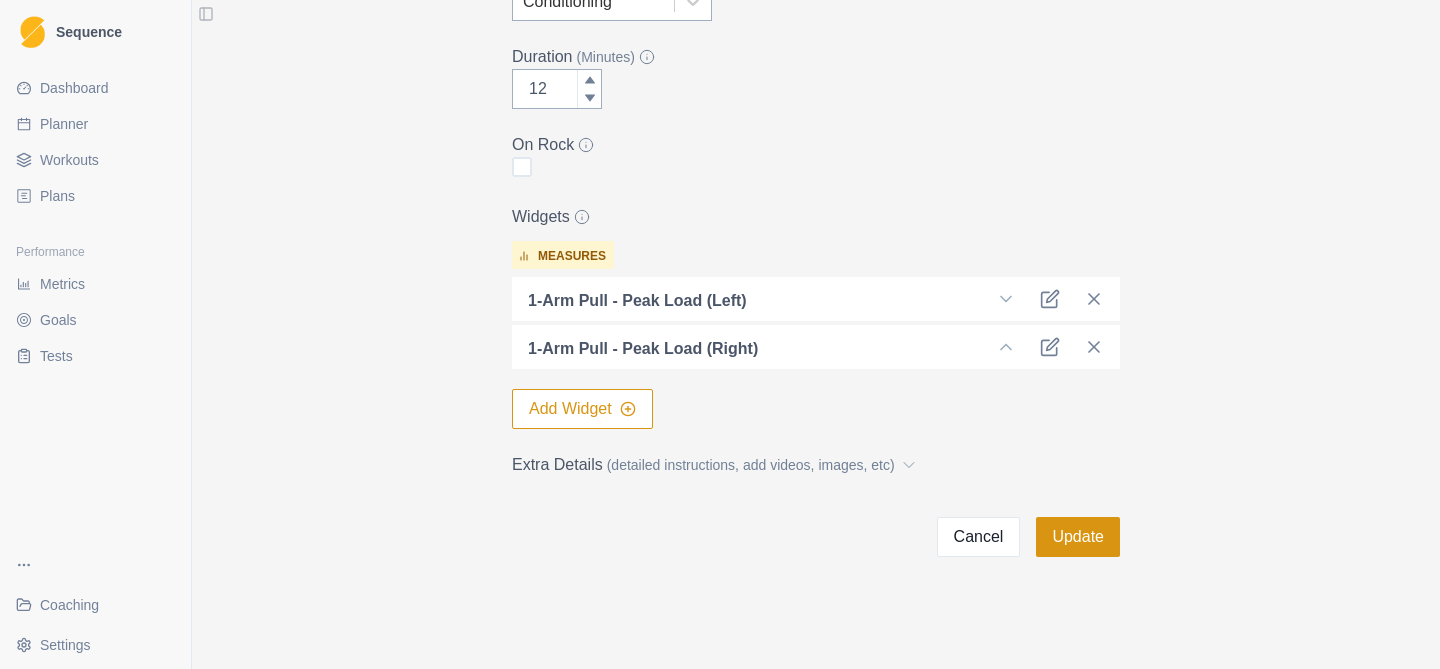 click on "Update" at bounding box center (1078, 537) 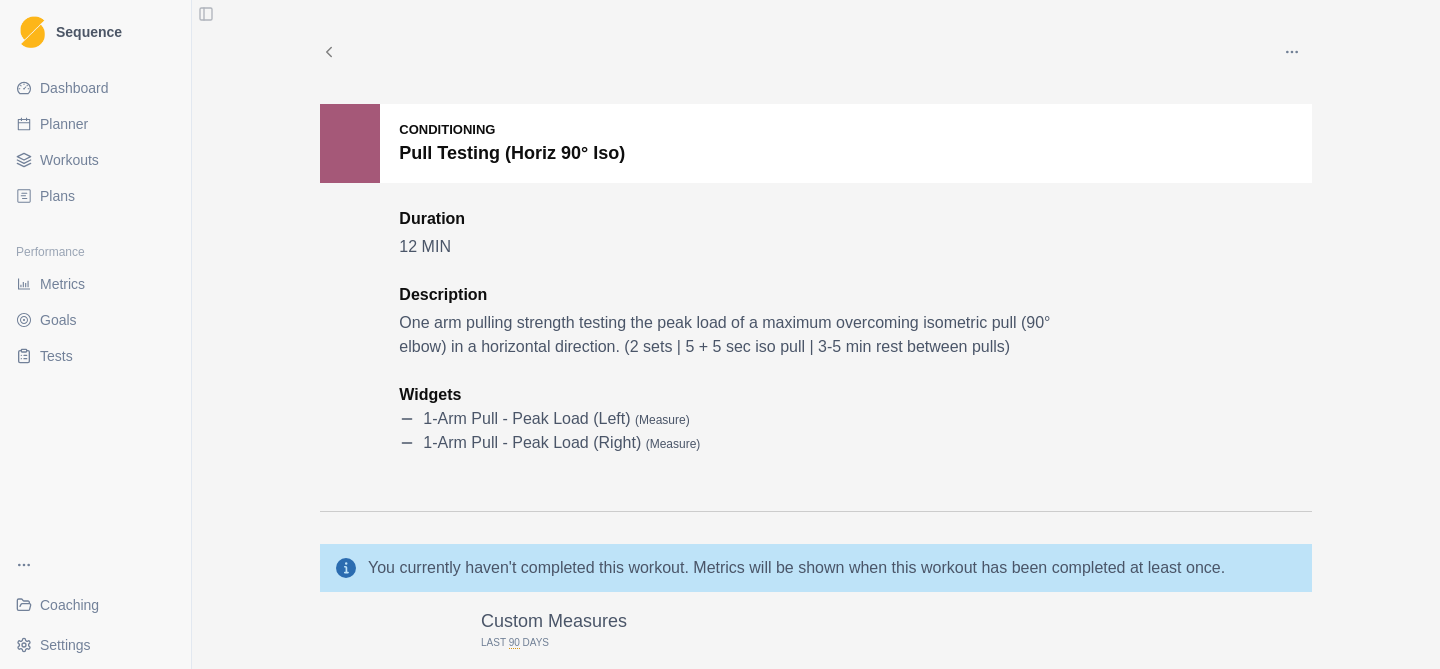 click on "Workouts" at bounding box center (69, 160) 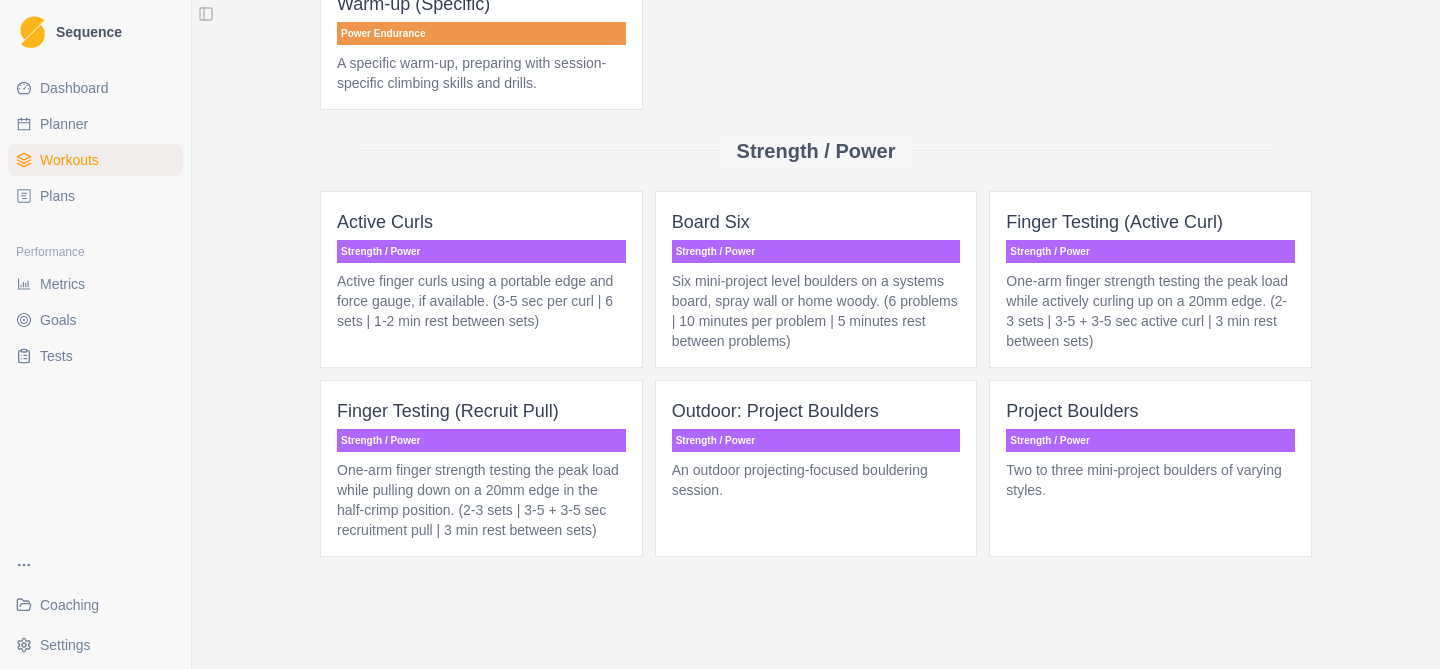 scroll, scrollTop: 1327, scrollLeft: 0, axis: vertical 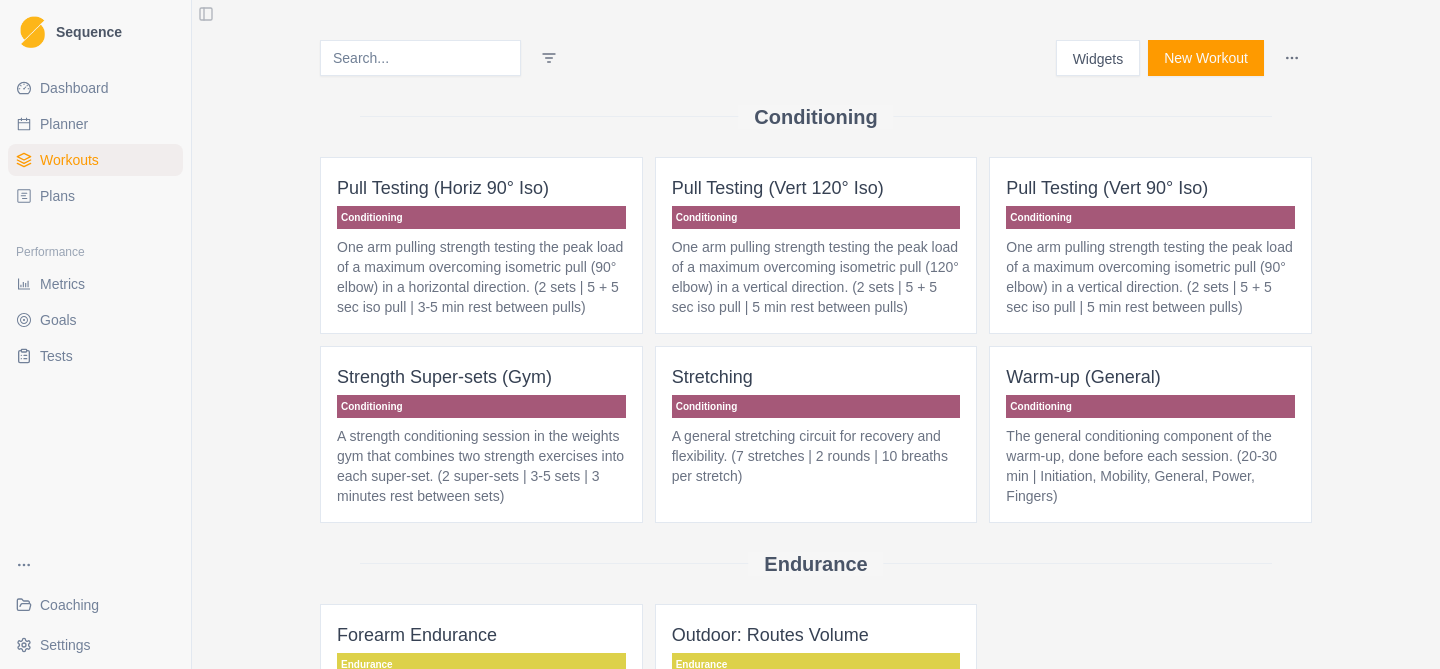 click on "One arm pulling strength testing the peak load of a maximum overcoming isometric pull (90° elbow) in a horizontal direction. (2 sets | 5 + 5 sec iso pull | 3-5 min rest between pulls)" at bounding box center (481, 277) 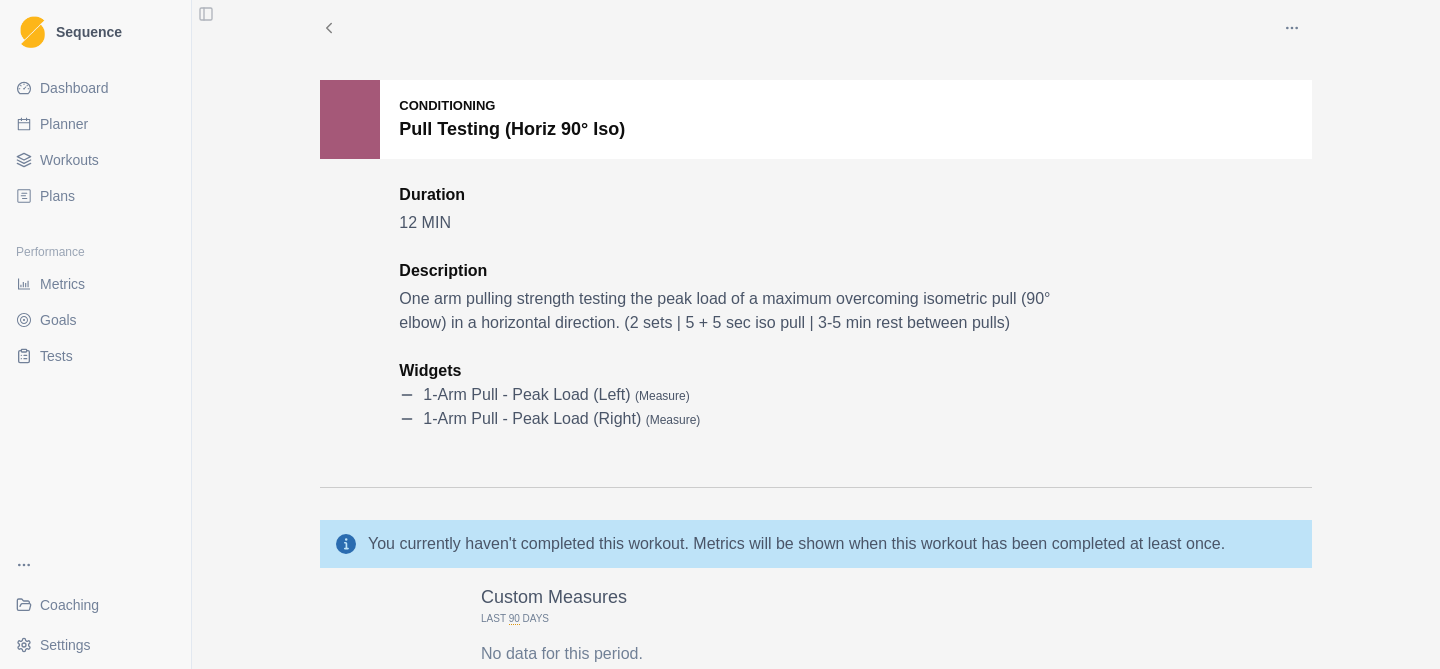 scroll, scrollTop: 27, scrollLeft: 0, axis: vertical 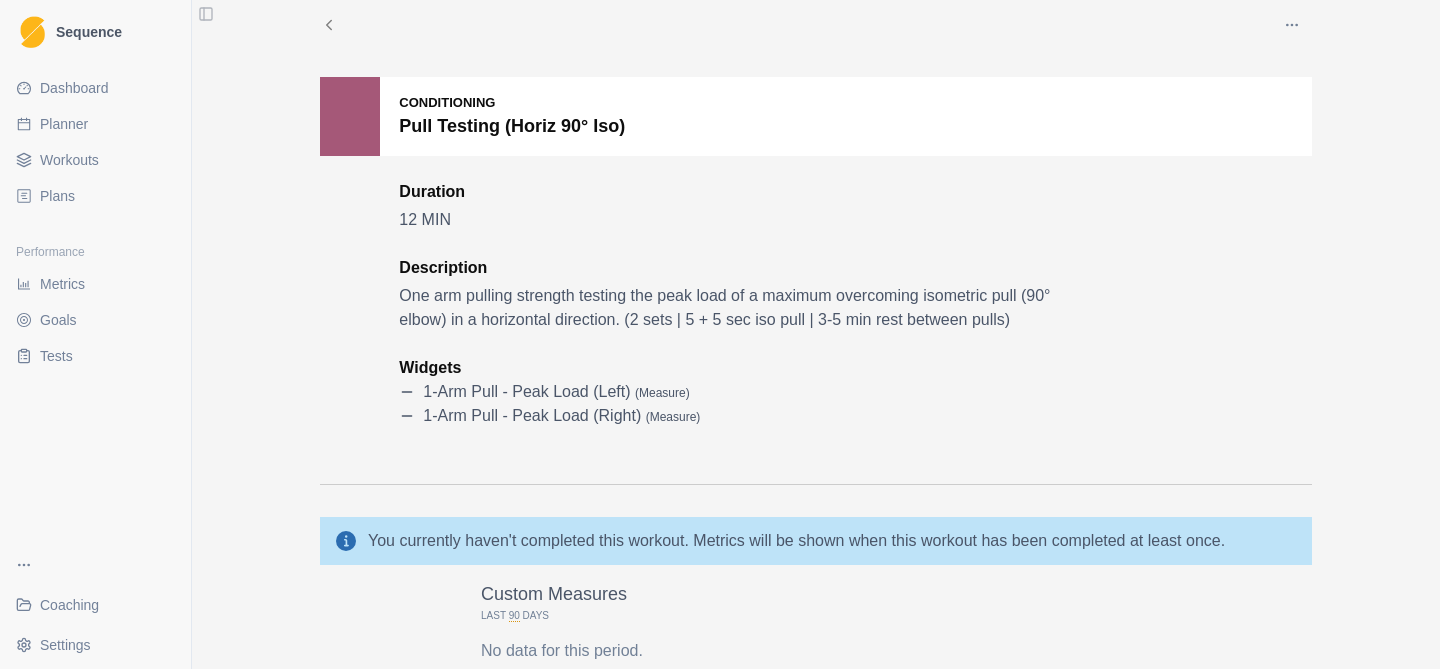 click 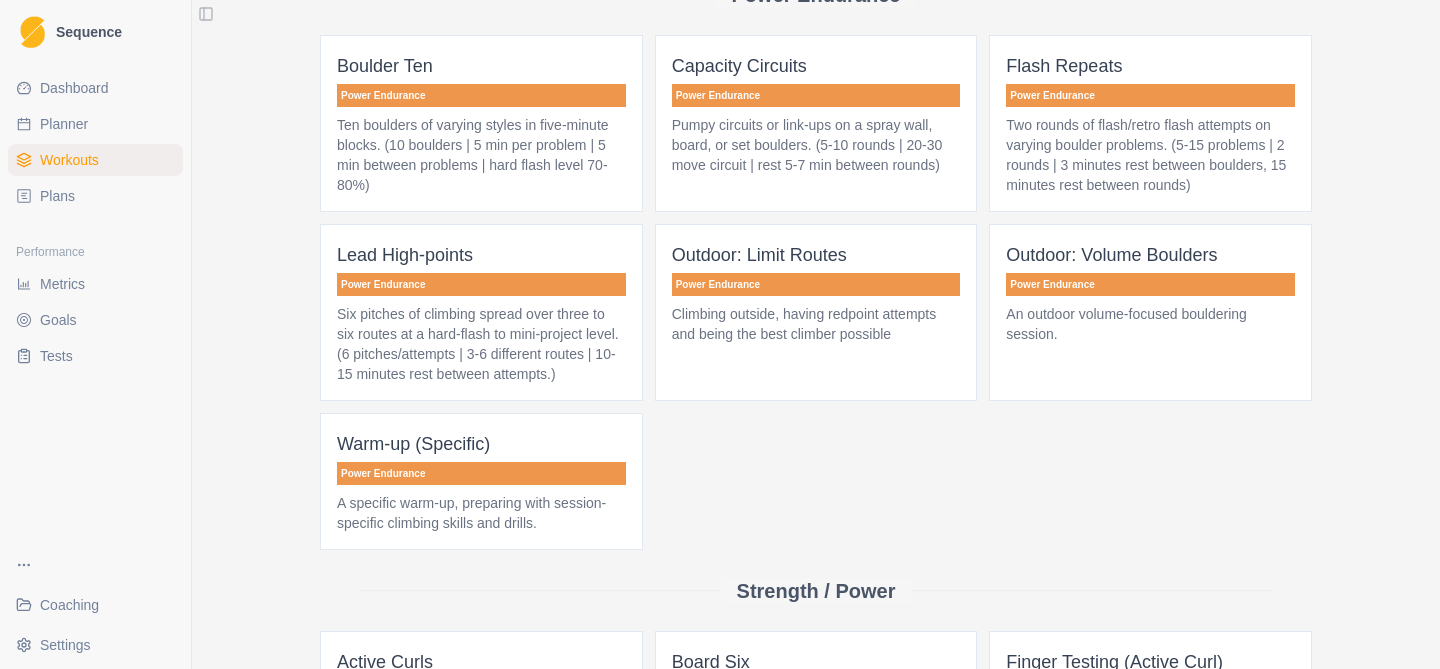 scroll, scrollTop: 830, scrollLeft: 0, axis: vertical 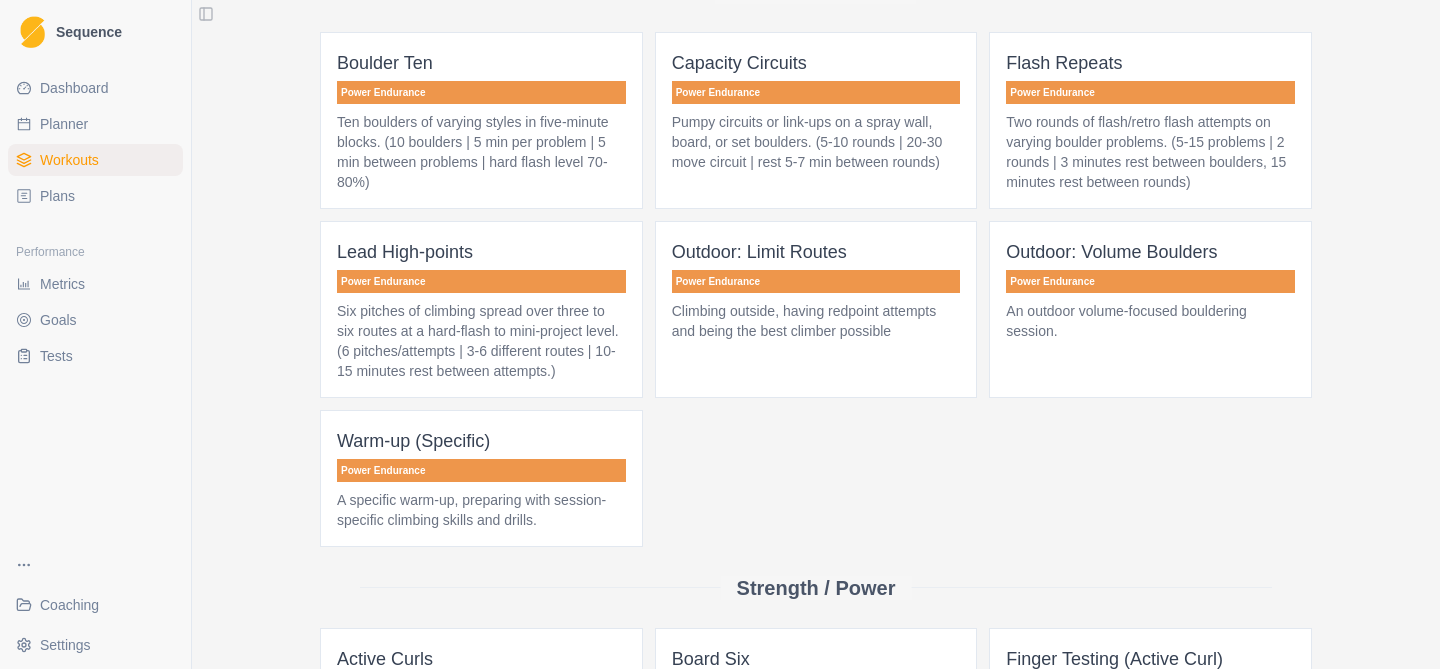 click on "Planner" at bounding box center (64, 124) 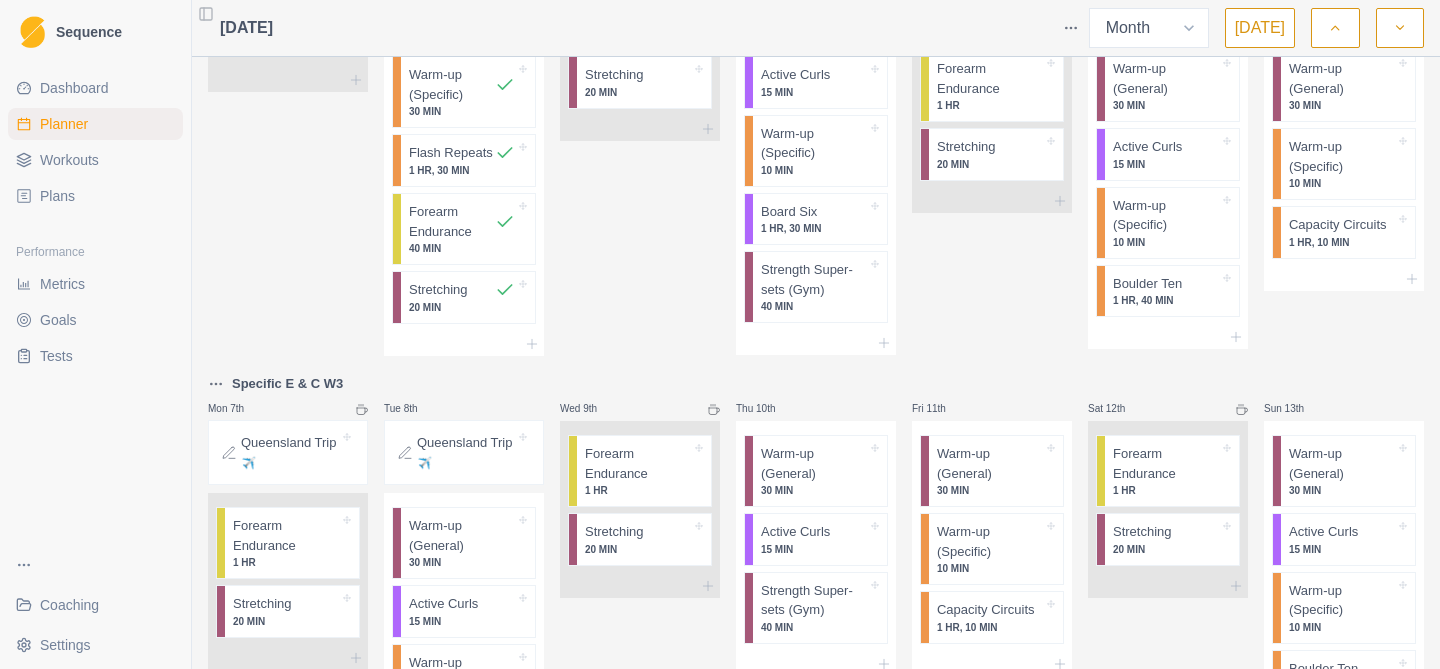 scroll, scrollTop: 0, scrollLeft: 0, axis: both 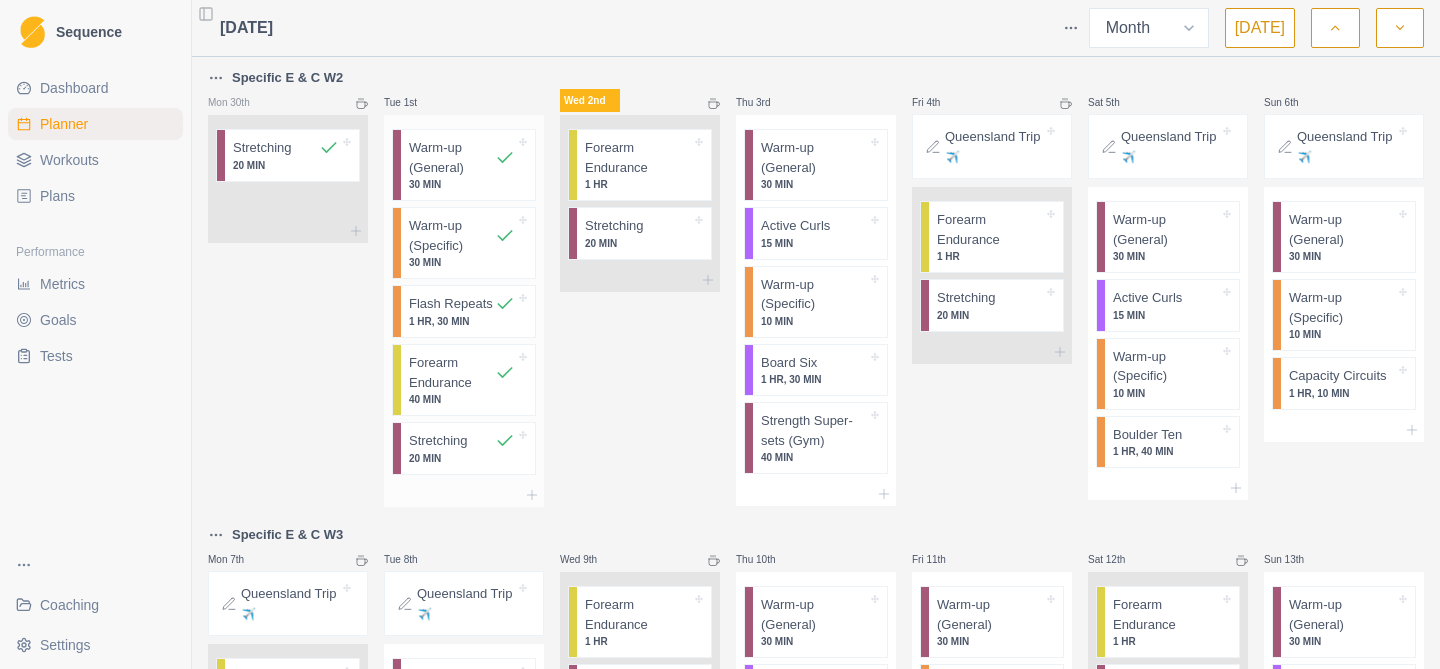 click on "1 HR, 30 MIN" at bounding box center [462, 321] 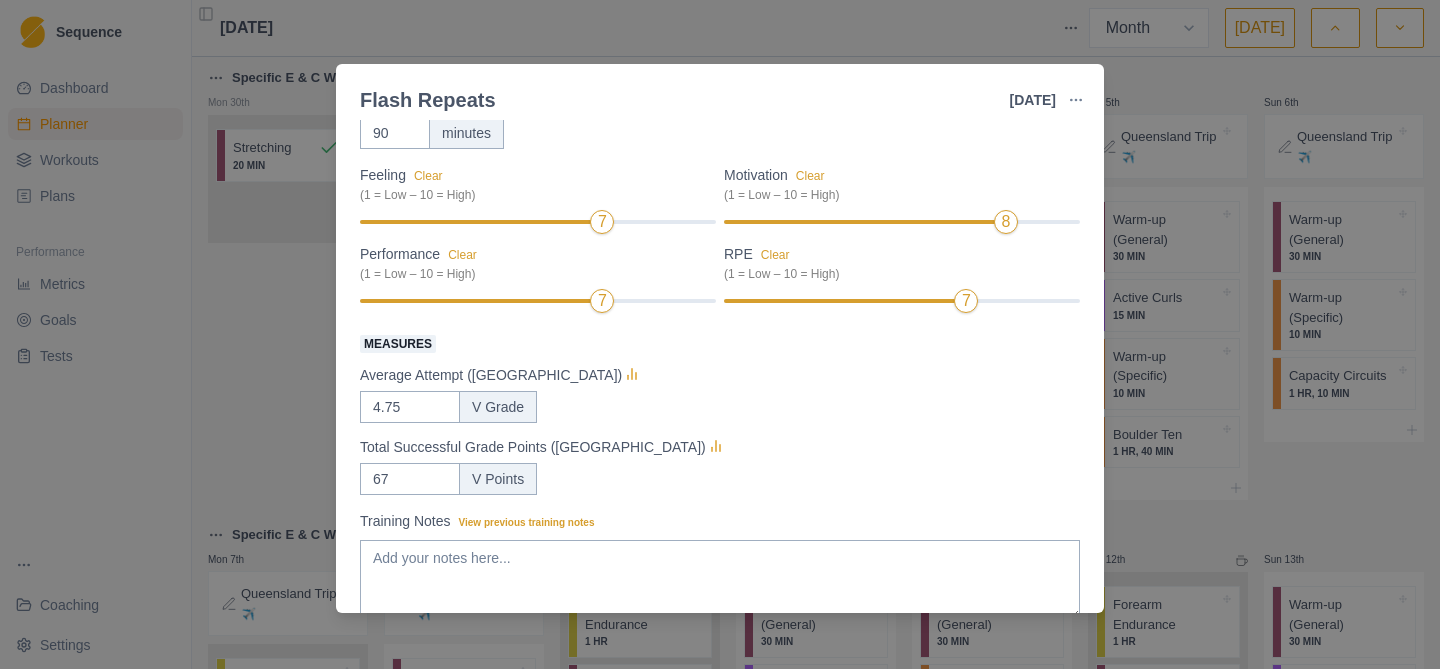 scroll, scrollTop: 150, scrollLeft: 0, axis: vertical 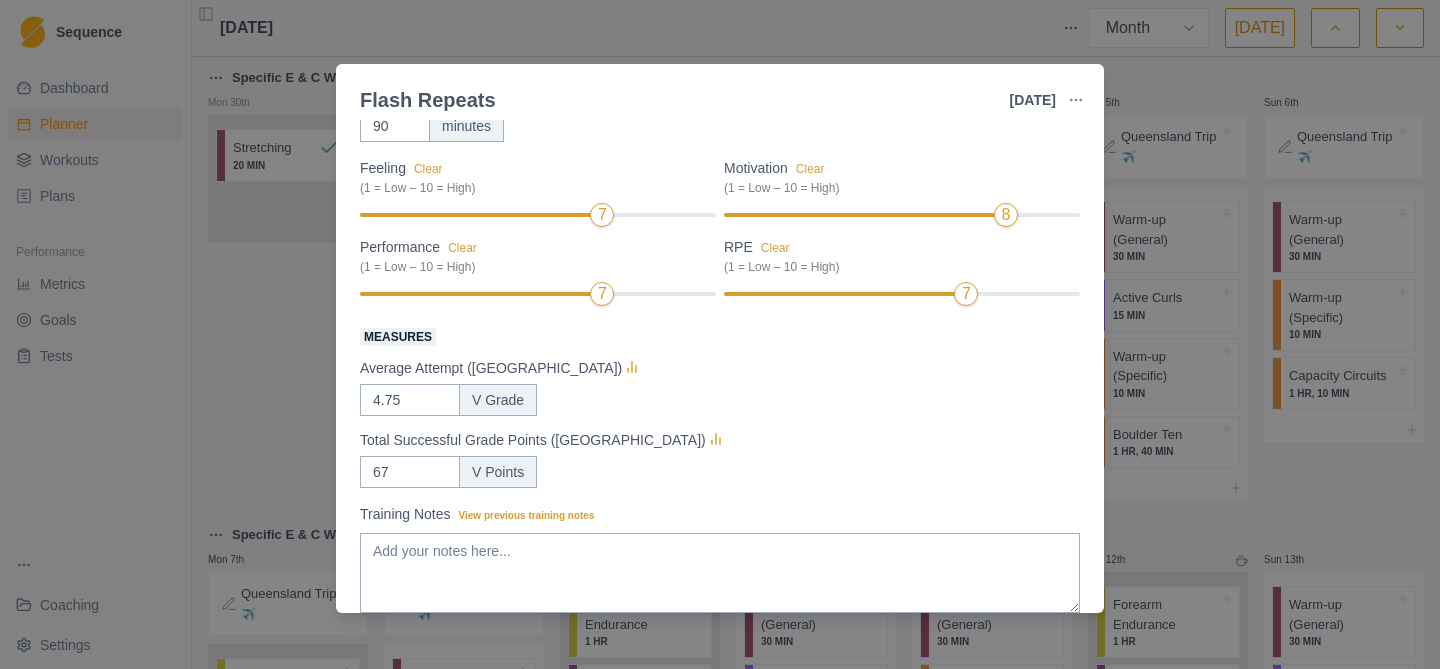 click on "Flash Repeats 1 Jul 2025 Link To Goal View Workout Metrics Edit Original Workout Reschedule Workout Remove From Schedule Power Endurance Duration:  1 HR, 30 MIN Two rounds of flash/retro flash attempts on varying boulder problems. (5-15 problems | 2 rounds | 3 minutes rest between boulders, 15 minutes rest between rounds) Actual Workout Duration 90 minutes Feeling Clear (1 = Low – 10 = High) 7 Motivation Clear (1 = Low – 10 = High) 8 Performance Clear (1 = Low – 10 = High) 7 RPE Clear (1 = Low – 10 = High) 7 Measures Average Attempt (Boulder) 4.75 V Grade Total Successful Grade Points (Boulder) 67 V Points Training Notes View previous training notes Mark as Incomplete Reschedule Update" at bounding box center [720, 334] 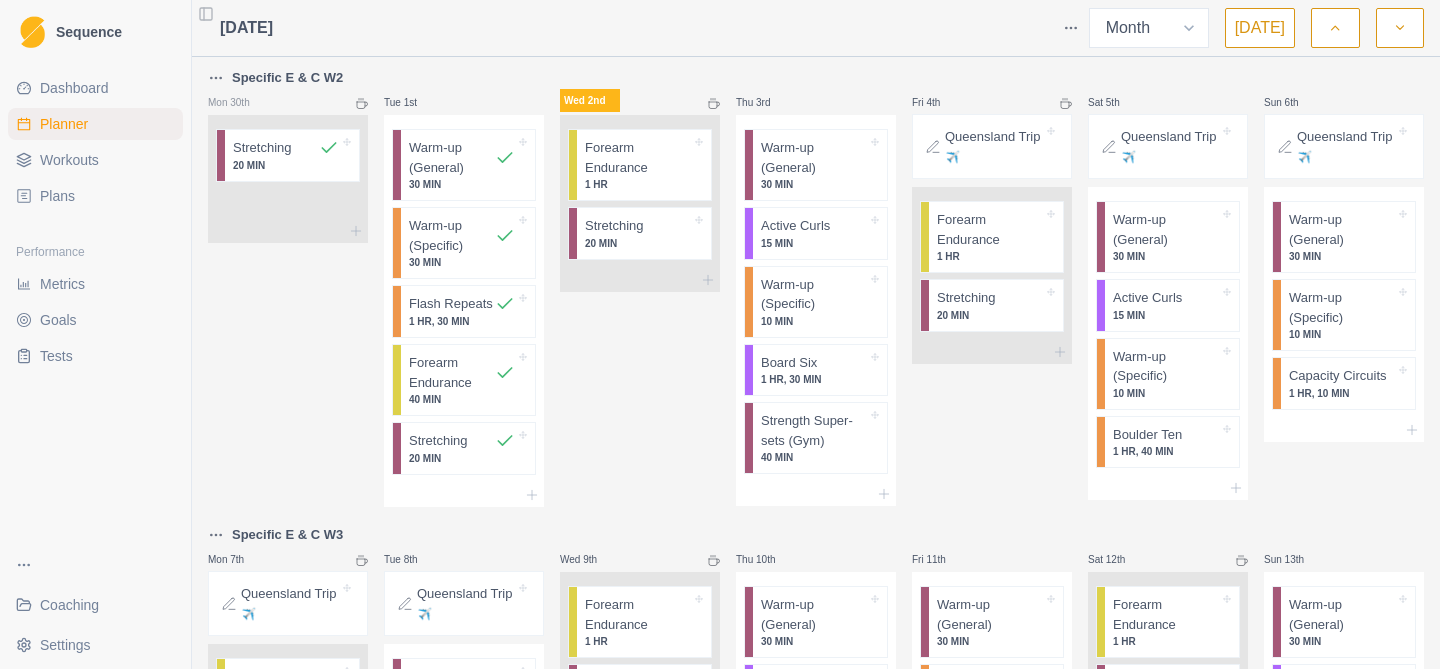 click on "Metrics" at bounding box center [62, 284] 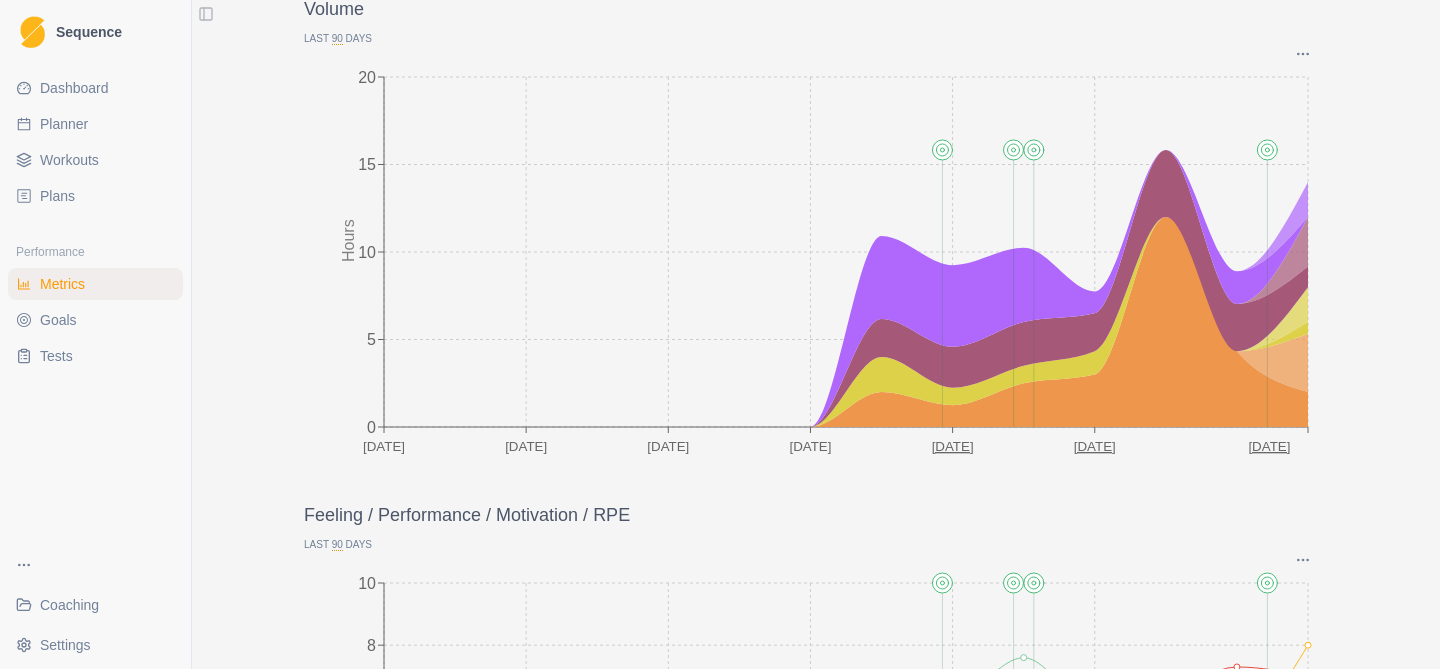 scroll, scrollTop: 0, scrollLeft: 0, axis: both 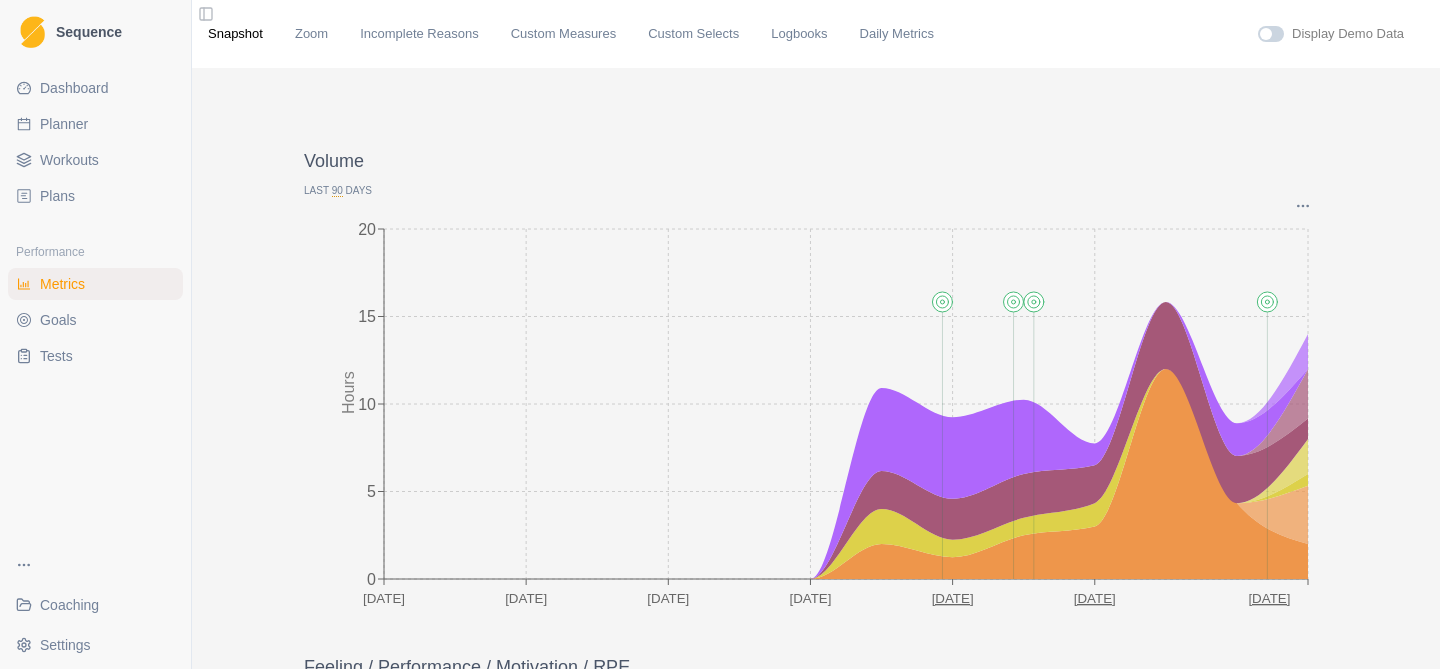 click on "Dashboard" at bounding box center (74, 88) 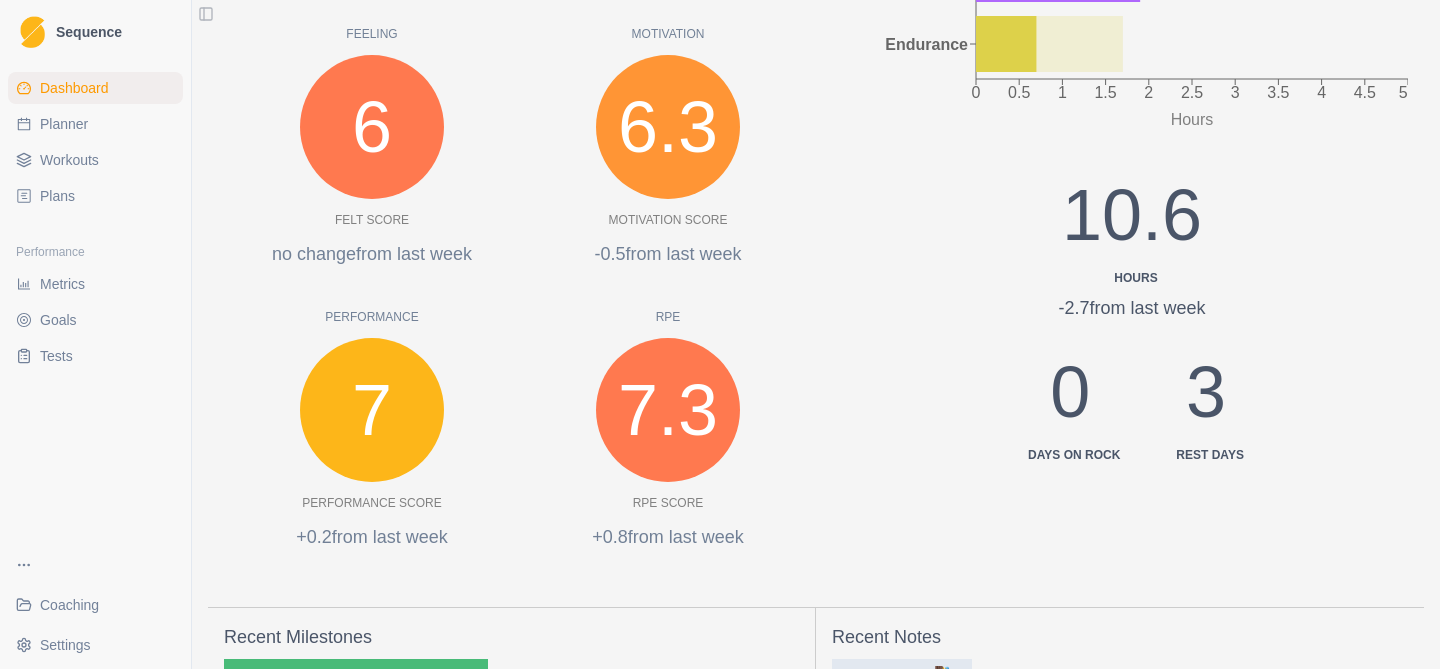 scroll, scrollTop: 0, scrollLeft: 0, axis: both 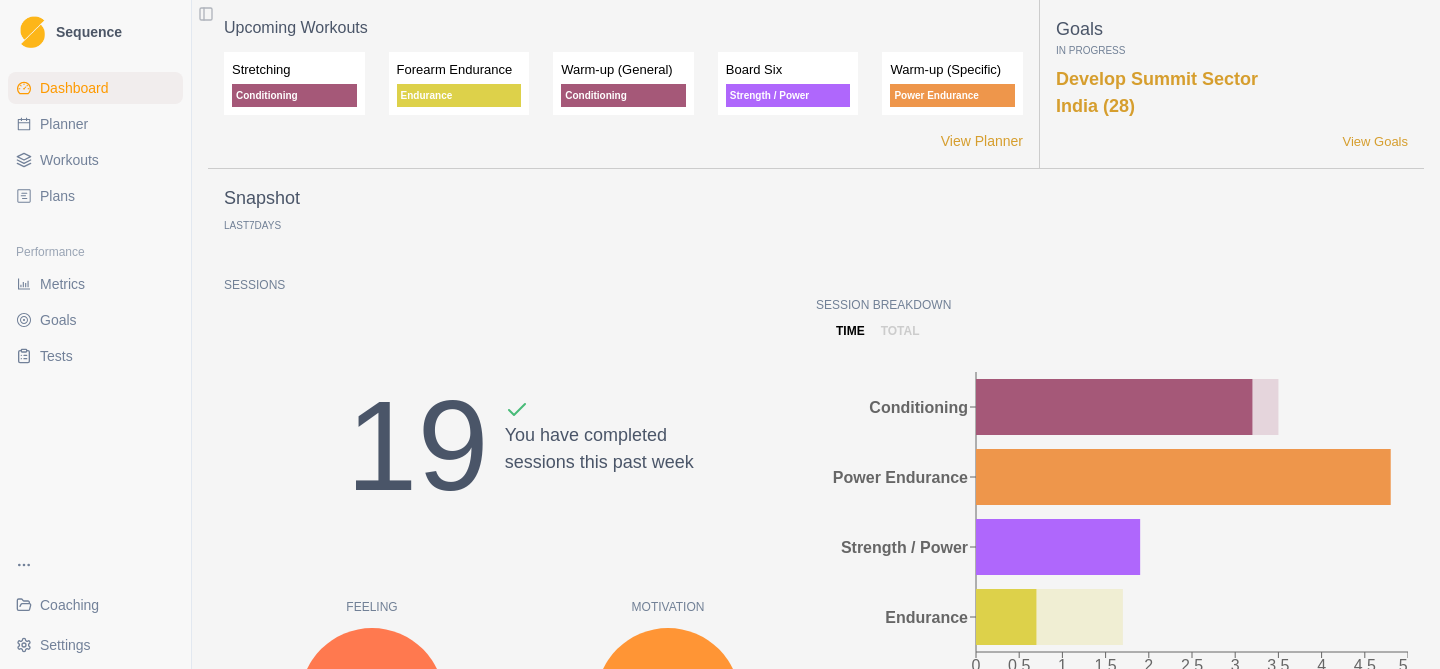 click on "Workouts" at bounding box center [95, 160] 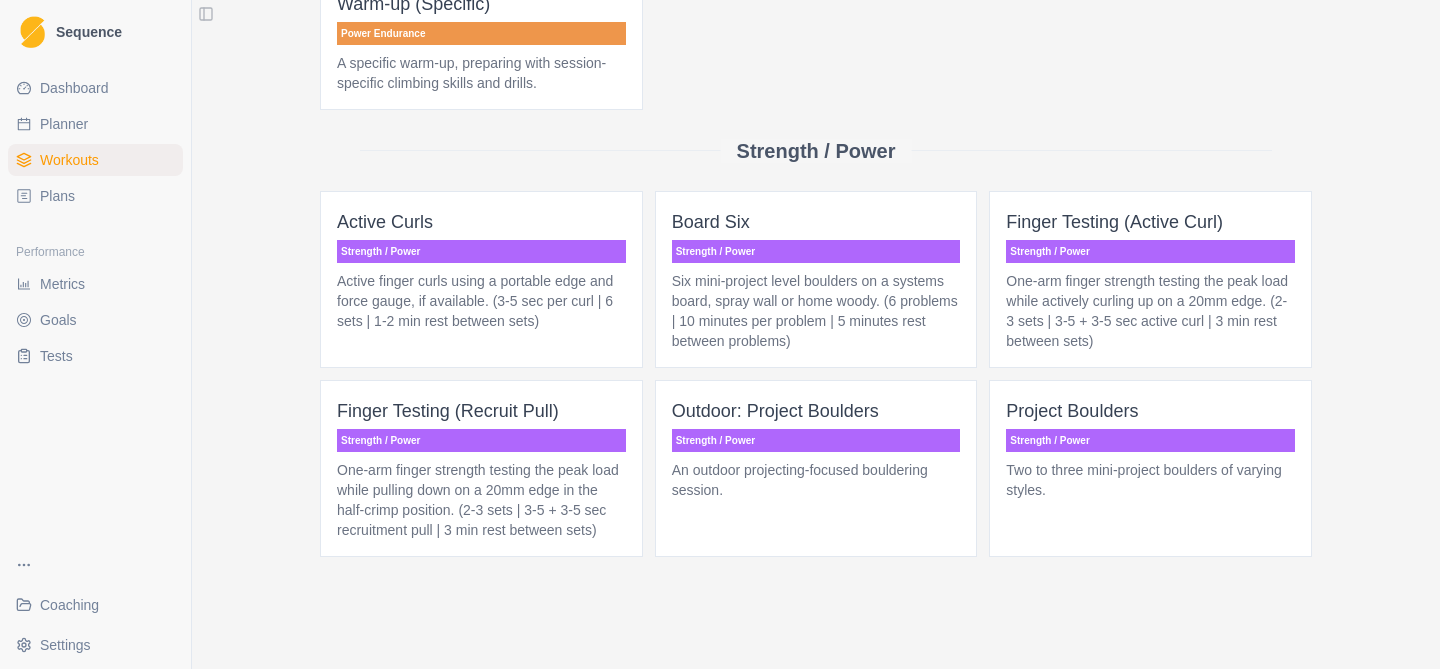 scroll, scrollTop: 1327, scrollLeft: 0, axis: vertical 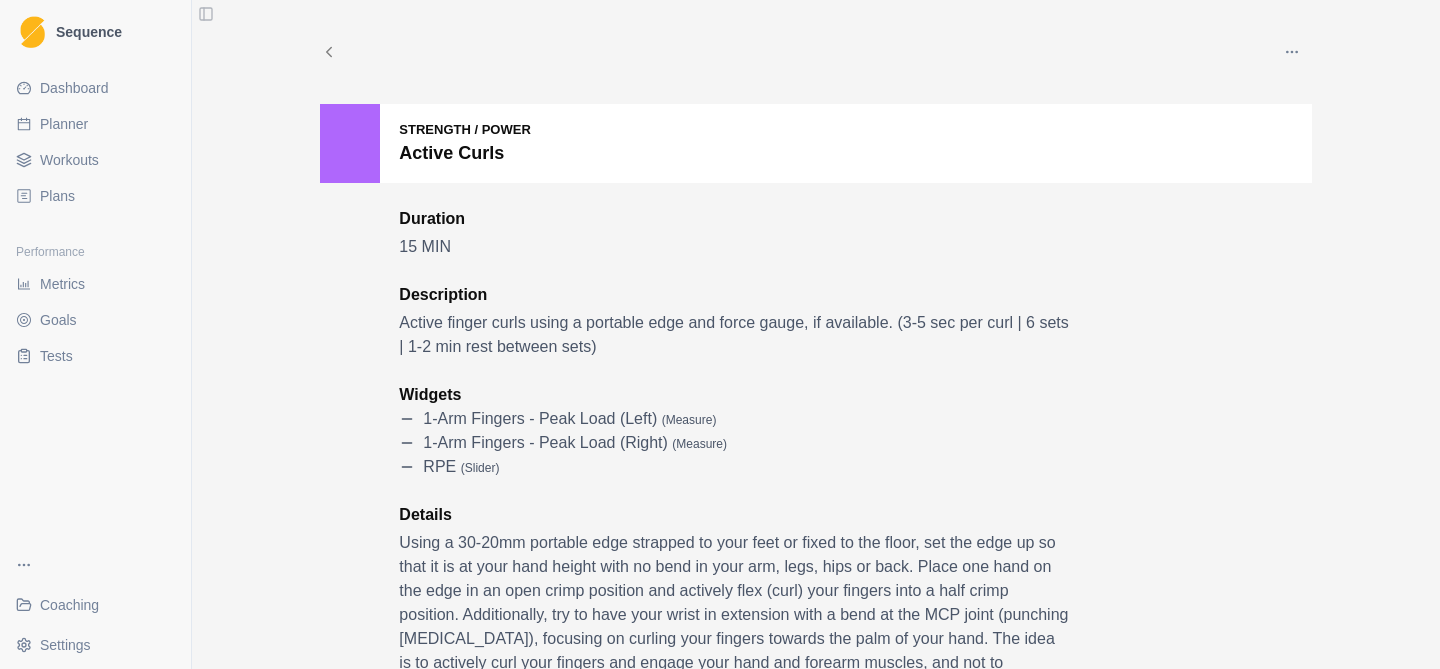 click 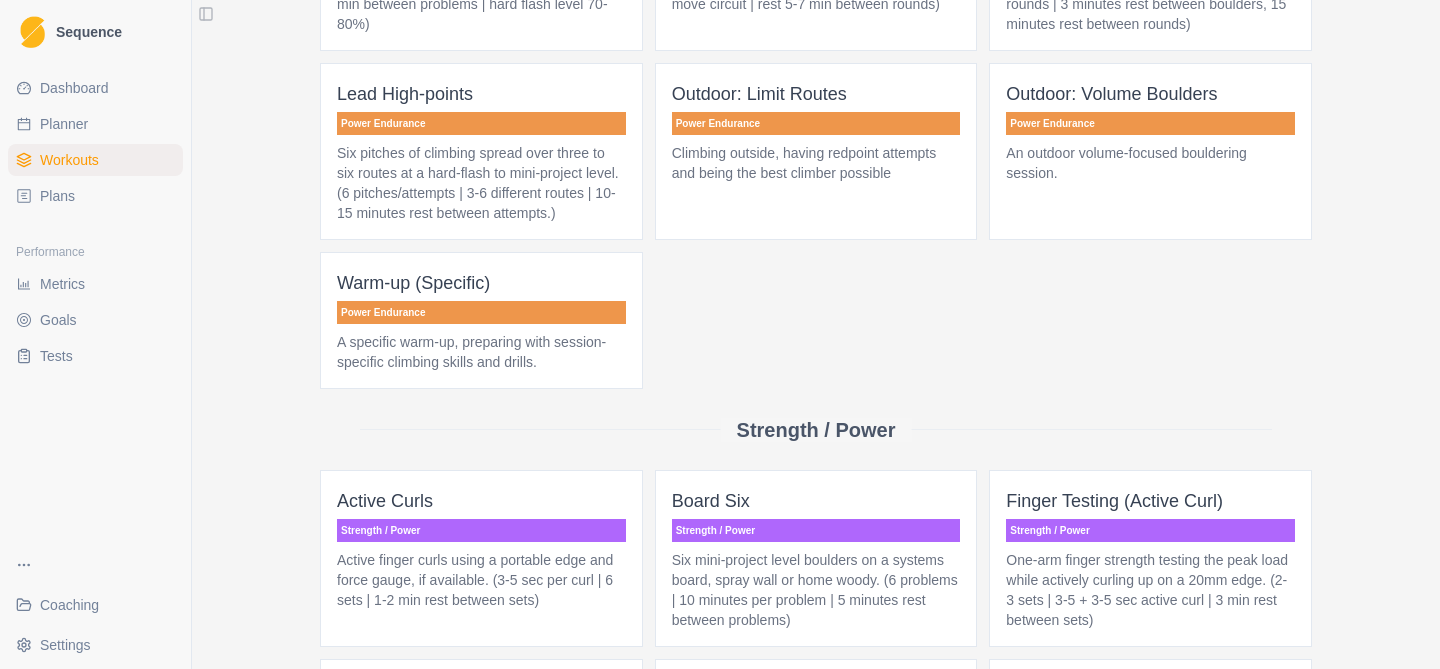 scroll, scrollTop: 1327, scrollLeft: 0, axis: vertical 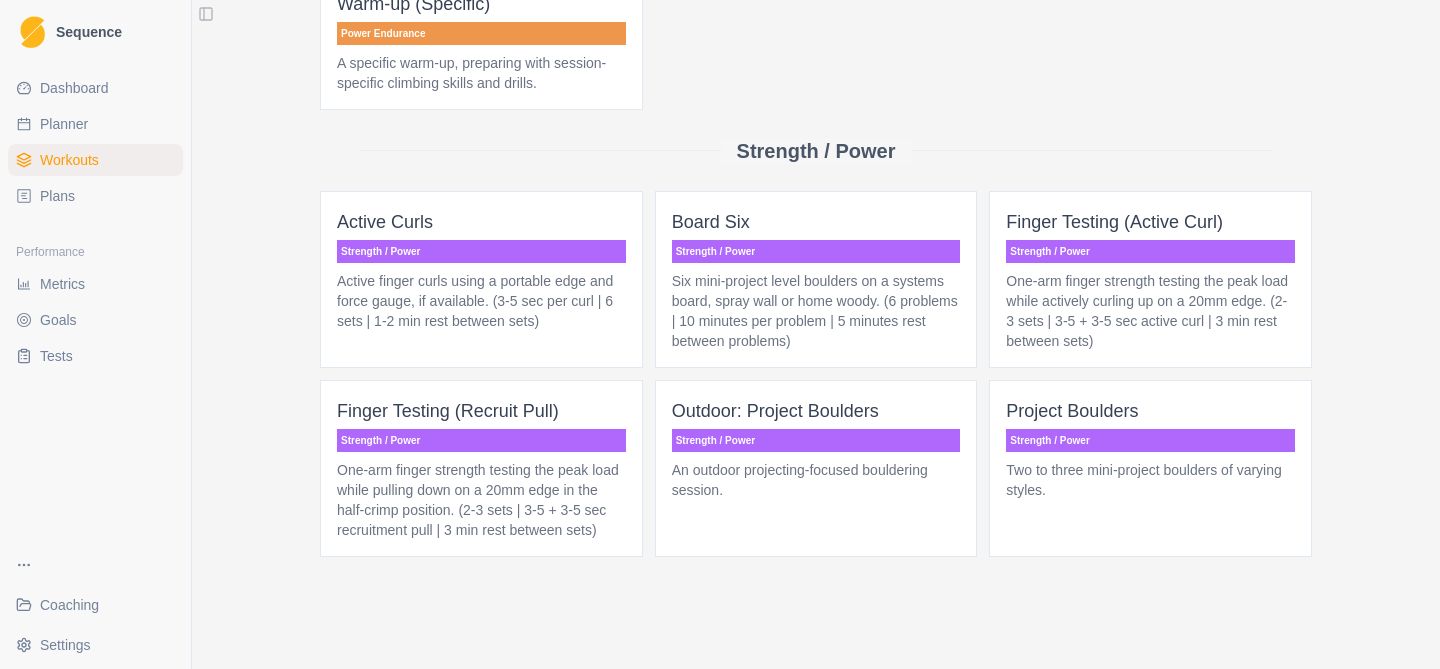 click on "Six mini-project level boulders on a systems board, spray wall or home woody. (6 problems | 10 minutes per problem | 5 minutes rest between problems)" at bounding box center (816, 311) 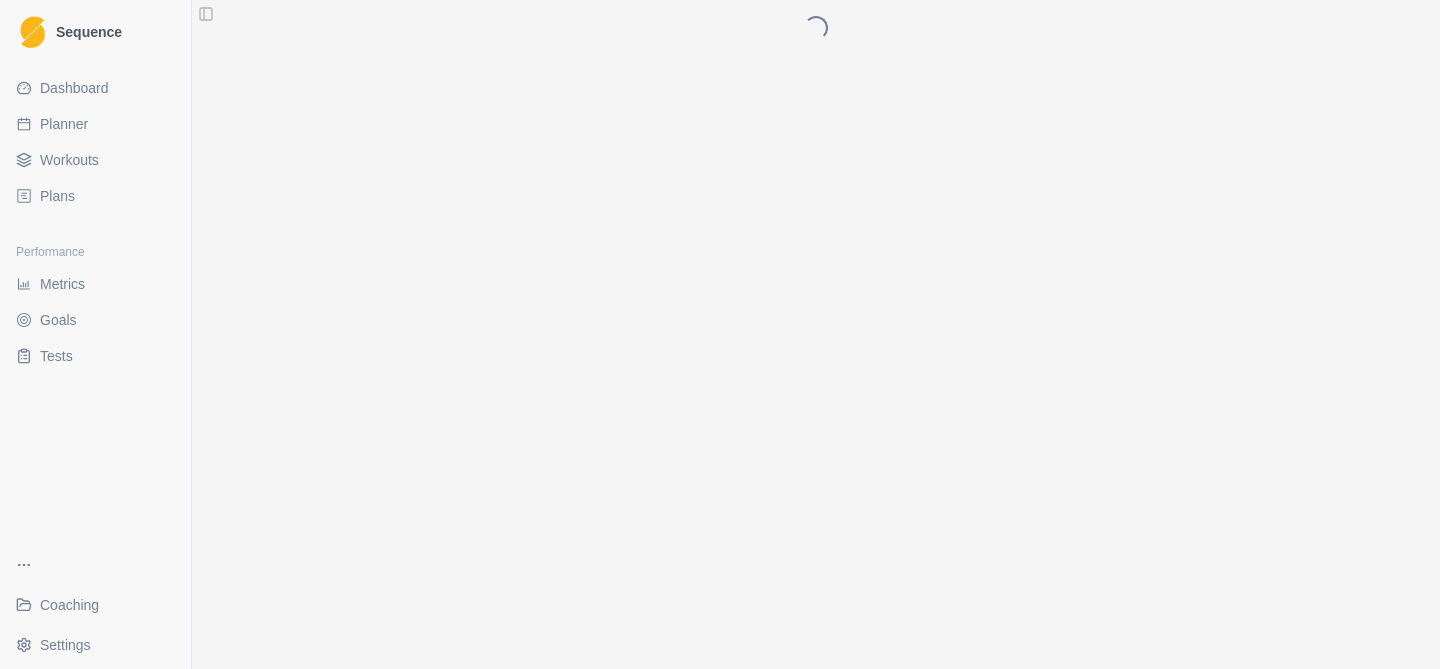 scroll, scrollTop: 0, scrollLeft: 0, axis: both 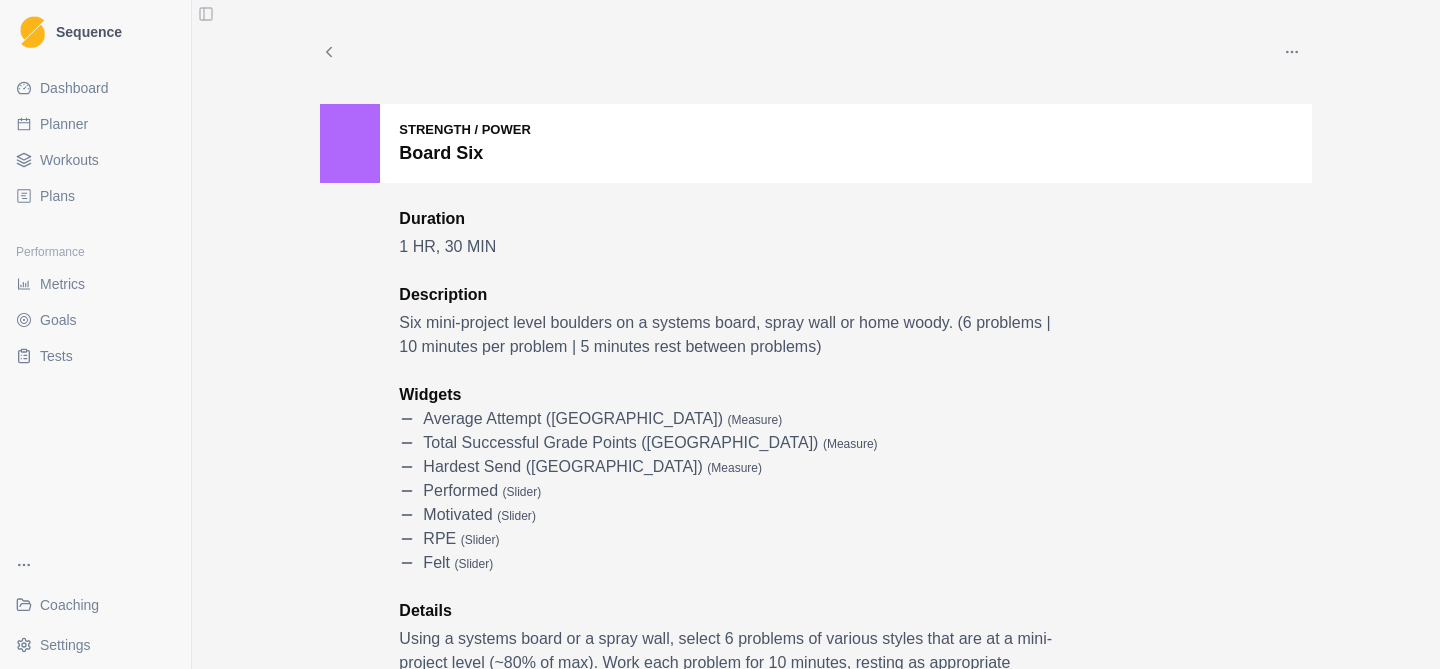 click 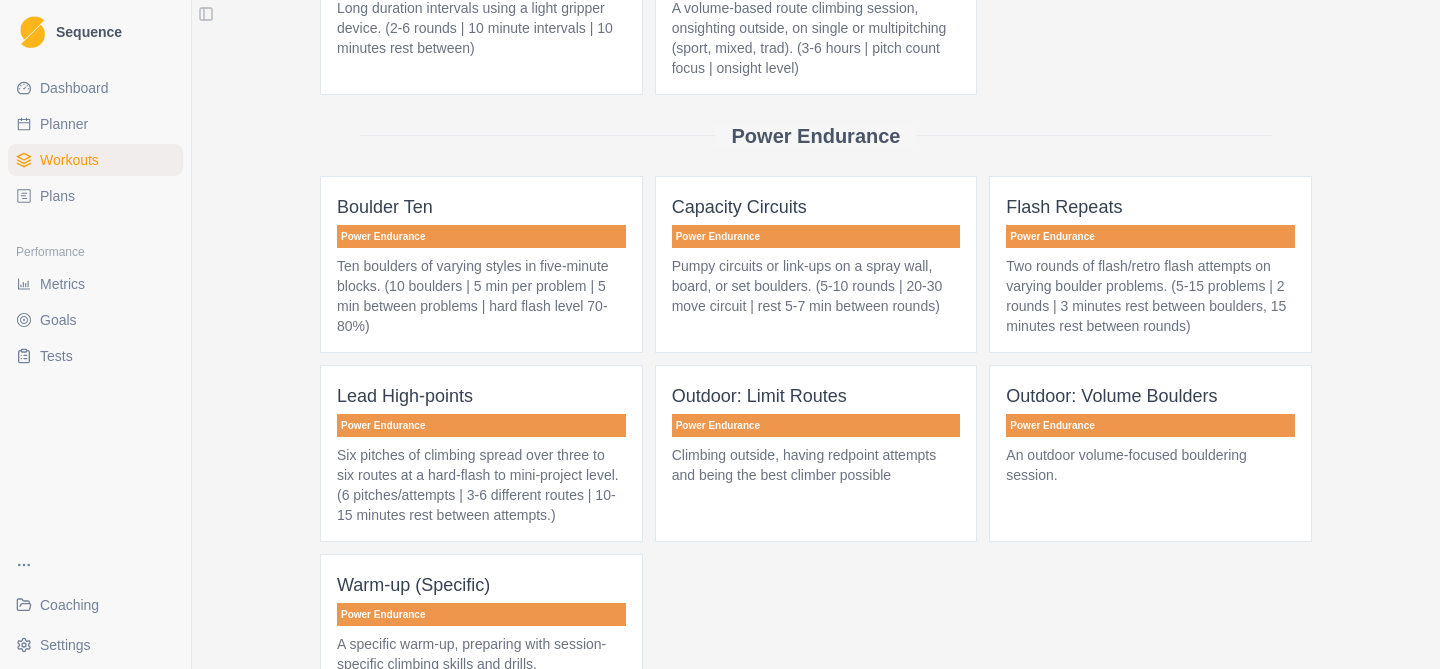 scroll, scrollTop: 691, scrollLeft: 0, axis: vertical 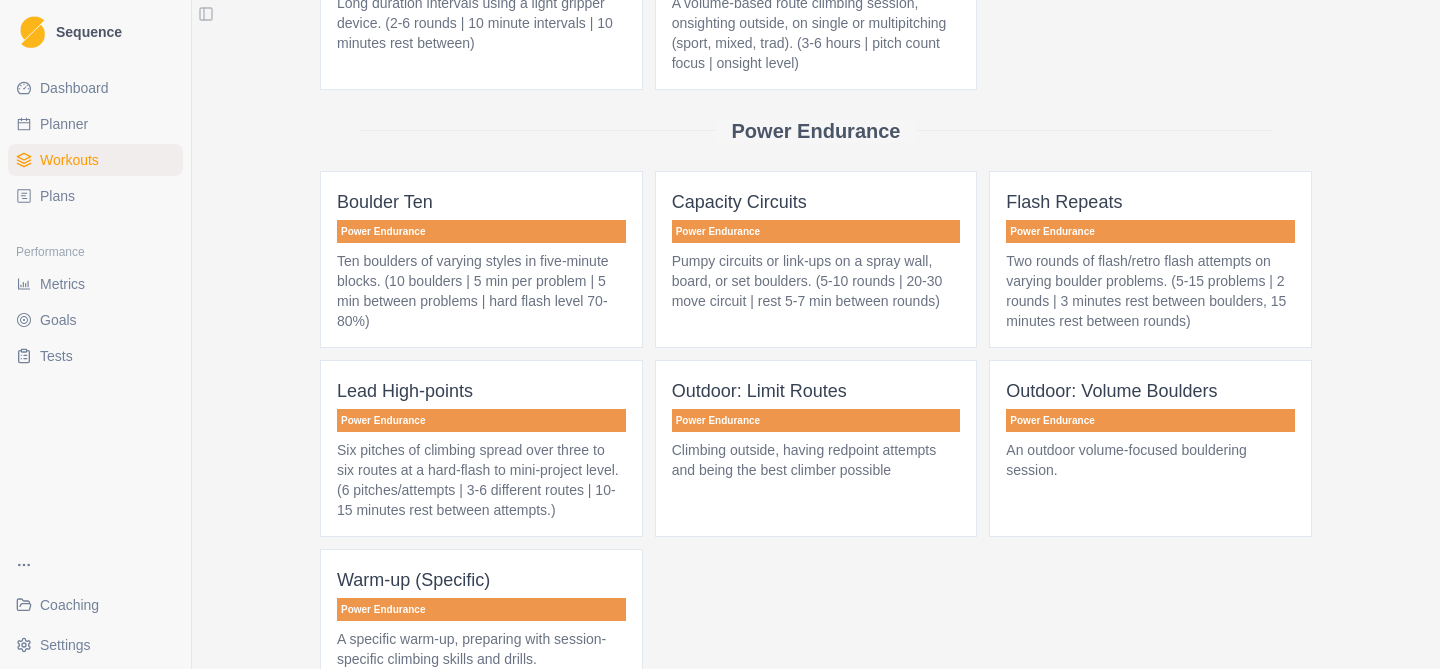 click on "Ten boulders of varying styles in five-minute blocks. (10 boulders | 5 min per problem | 5 min between problems | hard flash level 70-80%)" at bounding box center [481, 291] 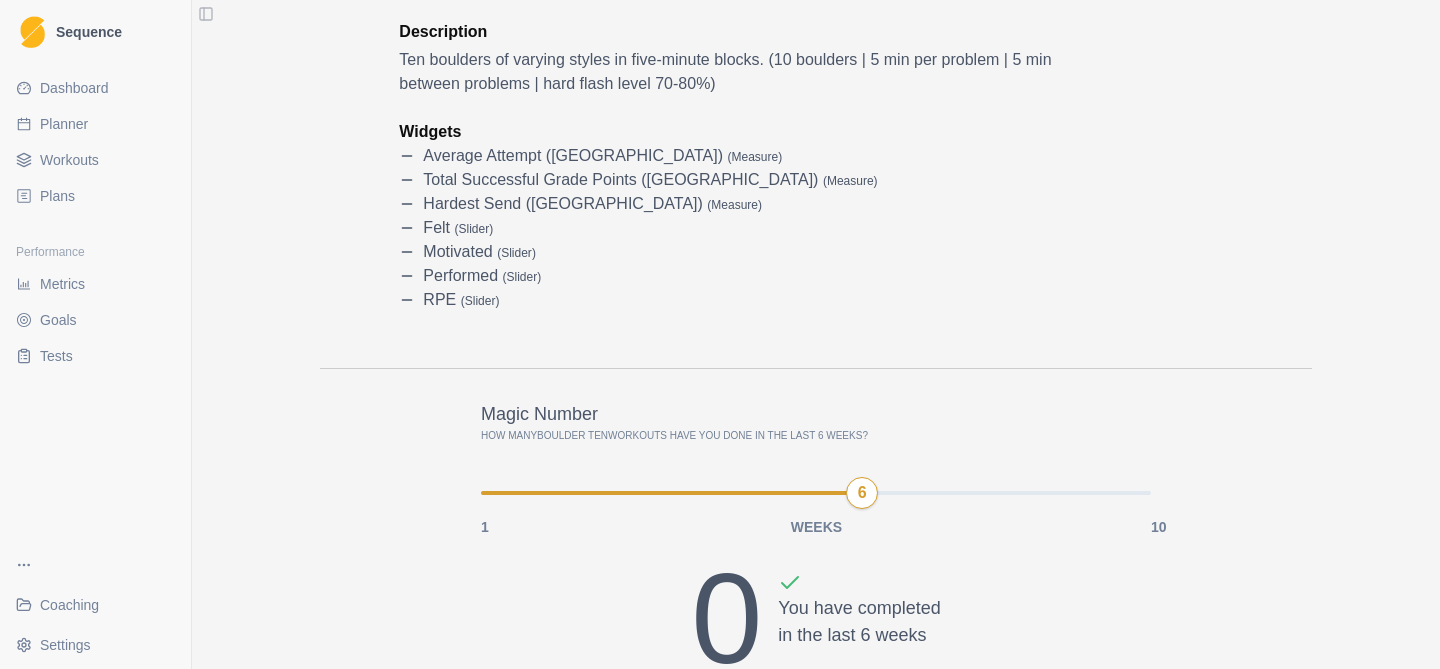 scroll, scrollTop: 0, scrollLeft: 0, axis: both 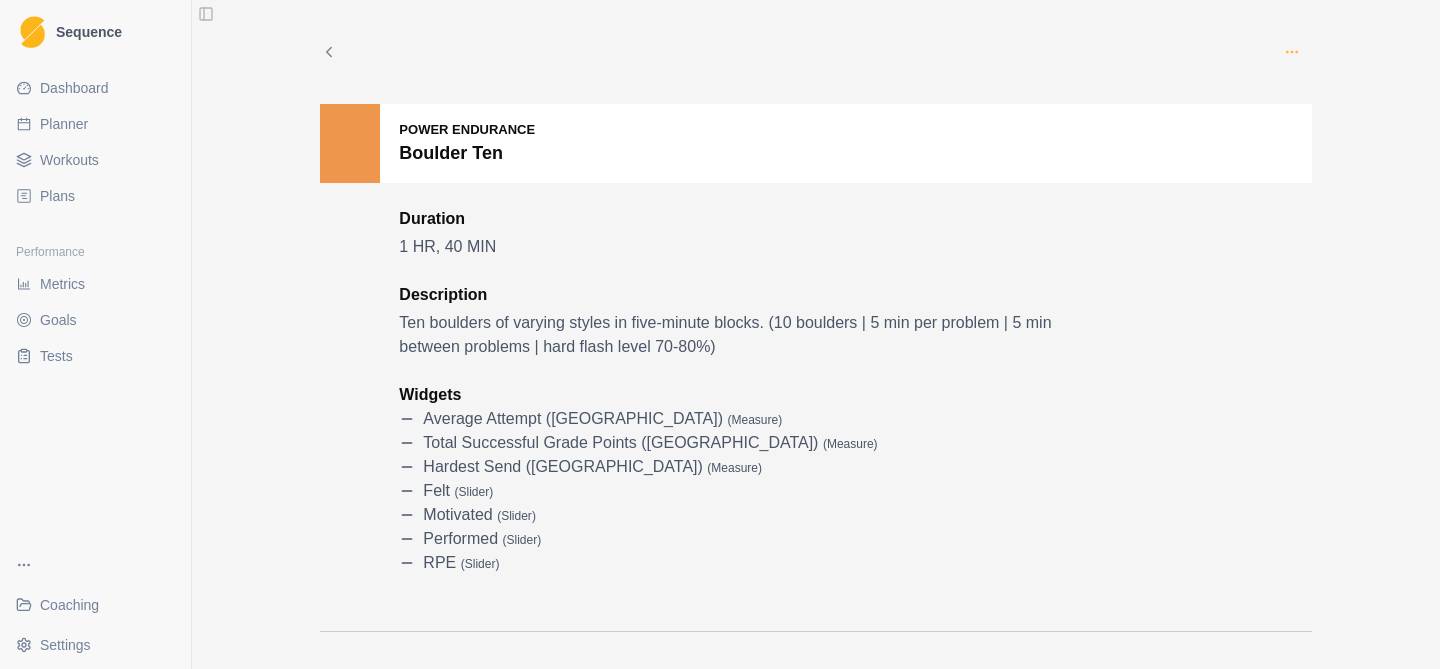 click 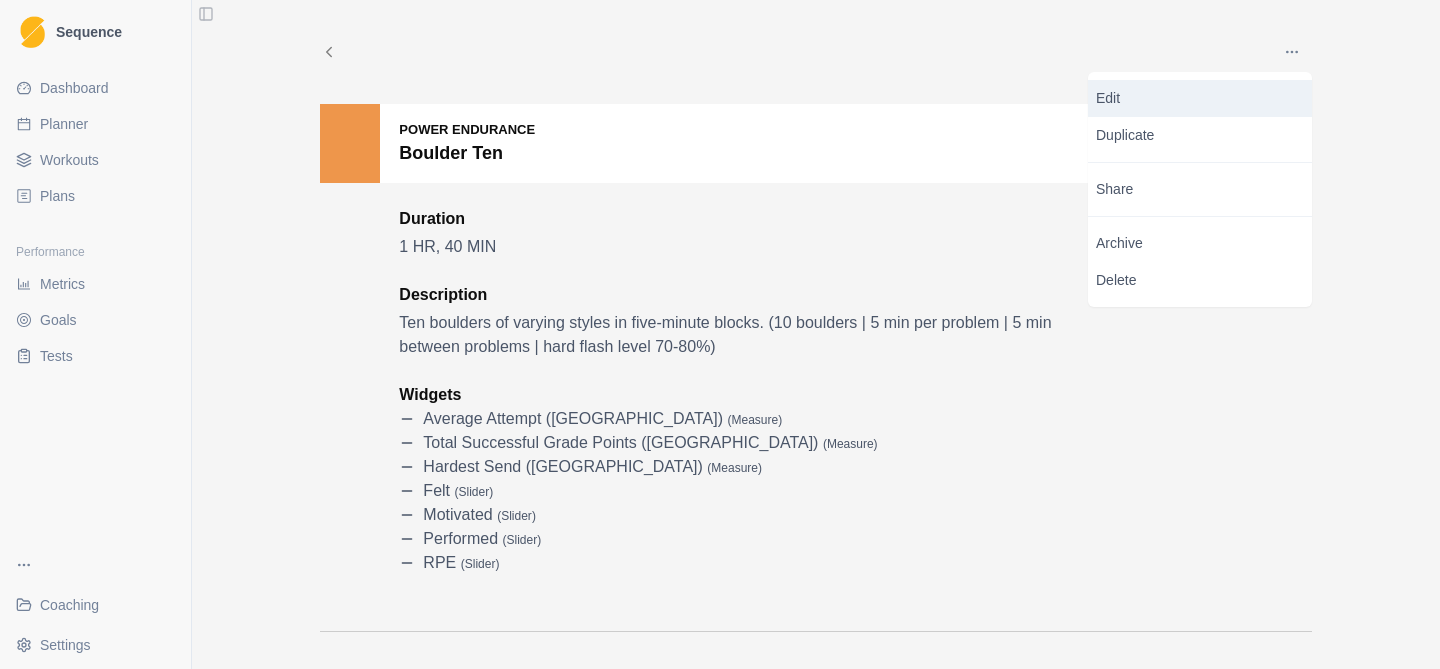 click on "Edit" at bounding box center [1200, 98] 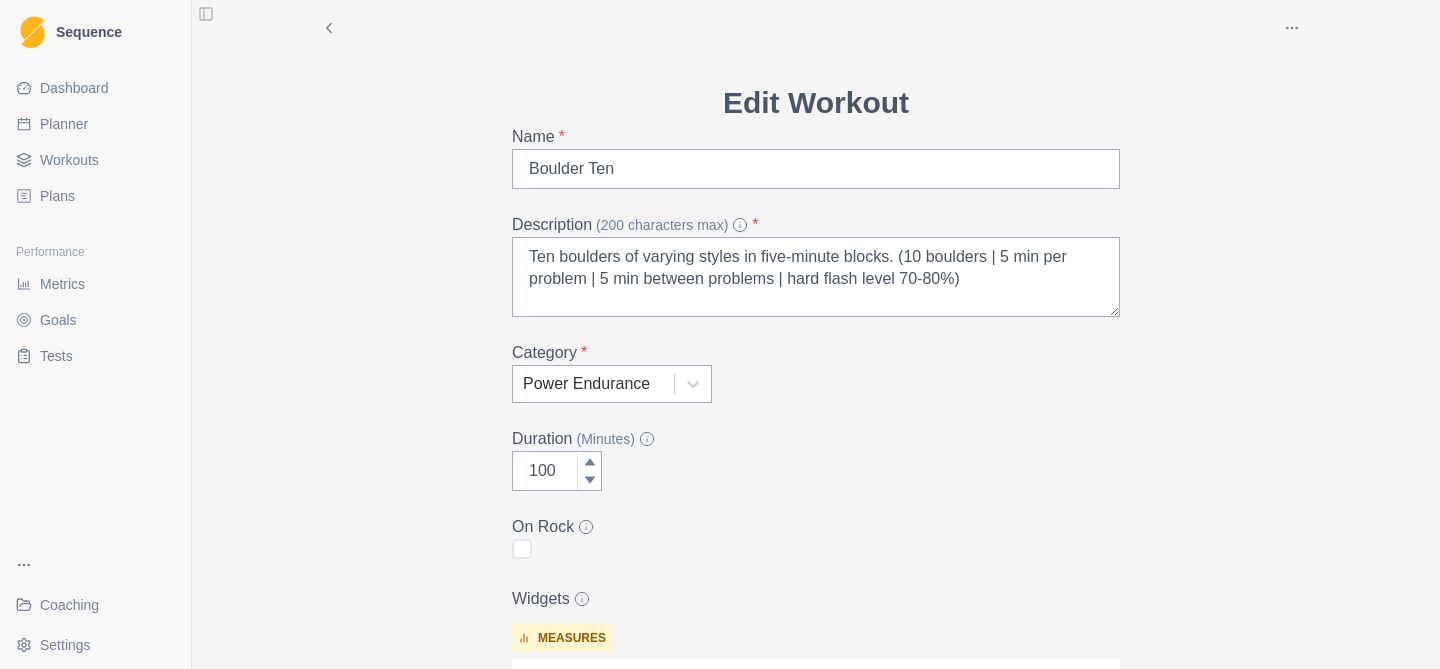 scroll, scrollTop: 40, scrollLeft: 0, axis: vertical 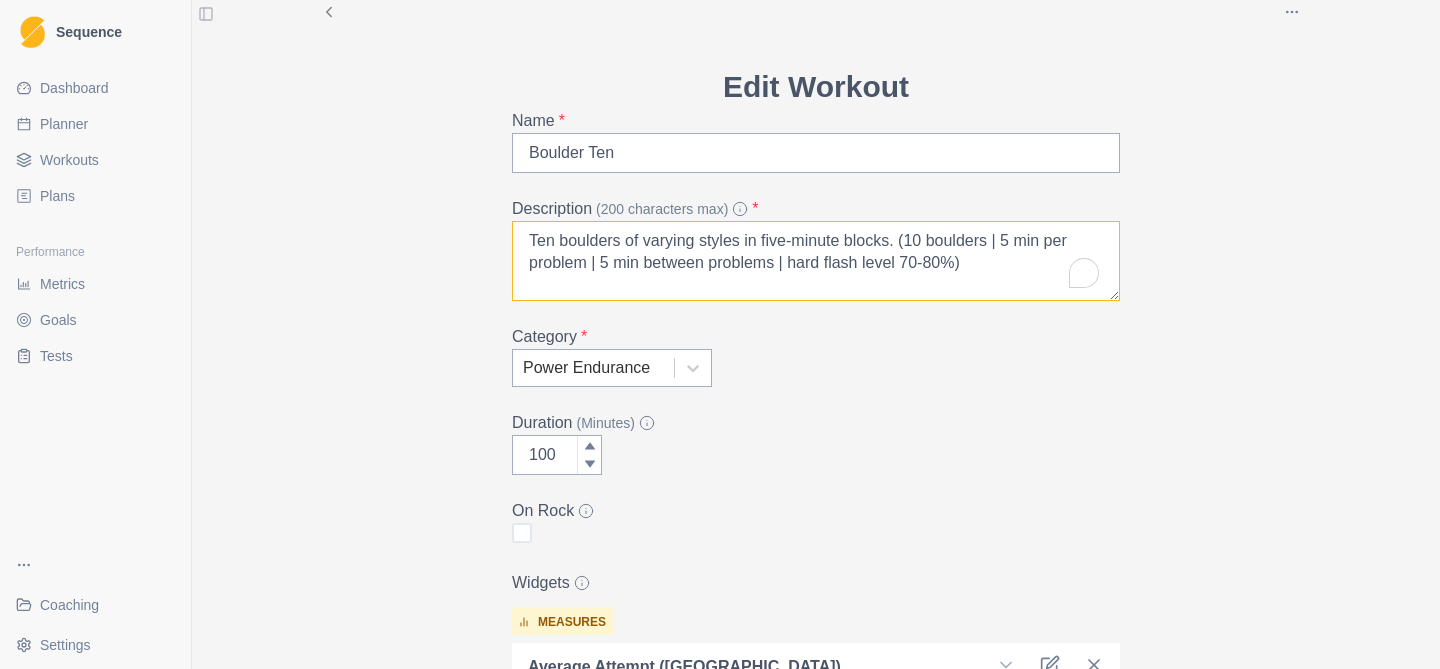drag, startPoint x: 964, startPoint y: 265, endPoint x: 779, endPoint y: 265, distance: 185 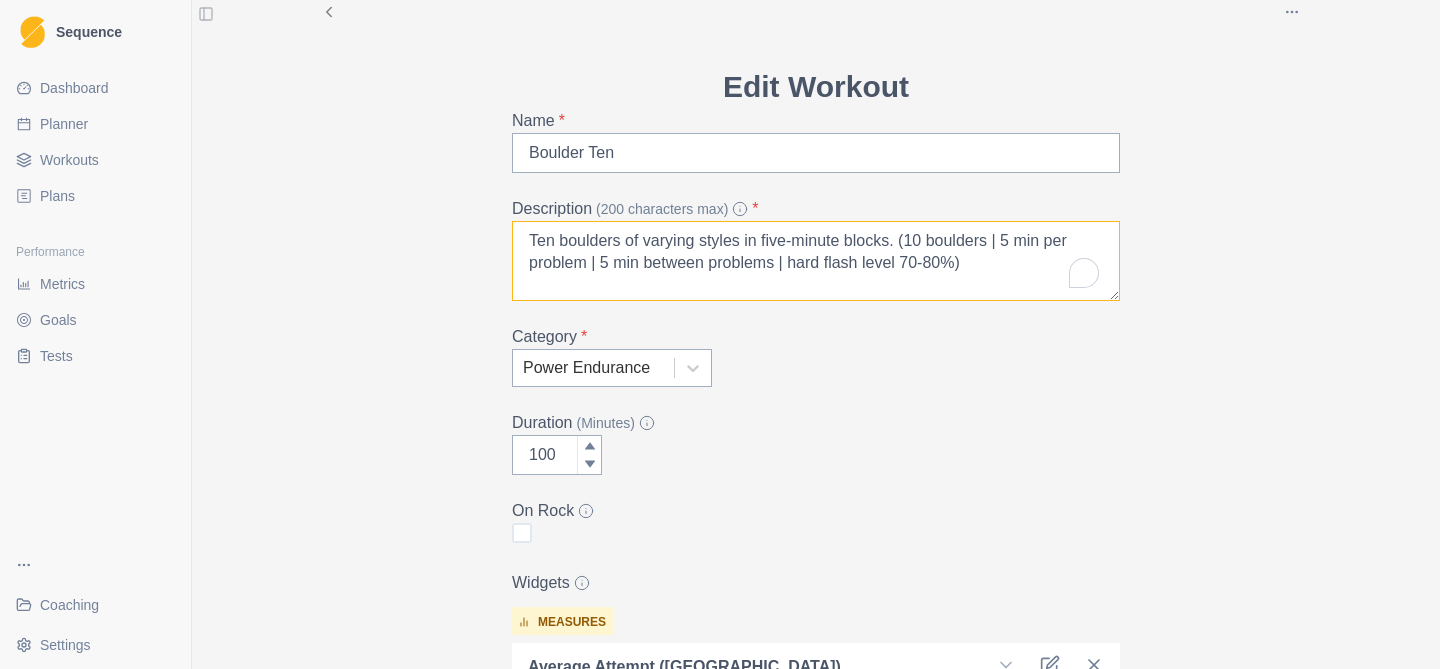 click on "Ten boulders of varying styles in five-minute blocks. (10 boulders | 5 min per problem | 5 min between problems | hard flash level 70-80%)" at bounding box center [816, 261] 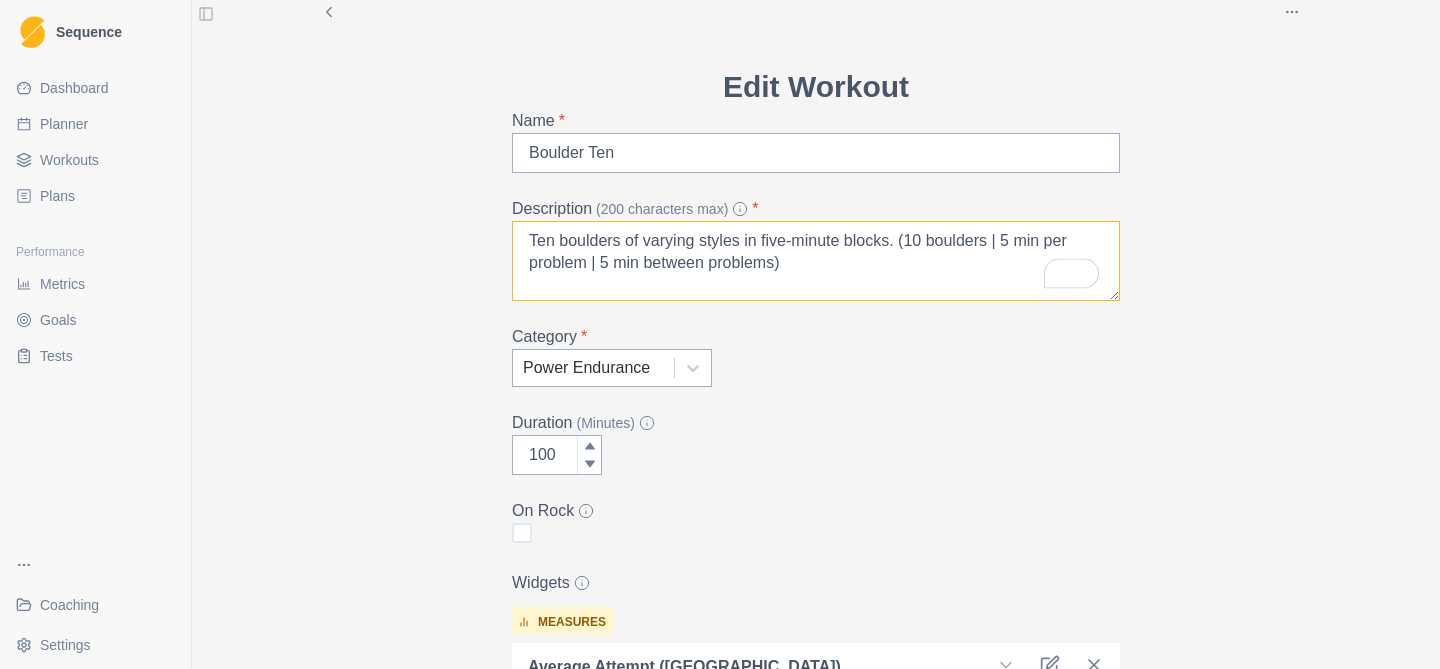 type on "Ten boulders of varying styles in five-minute blocks. (10 boulders | 5 min per problem | 5 min between problems)" 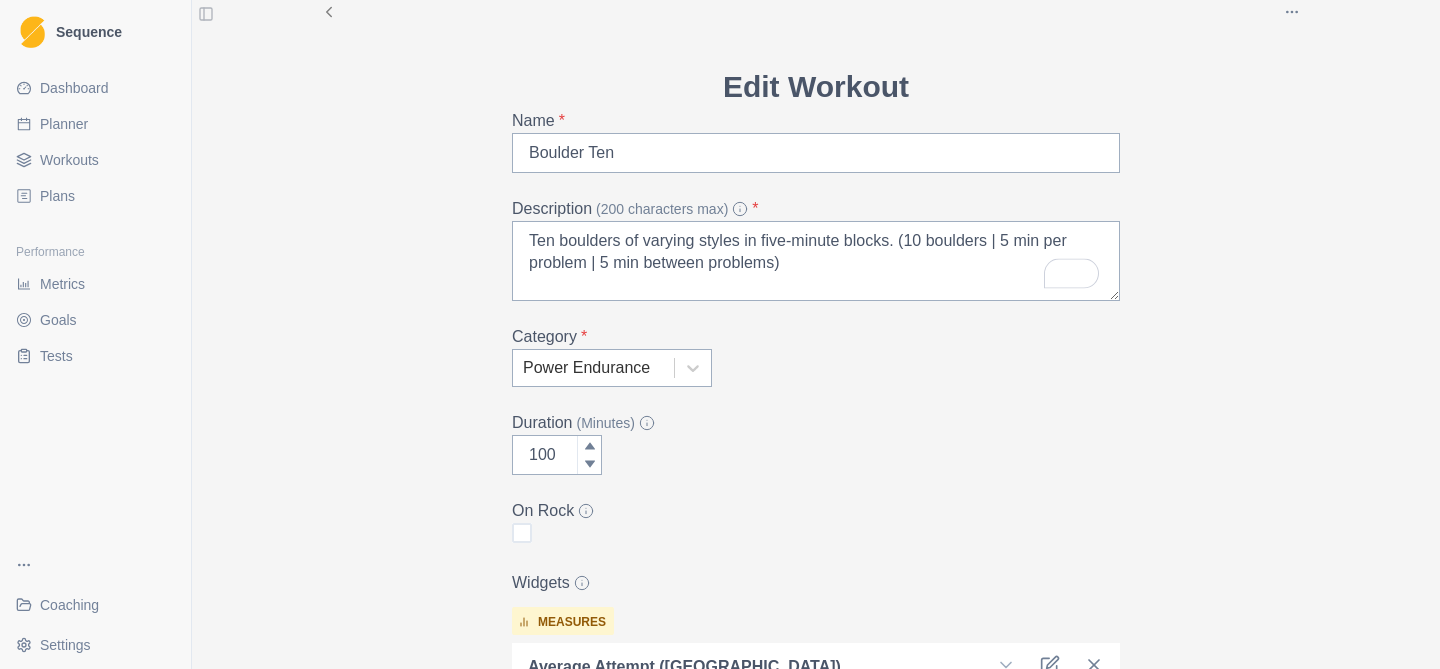 click on "Category * Power Endurance" at bounding box center (816, 356) 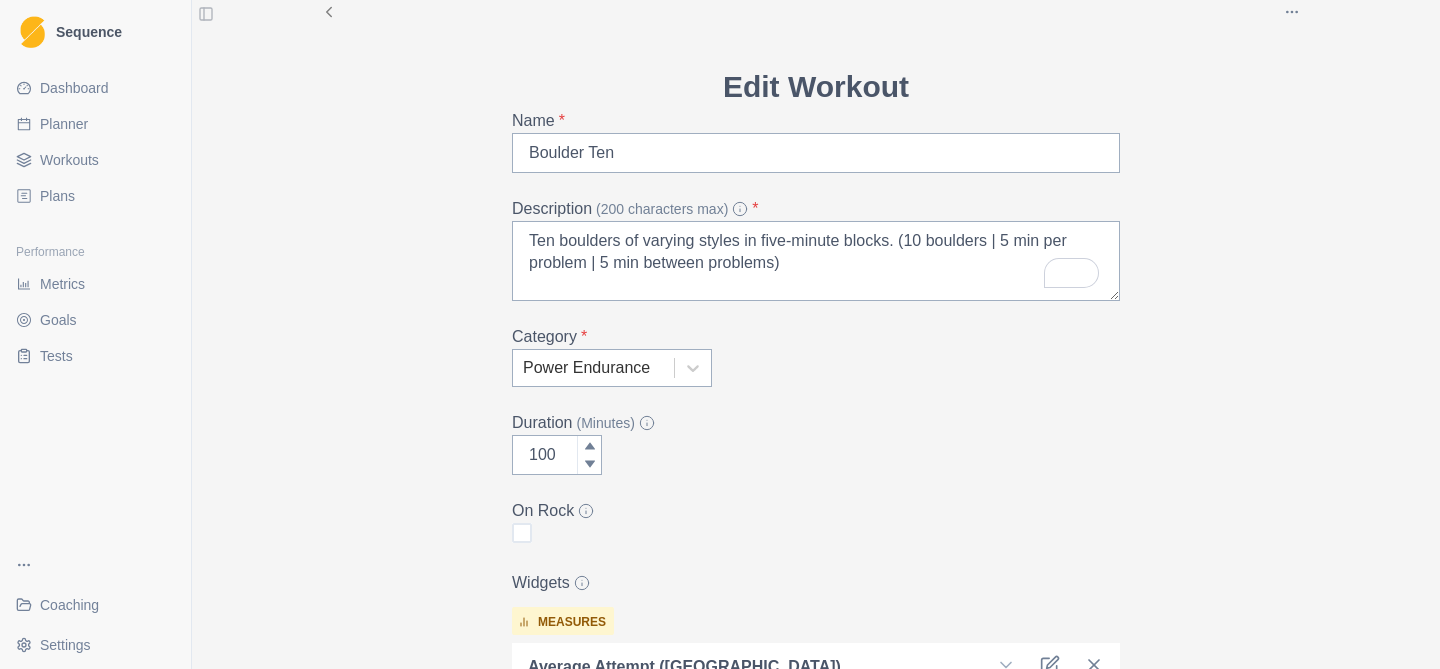 scroll, scrollTop: 40, scrollLeft: 0, axis: vertical 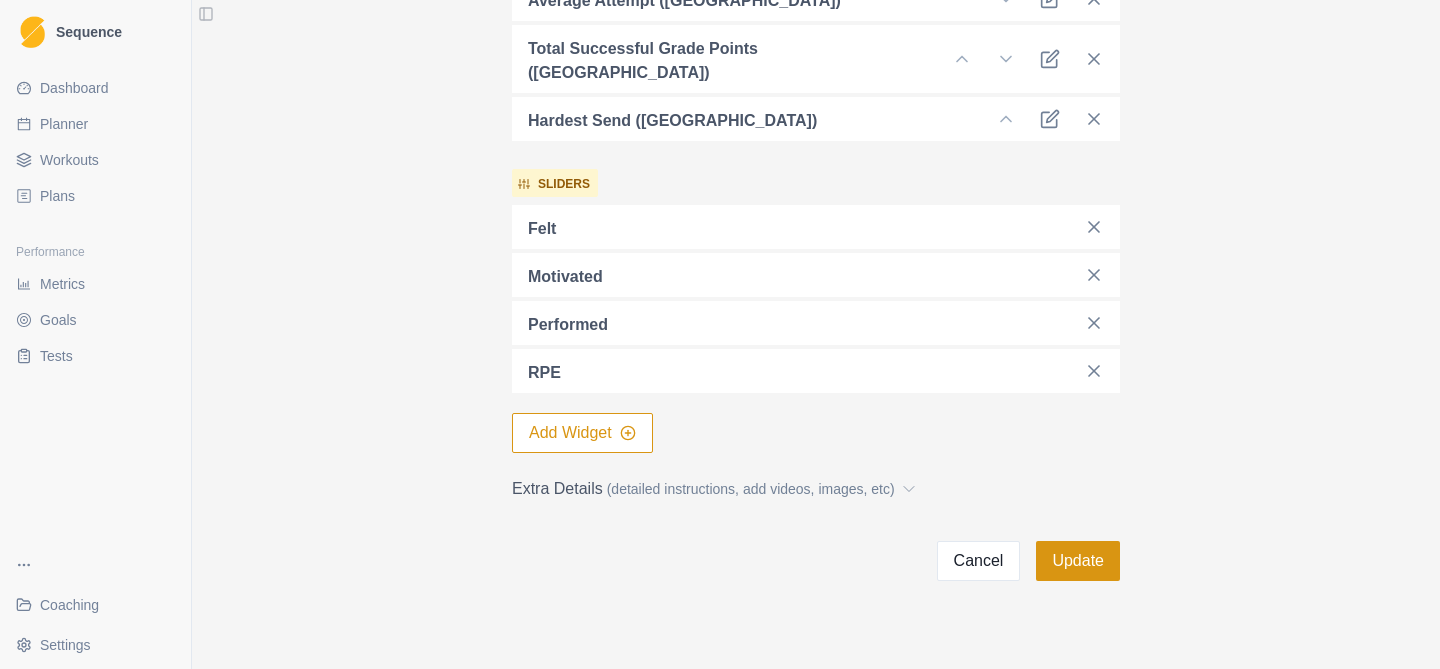click on "Update" at bounding box center (1078, 561) 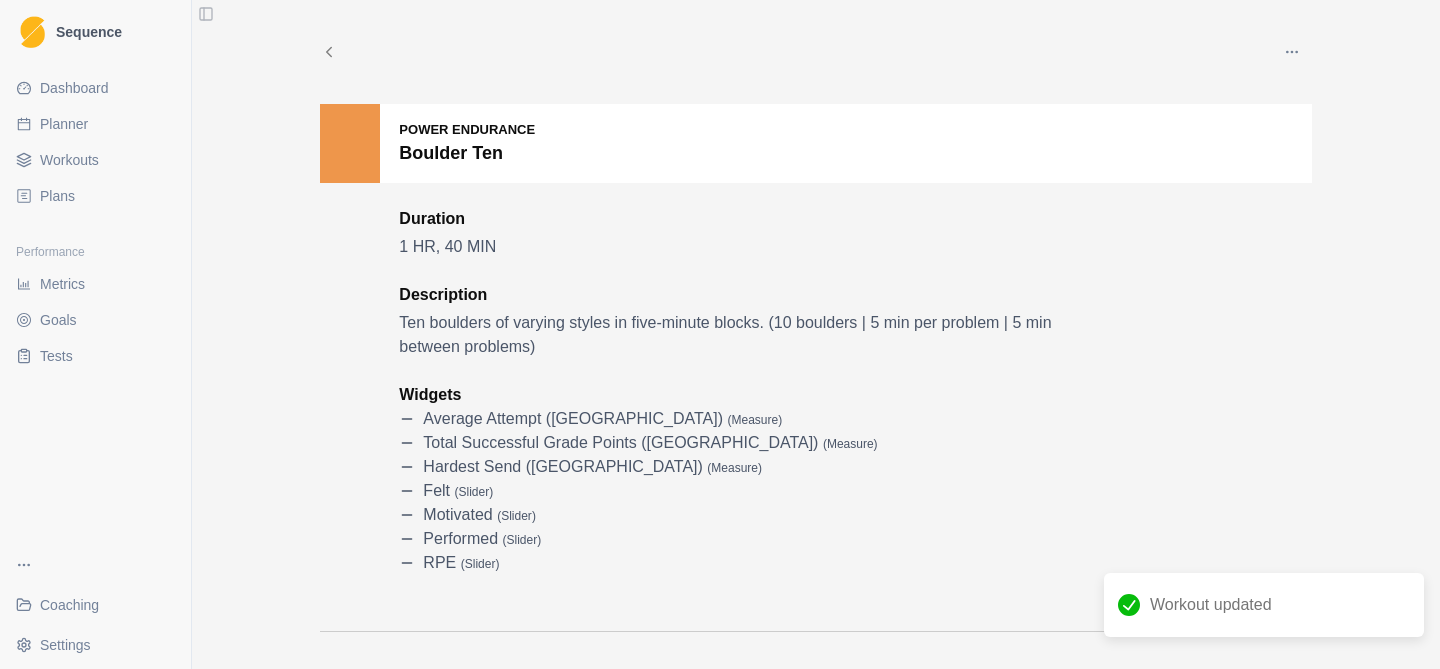 click 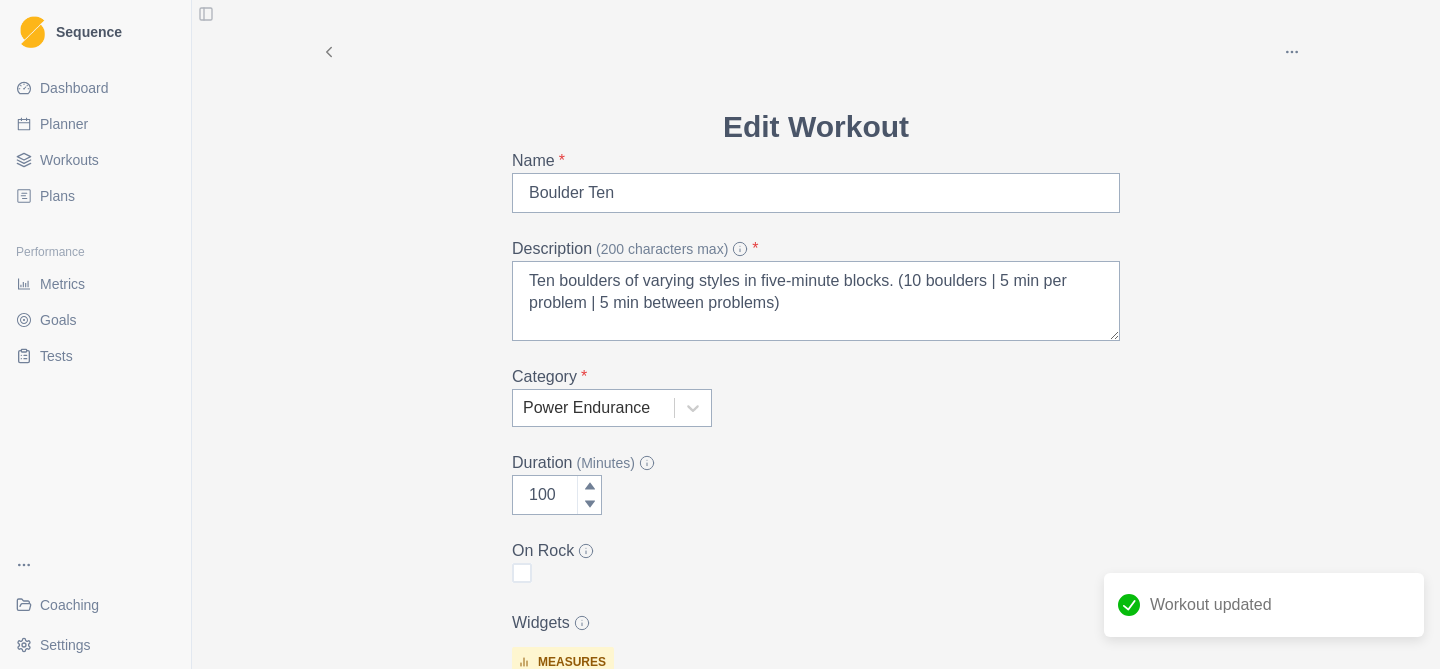 click on "Planner" at bounding box center (64, 124) 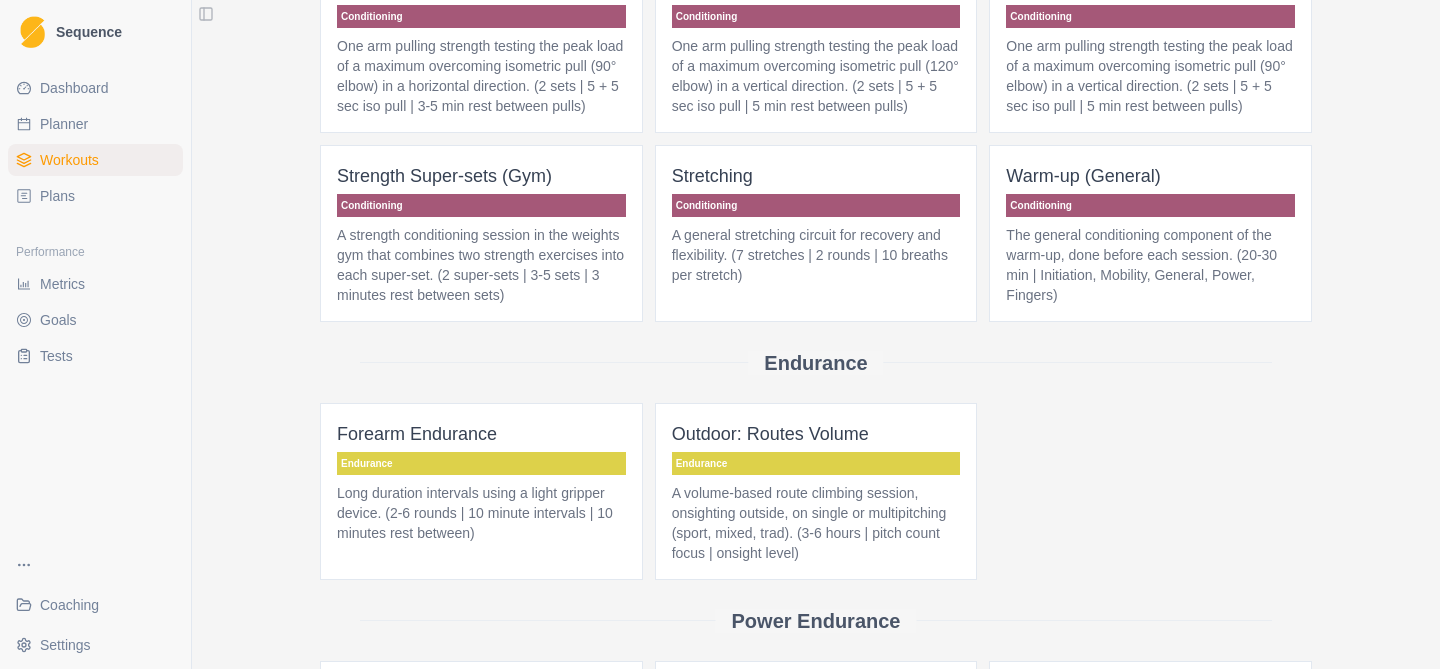 scroll, scrollTop: 210, scrollLeft: 0, axis: vertical 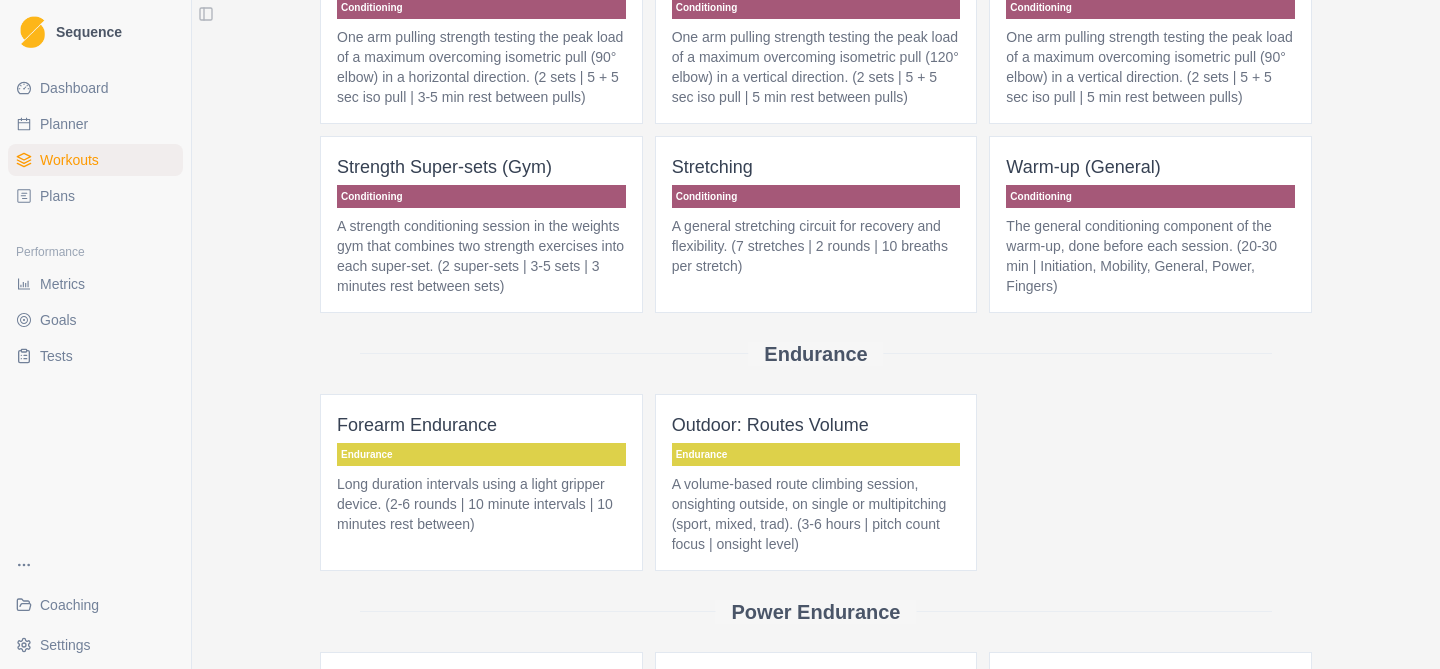 click on "A strength conditioning session in the weights gym that combines two strength exercises into each super-set. (2 super-sets | 3-5 sets | 3 minutes rest between sets)" at bounding box center [481, 256] 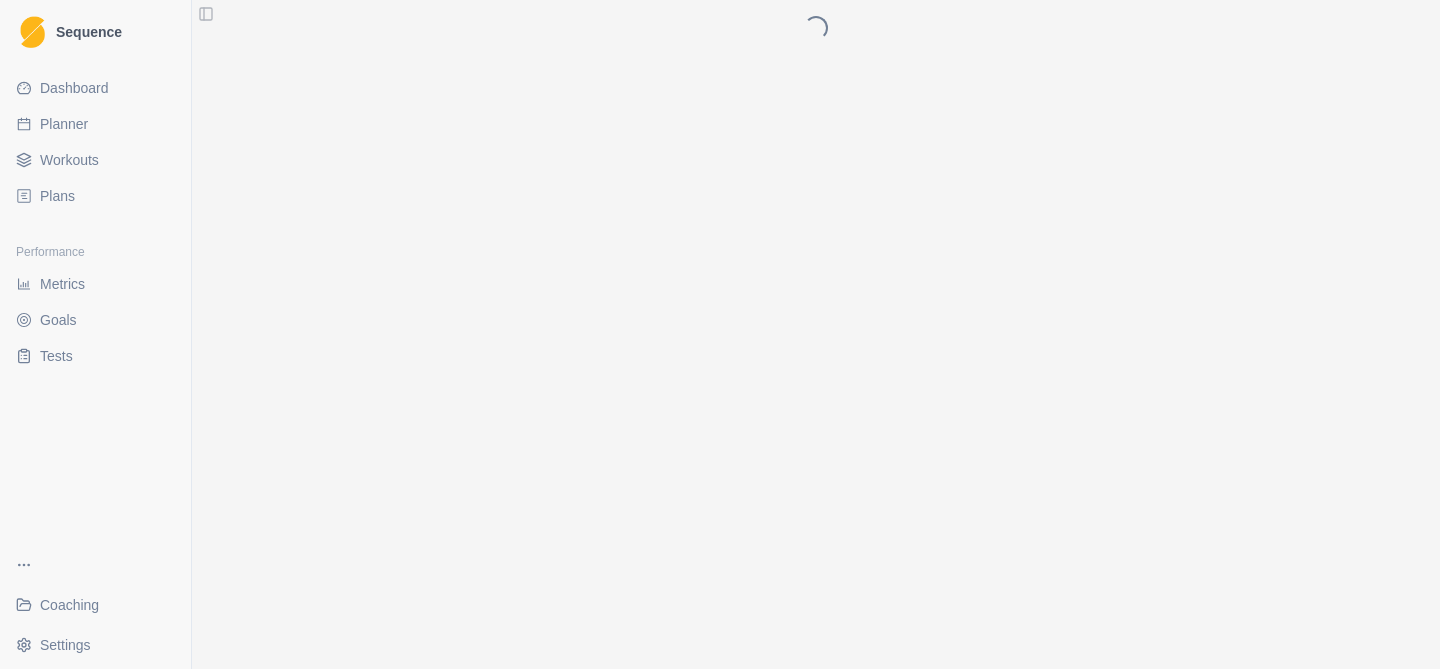 scroll, scrollTop: 0, scrollLeft: 0, axis: both 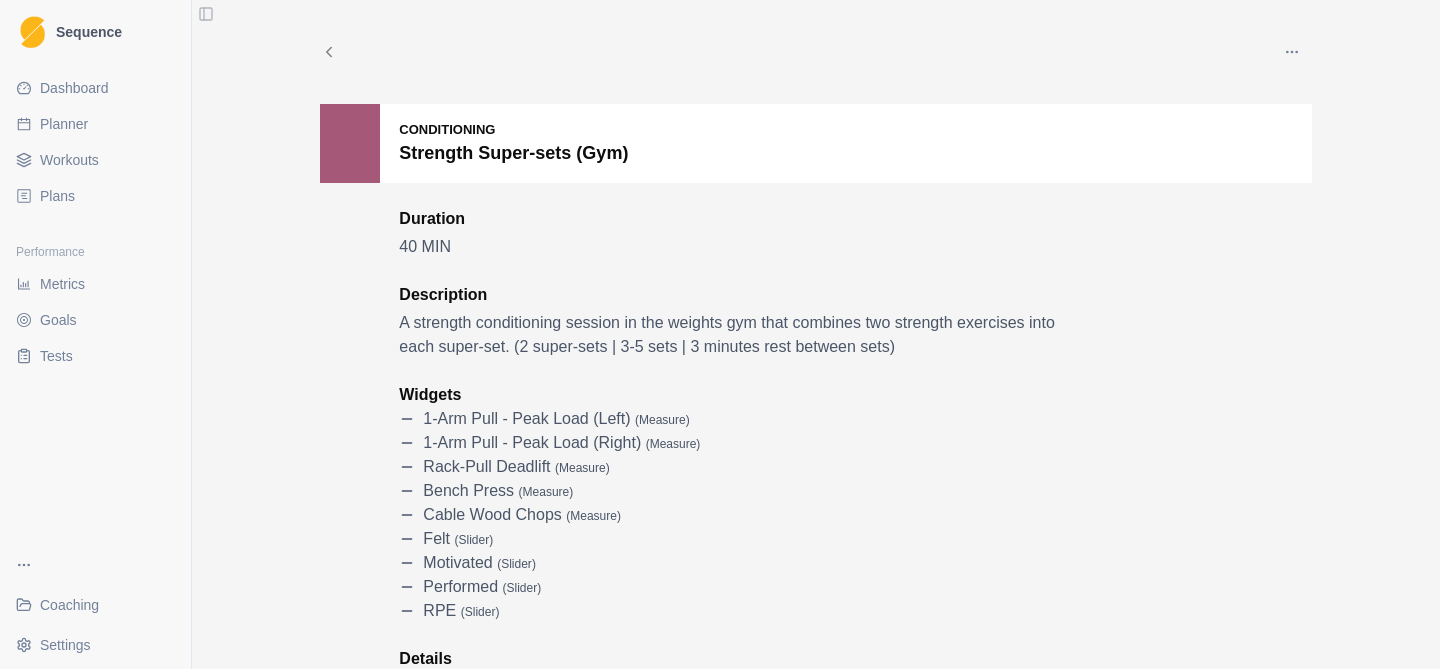 click 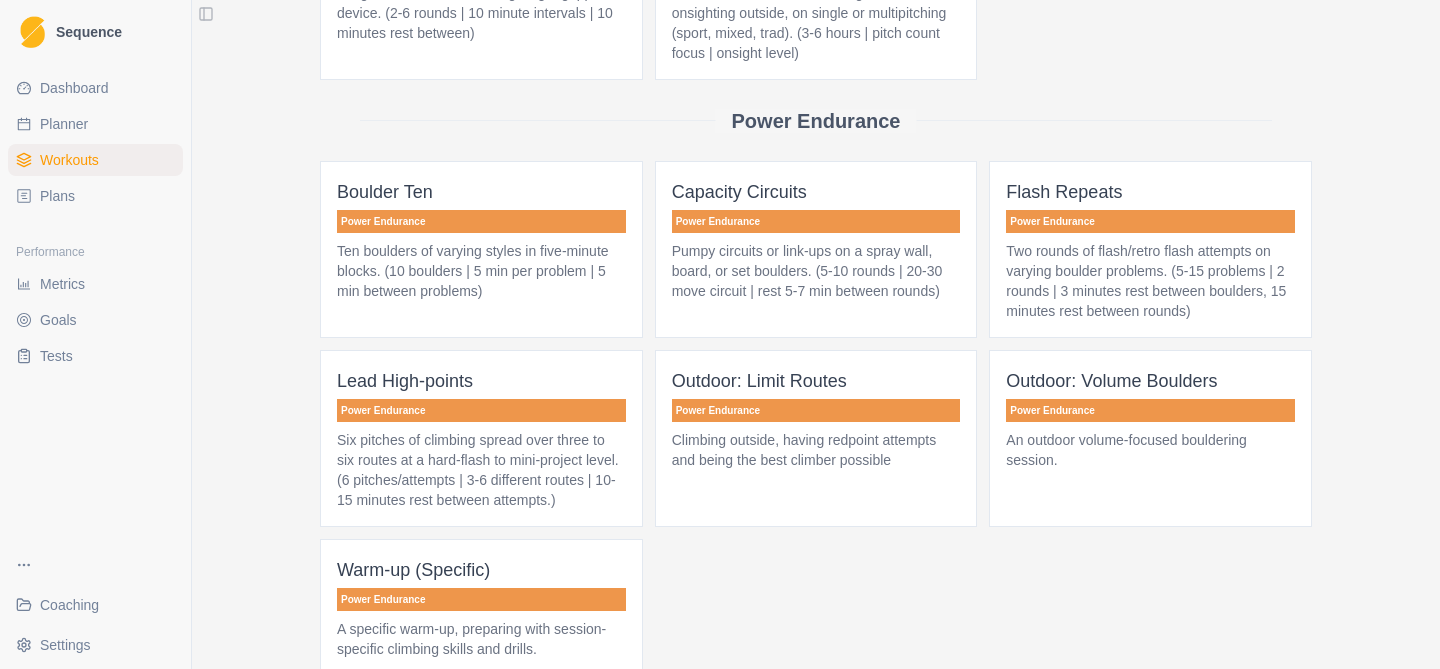 scroll, scrollTop: 700, scrollLeft: 0, axis: vertical 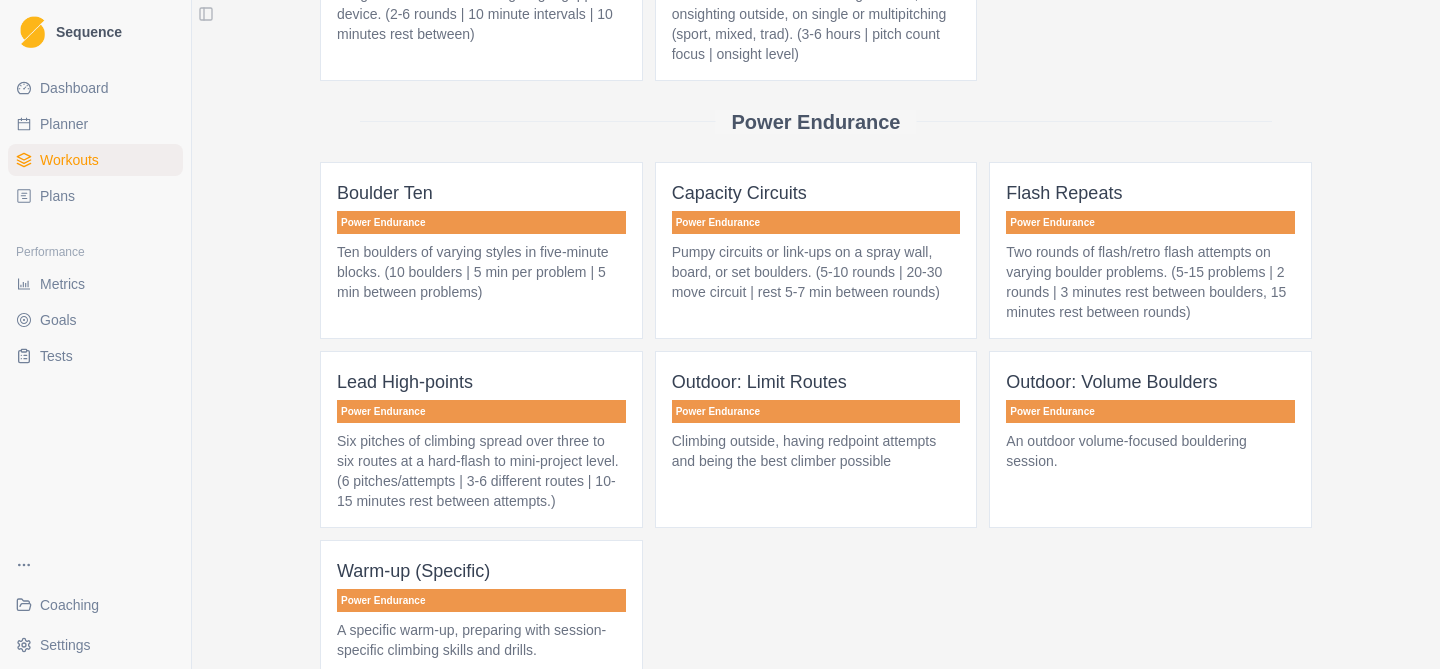 click on "Two rounds of flash/retro flash attempts on varying boulder problems. (5-15 problems | 2 rounds | 3 minutes rest between boulders, 15 minutes rest between rounds)" at bounding box center [1150, 282] 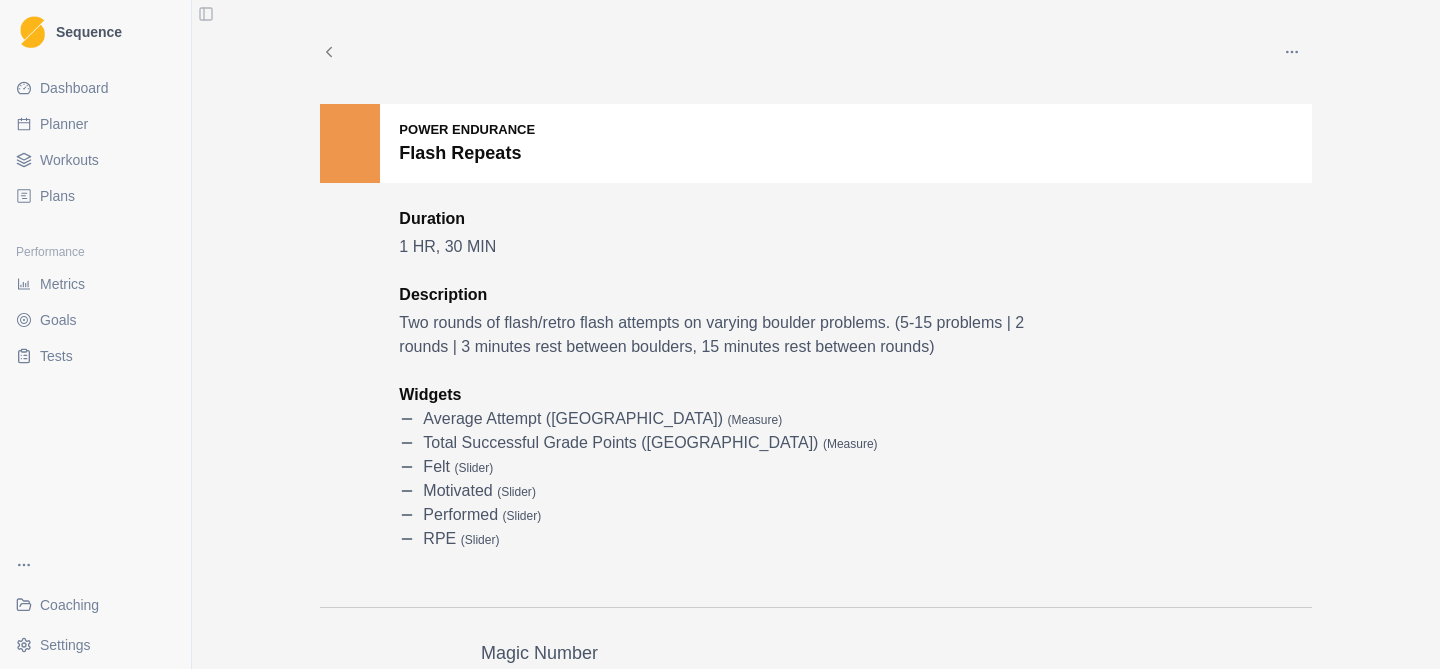 click 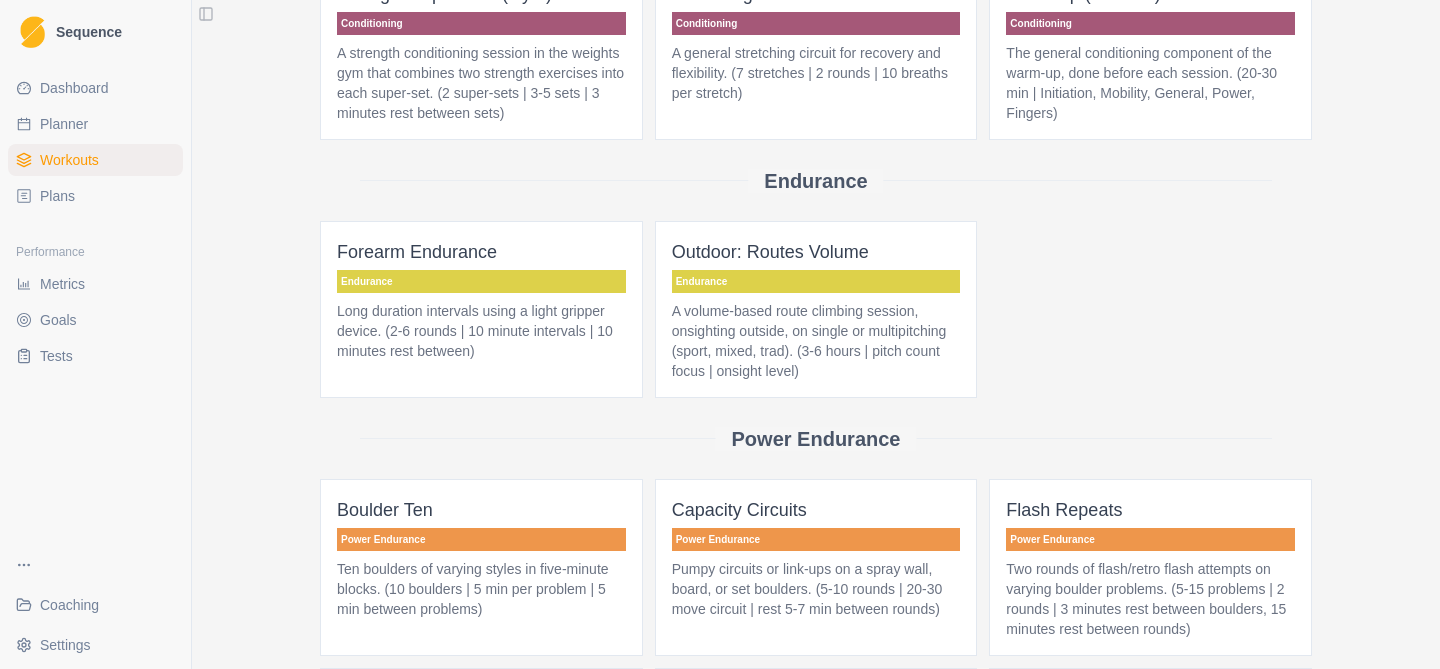 scroll, scrollTop: 371, scrollLeft: 0, axis: vertical 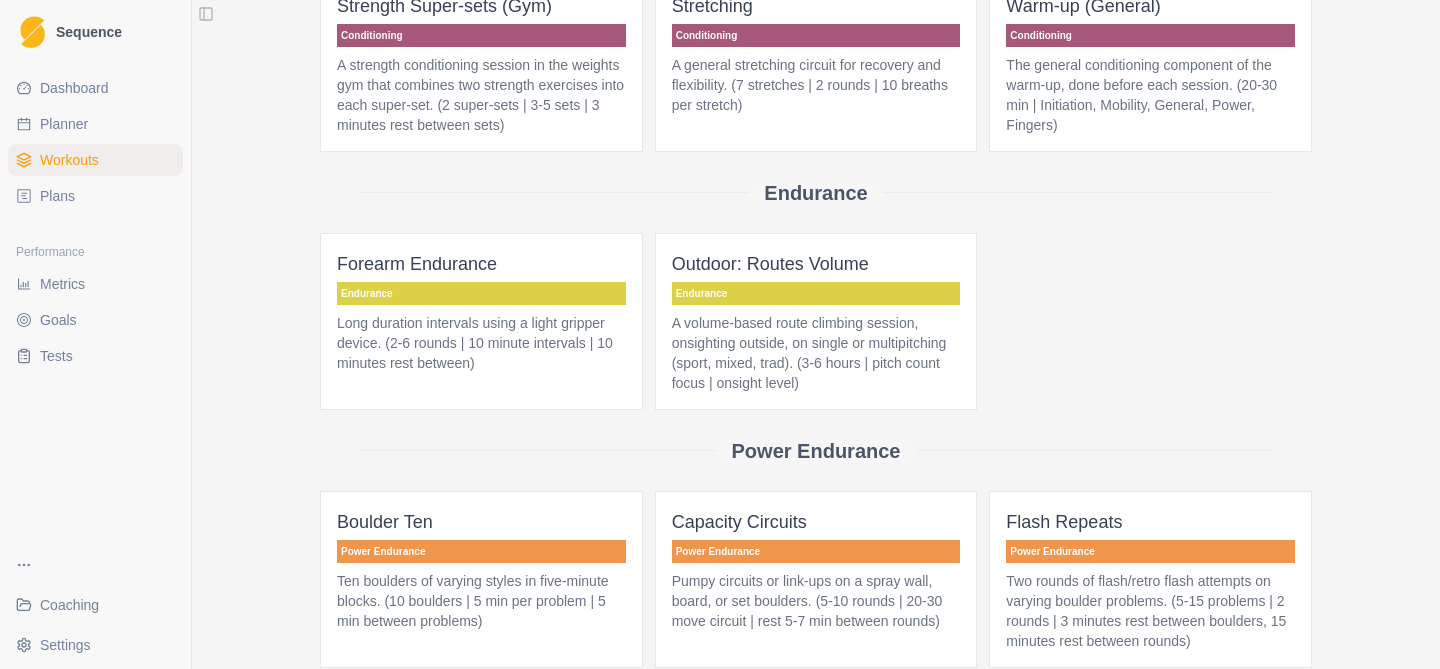 click on "Forearm Endurance Endurance Long duration intervals using a light gripper device.
(2-6 rounds | 10 minute intervals | 10 minutes rest between)" at bounding box center [481, 321] 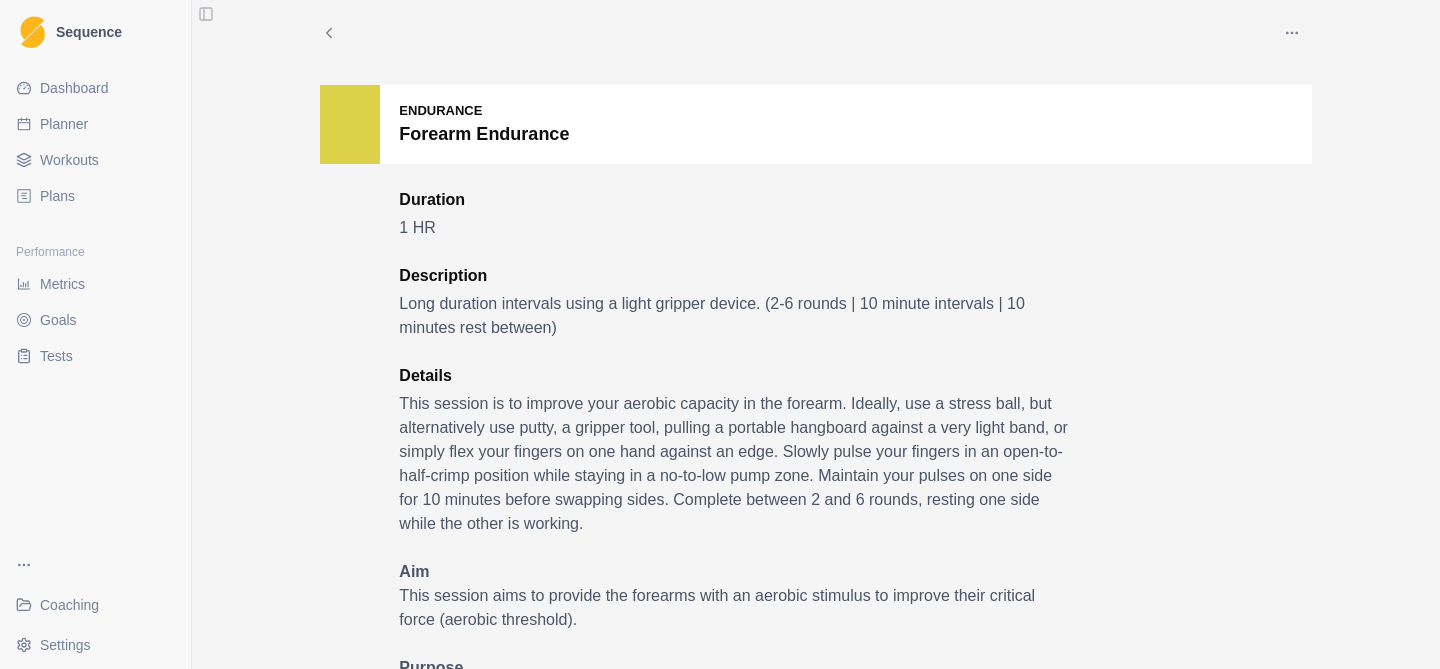 scroll, scrollTop: 0, scrollLeft: 0, axis: both 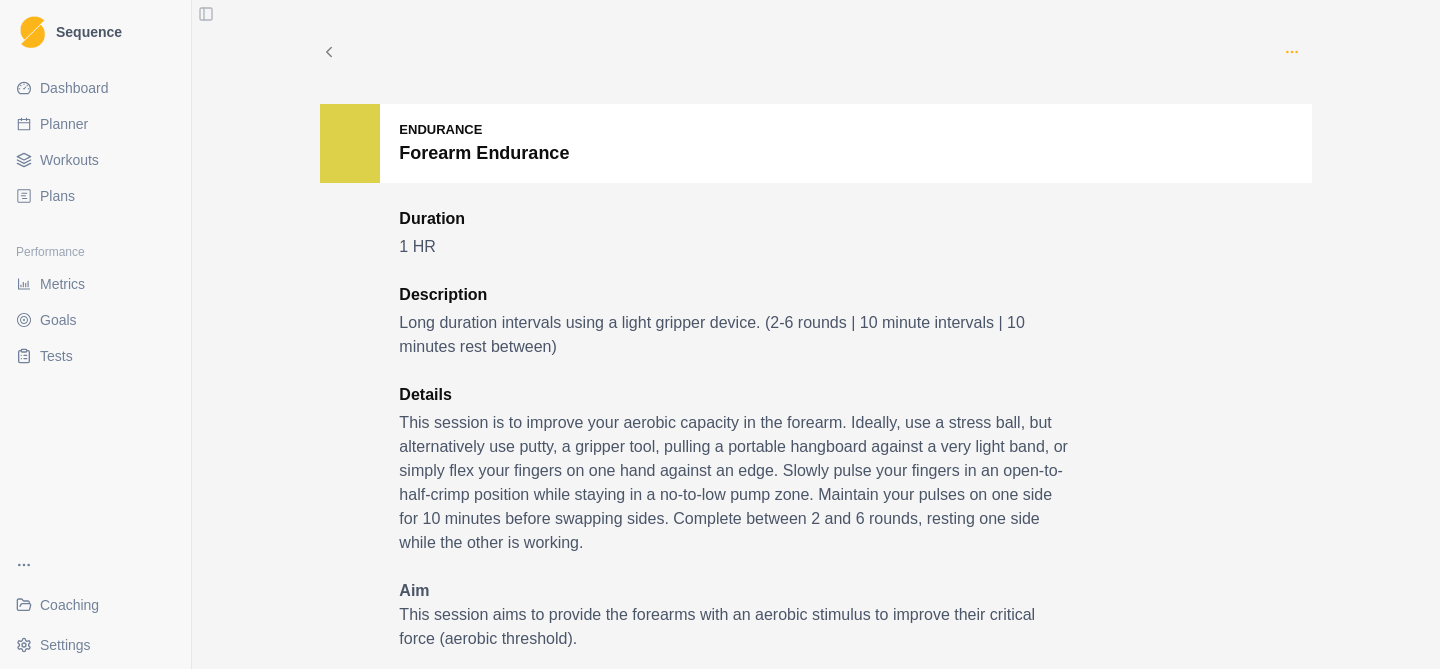 click 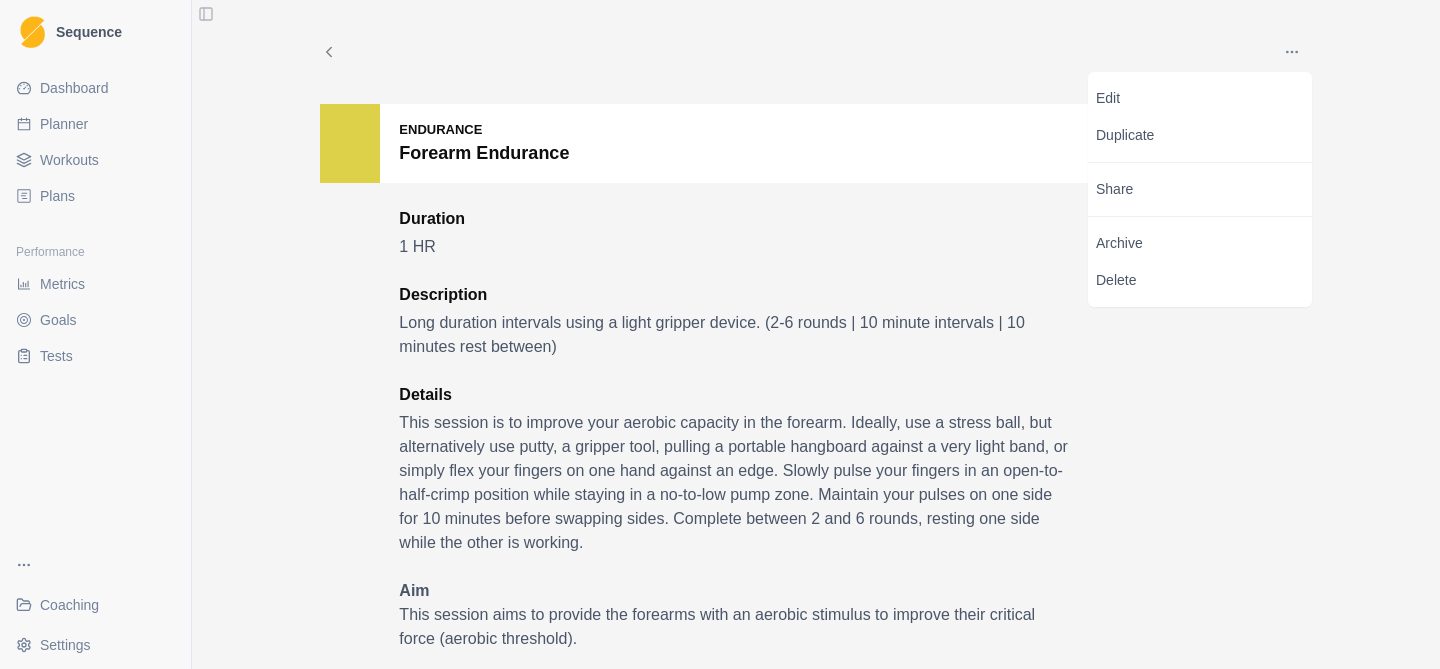 click 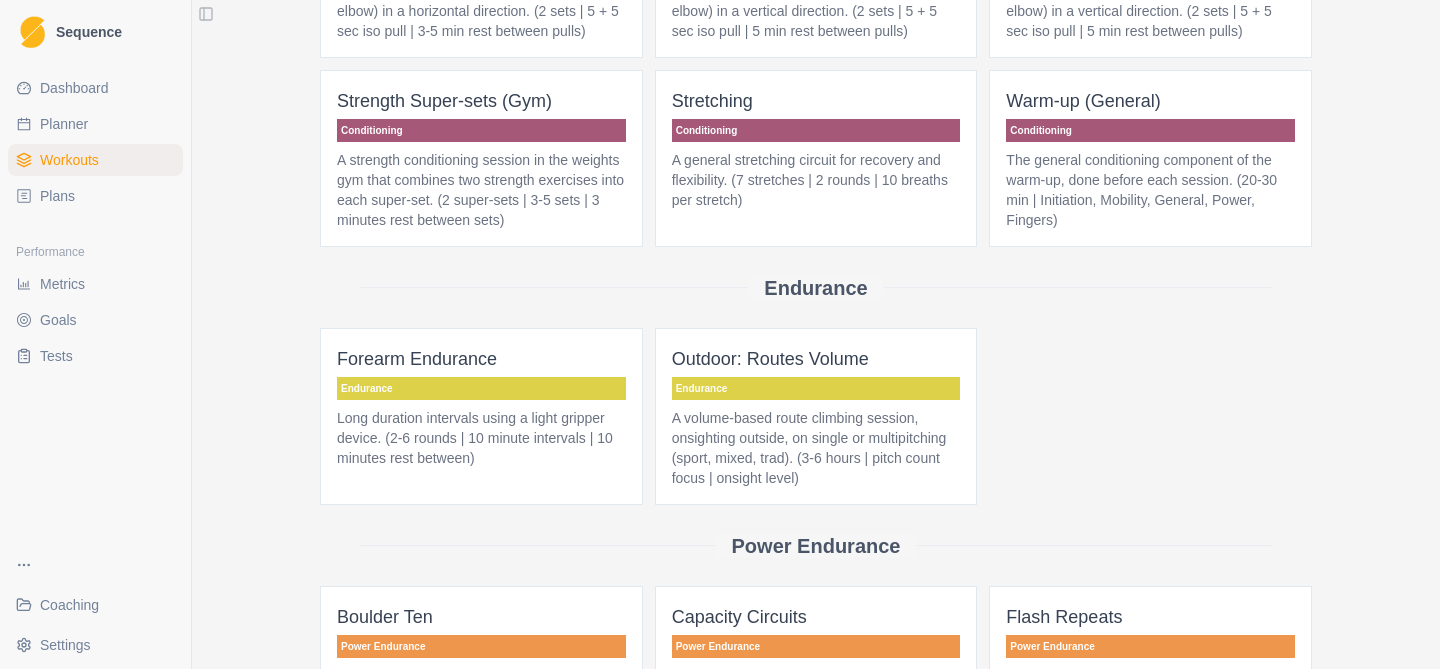 scroll, scrollTop: 0, scrollLeft: 0, axis: both 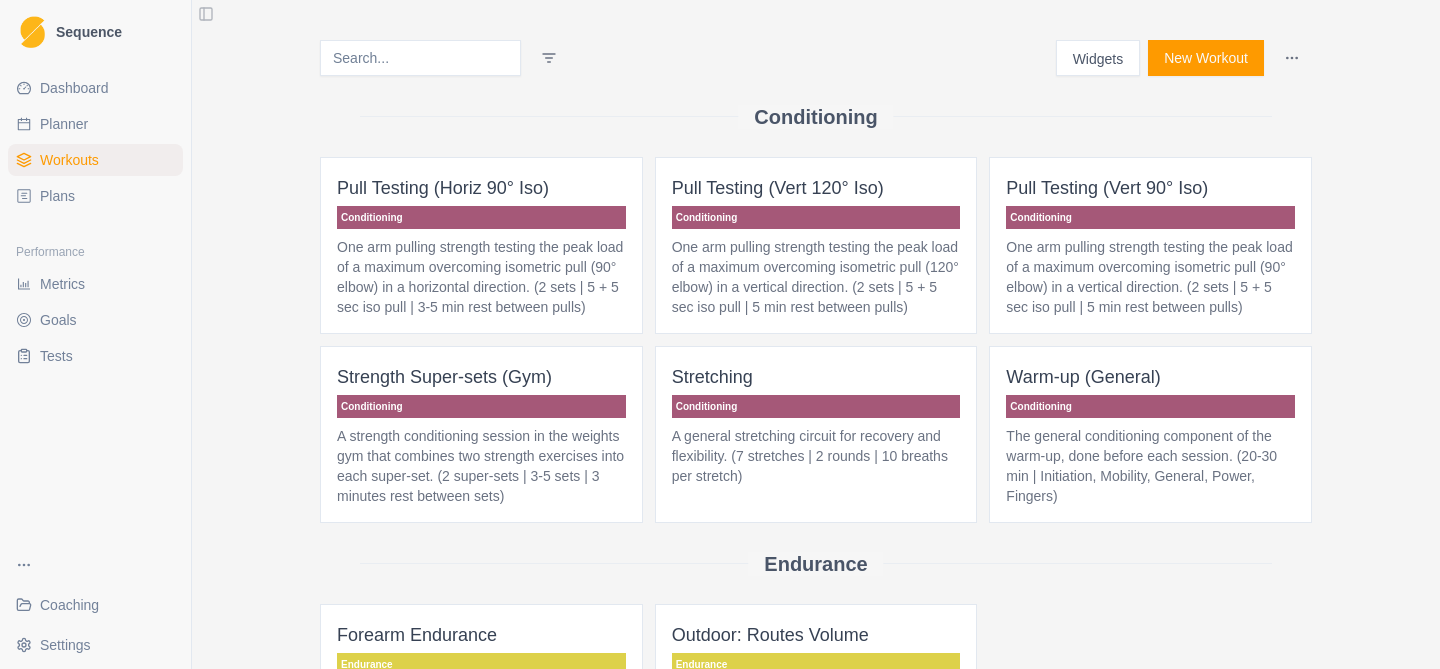 click on "Dashboard" at bounding box center (74, 88) 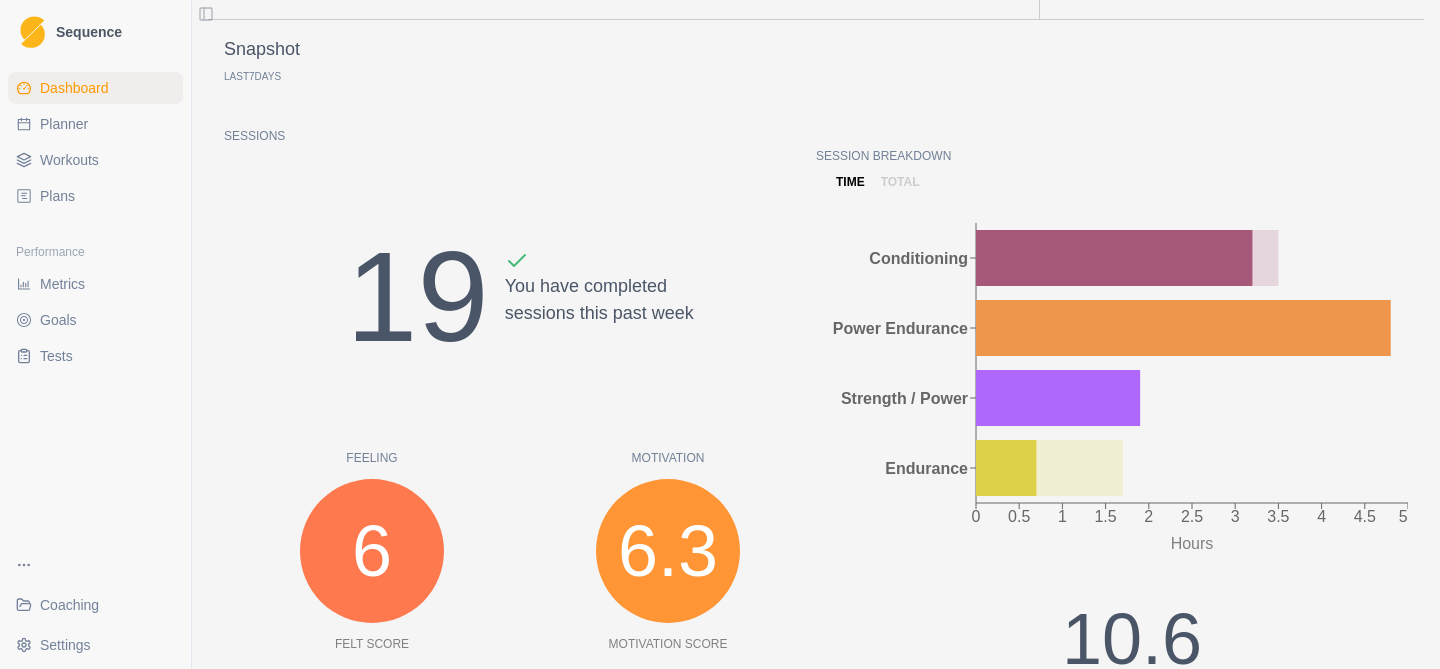 scroll, scrollTop: 0, scrollLeft: 0, axis: both 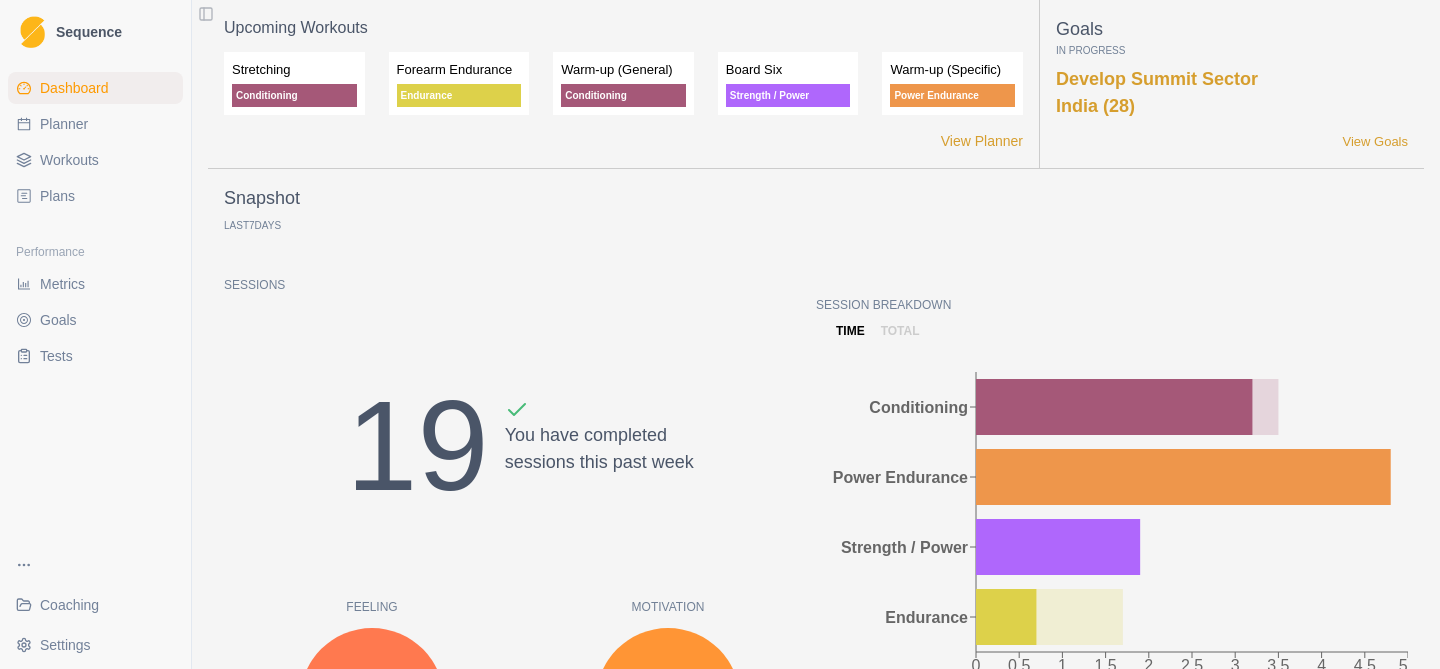 click on "Metrics" at bounding box center [62, 284] 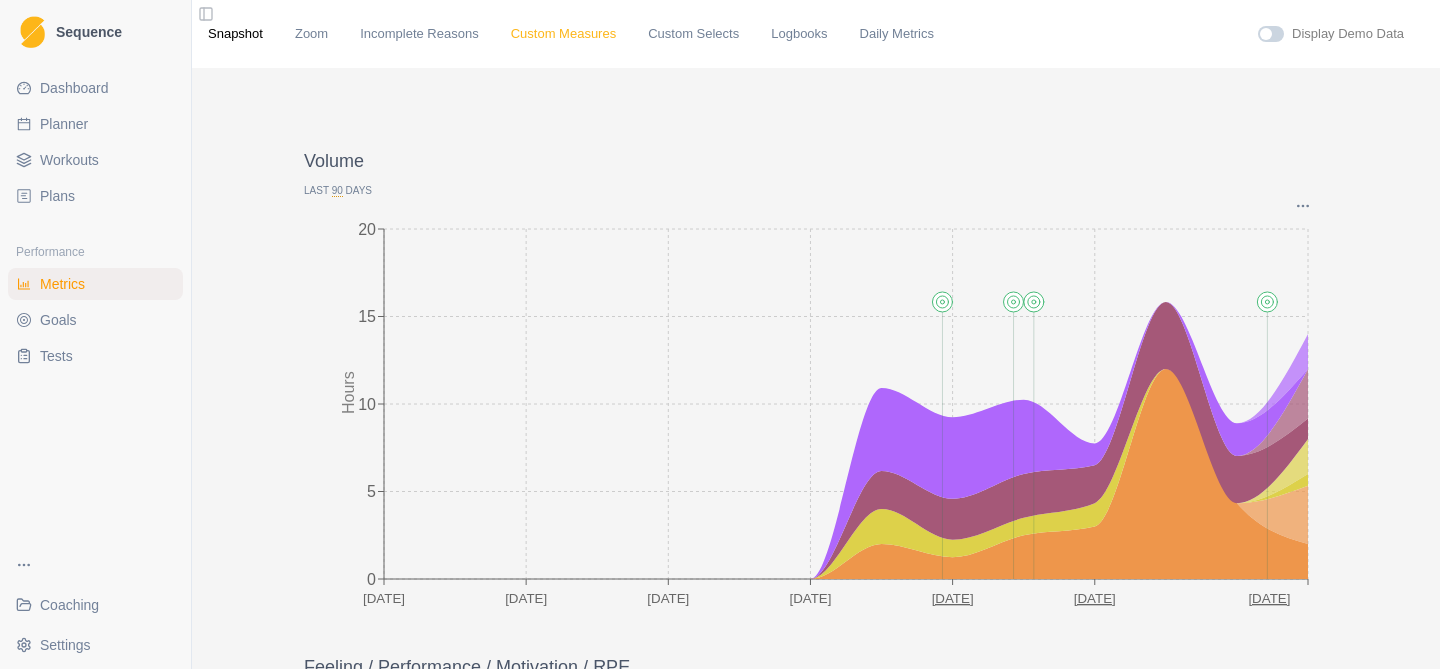 click on "Custom Measures" at bounding box center (563, 34) 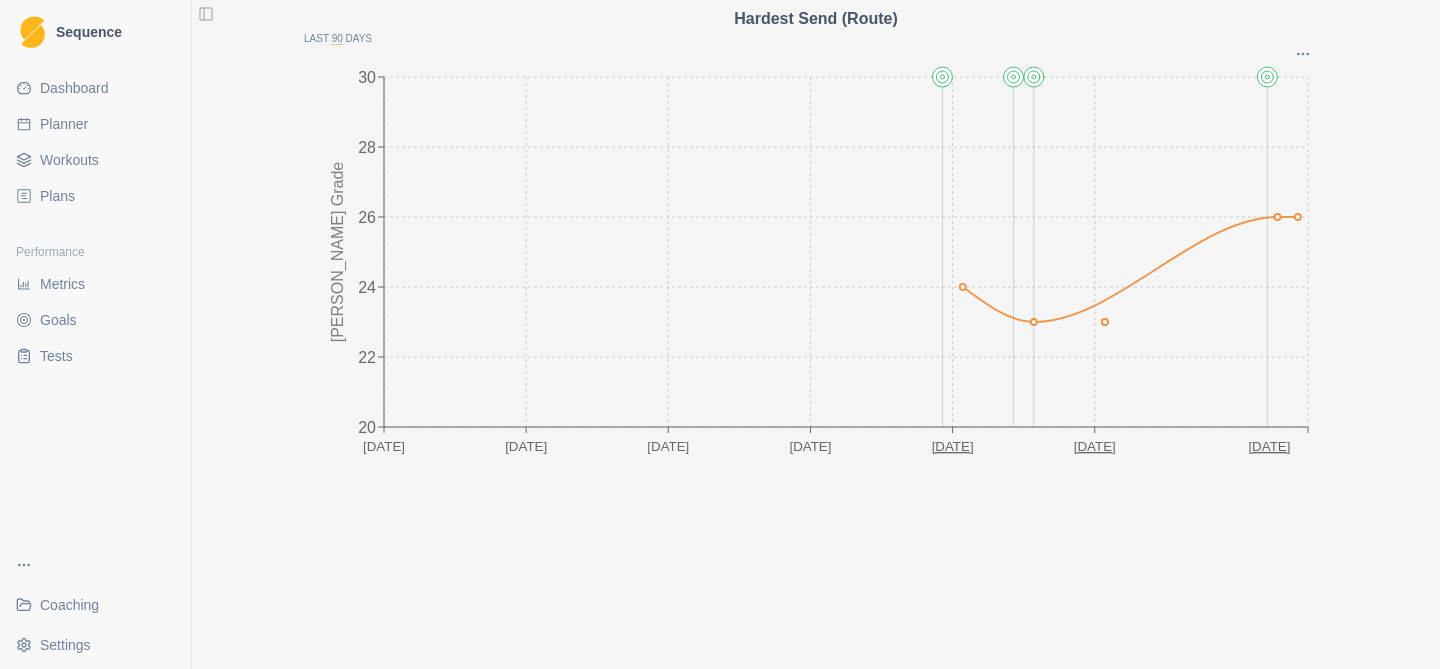scroll, scrollTop: 3654, scrollLeft: 0, axis: vertical 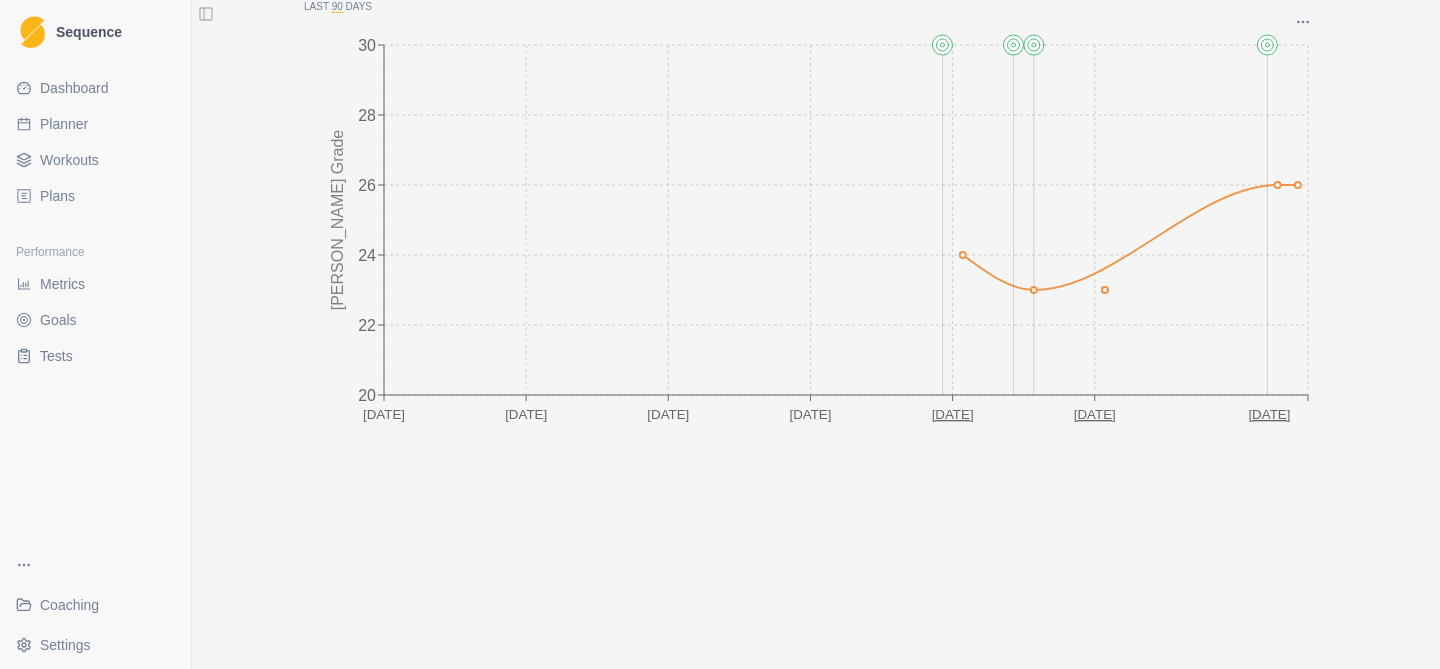 click on "Dashboard" at bounding box center (95, 88) 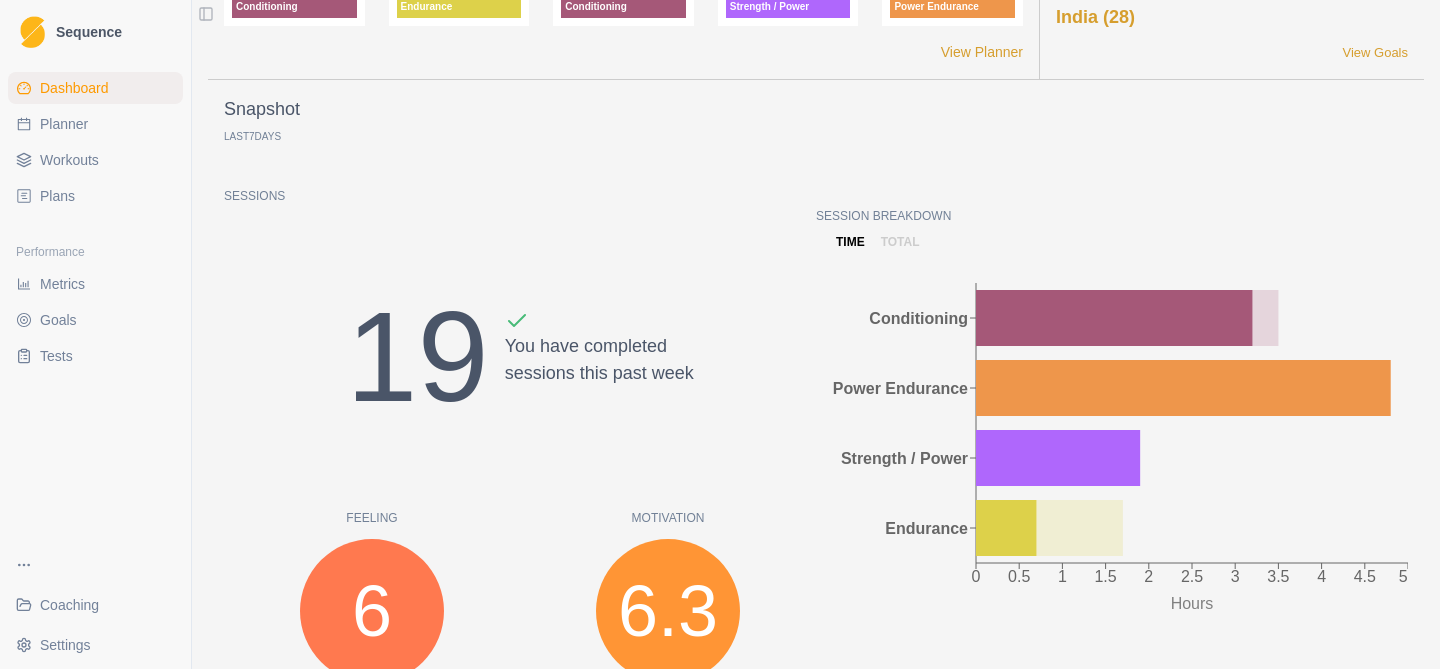 scroll, scrollTop: 0, scrollLeft: 0, axis: both 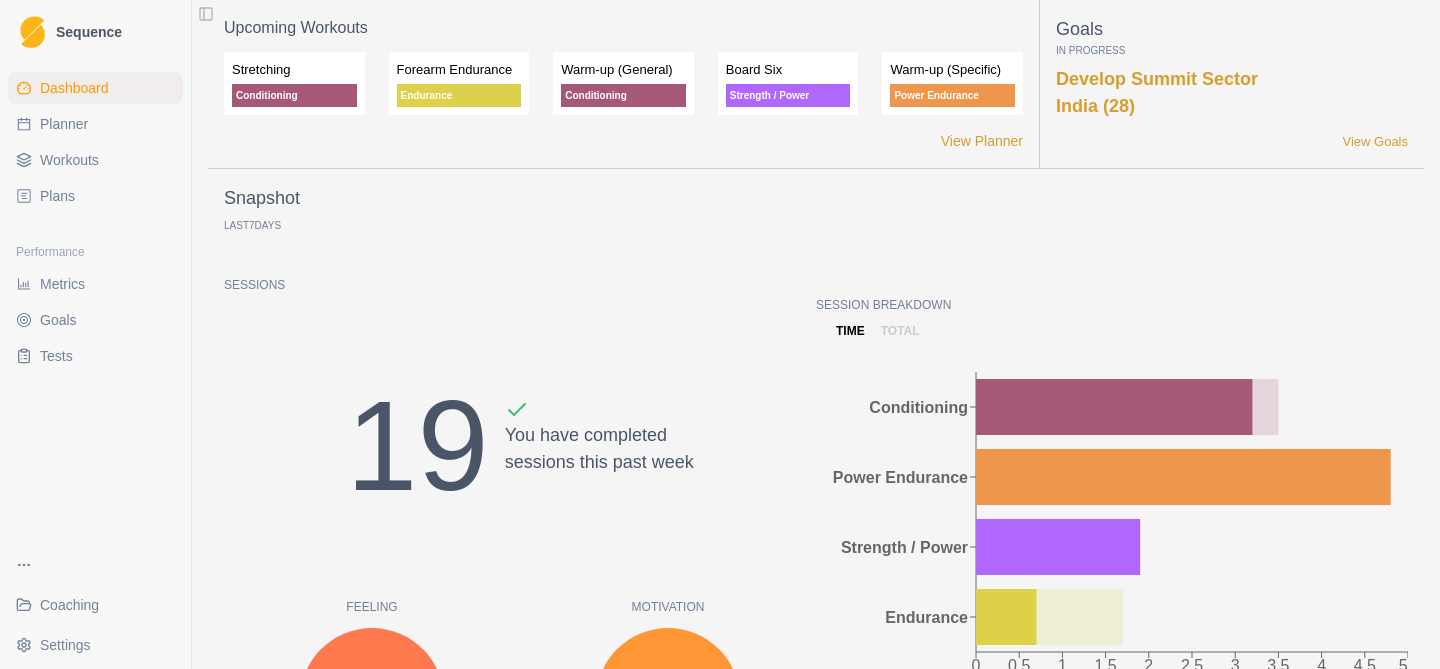 click on "Workouts" at bounding box center (69, 160) 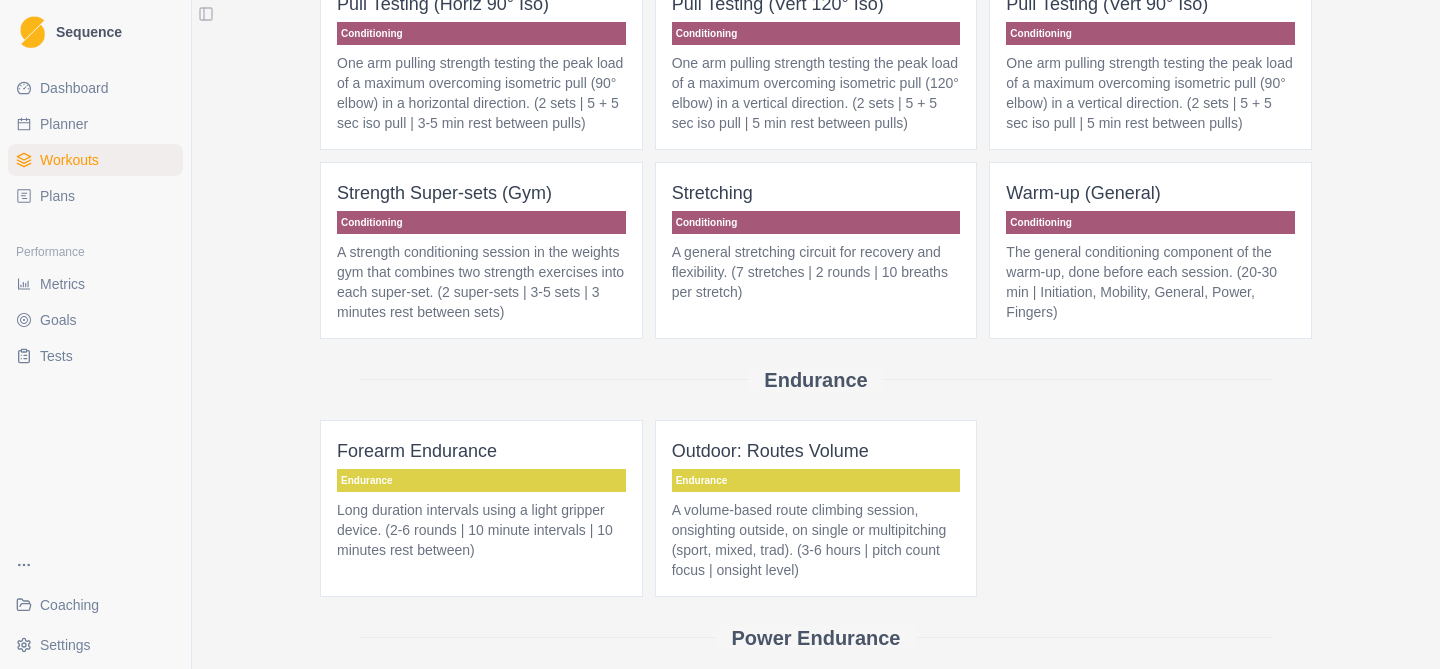 scroll, scrollTop: 186, scrollLeft: 0, axis: vertical 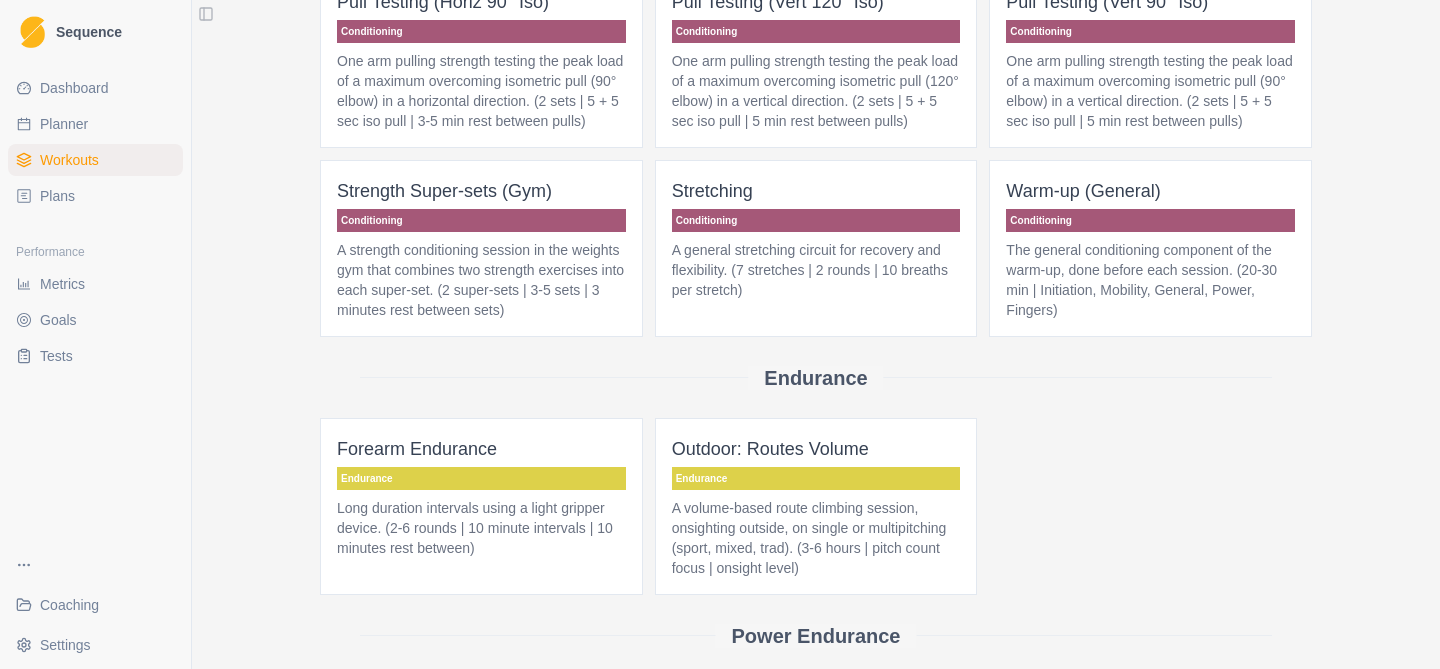 click on "Stretching Conditioning A general stretching circuit for recovery and flexibility. (7 stretches | 2 rounds | 10 breaths per stretch)" at bounding box center (816, 248) 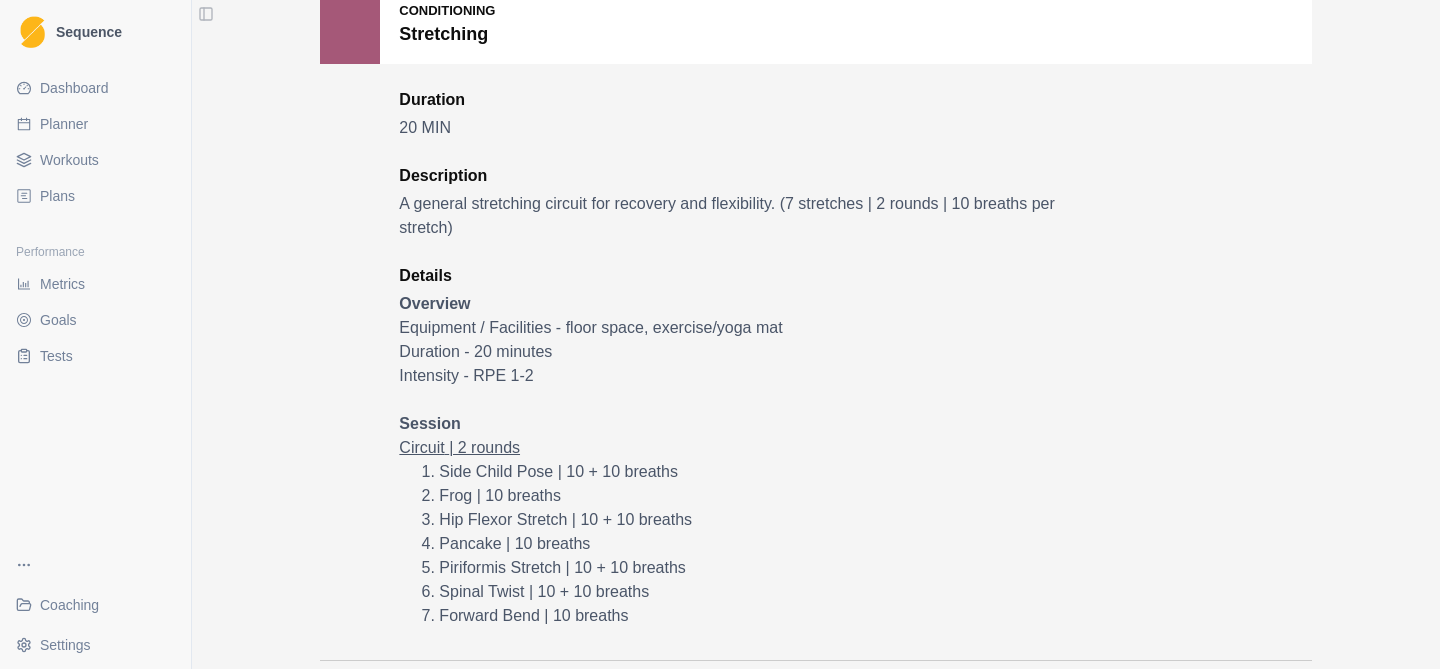scroll, scrollTop: 0, scrollLeft: 0, axis: both 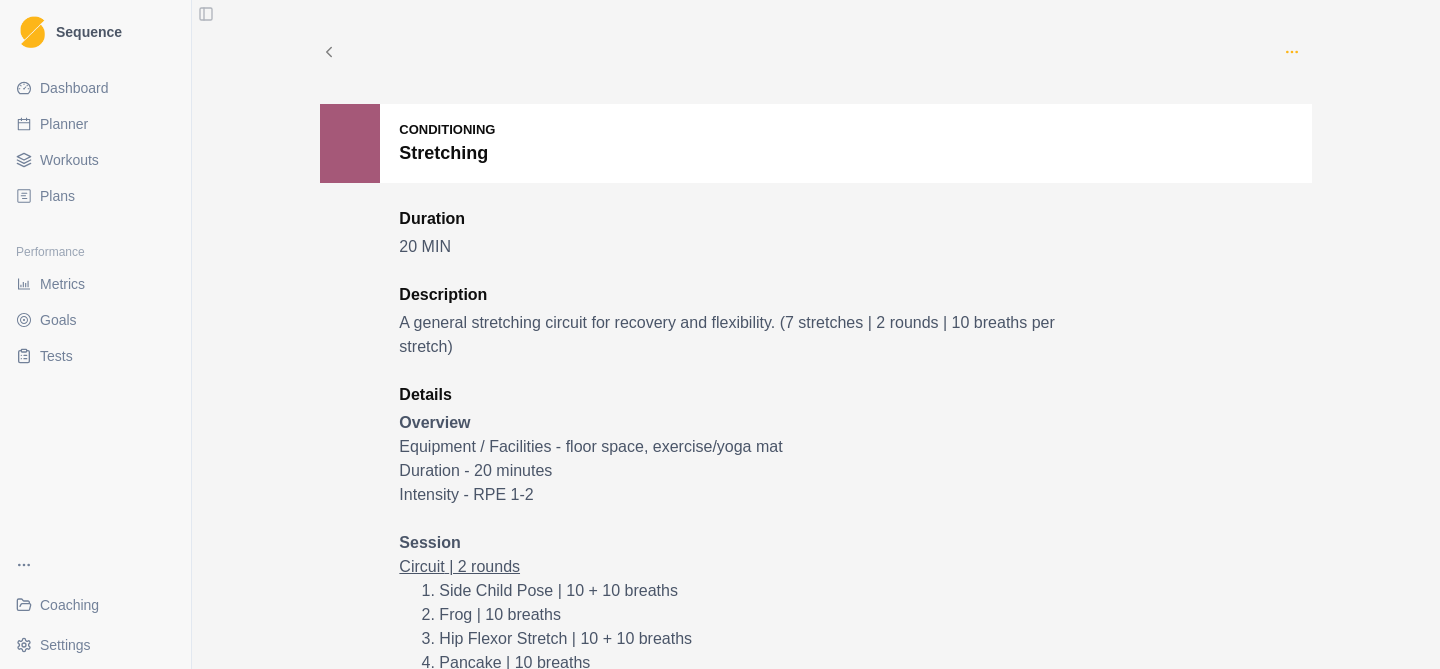 click 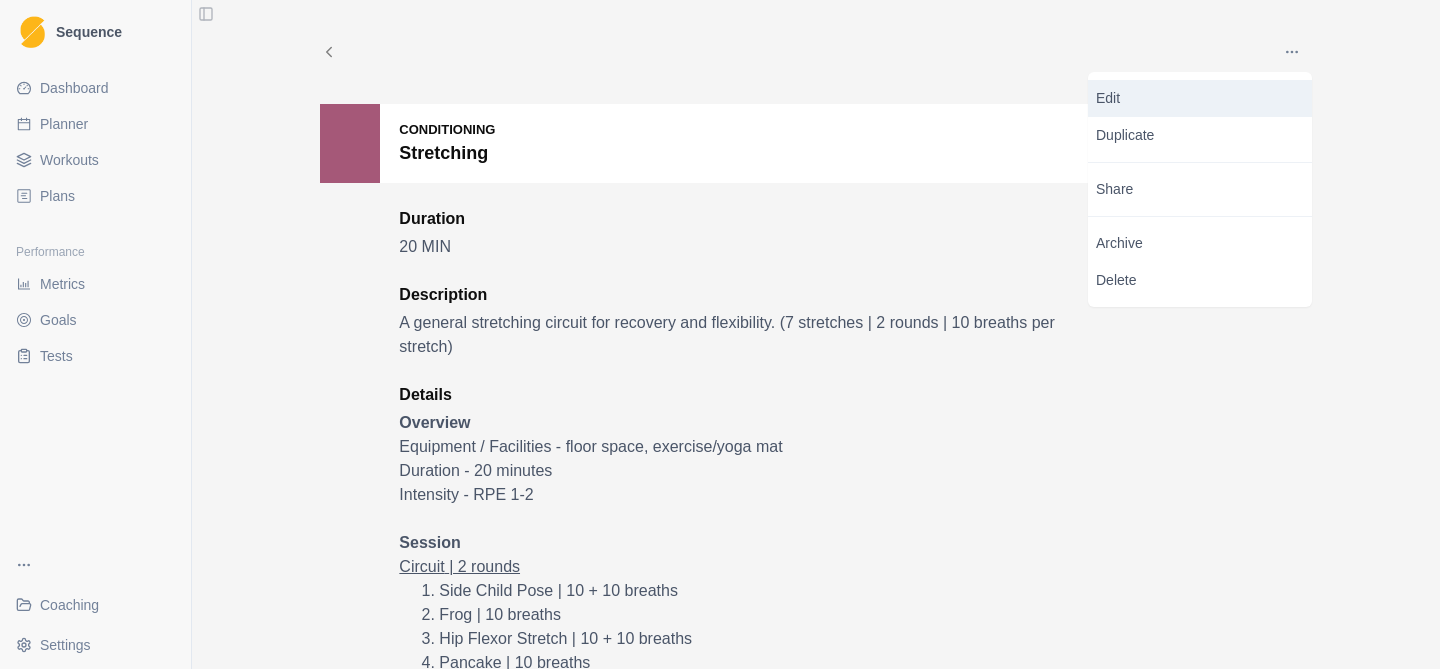 click on "Edit" at bounding box center (1200, 98) 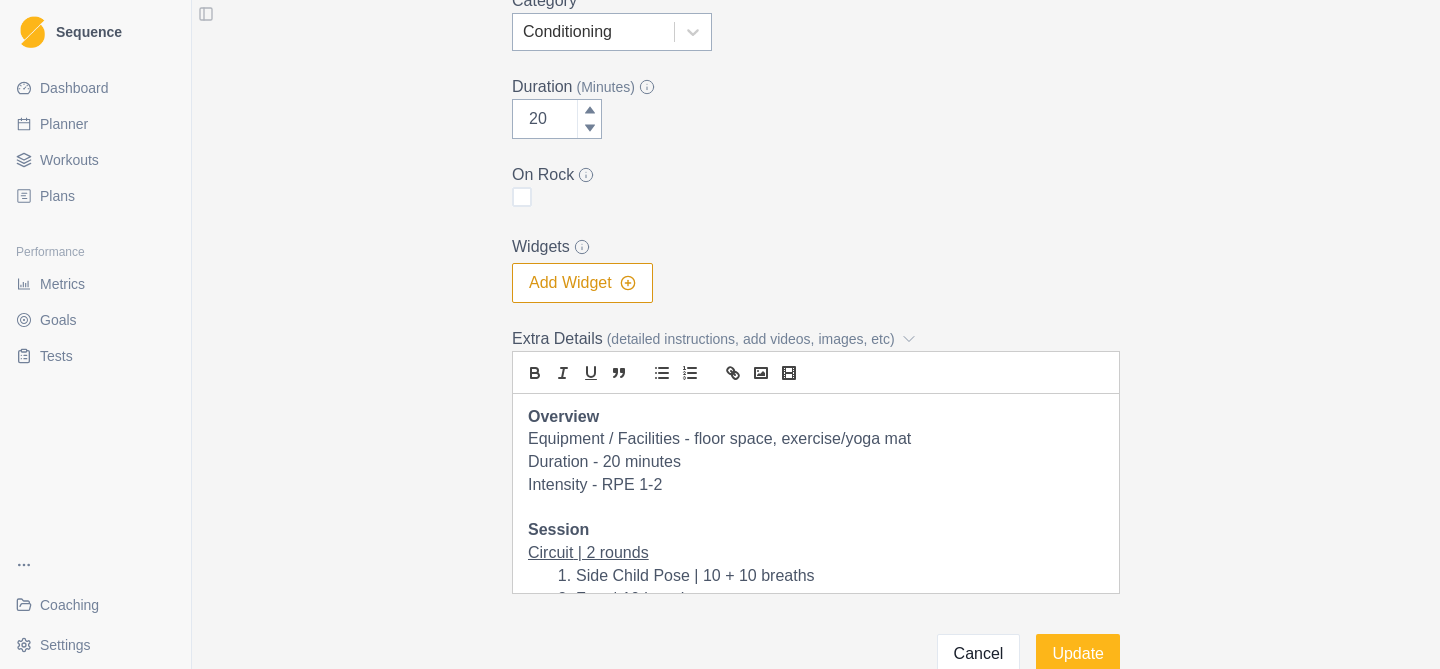 scroll, scrollTop: 493, scrollLeft: 0, axis: vertical 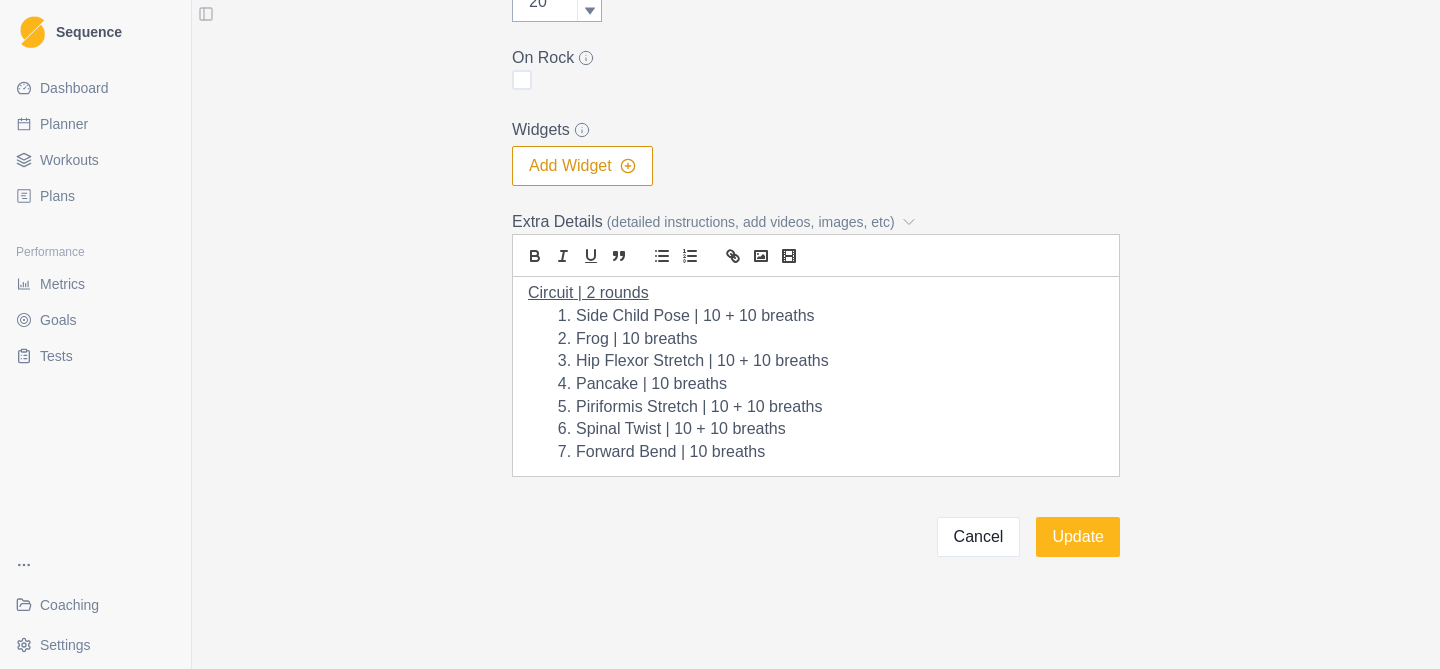 click on "Frog | 10 breaths" at bounding box center (828, 339) 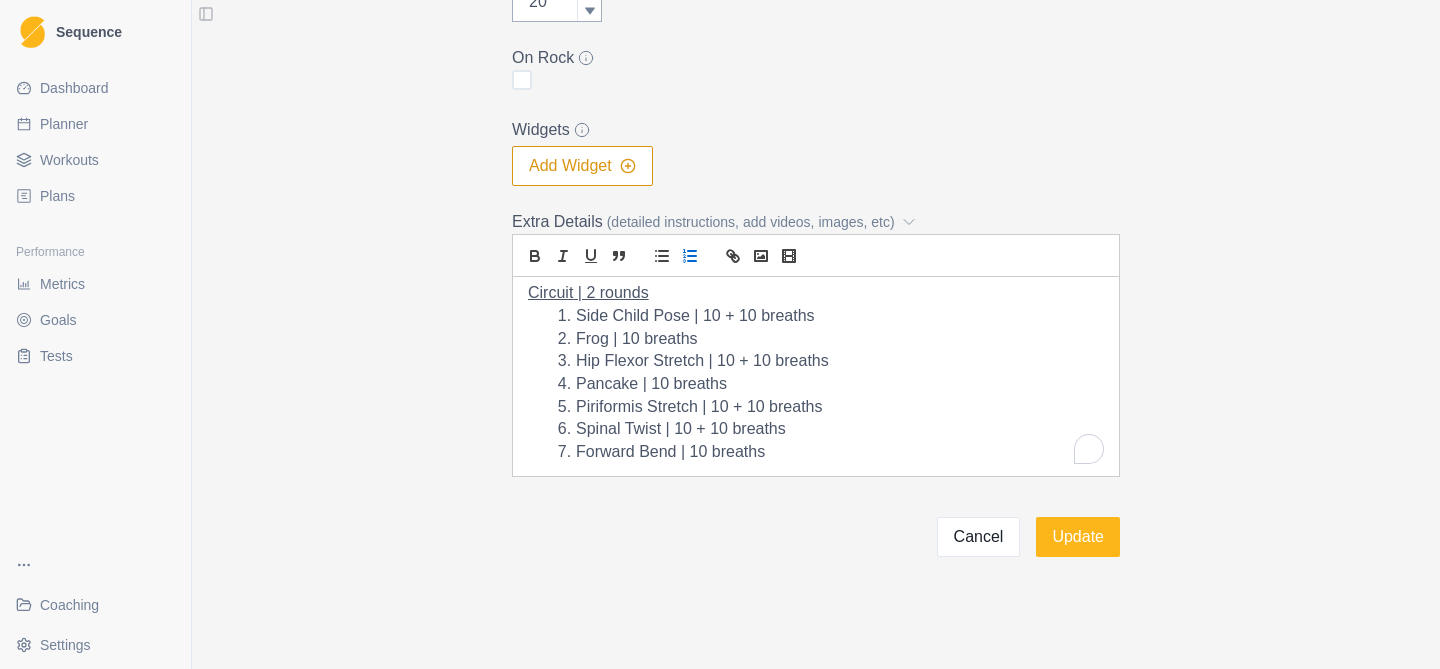 type 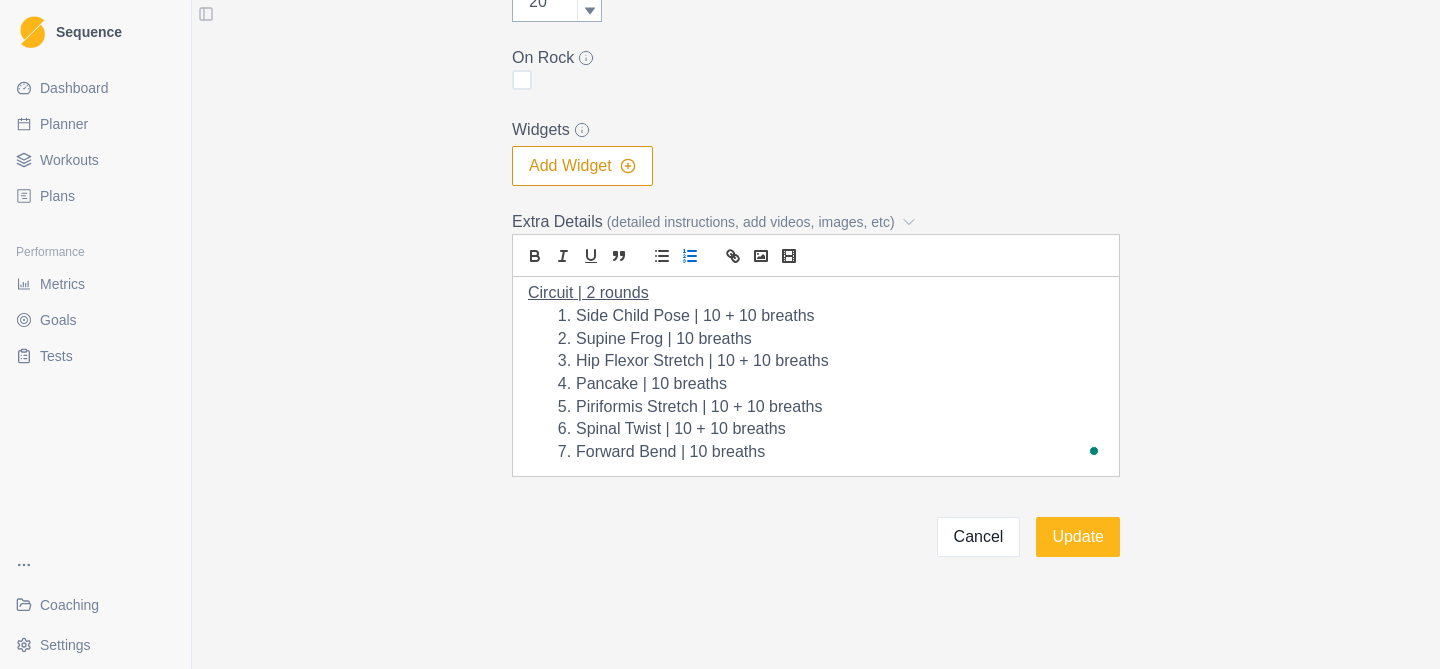 scroll, scrollTop: 493, scrollLeft: 0, axis: vertical 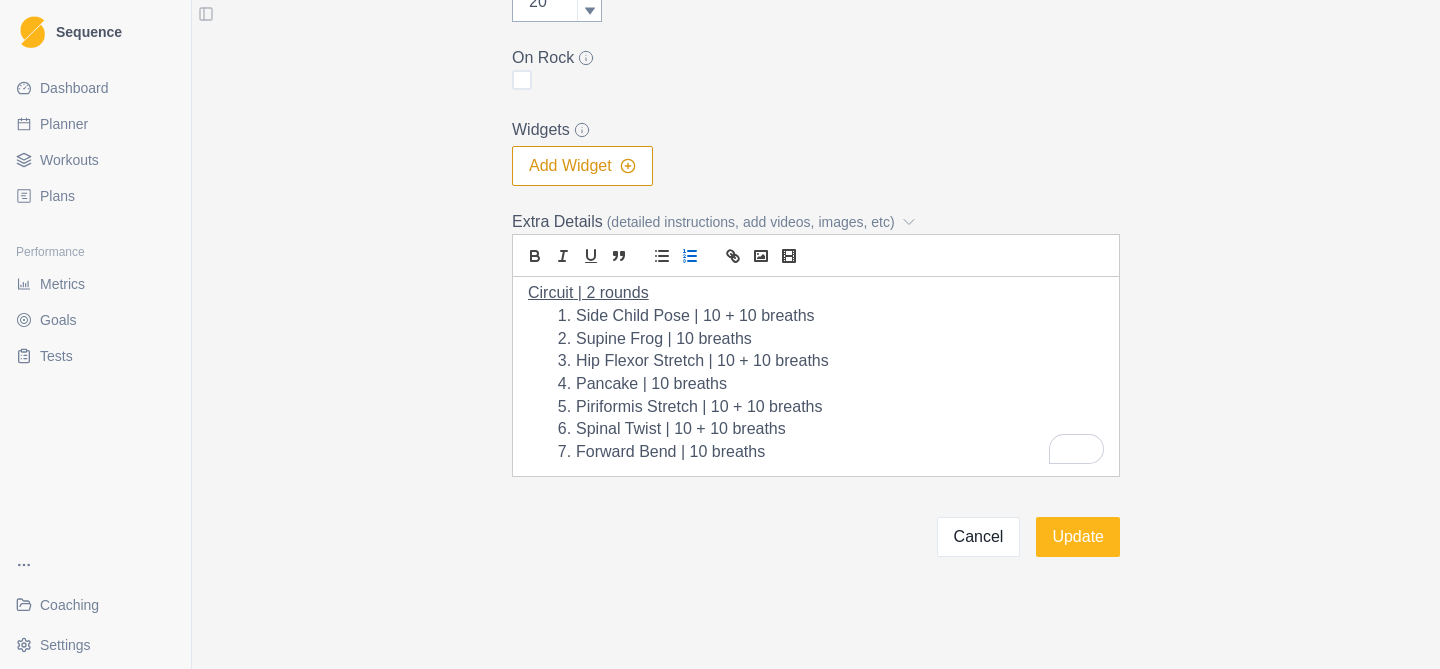 click on "Pancake | 10 breaths" at bounding box center (828, 384) 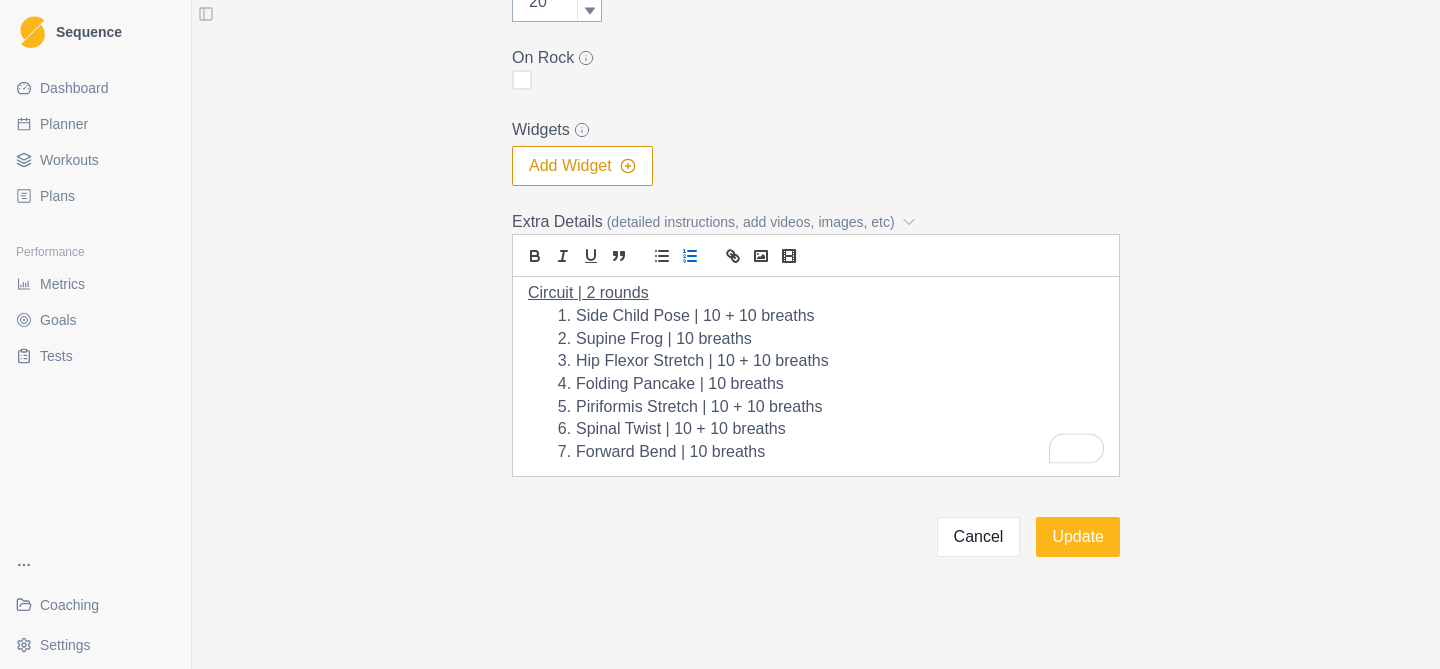 click on "Archive Delete Edit Workout Name * Stretching Description   (200 characters max) * A general stretching circuit for recovery and flexibility. (7 stretches | 2 rounds | 10 breaths per stretch) Category * Conditioning Duration   (Minutes) 20 On Rock Widgets Add Widget Extra Details (detailed instructions, add videos, images, etc) Overview Equipment / Facilities - floor space, exercise/yoga mat Duration - 20 minutes Intensity - RPE 1-2 Session Circuit   | 2 rounds Side Child Pose | 10 + 10 breaths Supine Frog | 10 breaths Hip Flexor Stretch | 10 + 10 breaths Folding Pancake | 10 breaths Piriformis Stretch | 10 + 10 breaths Spinal Twist | 10 + 10 breaths Forward Bend | 10 breaths Cancel Update" at bounding box center (816, 32) 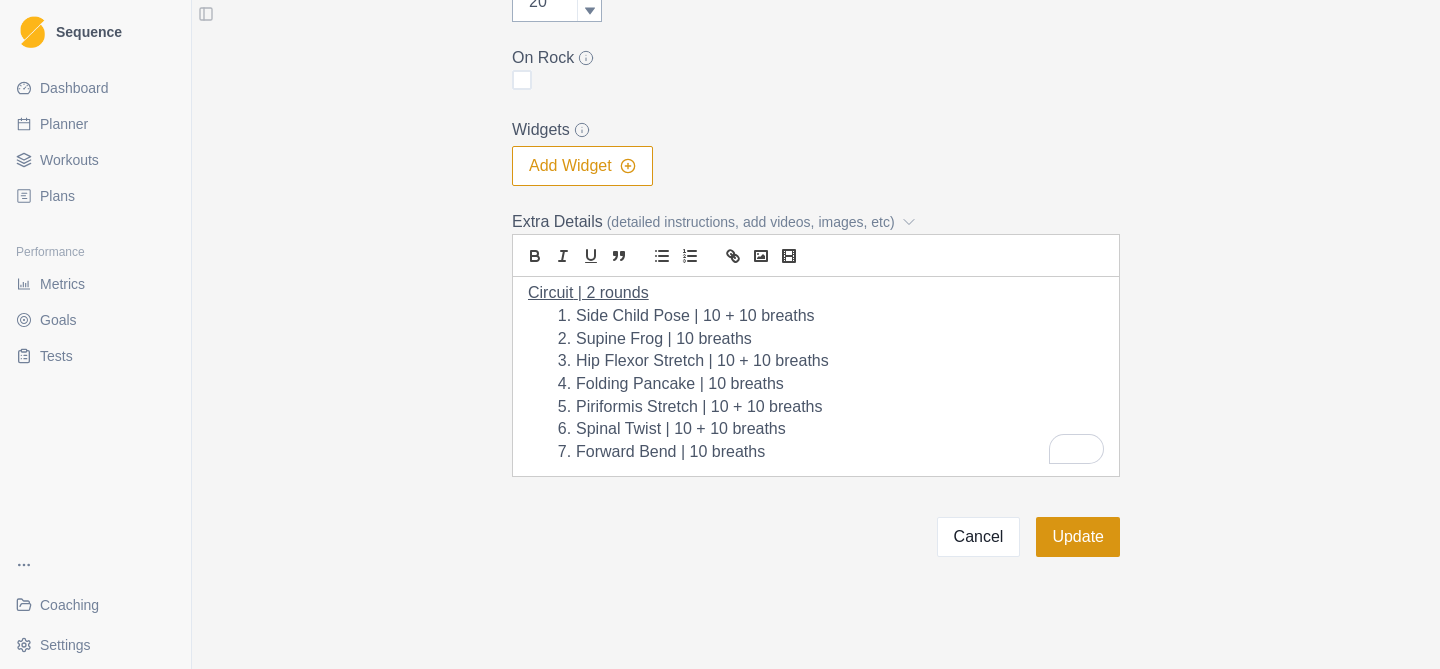 click on "Update" at bounding box center [1078, 537] 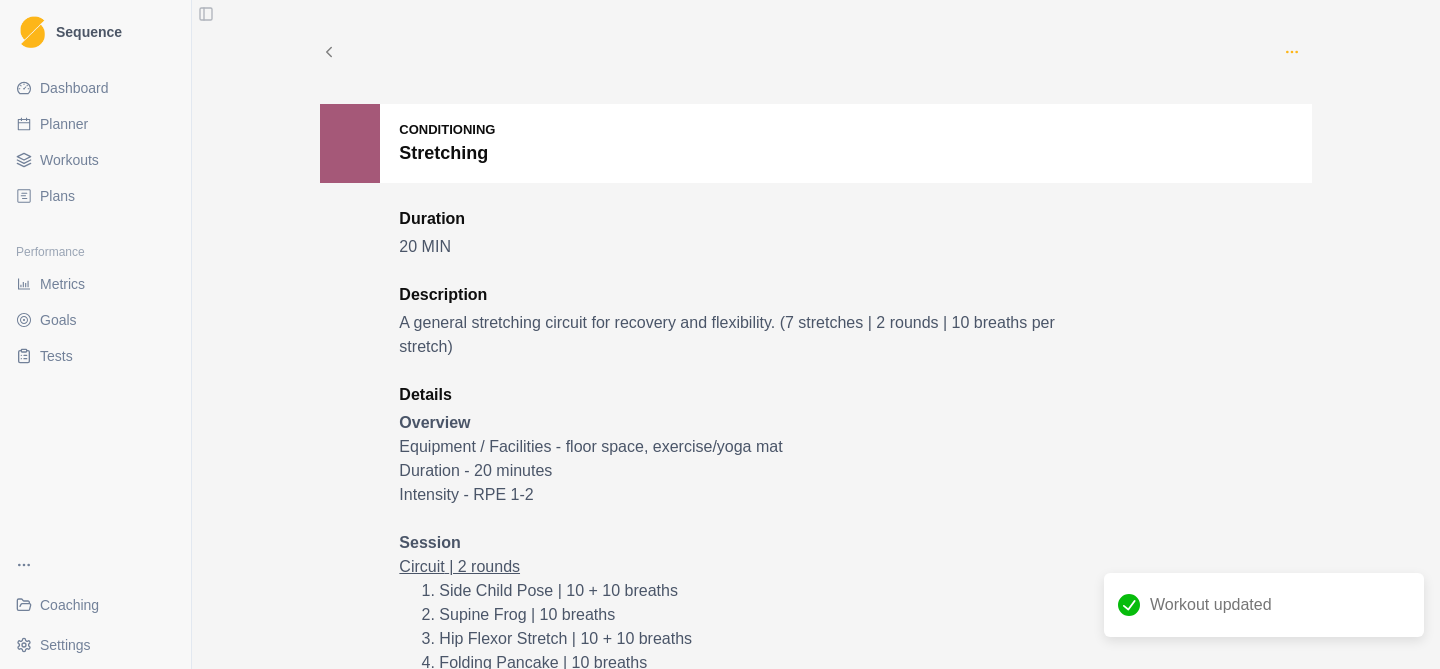 click 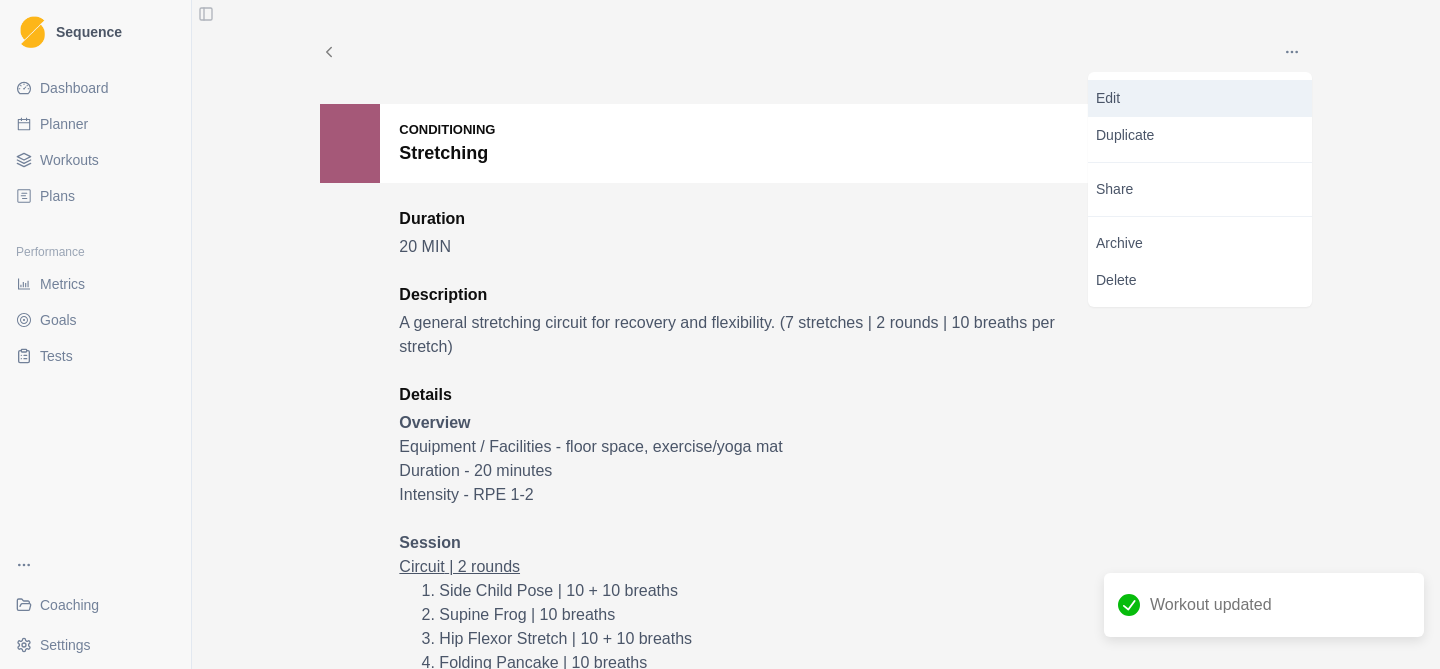 click on "Edit" at bounding box center (1200, 98) 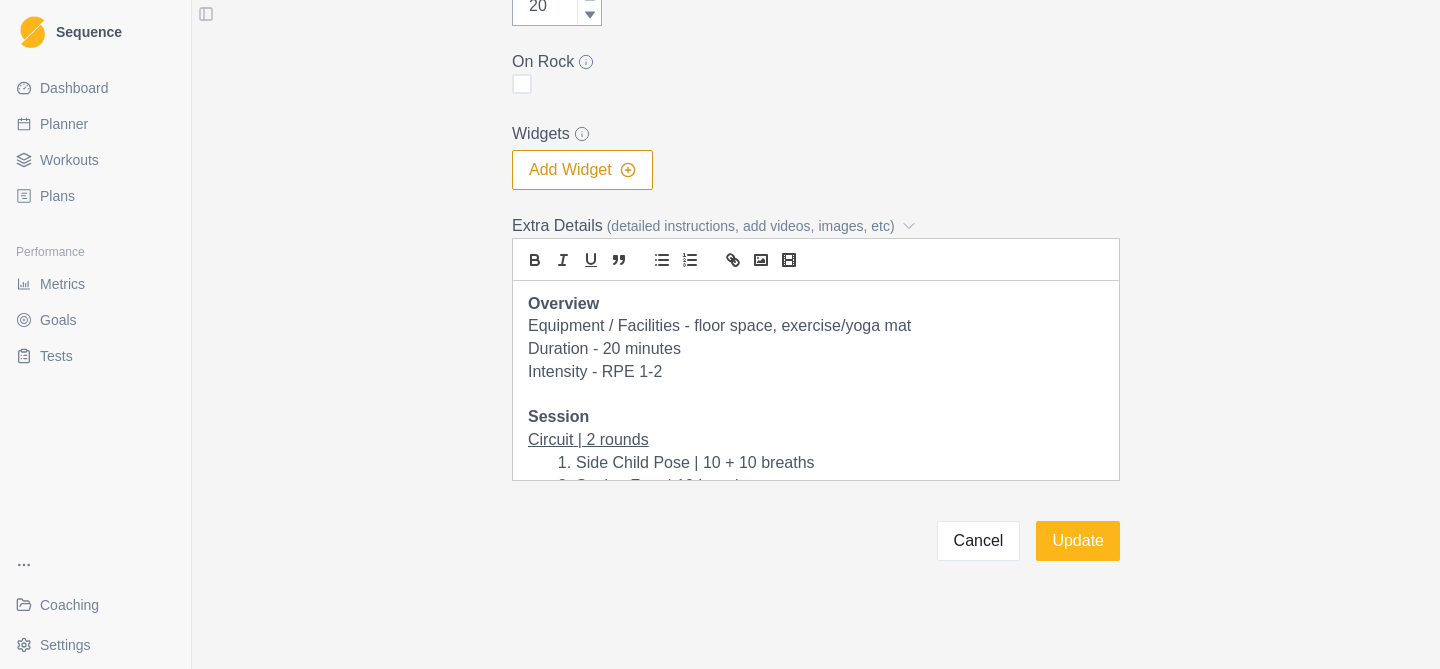 scroll, scrollTop: 491, scrollLeft: 0, axis: vertical 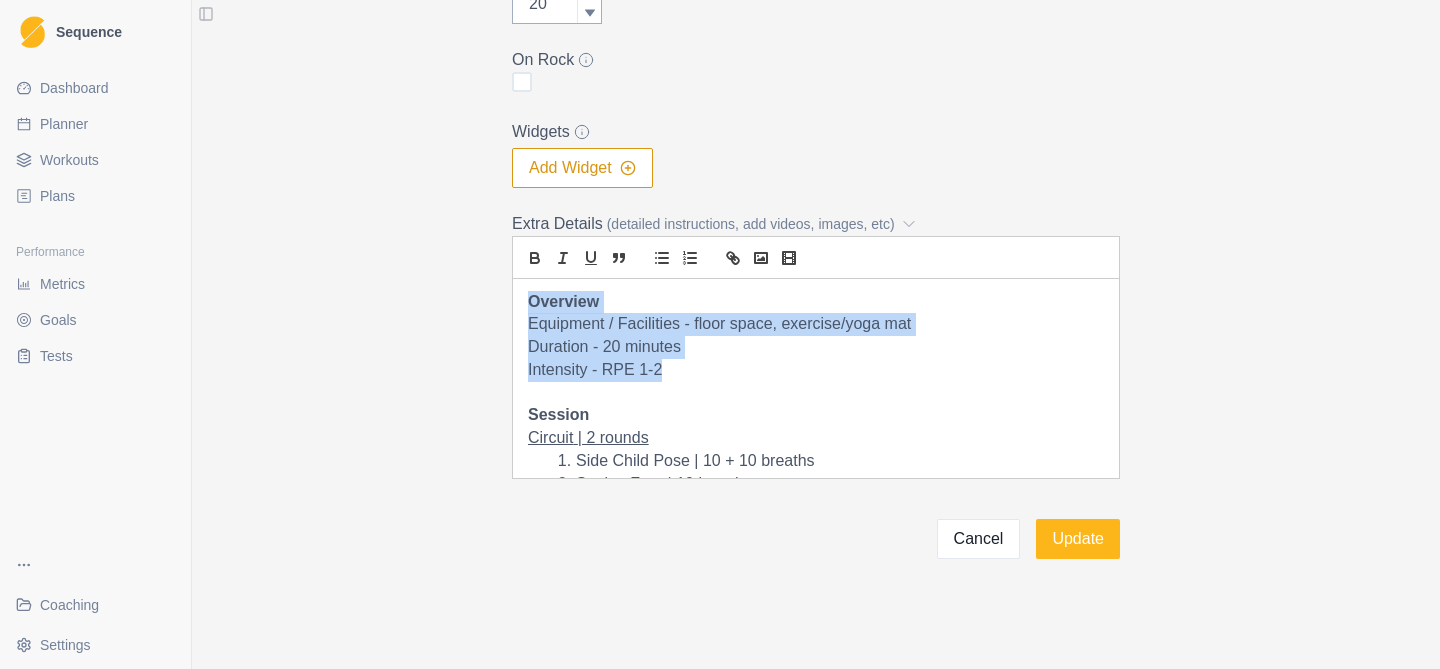 drag, startPoint x: 683, startPoint y: 369, endPoint x: 518, endPoint y: 304, distance: 177.34148 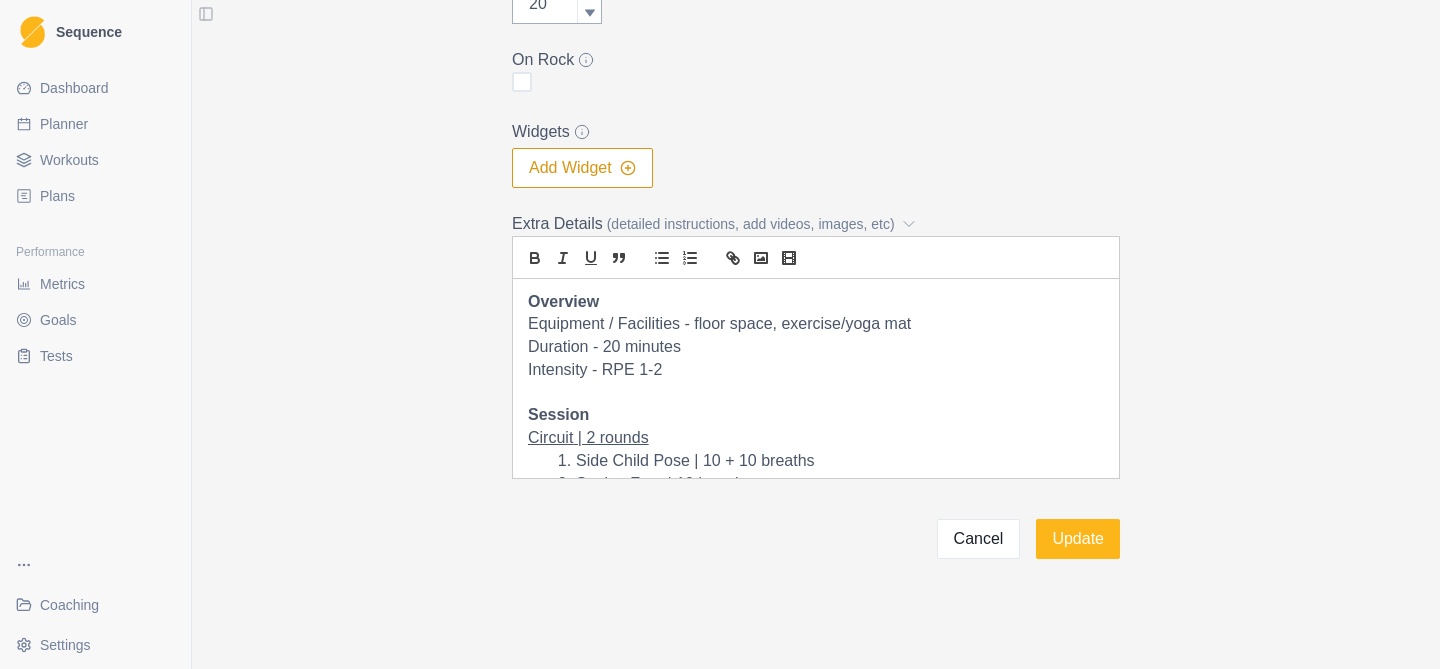 click on "Archive Delete Edit Workout Name * Stretching Description   (200 characters max) * A general stretching circuit for recovery and flexibility. (7 stretches | 2 rounds | 10 breaths per stretch) Category * Conditioning Duration   (Minutes) 20 On Rock Widgets Add Widget Extra Details (detailed instructions, add videos, images, etc) Overview Equipment / Facilities - floor space, exercise/yoga mat Duration - 20 minutes Intensity - RPE 1-2 Session Circuit   | 2 rounds Side Child Pose | 10 + 10 breaths Supine Frog | 10 breaths Hip Flexor Stretch | 10 + 10 breaths Folding Pancake | 10 breaths Piriformis Stretch | 10 + 10 breaths Spinal Twist | 10 + 10 breaths Forward Bend | 10 breaths Cancel Update" at bounding box center [816, 34] 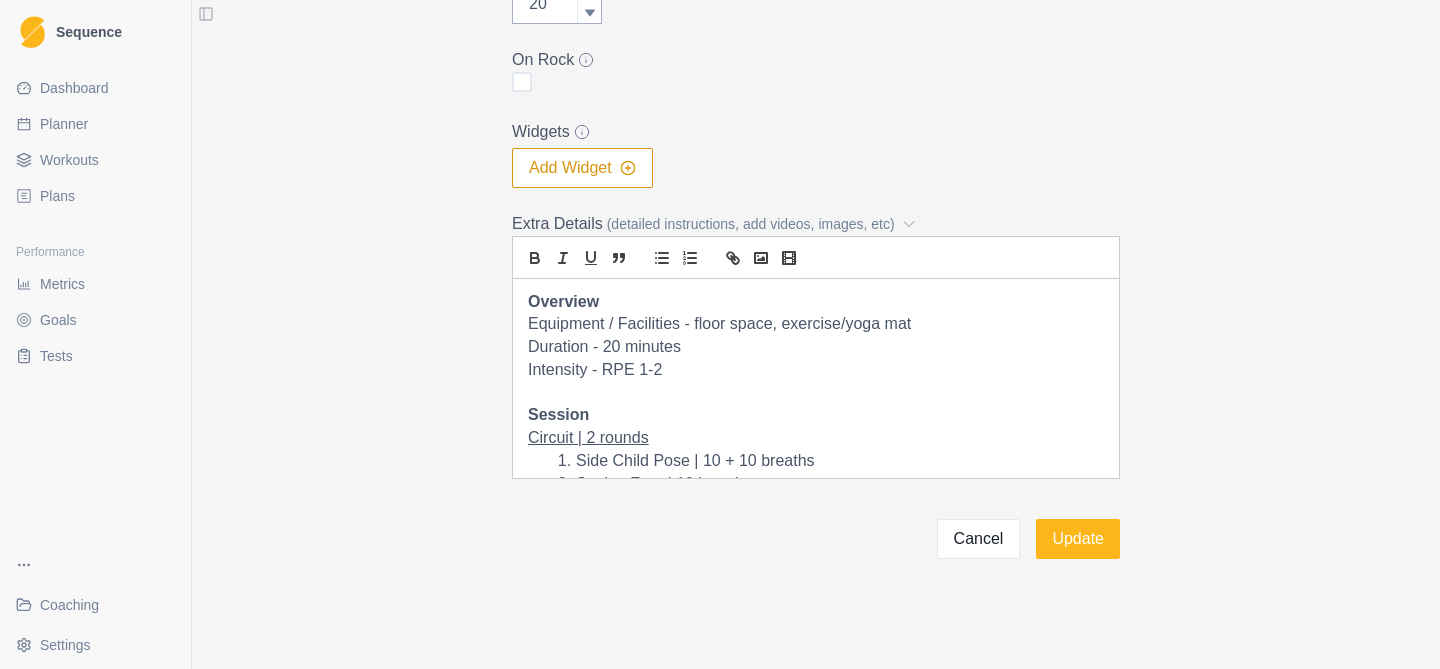 scroll, scrollTop: 491, scrollLeft: 0, axis: vertical 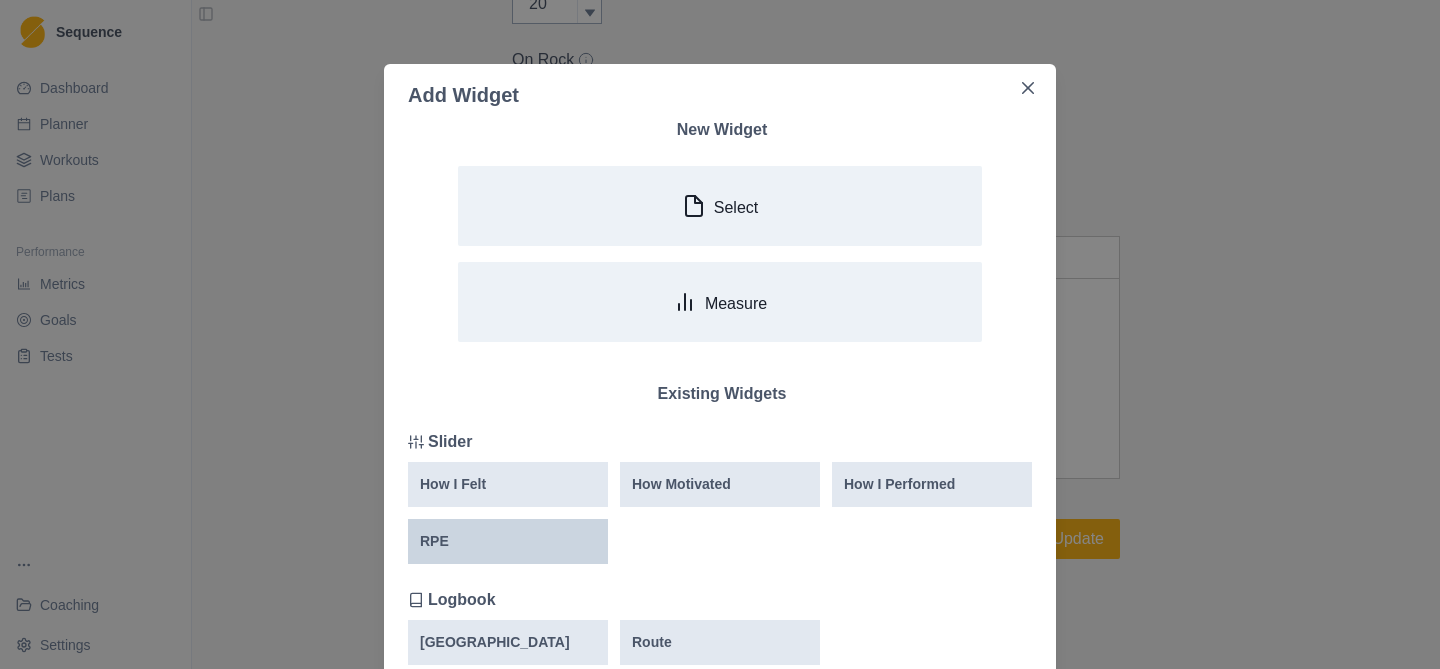 click on "RPE" at bounding box center (508, 541) 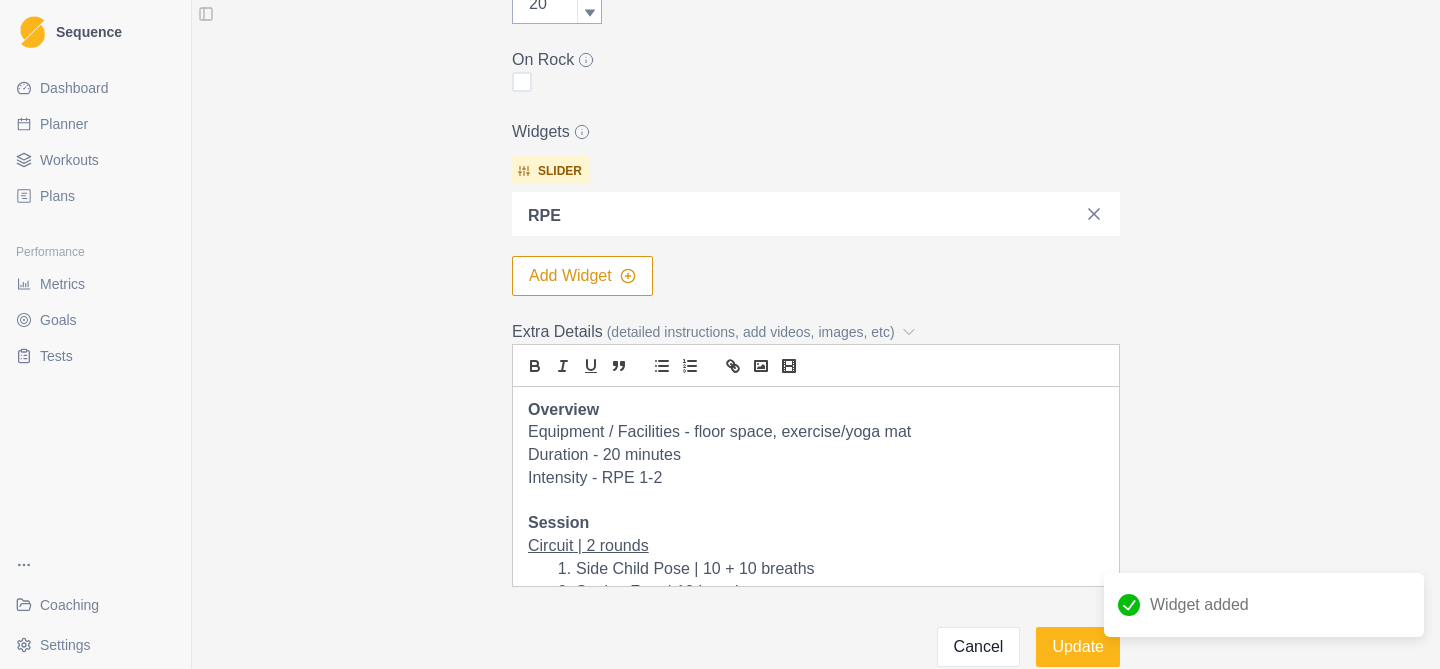 scroll, scrollTop: 601, scrollLeft: 0, axis: vertical 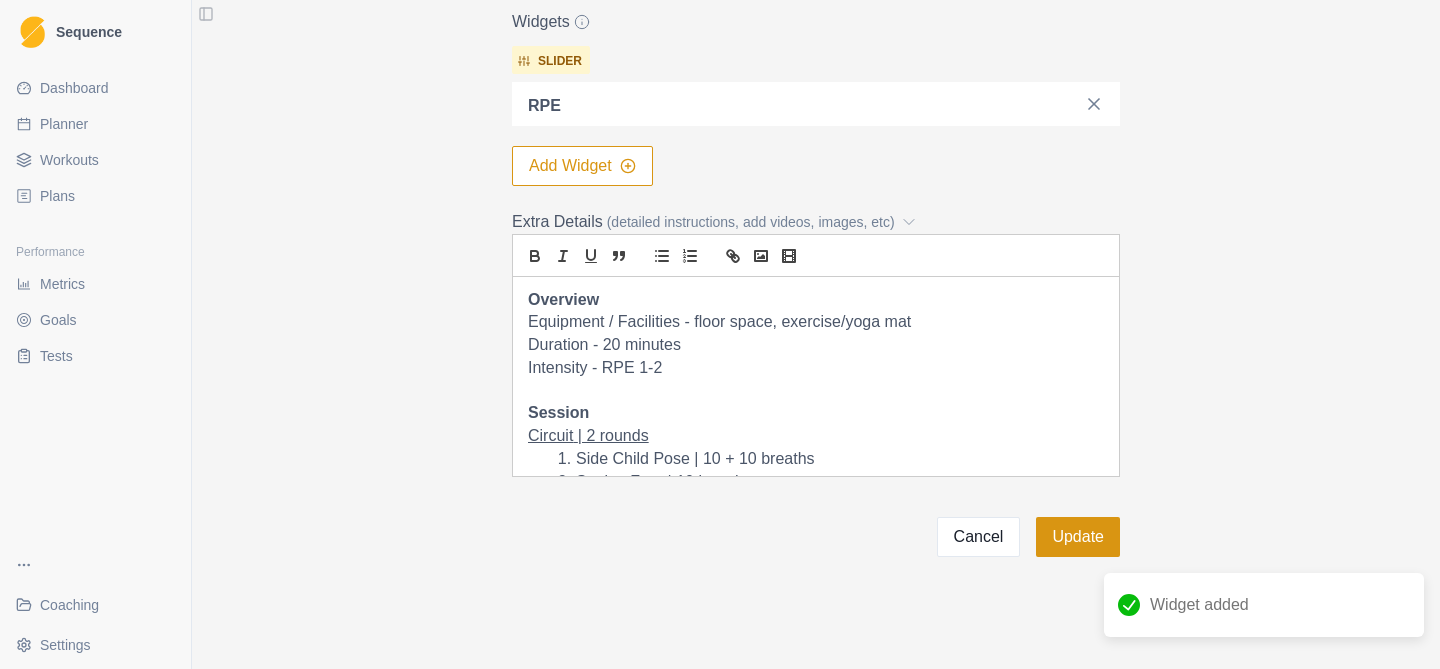 click on "Update" at bounding box center (1078, 537) 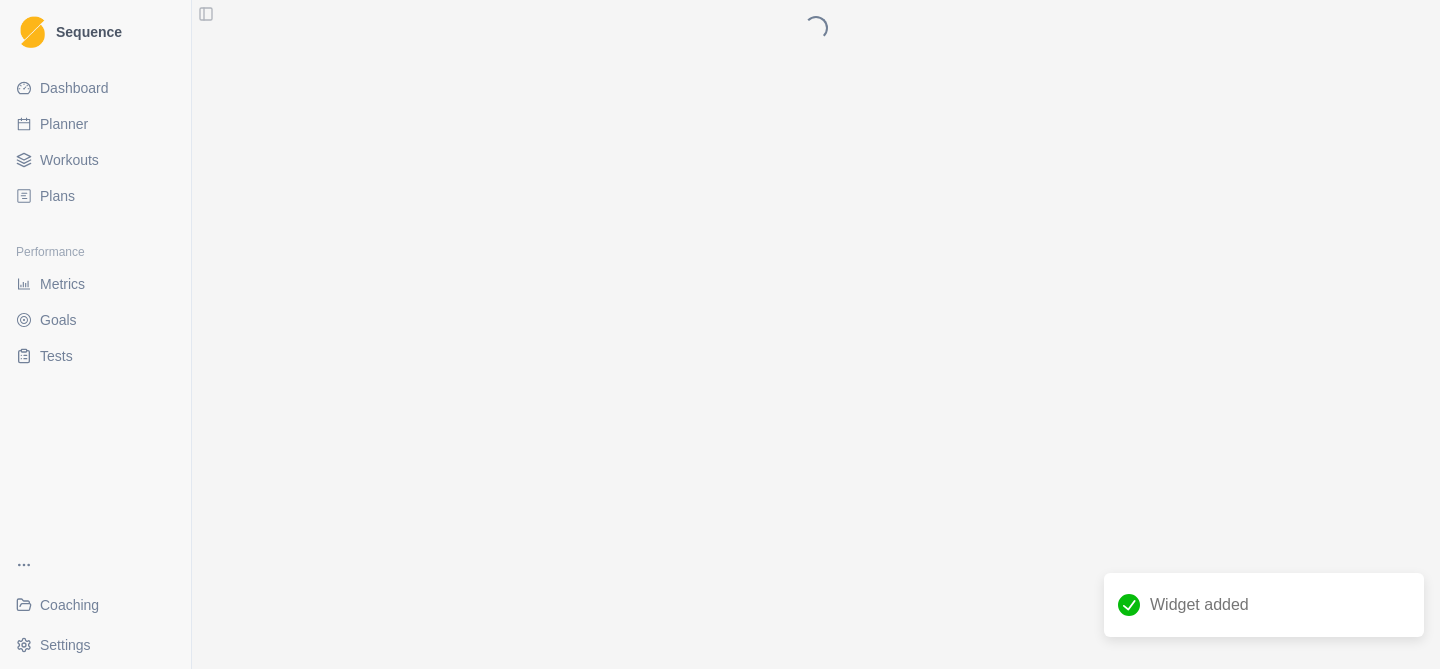 scroll, scrollTop: 0, scrollLeft: 0, axis: both 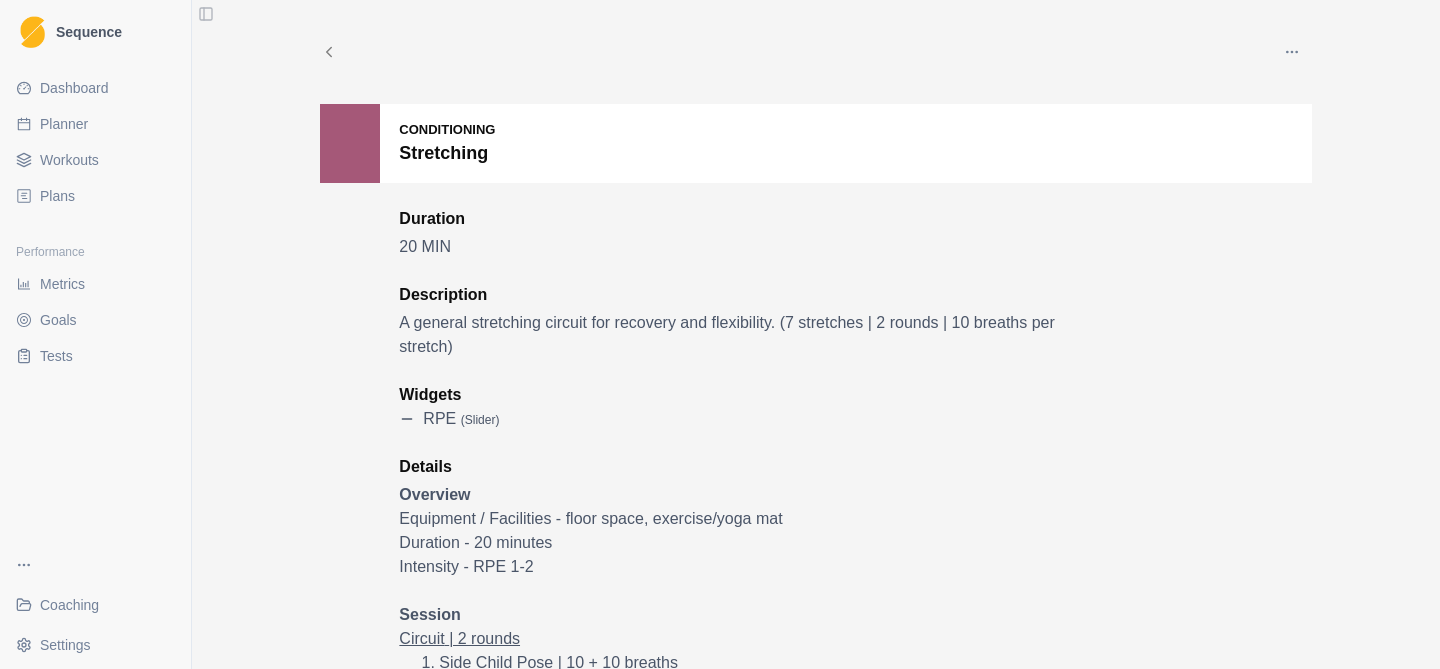 click 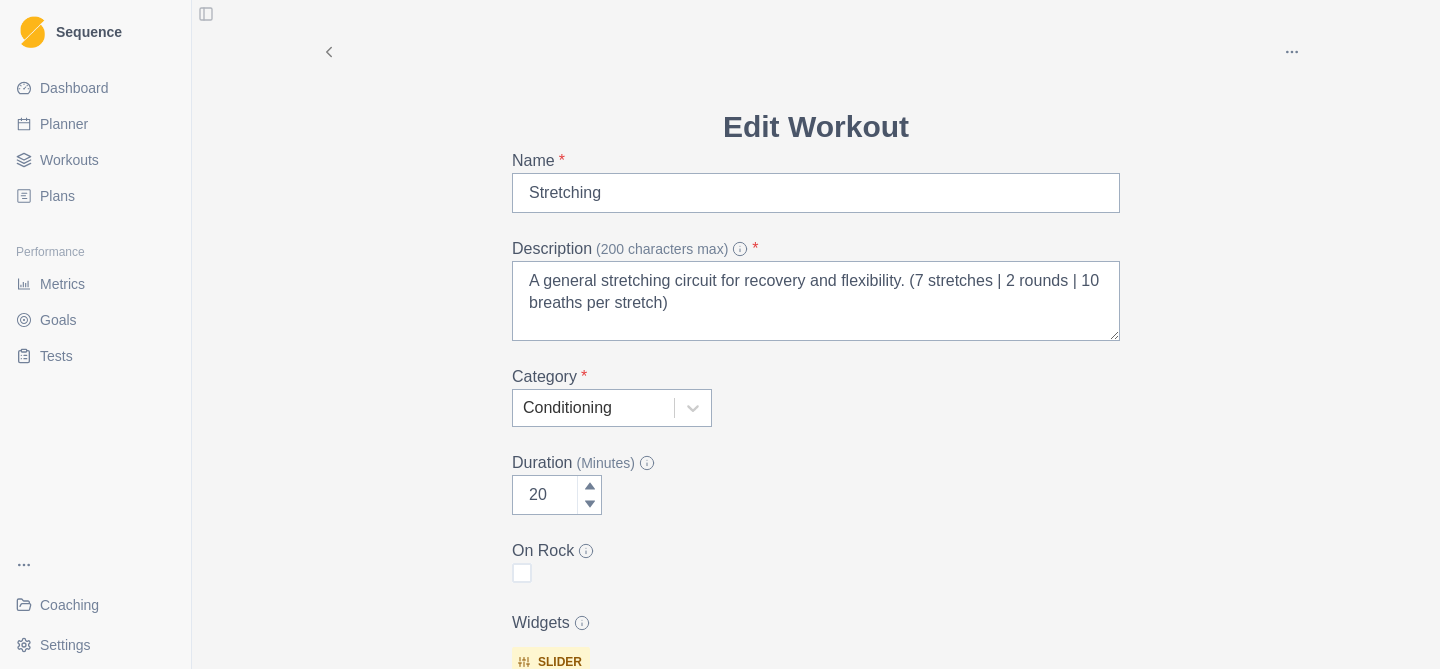 click on "Workouts" at bounding box center [69, 160] 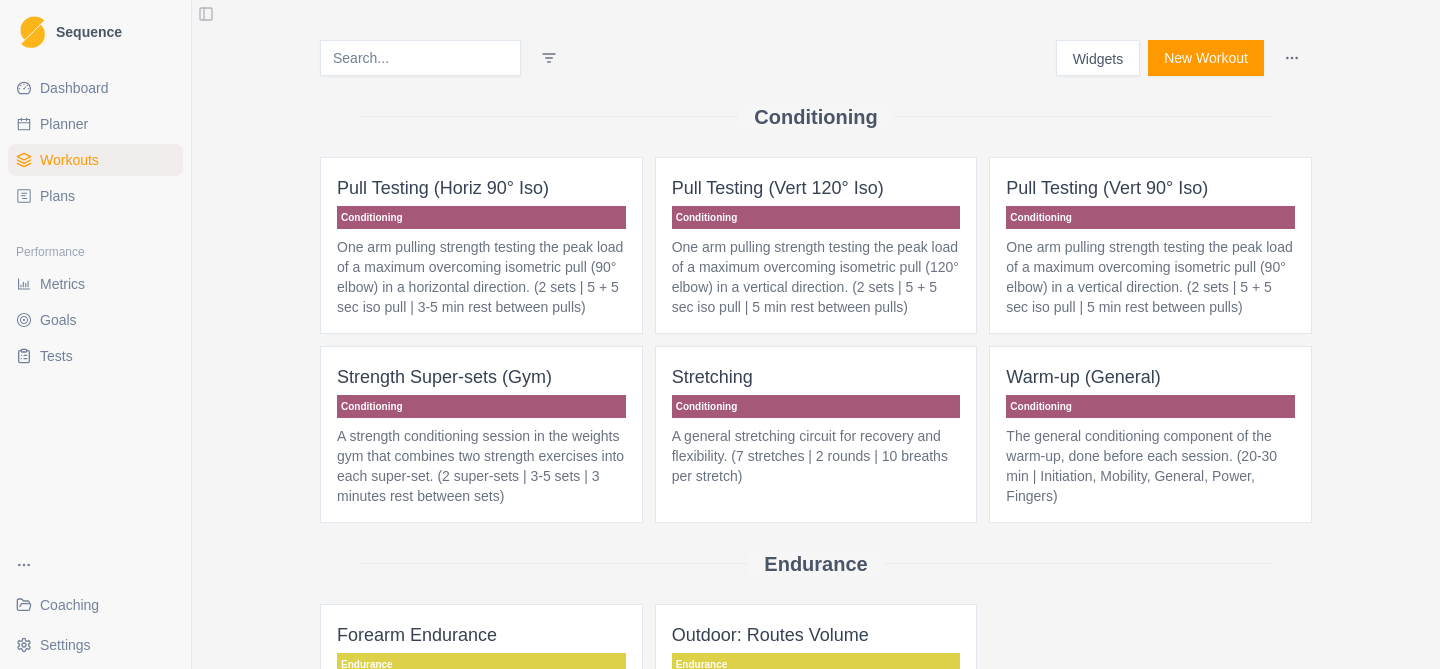click on "A strength conditioning session in the weights gym that combines two strength exercises into each super-set. (2 super-sets | 3-5 sets | 3 minutes rest between sets)" at bounding box center [481, 466] 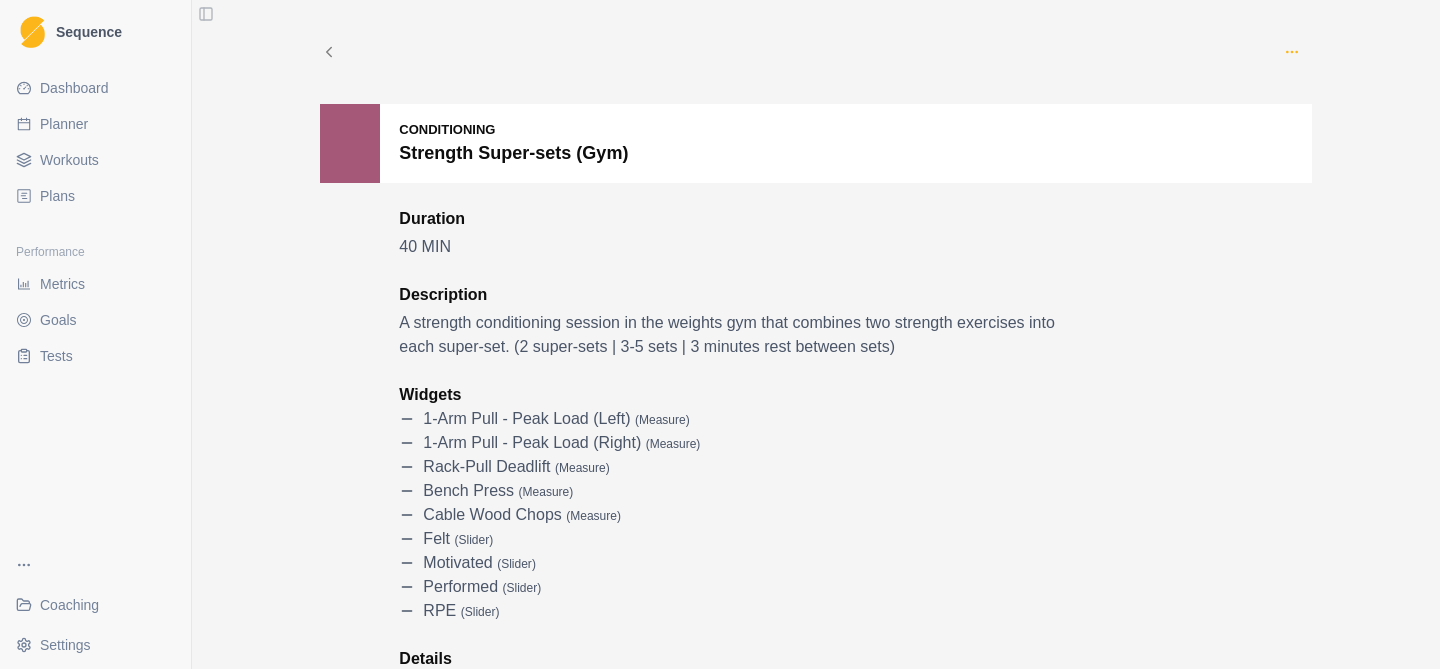 click 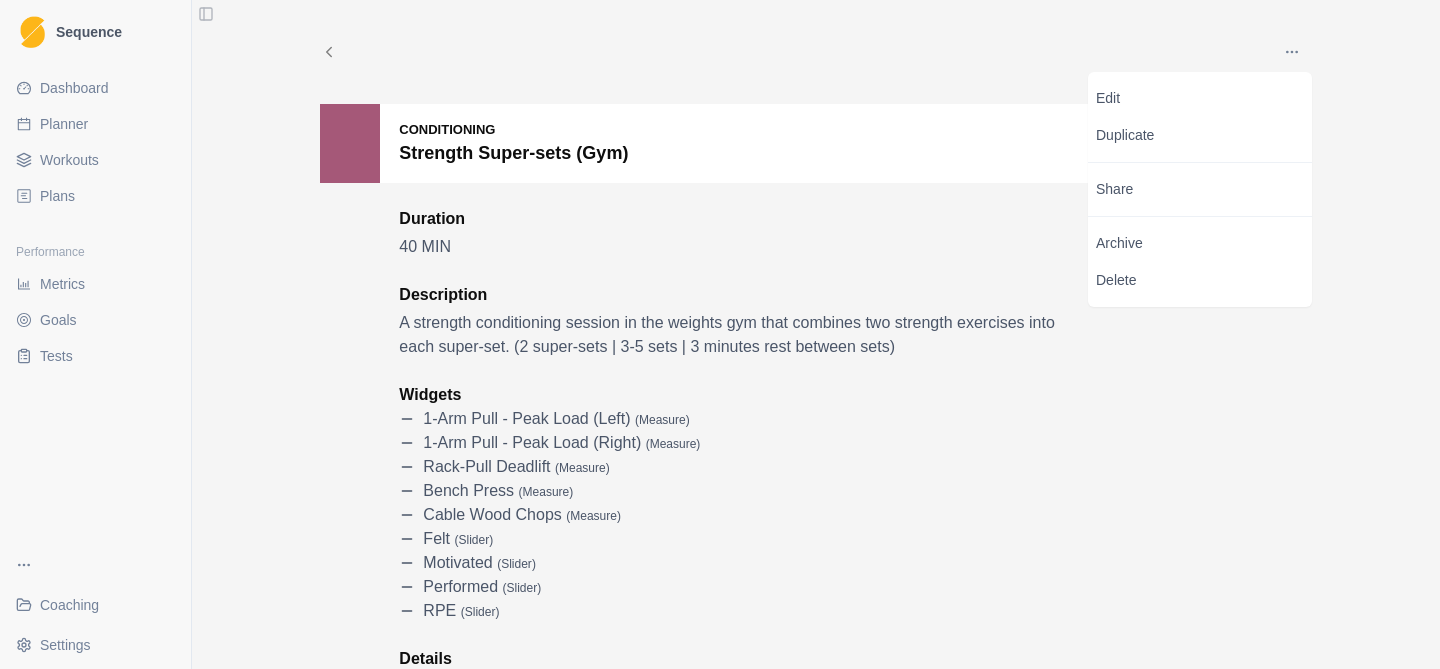 click on "Edit Duplicate Share Archive Delete Conditioning Strength Super-sets (Gym) Duration 40 MIN Description A strength conditioning session in the weights gym that combines two strength exercises into each super-set. (2 super-sets | 3-5 sets | 3 minutes rest between sets) Widgets 1-Arm Pull - Peak Load (Left)   ( measure ) 1-Arm Pull - Peak Load (Right)   ( measure ) Rack-Pull Deadlift   ( measure ) Bench Press   ( measure ) Cable Wood Chops   ( measure ) felt   ( slider ) motivated   ( slider ) performed   ( slider ) RPE   ( slider ) Details Details This strength conditioning session combines two strength exercises to create a super-set for a more timely and high-quality session. Complete Super-set 1 for the prescribed number of sets before moving onto Super-set 2. As this is a strength-based session, be sure to rest for 3 minutes between sets to ensure high quality and intensity. Aim Build general strength across a few specific movements. Progression Overview Energy System - Anaerobic Alactic (ATP-CP) RPE - 8-9" at bounding box center (816, 334) 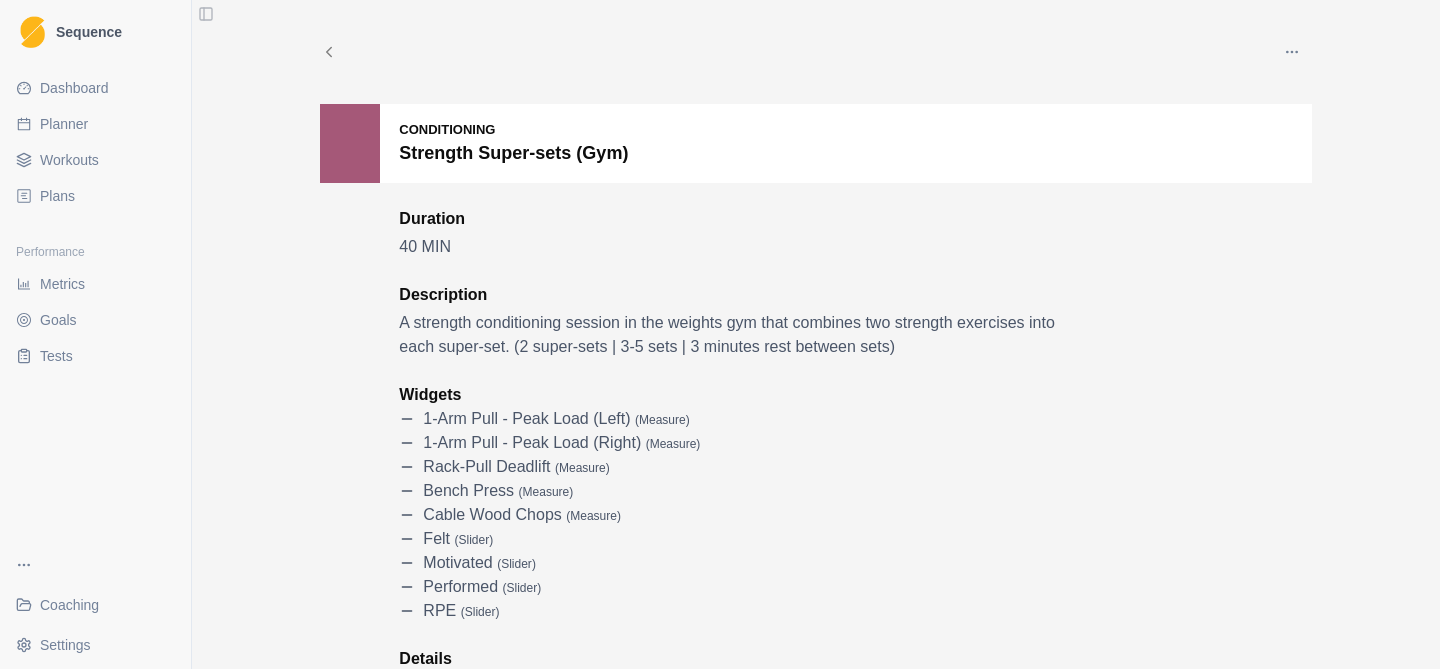 click 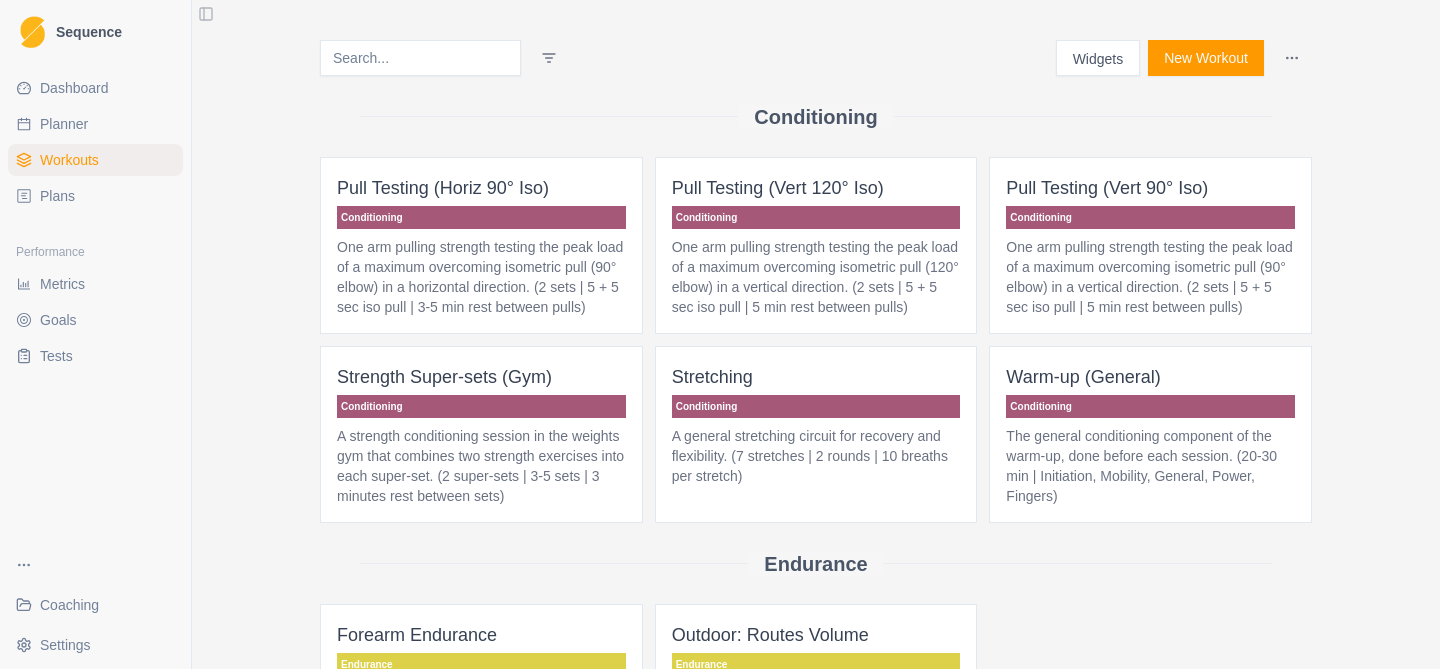 click on "The general conditioning component of the warm-up, done before each session. (20-30 min | Initiation, Mobility, General, Power, Fingers)" at bounding box center (1150, 466) 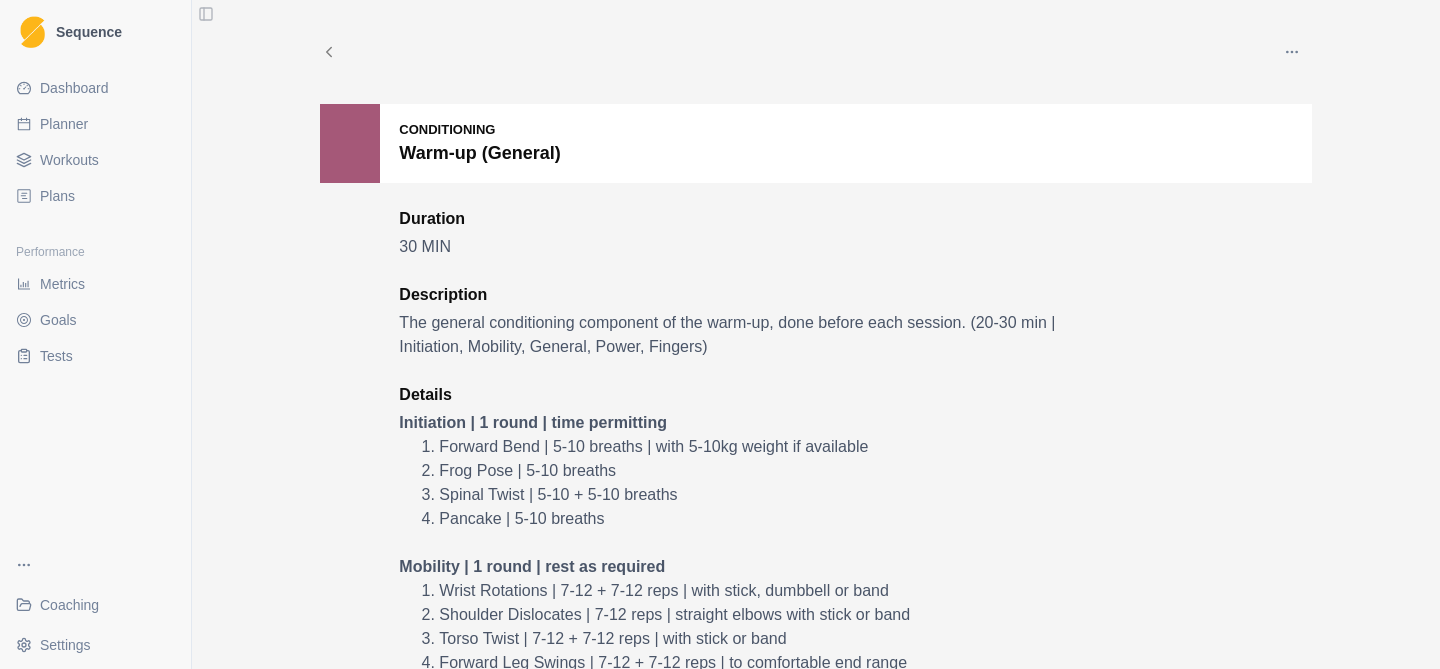 click 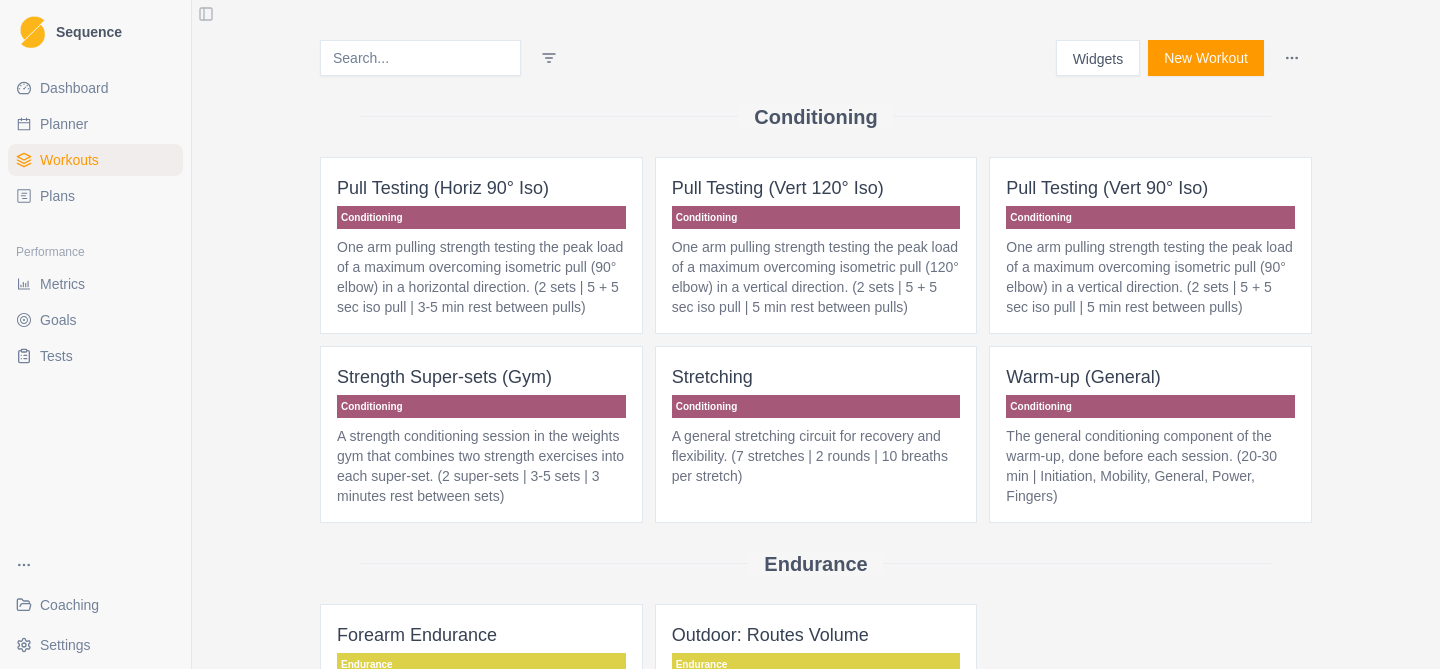 click on "A general stretching circuit for recovery and flexibility. (7 stretches | 2 rounds | 10 breaths per stretch)" at bounding box center [816, 456] 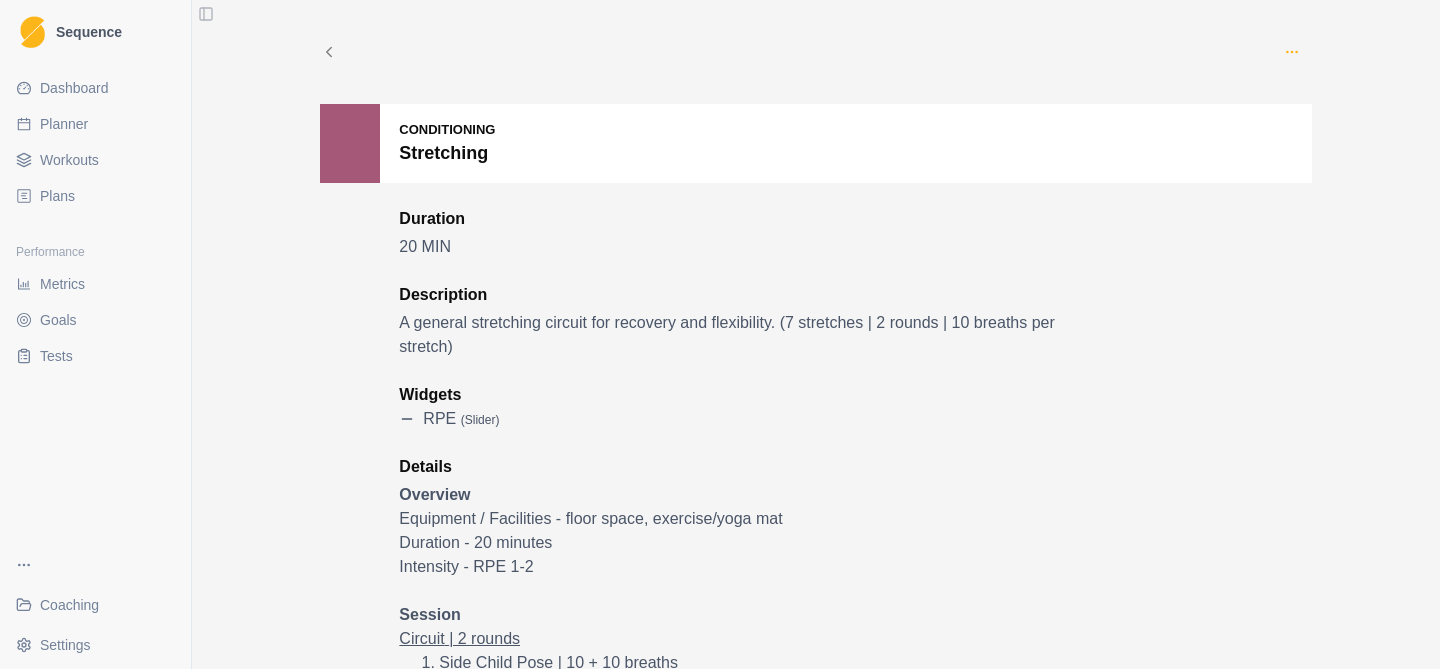 click 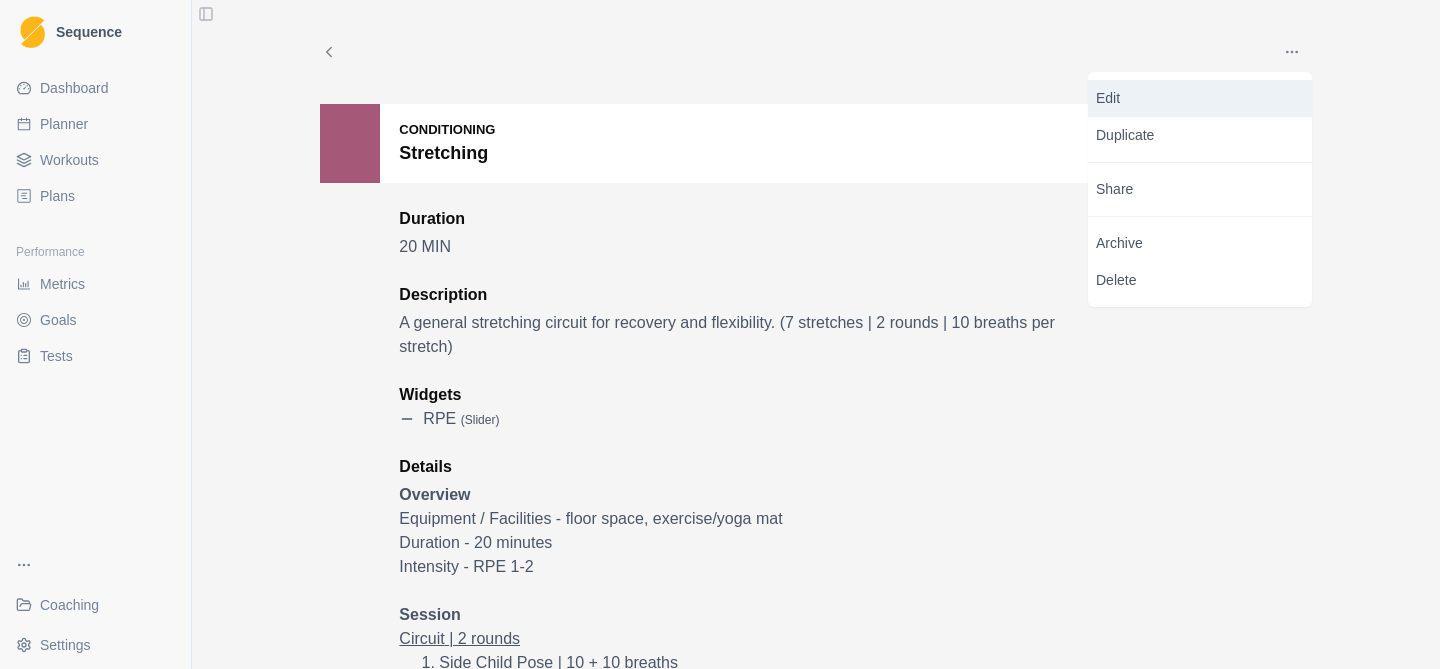 click on "Edit" at bounding box center [1200, 98] 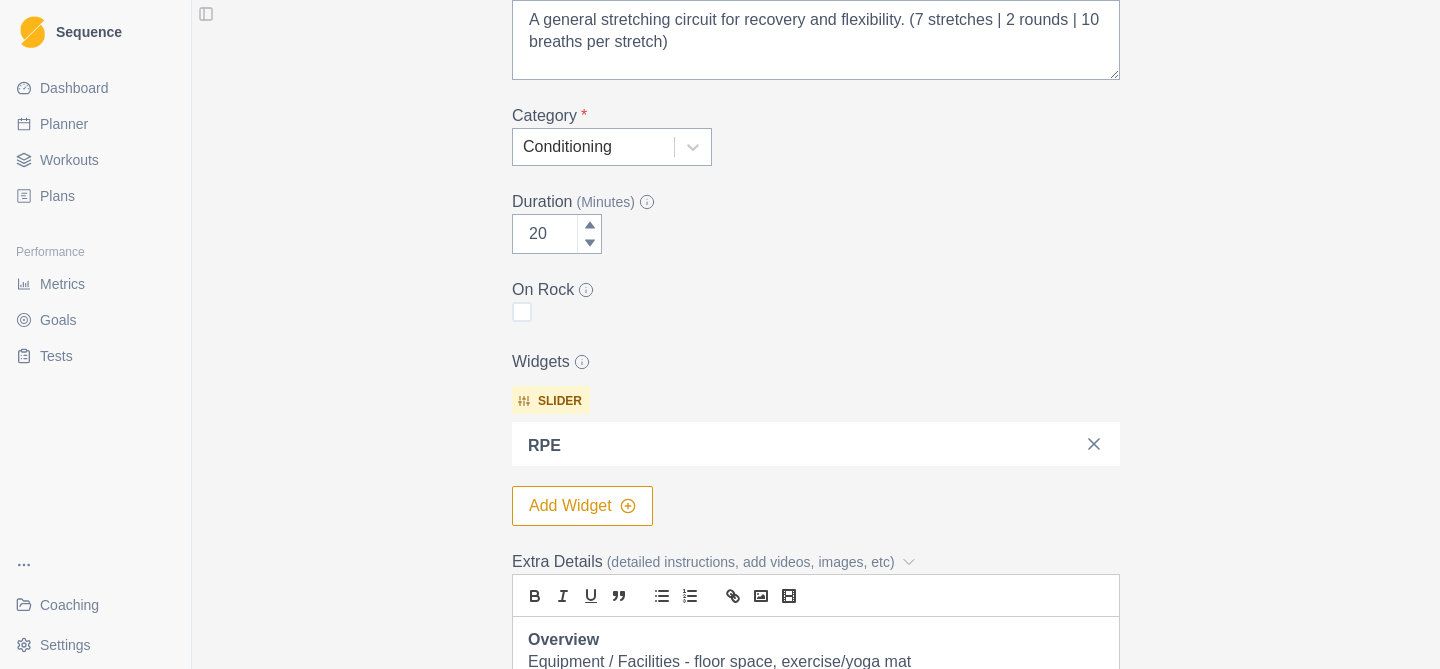 scroll, scrollTop: 291, scrollLeft: 0, axis: vertical 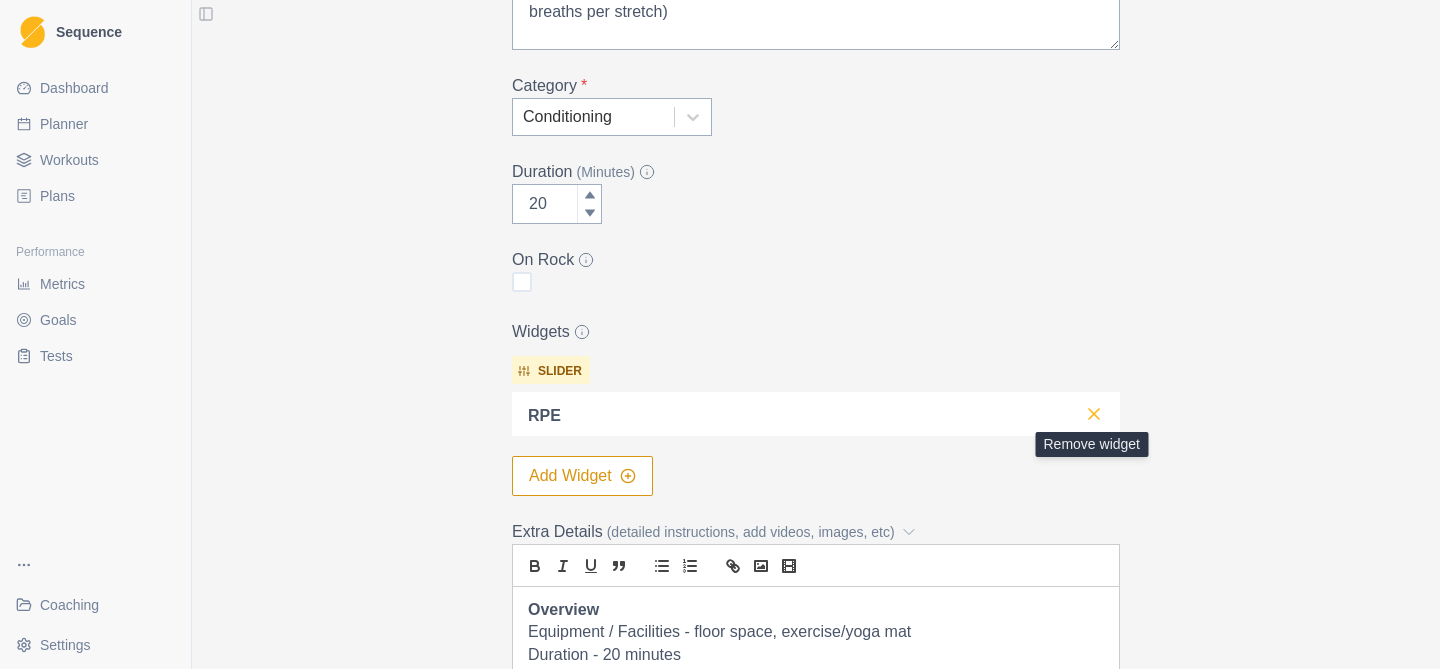 click 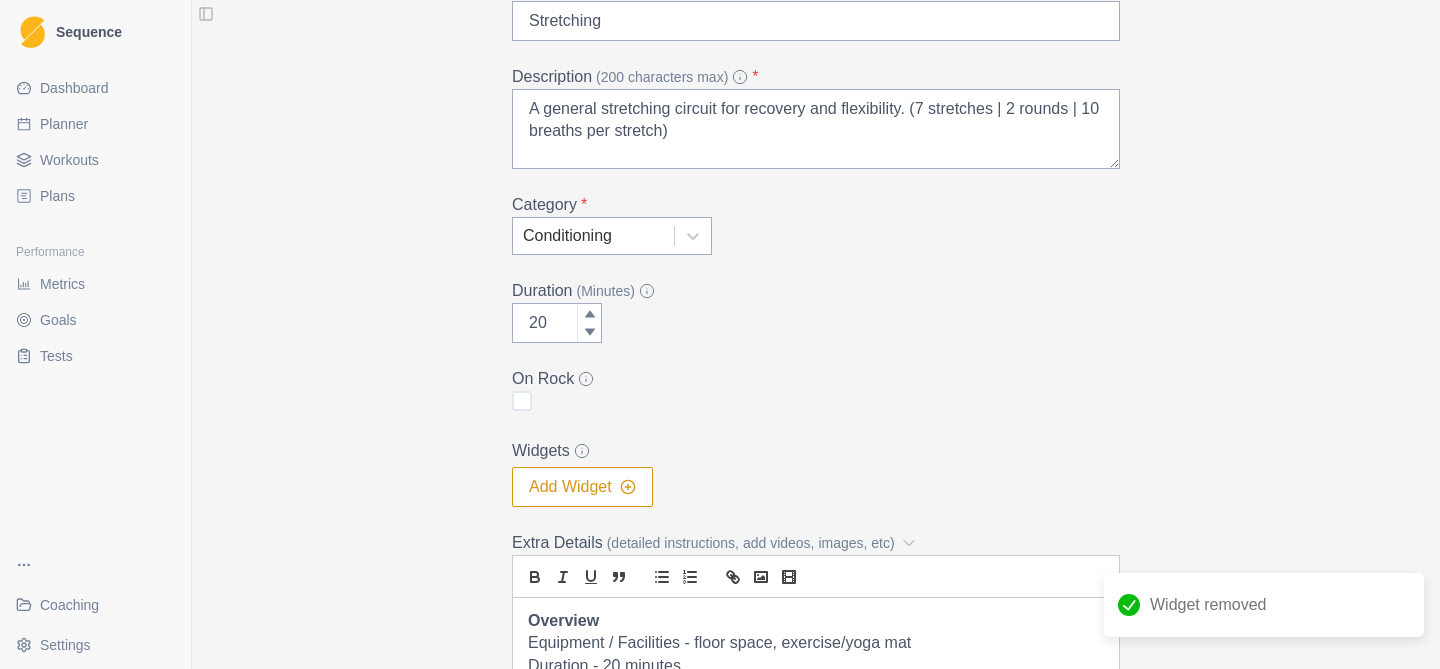 scroll, scrollTop: 493, scrollLeft: 0, axis: vertical 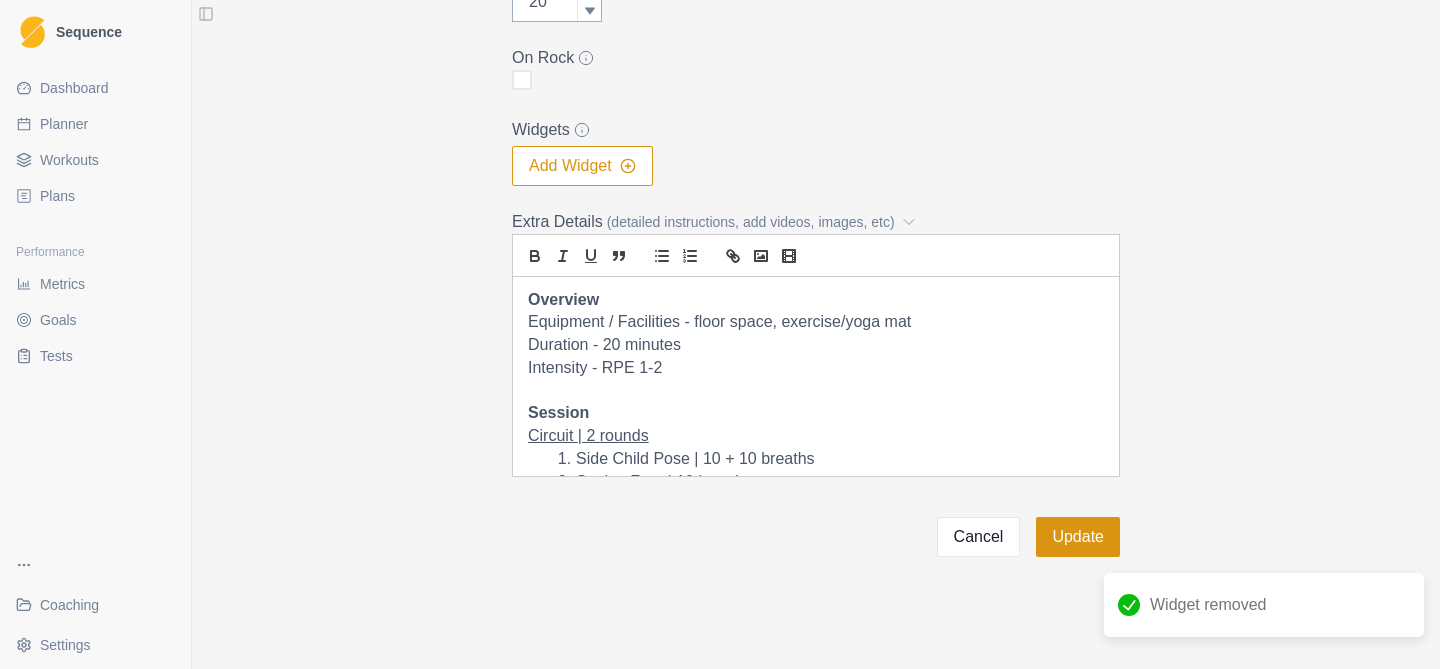 click on "Update" at bounding box center [1078, 537] 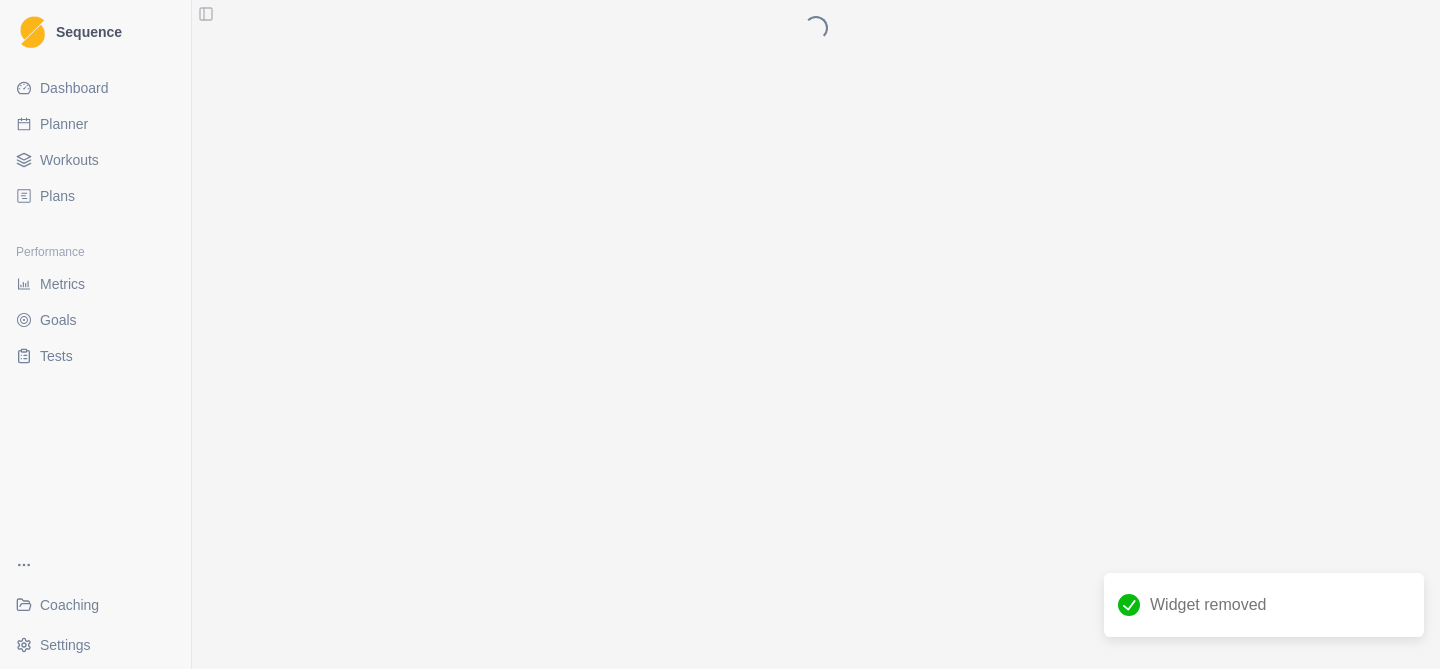 scroll, scrollTop: 0, scrollLeft: 0, axis: both 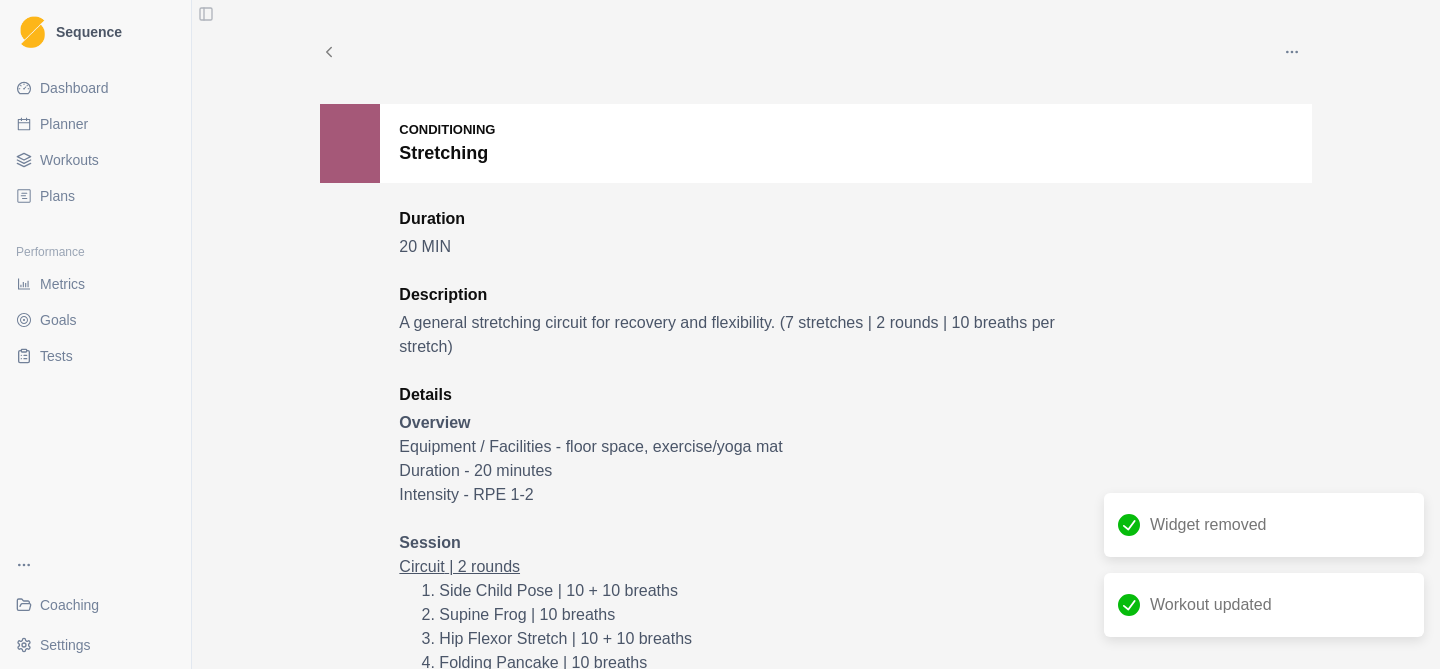 click on "Workouts" at bounding box center [69, 160] 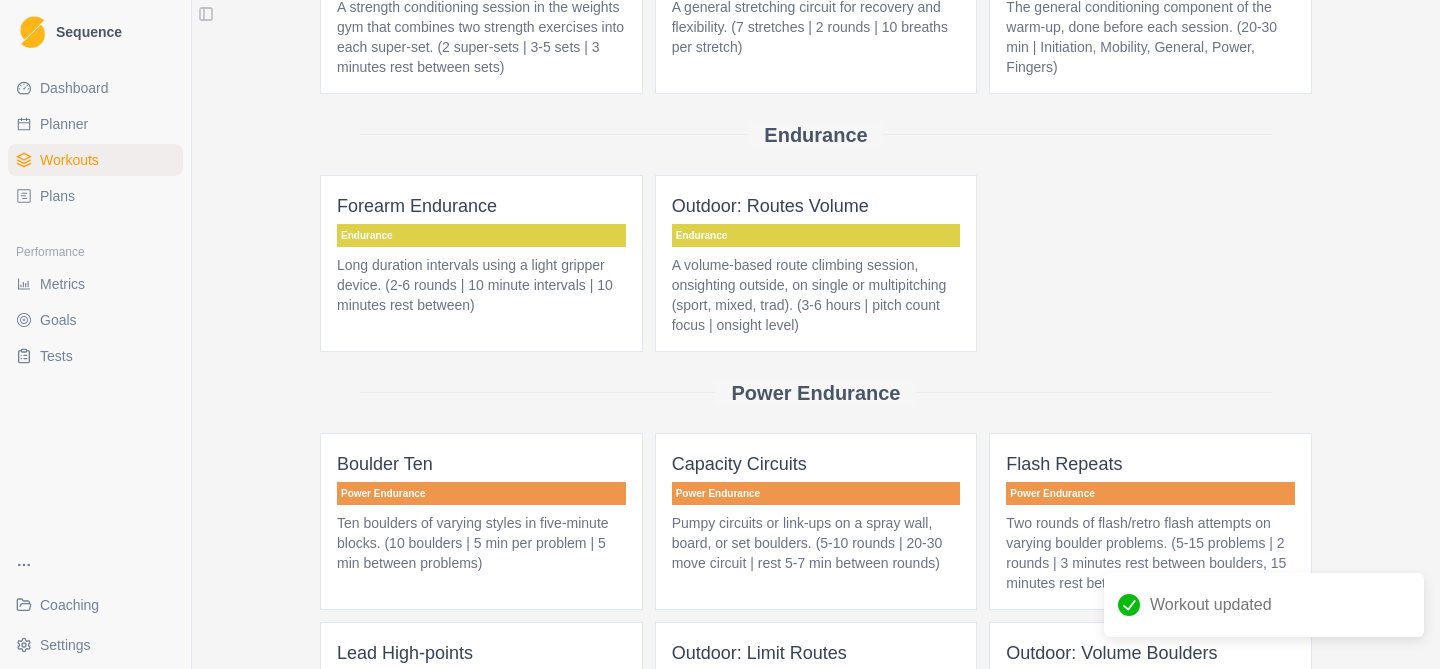 scroll, scrollTop: 414, scrollLeft: 0, axis: vertical 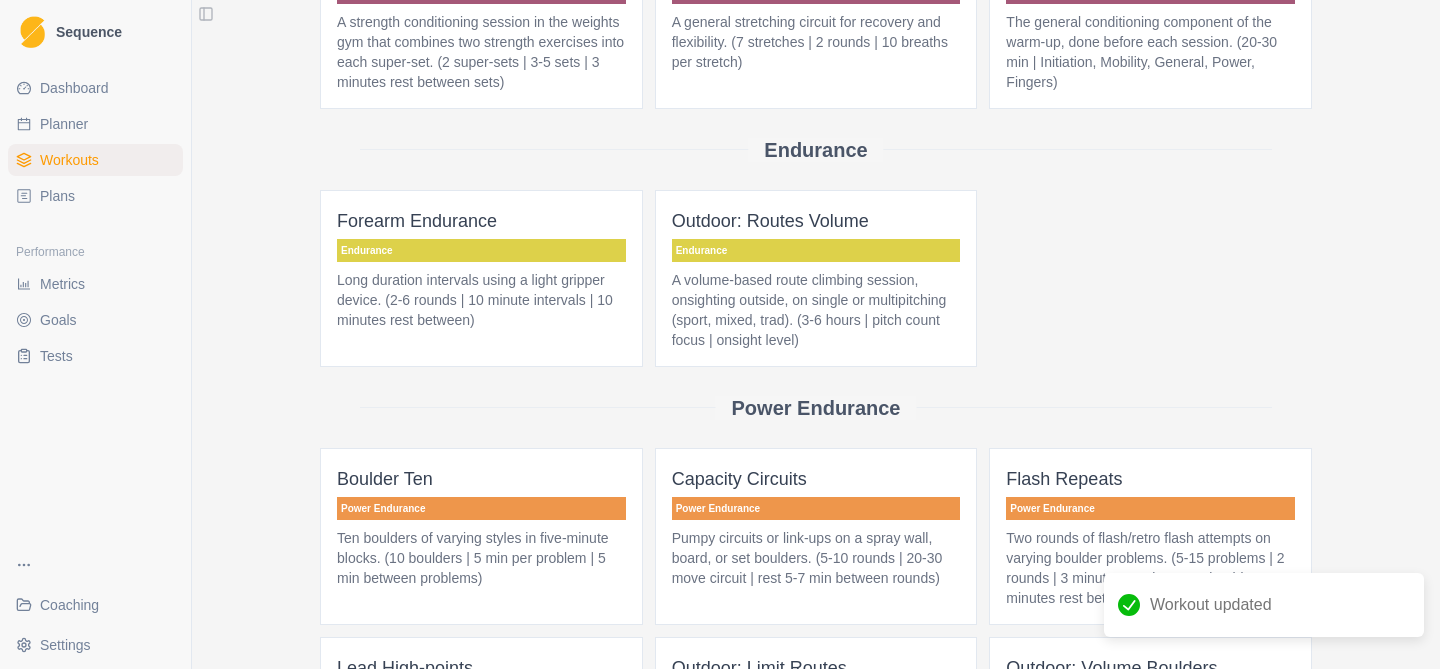 click on "Forearm Endurance Endurance Long duration intervals using a light gripper device.
(2-6 rounds | 10 minute intervals | 10 minutes rest between)" at bounding box center (481, 278) 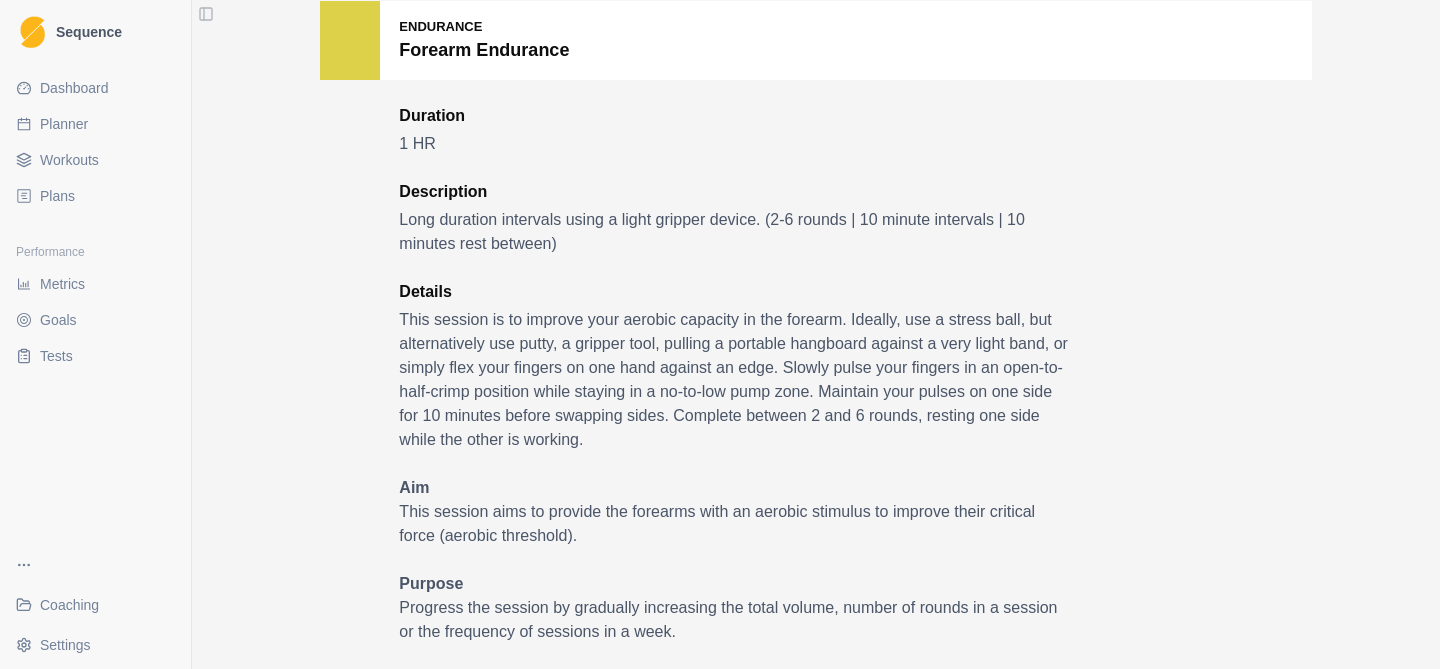 scroll, scrollTop: 0, scrollLeft: 0, axis: both 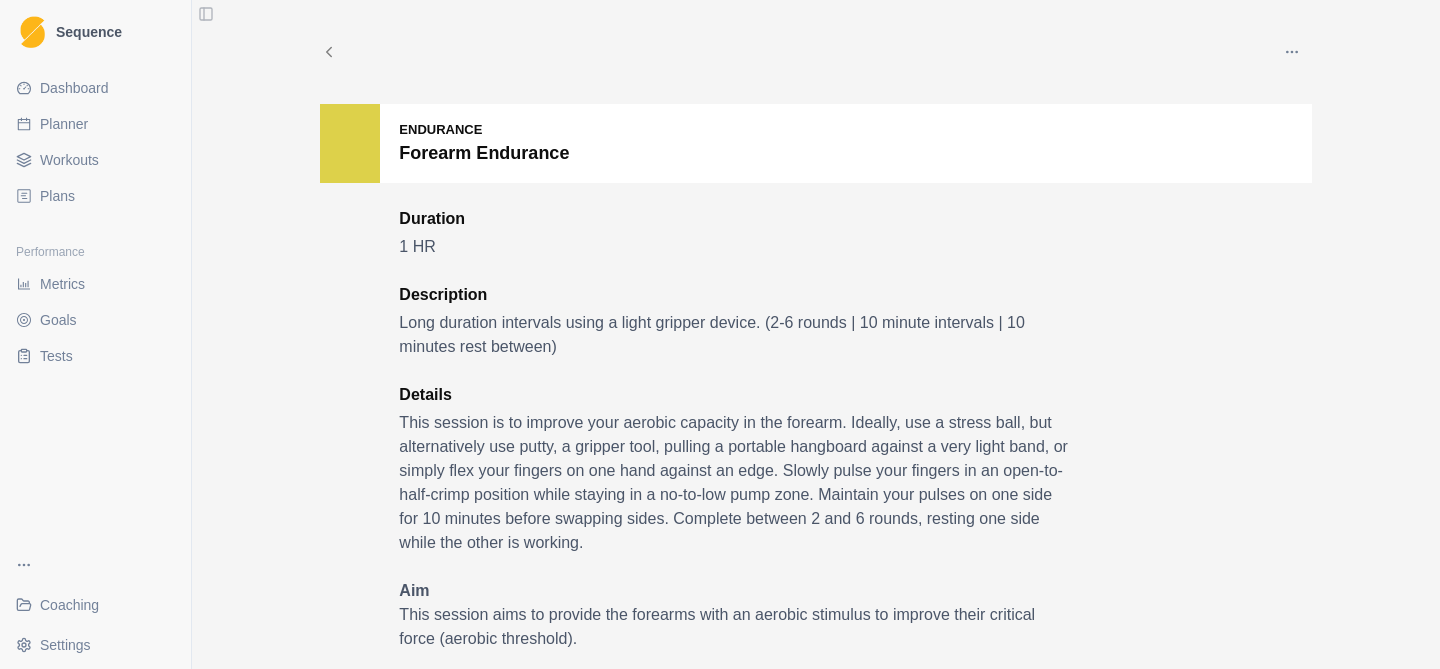 click at bounding box center (1292, 52) 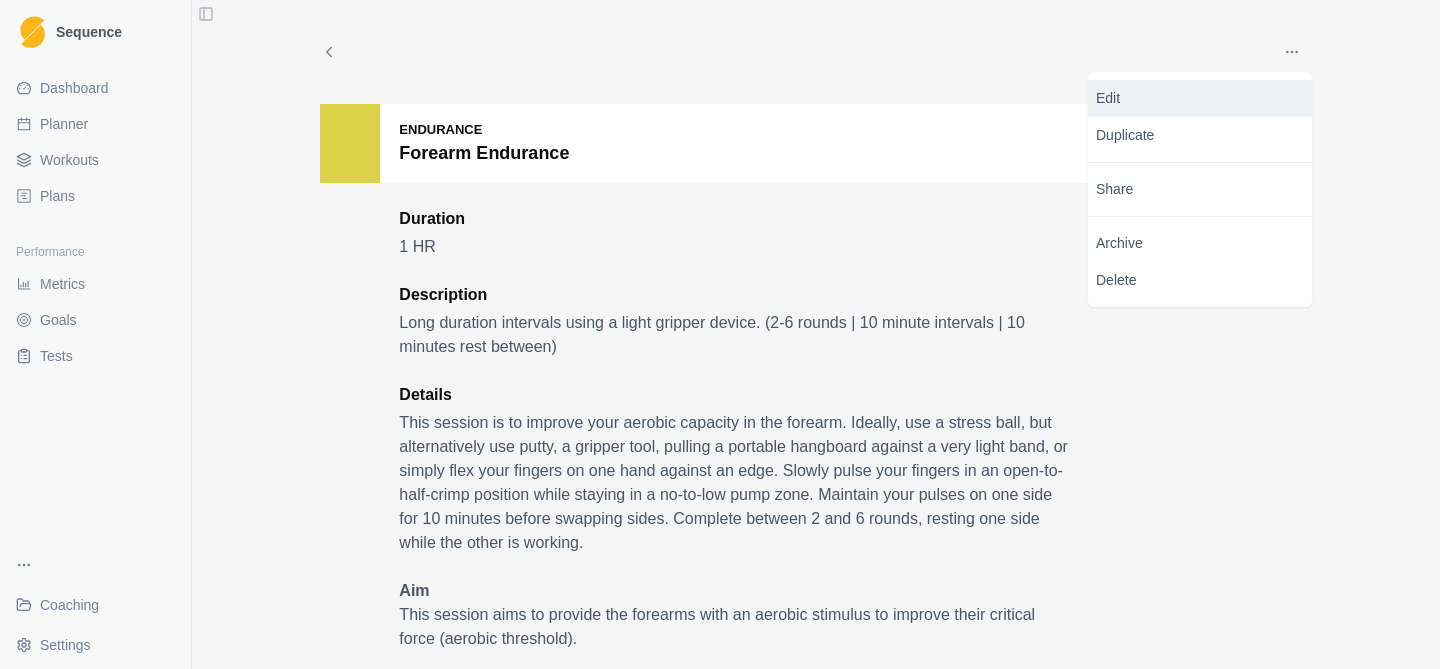 click on "Edit" at bounding box center (1200, 98) 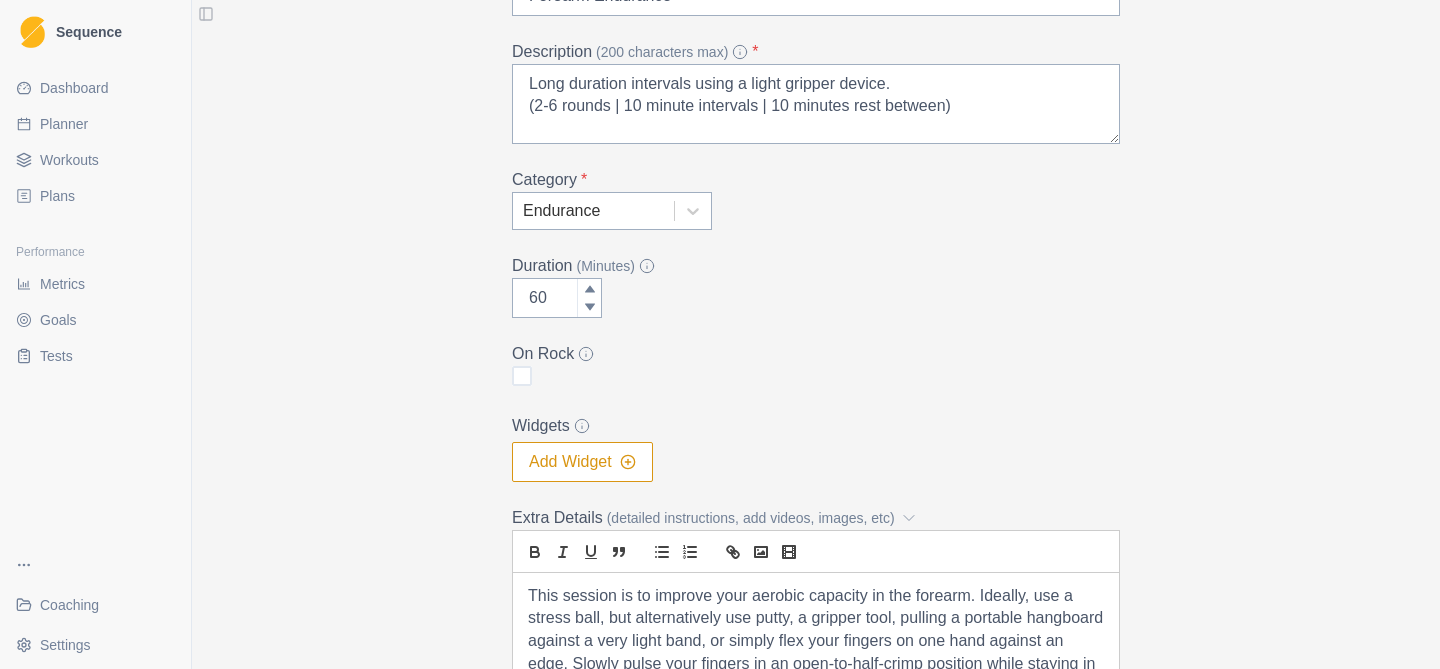 scroll, scrollTop: 224, scrollLeft: 0, axis: vertical 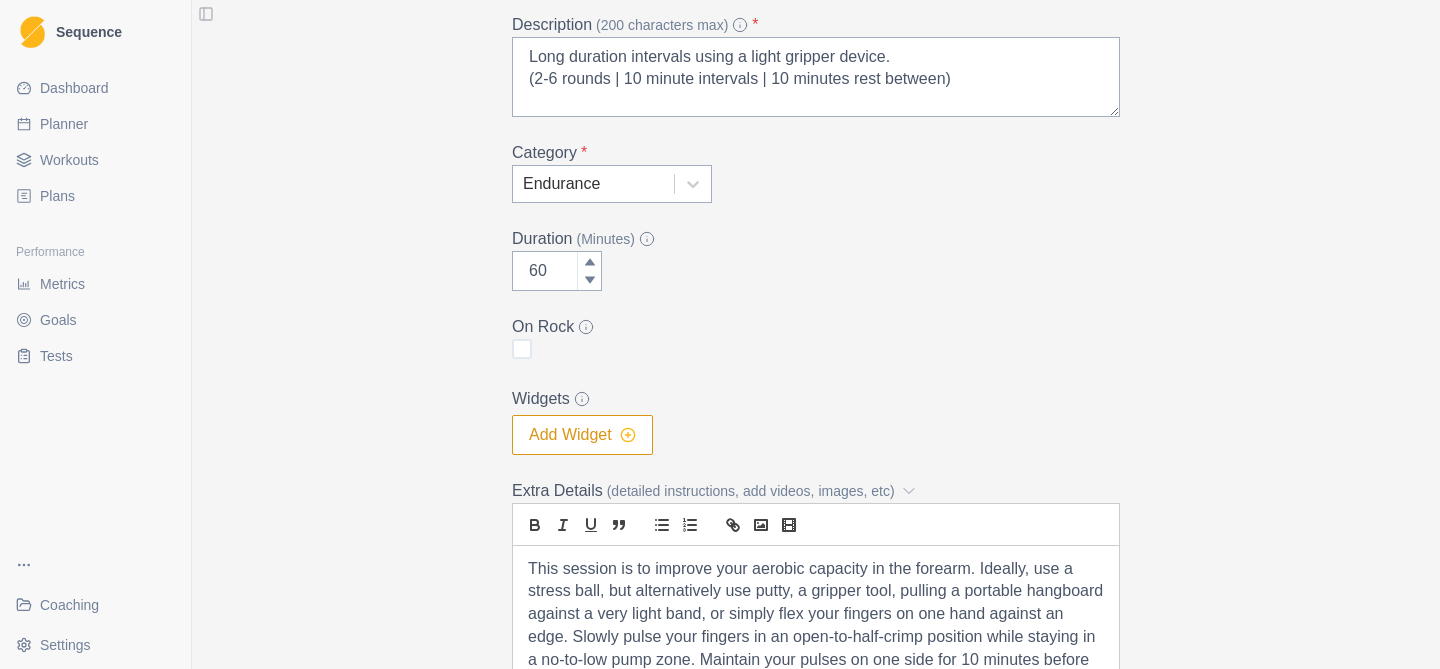 click 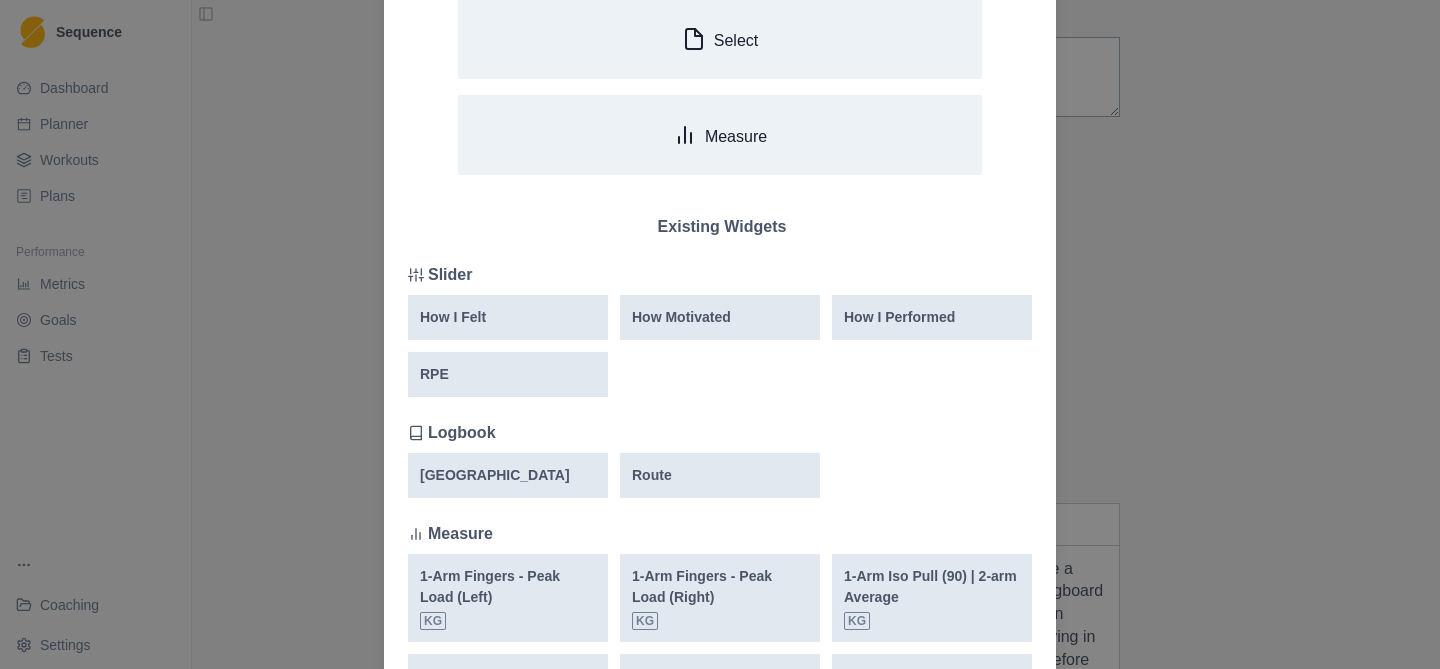 scroll, scrollTop: 276, scrollLeft: 0, axis: vertical 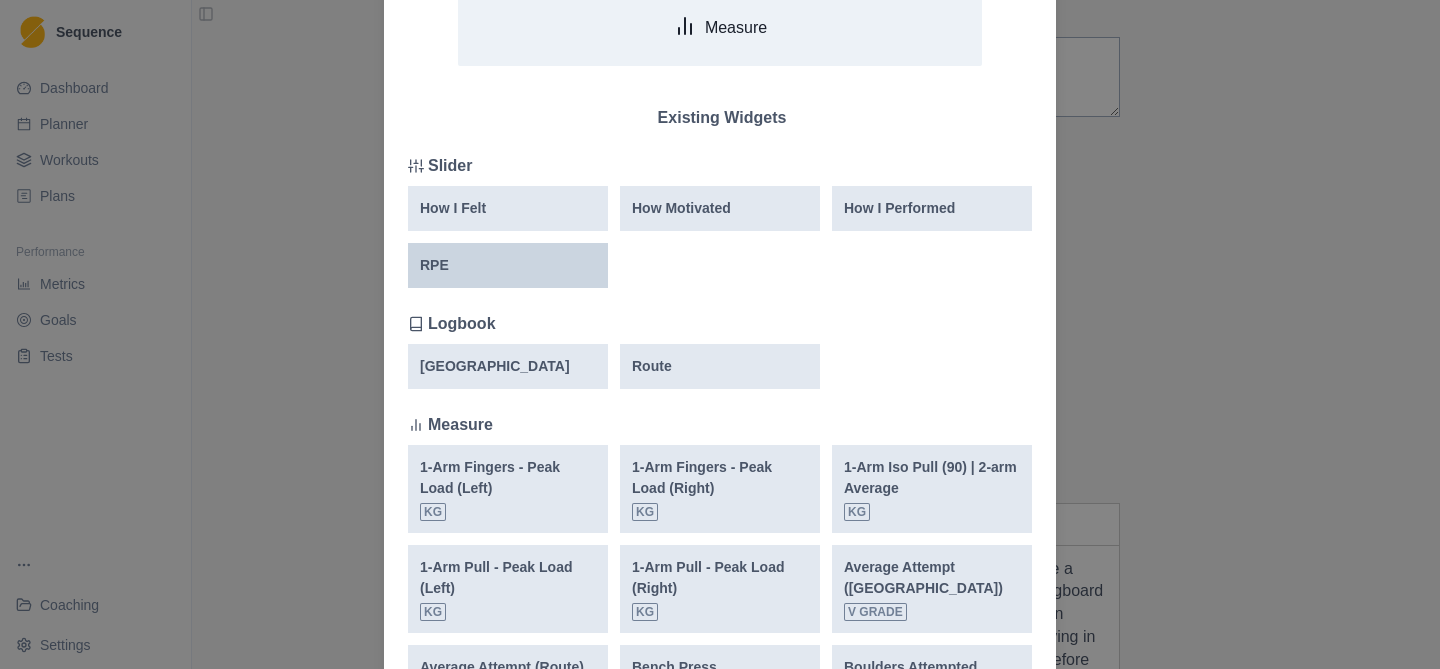 click on "RPE" at bounding box center (434, 265) 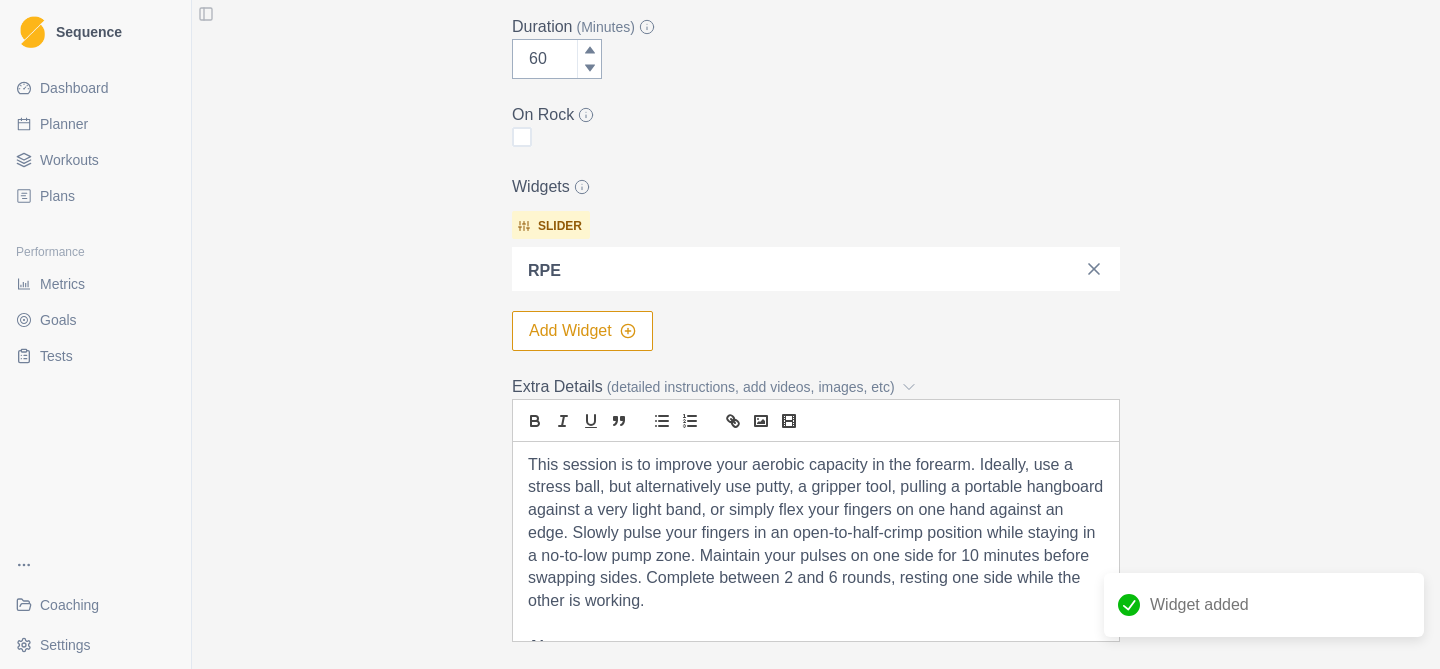 scroll, scrollTop: 601, scrollLeft: 0, axis: vertical 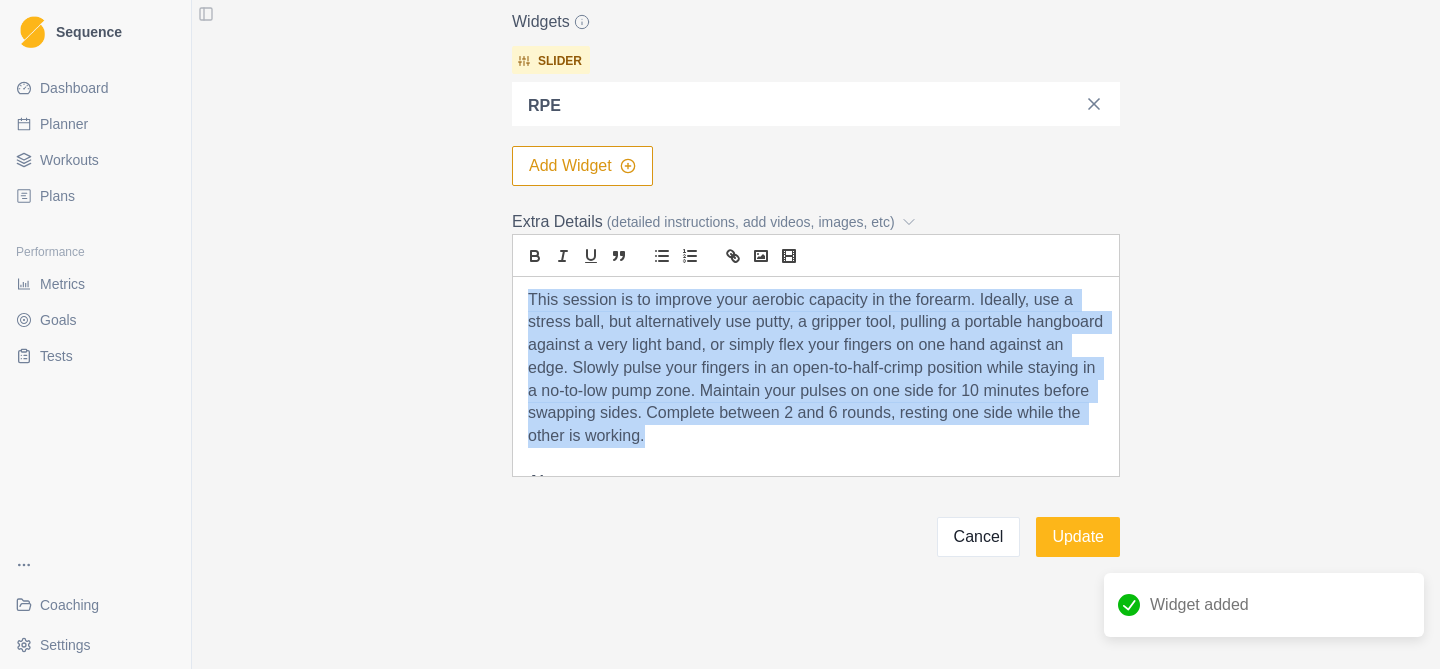 drag, startPoint x: 664, startPoint y: 438, endPoint x: 520, endPoint y: 293, distance: 204.35509 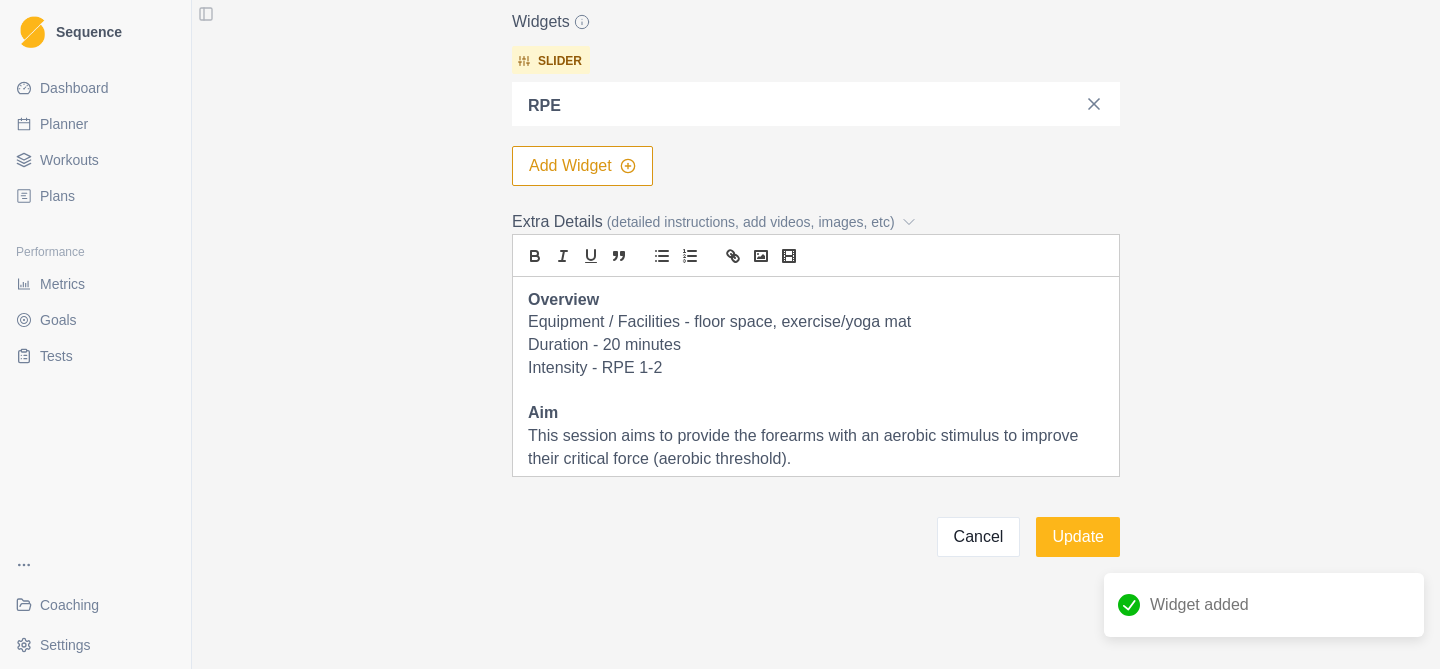 scroll, scrollTop: 601, scrollLeft: 0, axis: vertical 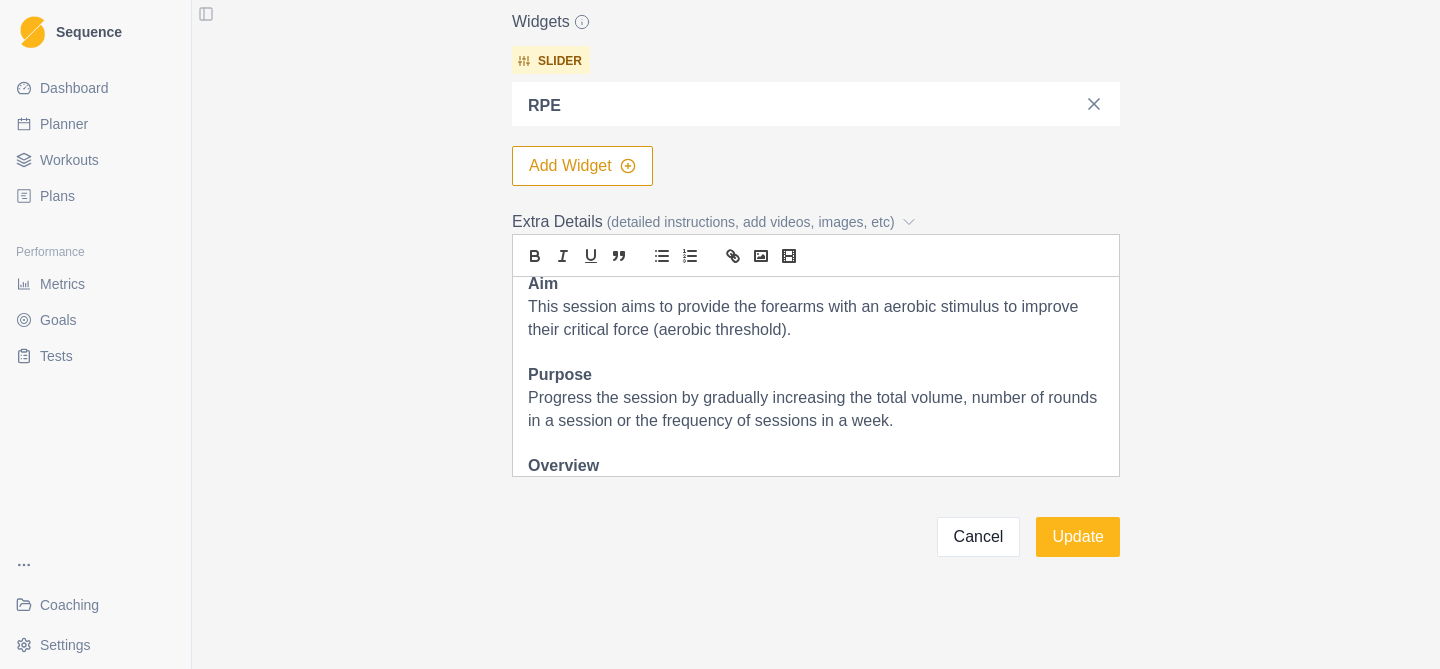 click at bounding box center (816, 443) 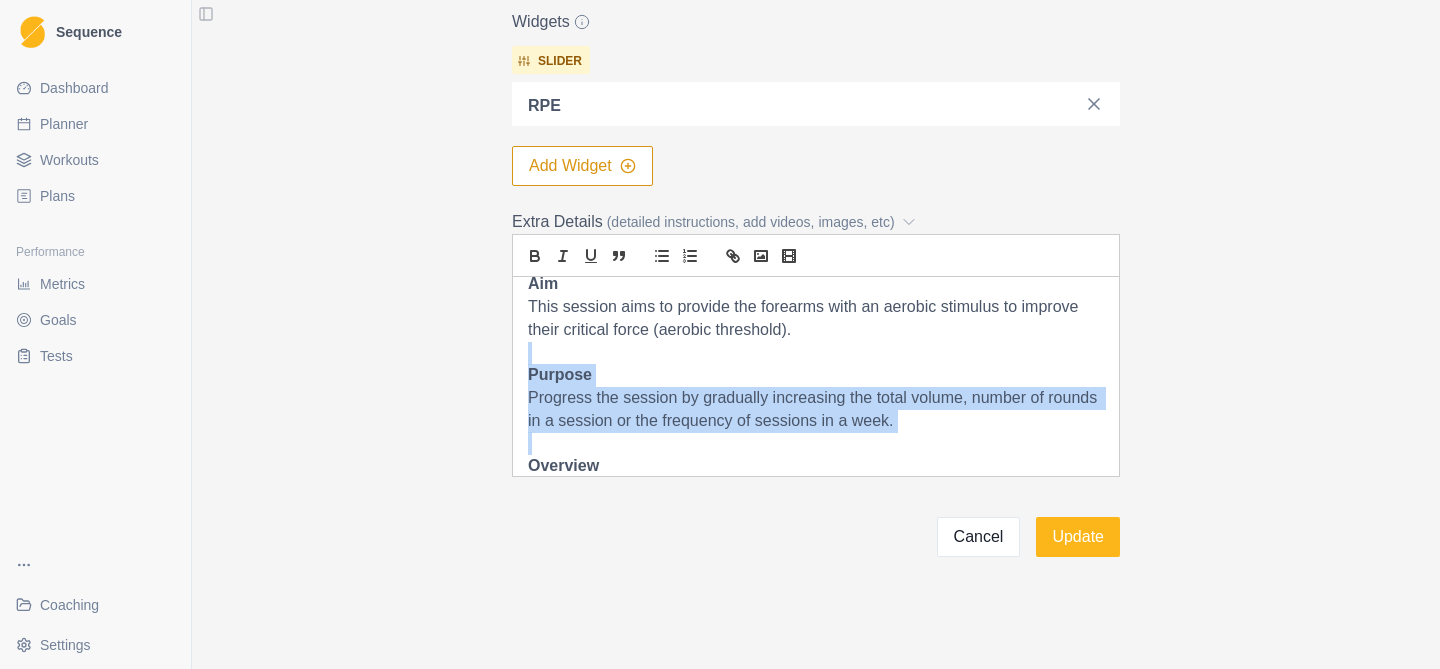 scroll, scrollTop: 102, scrollLeft: 0, axis: vertical 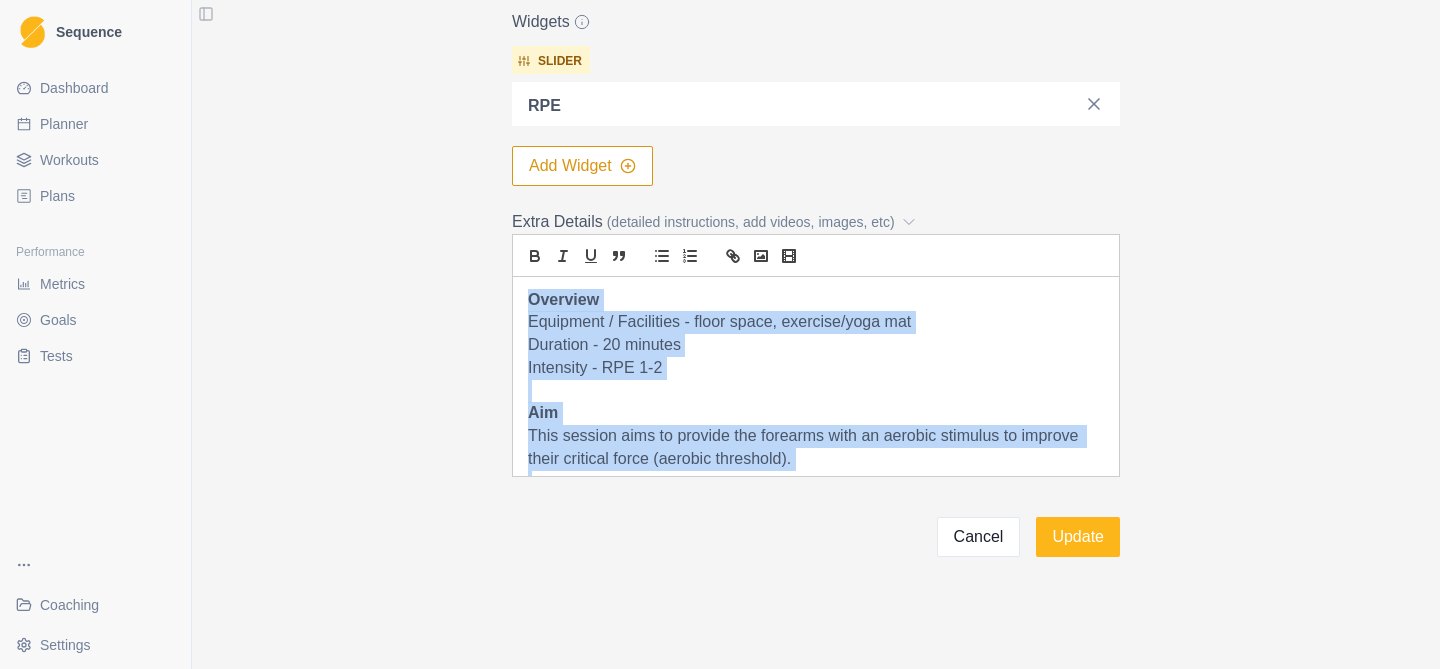 drag, startPoint x: 543, startPoint y: 441, endPoint x: 532, endPoint y: 287, distance: 154.39236 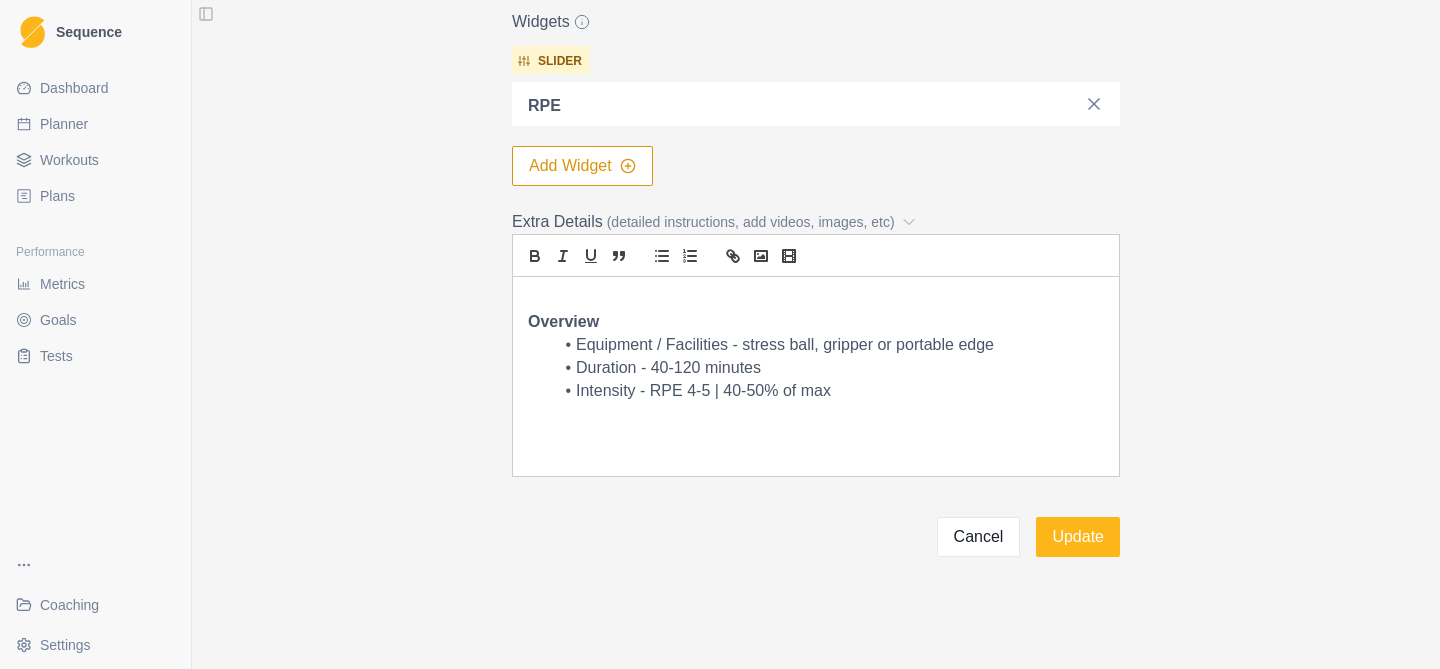 click on "Overview Equipment / Facilities - stress ball, gripper or portable edge Duration - 40-120 minutes Intensity - RPE 4-5 | 40-50% of max" at bounding box center [816, 402] 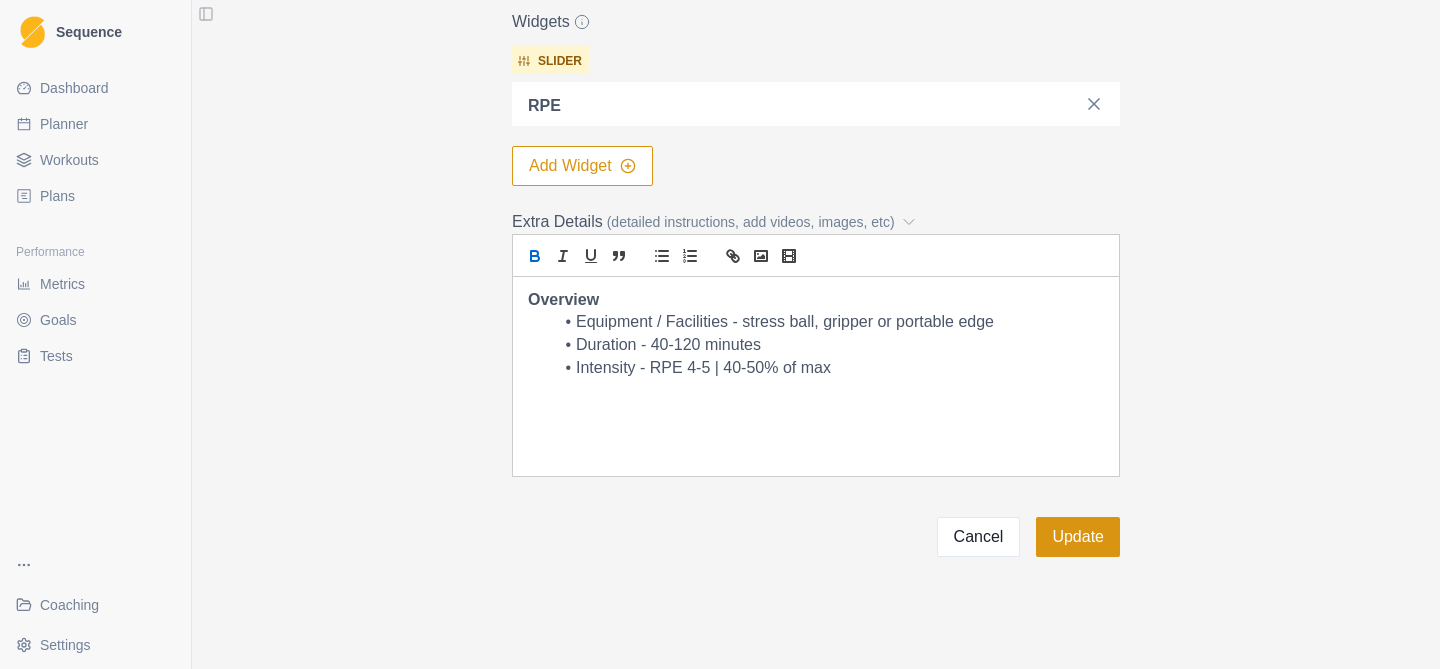 click on "Update" at bounding box center (1078, 537) 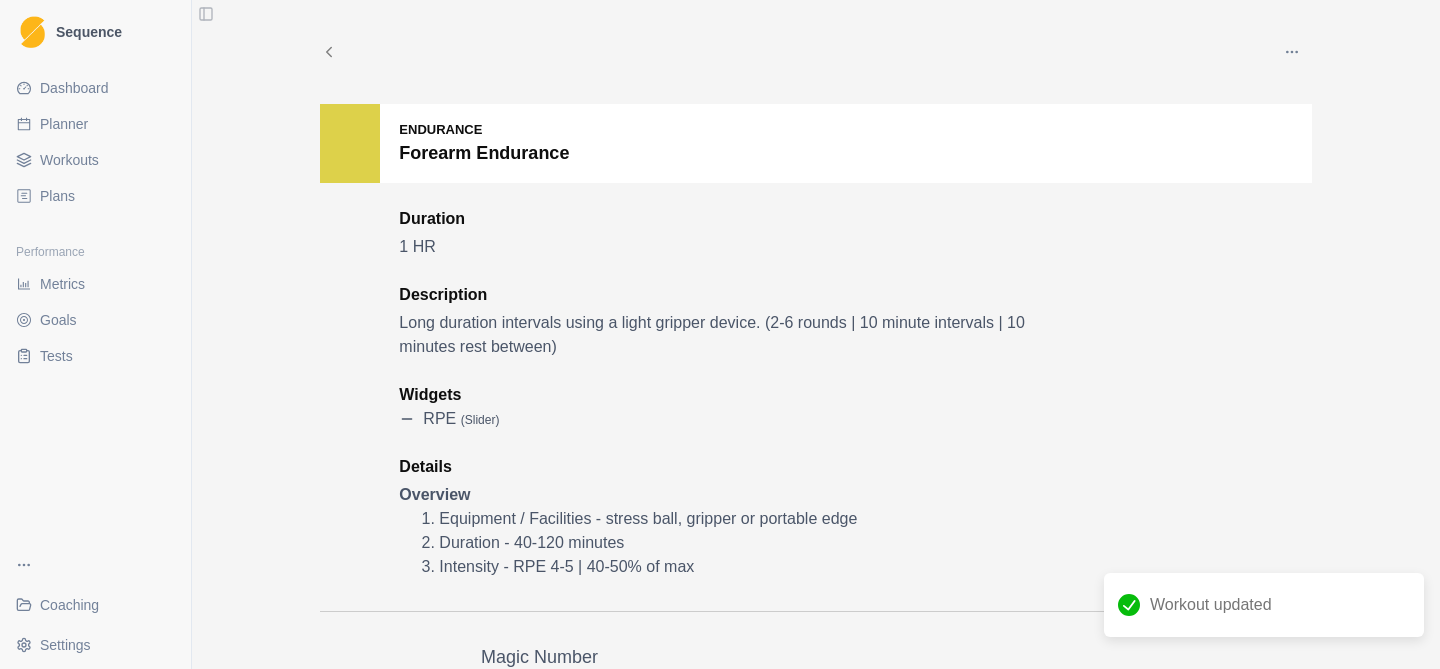 click 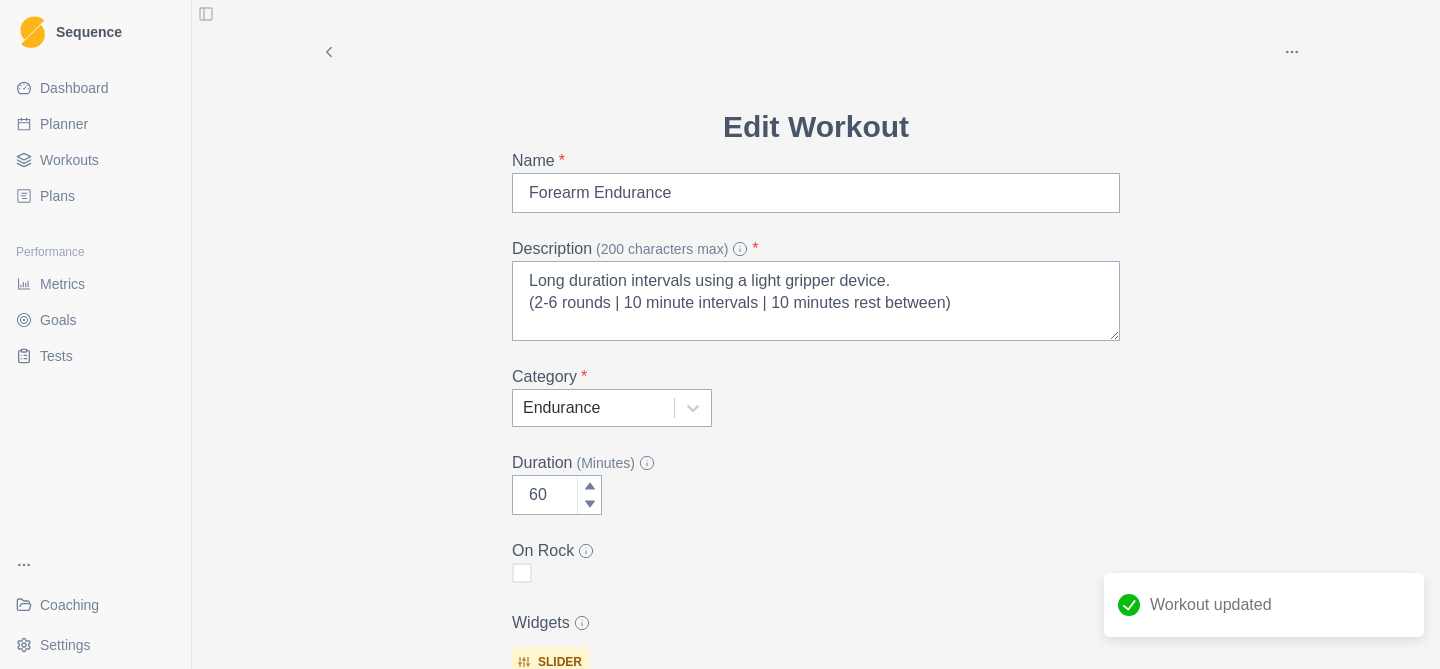click on "Workouts" at bounding box center [69, 160] 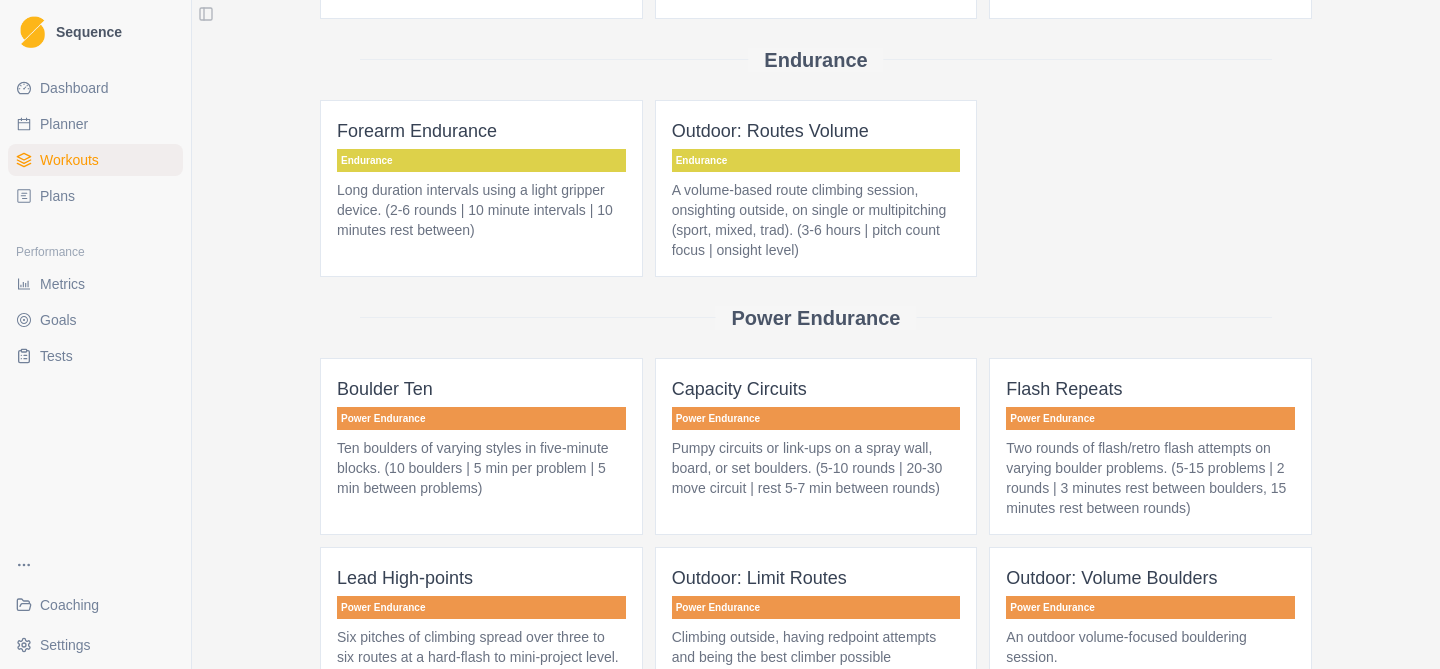 click on "A volume-based route climbing session, onsighting outside, on single or multipitching (sport, mixed, trad). (3-6 hours | pitch count focus | onsight level)" at bounding box center [816, 220] 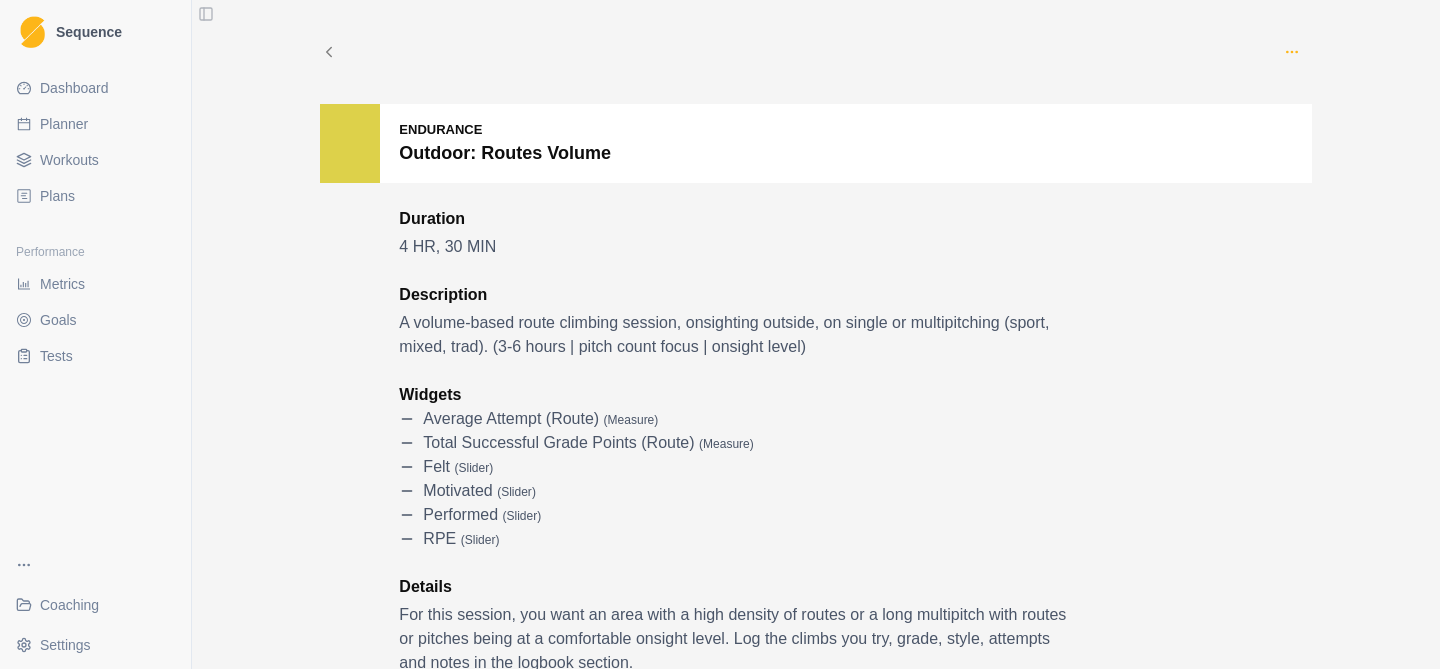 click 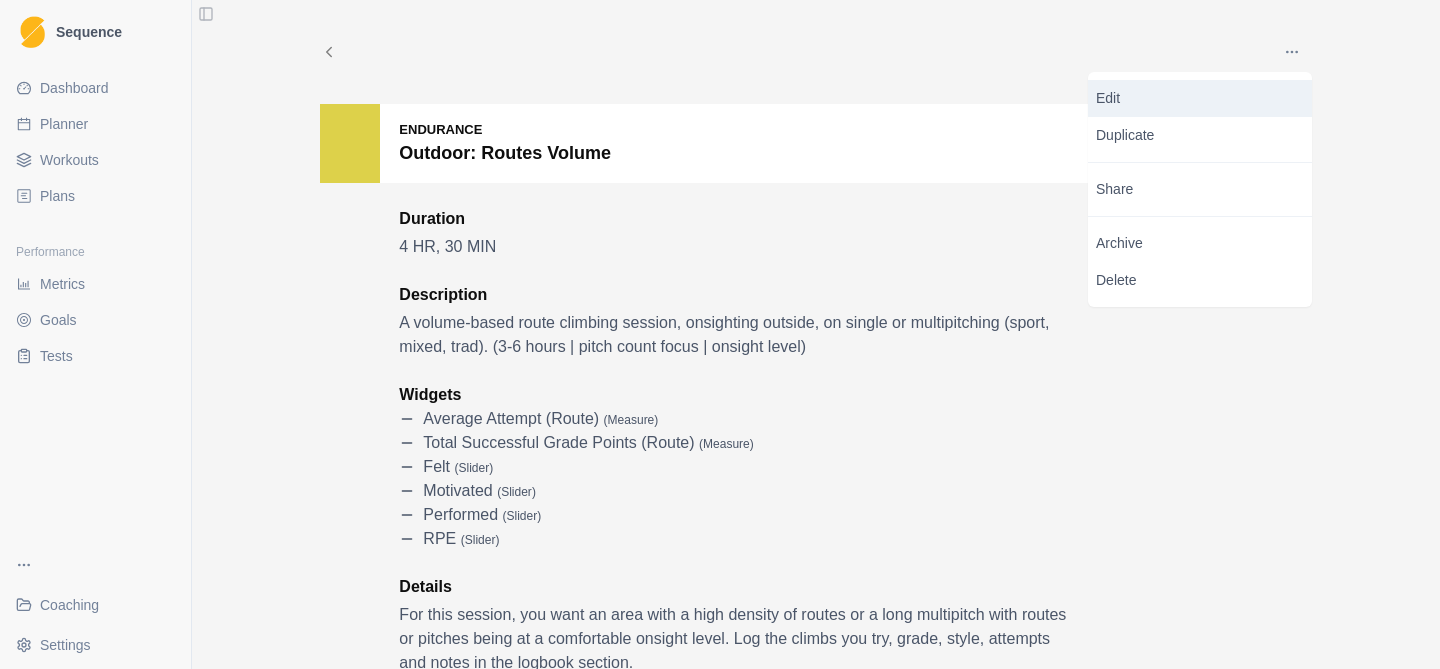 click on "Edit" at bounding box center (1200, 98) 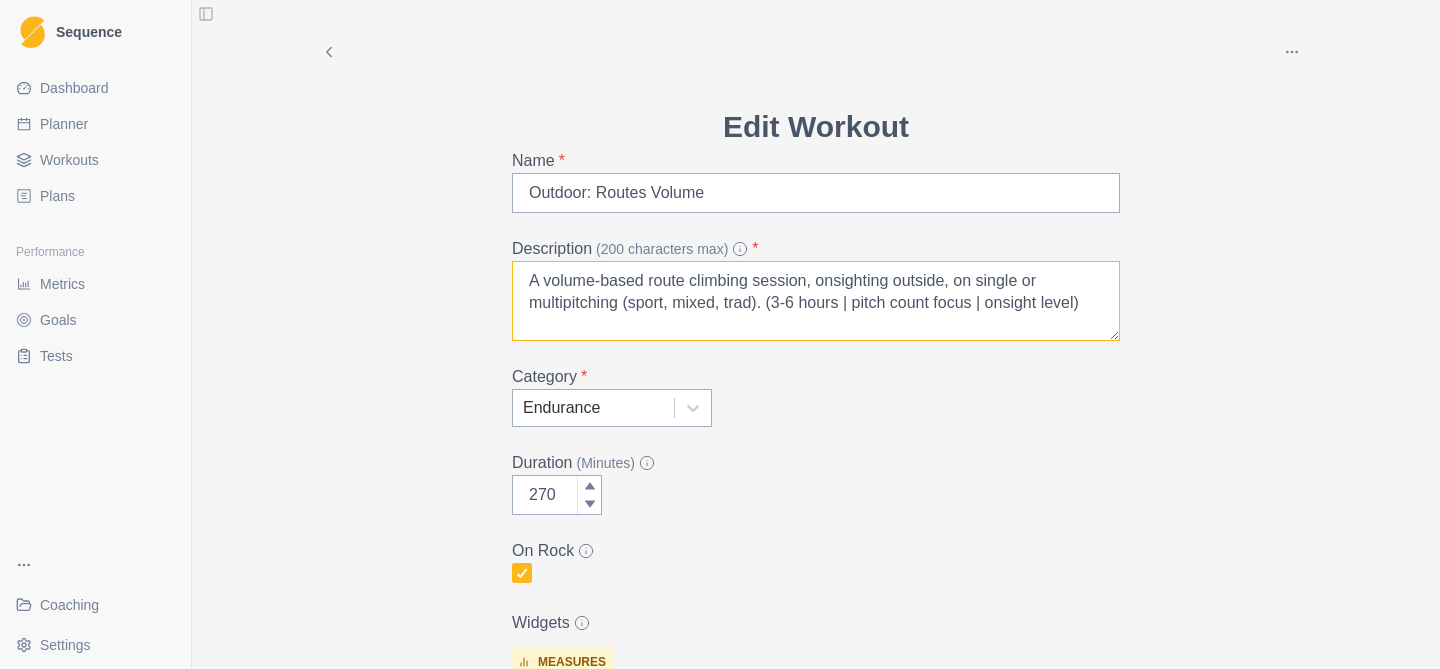 click on "A volume-based route climbing session, onsighting outside, on single or multipitching (sport, mixed, trad). (3-6 hours | pitch count focus | onsight level)" at bounding box center (816, 301) 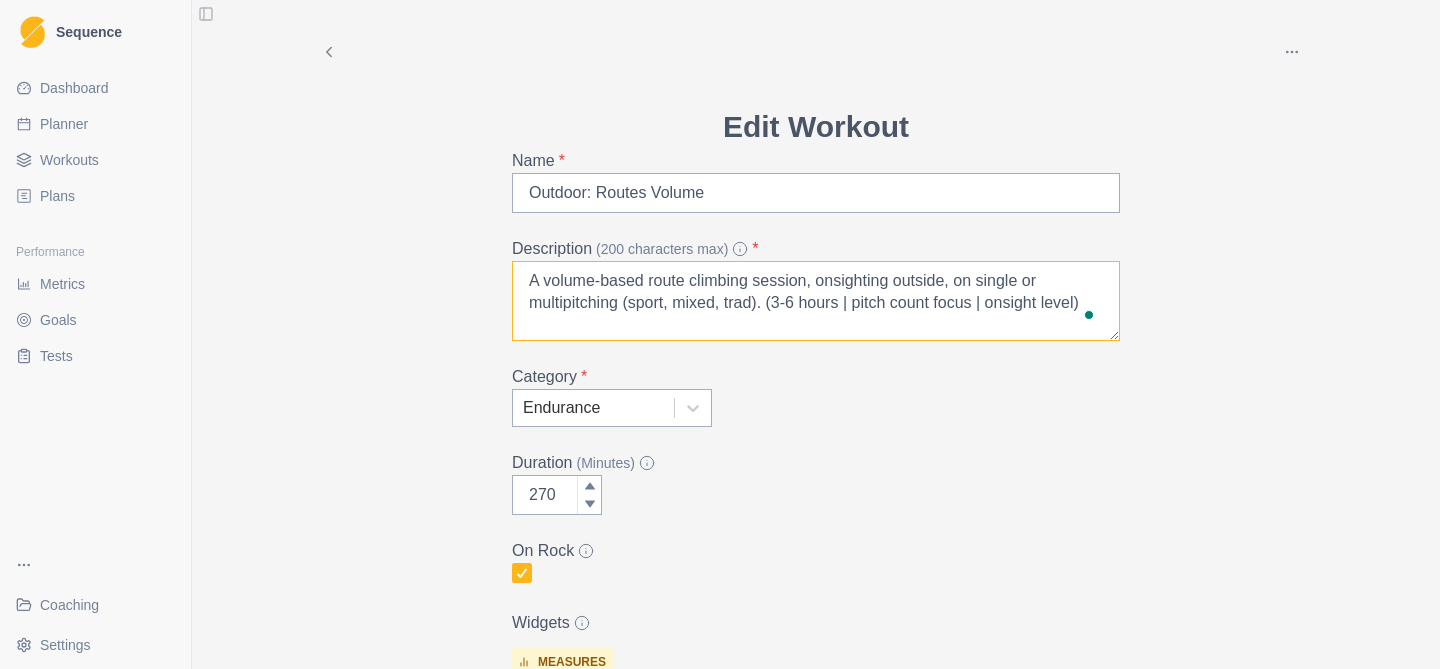 drag, startPoint x: 765, startPoint y: 305, endPoint x: 622, endPoint y: 309, distance: 143.05594 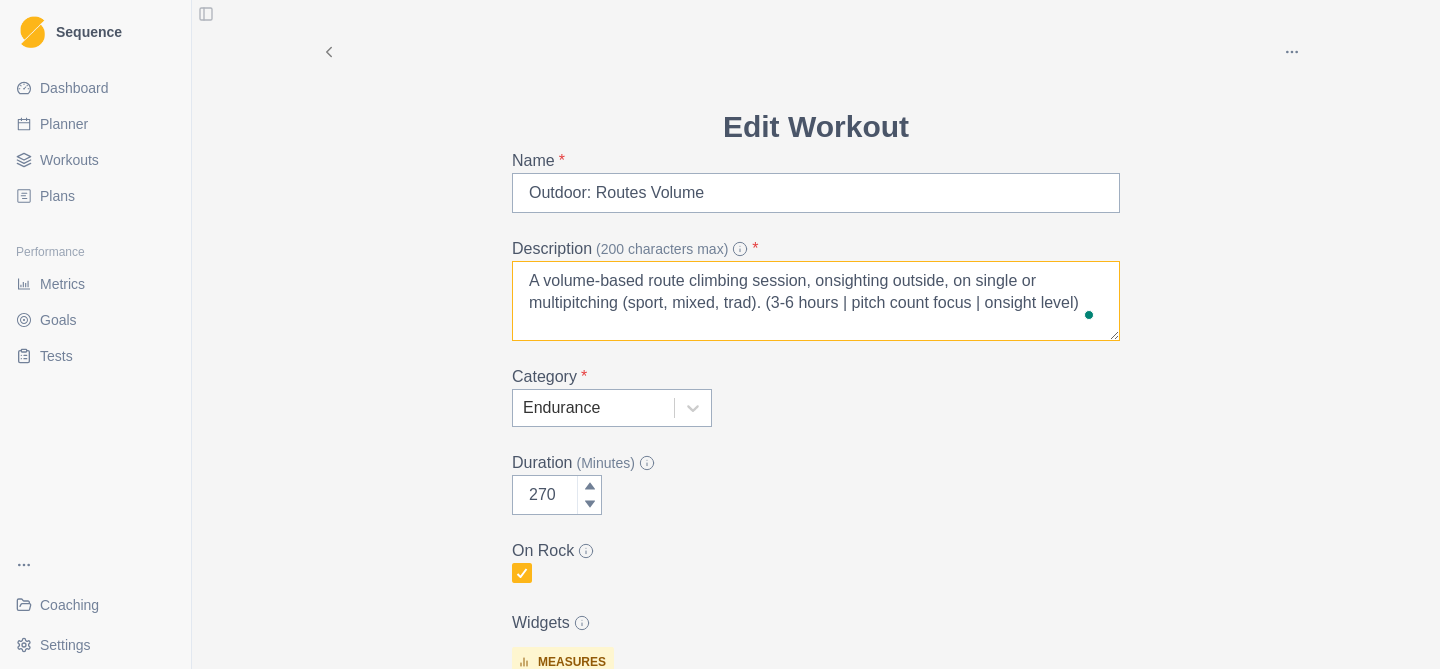 click on "A volume-based route climbing session, onsighting outside, on single or multipitching (sport, mixed, trad). (3-6 hours | pitch count focus | onsight level)" at bounding box center [816, 301] 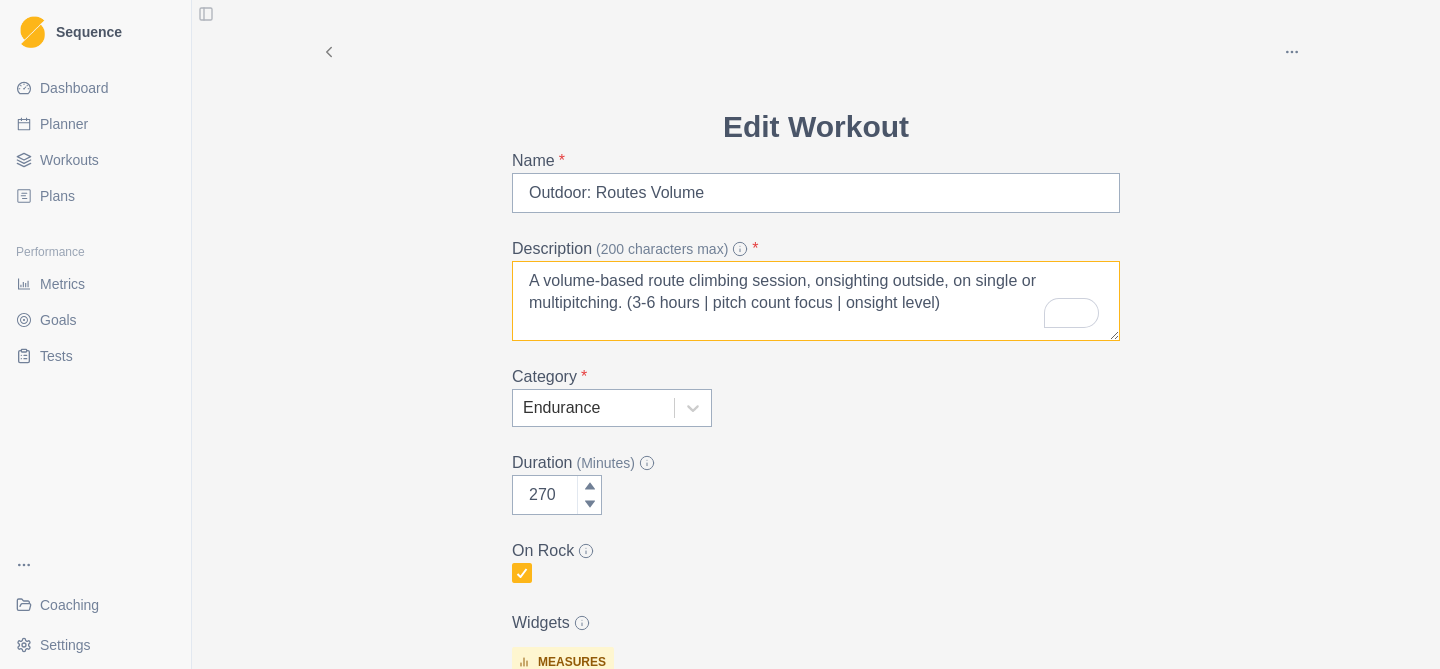 type on "A volume-based route climbing session, onsighting outside, on single or multipitching. (3-6 hours | pitch count focus | onsight level)" 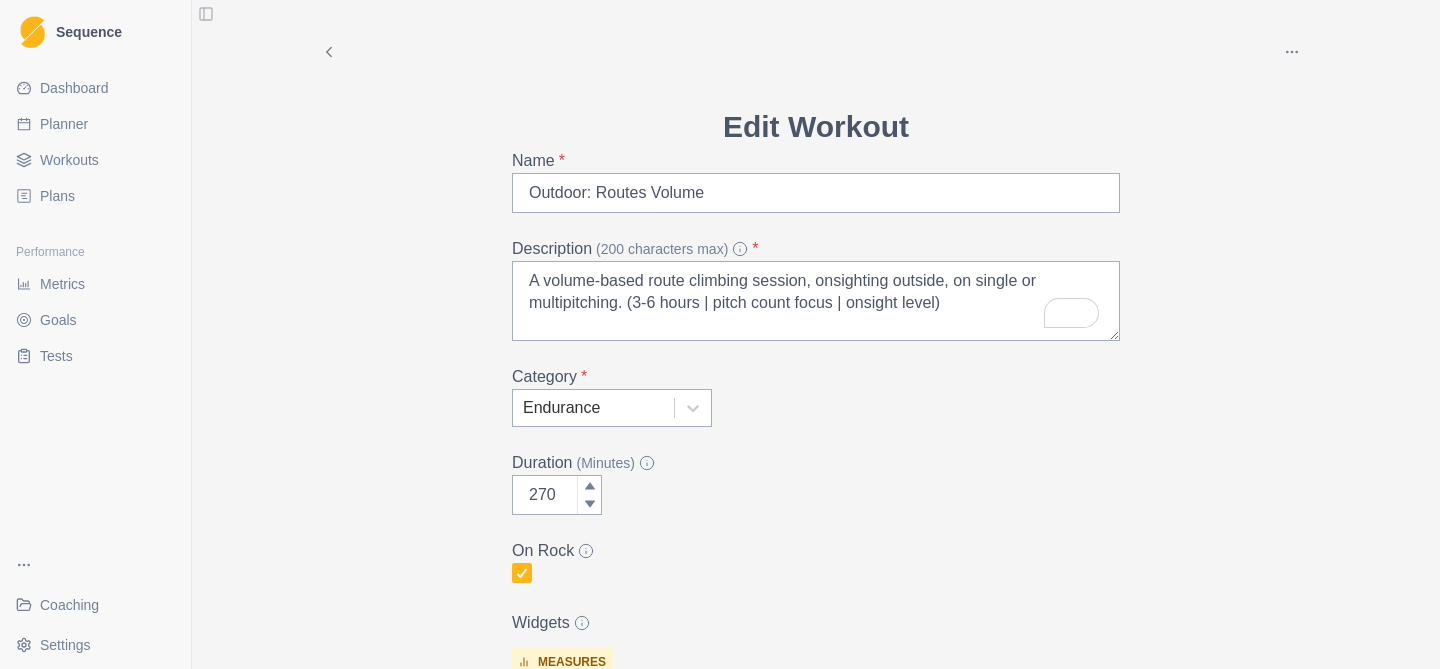 click on "Duration   (Minutes)" at bounding box center [810, 463] 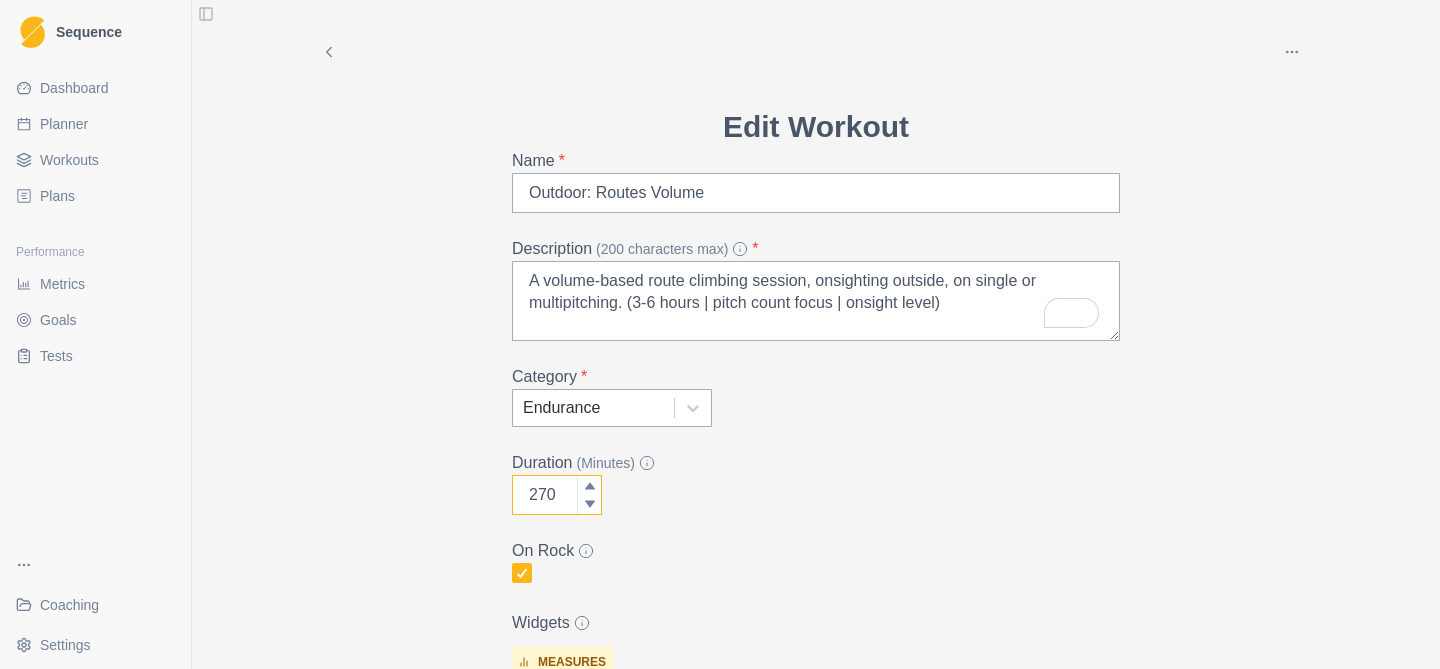 click on "270" at bounding box center [557, 495] 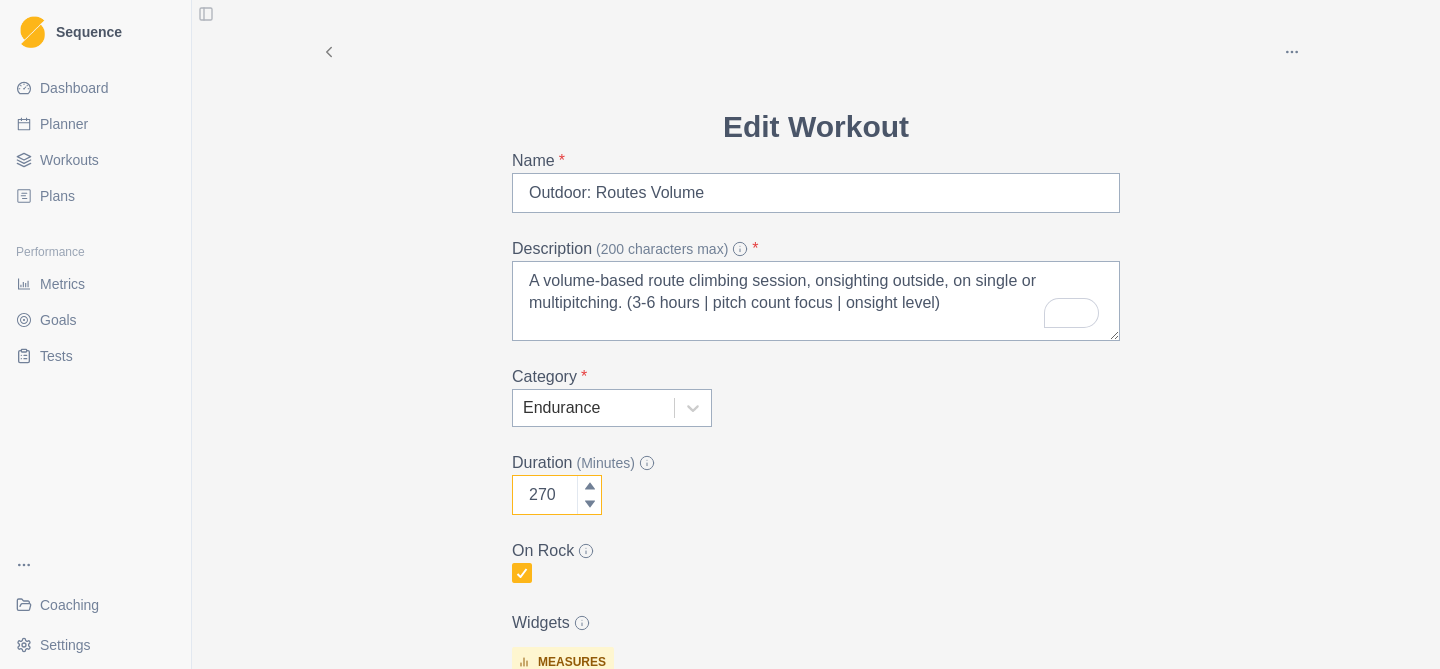 scroll, scrollTop: 98, scrollLeft: 0, axis: vertical 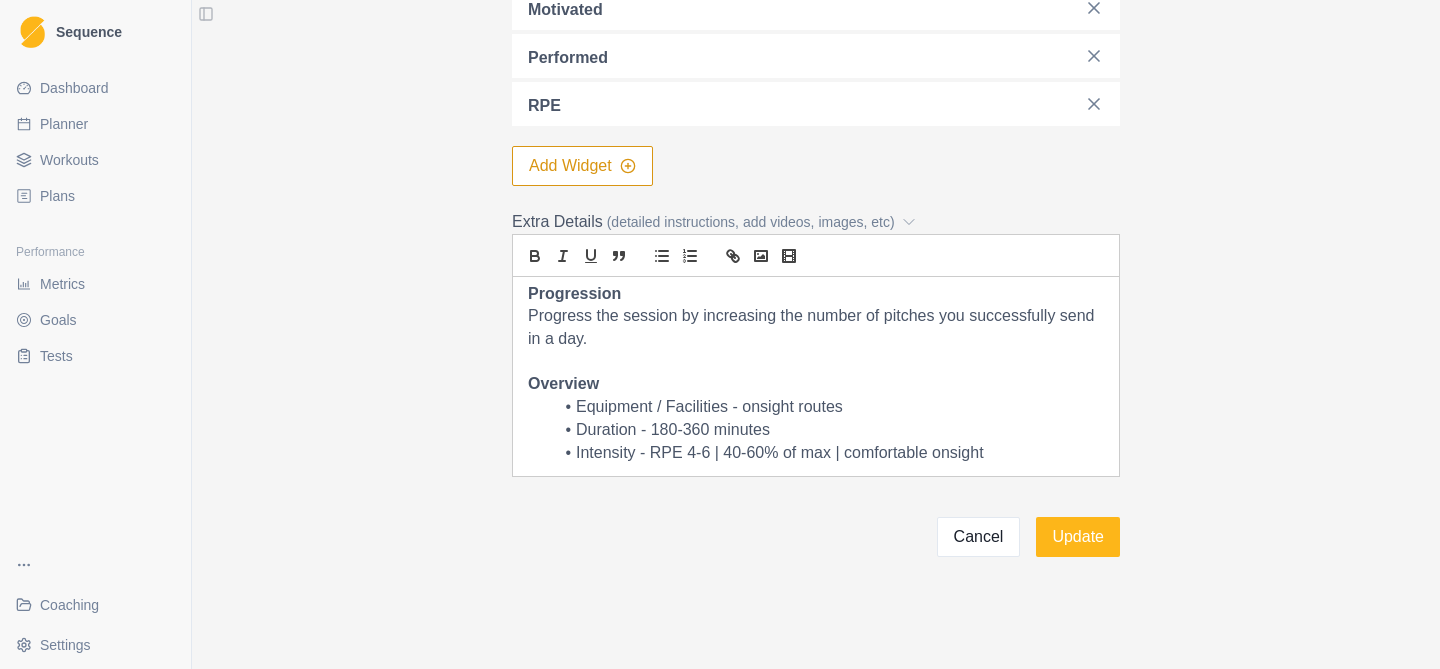 click at bounding box center (816, 362) 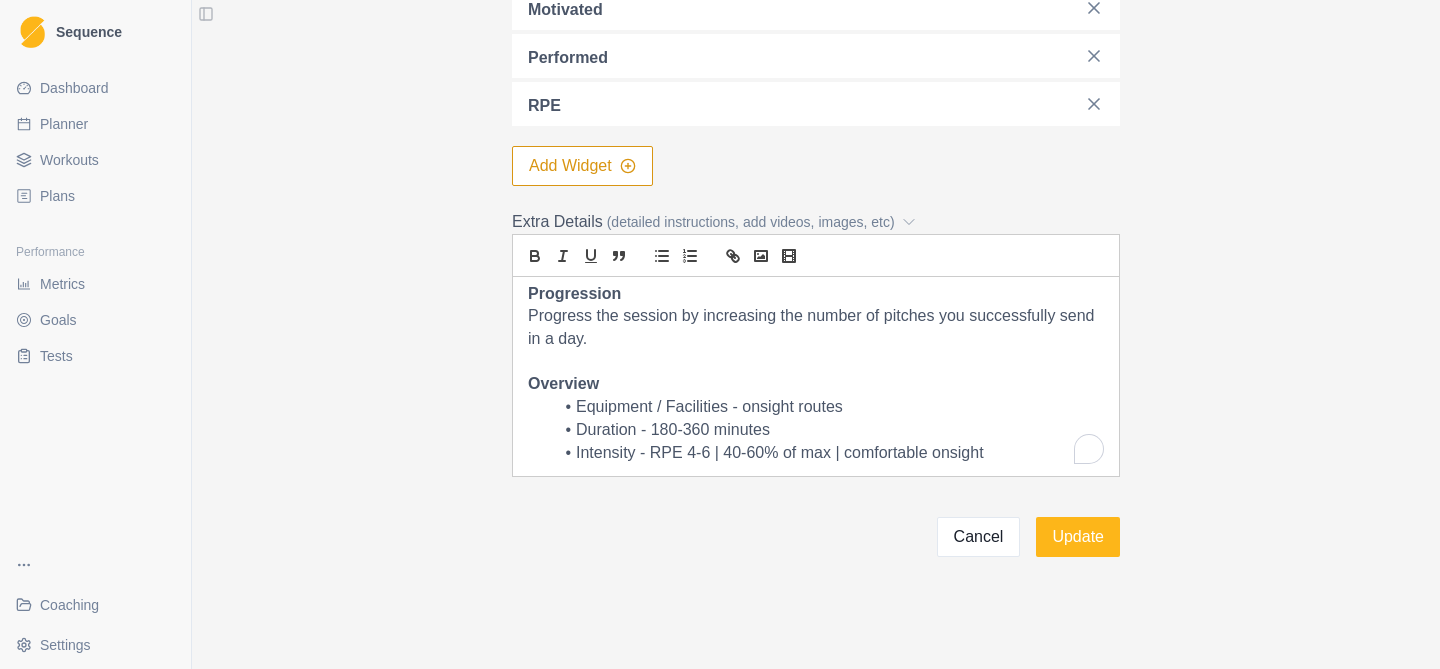 click on "For this session, you want an area with a high density of routes or a long multipitch with routes or pitches being at a comfortable onsight level. Log the climbs you try, grade, style, attempts and notes in the logbook section. Aim Focus on successfully ticking as many pitches as possible, employing good onsight tactics, moving well on the wall and practising a diversity of movements. Progression Progress the session by increasing the number of pitches you successfully send in a day. Overview Equipment / Facilities - onsight routes Duration - 180-360 minutes Intensity - RPE 4-6 | 40-60% of max | comfortable onsight" at bounding box center (816, 283) 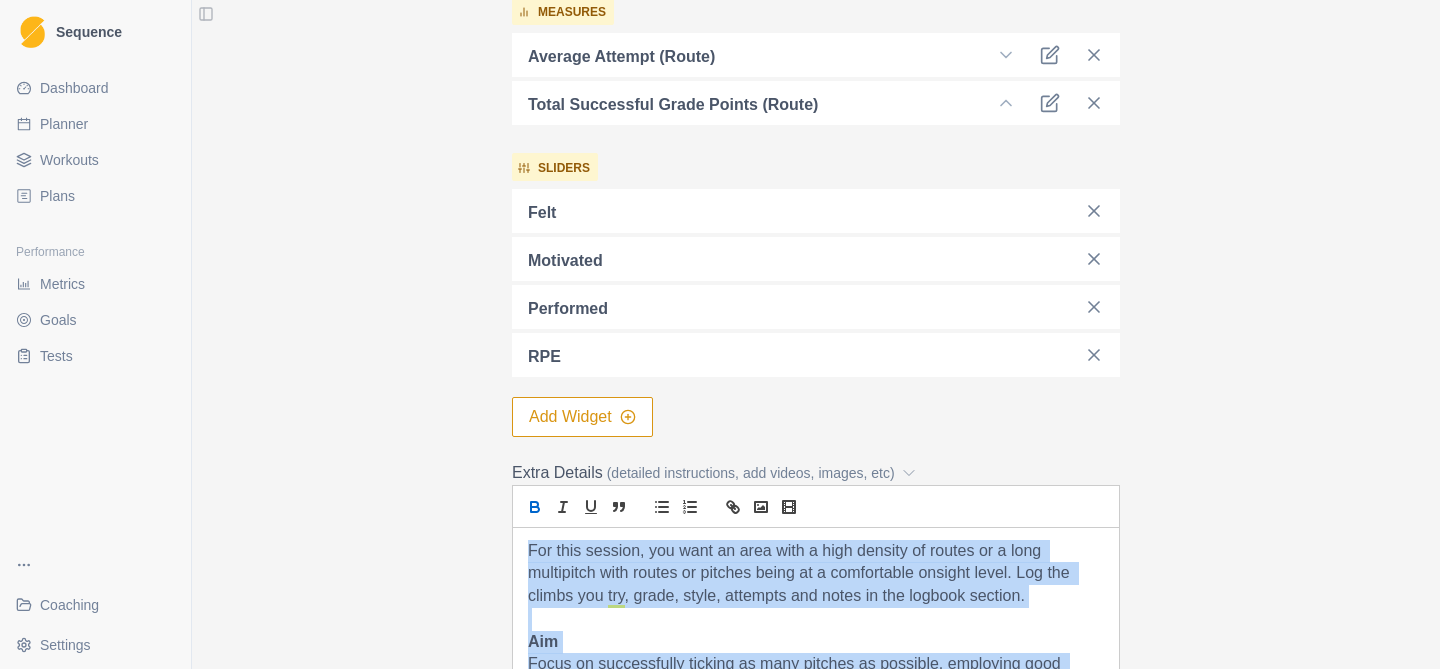 drag, startPoint x: 527, startPoint y: 380, endPoint x: 526, endPoint y: 555, distance: 175.00285 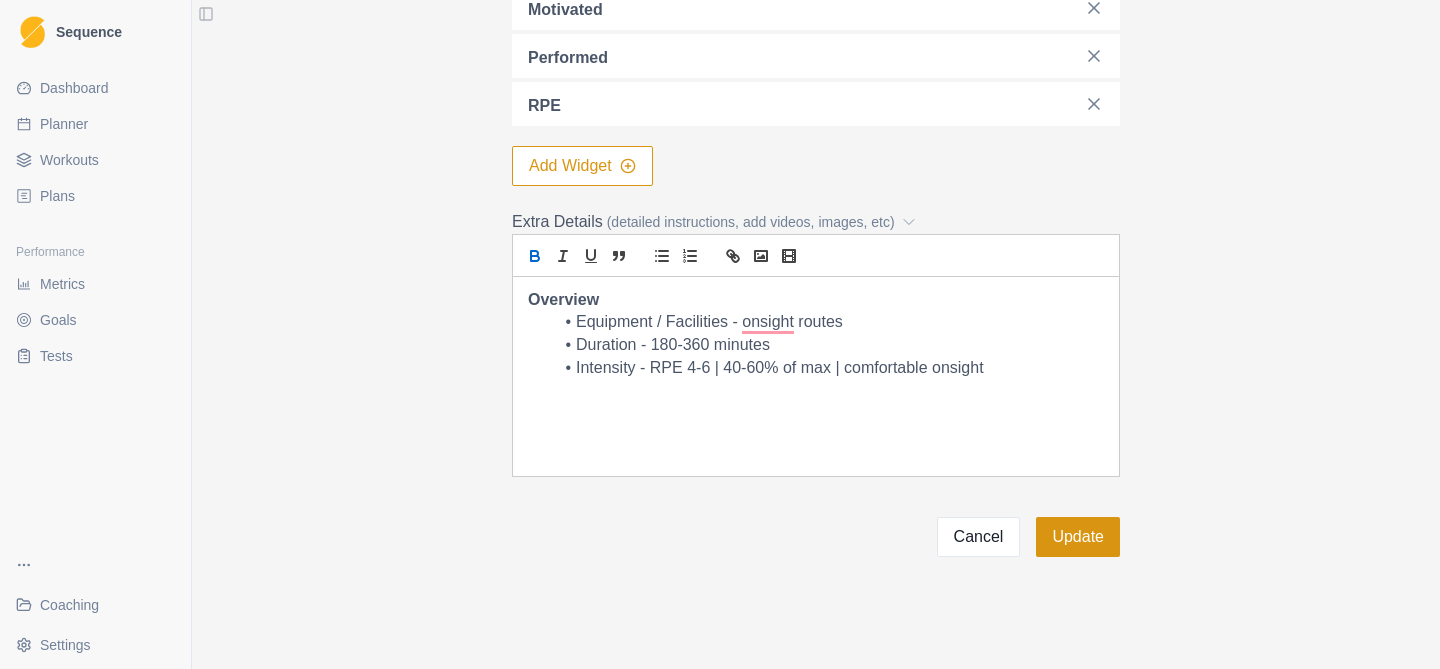 click on "Update" at bounding box center (1078, 537) 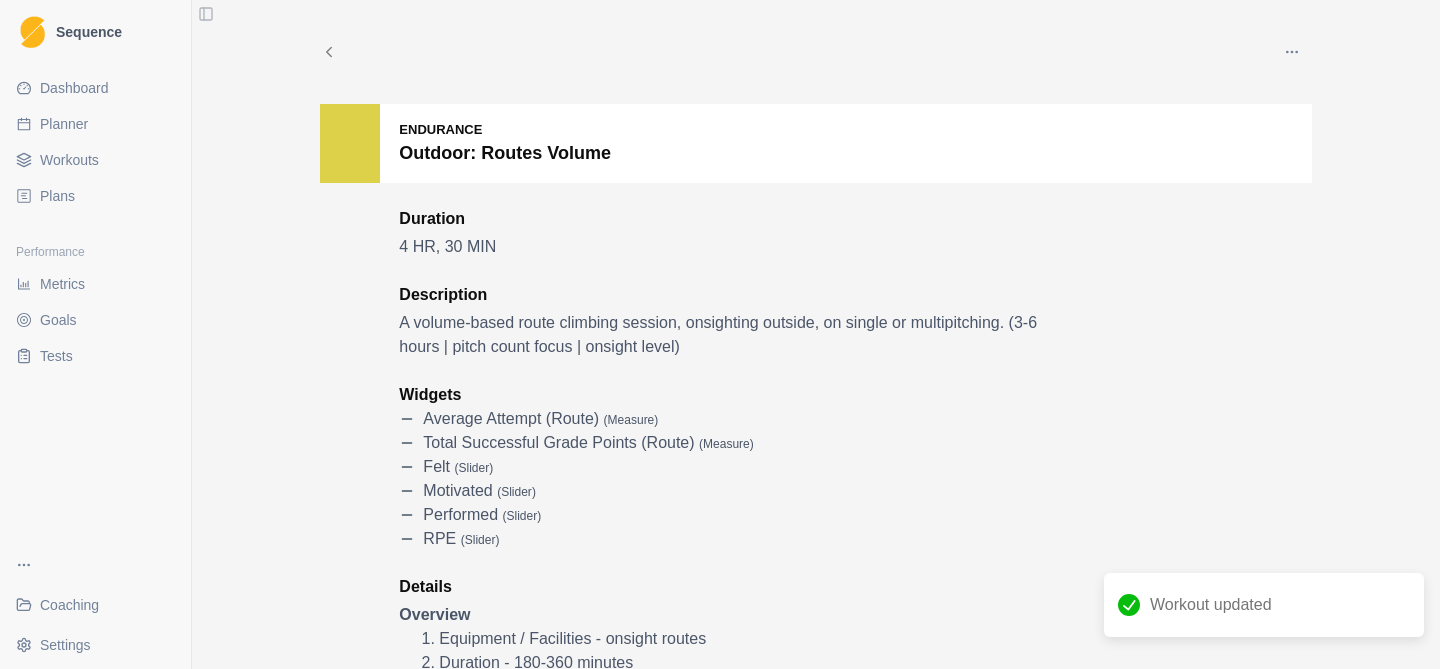 click on "Workouts" at bounding box center (69, 160) 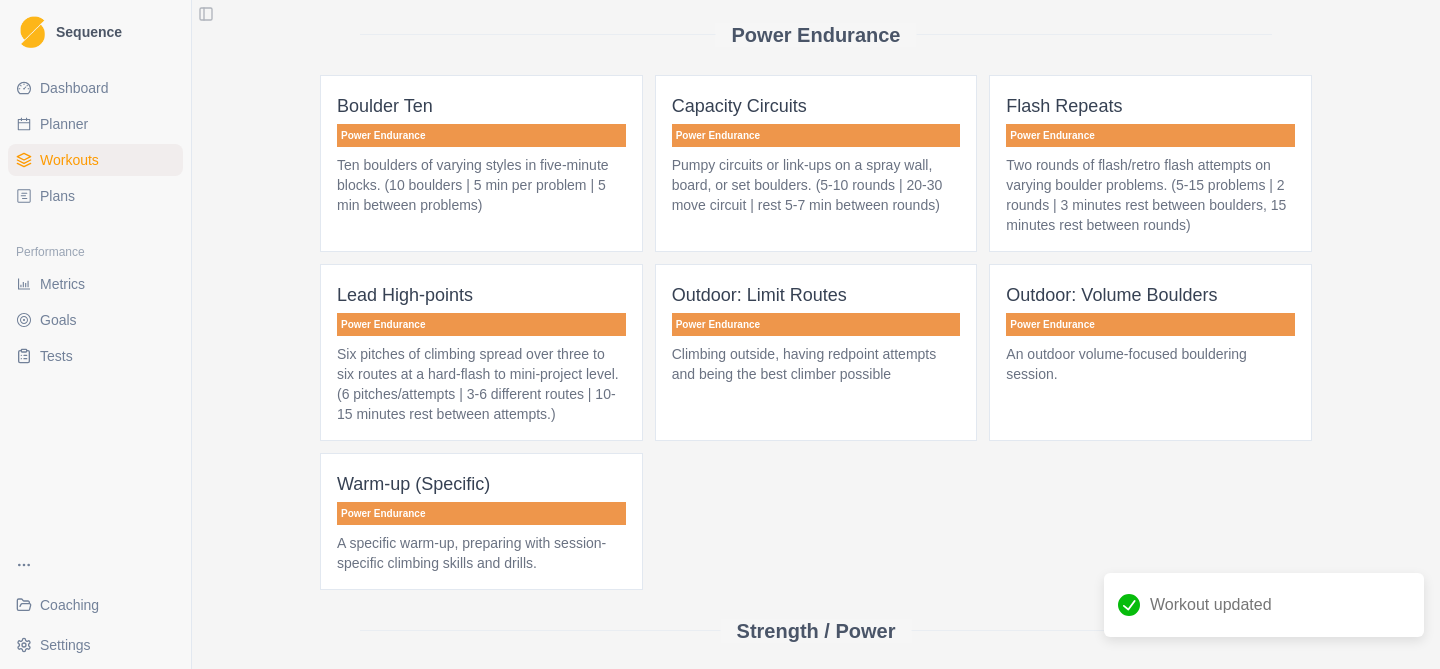 click on "Ten boulders of varying styles in five-minute blocks. (10 boulders | 5 min per problem | 5 min between problems)" at bounding box center (481, 185) 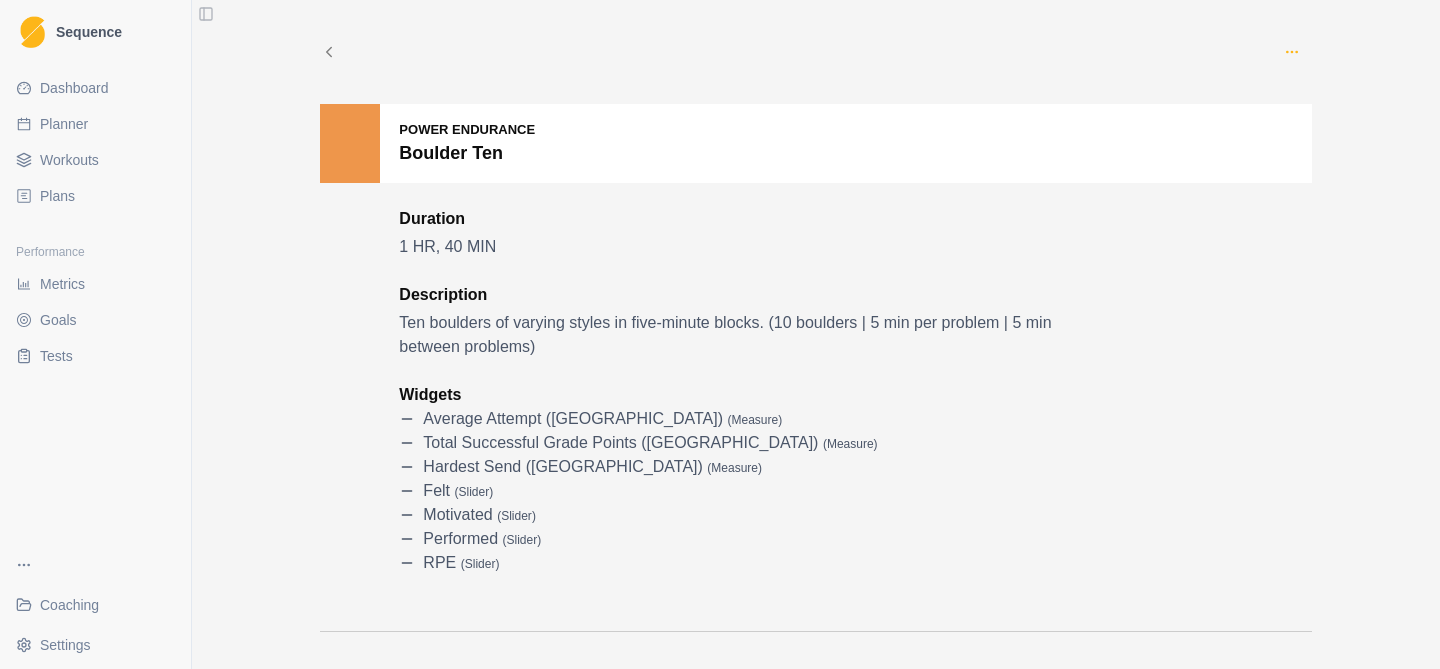 click 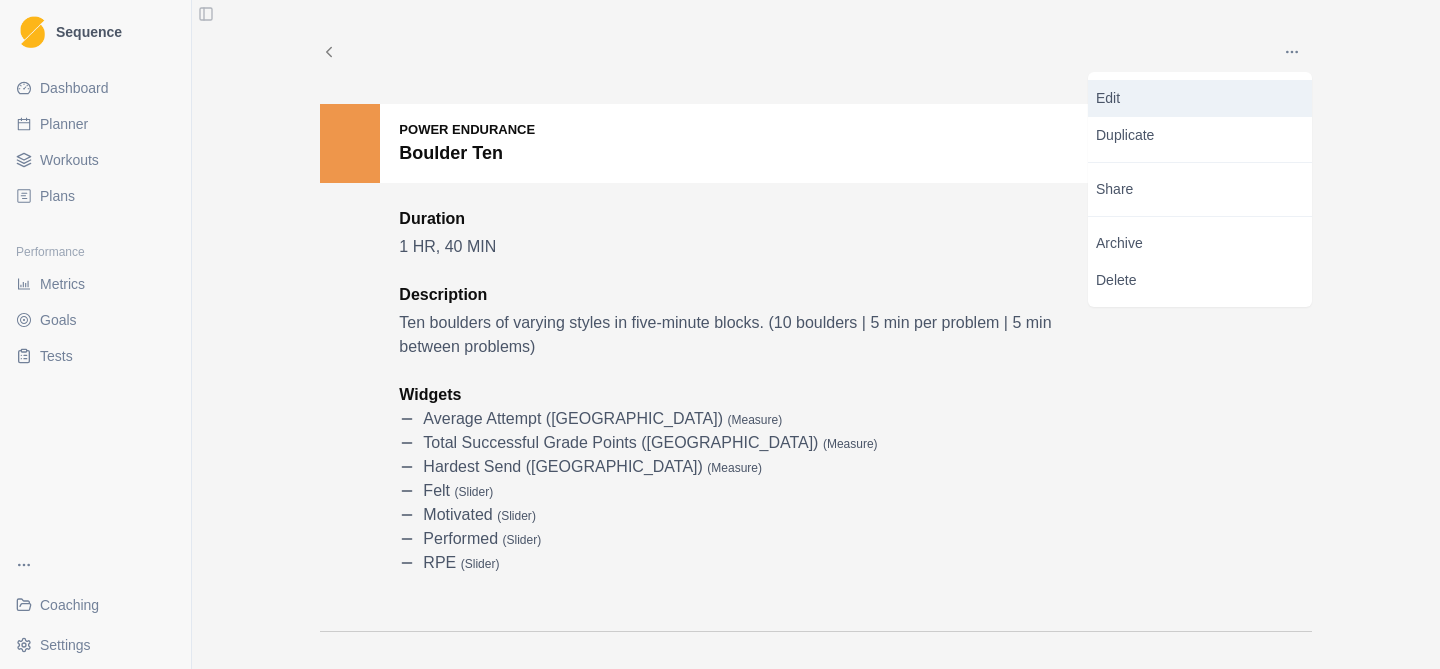 click on "Edit" at bounding box center (1200, 98) 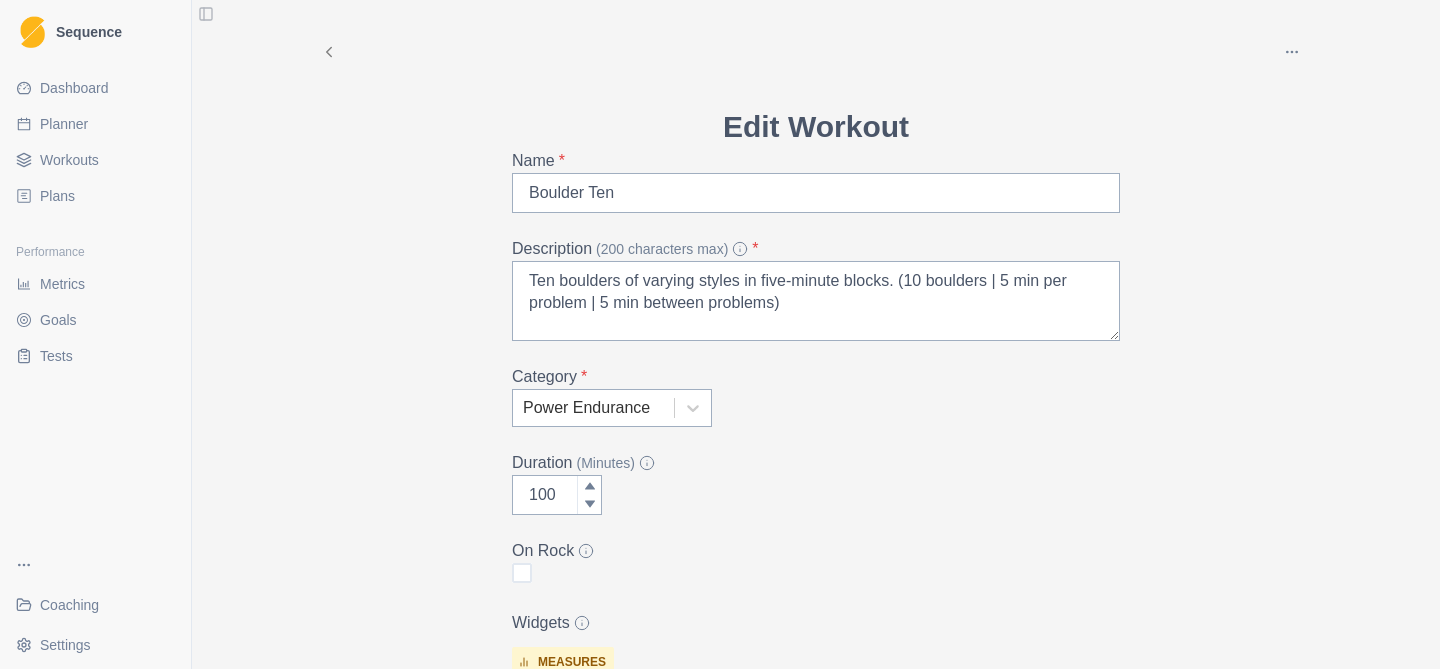 scroll, scrollTop: 0, scrollLeft: 0, axis: both 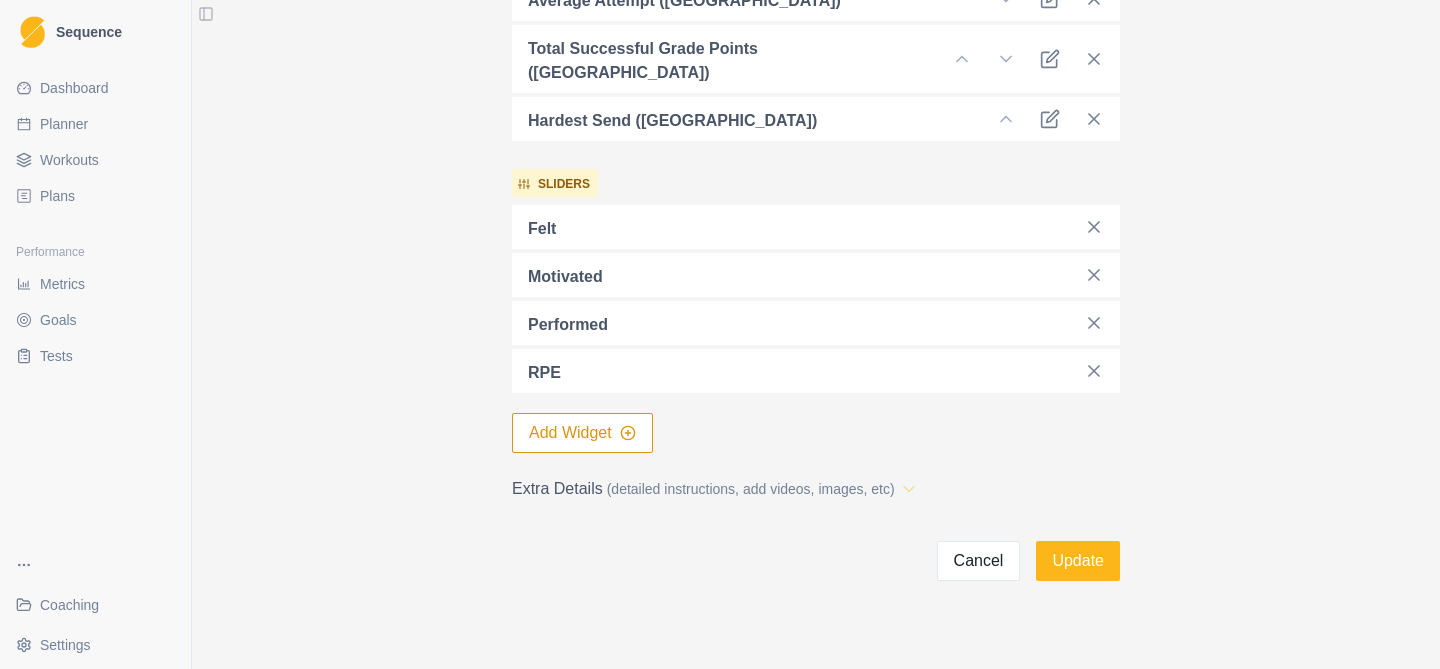 click 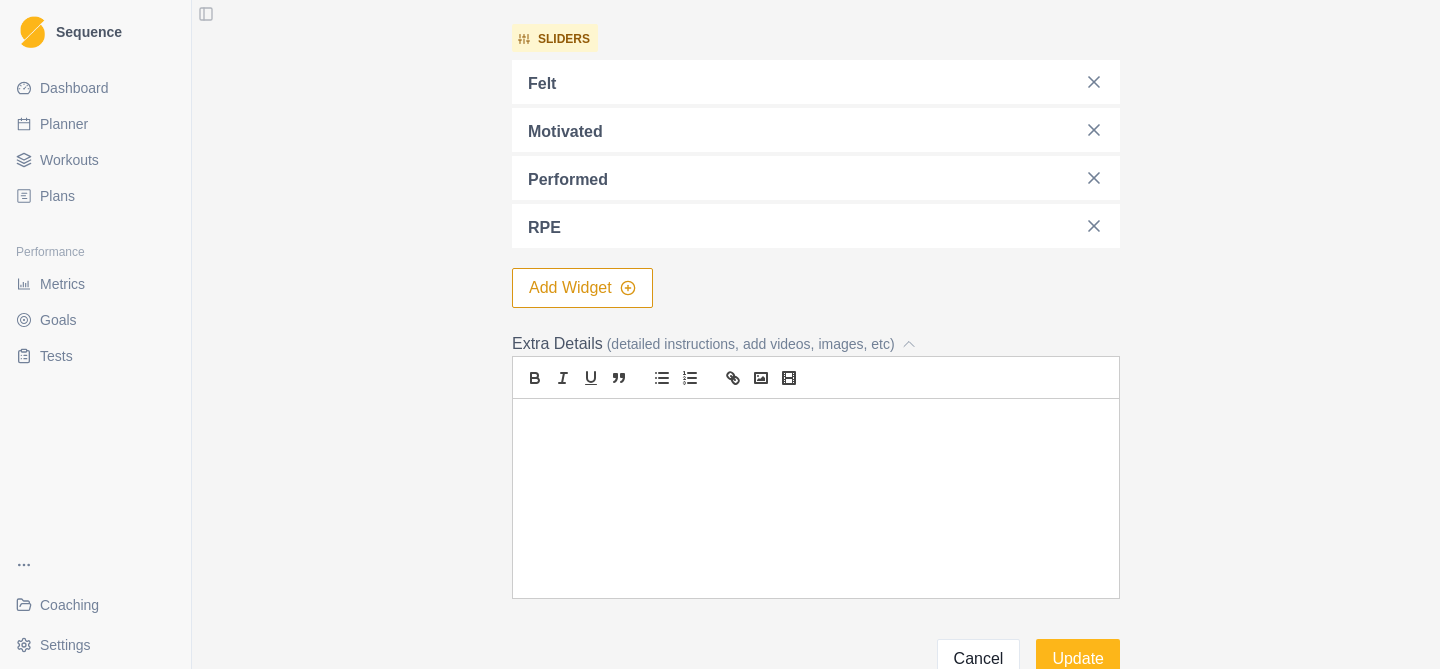 scroll, scrollTop: 867, scrollLeft: 0, axis: vertical 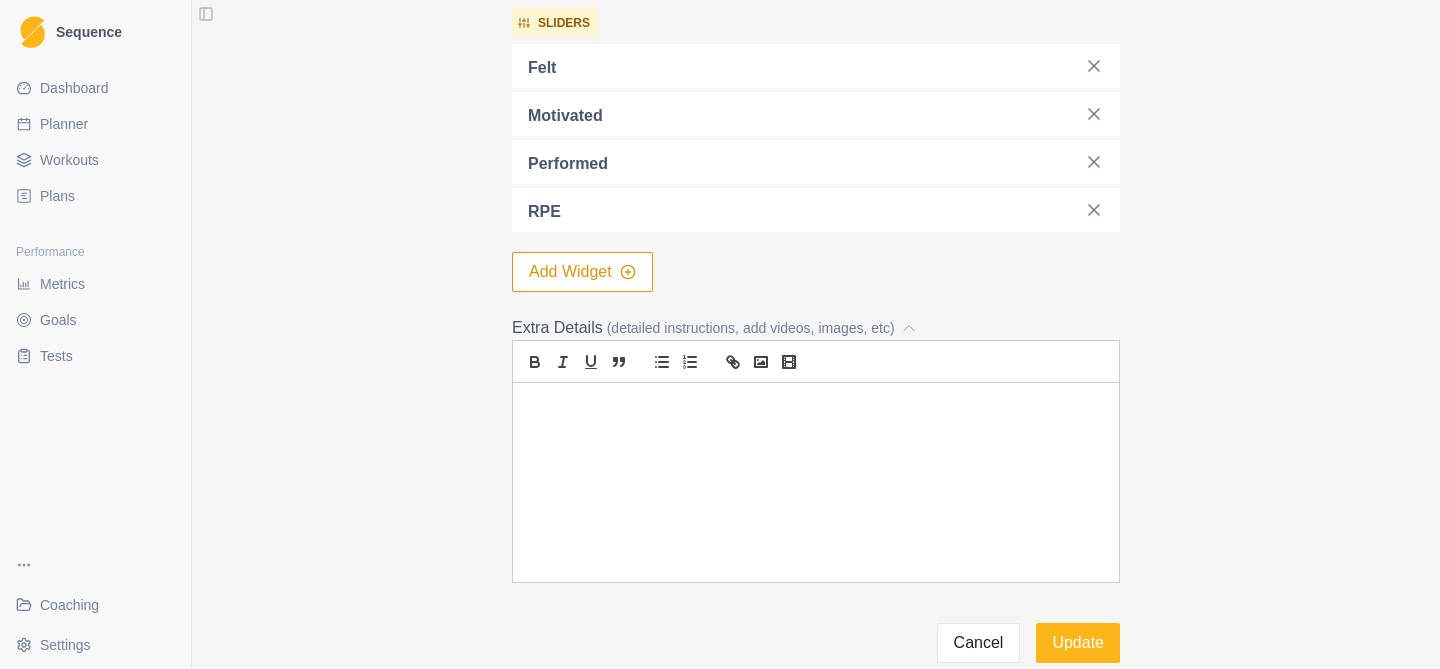 click at bounding box center [816, 508] 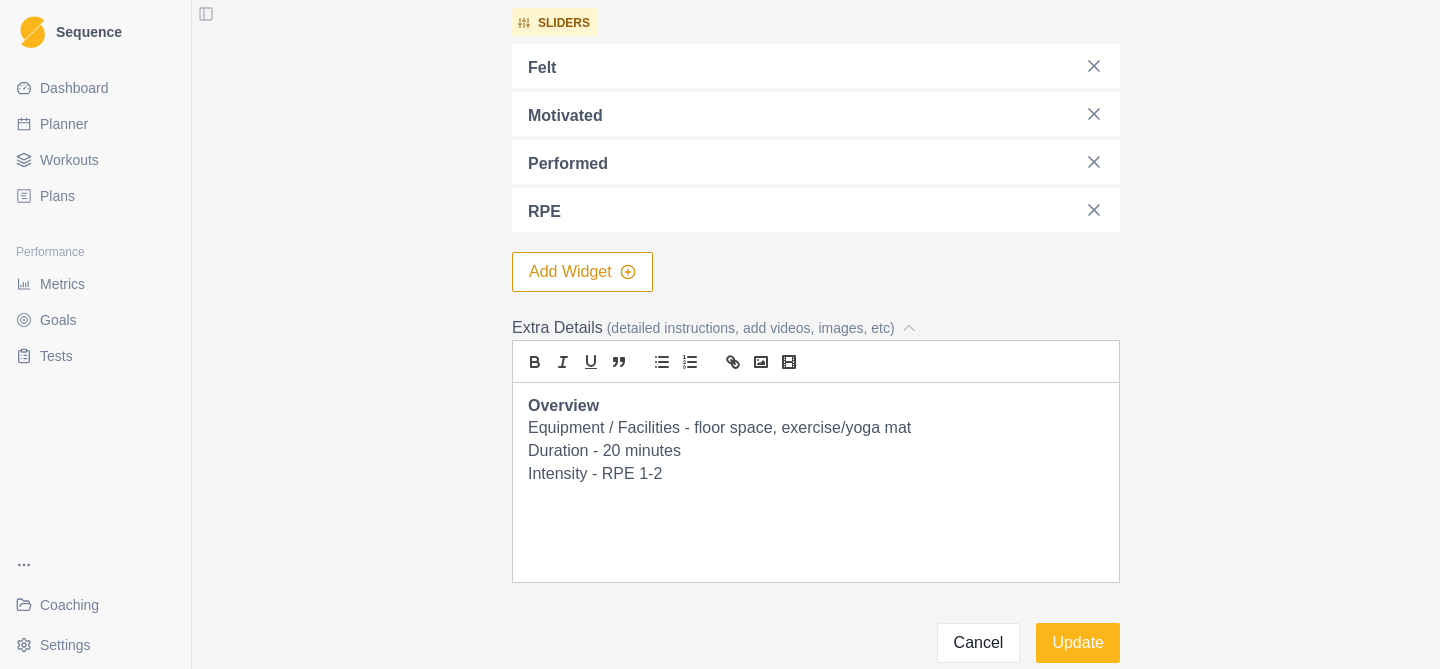 type 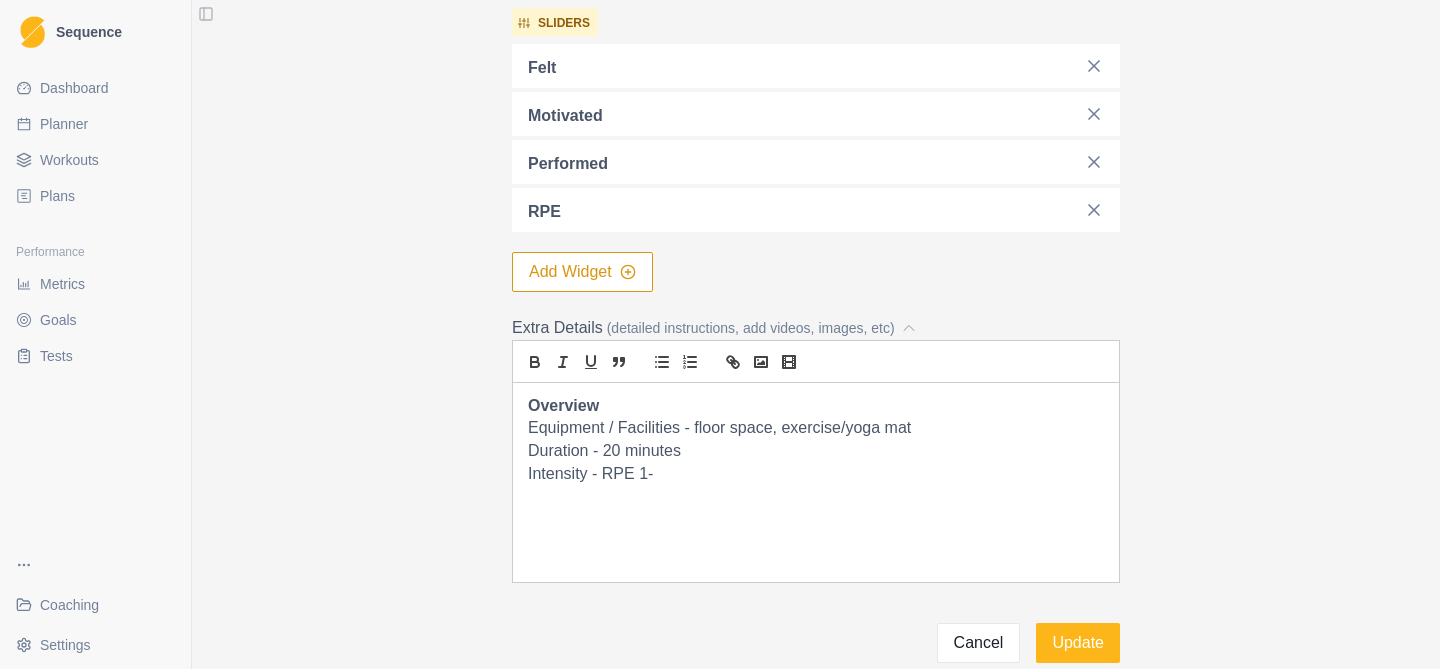 scroll, scrollTop: 867, scrollLeft: 0, axis: vertical 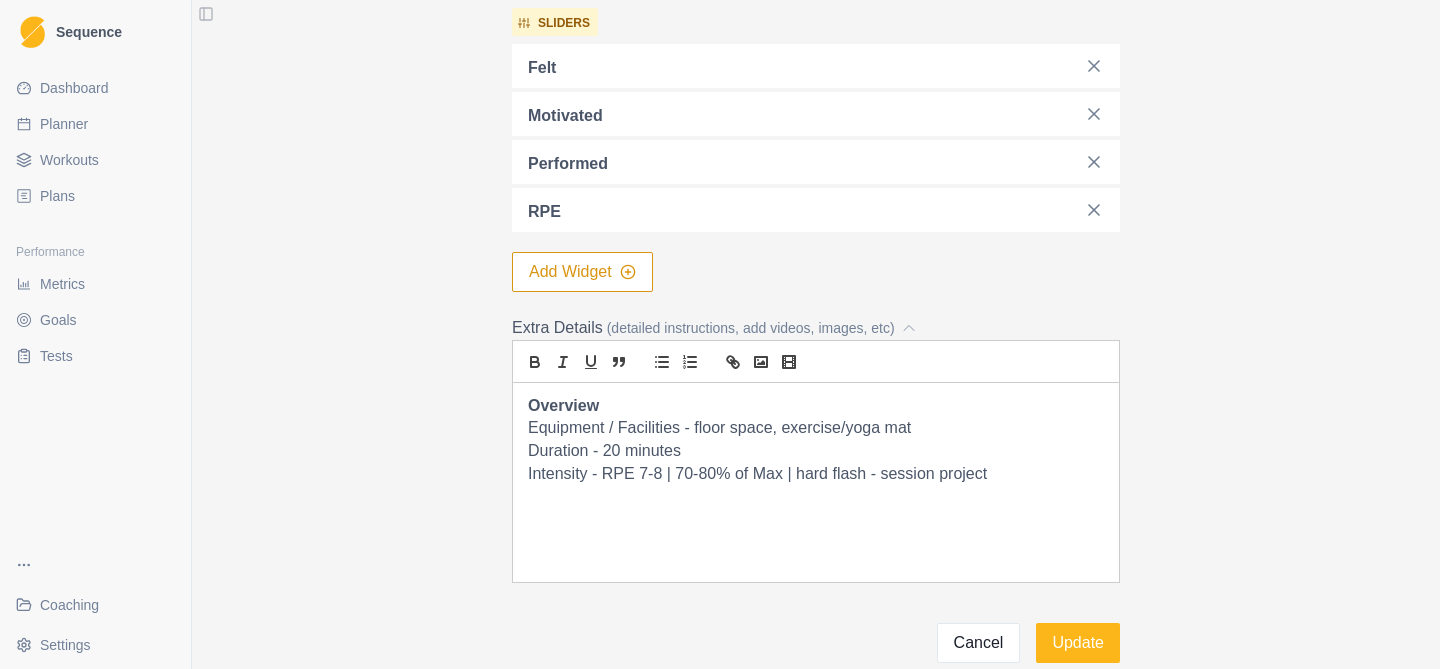 click on "Intensity - RPE 7-8 | 70-80% of Max | hard flash - session project" at bounding box center [816, 474] 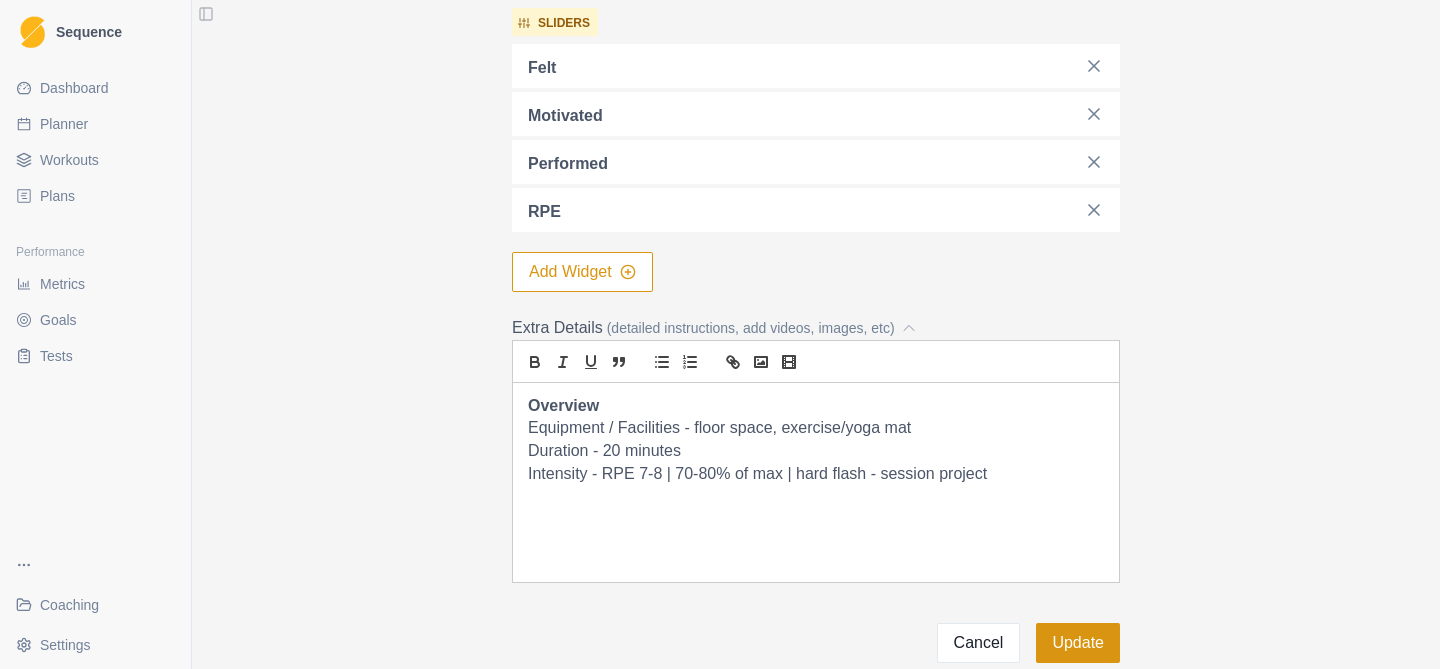 click on "Update" at bounding box center [1078, 643] 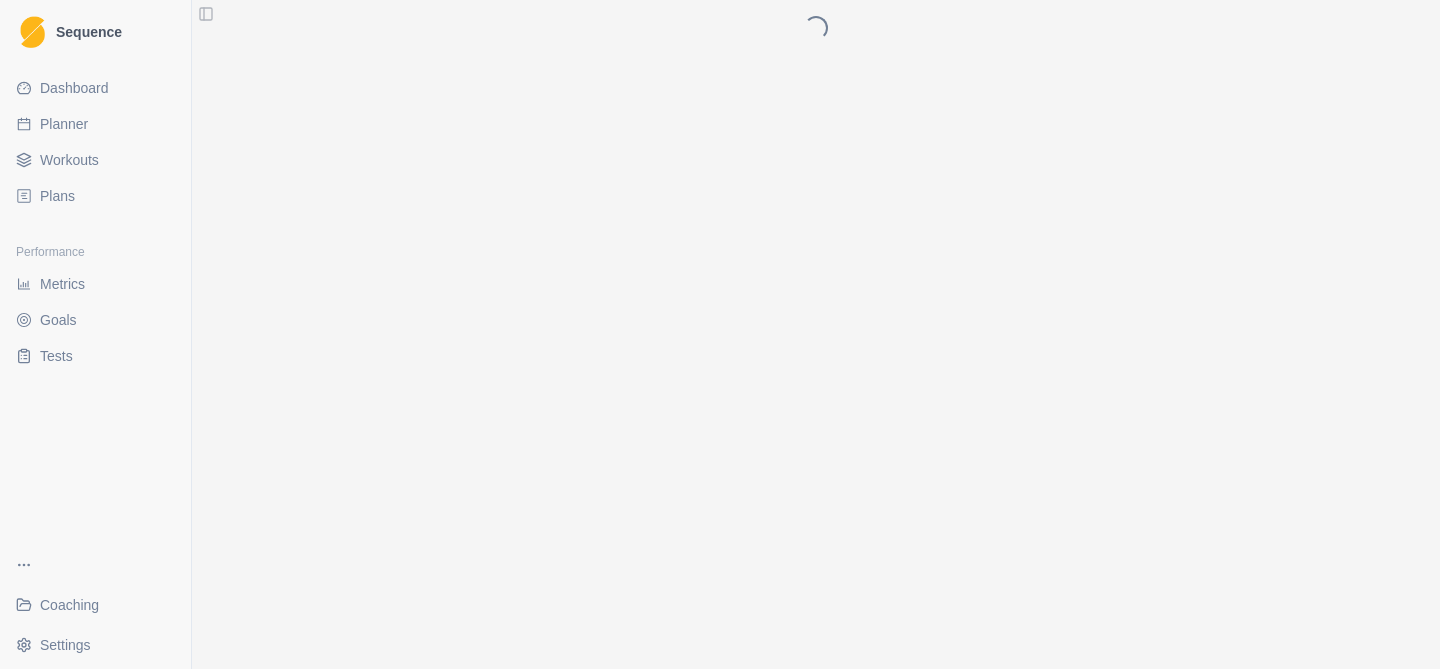 scroll, scrollTop: 0, scrollLeft: 0, axis: both 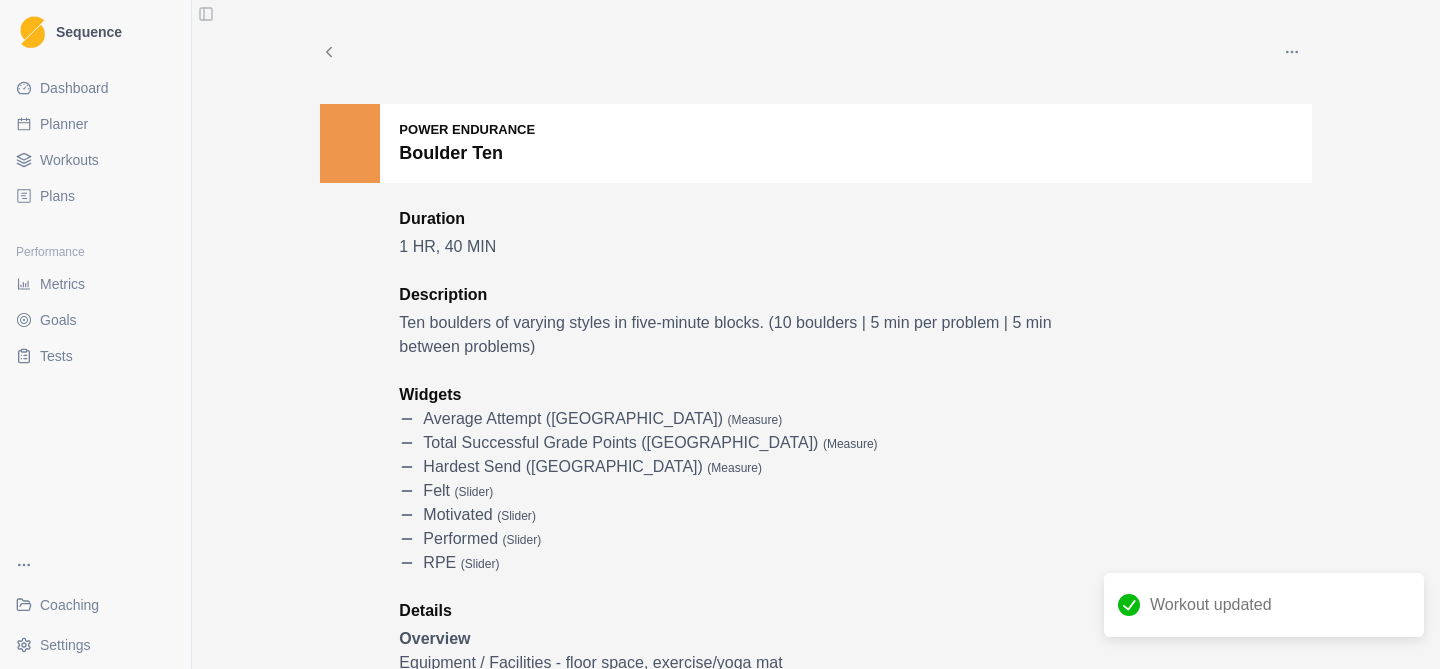 click on "Workouts" at bounding box center [69, 160] 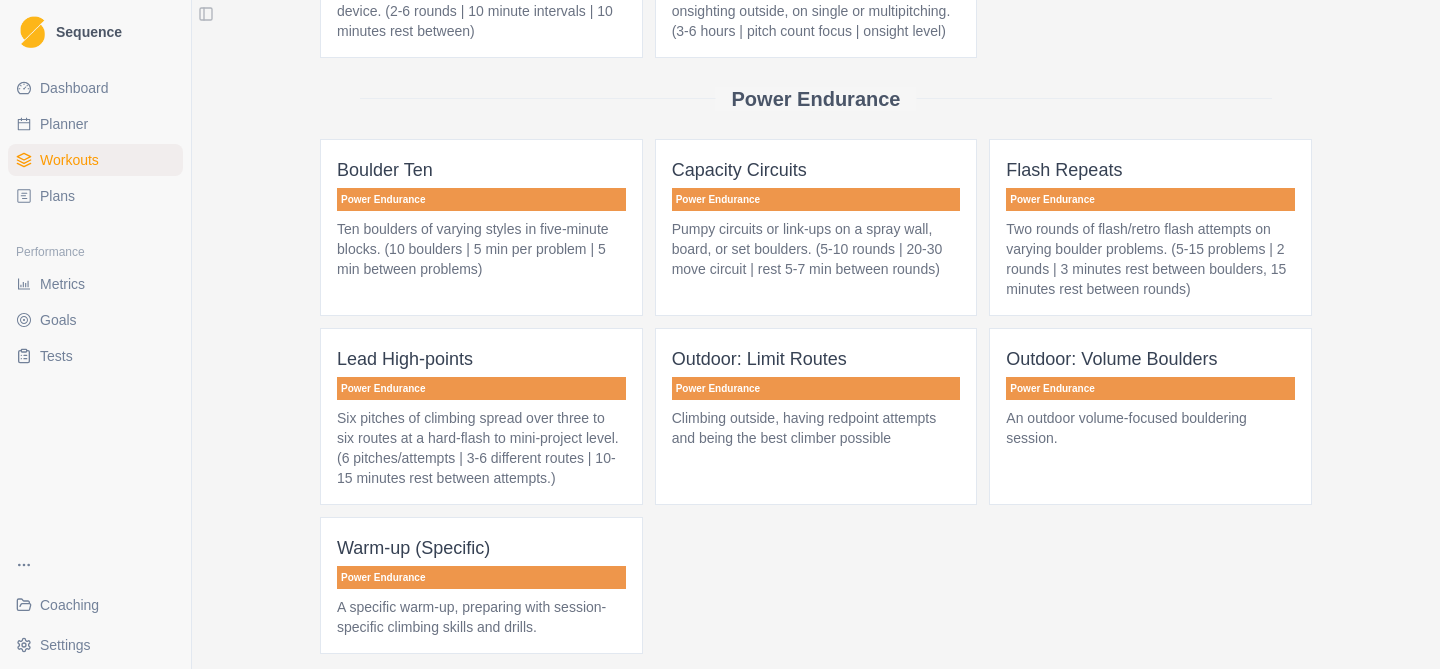 scroll, scrollTop: 713, scrollLeft: 0, axis: vertical 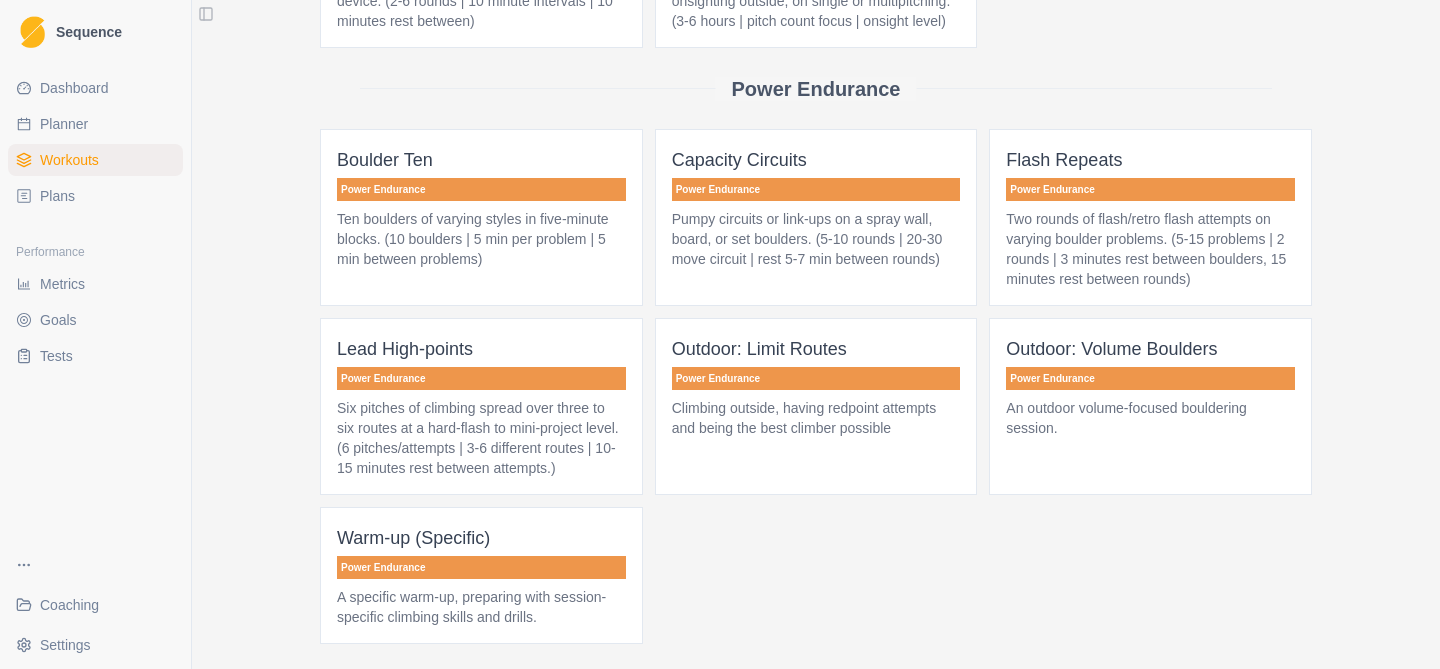 click on "Boulder Ten Power Endurance Ten boulders of varying styles in five-minute blocks. (10 boulders | 5 min per problem | 5 min between problems)" at bounding box center [481, 217] 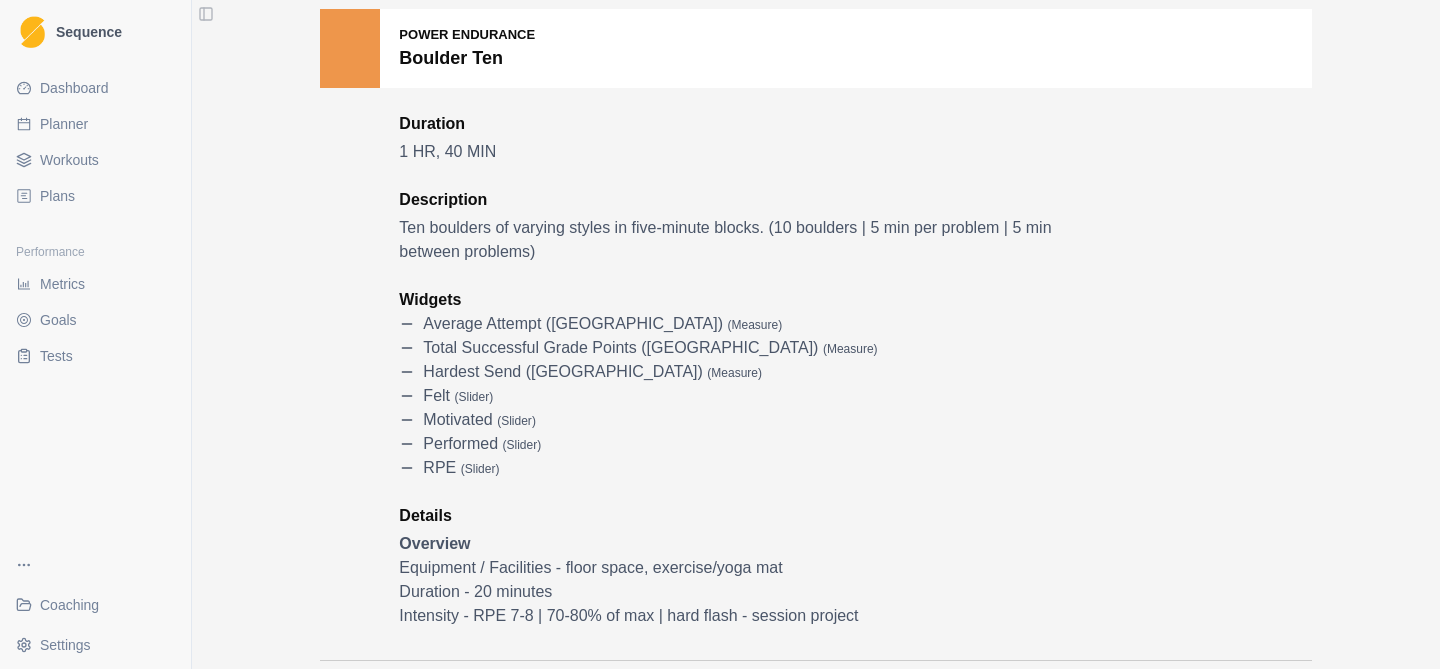 scroll, scrollTop: 40, scrollLeft: 0, axis: vertical 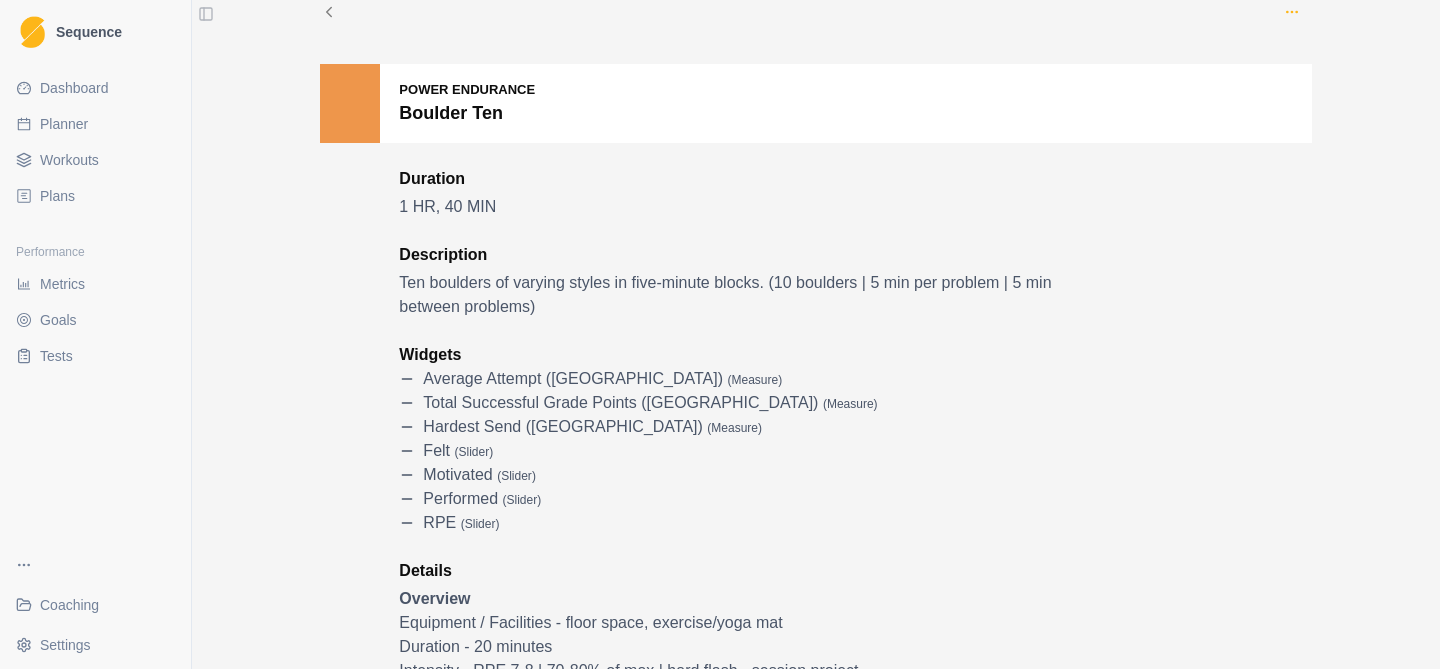 click 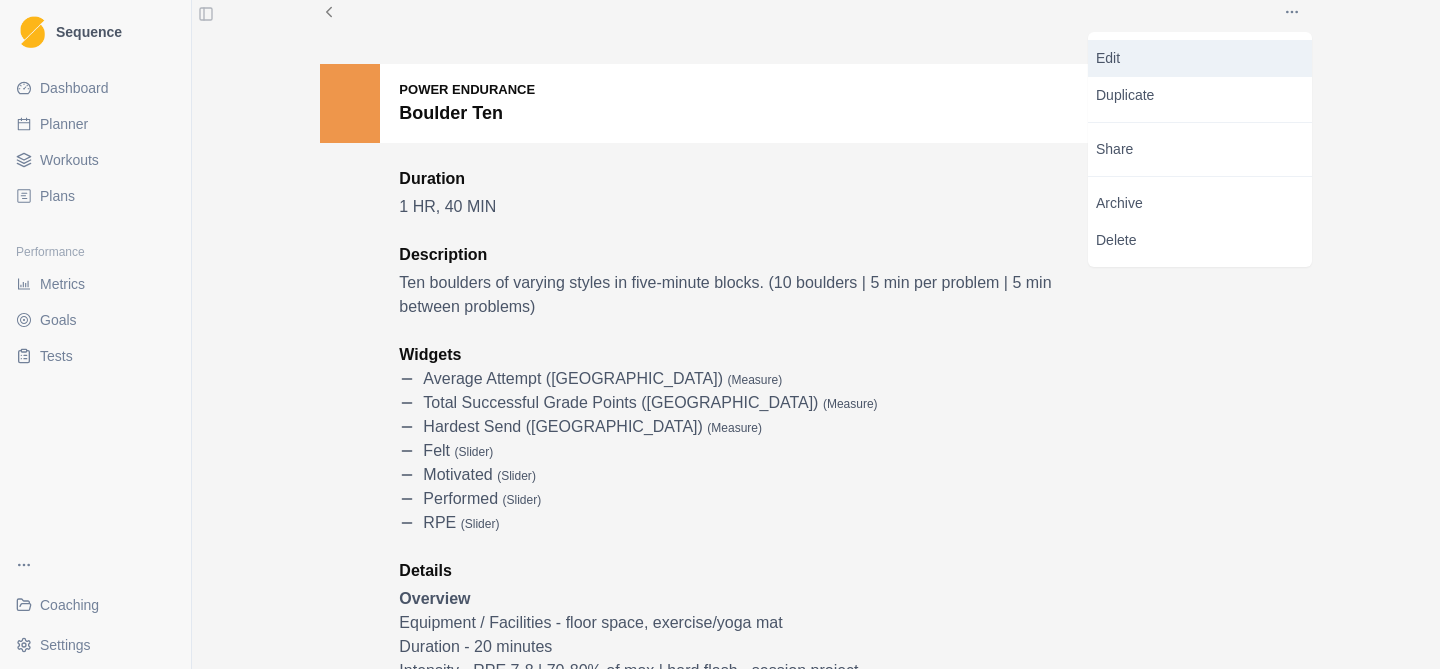 click on "Edit" at bounding box center [1200, 58] 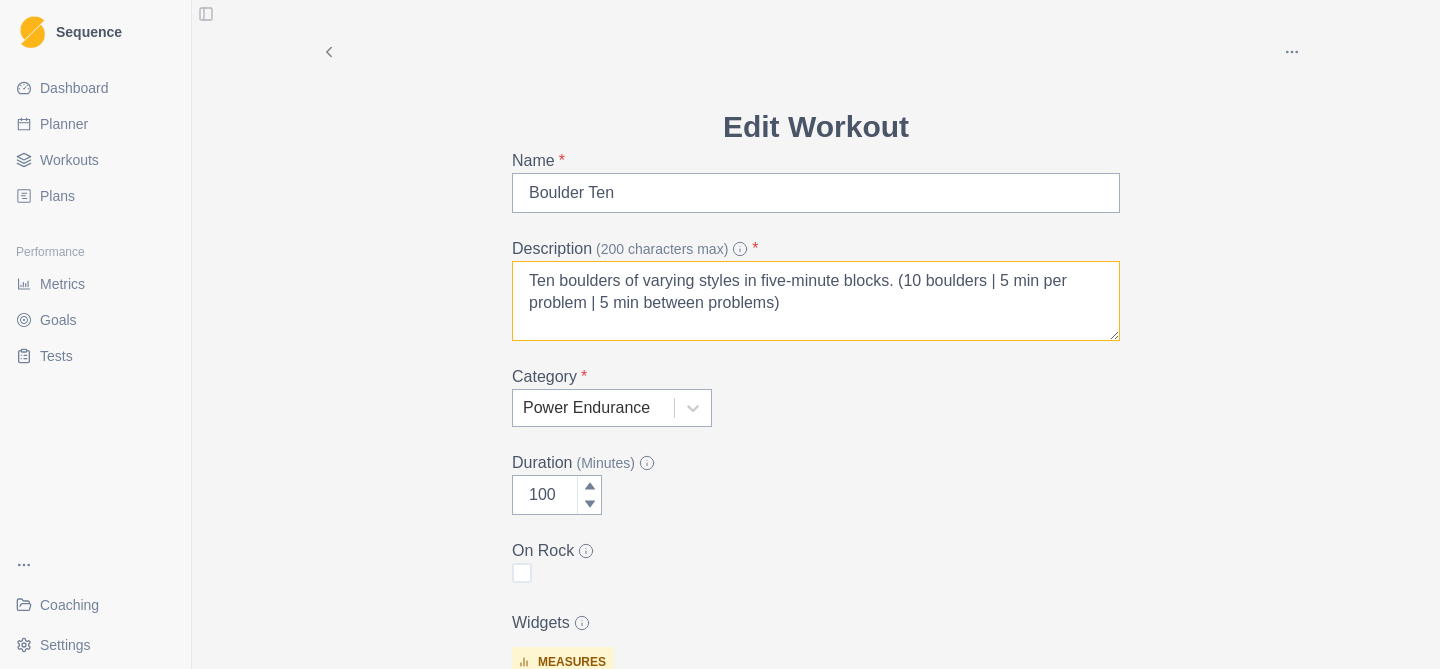 click on "Ten boulders of varying styles in five-minute blocks. (10 boulders | 5 min per problem | 5 min between problems)" at bounding box center (816, 301) 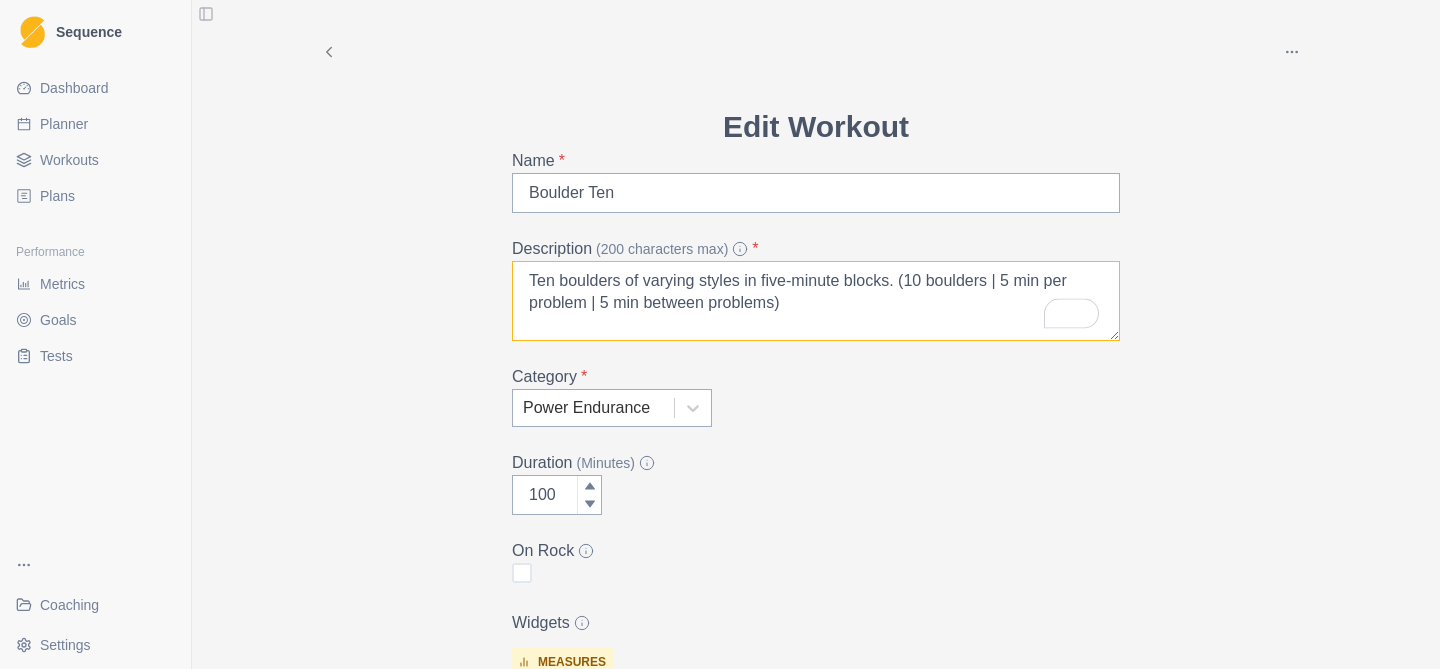 click on "Ten boulders of varying styles in five-minute blocks. (10 boulders | 5 min per problem | 5 min between problems)" at bounding box center [816, 301] 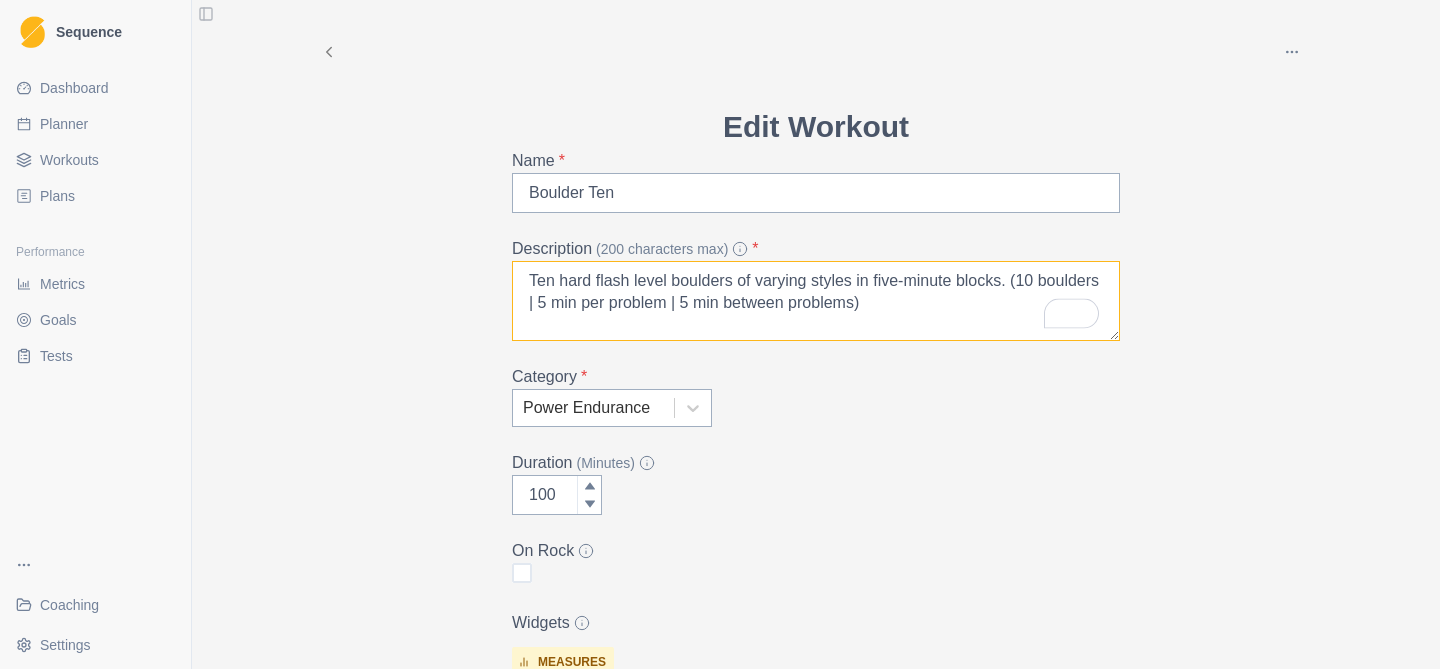 click on "Ten hard flash level boulders of varying styles in five-minute blocks. (10 boulders | 5 min per problem | 5 min between problems)" at bounding box center [816, 301] 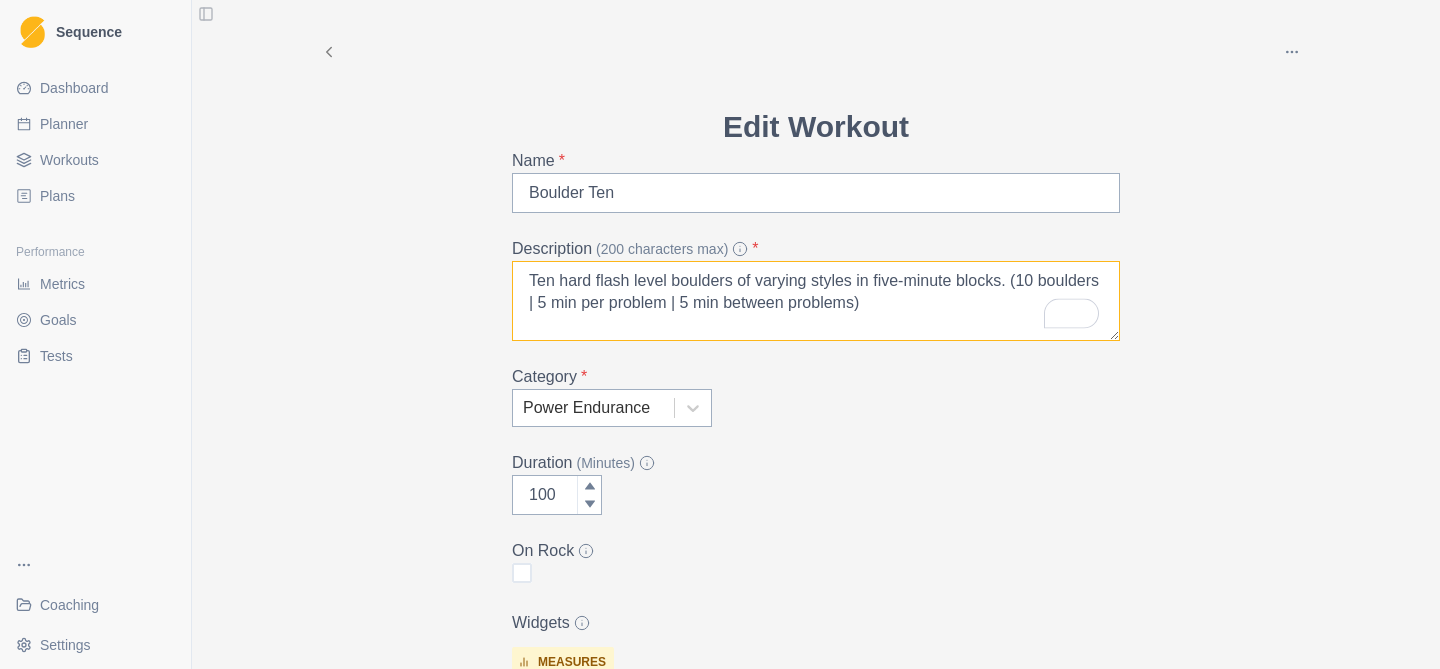 drag, startPoint x: 667, startPoint y: 281, endPoint x: 560, endPoint y: 282, distance: 107.00467 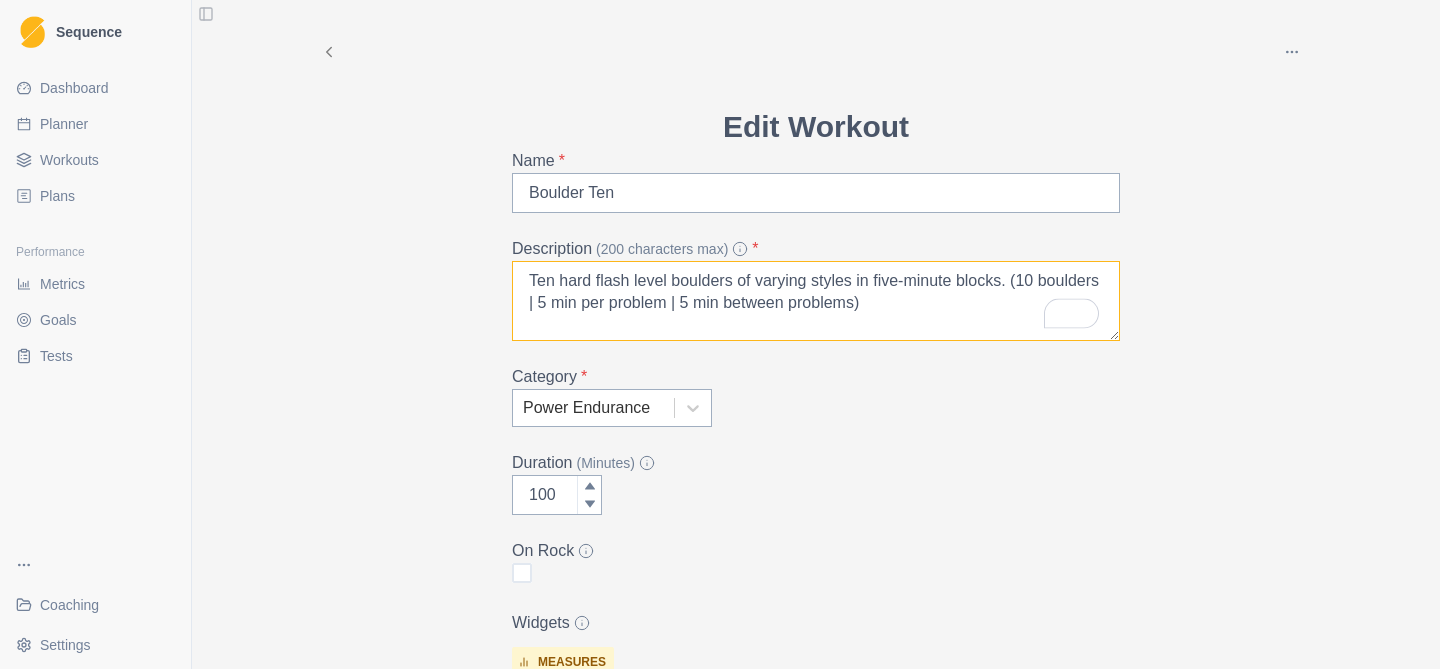 click on "Ten hard flash level boulders of varying styles in five-minute blocks. (10 boulders | 5 min per problem | 5 min between problems)" at bounding box center (816, 301) 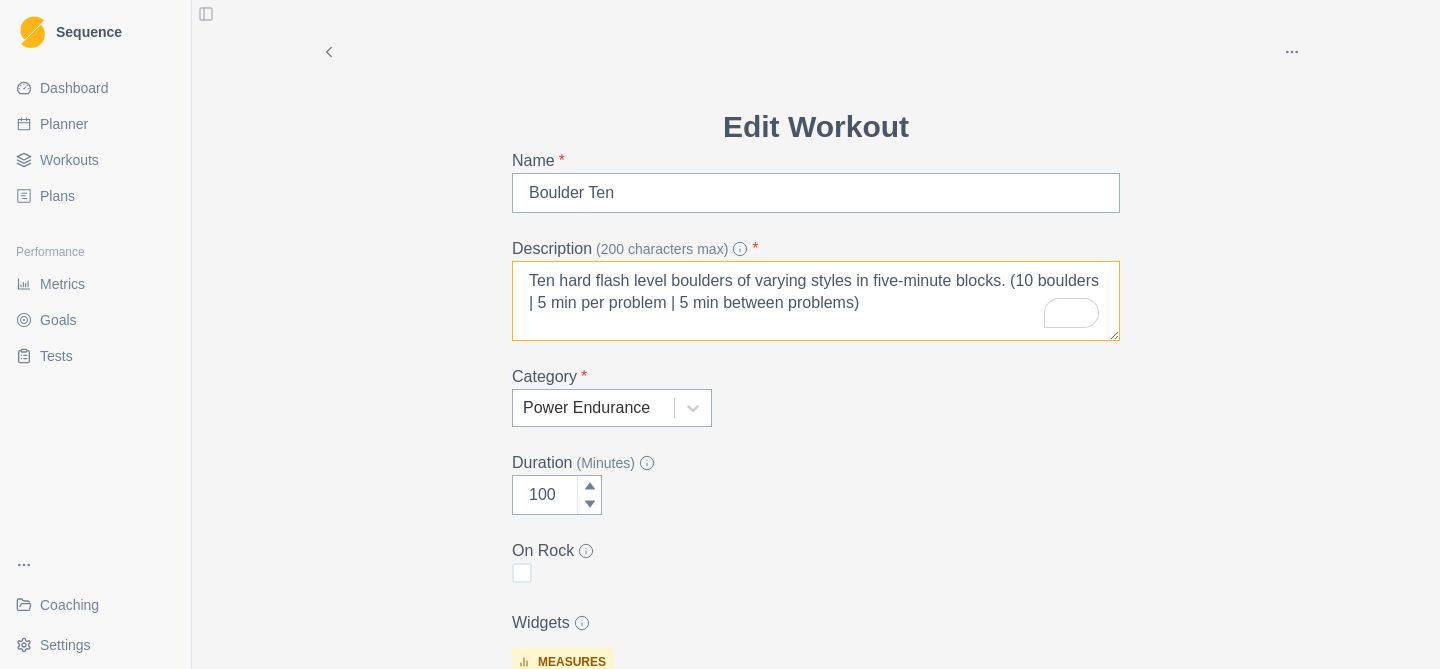 click on "Ten hard flash level boulders of varying styles in five-minute blocks. (10 boulders | 5 min per problem | 5 min between problems)" at bounding box center [816, 301] 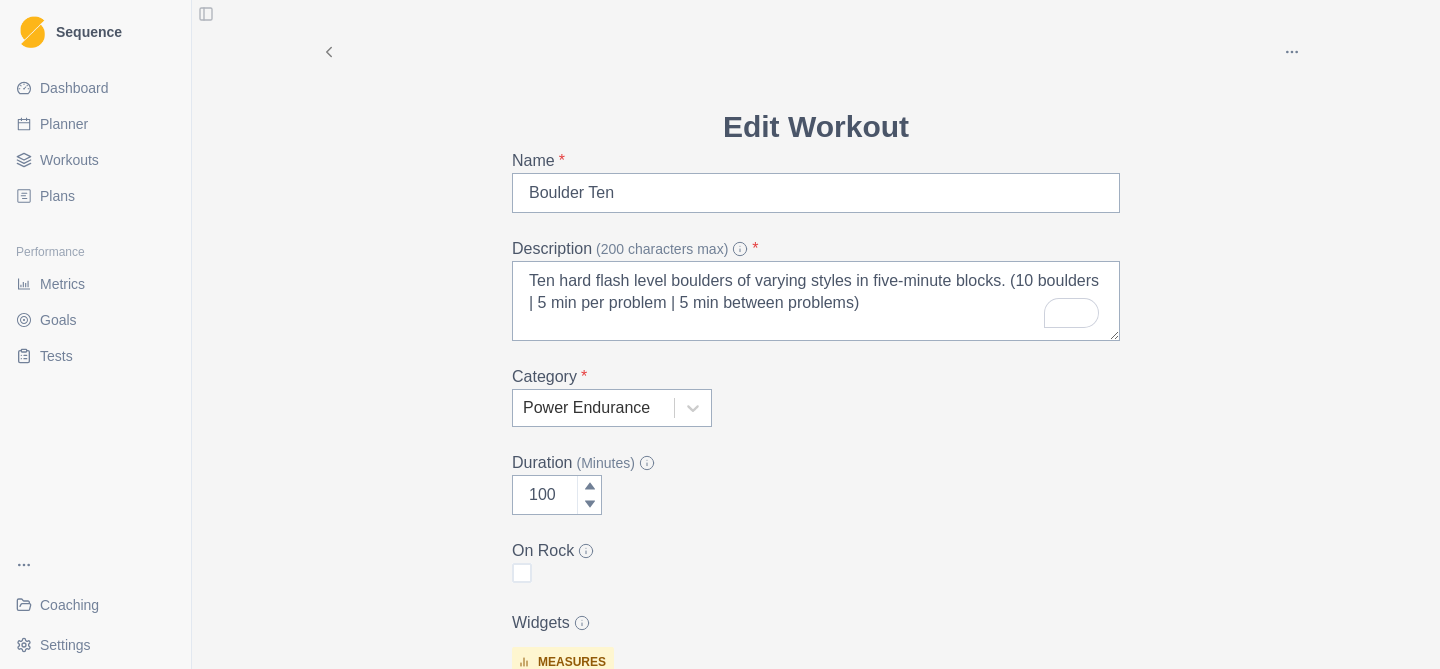 click on "Edit Workout Name * Boulder Ten Description   (200 characters max) * Ten hard flash level boulders of varying styles in five-minute blocks. (10 boulders | 5 min per problem | 5 min between problems) Category * Power Endurance Duration   (Minutes) 100 On Rock Widgets measures Average Attempt (Boulder) Total Successful Grade Points (Boulder) Hardest Send (Boulder) sliders felt motivated performed RPE Add Widget Extra Details (detailed instructions, add videos, images, etc) Overview Equipment / Facilities - floor space, exercise/yoga mat Duration - 20 minutes Intensity - RPE 7-8 | 70-80% of max | hard flash - session project Cancel Update" at bounding box center [816, 817] 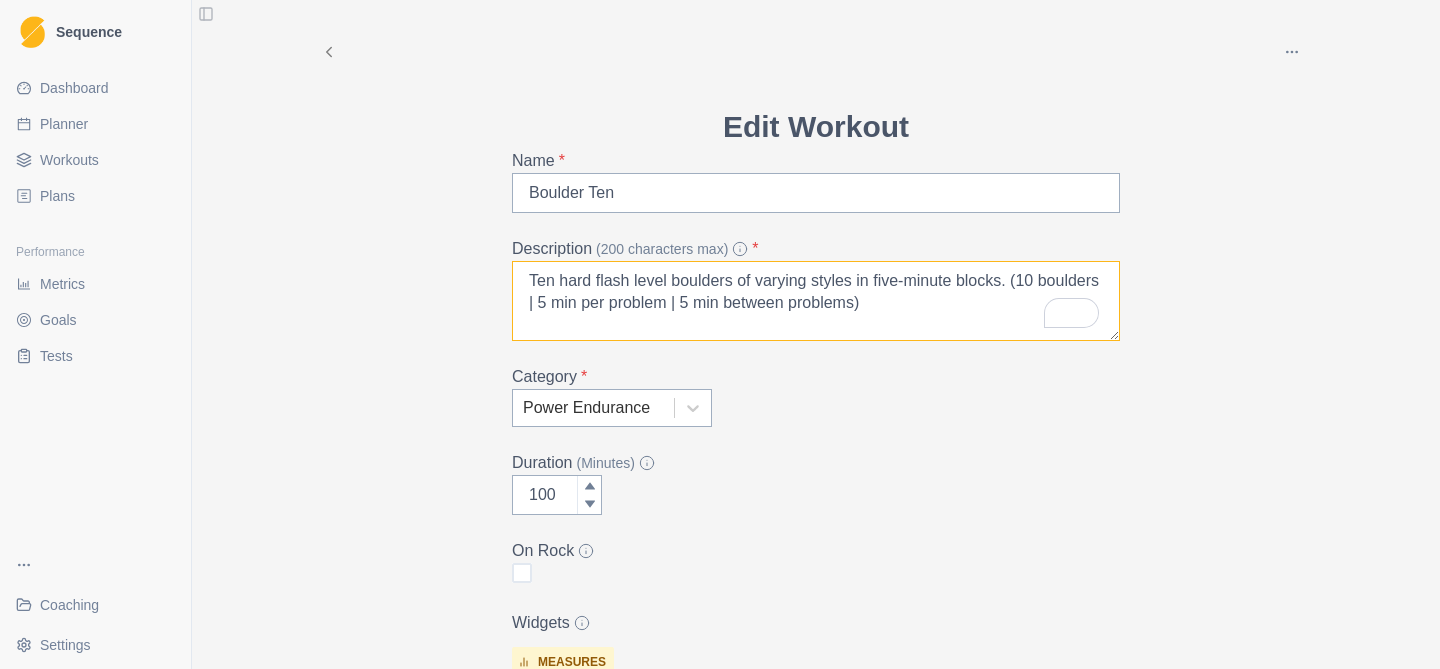 click on "Ten hard flash level boulders of varying styles in five-minute blocks. (10 boulders | 5 min per problem | 5 min between problems)" at bounding box center [816, 301] 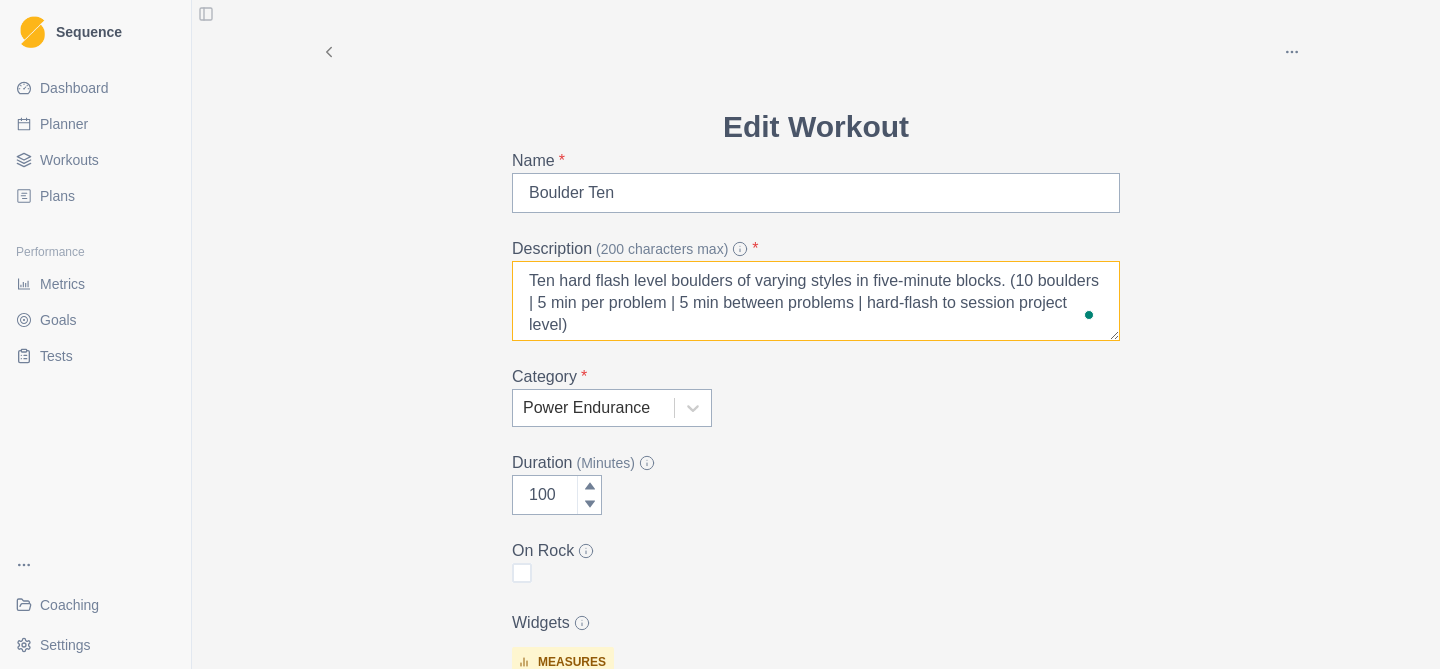 click on "Ten hard flash level boulders of varying styles in five-minute blocks. (10 boulders | 5 min per problem | 5 min between problems | hard-flash to session project level)" at bounding box center (816, 301) 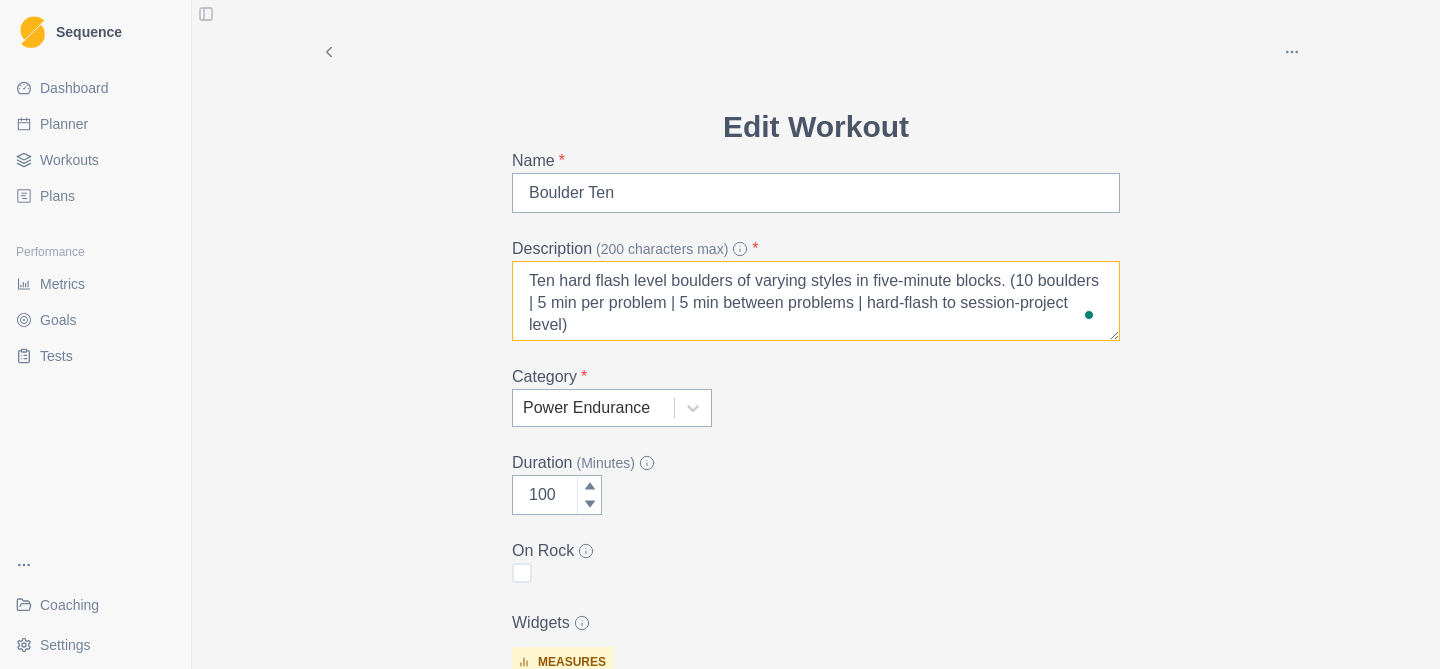 type on "Ten hard flash level boulders of varying styles in five-minute blocks. (10 boulders | 5 min per problem | 5 min between problems | hard-flash to session-project level)" 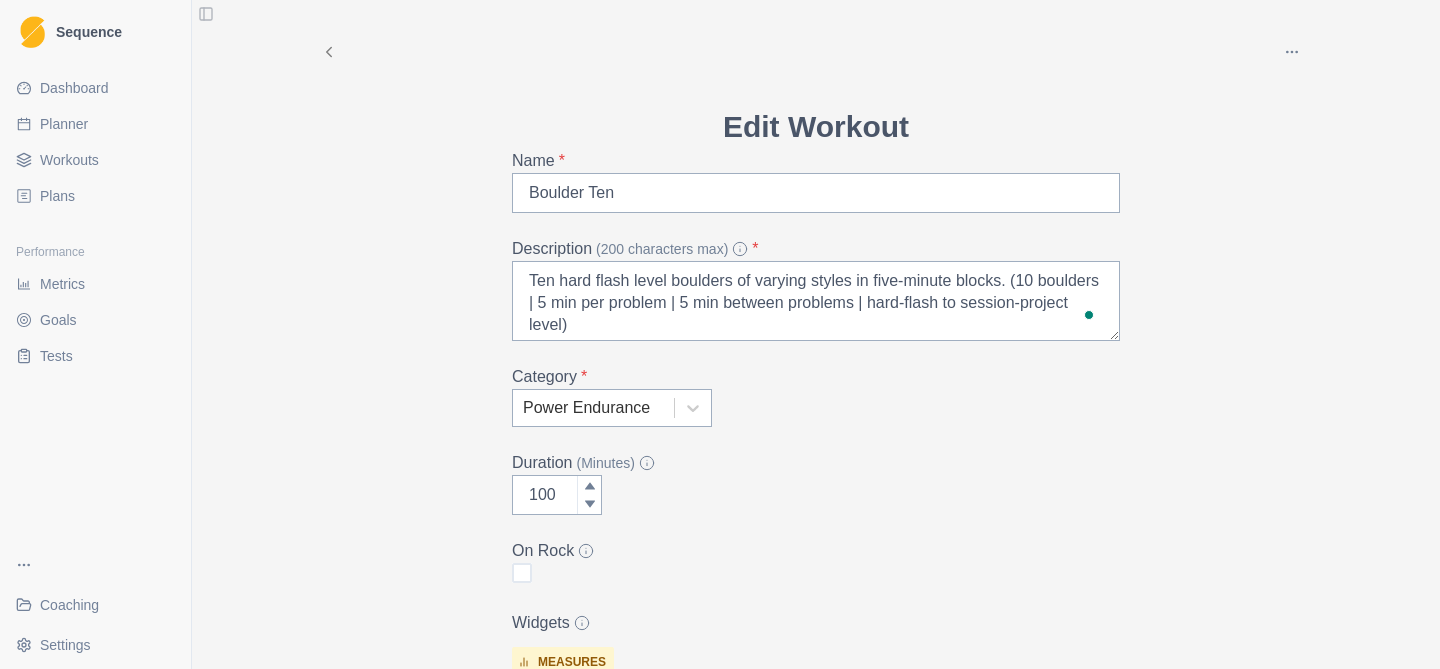 click on "Category * Power Endurance" at bounding box center (816, 396) 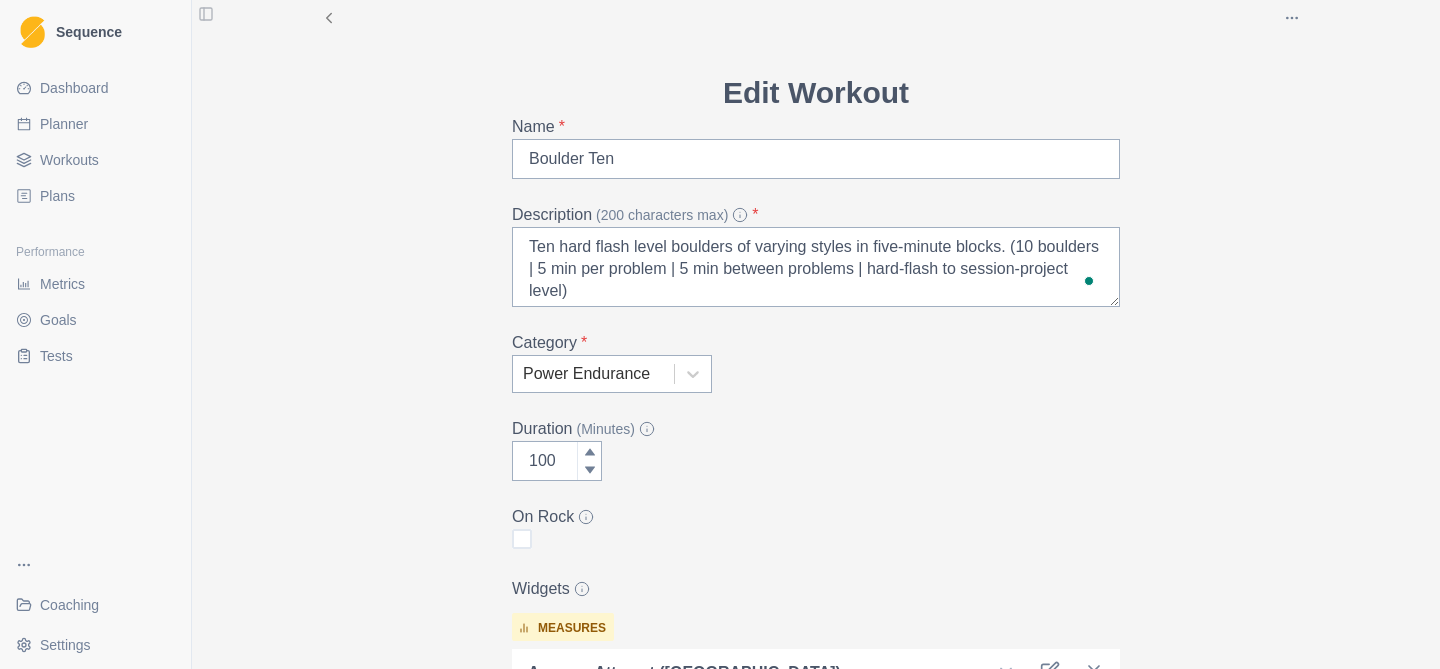 scroll, scrollTop: 46, scrollLeft: 0, axis: vertical 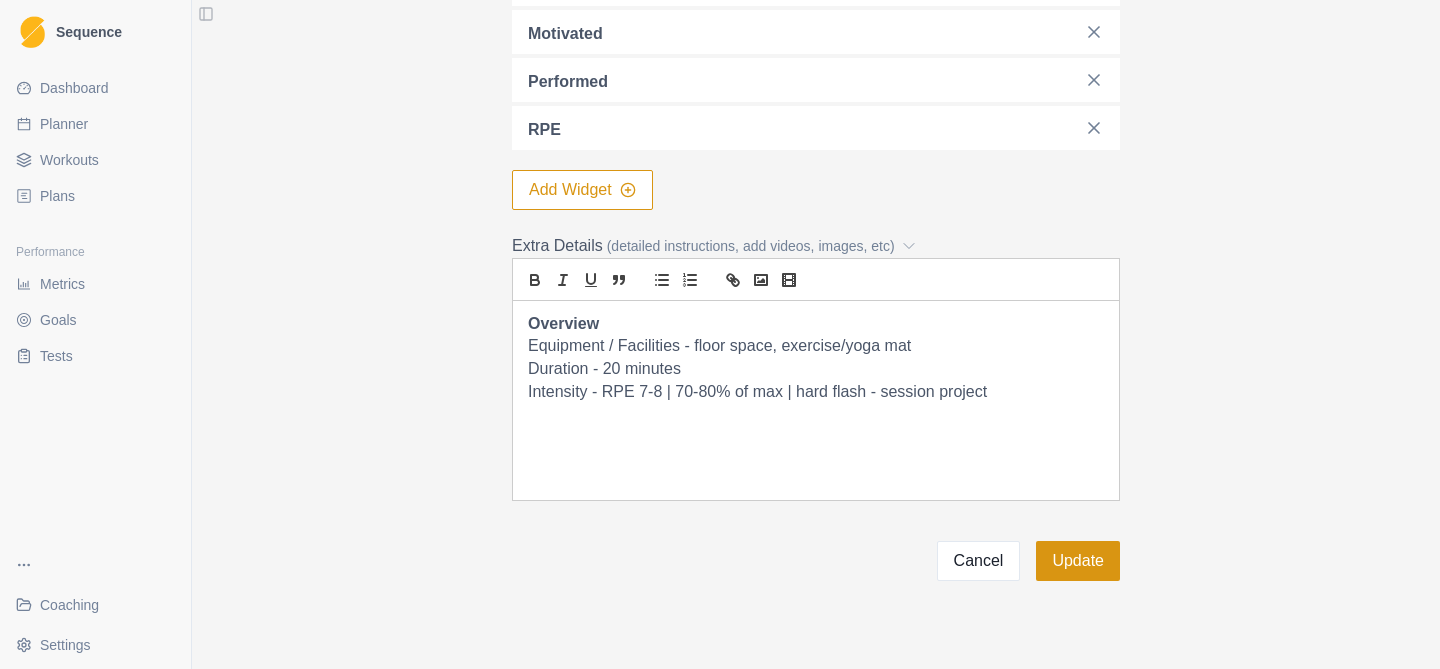 click on "Update" at bounding box center (1078, 561) 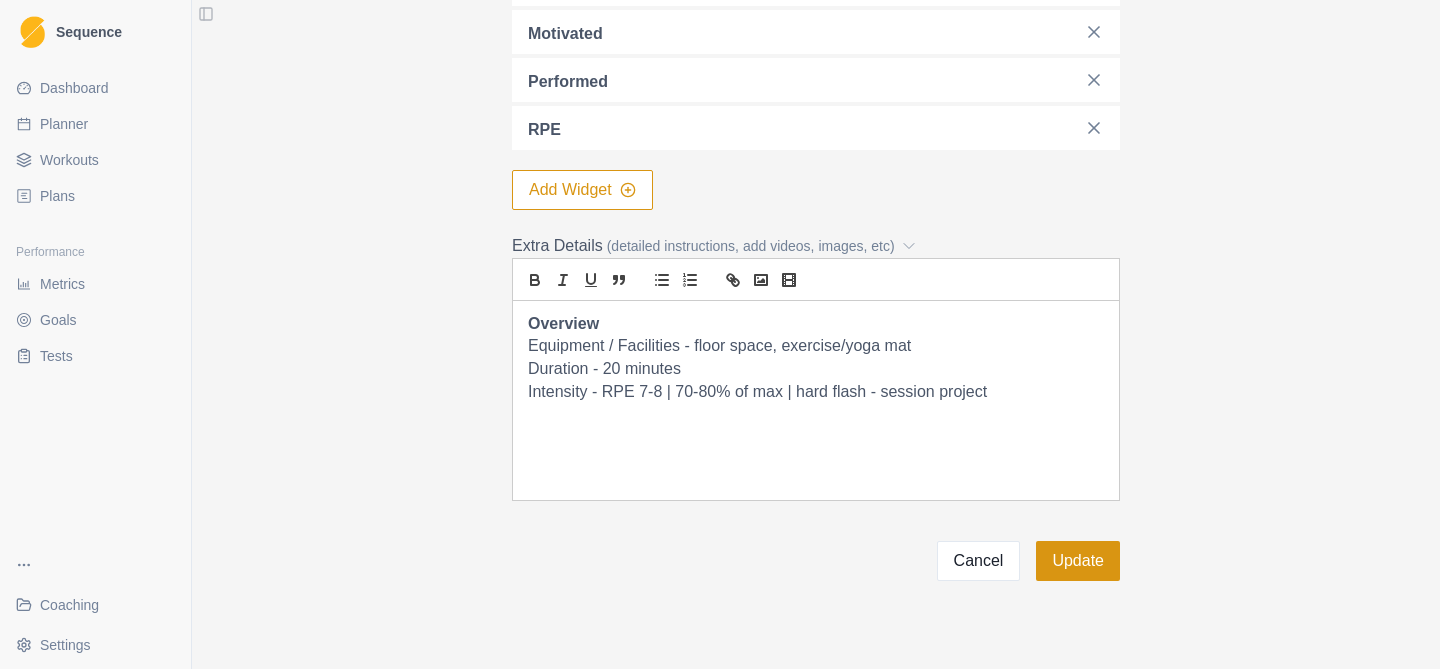 scroll, scrollTop: 0, scrollLeft: 0, axis: both 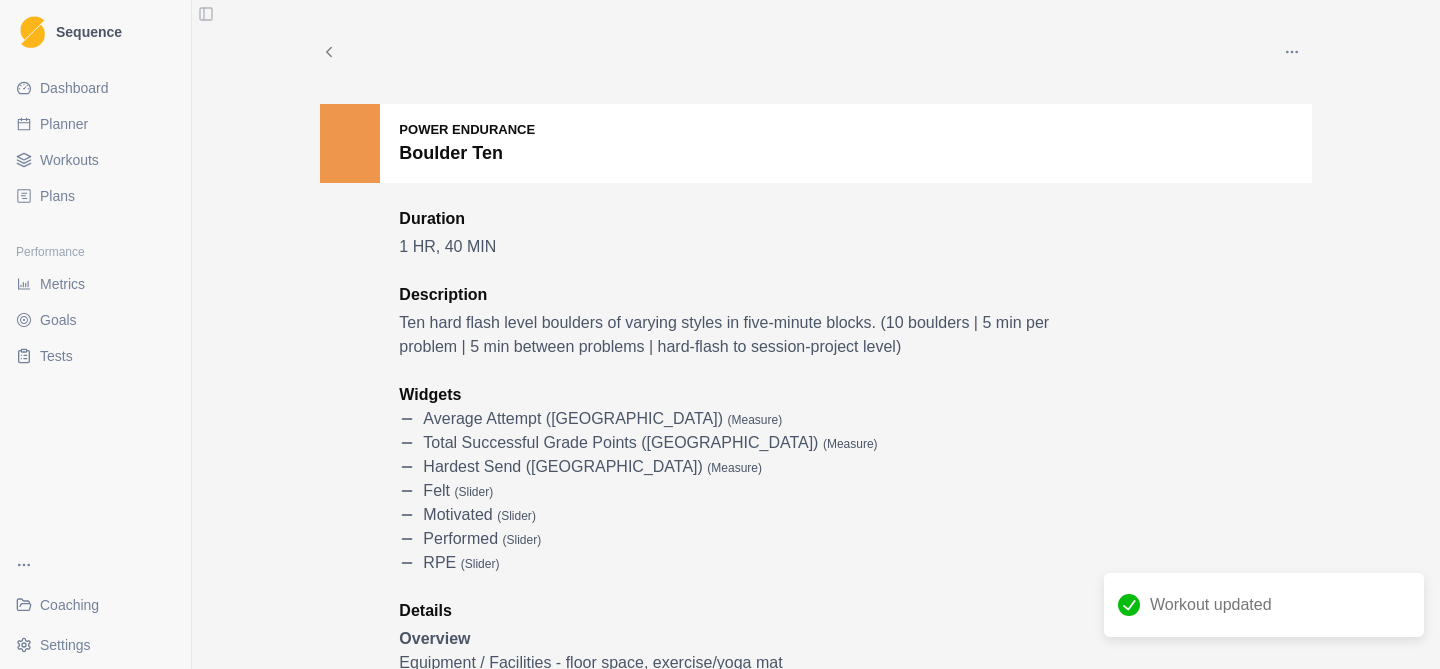 click 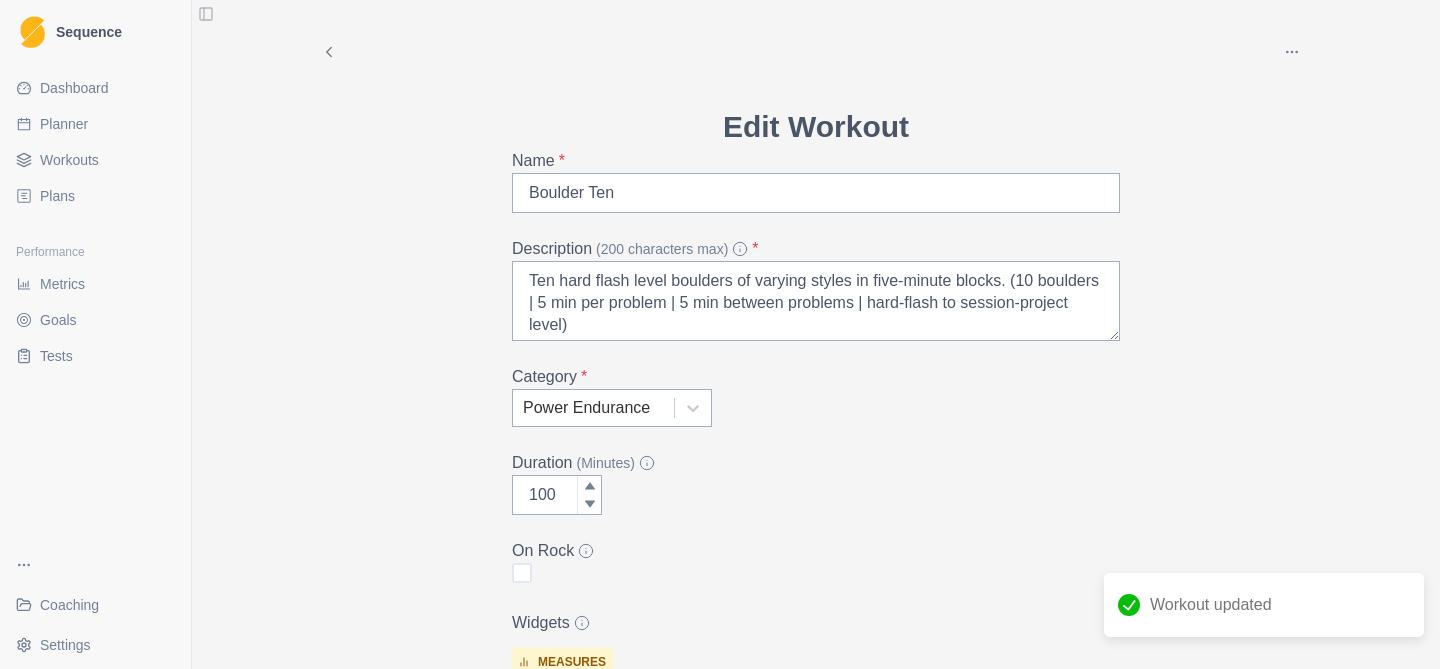 click on "Workouts" at bounding box center [69, 160] 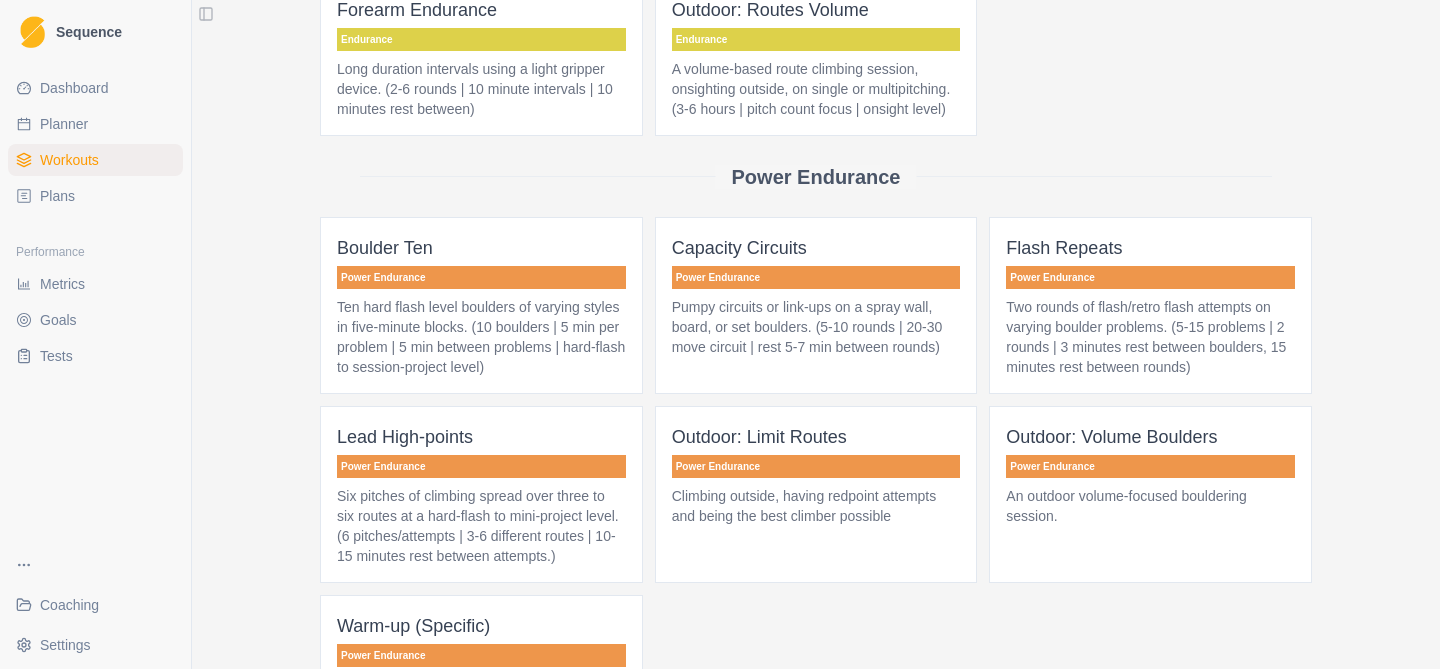 scroll, scrollTop: 596, scrollLeft: 0, axis: vertical 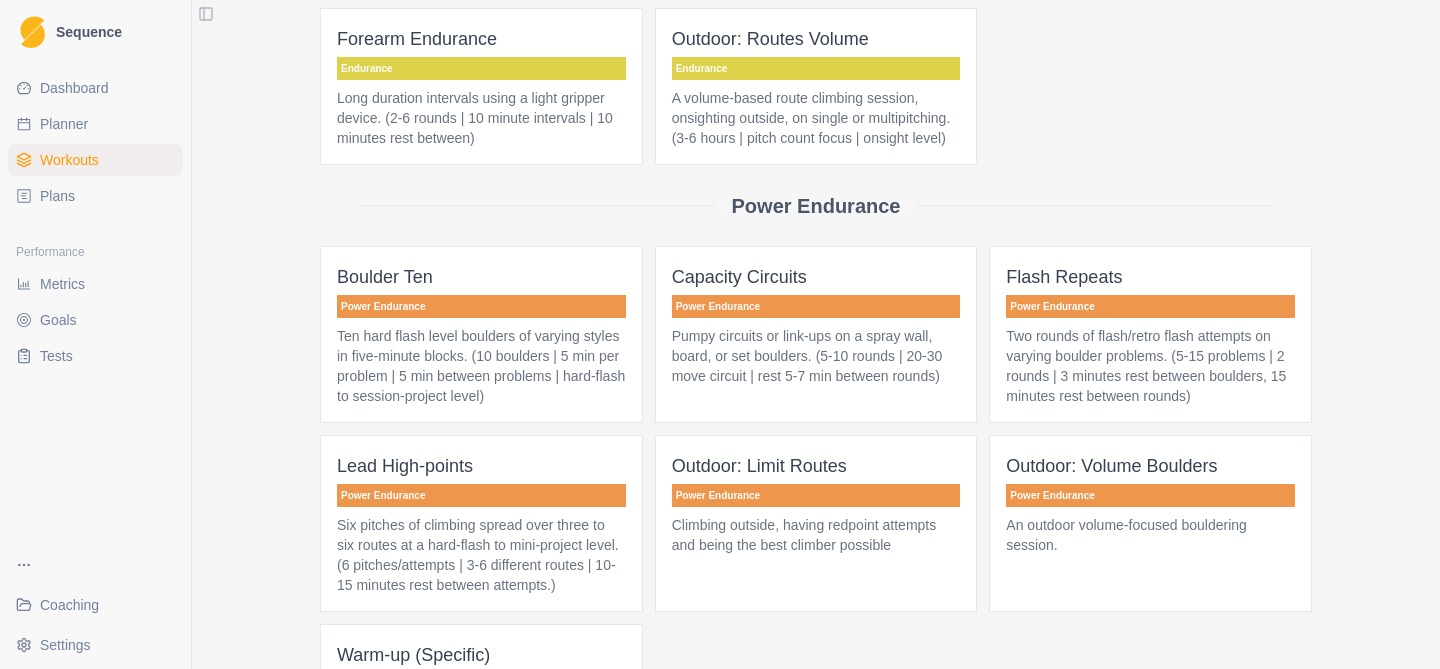 click on "A volume-based route climbing session, onsighting outside, on single or multipitching. (3-6 hours | pitch count focus | onsight level)" at bounding box center [816, 118] 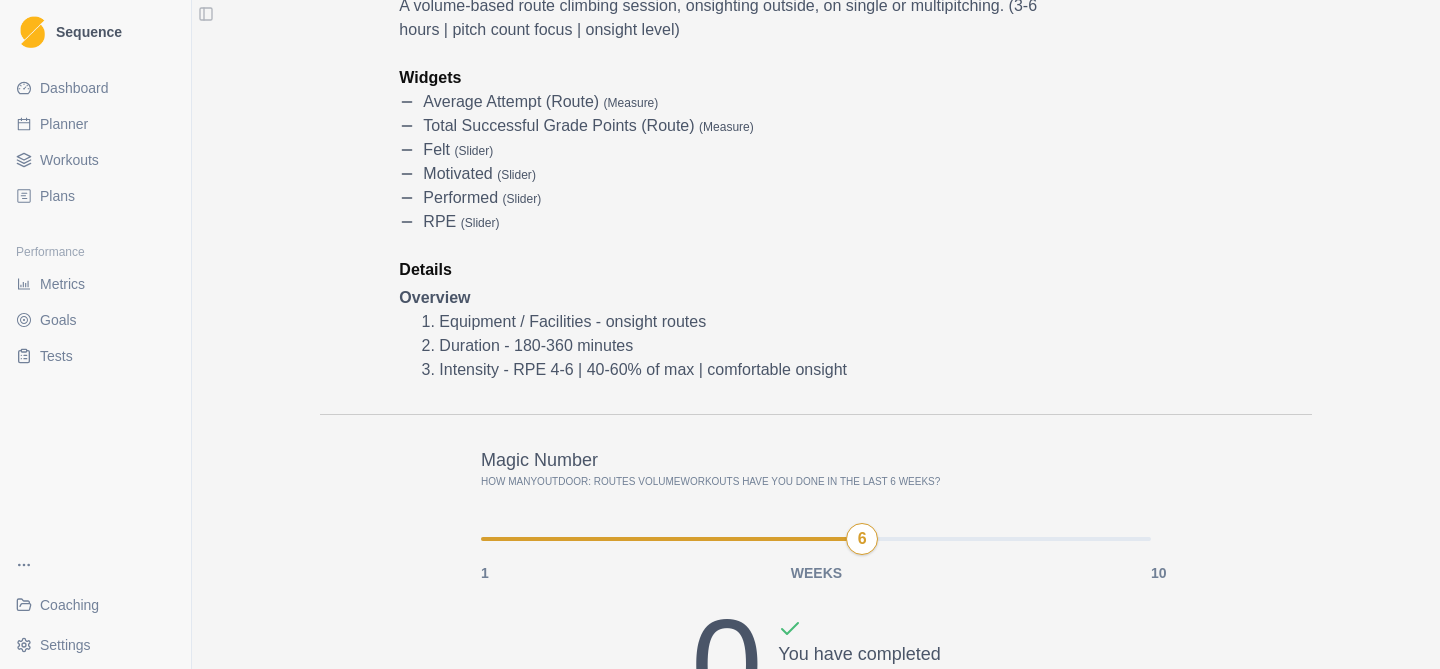 scroll, scrollTop: 0, scrollLeft: 0, axis: both 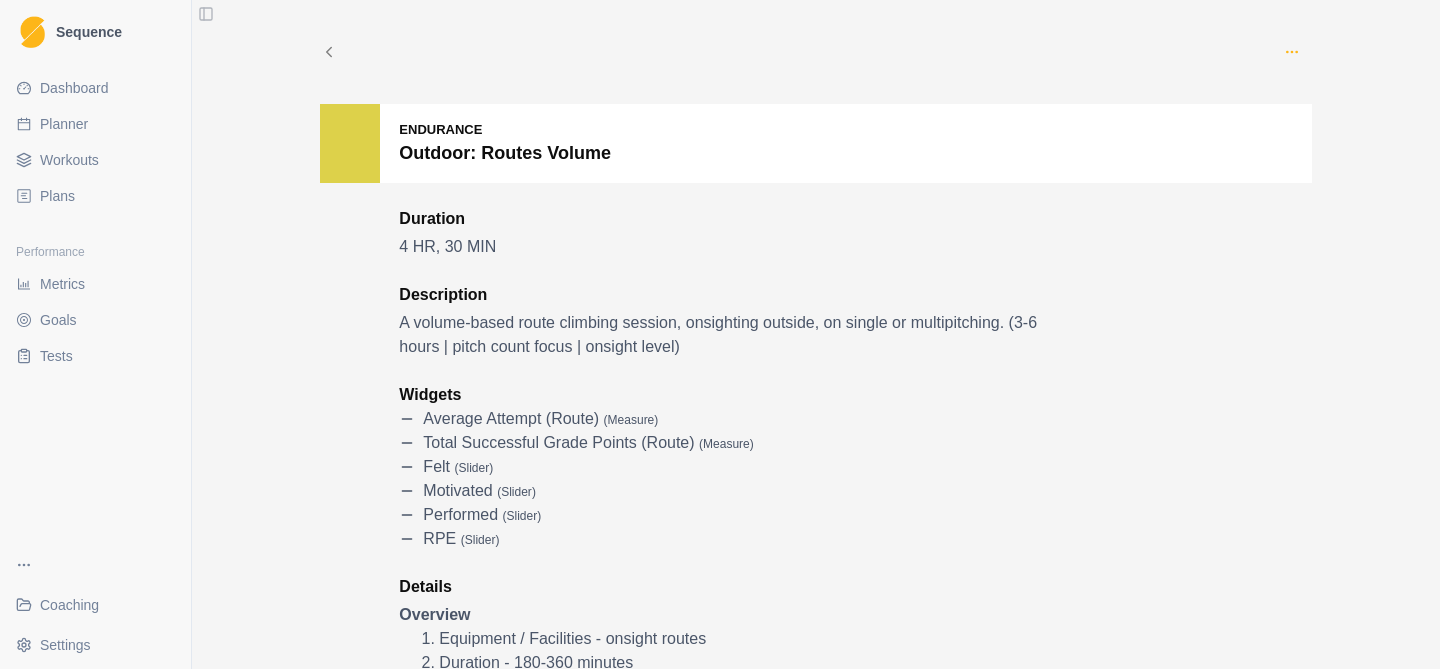 click 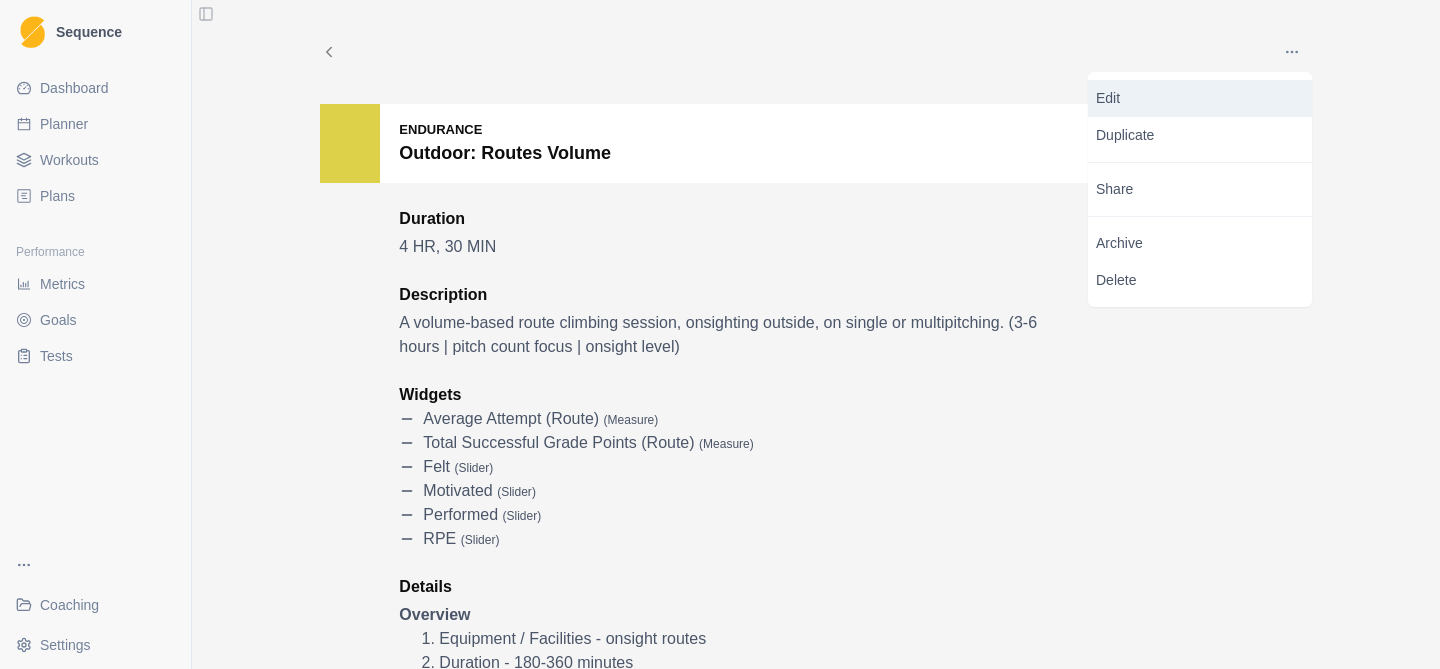 click on "Edit" at bounding box center [1200, 98] 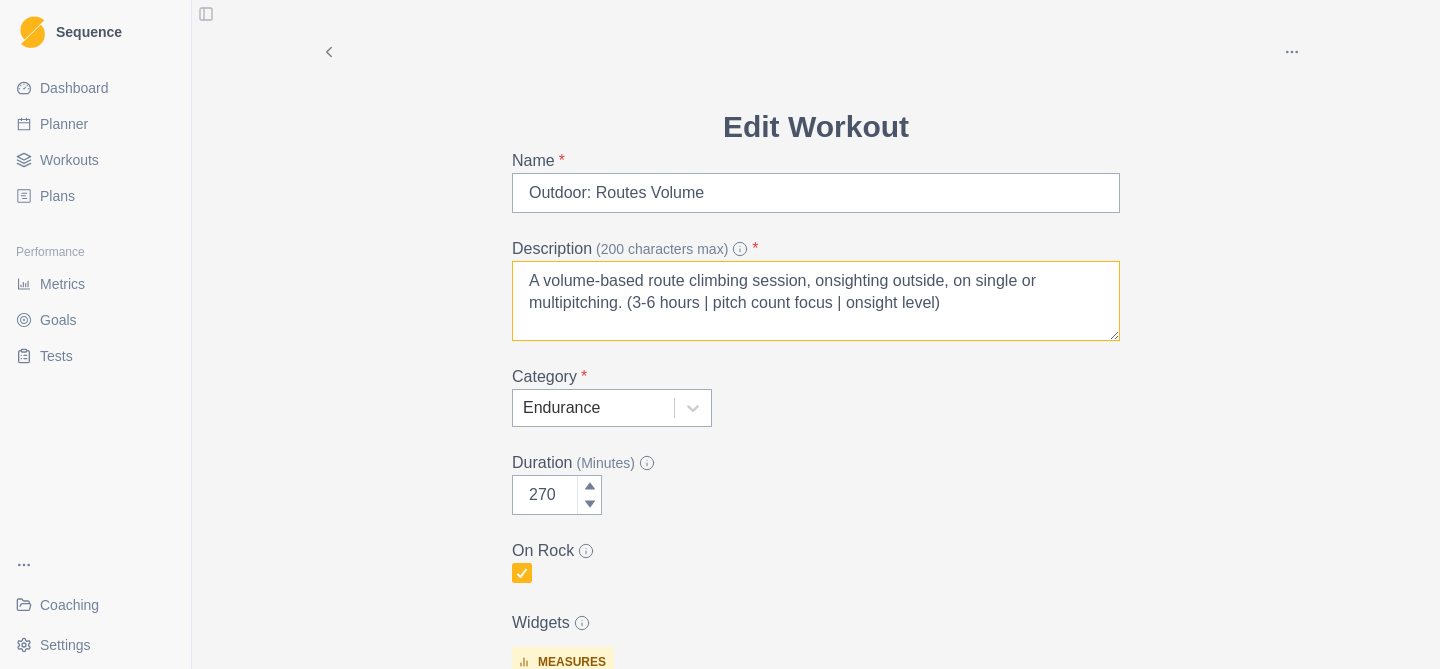click on "A volume-based route climbing session, onsighting outside, on single or multipitching. (3-6 hours | pitch count focus | onsight level)" at bounding box center [816, 301] 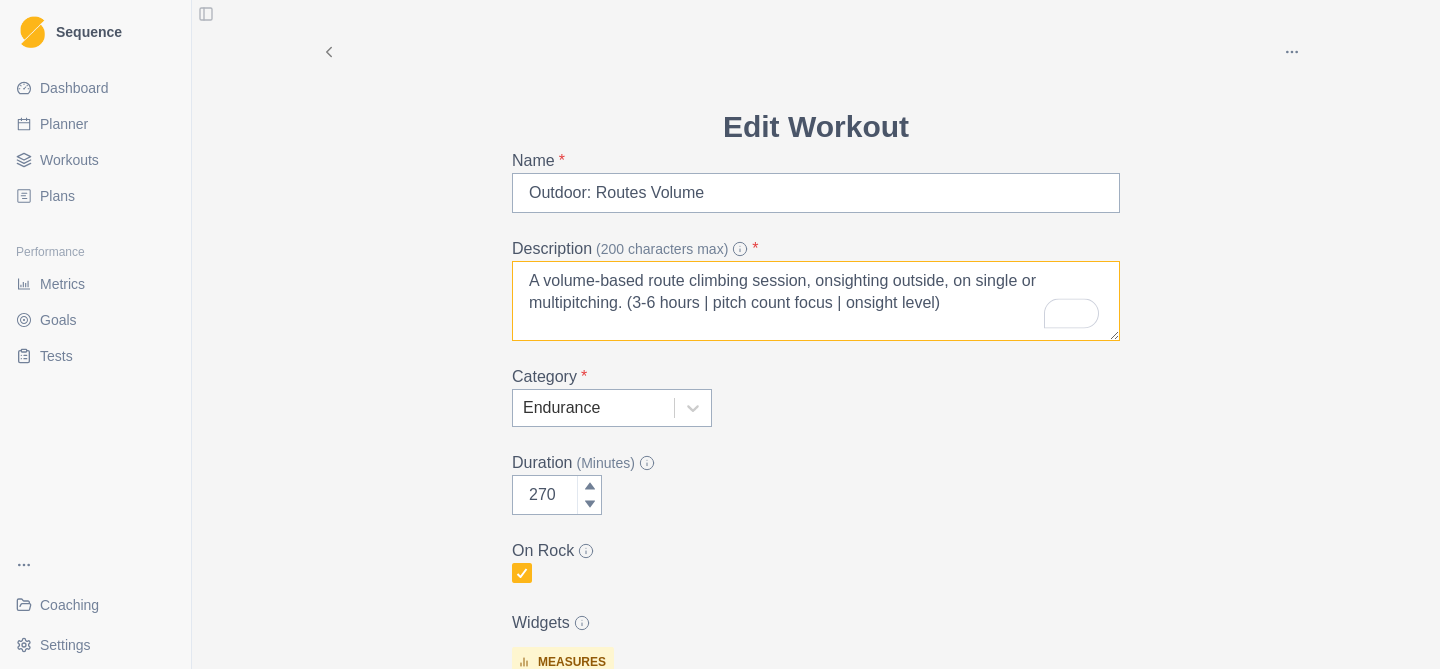 drag, startPoint x: 949, startPoint y: 305, endPoint x: 860, endPoint y: 307, distance: 89.02247 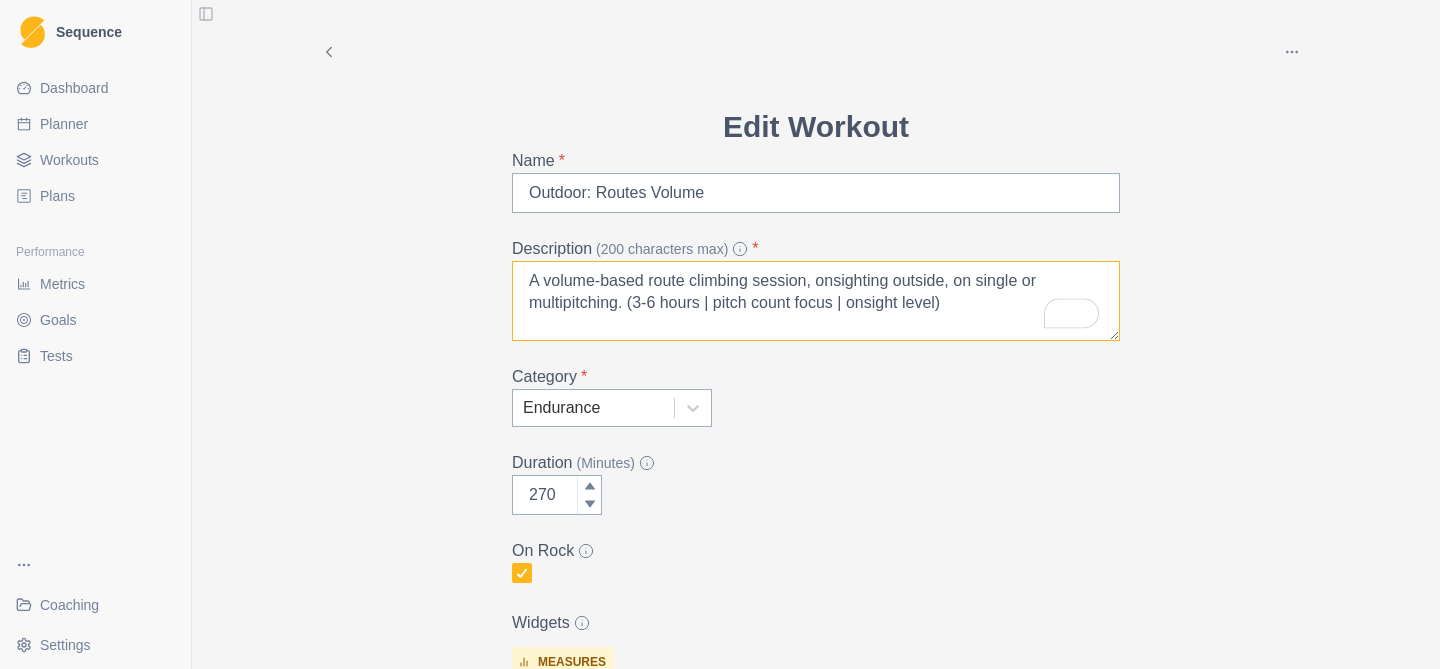 click on "A volume-based route climbing session, onsighting outside, on single or multipitching. (3-6 hours | pitch count focus | onsight level)" at bounding box center (816, 301) 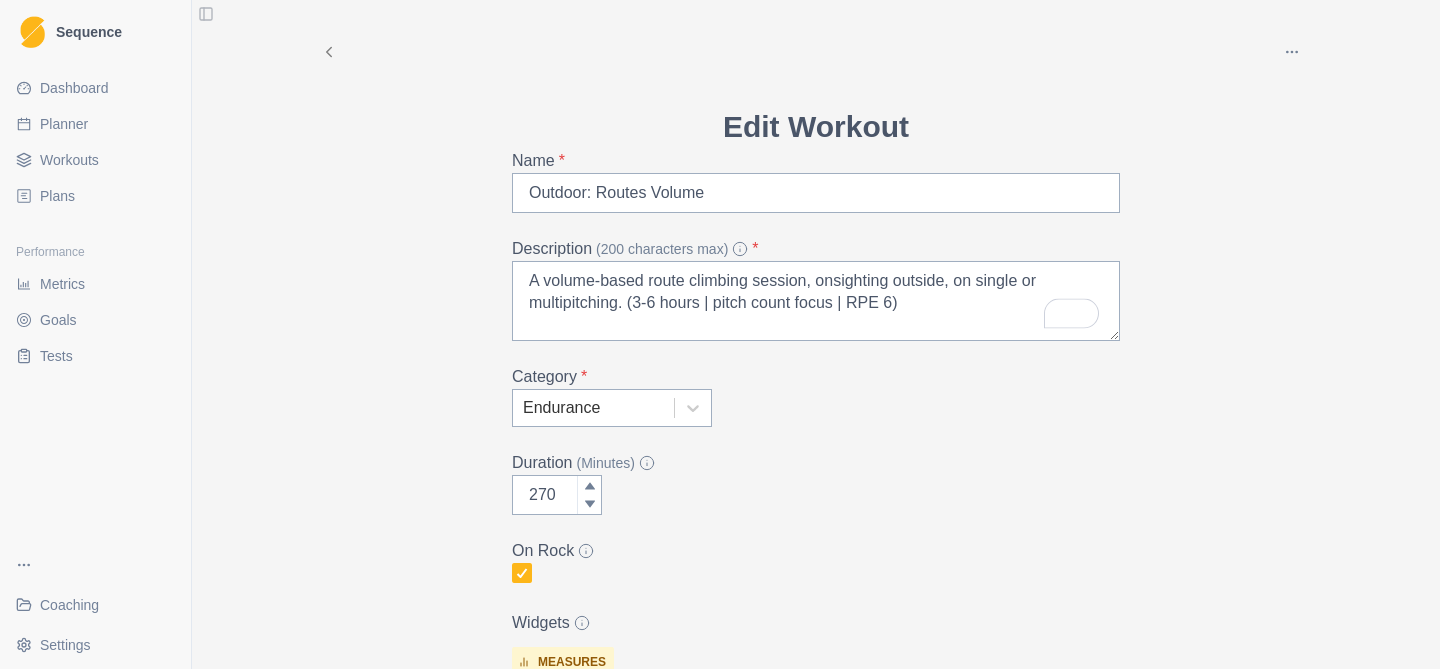 click on "Archive Delete Edit Workout Name * Outdoor: Routes Volume Description   (200 characters max) * A volume-based route climbing session, onsighting outside, on single or multipitching. (3-6 hours | pitch count focus | RPE 6) Category * Endurance Duration   (Minutes) 270 On Rock Widgets measures Average Attempt (Route) Total Successful Grade Points (Route) sliders felt motivated performed RPE Add Widget Extra Details (detailed instructions, add videos, images, etc) Overview Equipment / Facilities - onsight routes Duration - 180-360 minutes Intensity - RPE 4-6 | 40-60% of max | comfortable onsight Cancel Update" at bounding box center [816, 729] 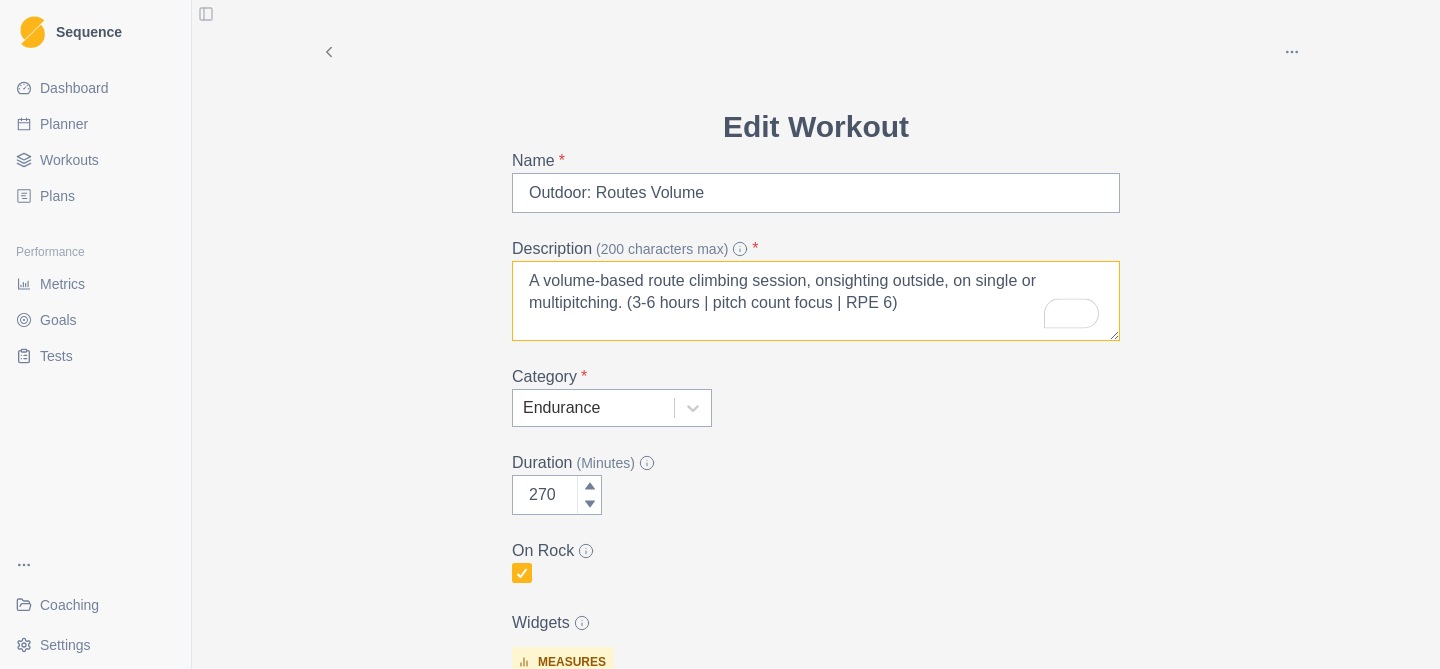 click on "A volume-based route climbing session, onsighting outside, on single or multipitching. (3-6 hours | pitch count focus | RPE 6)" at bounding box center [816, 301] 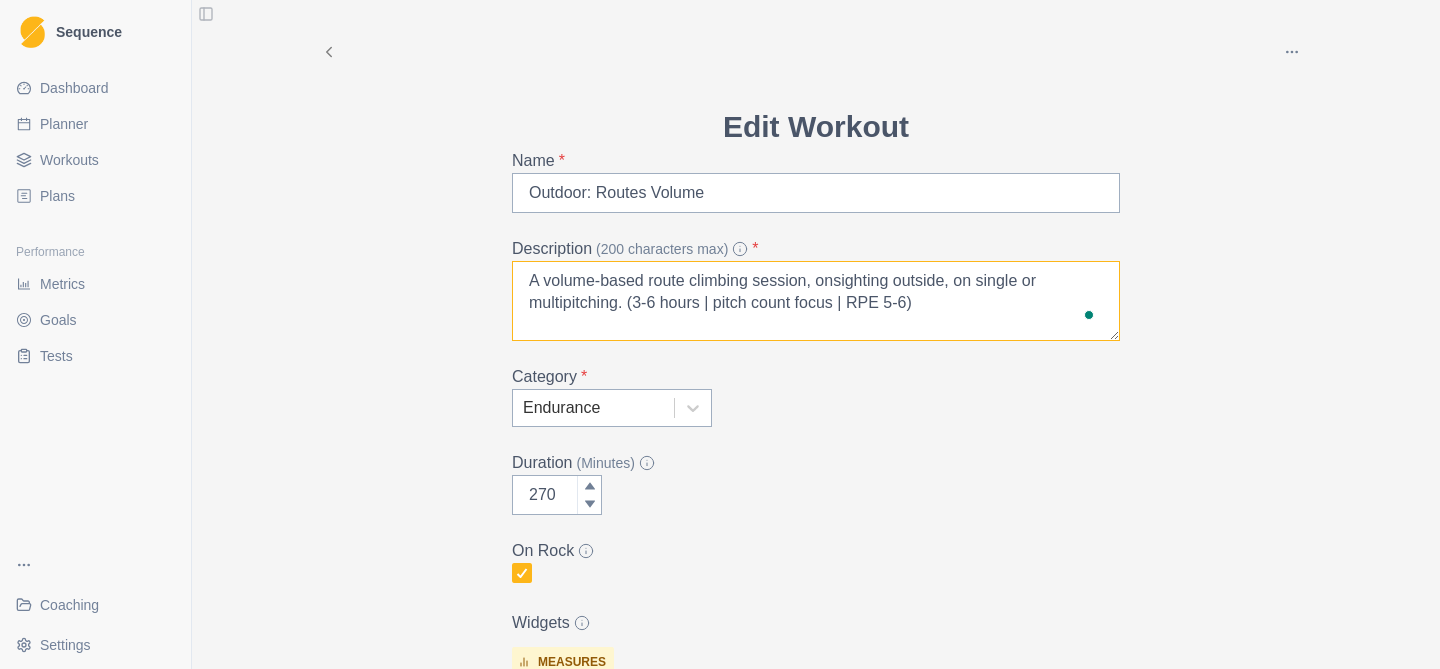 type on "A volume-based route climbing session, onsighting outside, on single or multipitching. (3-6 hours | pitch count focus | RPE 5-6)" 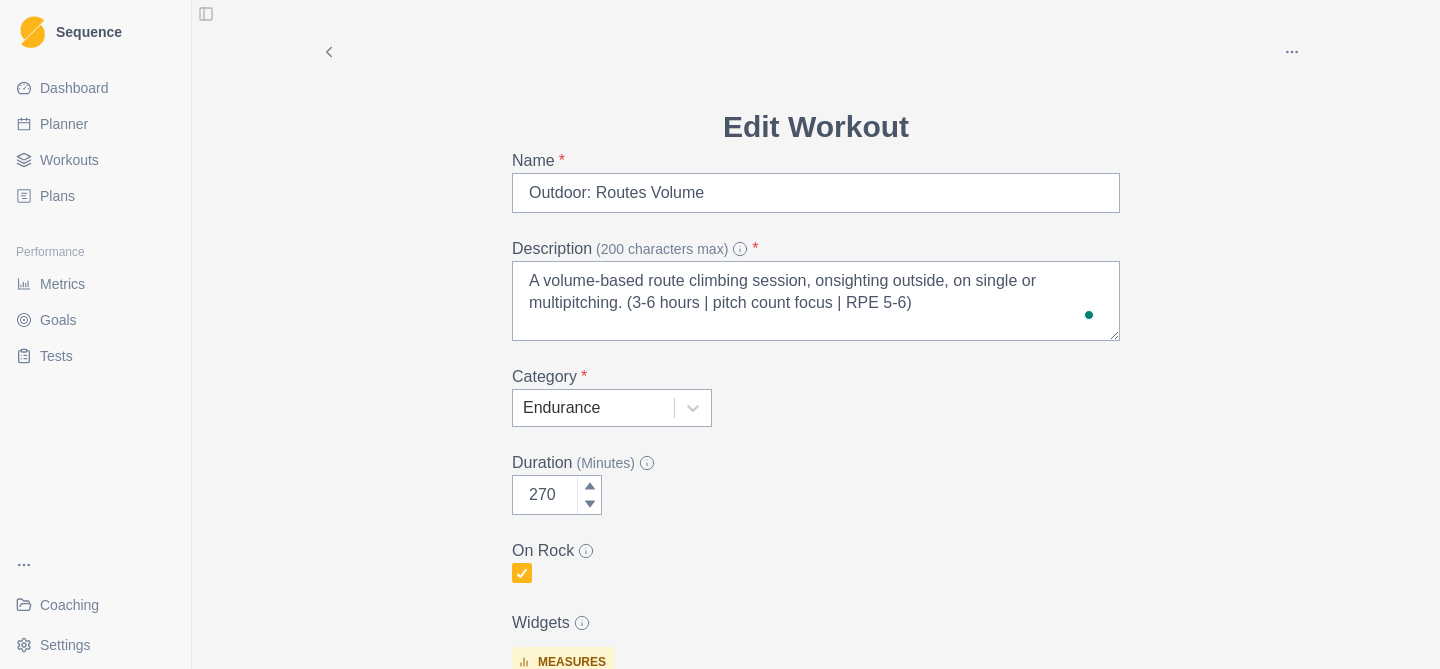 click on "Archive Delete Edit Workout Name * Outdoor: Routes Volume Description   (200 characters max) * A volume-based route climbing session, onsighting outside, on single or multipitching. (3-6 hours | pitch count focus | RPE 5-6) Category * Endurance Duration   (Minutes) 270 On Rock Widgets measures Average Attempt (Route) Total Successful Grade Points (Route) sliders felt motivated performed RPE Add Widget Extra Details (detailed instructions, add videos, images, etc) Overview Equipment / Facilities - onsight routes Duration - 180-360 minutes Intensity - RPE 4-6 | 40-60% of max | comfortable onsight Cancel Update" at bounding box center [816, 334] 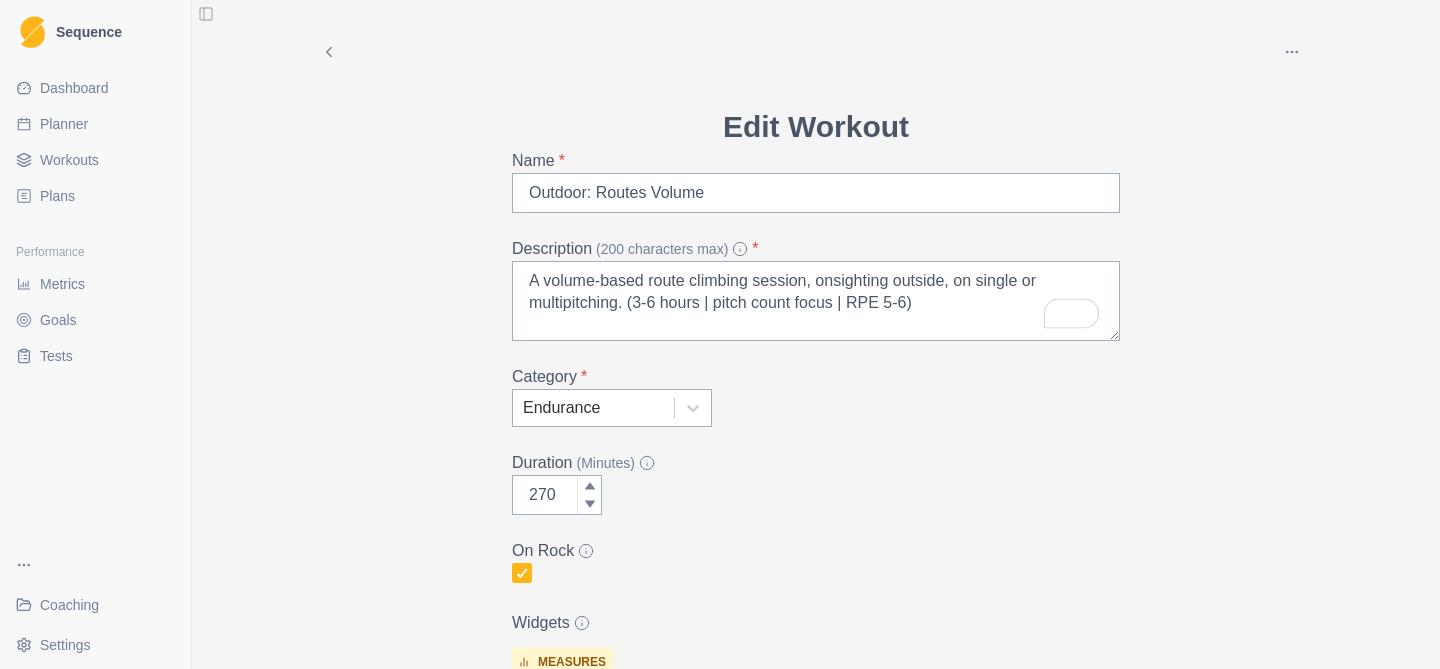scroll, scrollTop: 239, scrollLeft: 0, axis: vertical 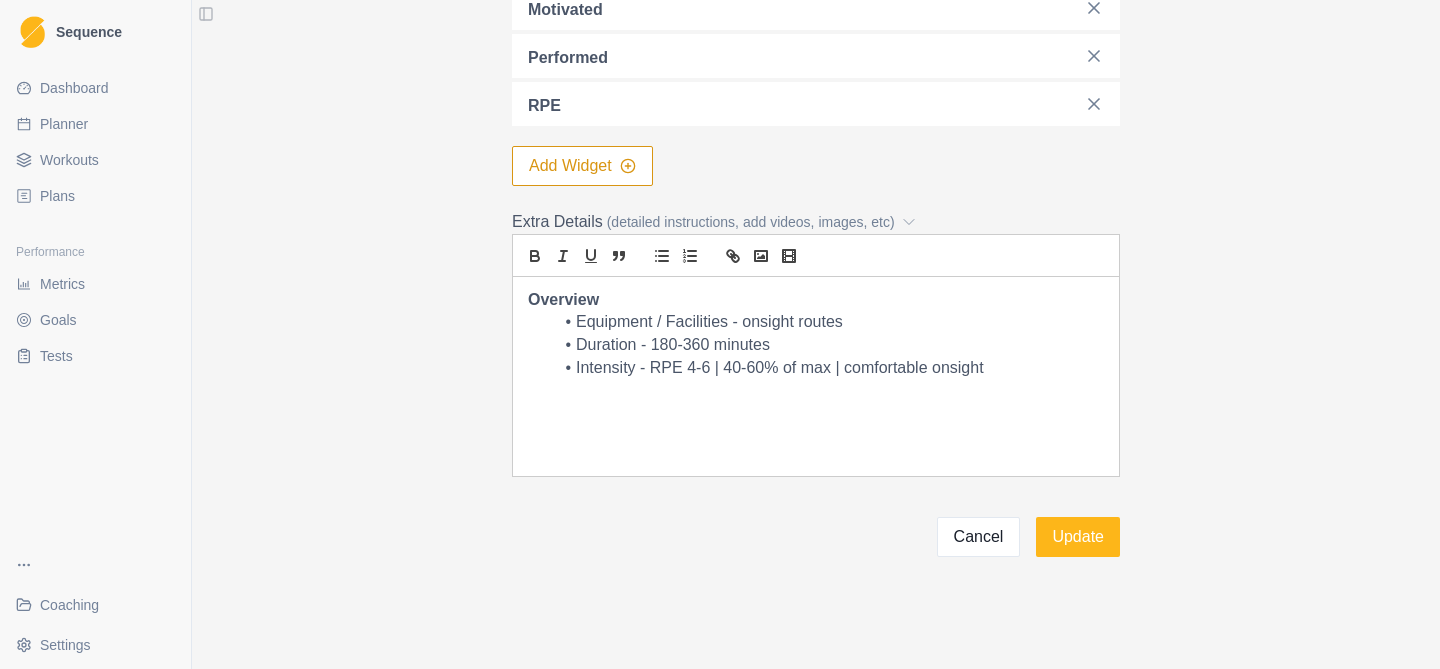 click on "Intensity - RPE 4-6 | 40-60% of max | comfortable onsight" at bounding box center (828, 368) 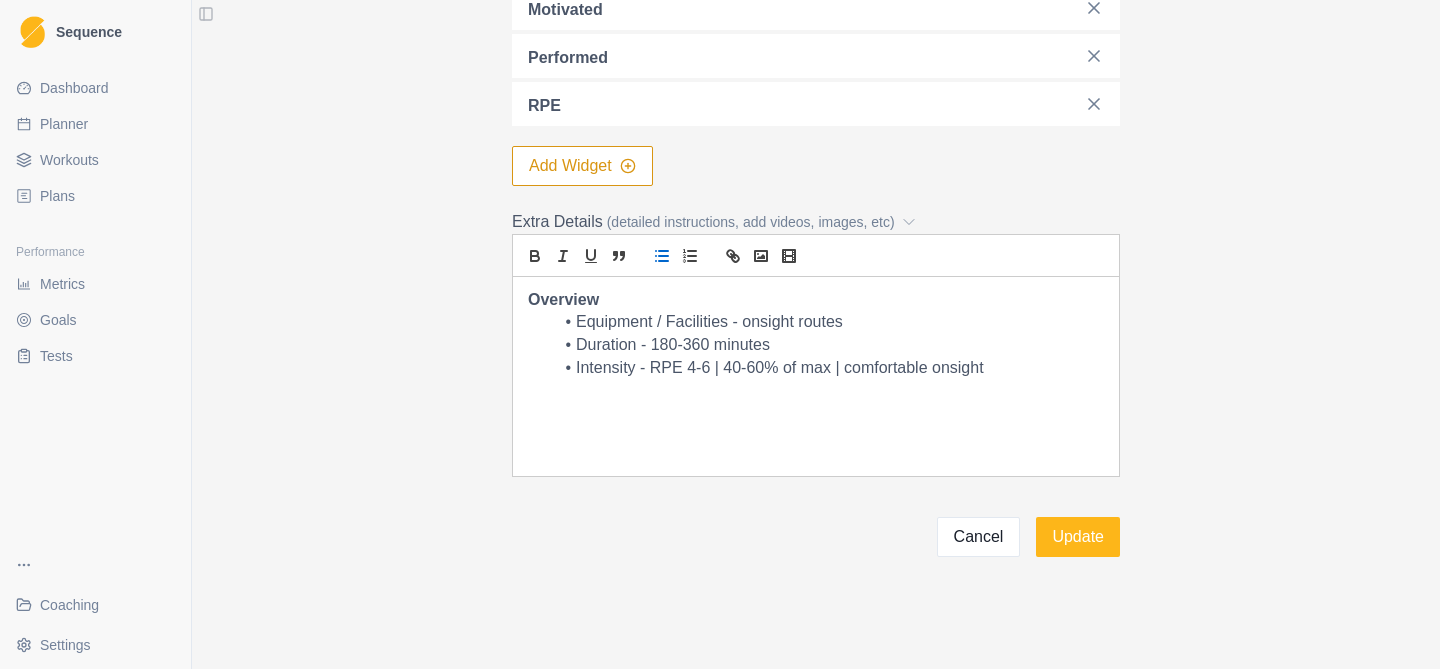 type 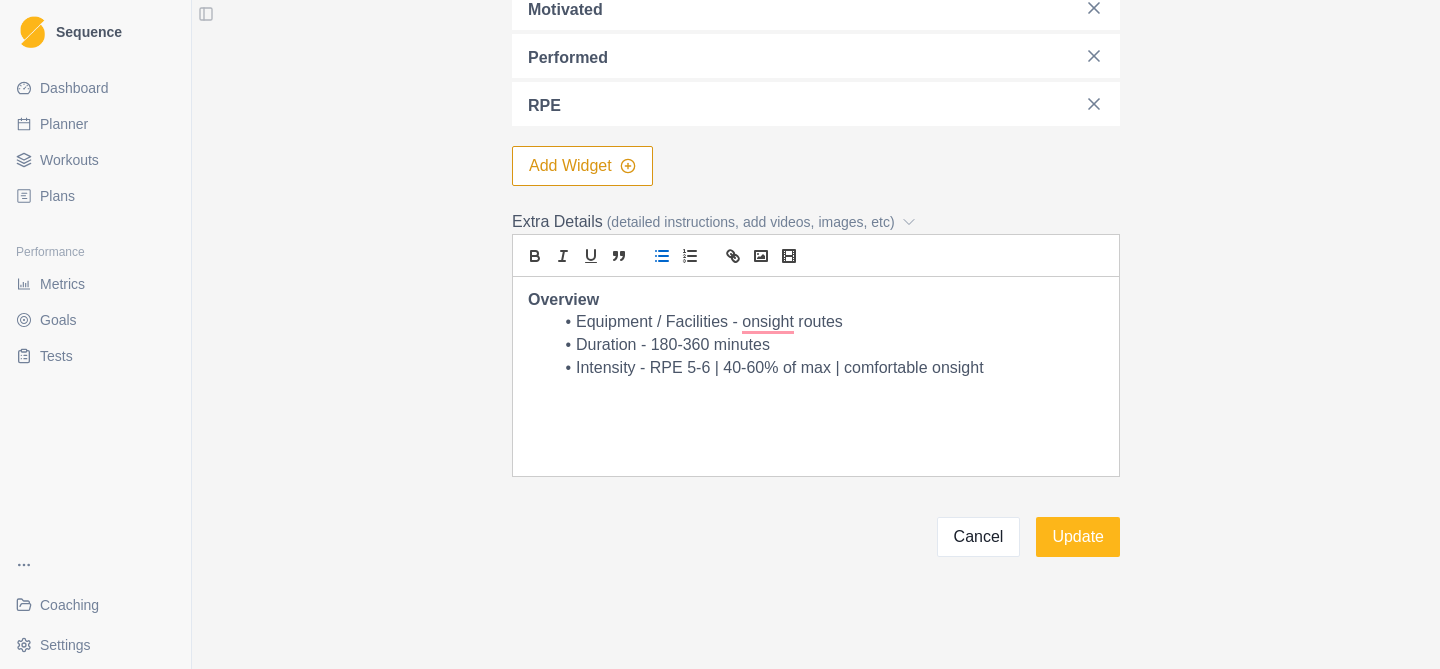 click on "Intensity - RPE 5-6 | 40-60% of max | comfortable onsight" at bounding box center [828, 368] 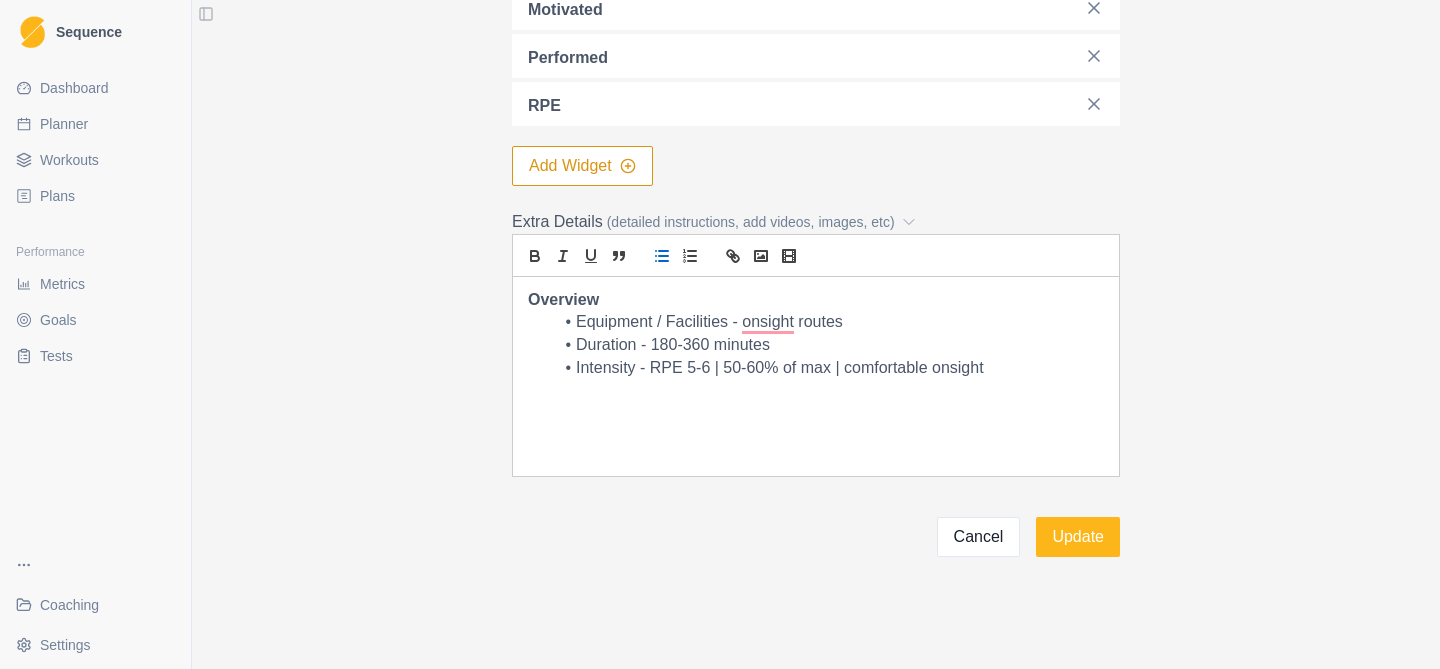 scroll, scrollTop: 901, scrollLeft: 0, axis: vertical 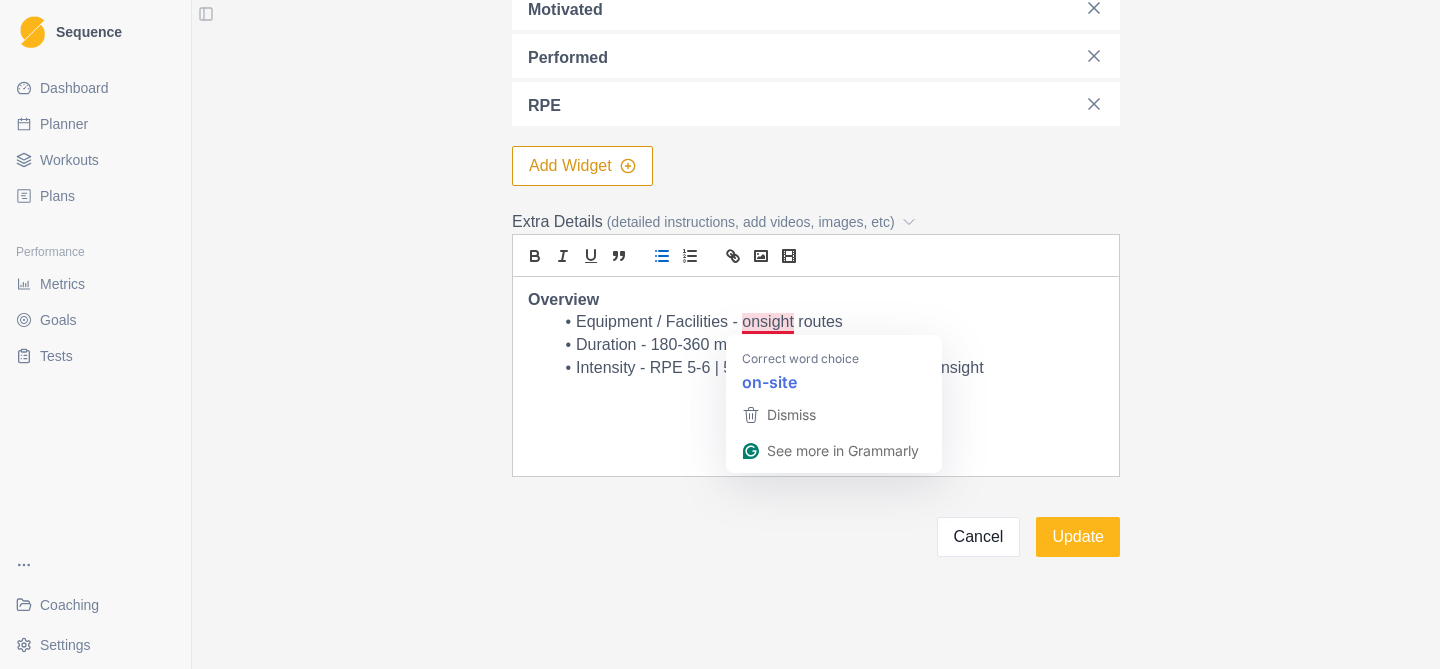 click on "Archive Delete Edit Workout Name * Outdoor: Routes Volume Description   (200 characters max) * A volume-based route climbing session, onsighting outside, on single or multipitching. (3-6 hours | pitch count focus | RPE 5-6) Category * Endurance Duration   (Minutes) 270 On Rock Widgets measures Average Attempt (Route) Total Successful Grade Points (Route) sliders felt motivated performed RPE Add Widget Extra Details (detailed instructions, add videos, images, etc) Overview Equipment / Facilities - onsight routes Duration - 180-360 minutes Intensity - RPE 5-6 | 50-60% of max | comfortable onsight Cancel Update" at bounding box center (816, -172) 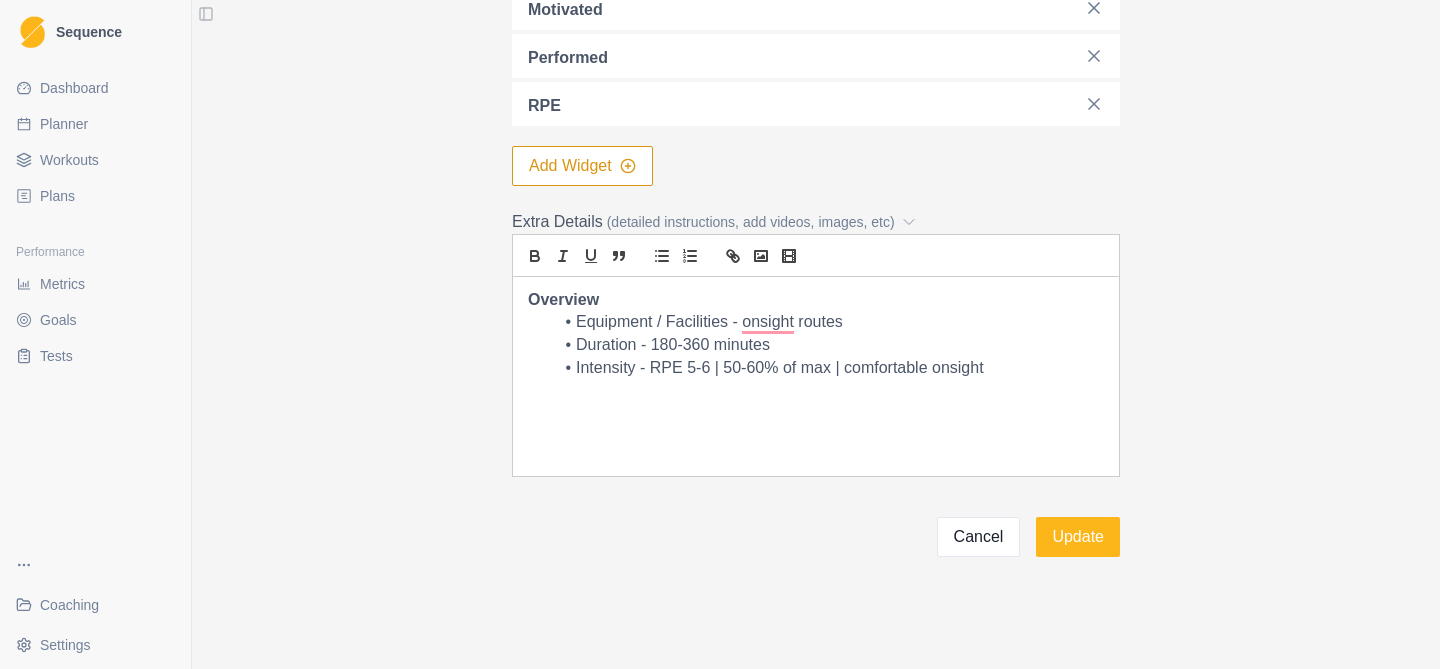 click on "Intensity - RPE 5-6 | 50-60% of max | comfortable onsight" at bounding box center [828, 368] 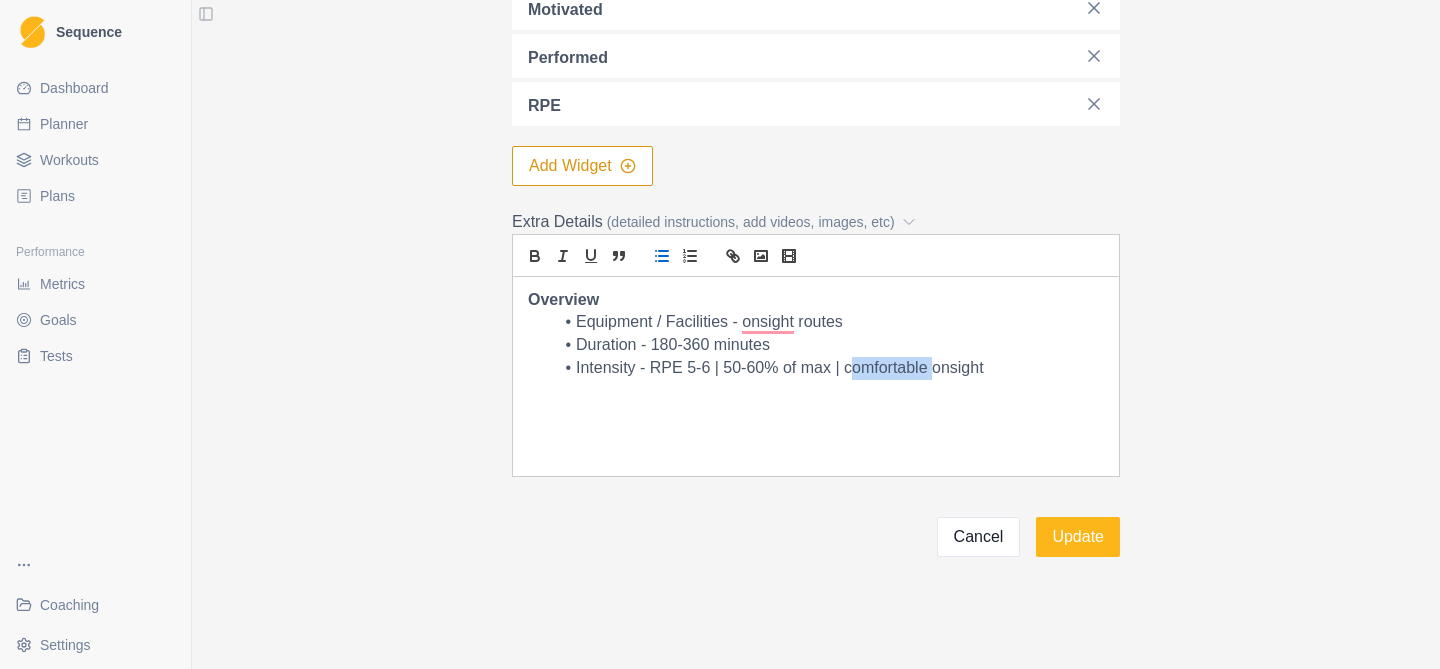 drag, startPoint x: 932, startPoint y: 374, endPoint x: 848, endPoint y: 370, distance: 84.095184 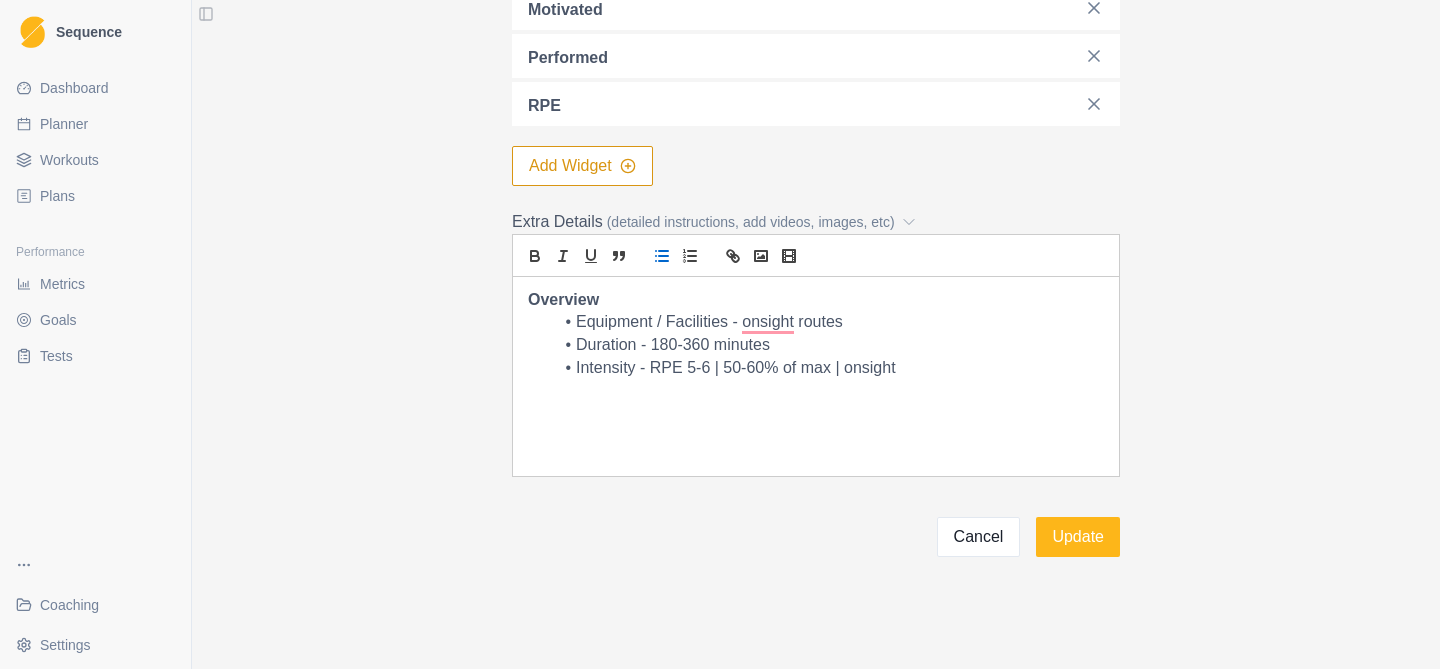 click on "Intensity - RPE 5-6 | 50-60% of max | onsight" at bounding box center (828, 368) 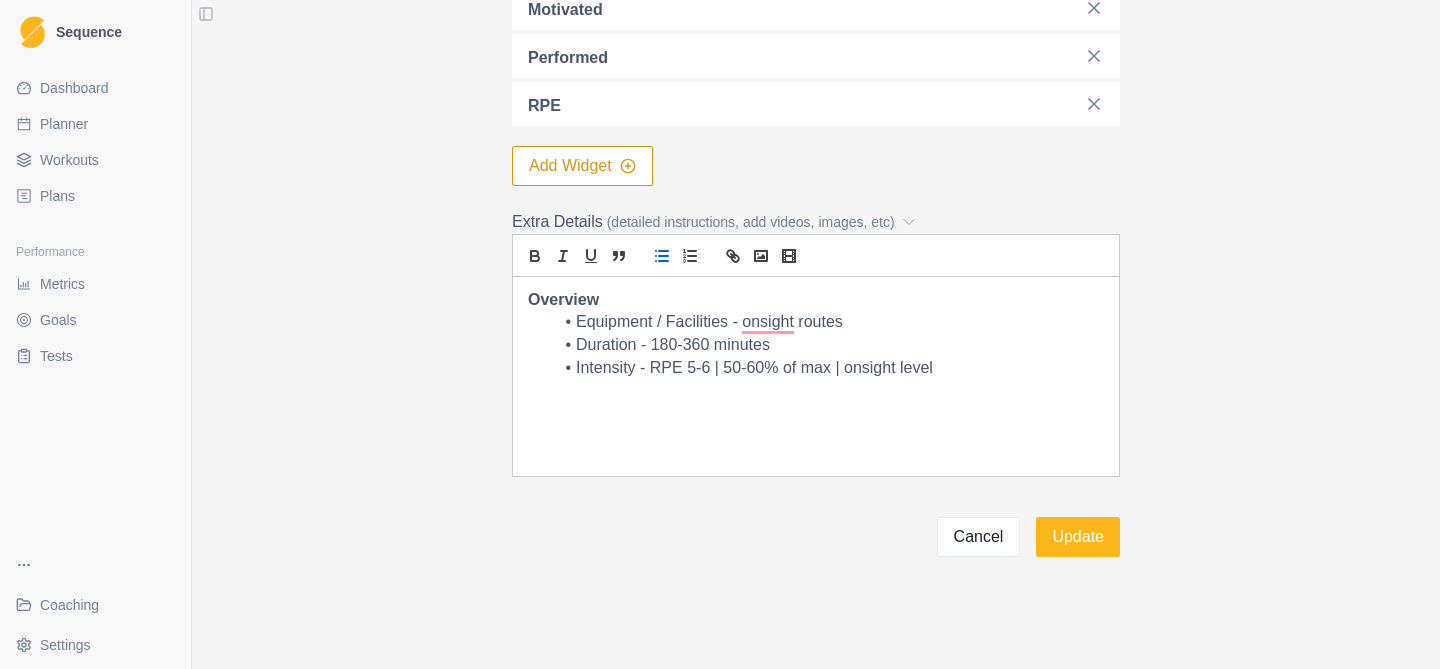 scroll, scrollTop: 716, scrollLeft: 0, axis: vertical 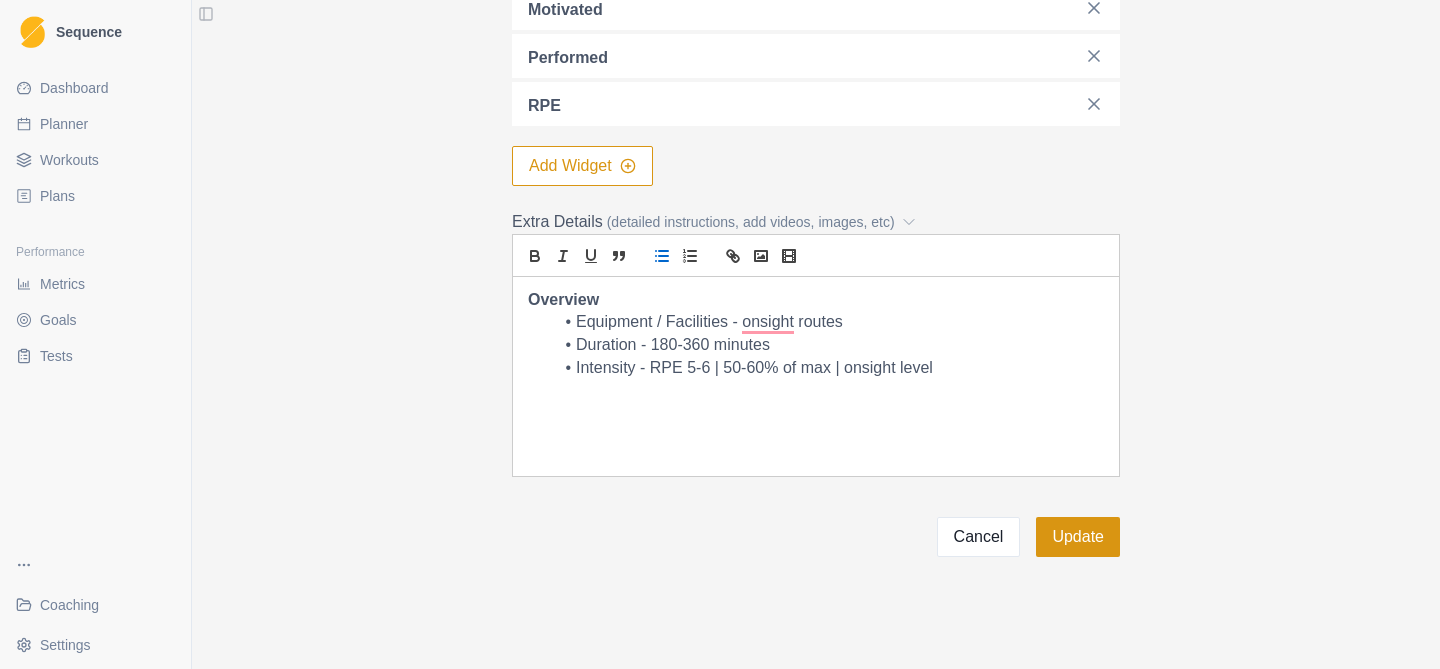 click on "Update" at bounding box center (1078, 537) 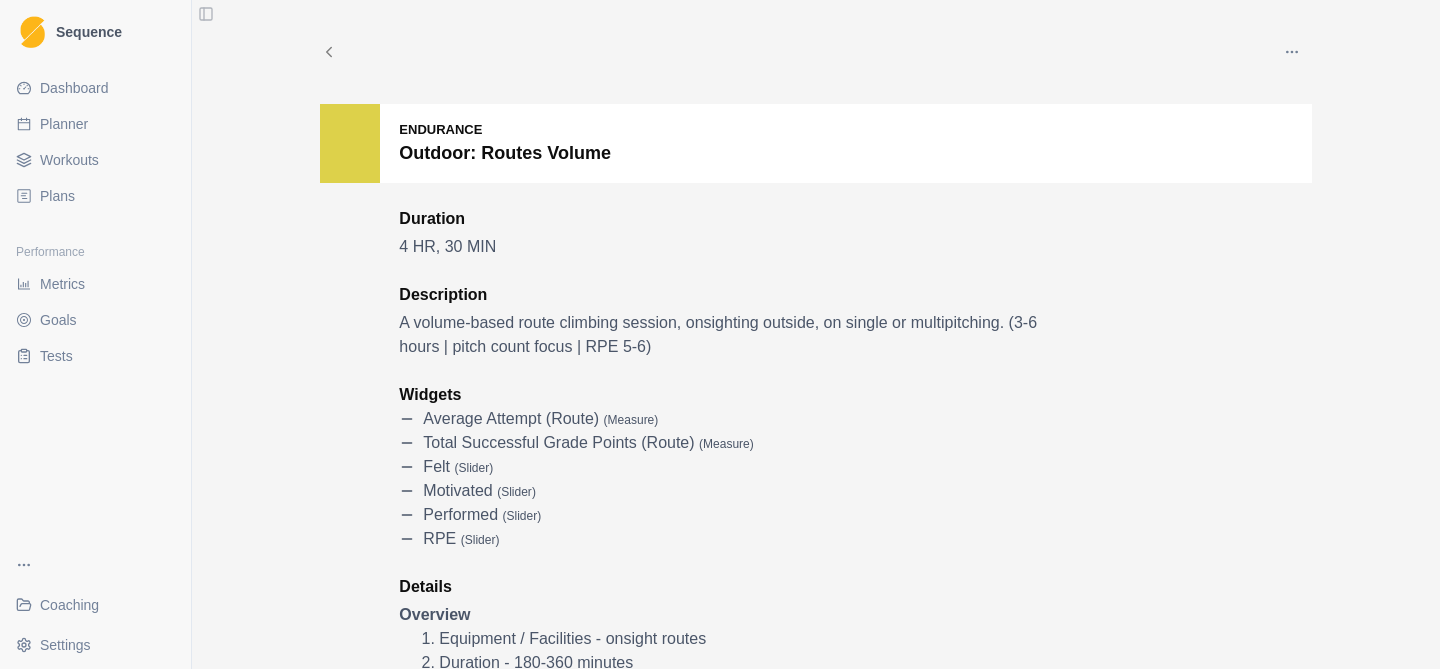 click on "Workouts" at bounding box center (69, 160) 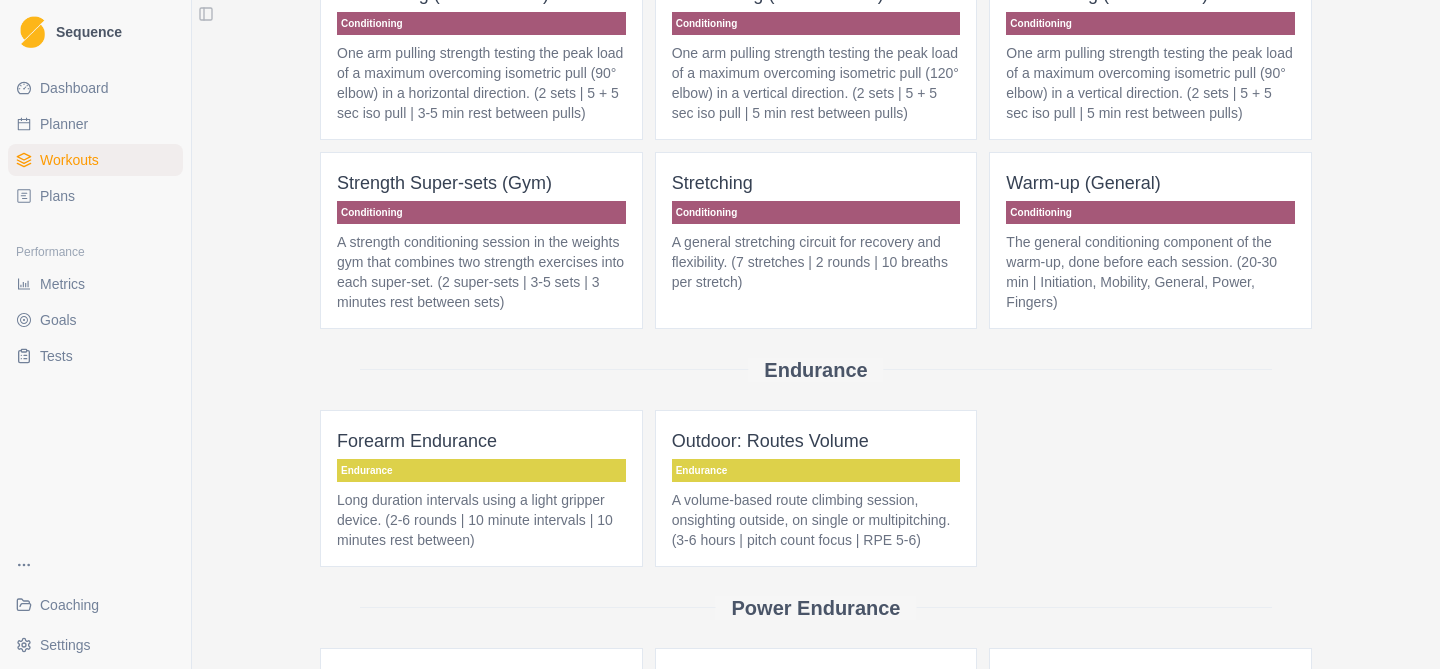click on "Pull Testing (Vert 120° Iso) Conditioning One arm pulling strength testing the peak load of a maximum overcoming isometric pull (120° elbow) in a vertical direction. (2 sets | 5 + 5 sec iso pull | 5 min rest between pulls)" at bounding box center [816, 51] 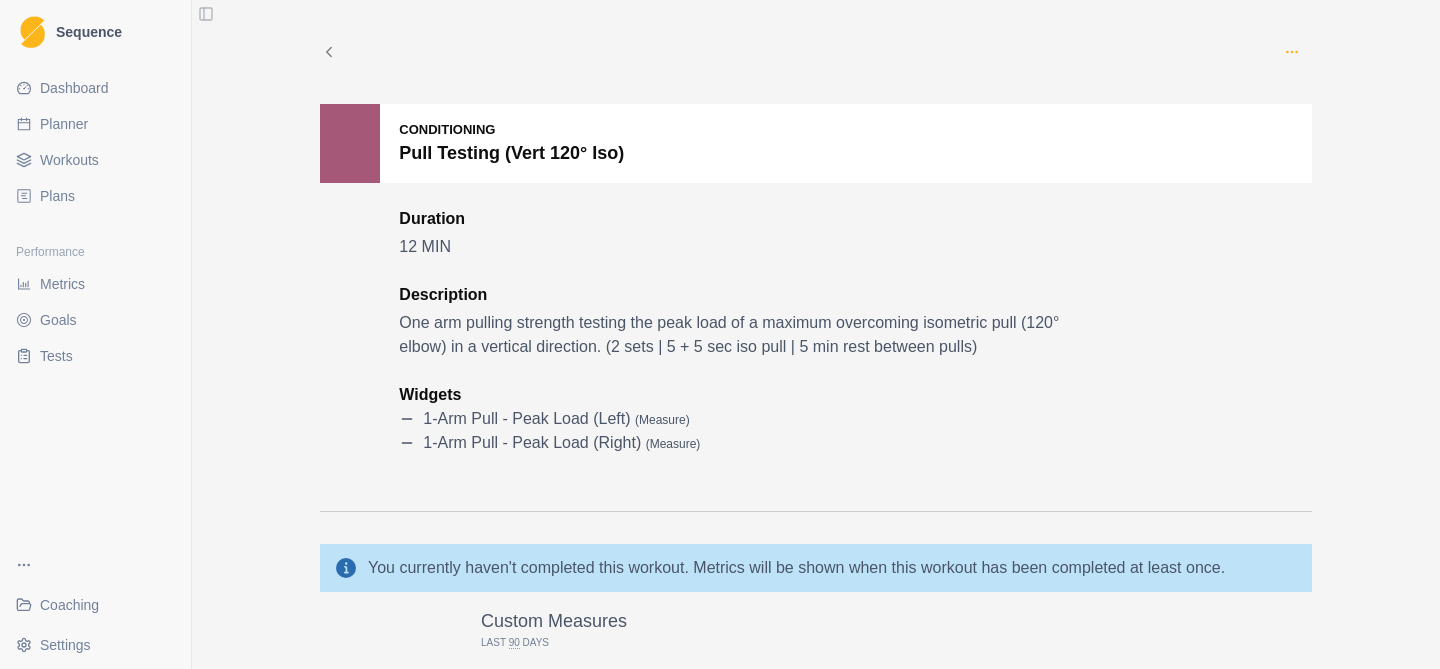 click 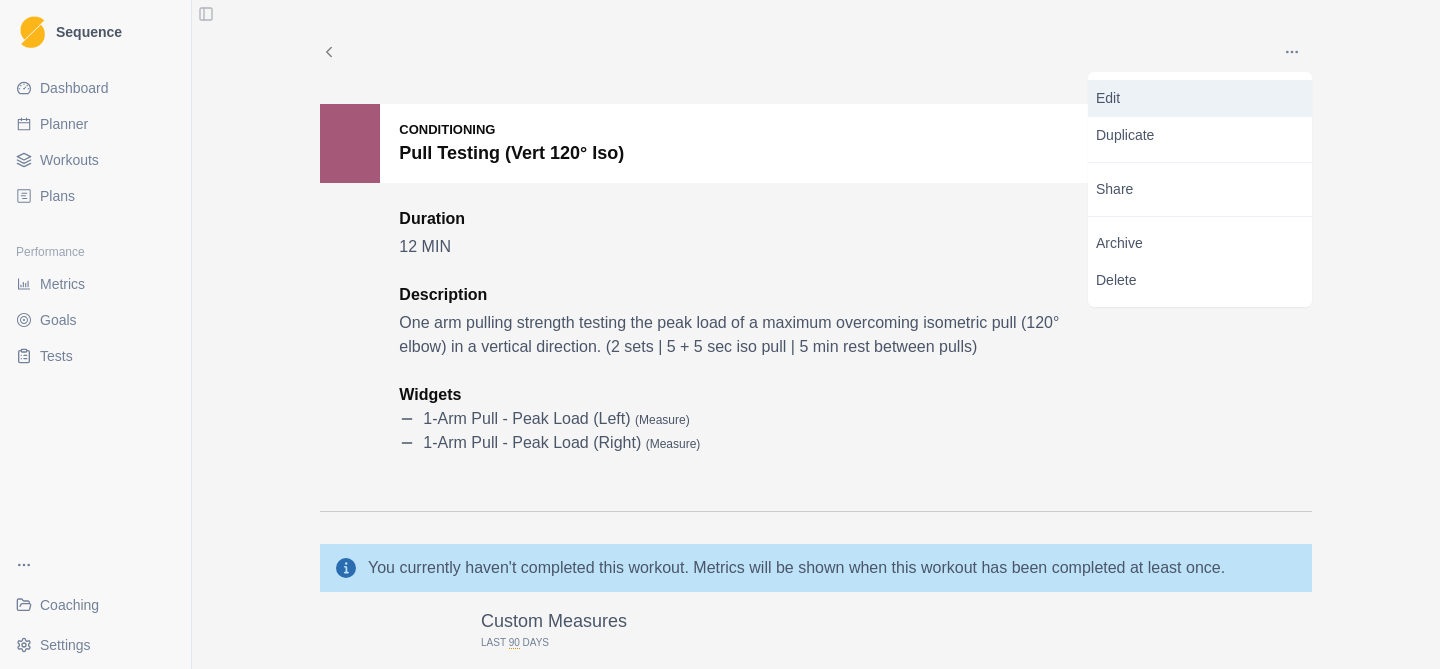 click on "Edit" at bounding box center [1200, 98] 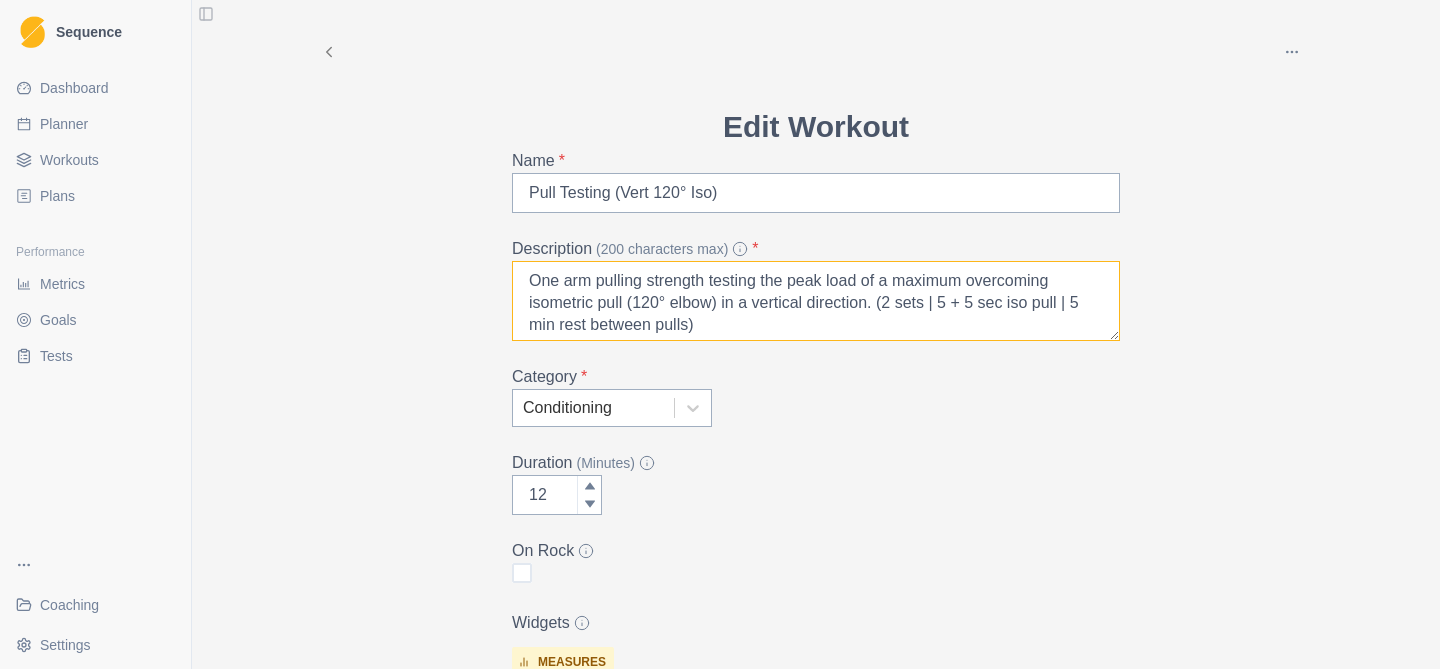click on "One arm pulling strength testing the peak load of a maximum overcoming isometric pull (120° elbow) in a vertical direction. (2 sets | 5 + 5 sec iso pull | 5 min rest between pulls)" at bounding box center (816, 301) 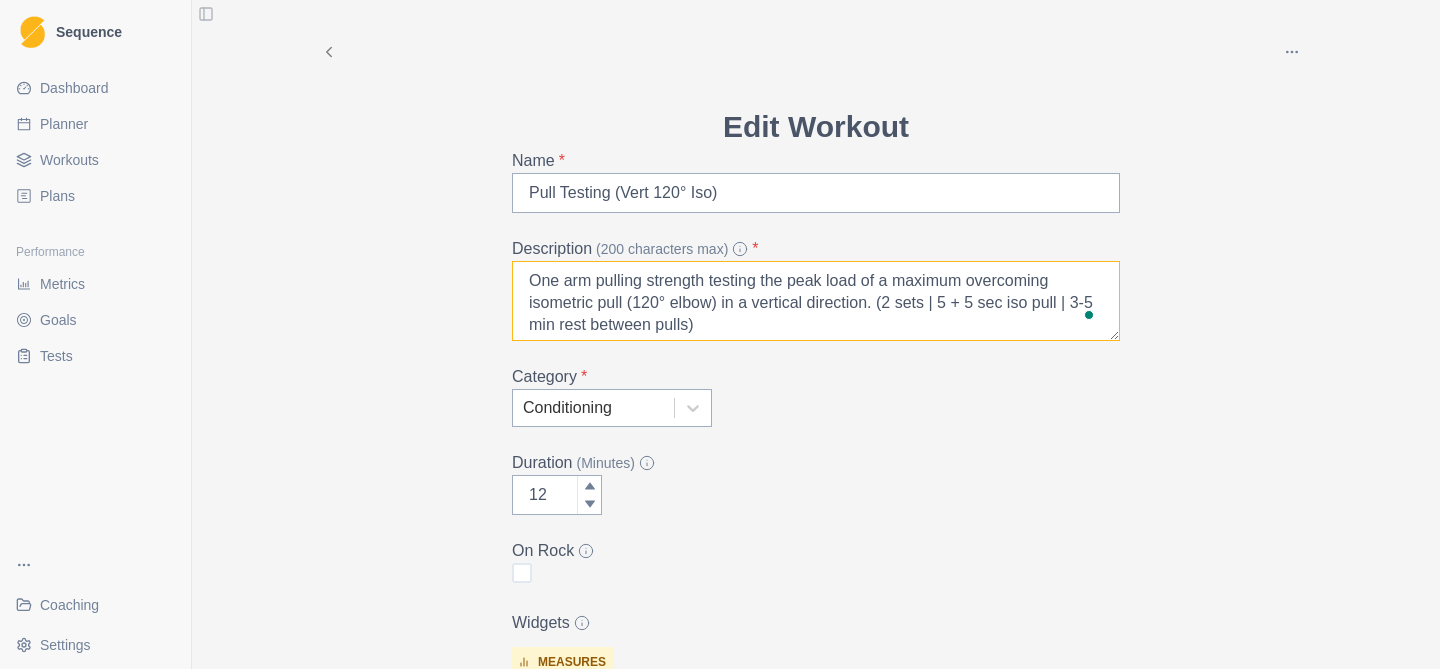 drag, startPoint x: 706, startPoint y: 329, endPoint x: 601, endPoint y: 328, distance: 105.00476 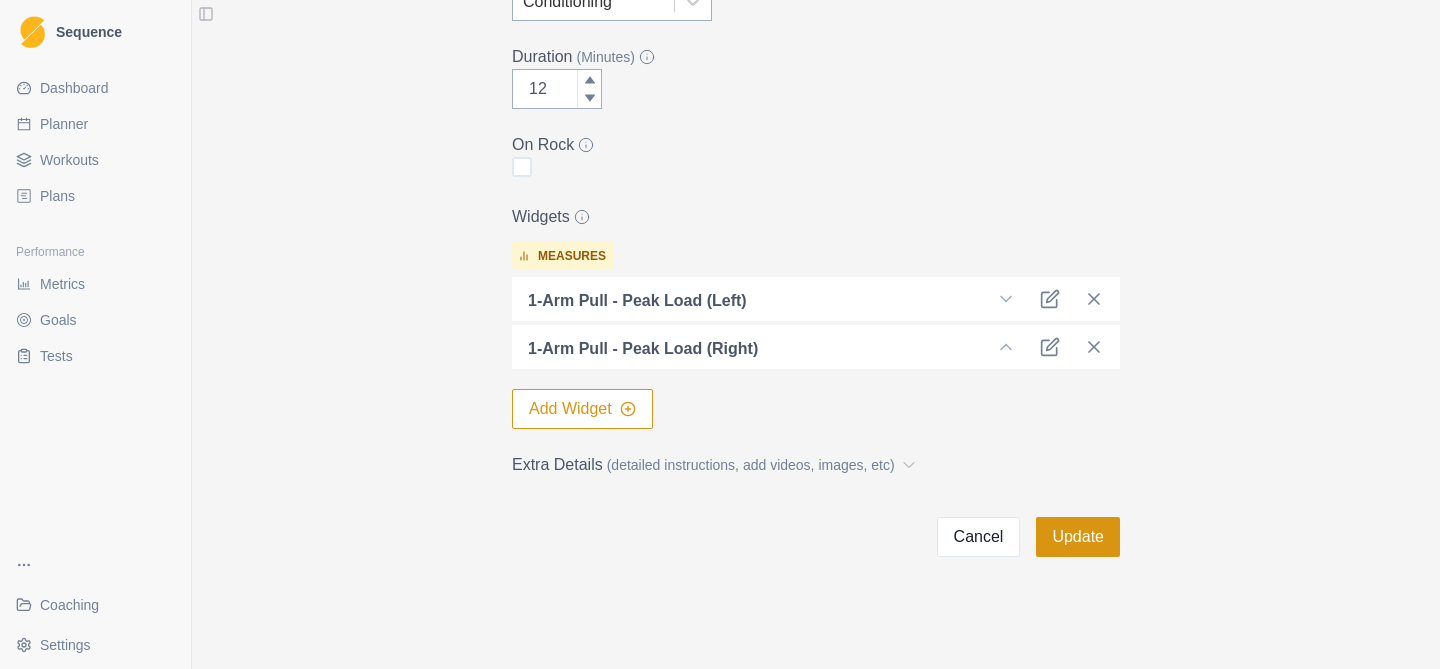 type on "One arm pulling strength testing the peak load of a maximum overcoming isometric pull (120° elbow) in a vertical direction. (2 sets | 5 + 5 sec iso pull | 3-5 min rest)" 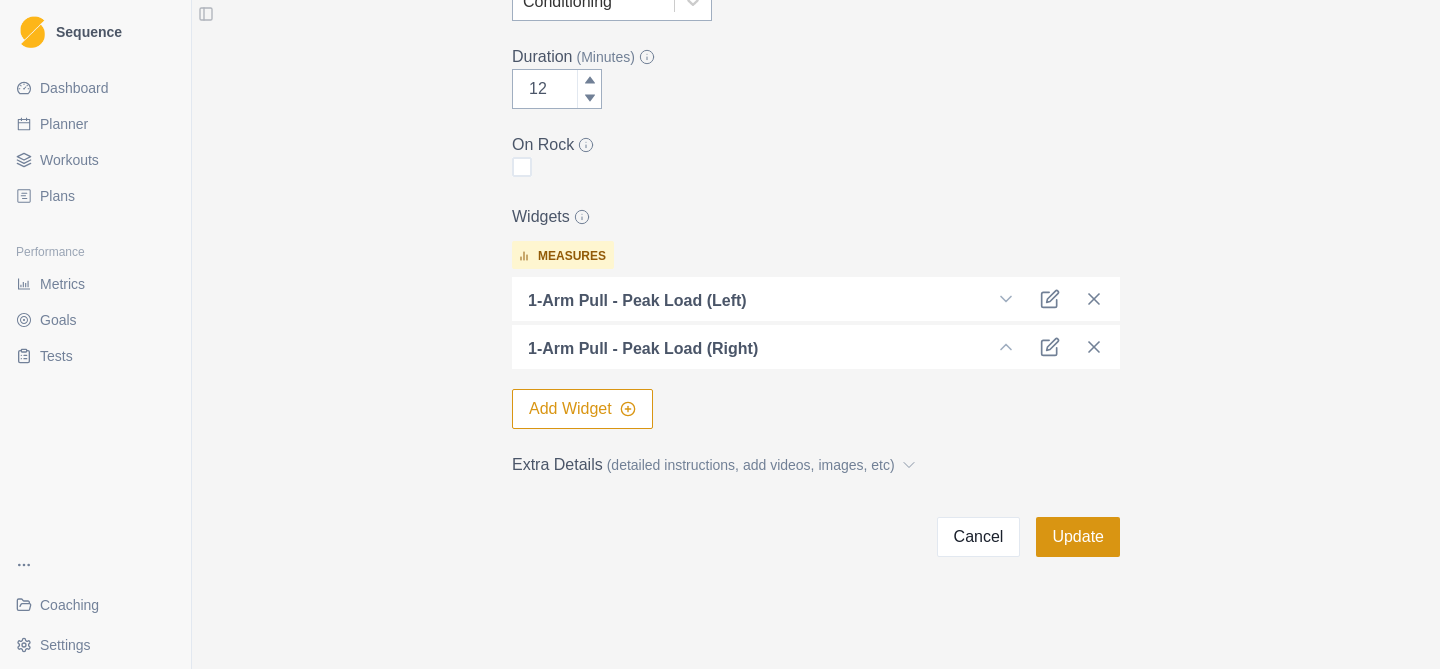 click on "Update" at bounding box center [1078, 537] 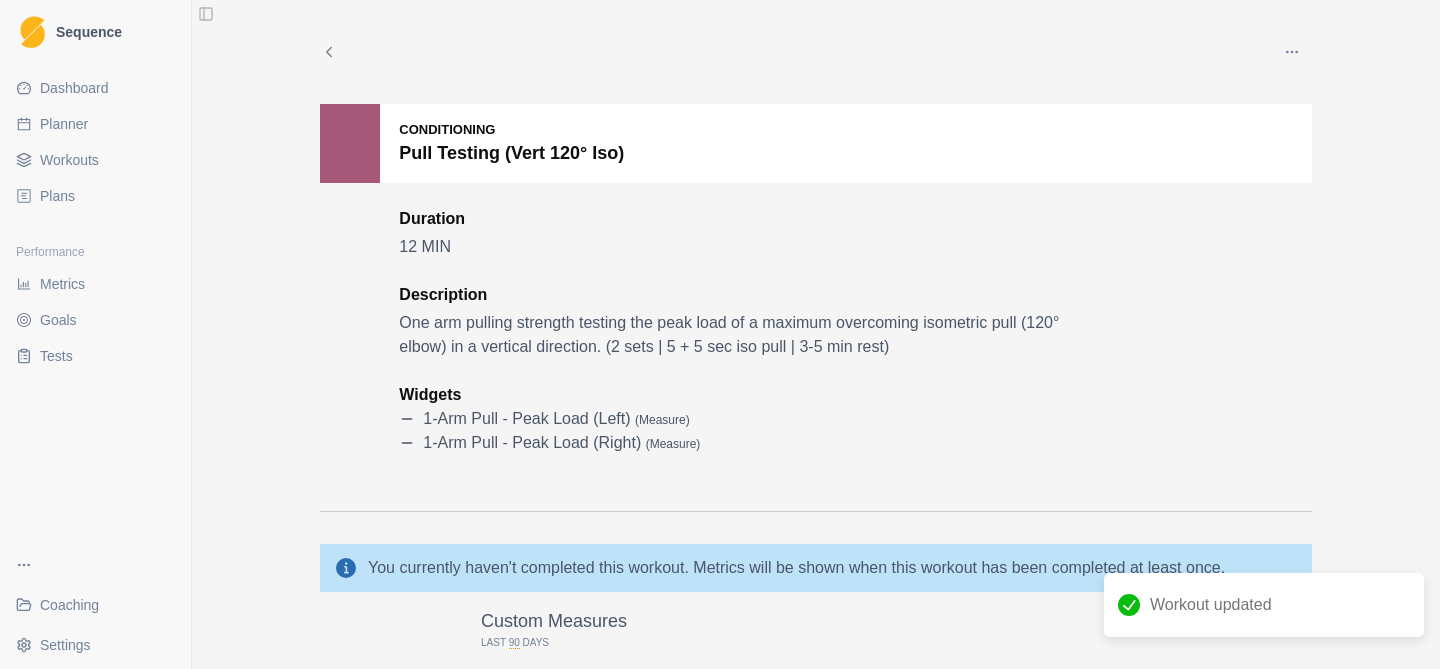 click on "Workouts" at bounding box center [69, 160] 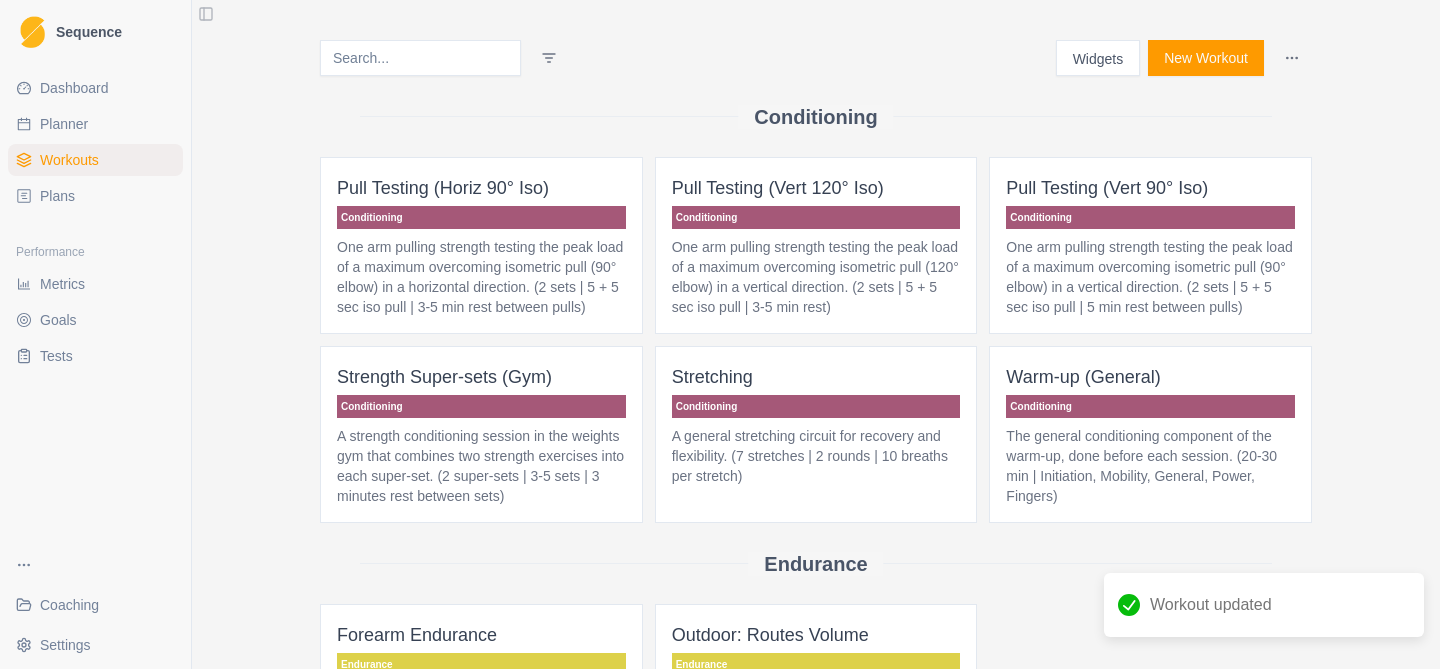 click on "One arm pulling strength testing the peak load of a maximum overcoming isometric pull (90° elbow) in a horizontal direction. (2 sets | 5 + 5 sec iso pull | 3-5 min rest between pulls)" at bounding box center (481, 277) 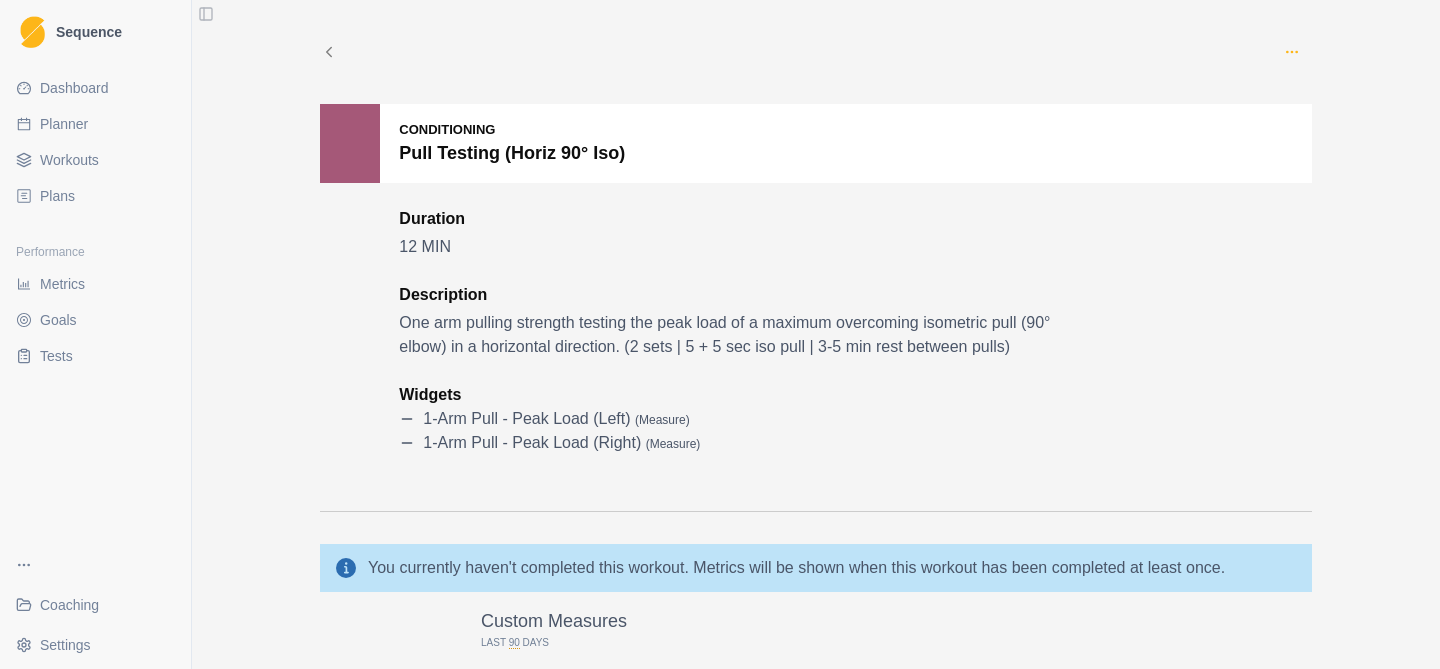 click 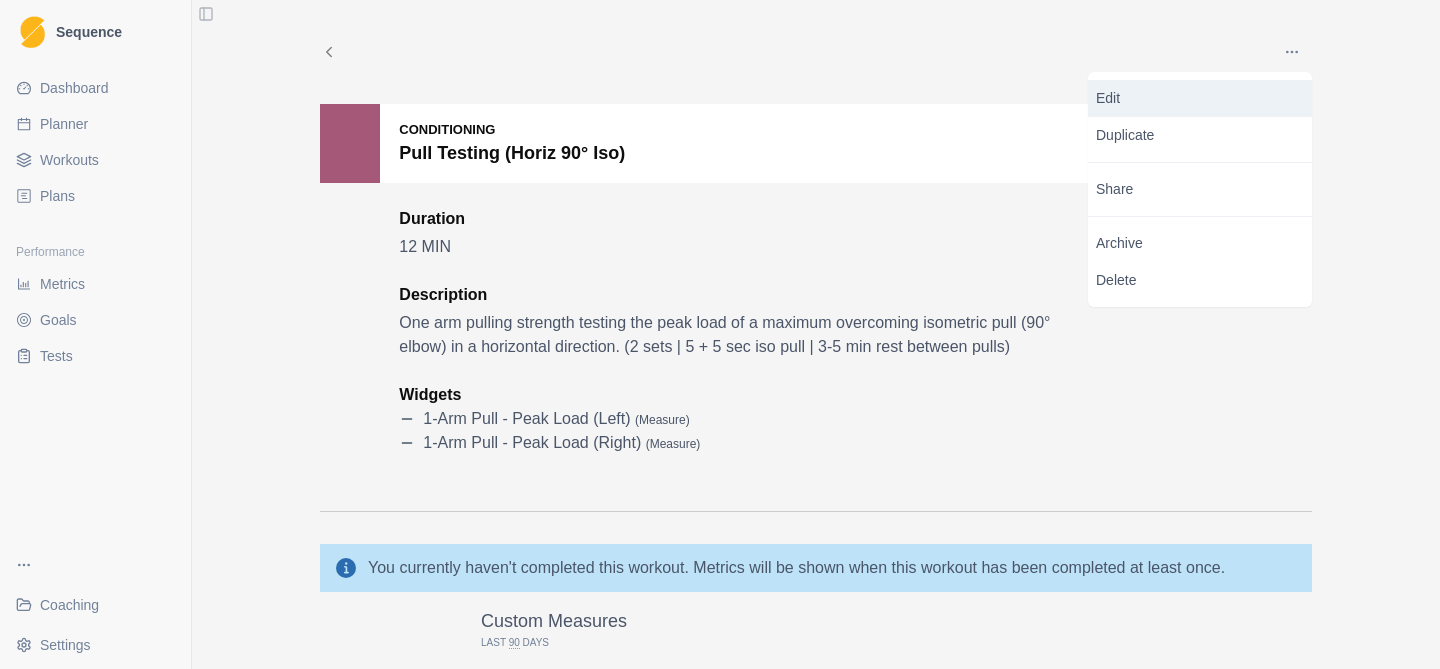 click on "Edit" at bounding box center [1200, 98] 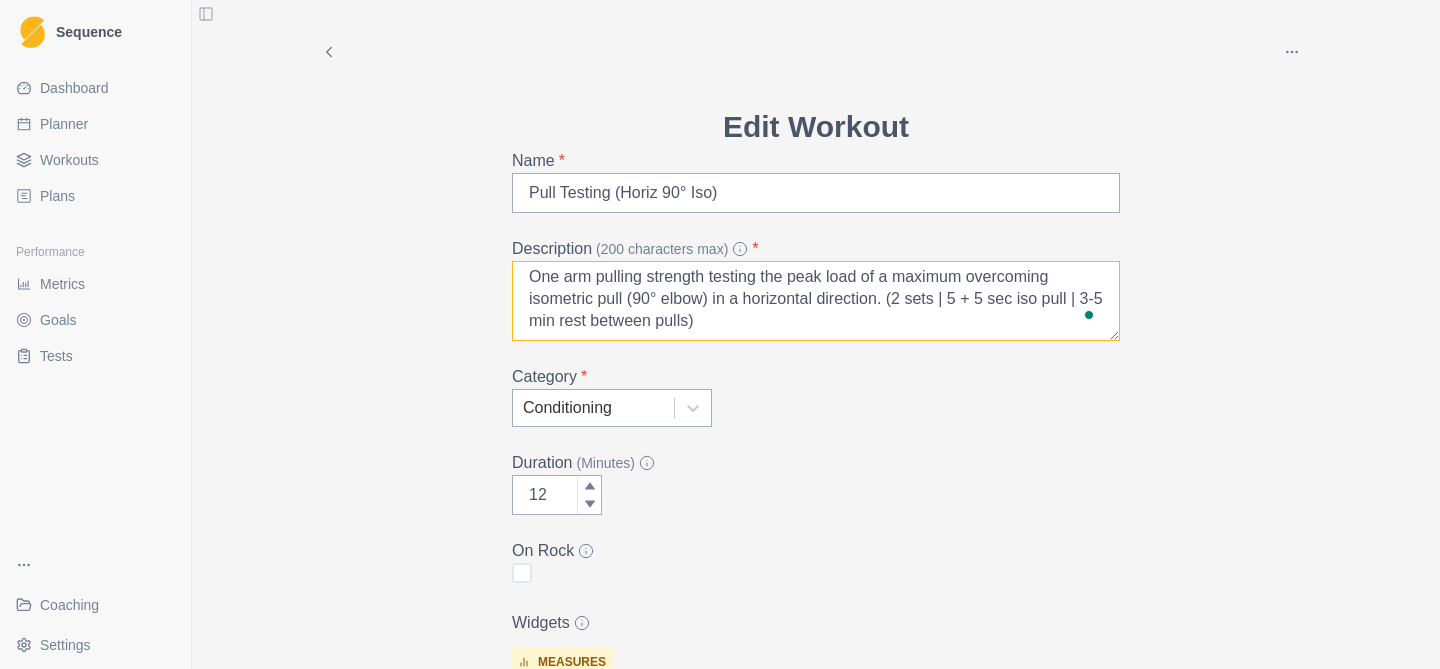 drag, startPoint x: 721, startPoint y: 327, endPoint x: 619, endPoint y: 323, distance: 102.0784 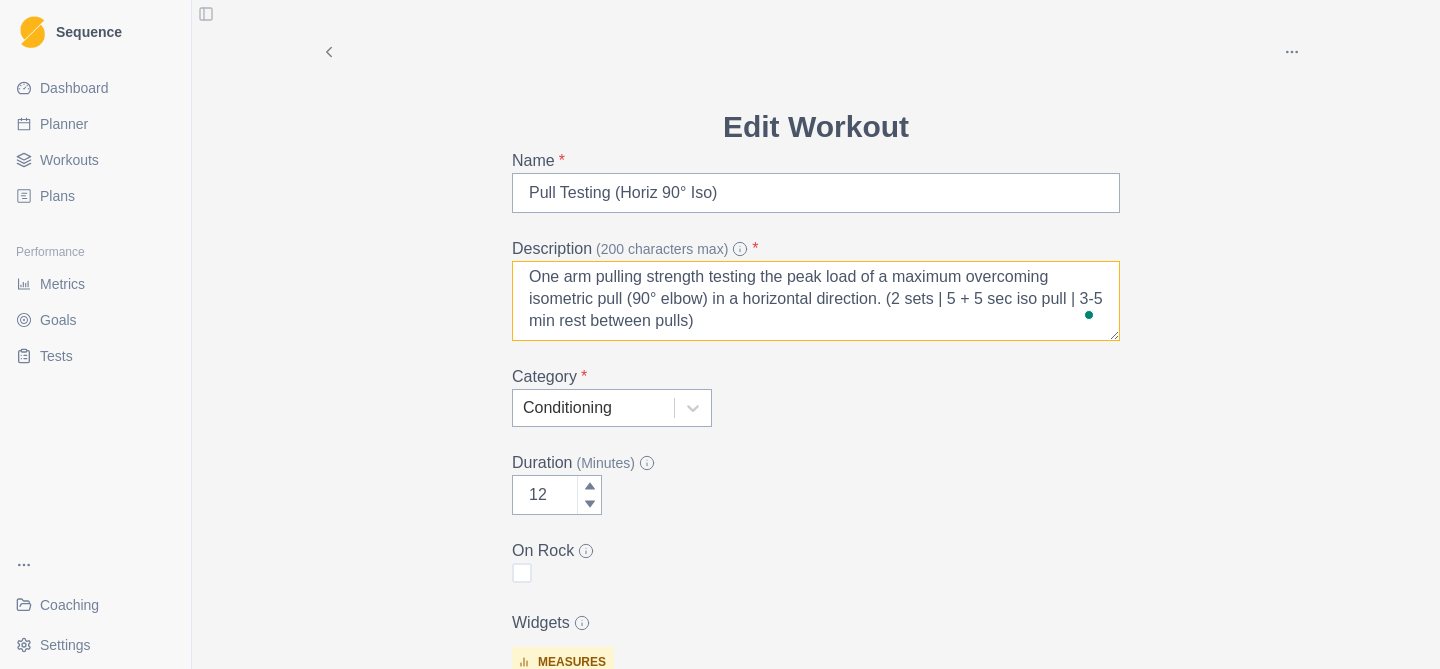 click on "One arm pulling strength testing the peak load of a maximum overcoming isometric pull (90° elbow) in a horizontal direction. (2 sets | 5 + 5 sec iso pull | 3-5 min rest between pulls)" at bounding box center [816, 301] 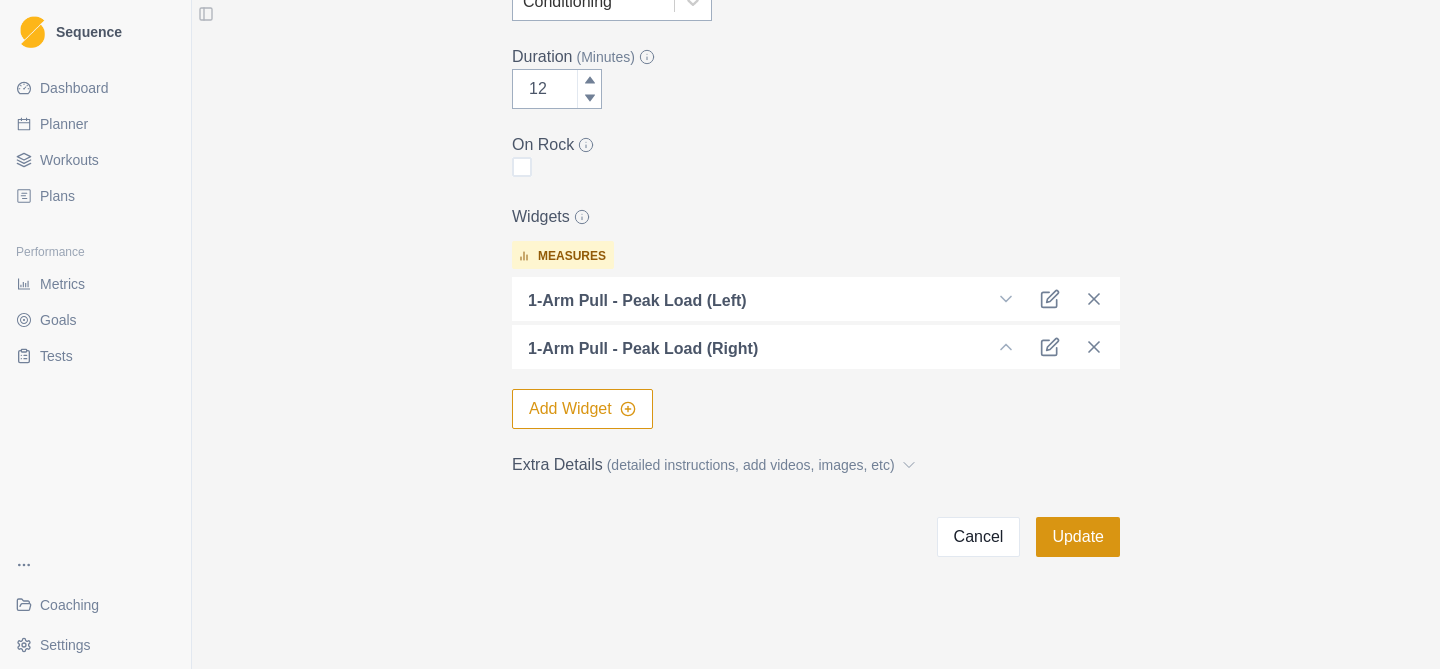 type on "One arm pulling strength testing the peak load of a maximum overcoming isometric pull (90° elbow) in a horizontal direction. (2 sets | 5 + 5 sec iso pull | 3-5 min rest)" 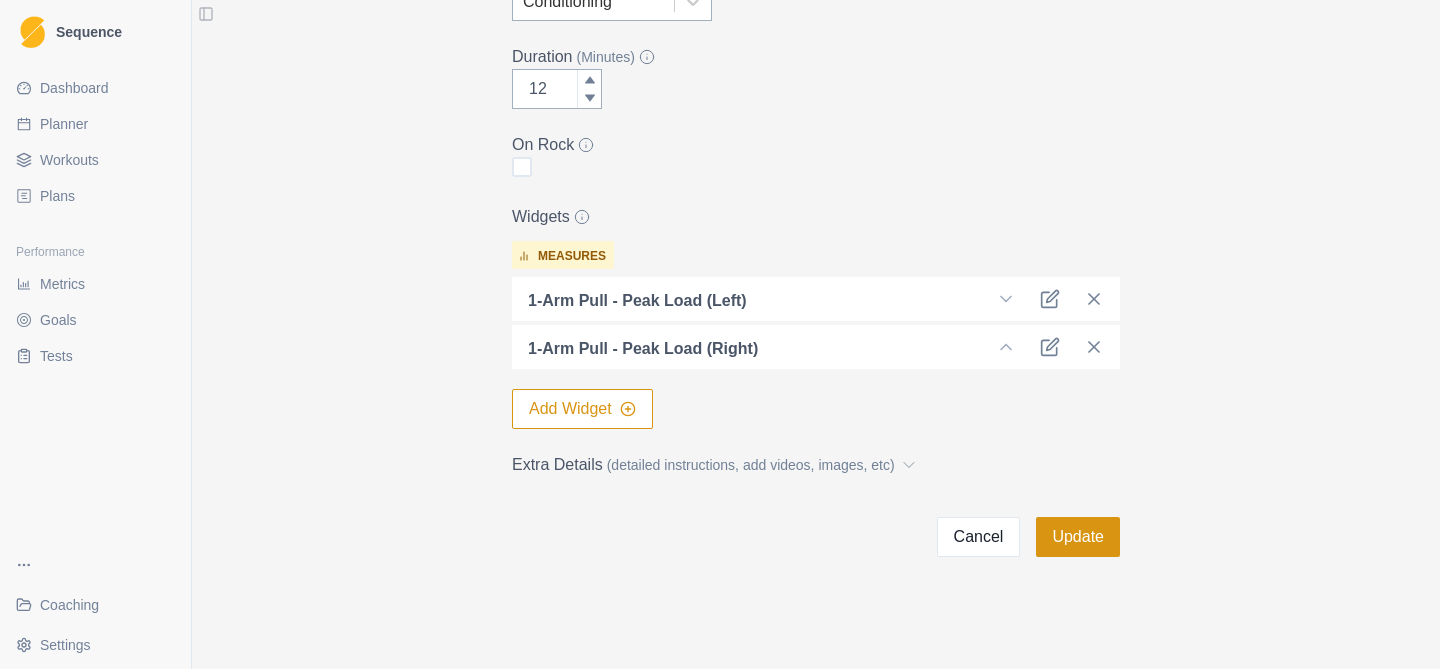 click on "Update" at bounding box center (1078, 537) 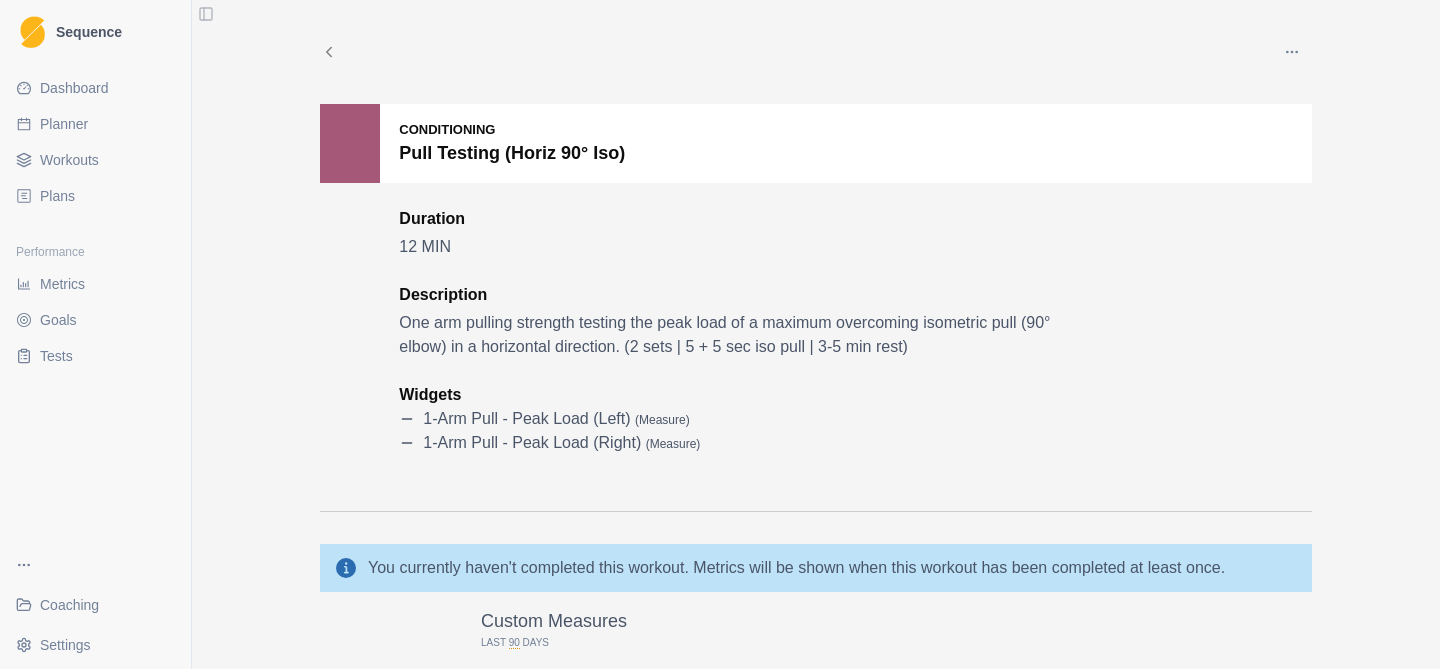 click 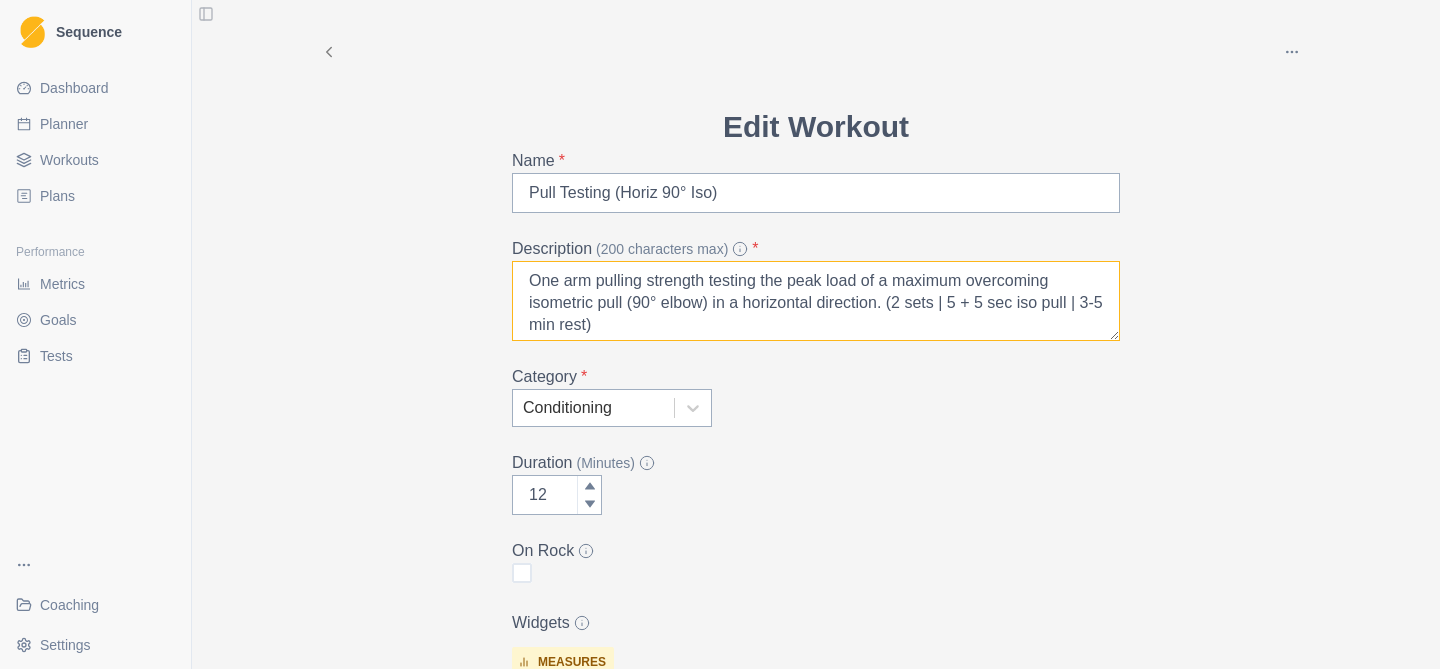 click on "One arm pulling strength testing the peak load of a maximum overcoming isometric pull (90° elbow) in a horizontal direction. (2 sets | 5 + 5 sec iso pull | 3-5 min rest)" at bounding box center [816, 301] 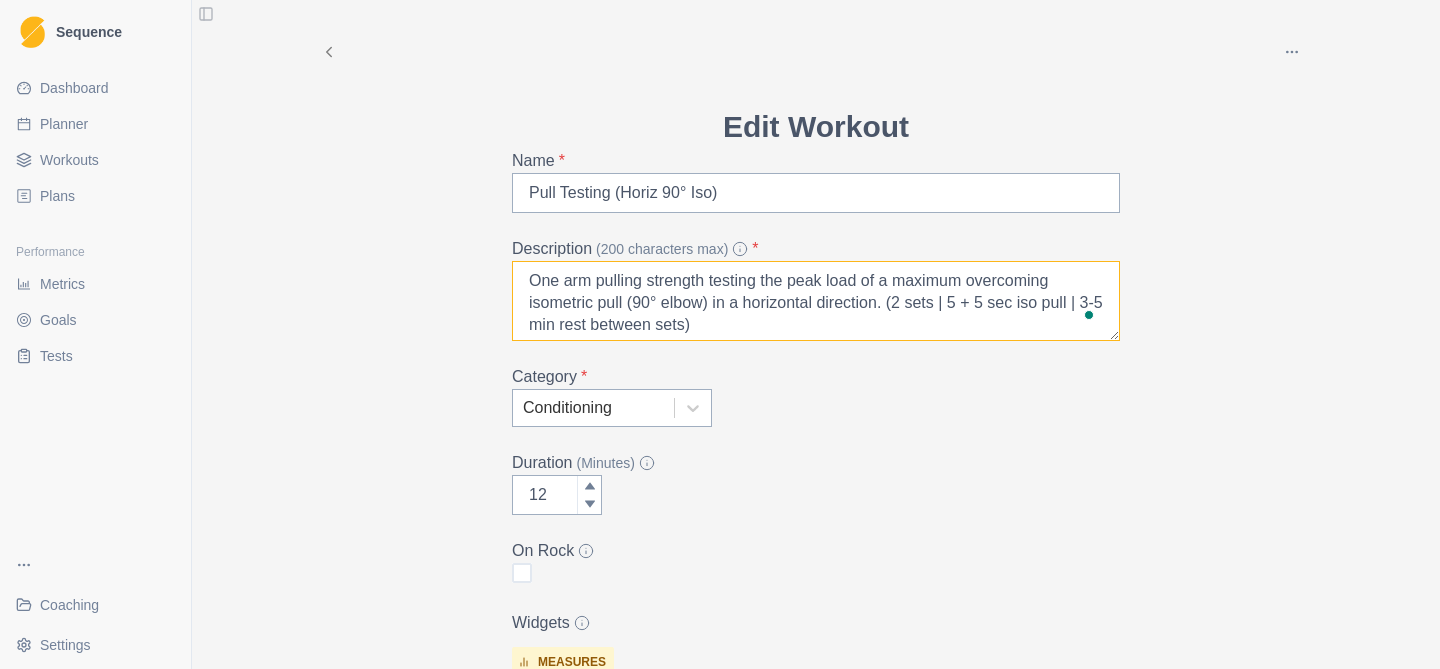type on "One arm pulling strength testing the peak load of a maximum overcoming isometric pull (90° elbow) in a horizontal direction. (2 sets | 5 + 5 sec iso pull | 3-5 min rest between sets)" 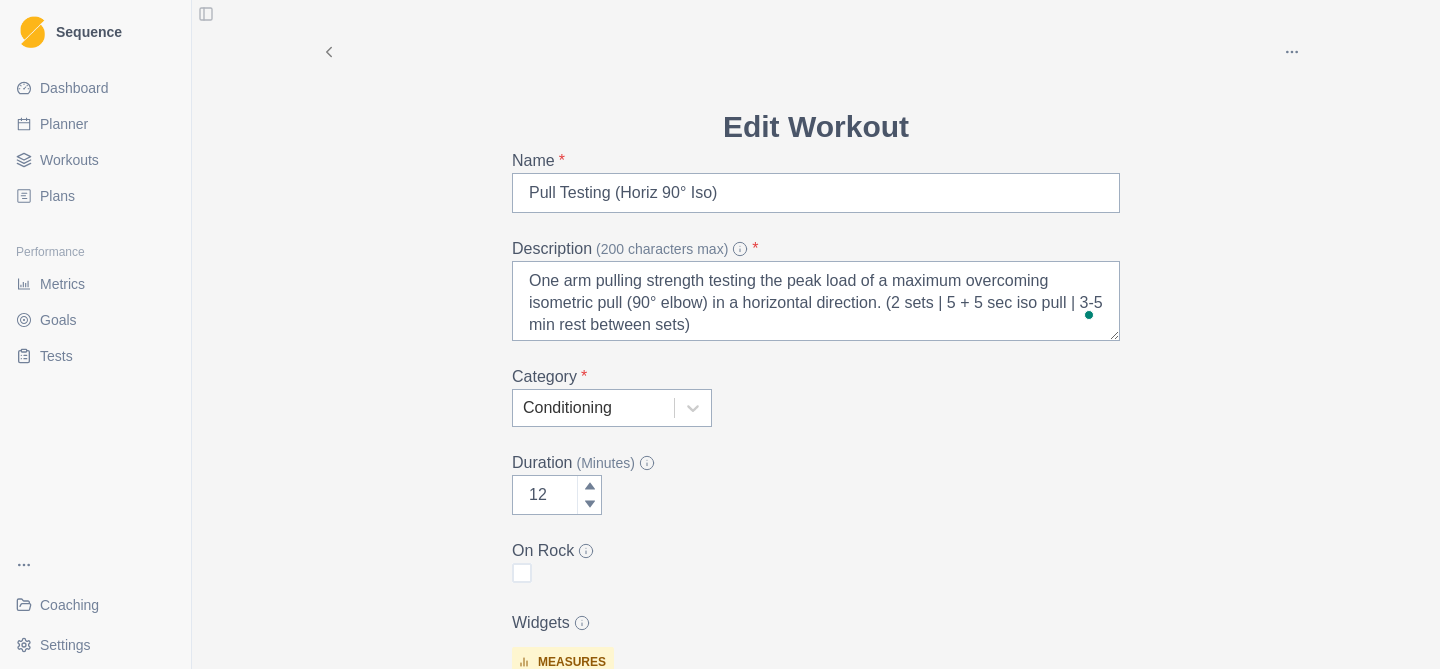 click on "Archive Delete Edit Workout Name * Pull Testing (Horiz 90° Iso) Description   (200 characters max) * One arm pulling strength testing the peak load of a maximum overcoming isometric pull (90° elbow) in a horizontal direction. (2 sets | 5 + 5 sec iso pull | 3-5 min rest between sets) Category * Conditioning Duration   (Minutes) 12 On Rock Widgets measures 1-Arm Pull - Peak Load (Left) 1-Arm Pull - Peak Load (Right) Add Widget Extra Details (detailed instructions, add videos, images, etc) Cancel Update" at bounding box center [816, 481] 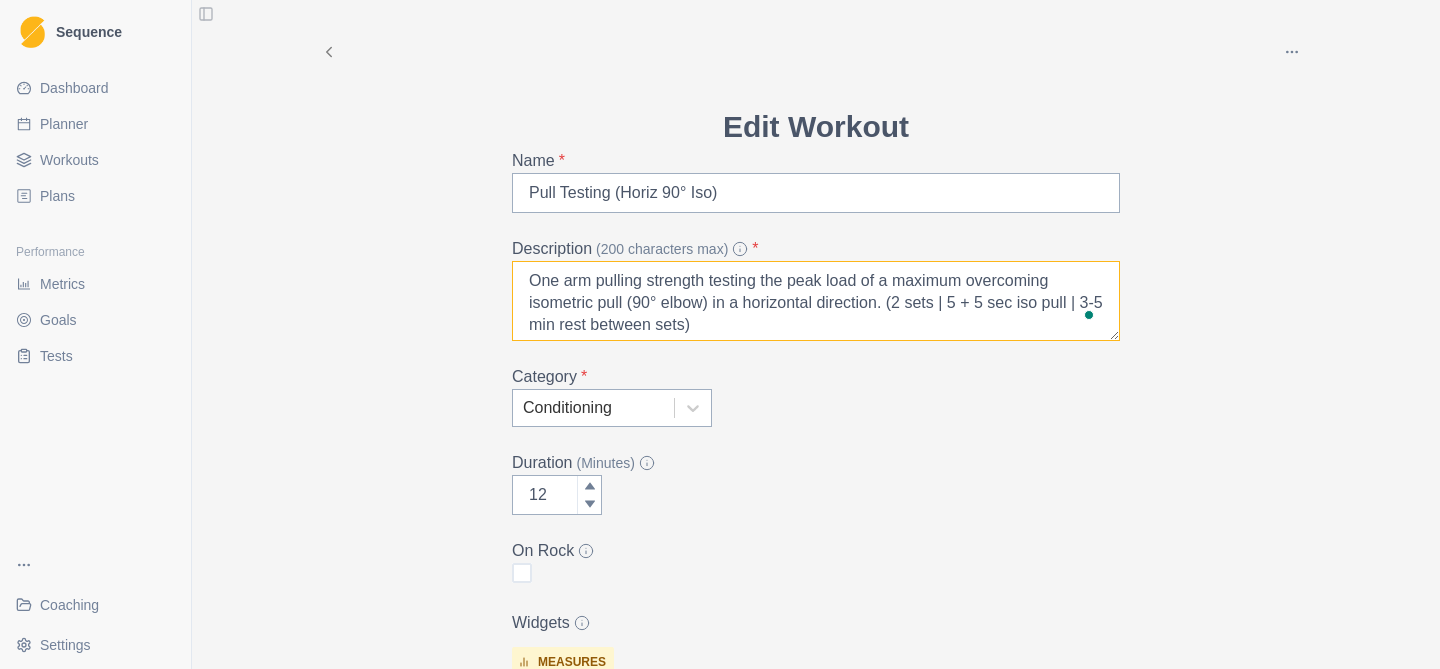 scroll, scrollTop: 4, scrollLeft: 0, axis: vertical 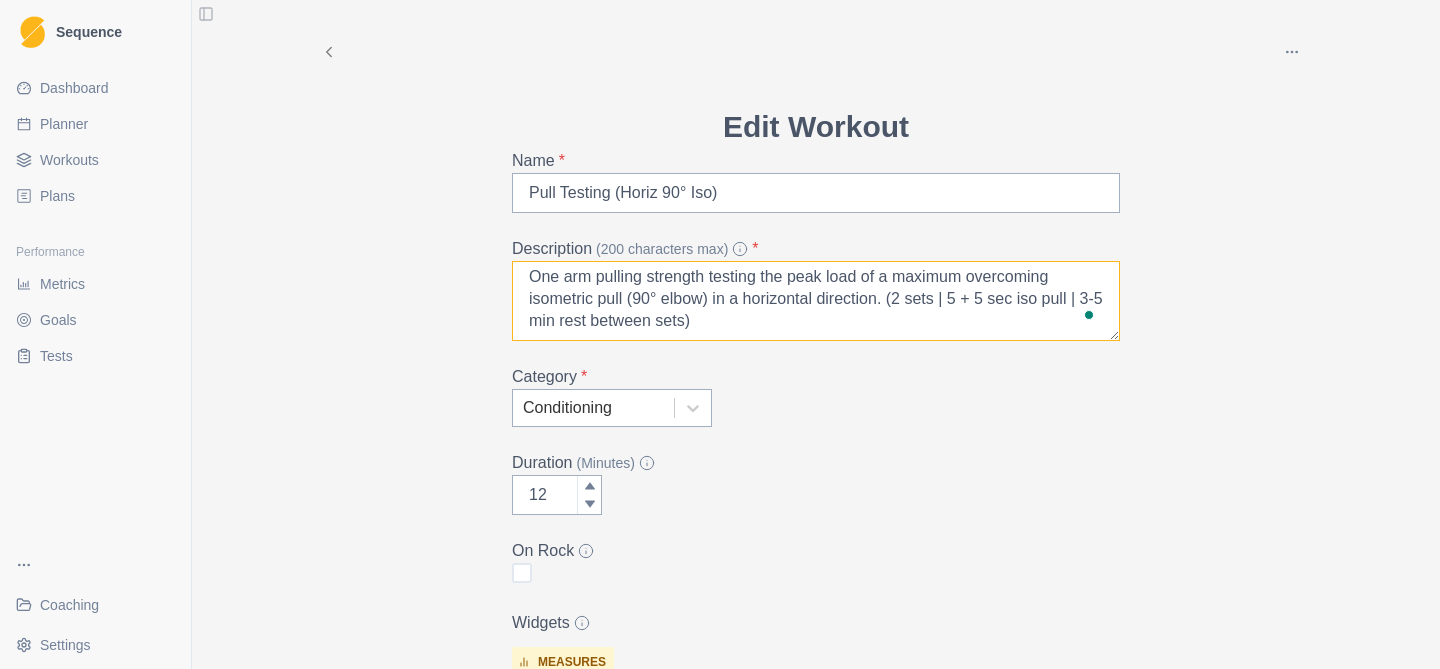 drag, startPoint x: 717, startPoint y: 328, endPoint x: 533, endPoint y: 321, distance: 184.1331 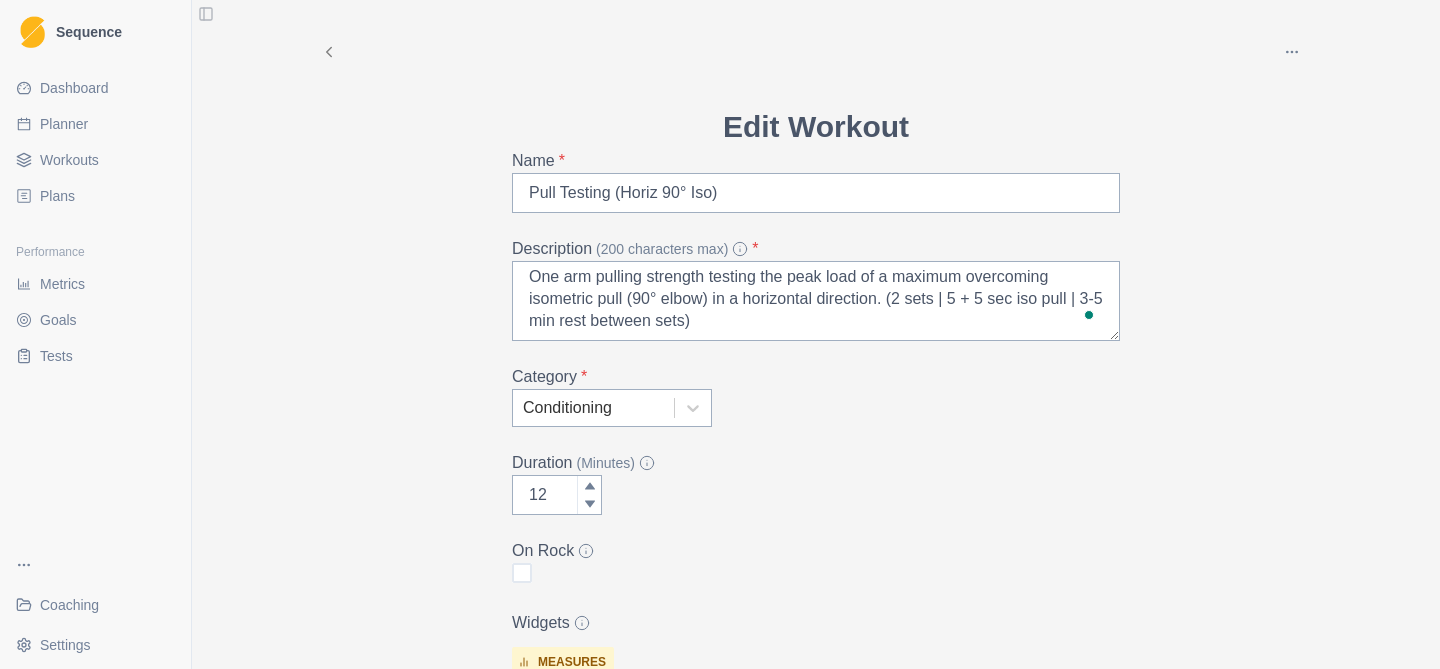 click on "Archive Delete Edit Workout Name * Pull Testing (Horiz 90° Iso) Description   (200 characters max) * One arm pulling strength testing the peak load of a maximum overcoming isometric pull (90° elbow) in a horizontal direction. (2 sets | 5 + 5 sec iso pull | 3-5 min rest between sets) Category * Conditioning Duration   (Minutes) 12 On Rock Widgets measures 1-Arm Pull - Peak Load (Left) 1-Arm Pull - Peak Load (Right) Add Widget Extra Details (detailed instructions, add videos, images, etc) Cancel Update" at bounding box center [816, 481] 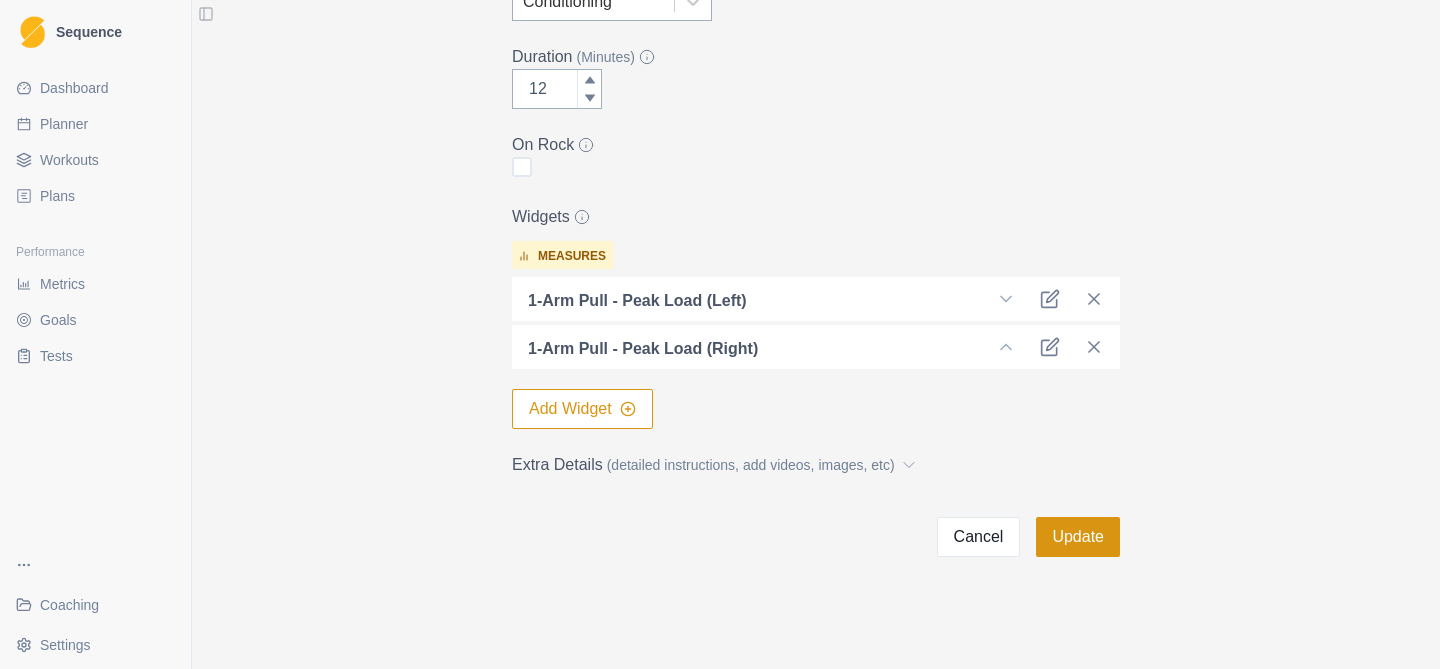 click on "Update" at bounding box center [1078, 537] 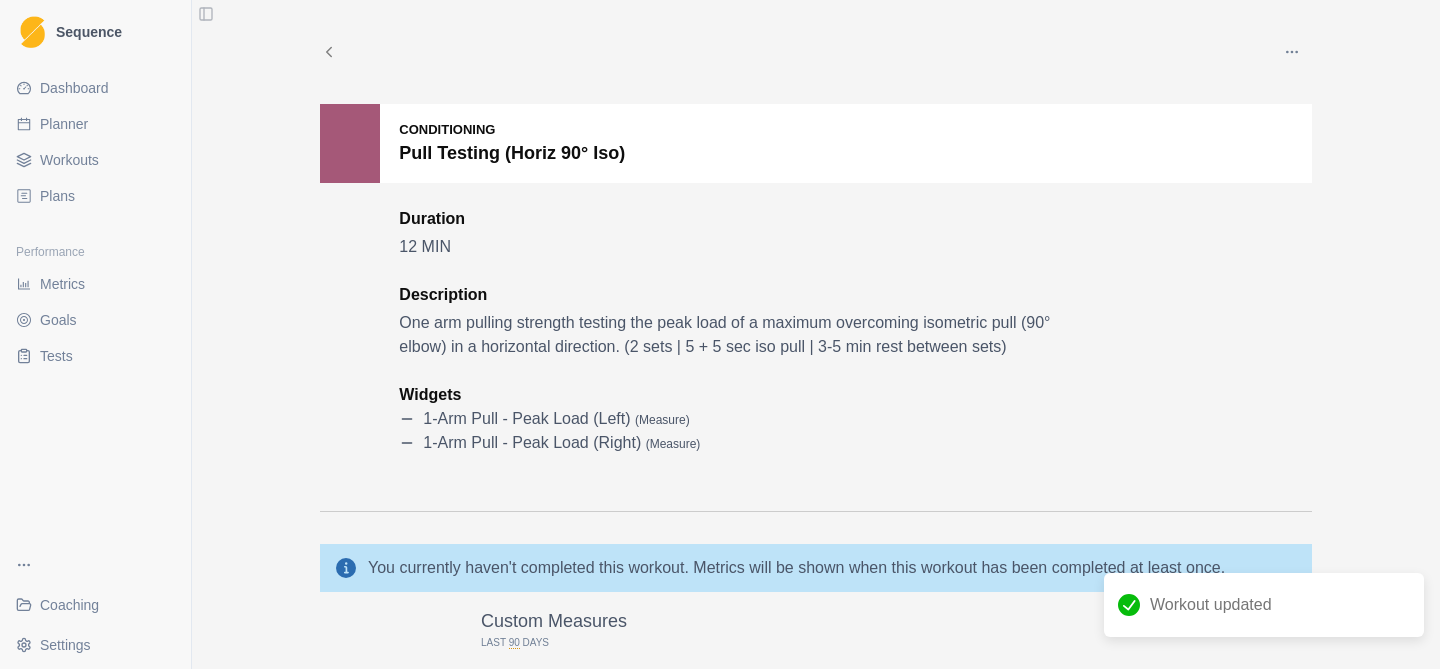 click on "Workouts" at bounding box center (69, 160) 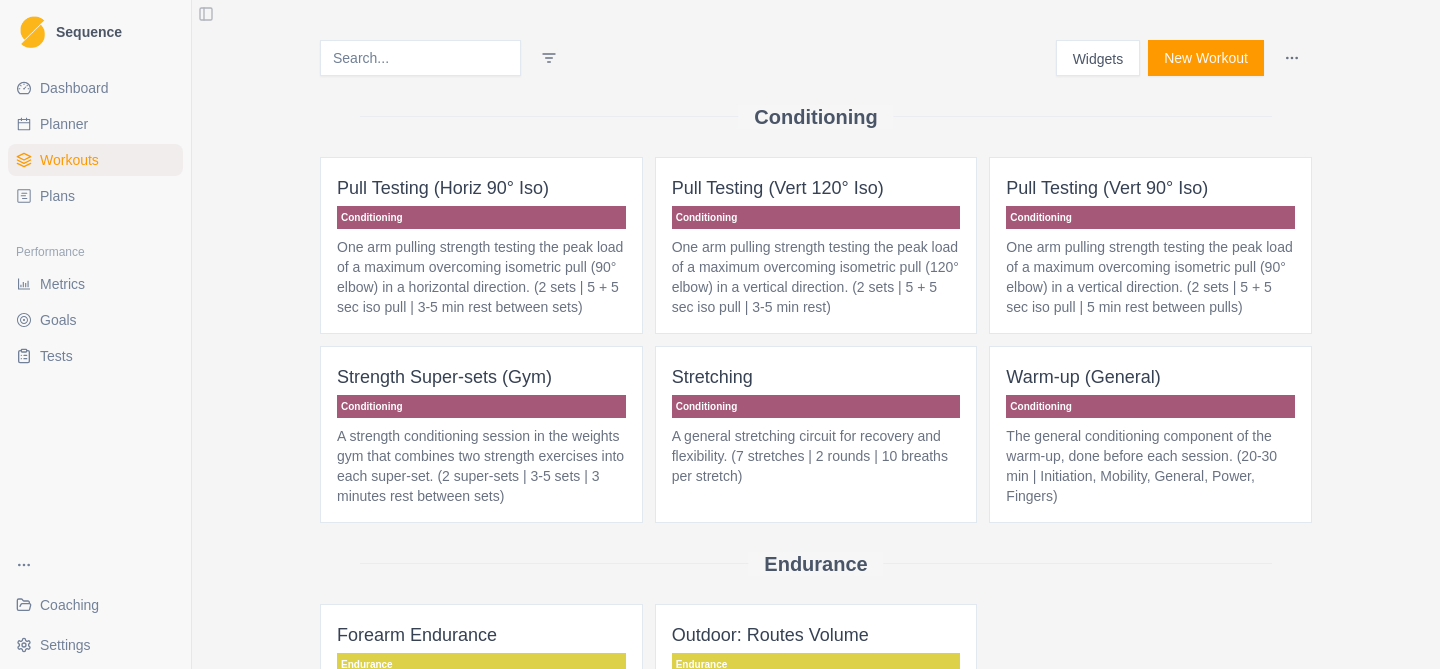 click on "Pull Testing (Vert 120° Iso) Conditioning One arm pulling strength testing the peak load of a maximum overcoming isometric pull (120° elbow) in a vertical direction. (2 sets | 5 + 5 sec iso pull | 3-5 min rest)" at bounding box center [816, 245] 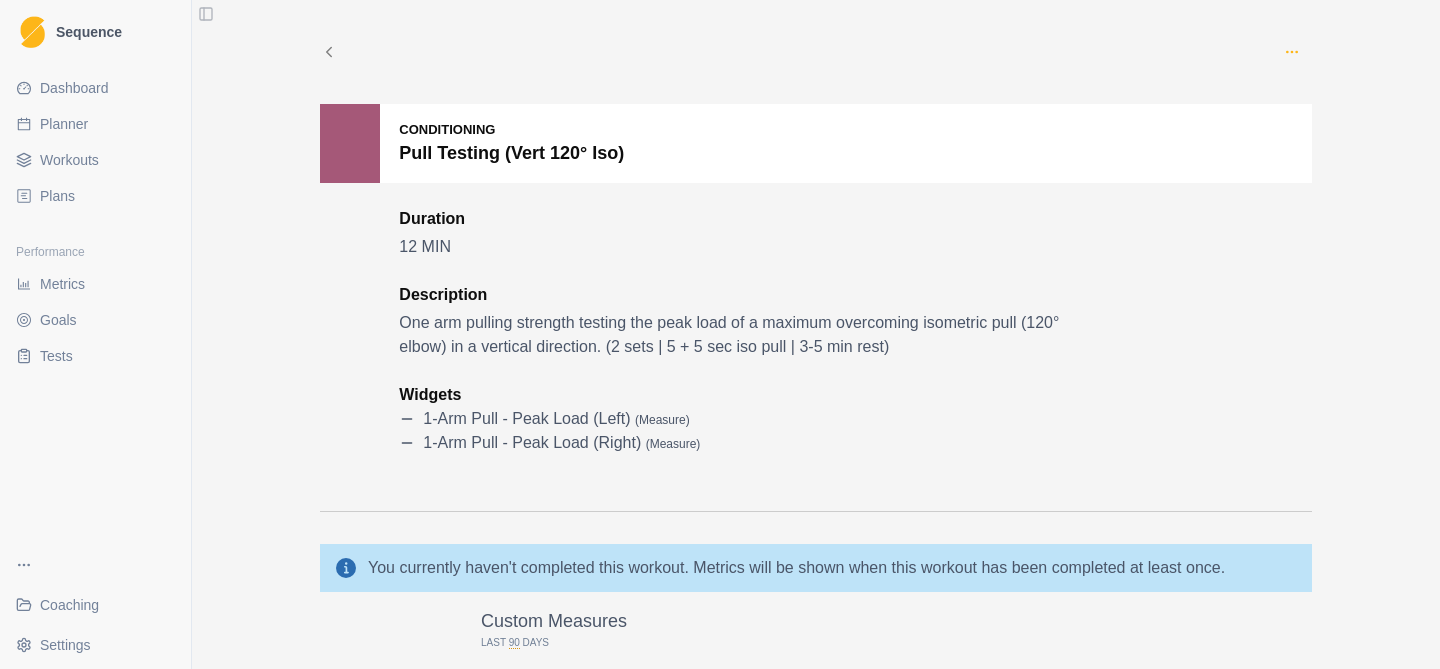 click 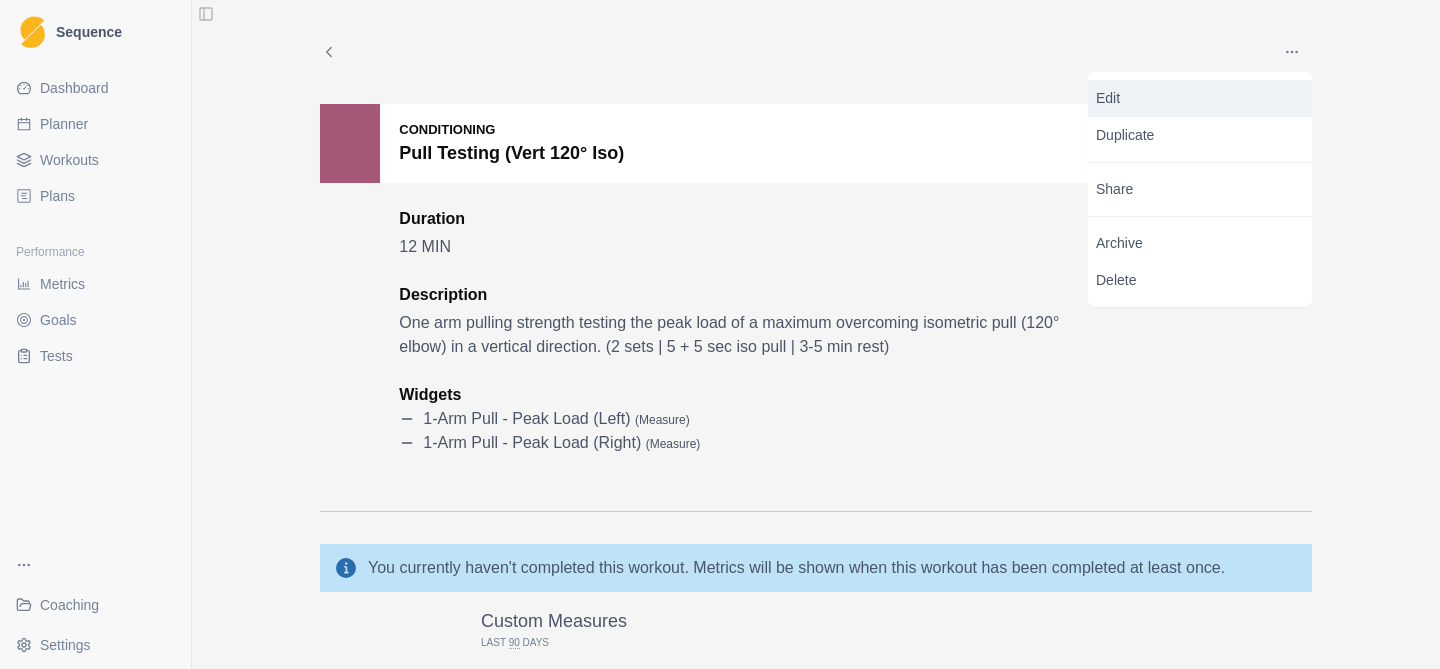 click on "Edit" at bounding box center [1200, 98] 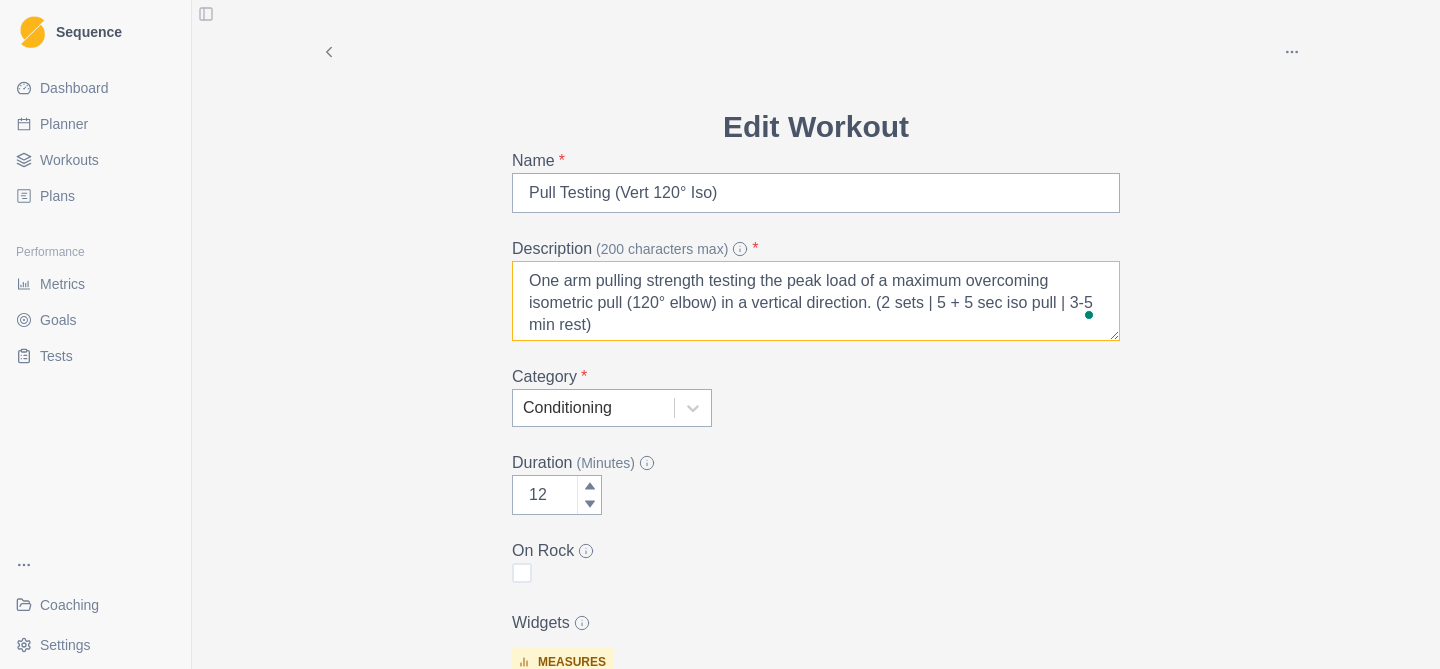 drag, startPoint x: 601, startPoint y: 326, endPoint x: 1082, endPoint y: 297, distance: 481.8734 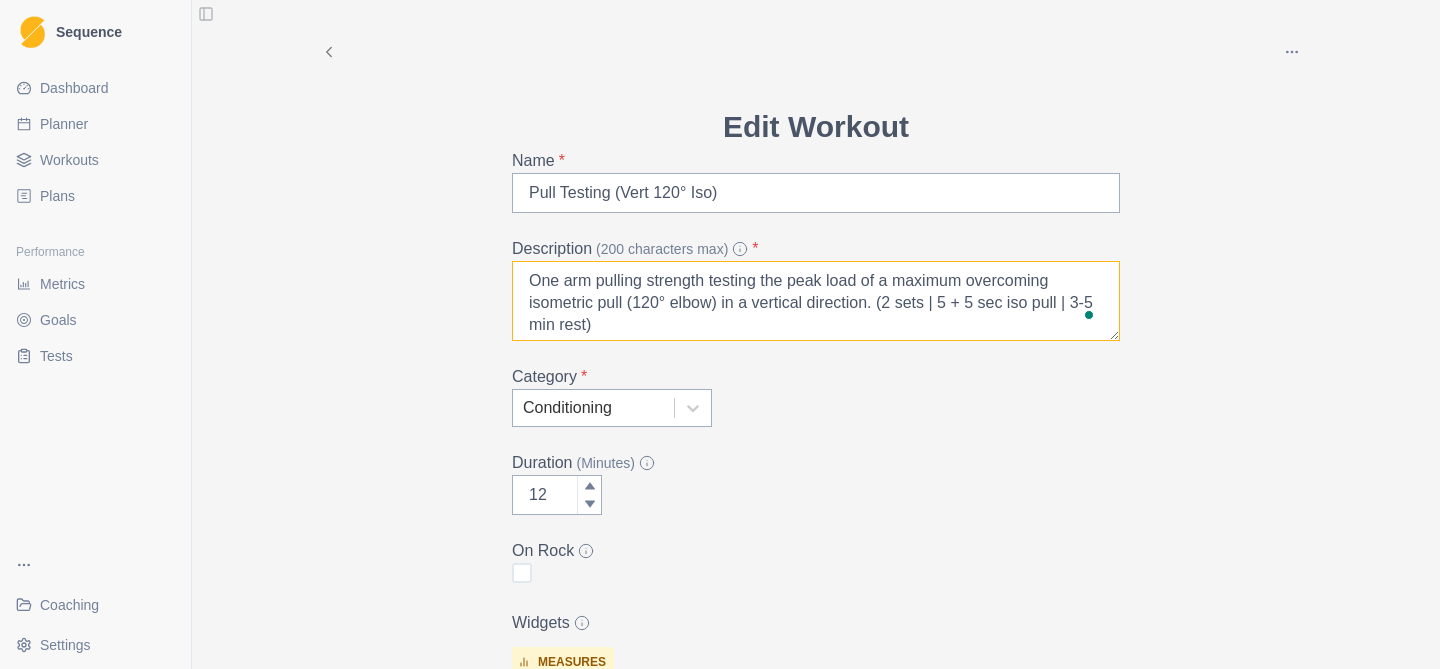 click on "One arm pulling strength testing the peak load of a maximum overcoming isometric pull (120° elbow) in a vertical direction. (2 sets | 5 + 5 sec iso pull | 3-5 min rest)" at bounding box center (816, 301) 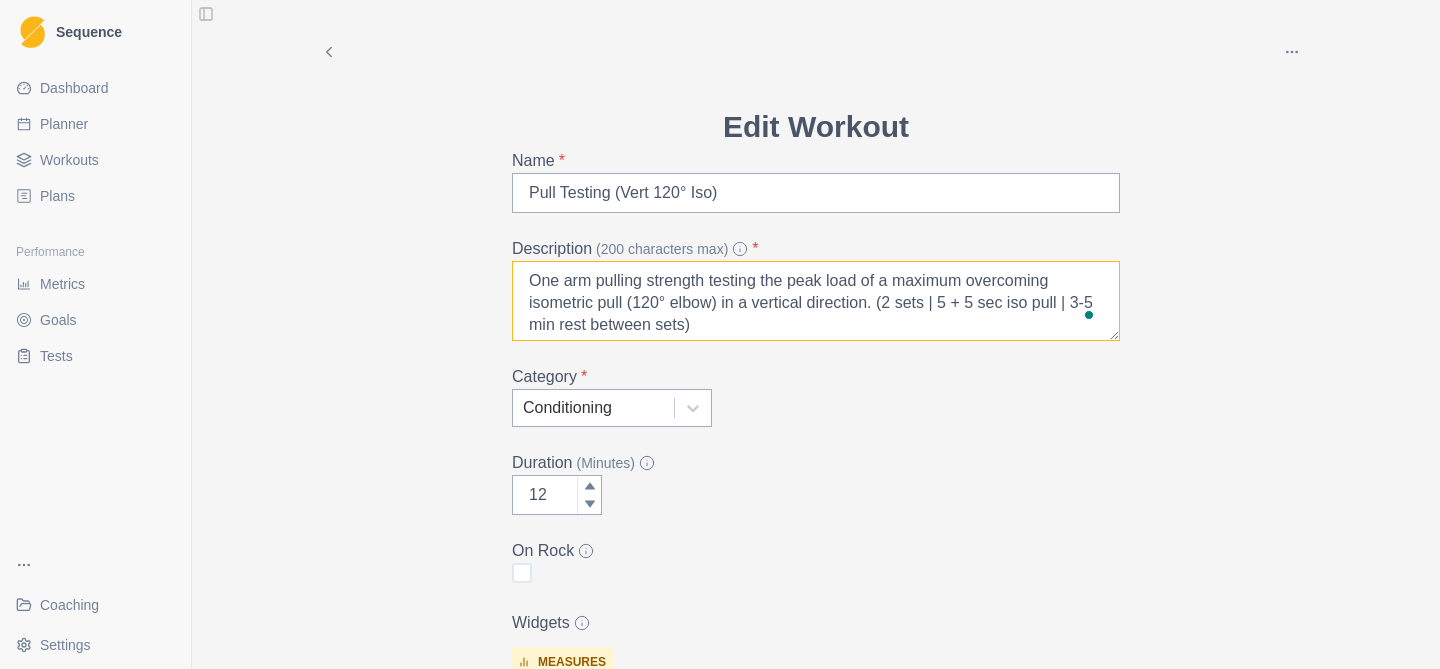 type on "One arm pulling strength testing the peak load of a maximum overcoming isometric pull (120° elbow) in a vertical direction. (2 sets | 5 + 5 sec iso pull | 3-5 min rest between sets)" 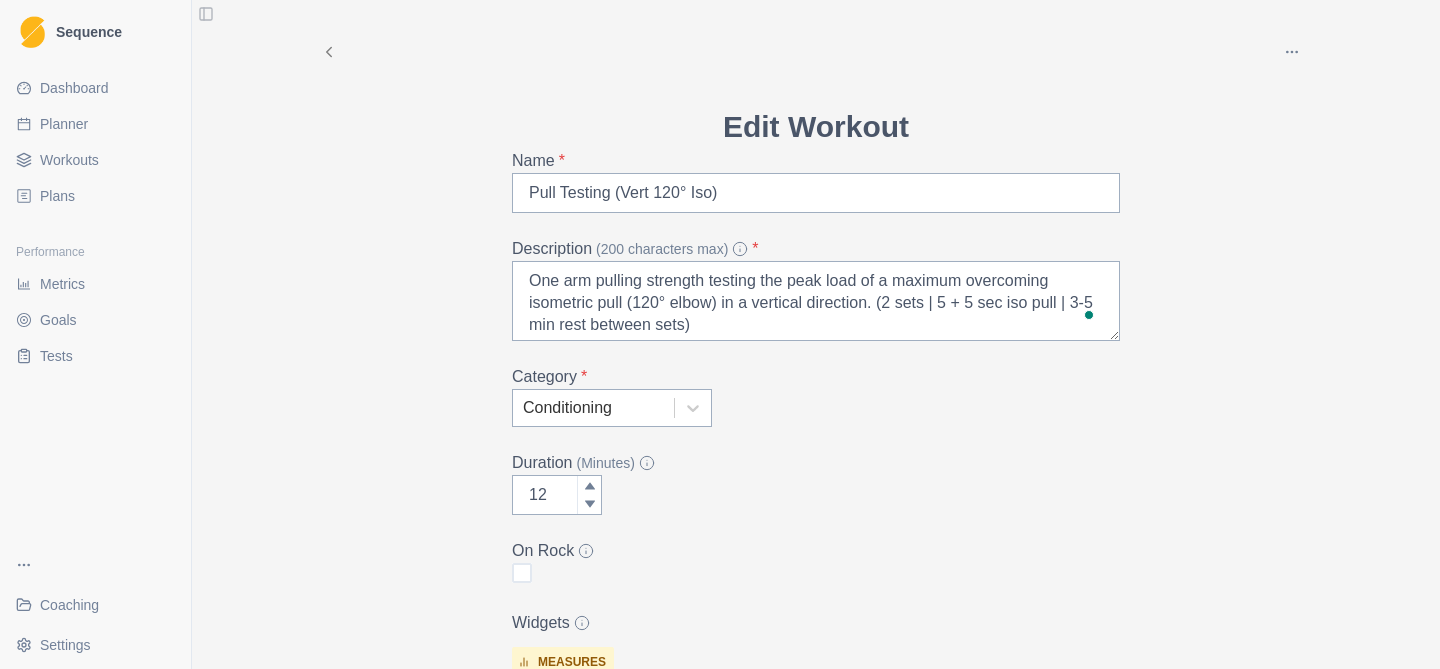 click on "Archive Delete Edit Workout Name * Pull Testing (Vert 120° Iso) Description   (200 characters max) * One arm pulling strength testing the peak load of a maximum overcoming isometric pull (120° elbow) in a vertical direction. (2 sets | 5 + 5 sec iso pull | 3-5 min rest between sets) Category * Conditioning Duration   (Minutes) 12 On Rock Widgets measures 1-Arm Pull - Peak Load (Left) 1-Arm Pull - Peak Load (Right) Add Widget Extra Details (detailed instructions, add videos, images, etc) Cancel Update" at bounding box center [816, 481] 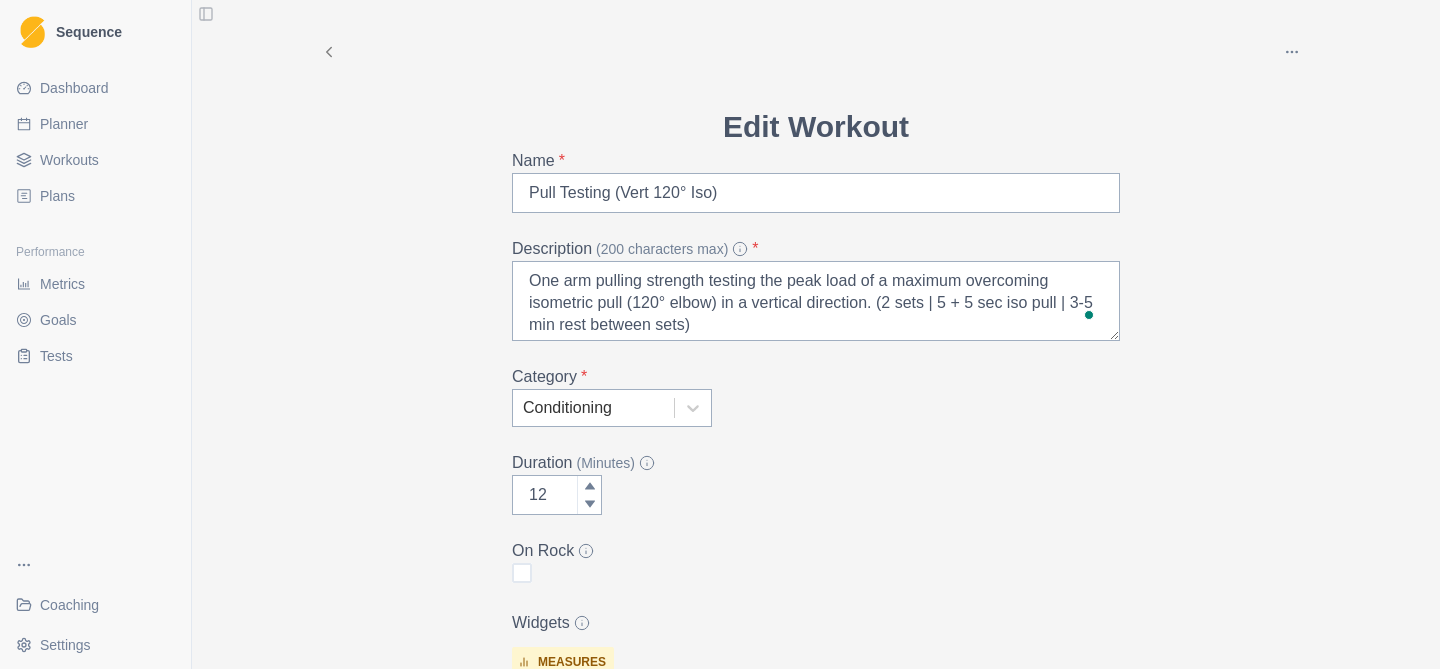 scroll, scrollTop: 406, scrollLeft: 0, axis: vertical 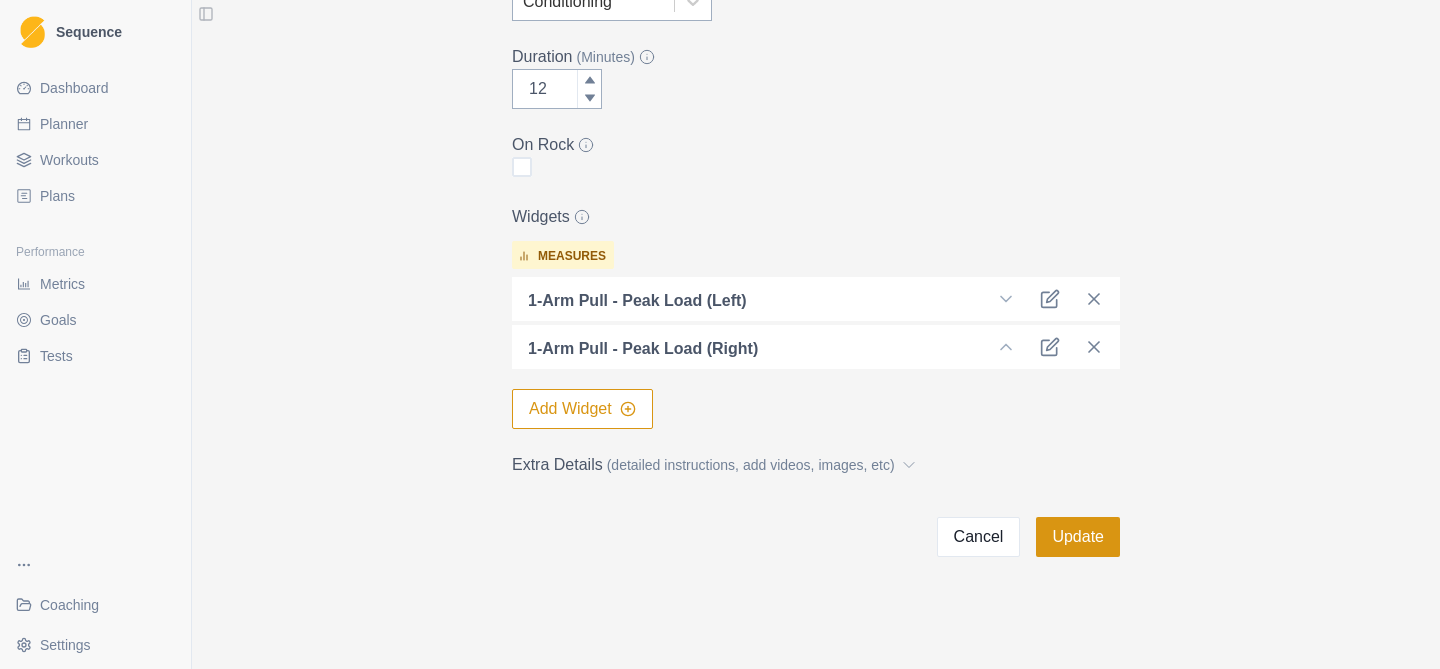 click on "Update" at bounding box center [1078, 537] 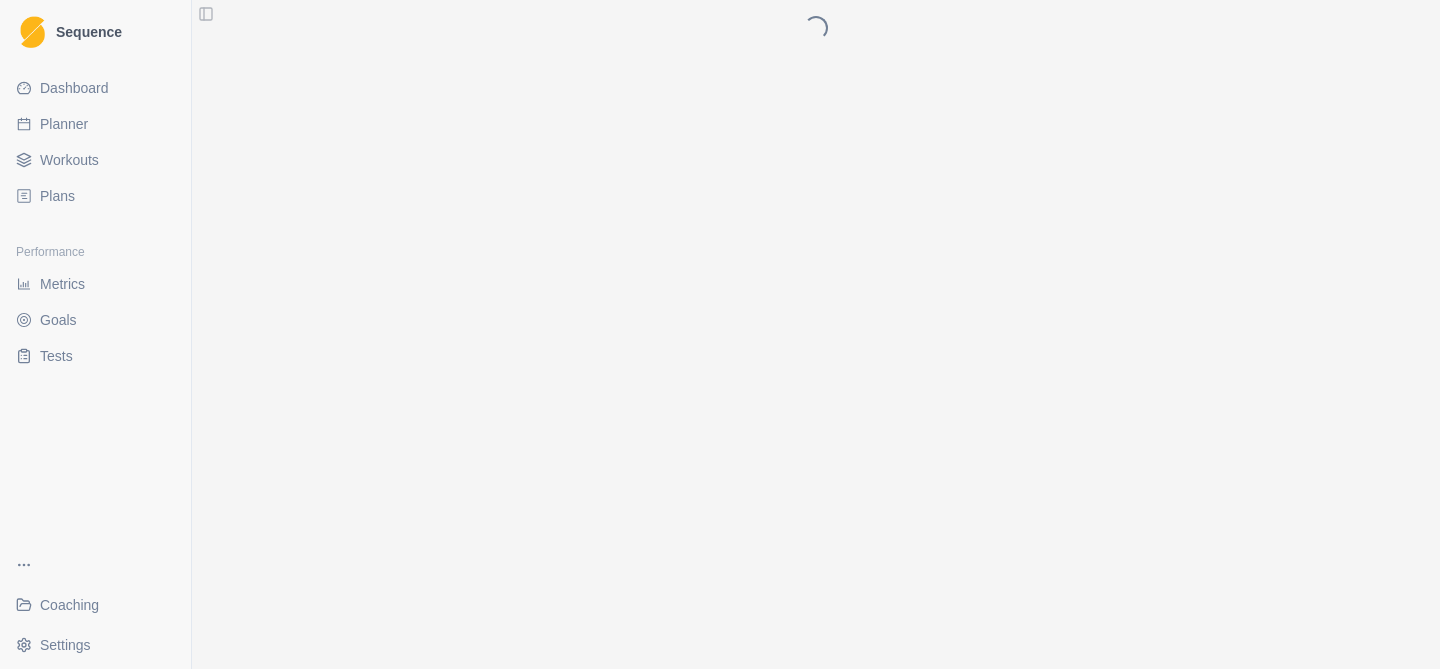 scroll, scrollTop: 0, scrollLeft: 0, axis: both 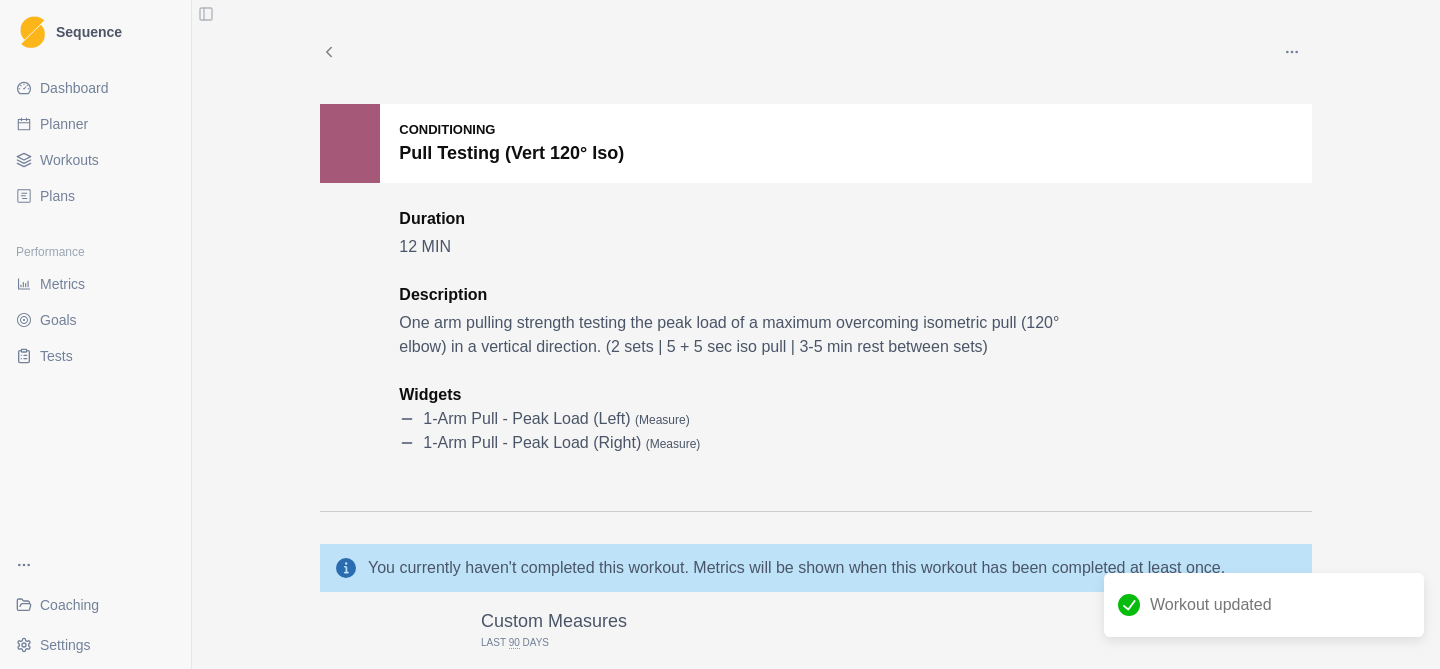 click on "Workouts" at bounding box center [69, 160] 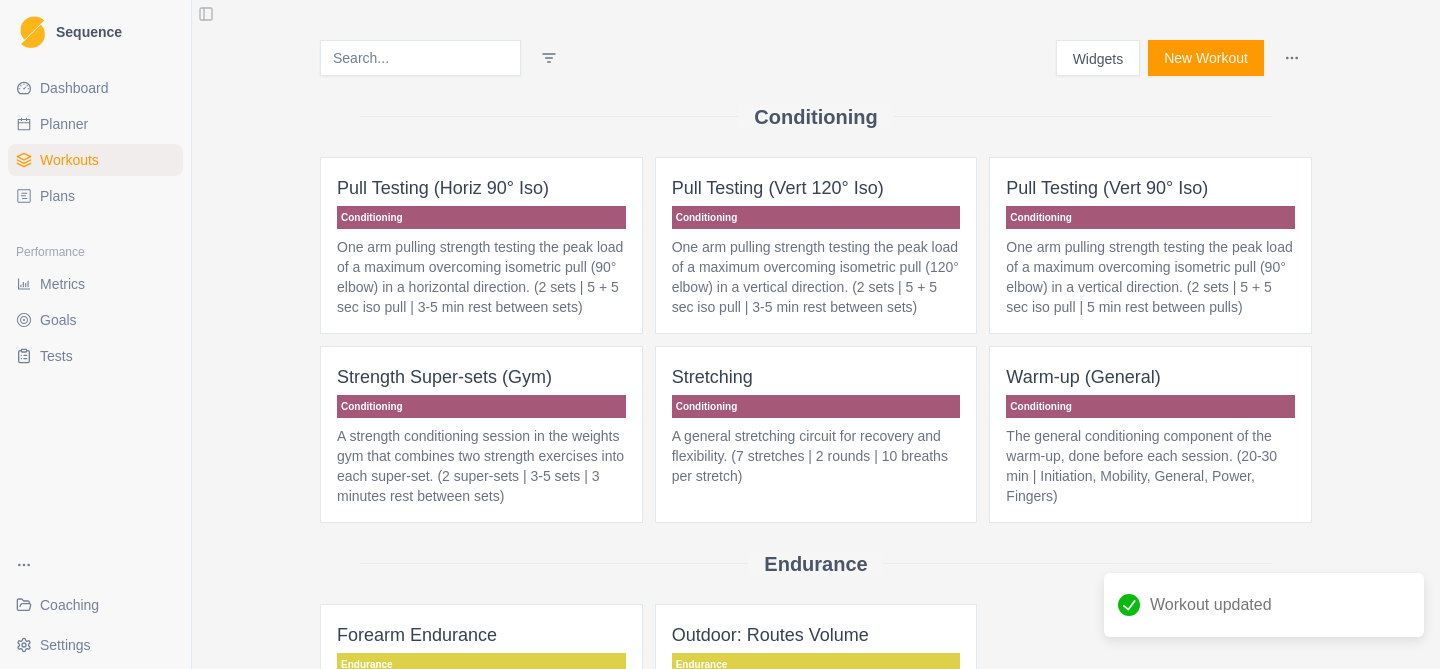 click on "One arm pulling strength testing the peak load of a maximum overcoming isometric pull (90° elbow) in a vertical direction. (2 sets | 5 + 5 sec iso pull | 5 min rest between pulls)" at bounding box center (1150, 277) 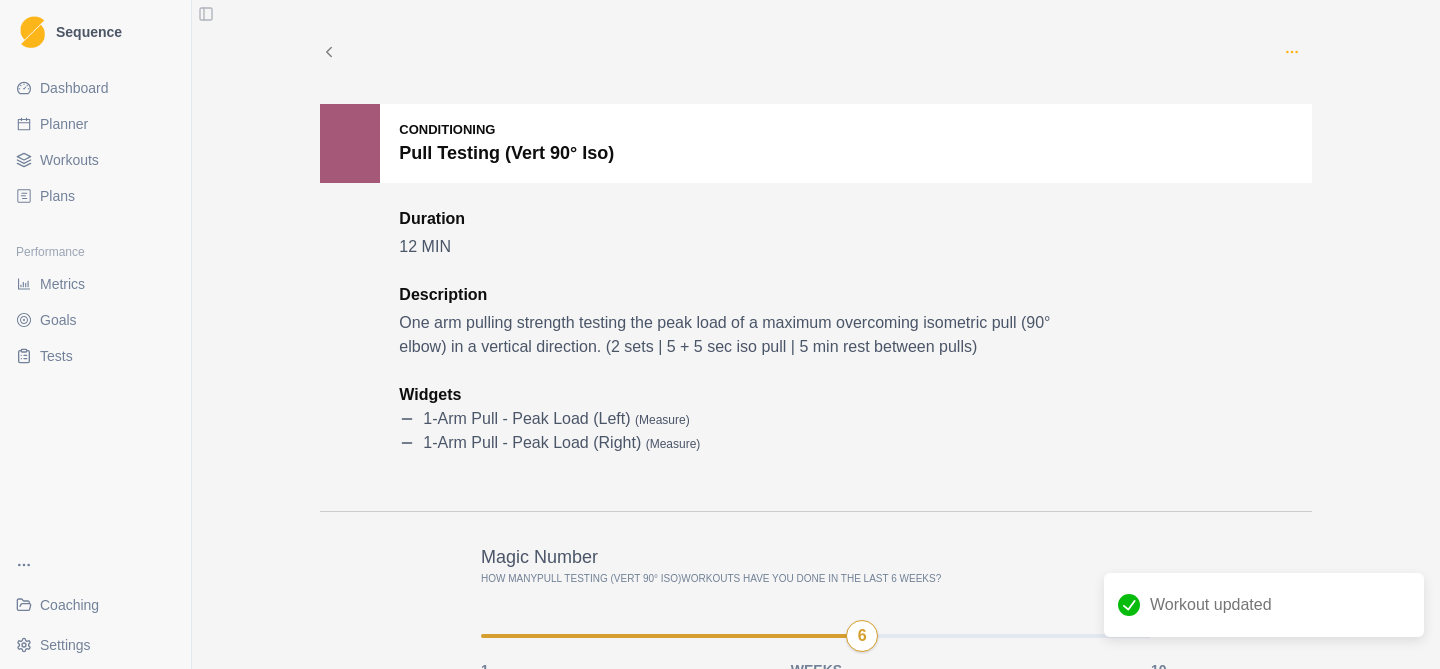 click 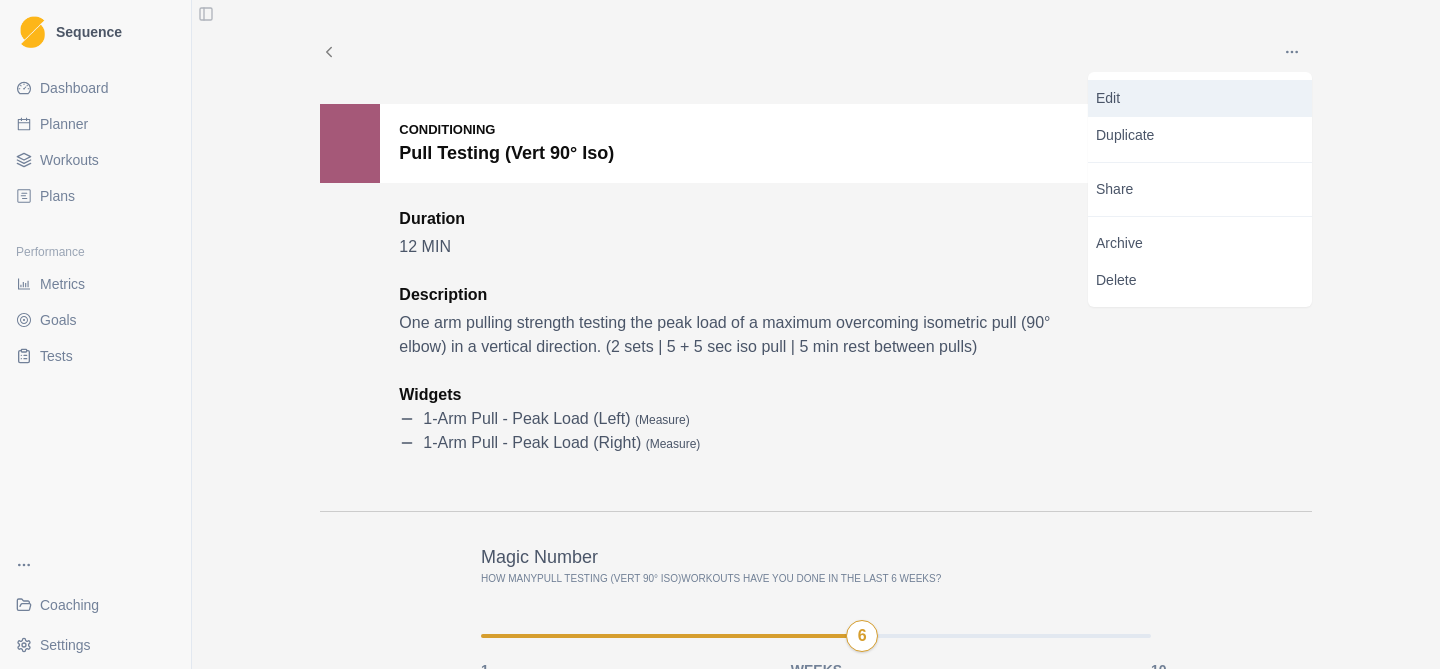 click on "Edit" at bounding box center (1200, 98) 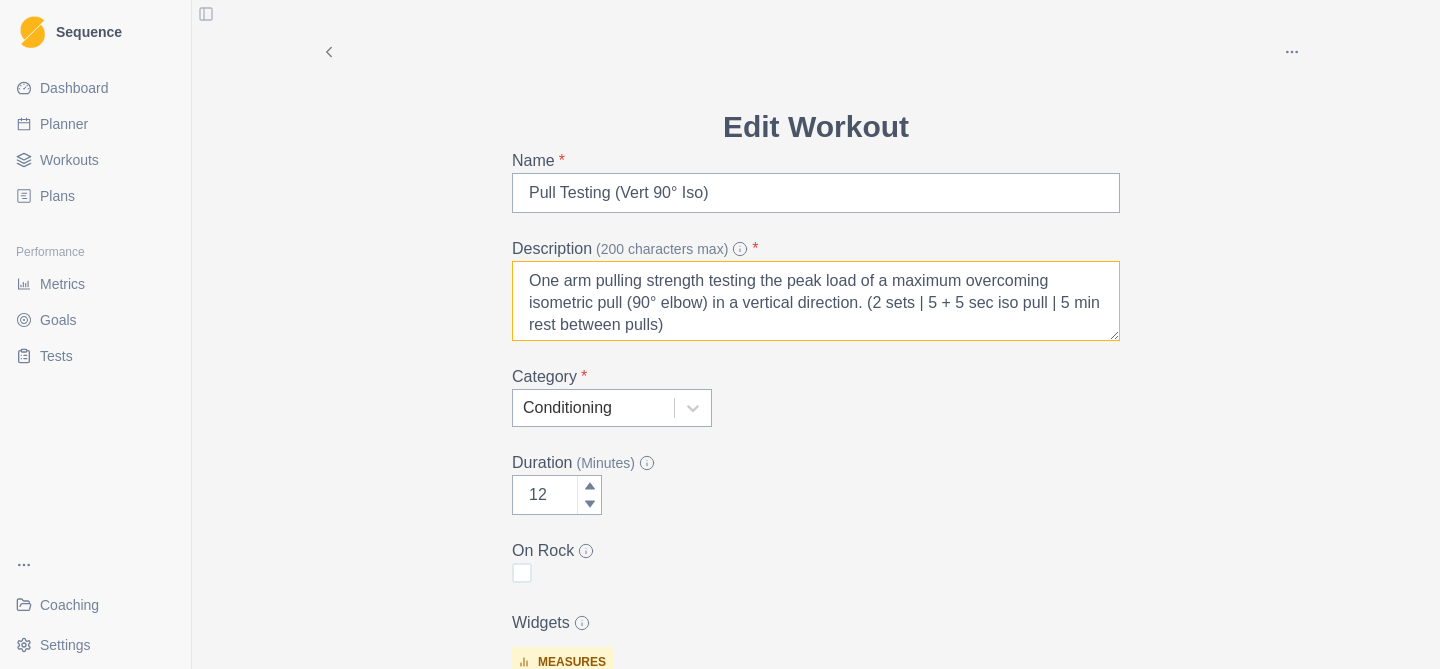click on "One arm pulling strength testing the peak load of a maximum overcoming isometric pull (90° elbow) in a vertical direction. (2 sets | 5 + 5 sec iso pull | 5 min rest between pulls)" at bounding box center (816, 301) 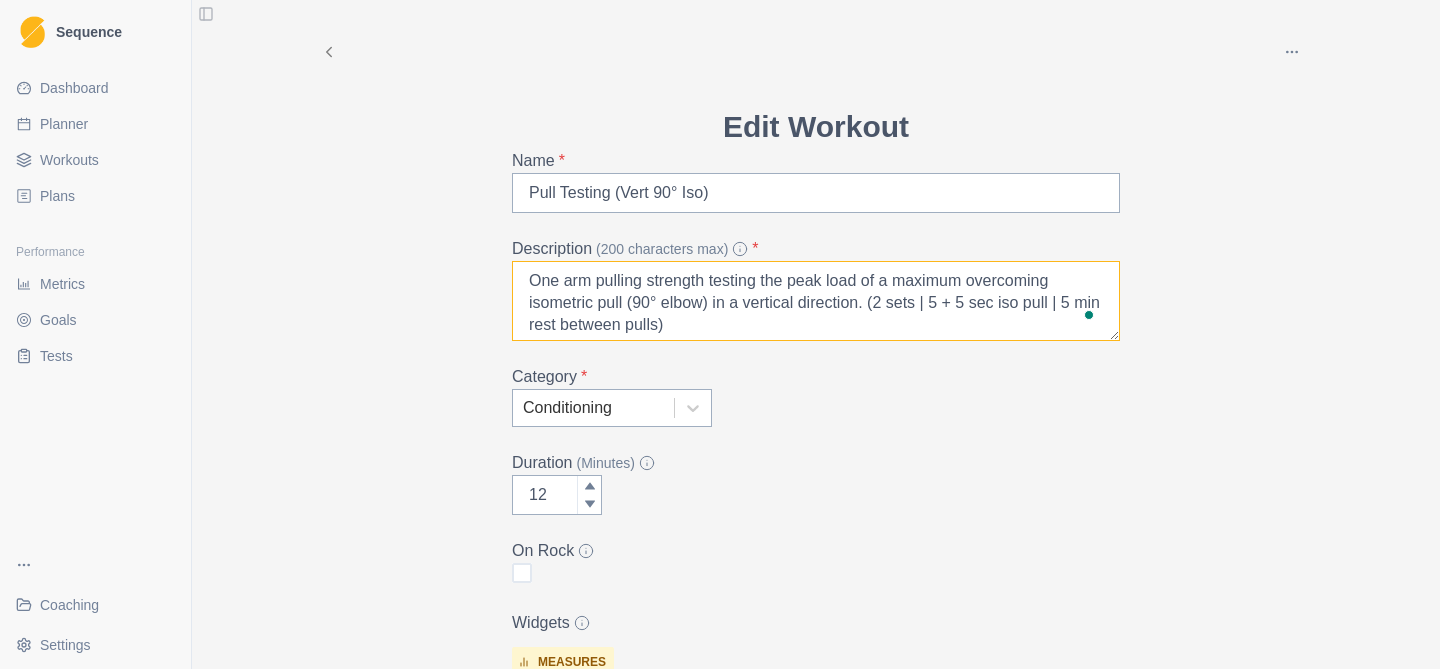 drag, startPoint x: 690, startPoint y: 330, endPoint x: 1075, endPoint y: 299, distance: 386.24603 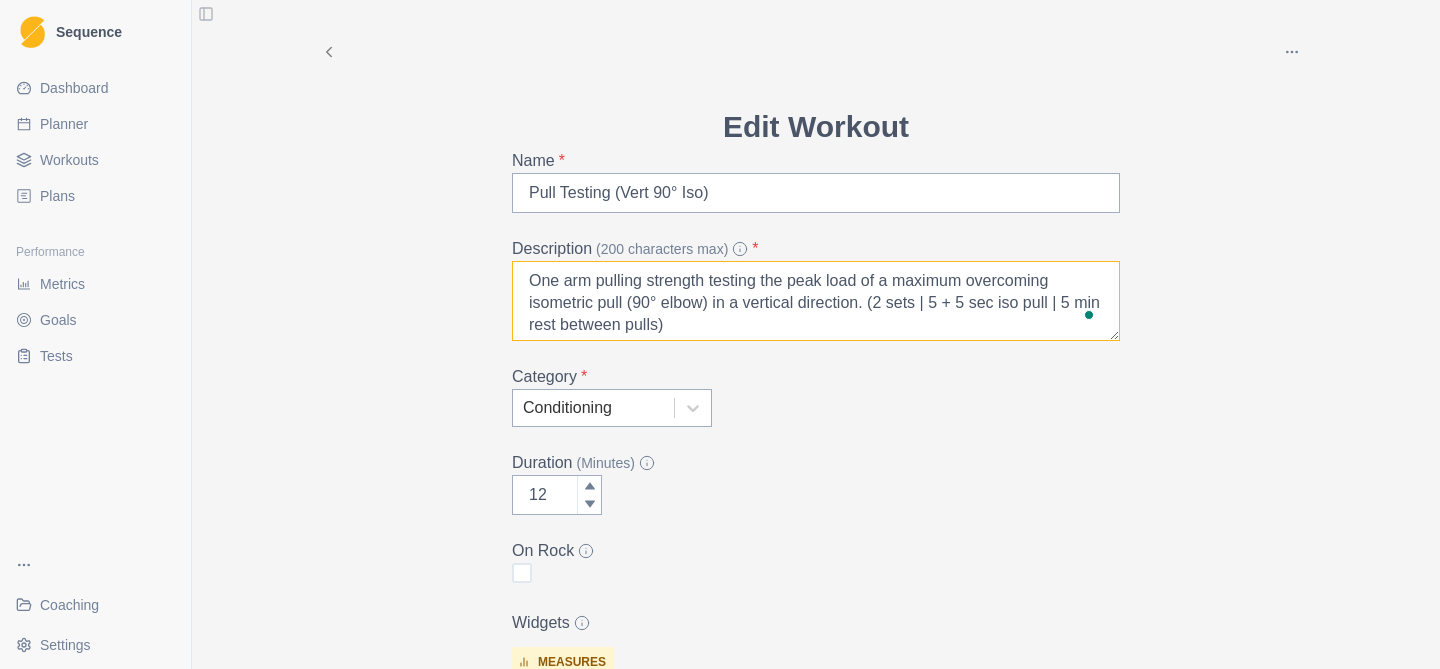 click on "One arm pulling strength testing the peak load of a maximum overcoming isometric pull (90° elbow) in a vertical direction. (2 sets | 5 + 5 sec iso pull | 5 min rest between pulls)" at bounding box center [816, 301] 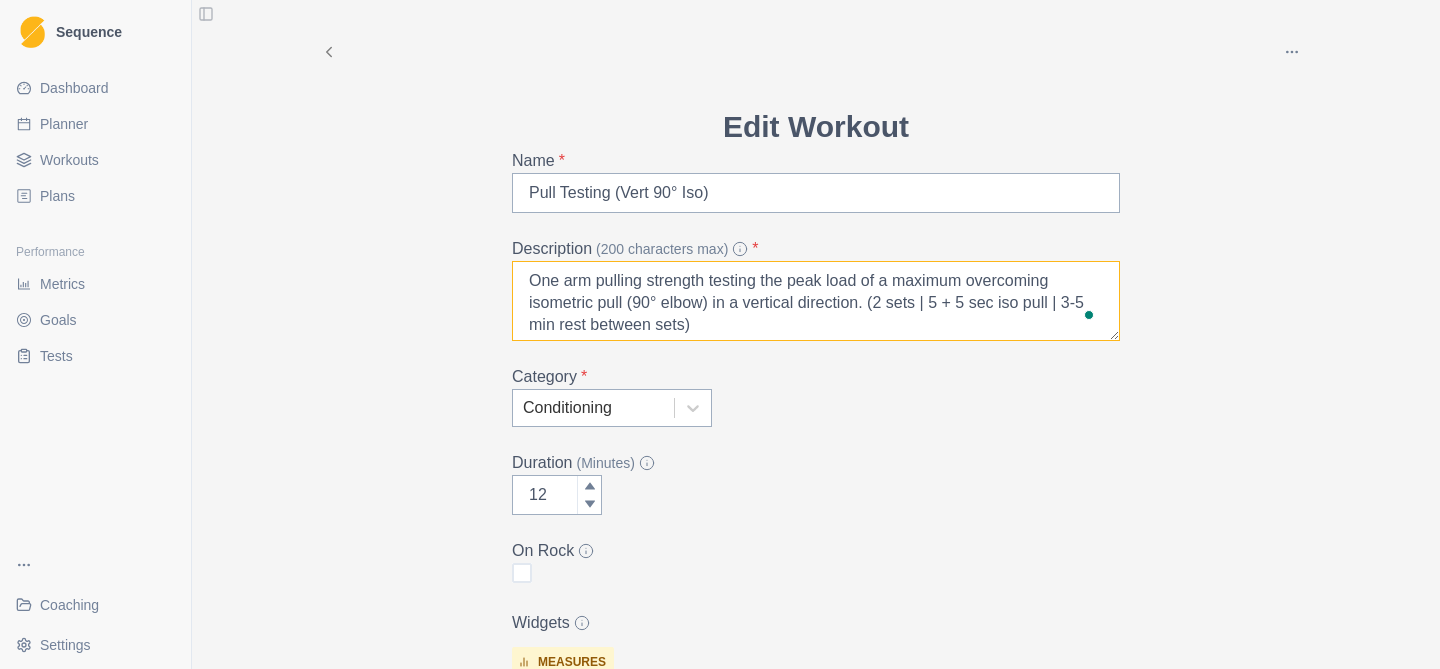 type on "One arm pulling strength testing the peak load of a maximum overcoming isometric pull (90° elbow) in a vertical direction. (2 sets | 5 + 5 sec iso pull | 3-5 min rest between sets)" 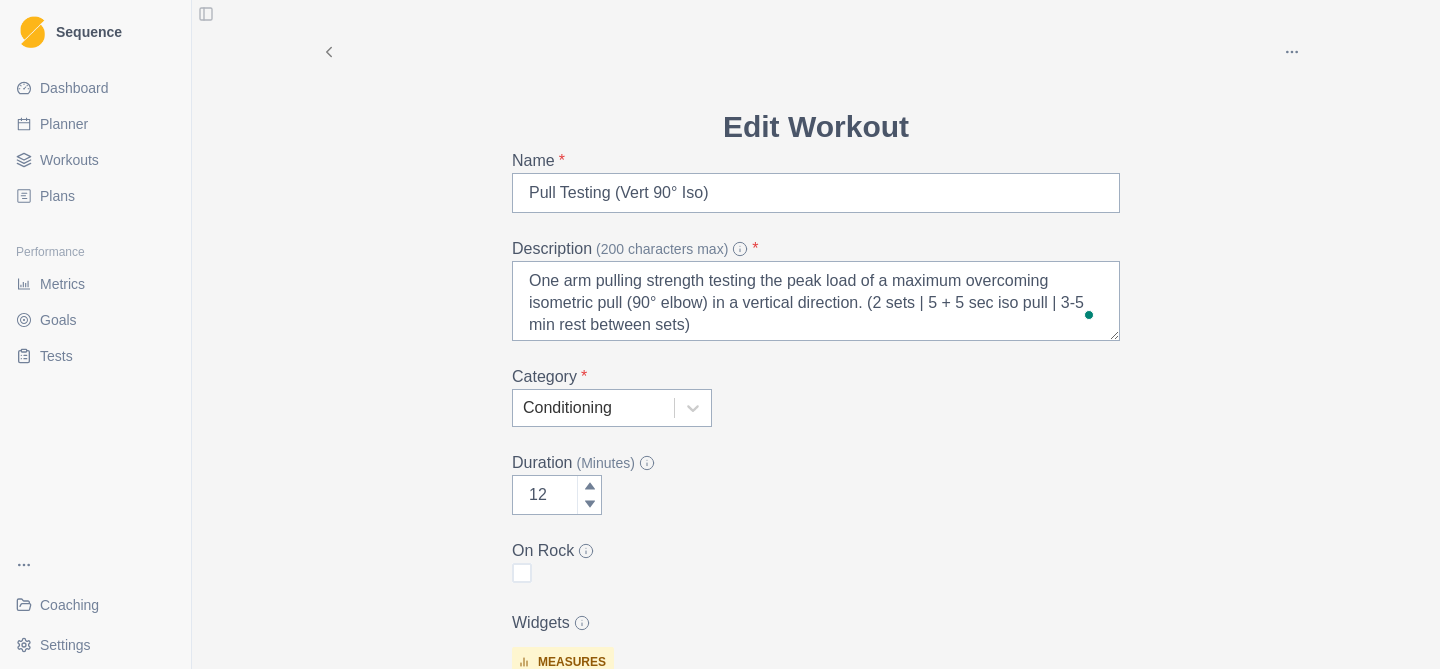 click on "Archive Delete Edit Workout Name * Pull Testing (Vert 90° Iso) Description   (200 characters max) * One arm pulling strength testing the peak load of a maximum overcoming isometric pull (90° elbow) in a vertical direction. (2 sets | 5 + 5 sec iso pull | 3-5 min rest between sets) Category * Conditioning Duration   (Minutes) 12 On Rock Widgets measures 1-Arm Pull - Peak Load (Left) 1-Arm Pull - Peak Load (Right) Add Widget Extra Details (detailed instructions, add videos, images, etc) Cancel Update" at bounding box center [816, 481] 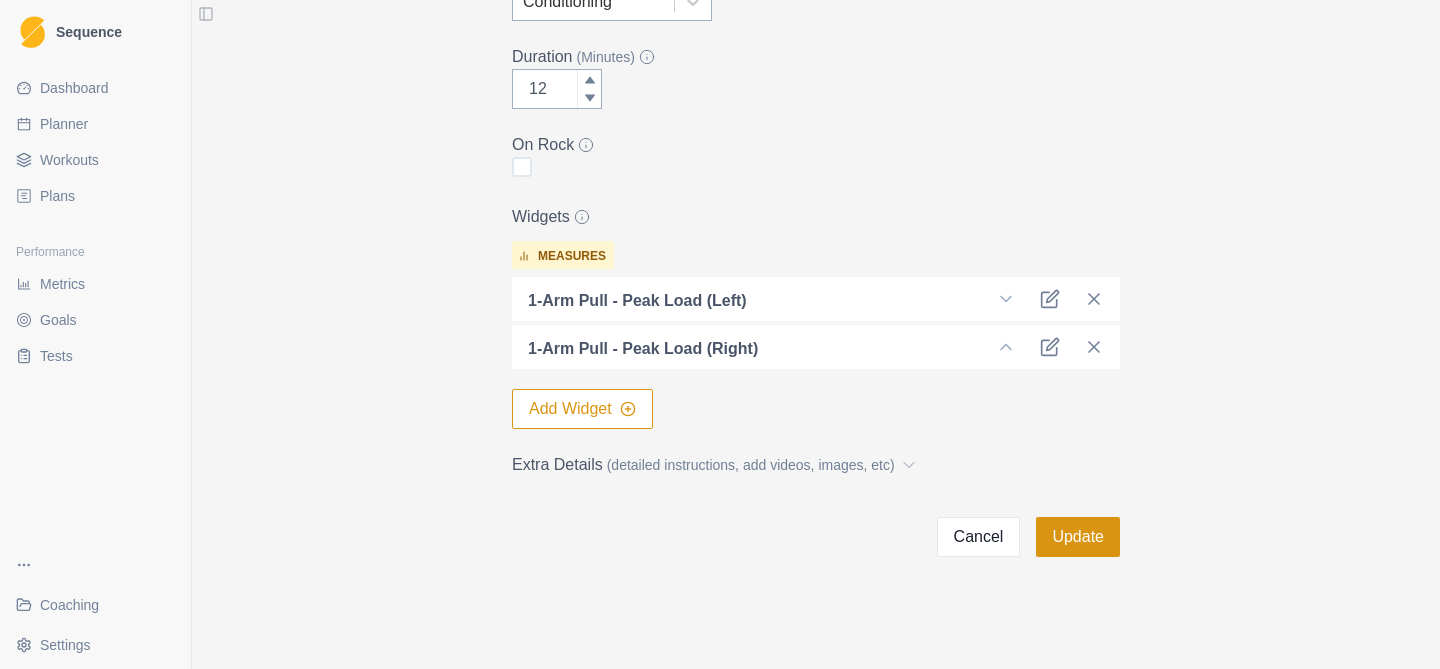 click on "Update" at bounding box center [1078, 537] 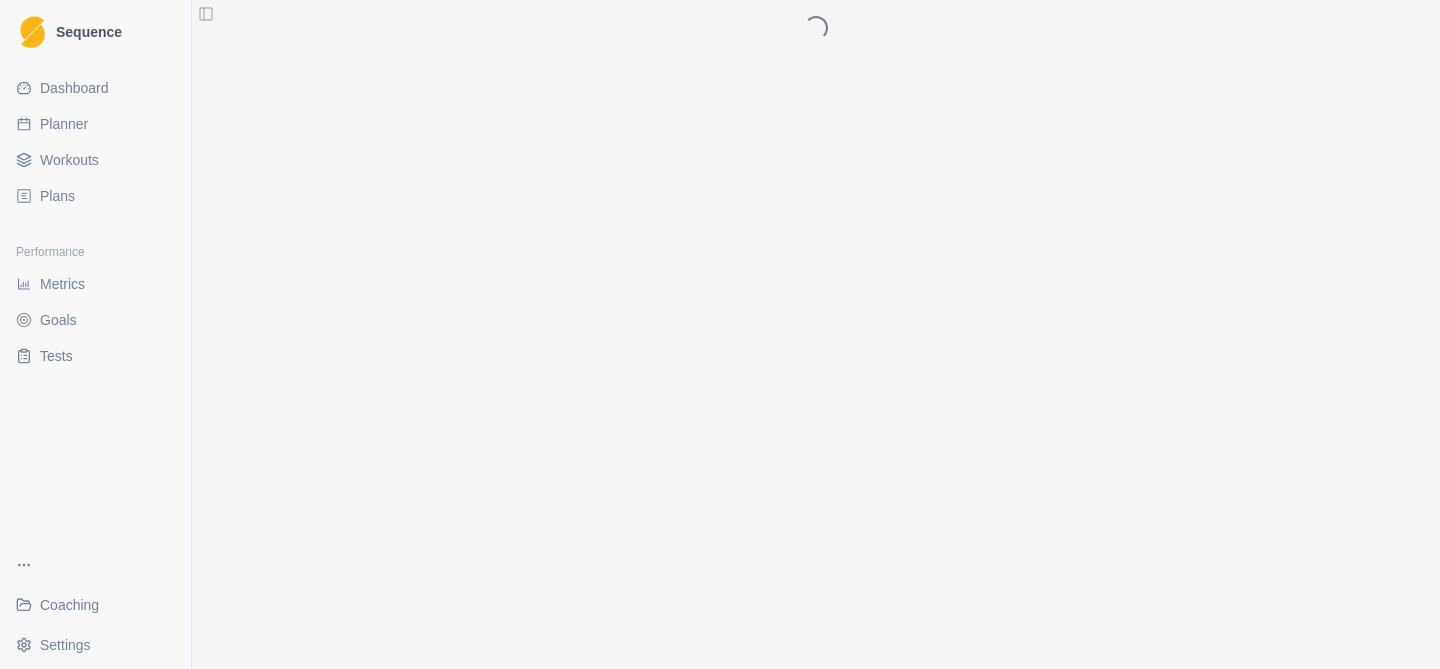 scroll, scrollTop: 0, scrollLeft: 0, axis: both 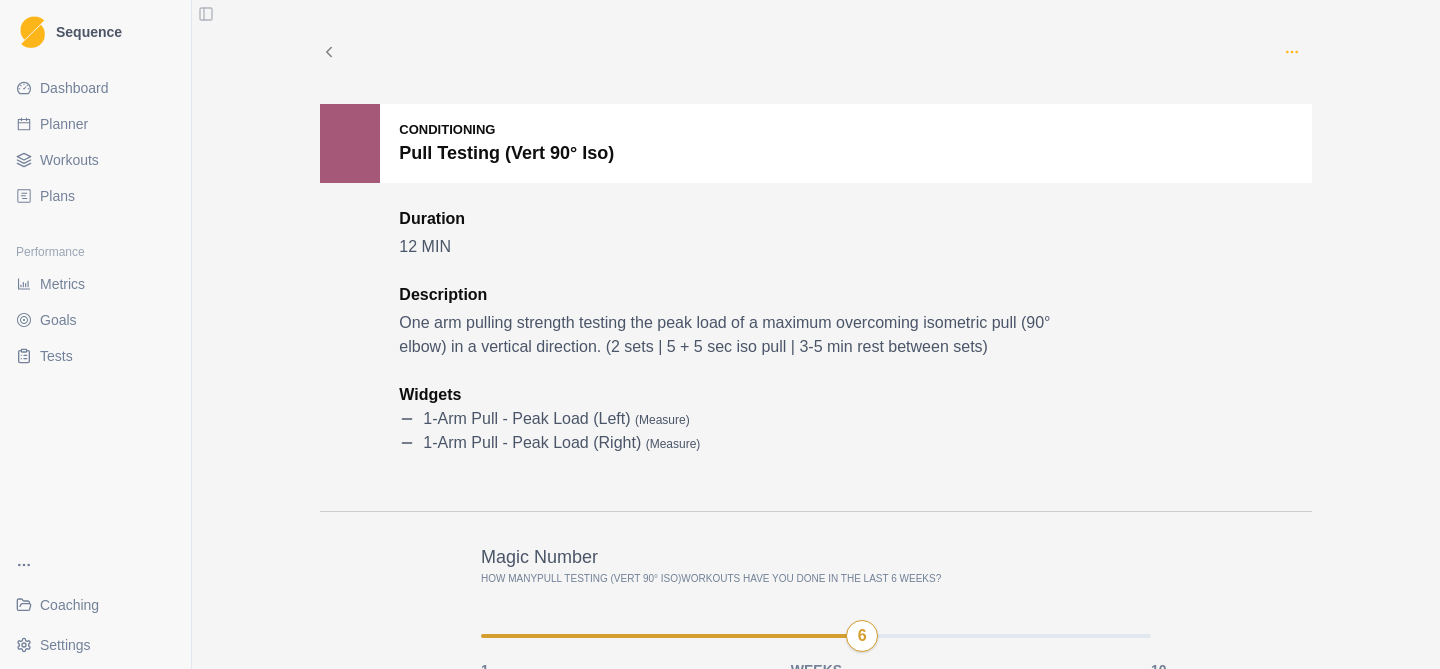 click 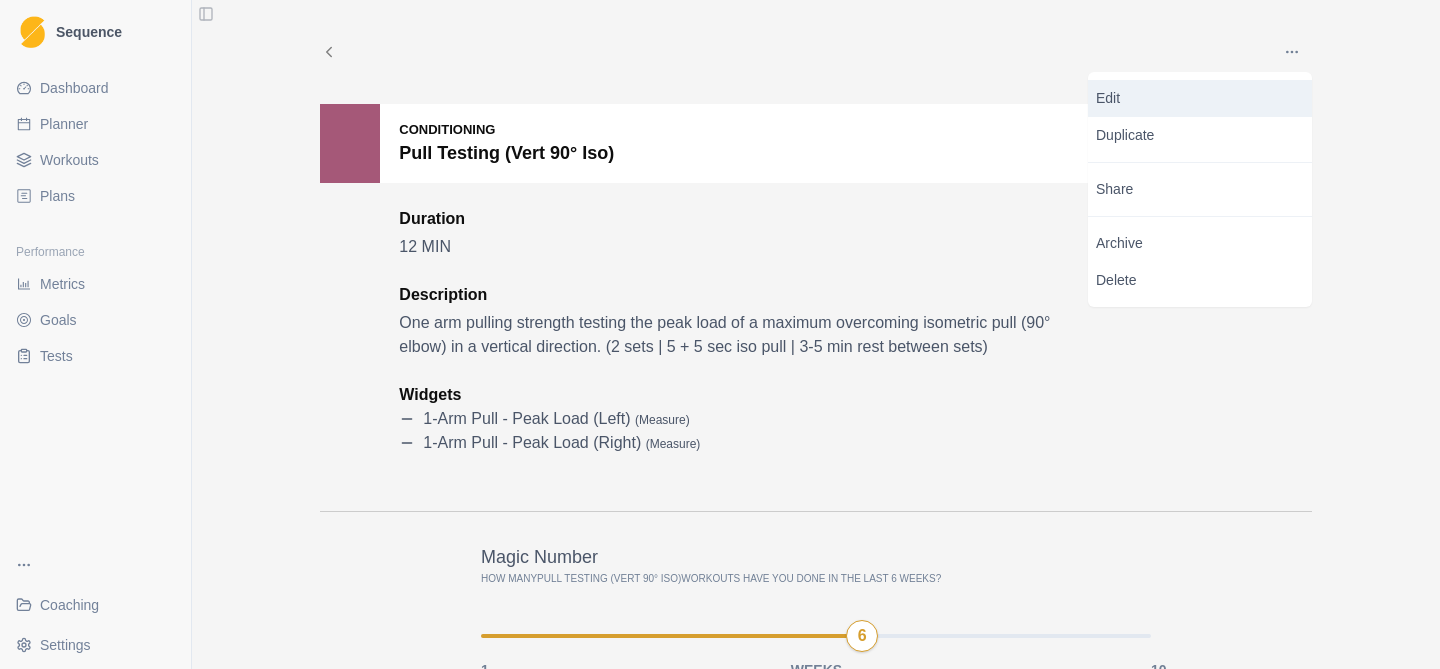 click on "Edit" at bounding box center [1200, 98] 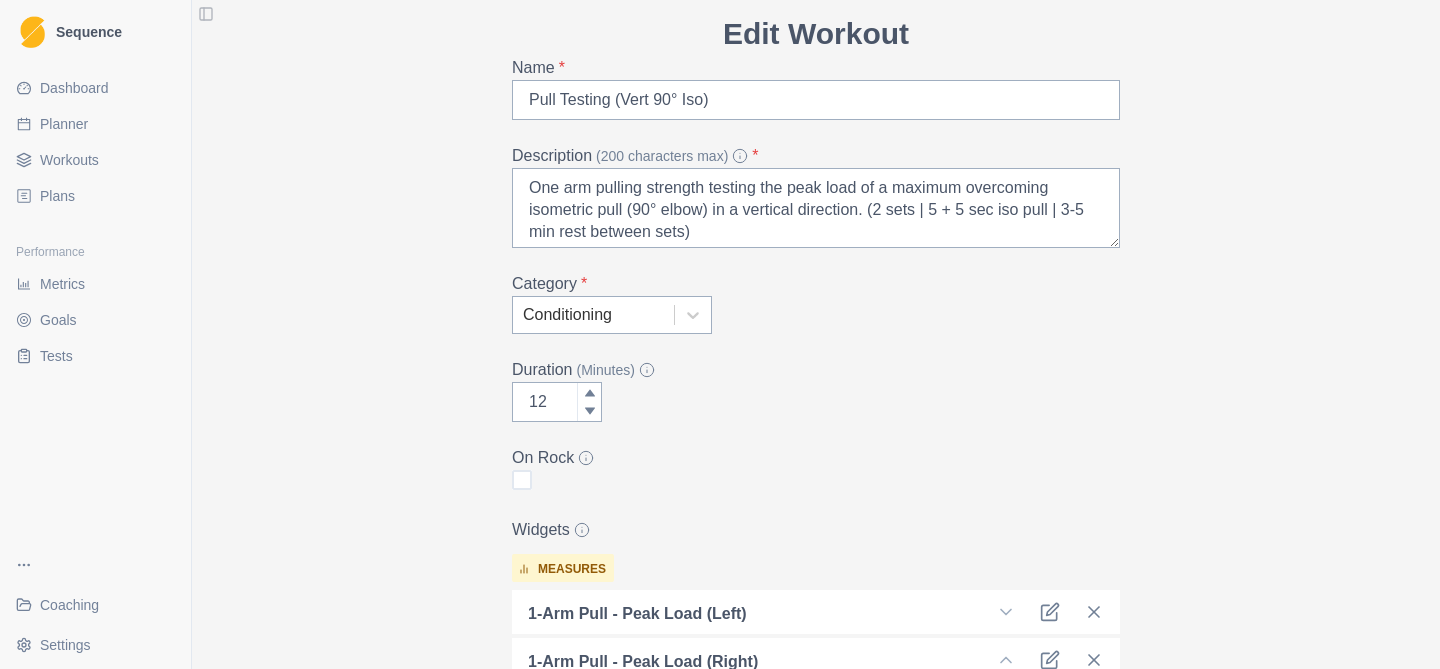 scroll, scrollTop: 119, scrollLeft: 0, axis: vertical 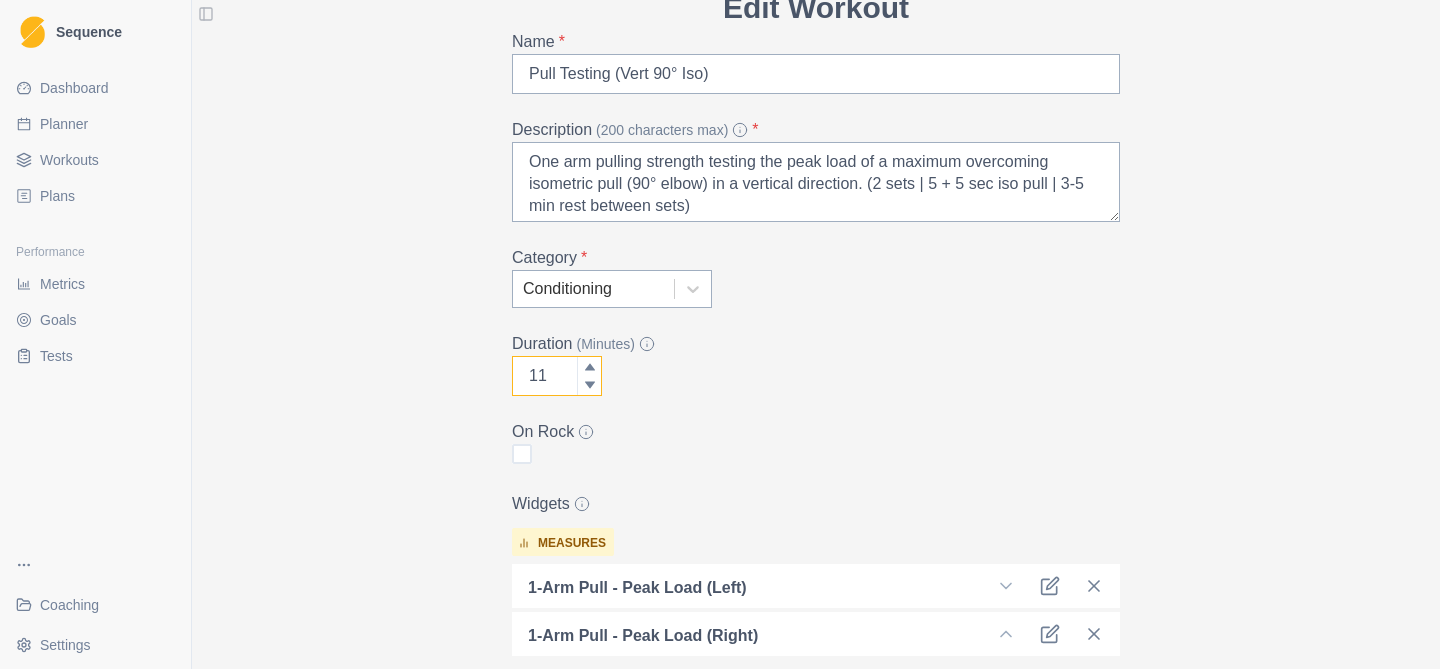 click 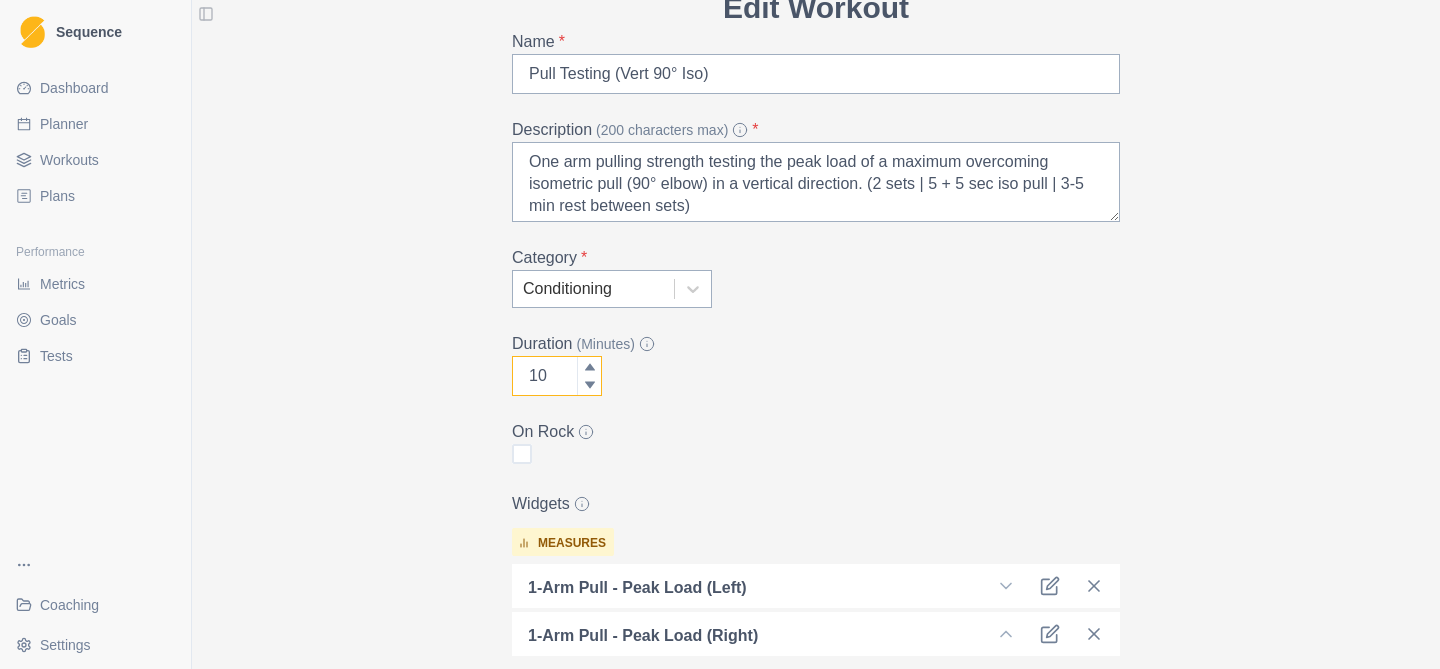 click 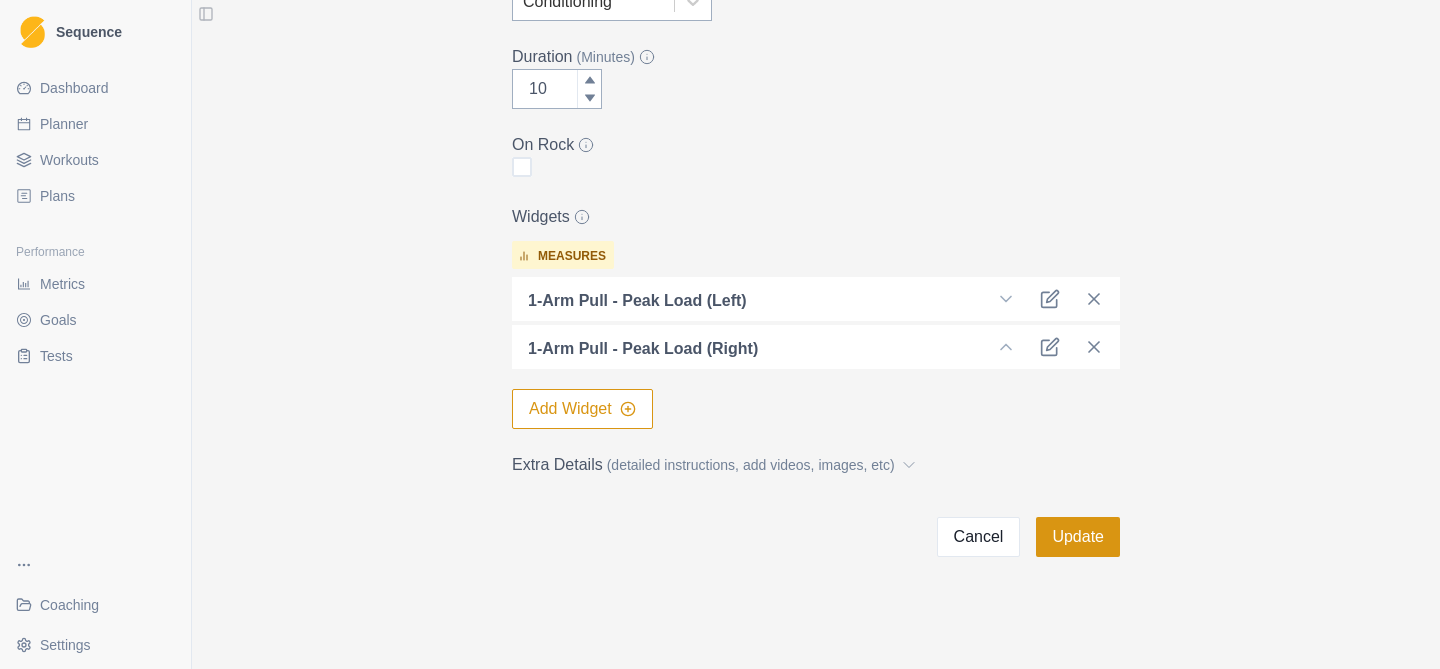 click on "Update" at bounding box center [1078, 537] 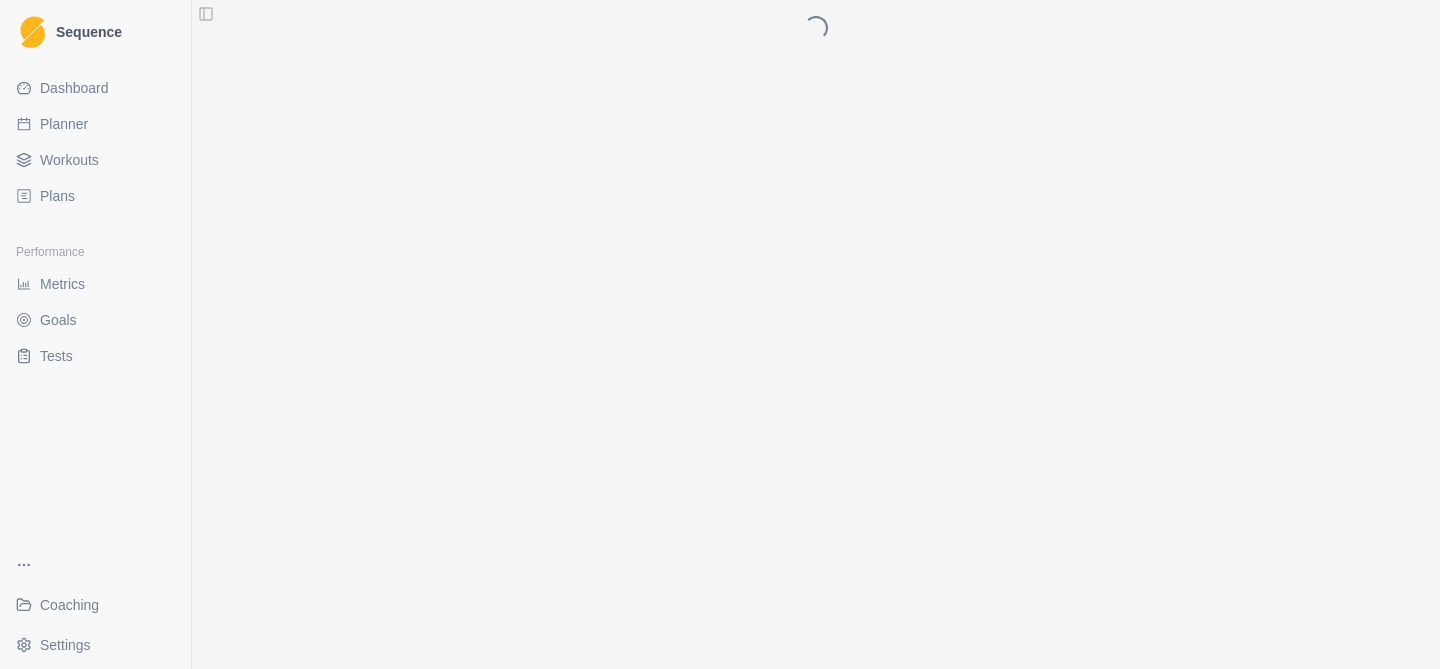 scroll, scrollTop: 0, scrollLeft: 0, axis: both 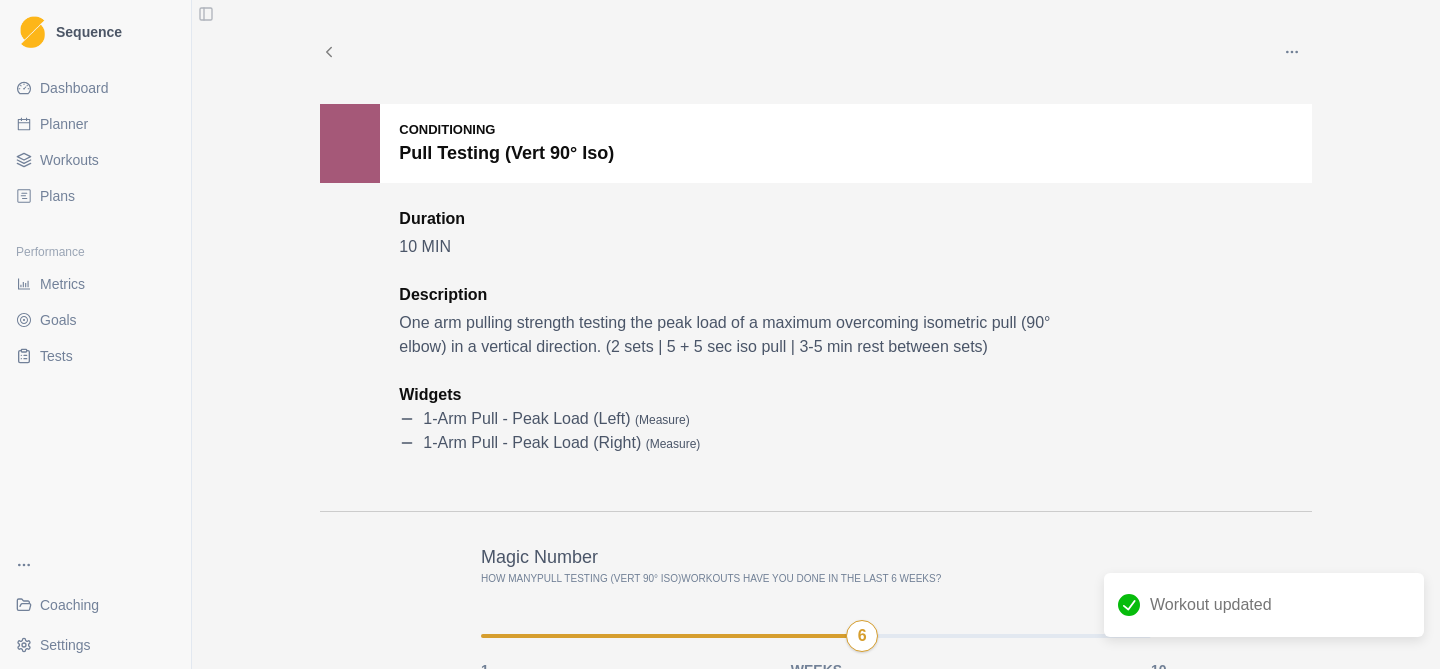 click on "Workouts" at bounding box center (69, 160) 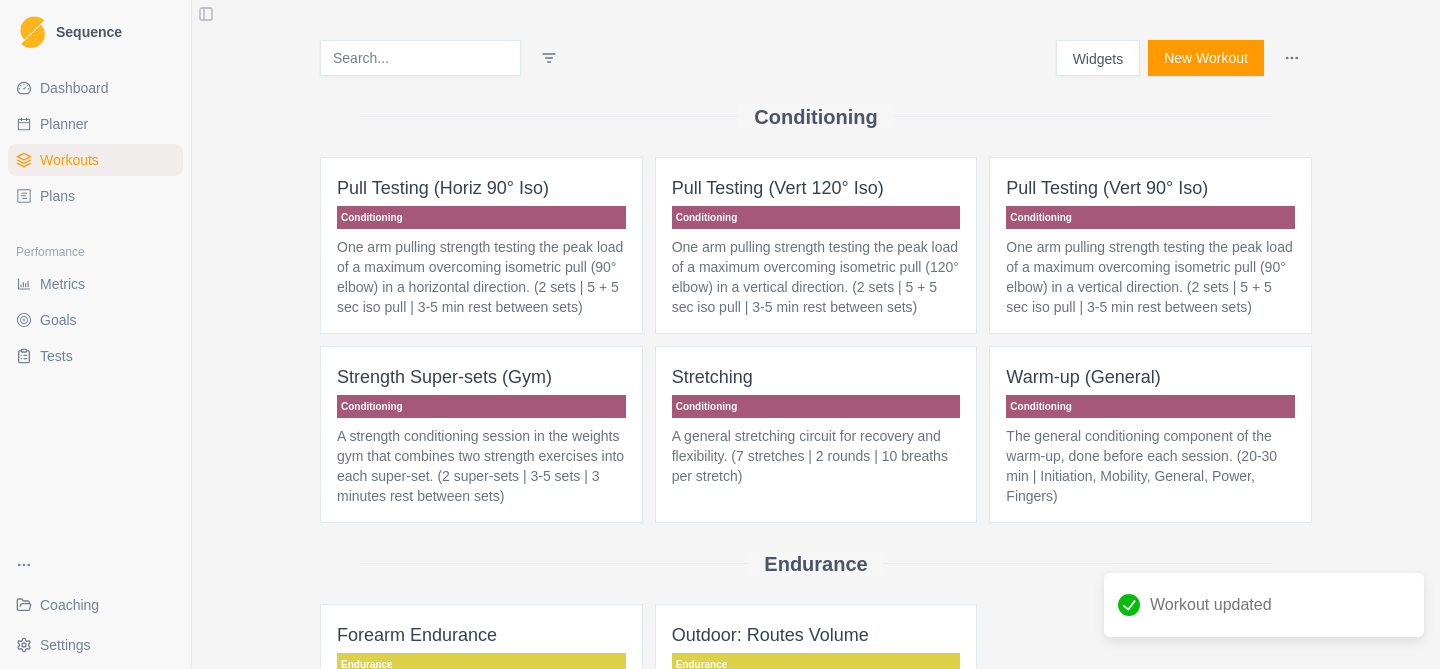click on "Pull Testing (Vert 120° Iso) Conditioning One arm pulling strength testing the peak load of a maximum overcoming isometric pull (120° elbow) in a vertical direction. (2 sets | 5 + 5 sec iso pull | 3-5 min rest between sets)" at bounding box center (816, 245) 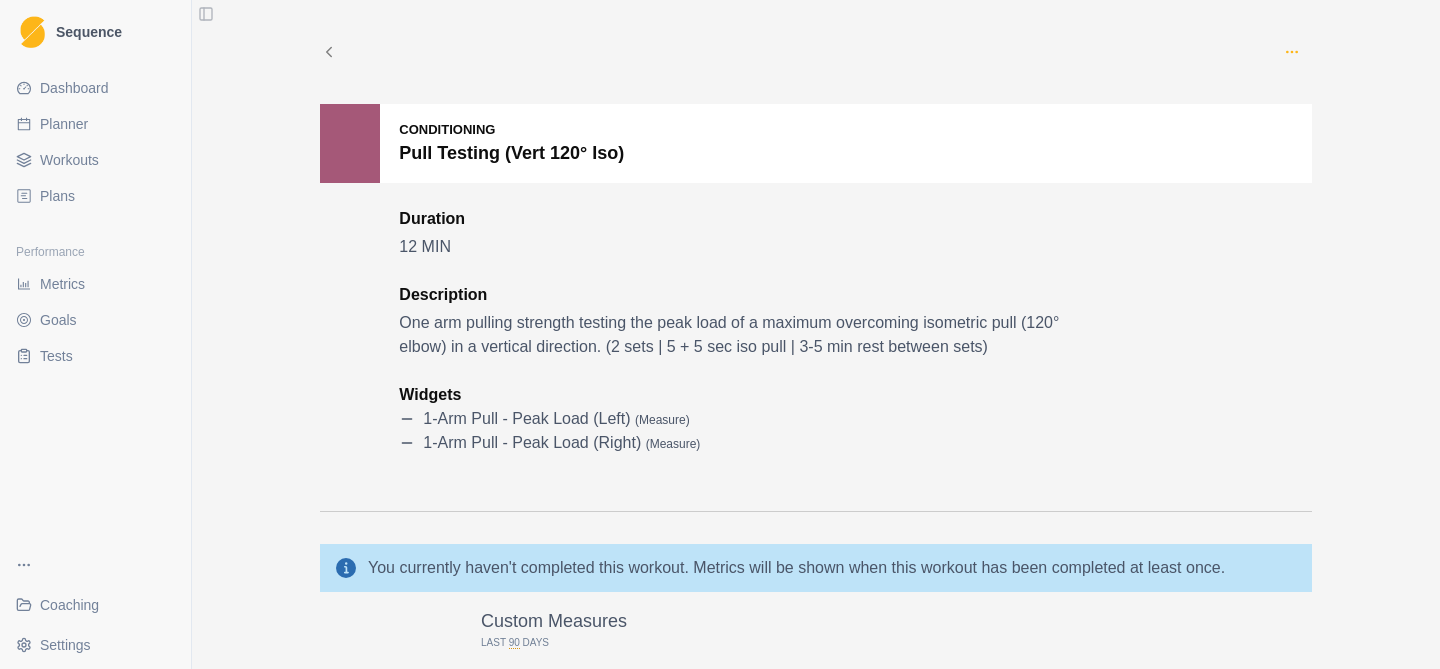 click 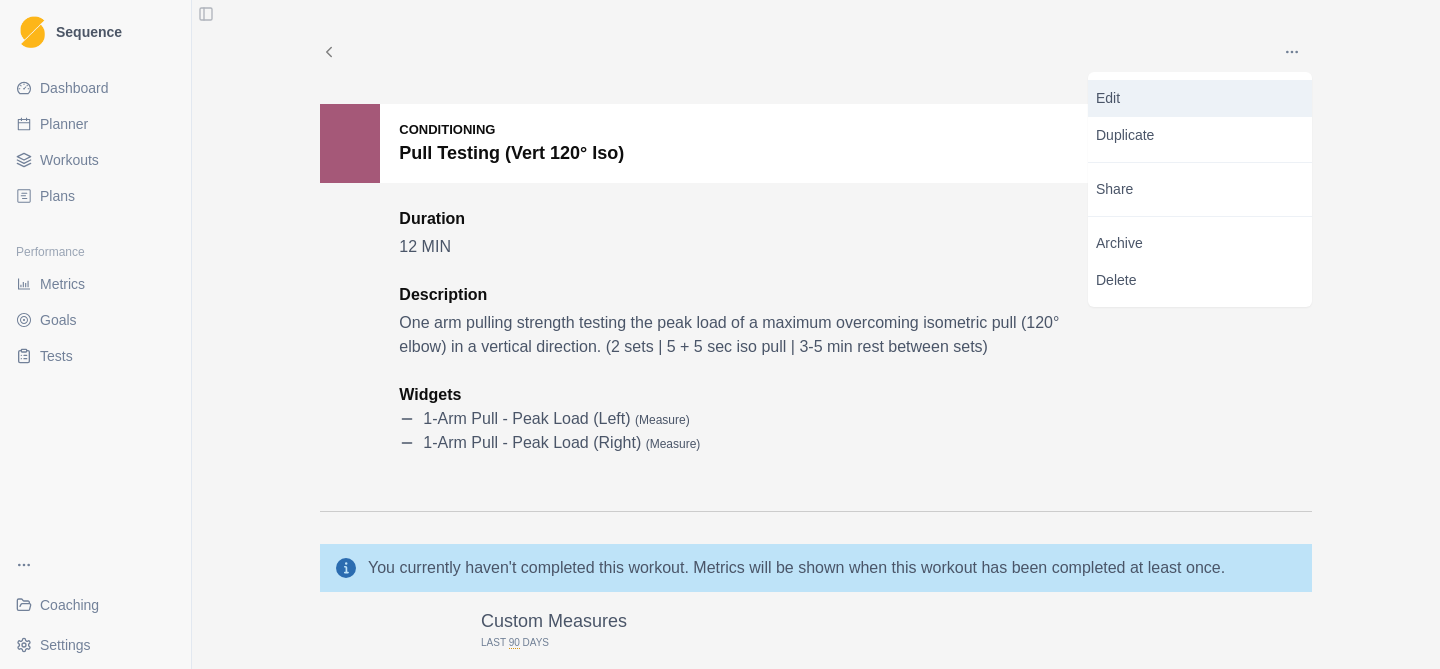 click on "Edit" at bounding box center (1200, 98) 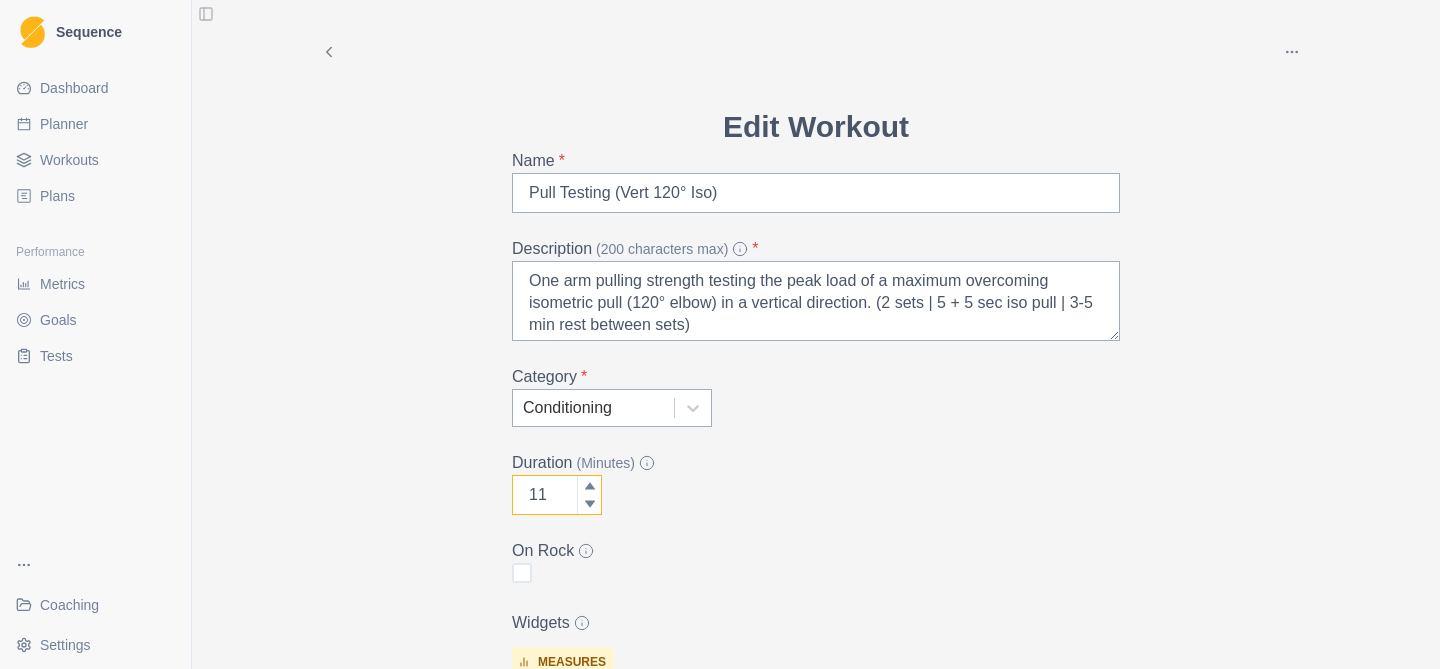 click 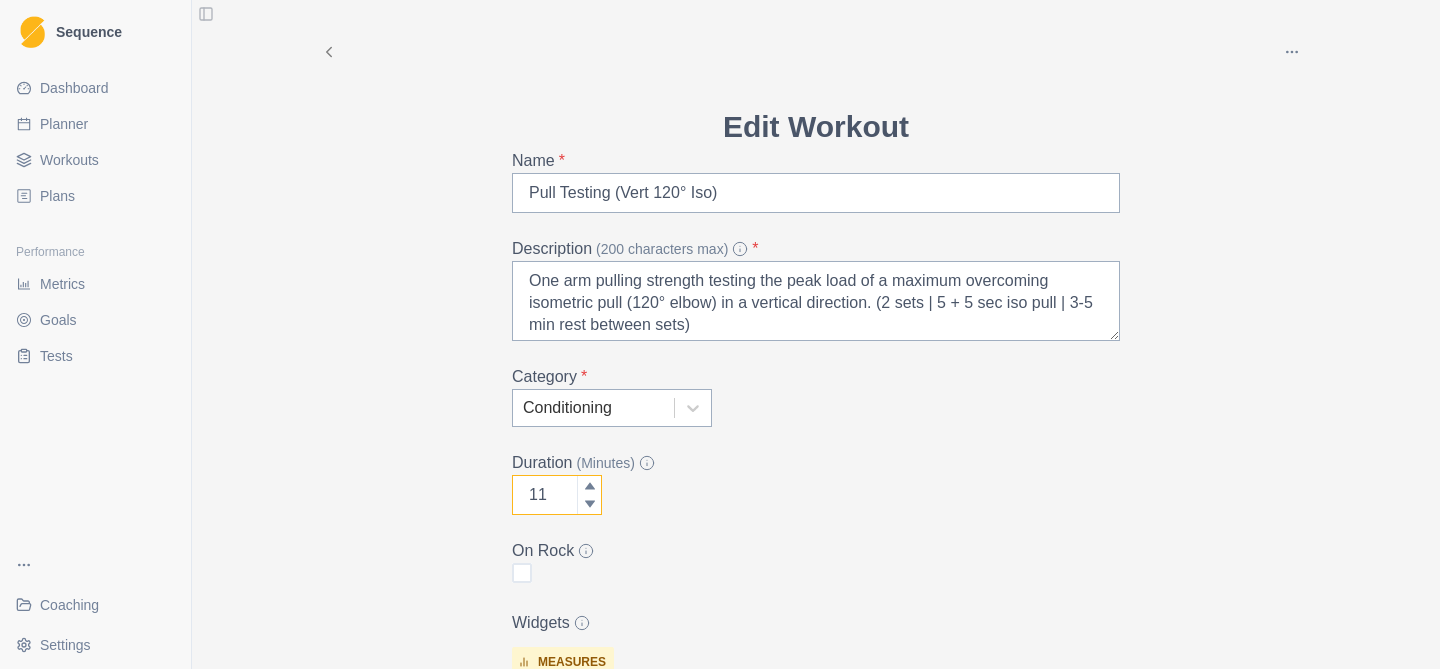 type on "10" 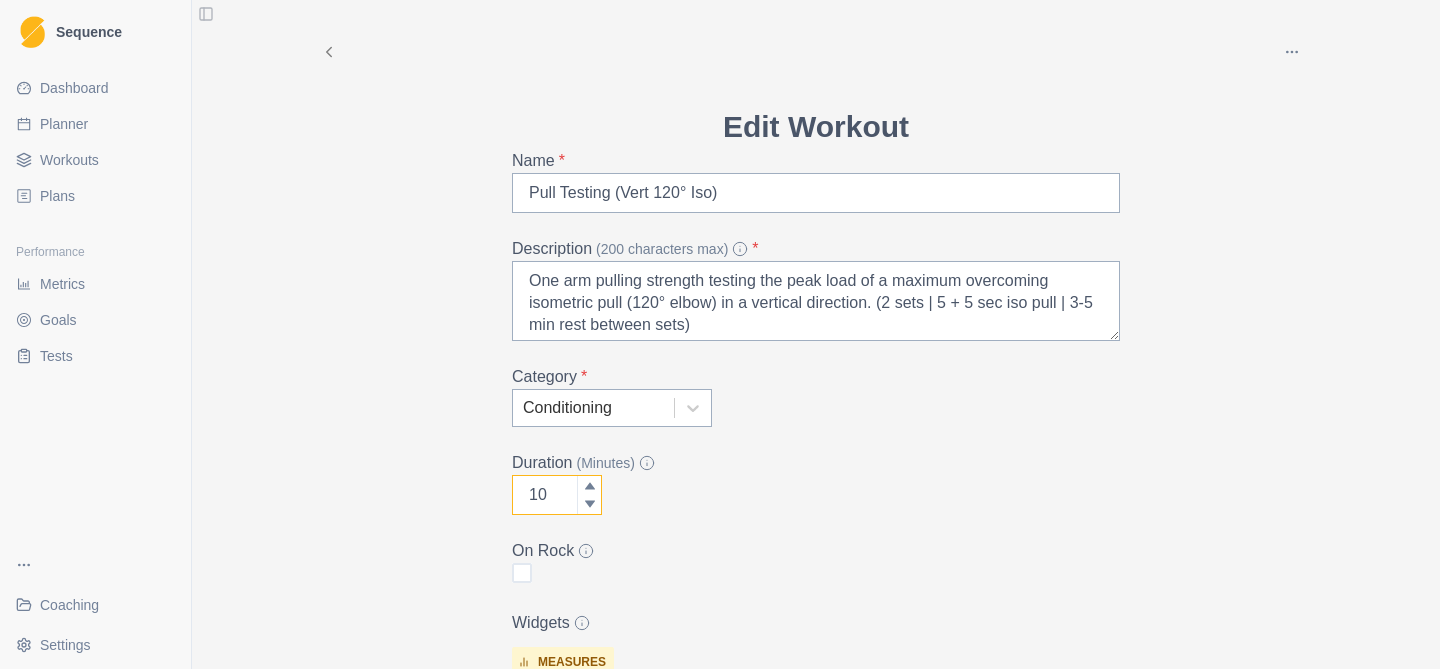 click 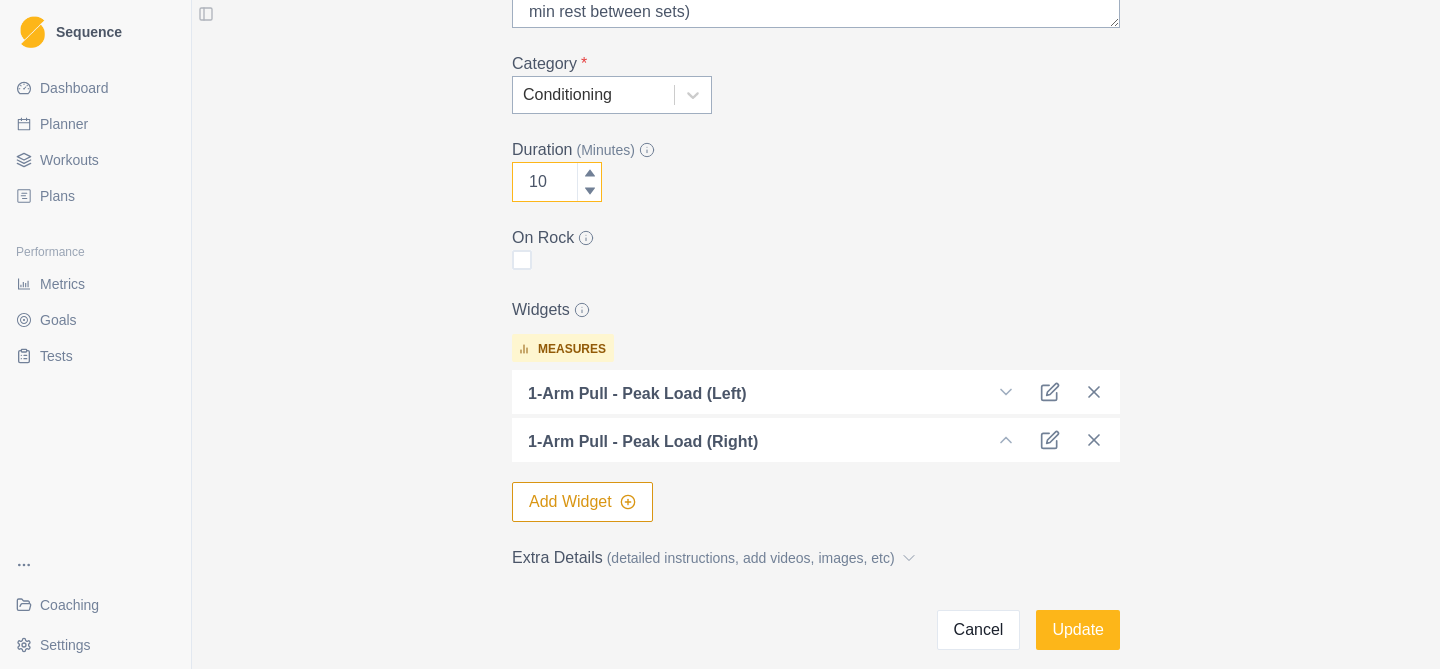 scroll, scrollTop: 406, scrollLeft: 0, axis: vertical 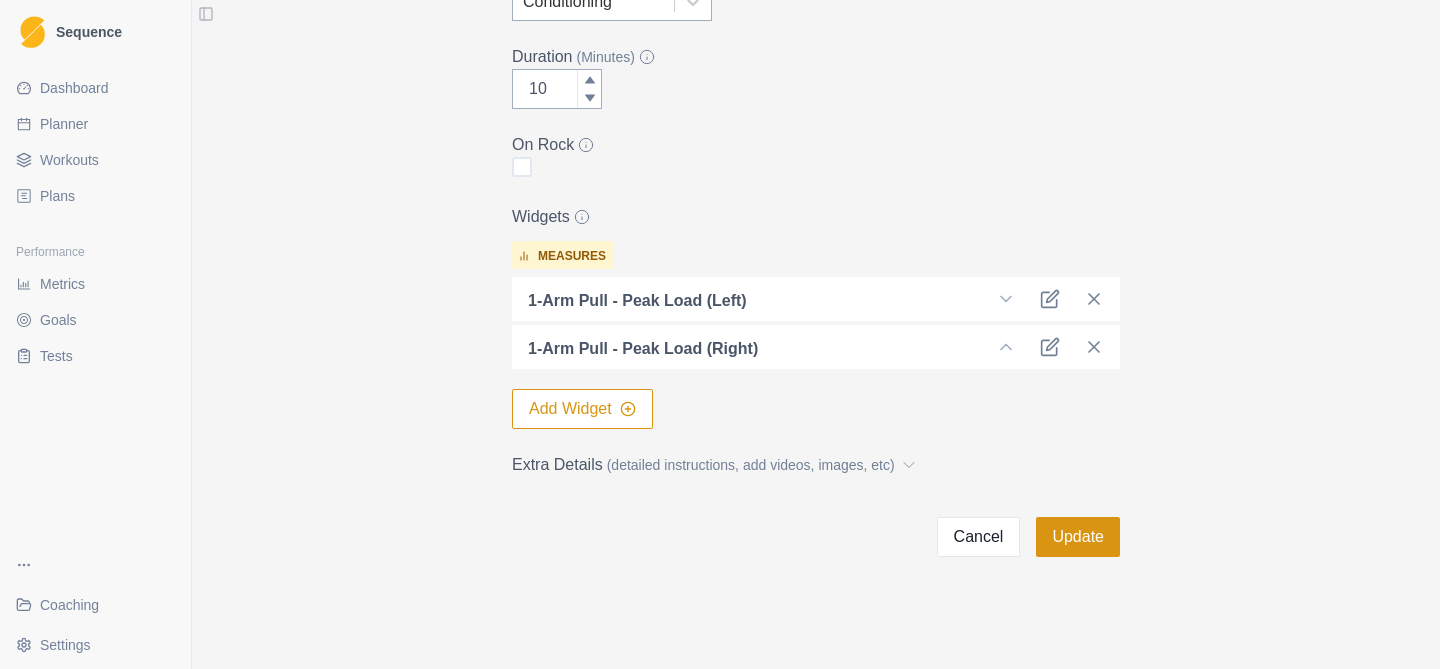 click on "Update" at bounding box center [1078, 537] 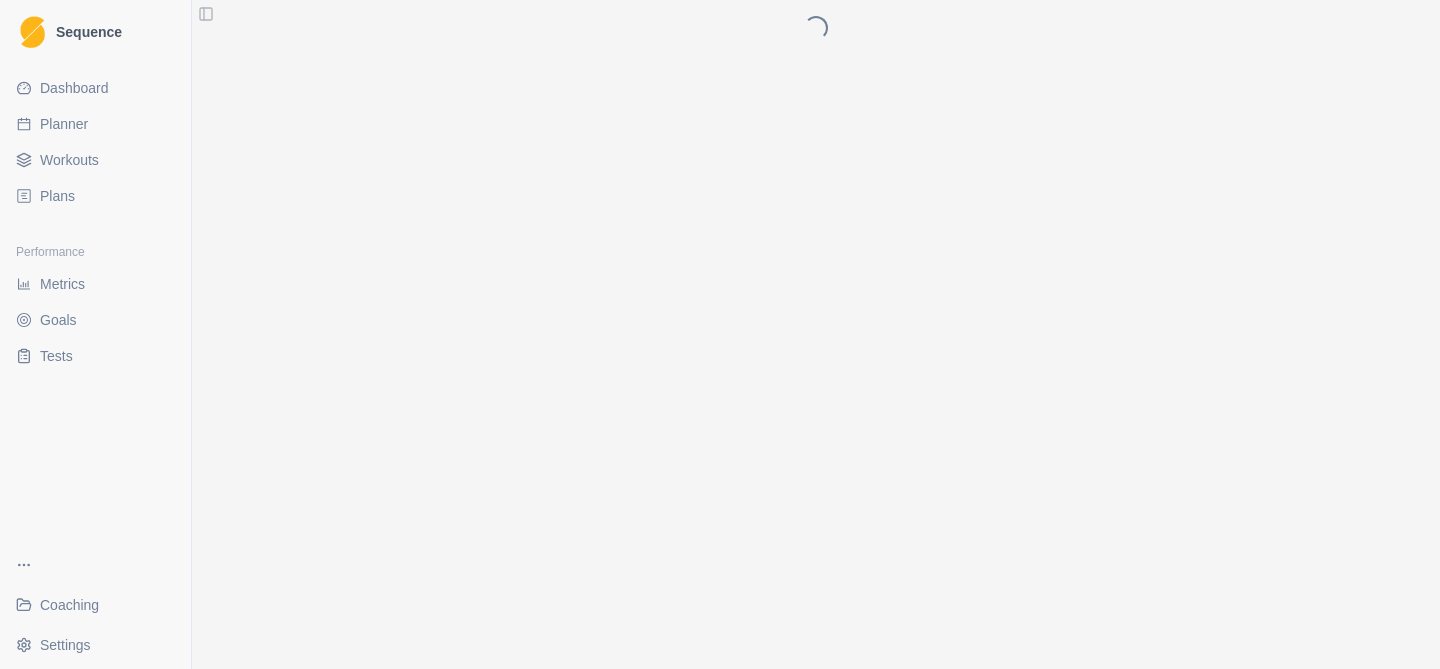 scroll, scrollTop: 0, scrollLeft: 0, axis: both 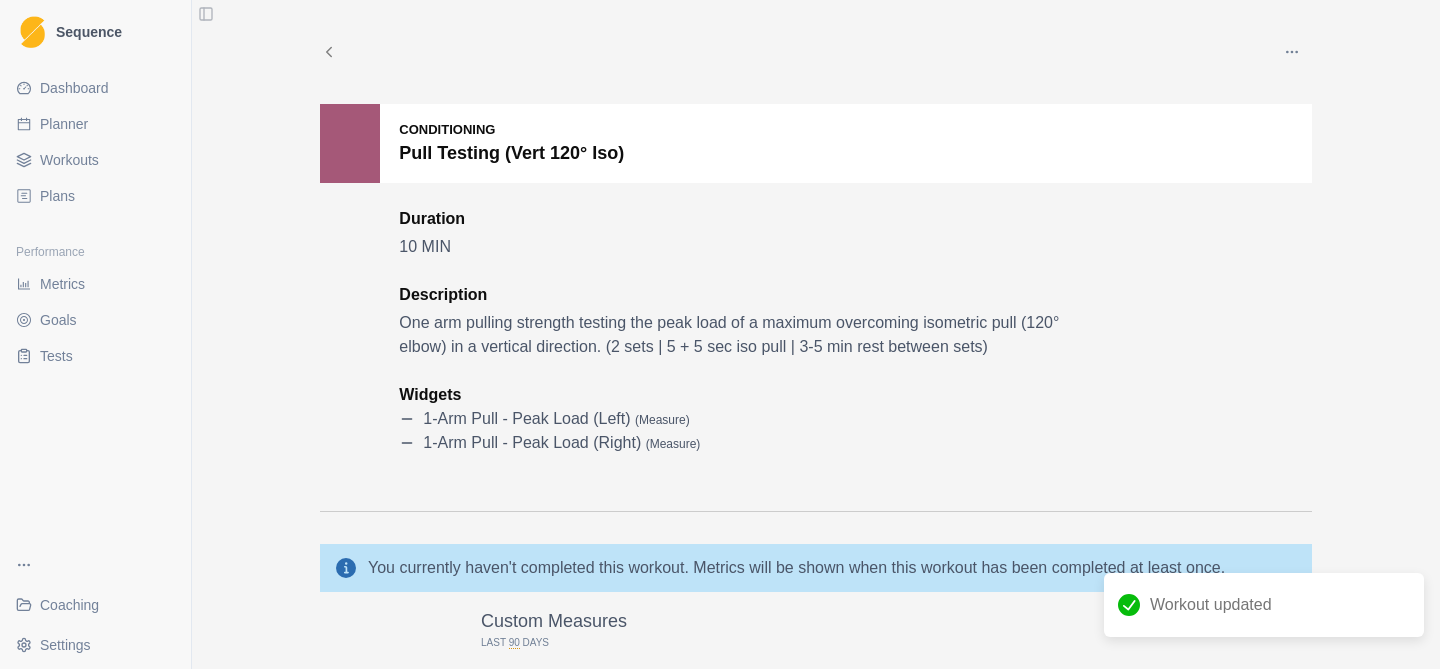 click on "Workouts" at bounding box center (69, 160) 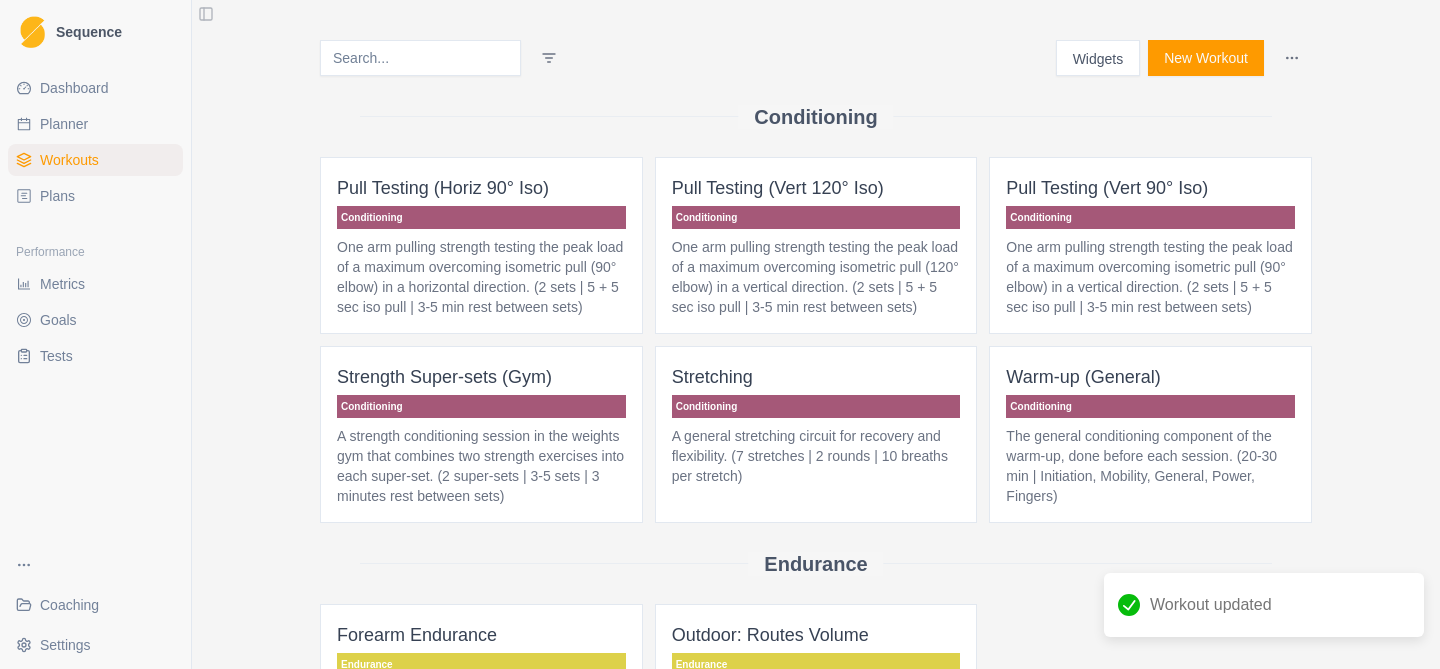 click on "One arm pulling strength testing the peak load of a maximum overcoming isometric pull (90° elbow) in a horizontal direction. (2 sets | 5 + 5 sec iso pull | 3-5 min rest between sets)" at bounding box center (481, 277) 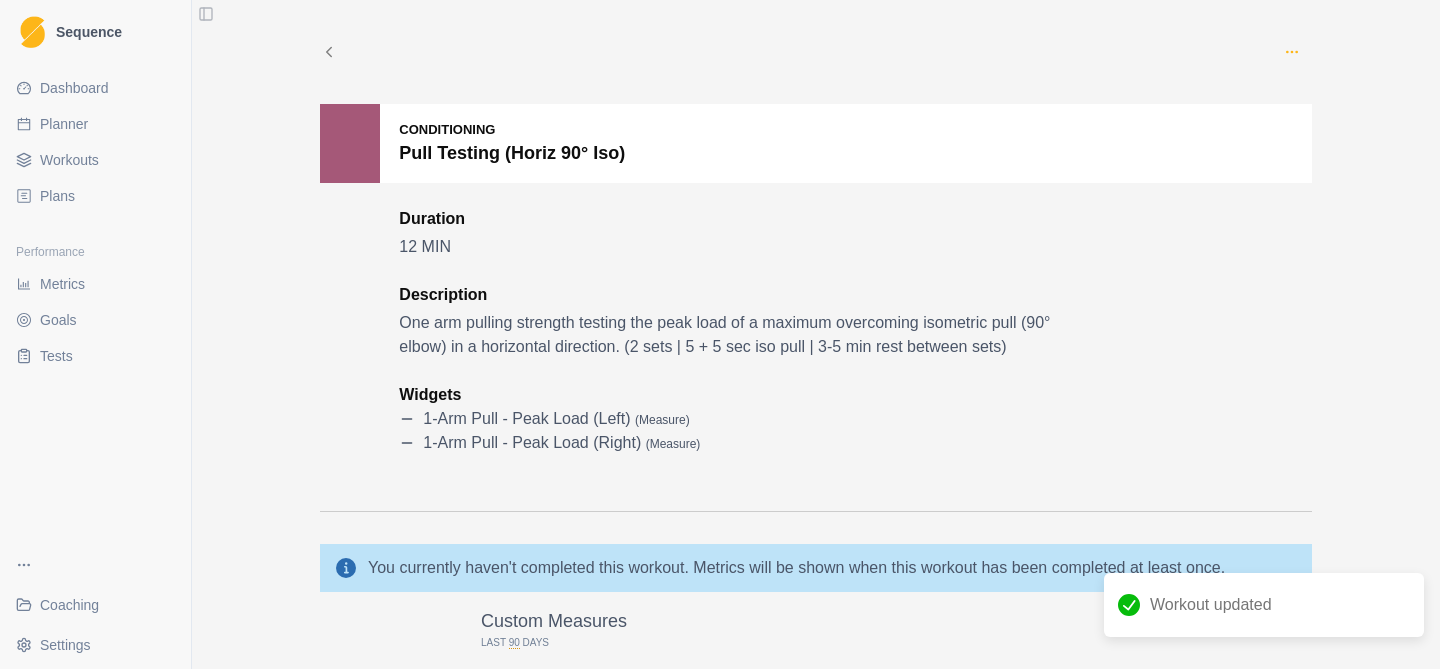 click 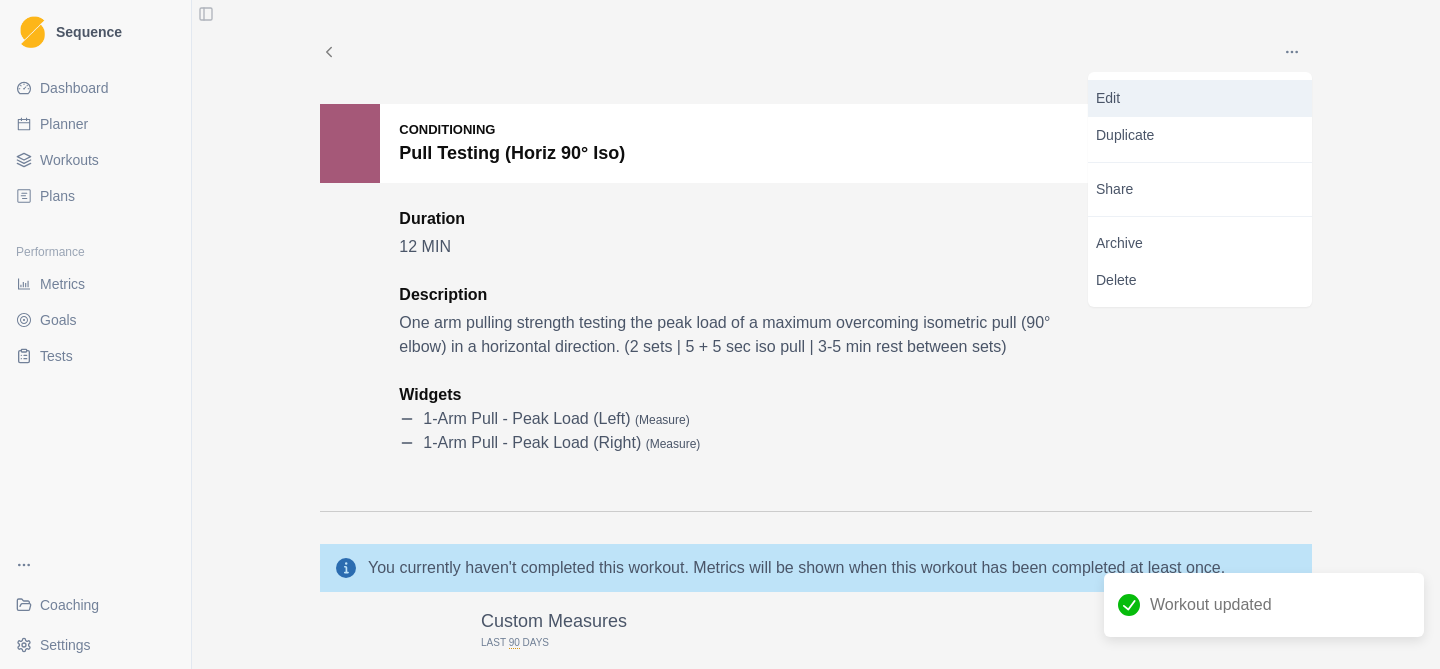 click on "Edit" at bounding box center [1200, 98] 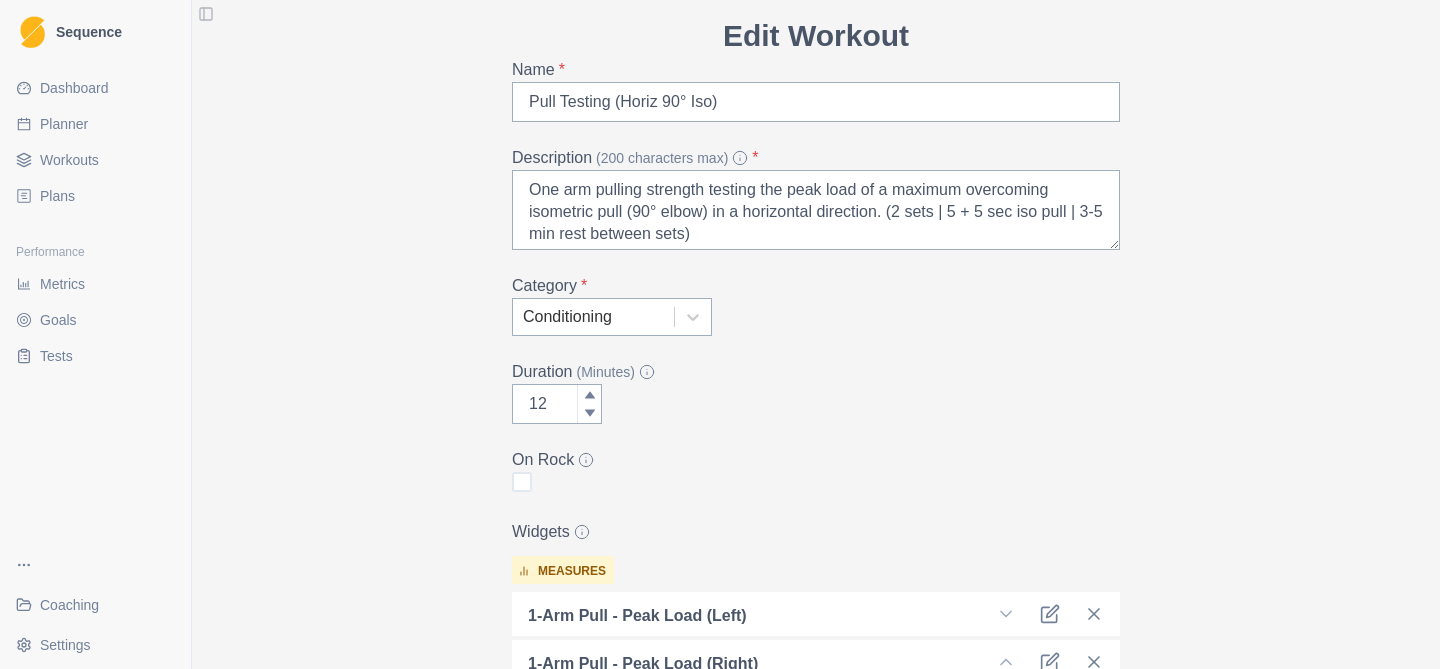 scroll, scrollTop: 102, scrollLeft: 0, axis: vertical 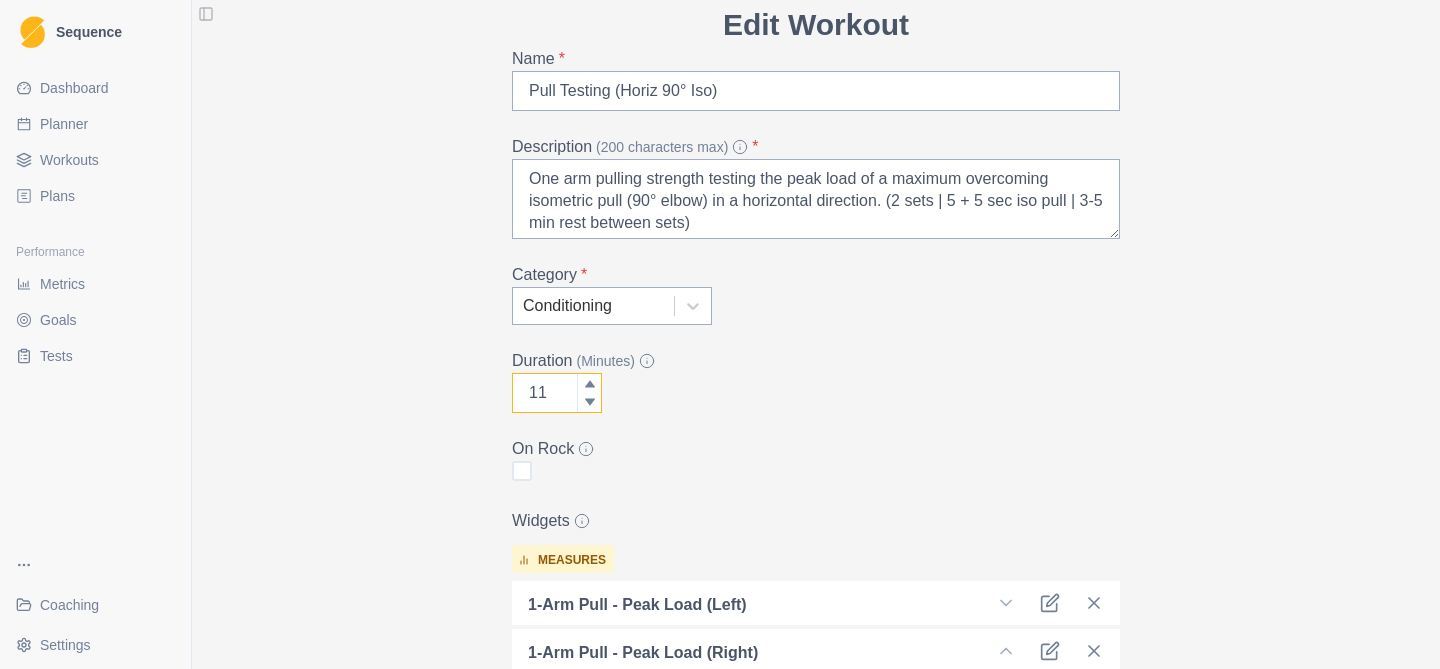 click 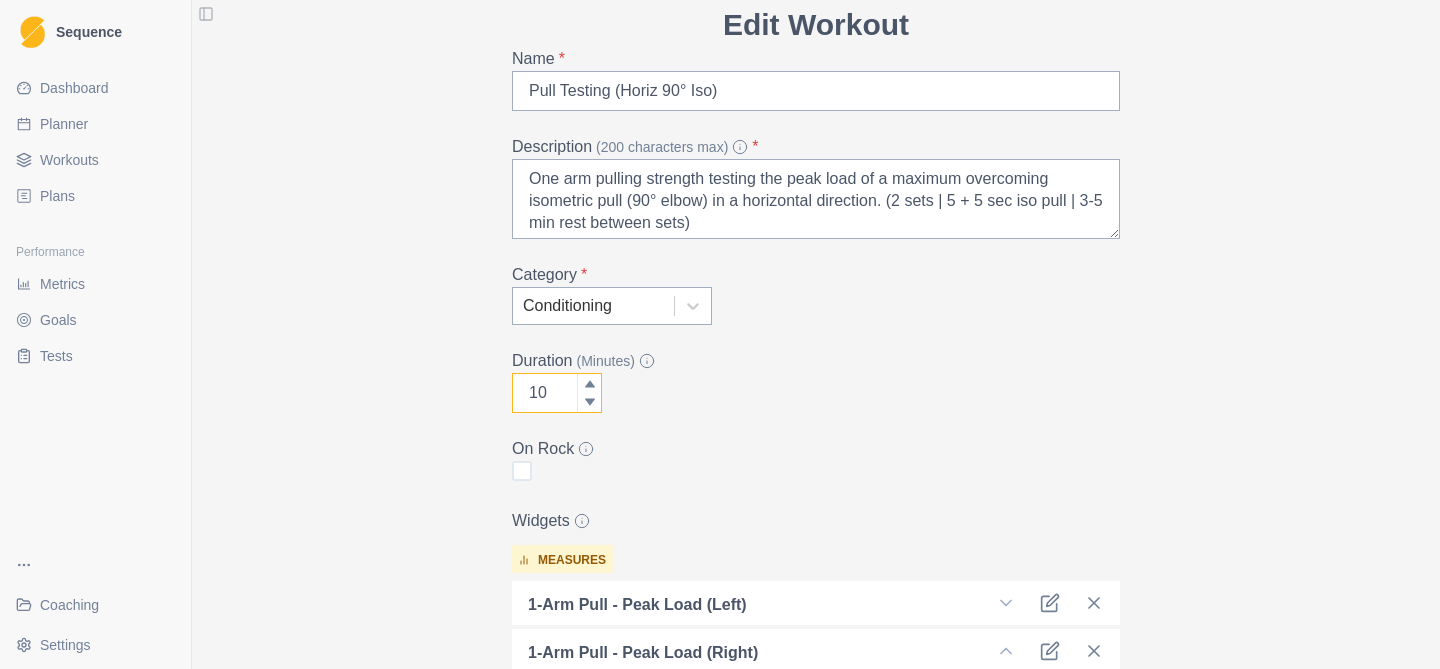 click 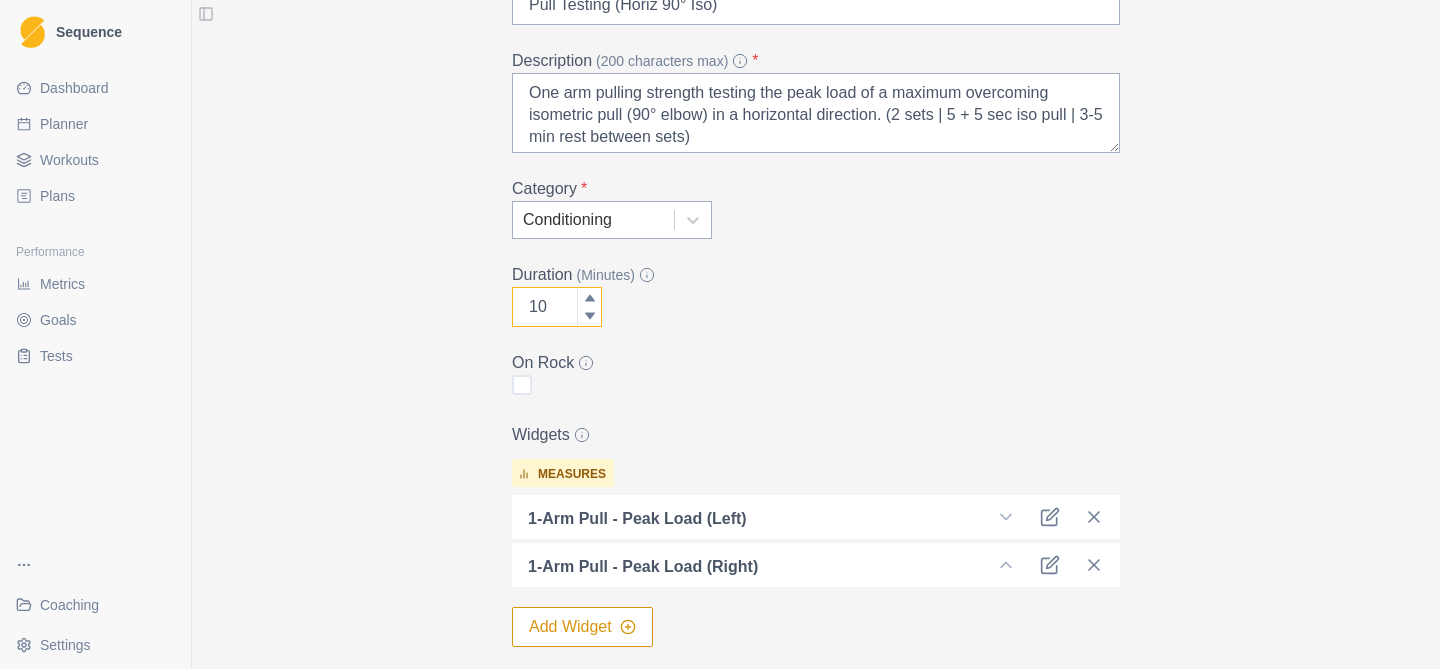 scroll, scrollTop: 406, scrollLeft: 0, axis: vertical 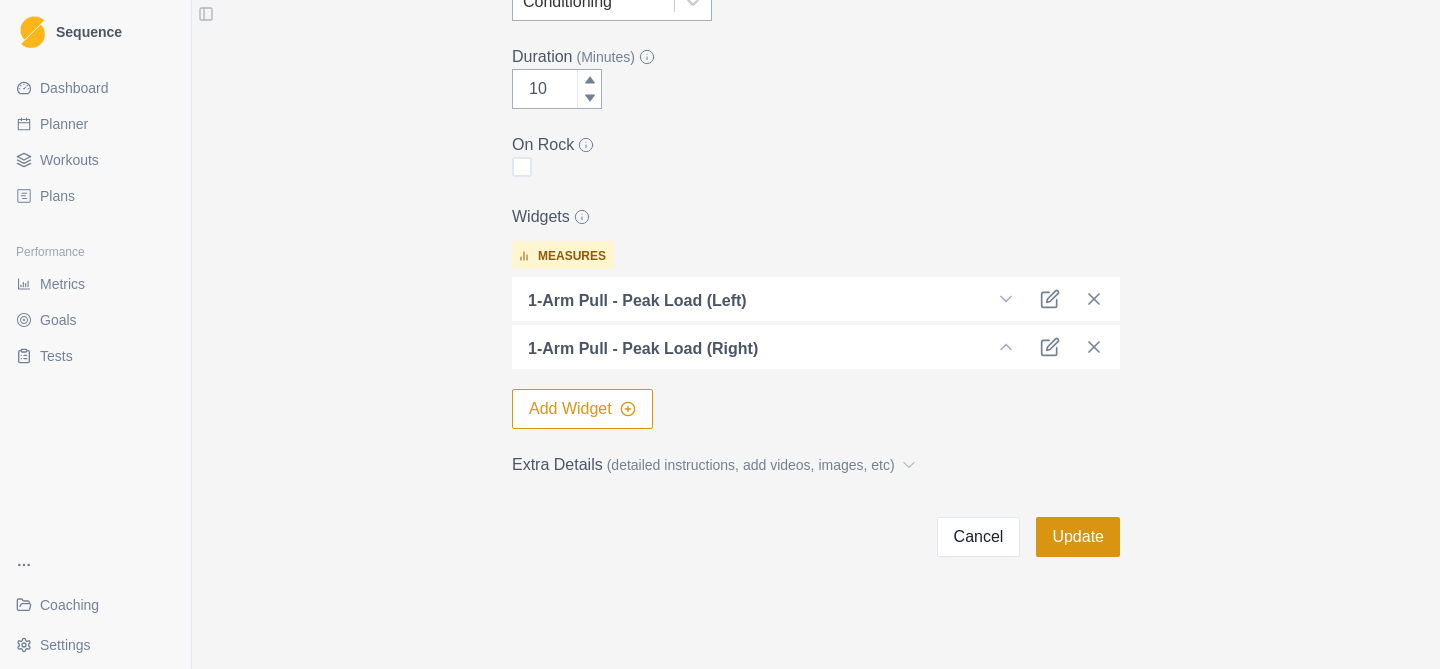 click on "Update" at bounding box center (1078, 537) 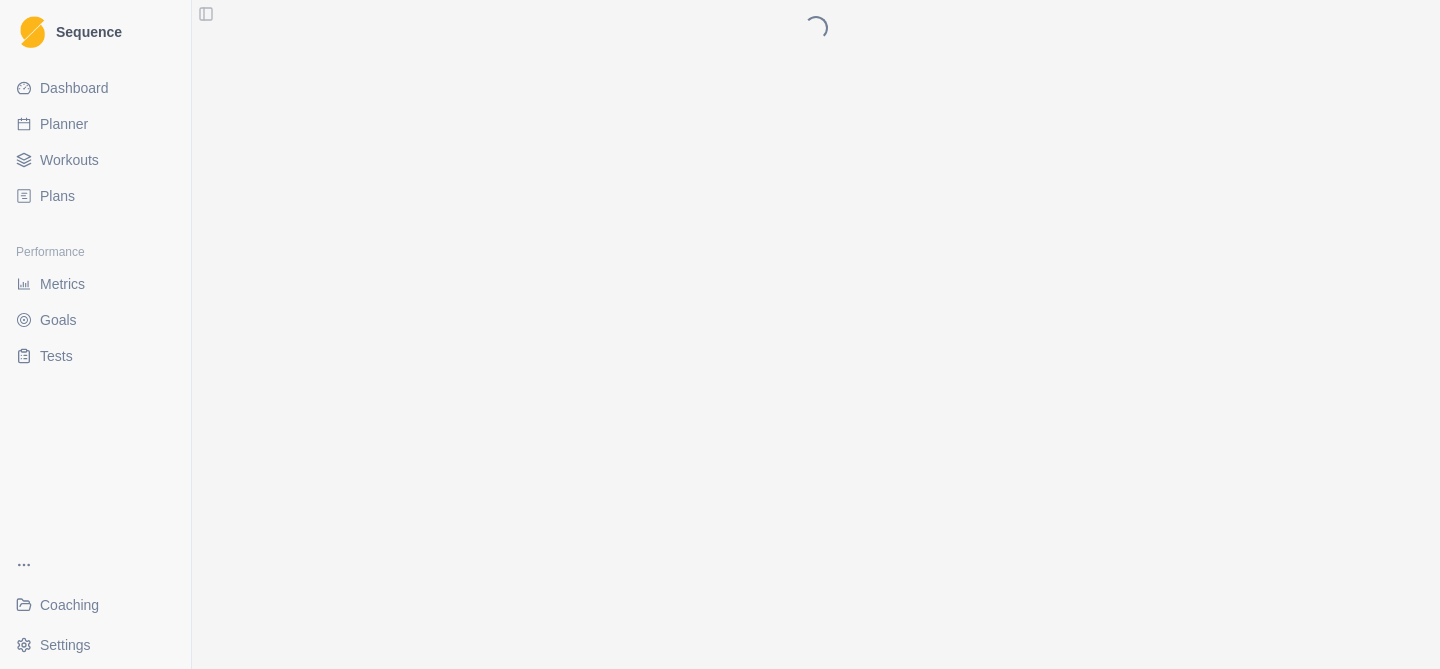 scroll, scrollTop: 0, scrollLeft: 0, axis: both 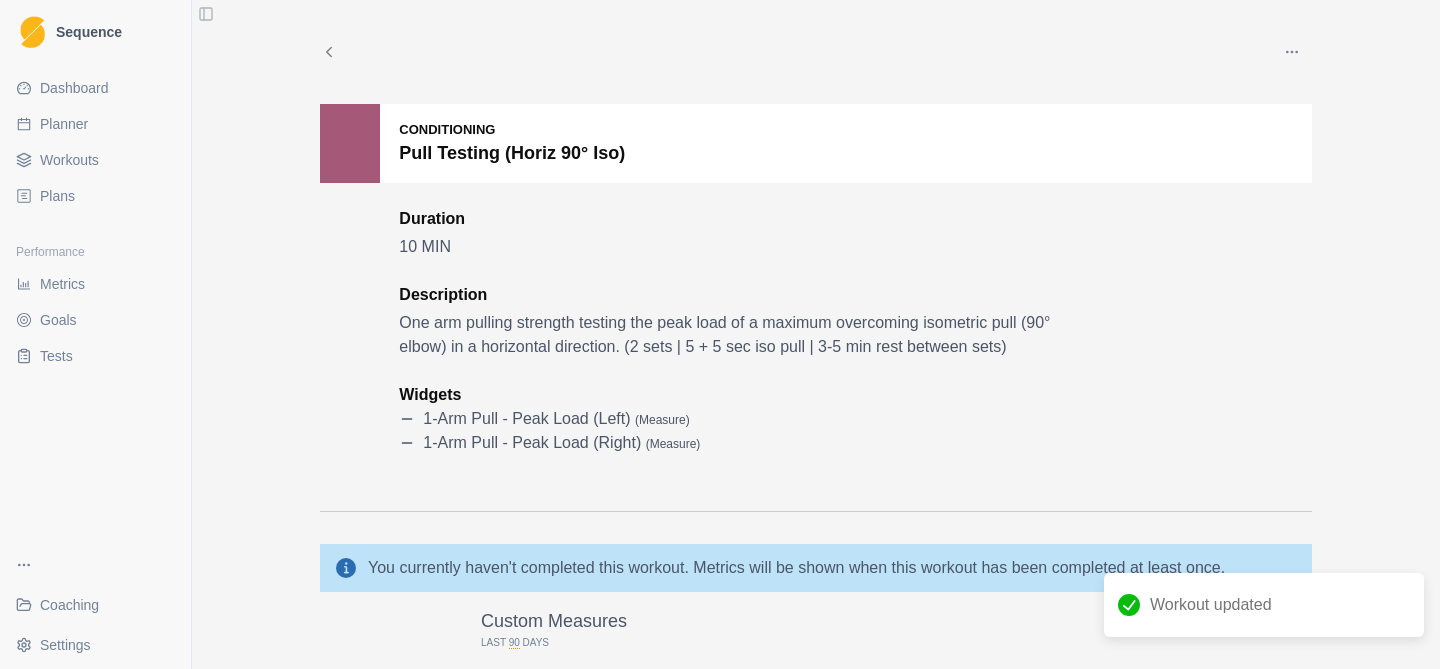 click 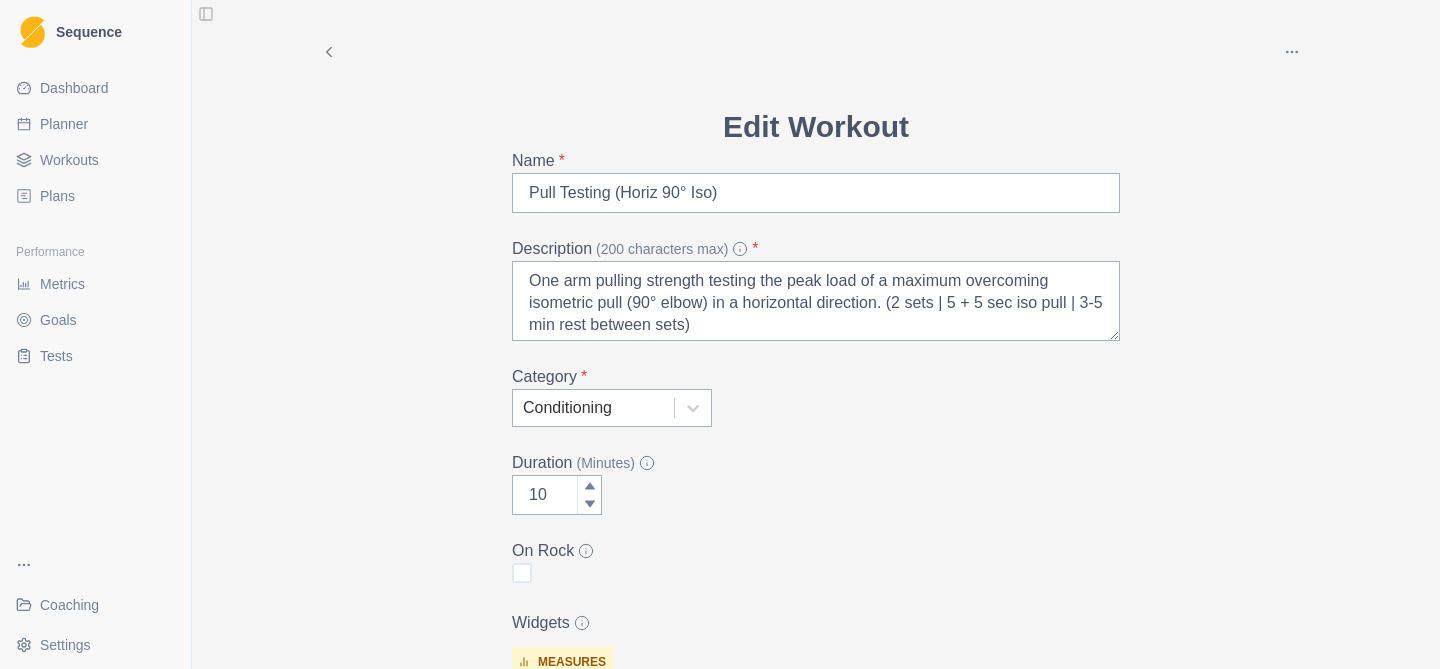 click on "Workouts" at bounding box center [69, 160] 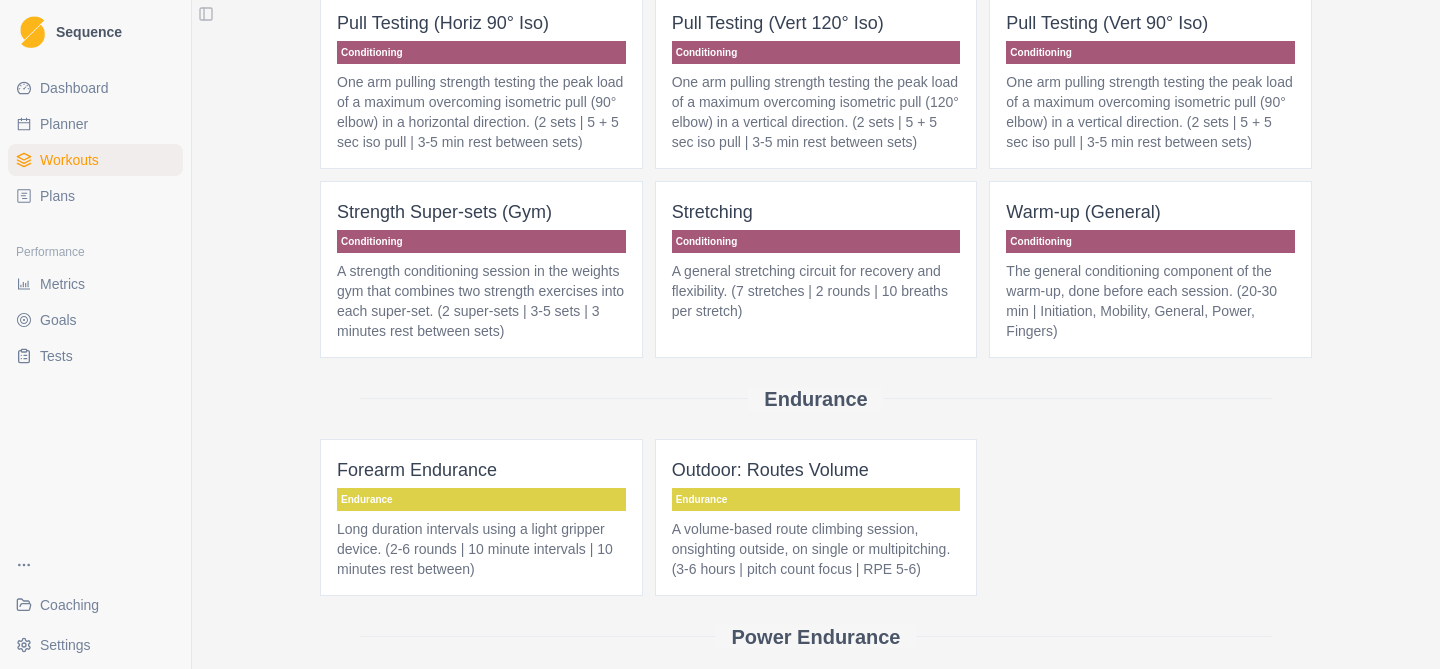scroll, scrollTop: 166, scrollLeft: 0, axis: vertical 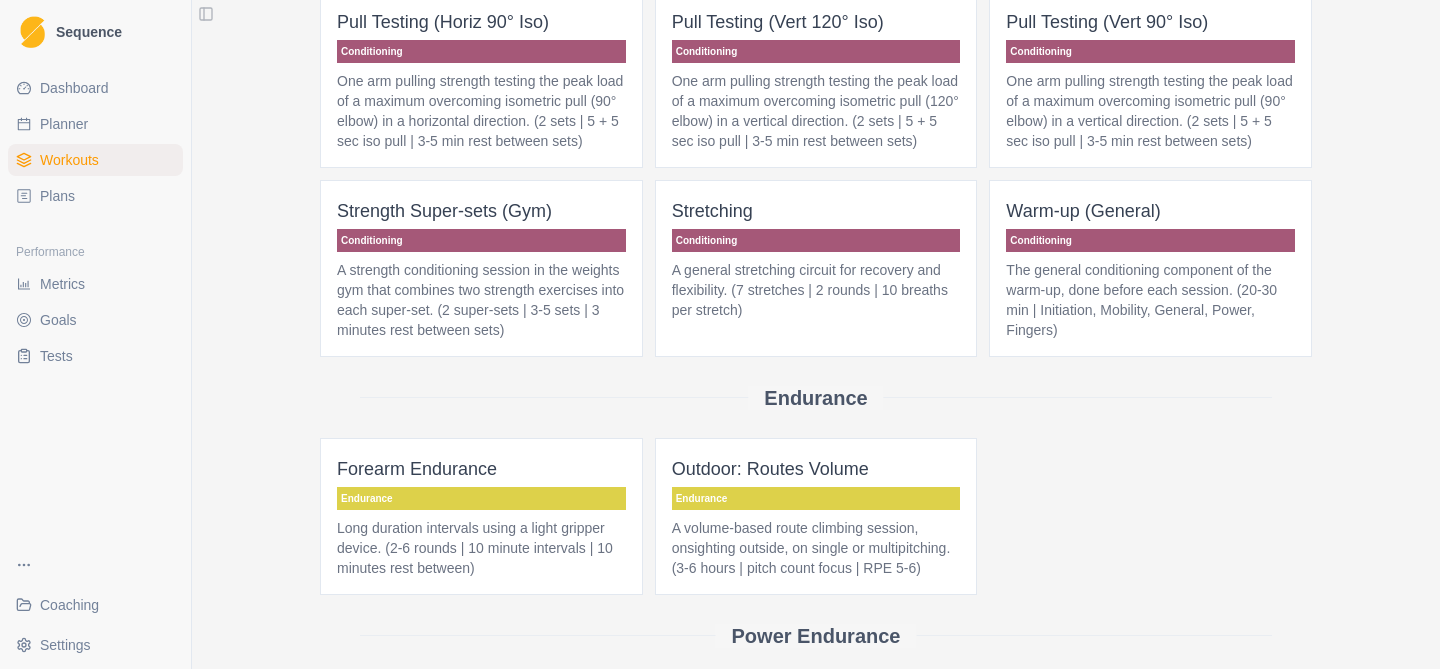 click on "A strength conditioning session in the weights gym that combines two strength exercises into each super-set. (2 super-sets | 3-5 sets | 3 minutes rest between sets)" at bounding box center (481, 300) 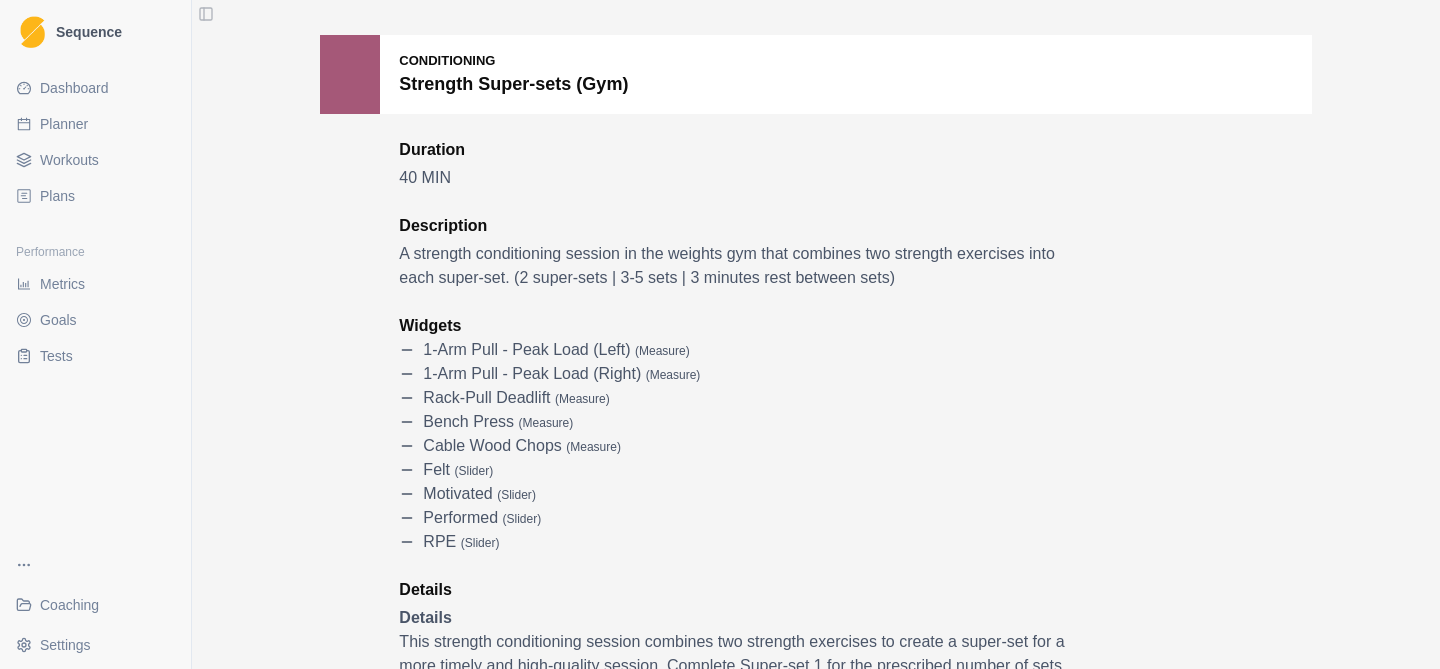 scroll, scrollTop: 0, scrollLeft: 0, axis: both 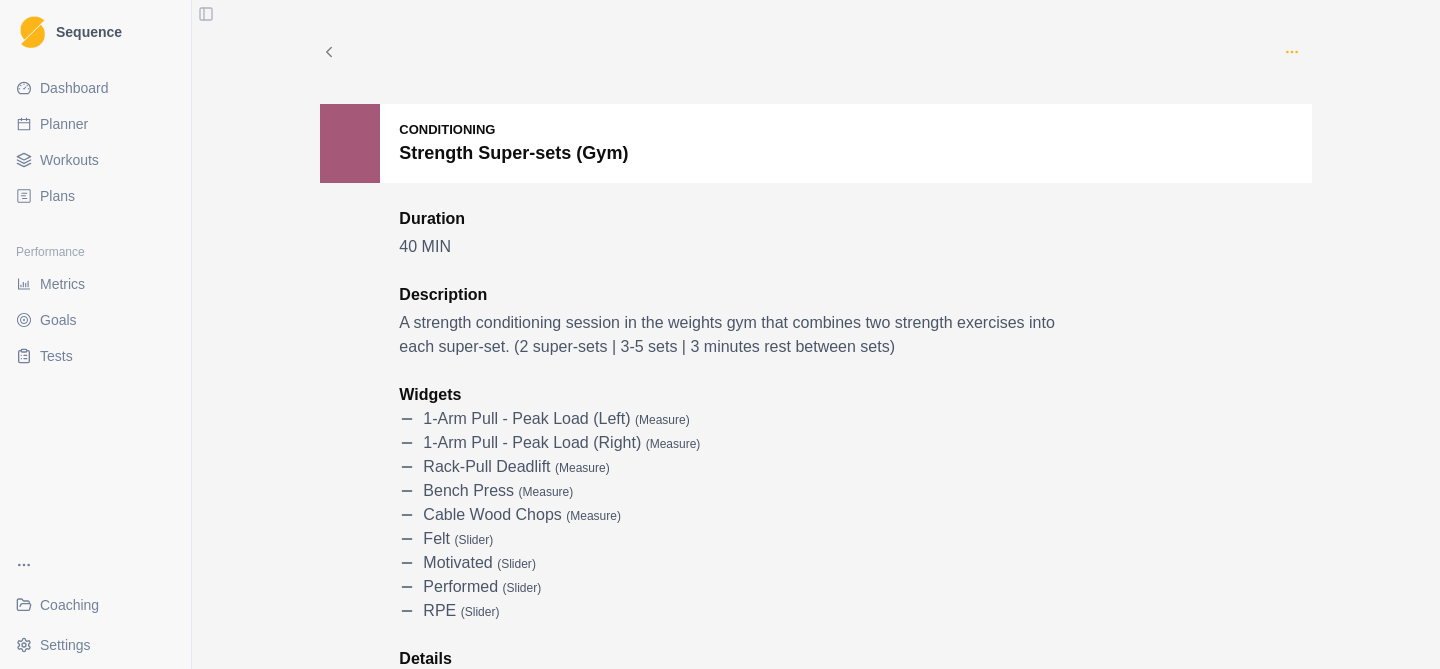 click 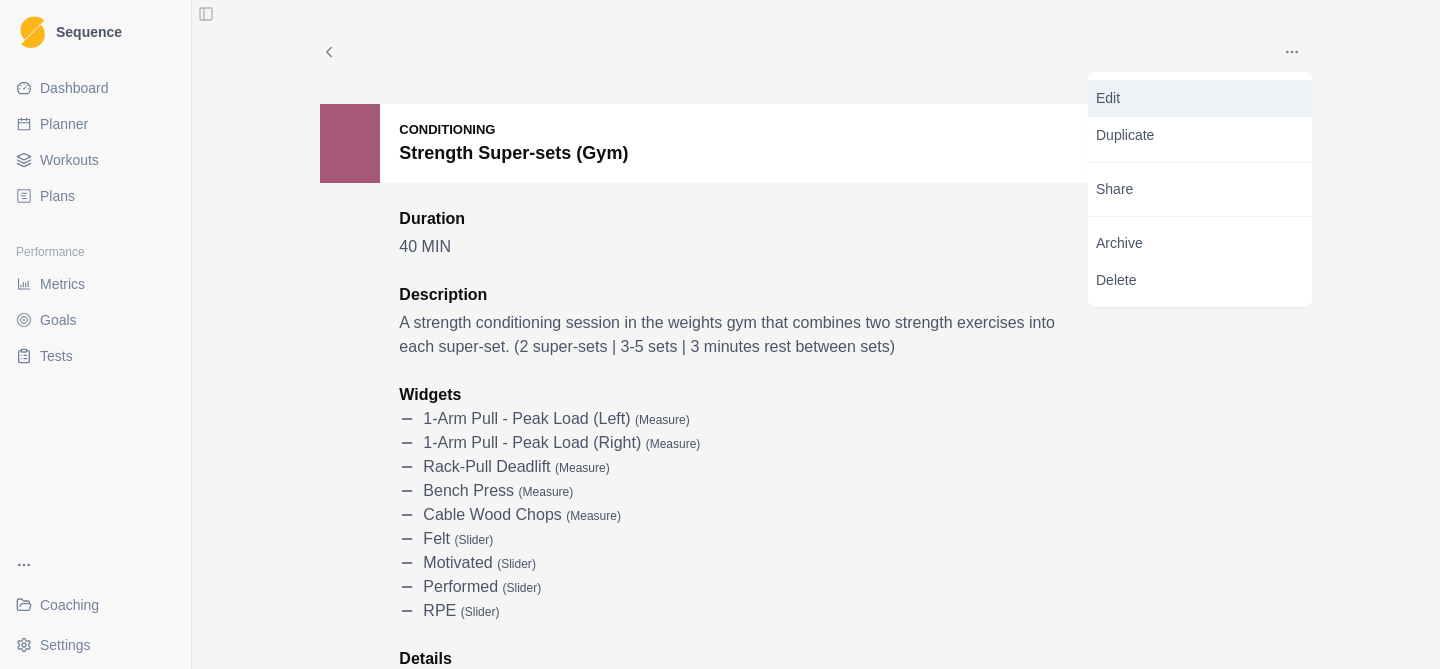 click on "Edit" at bounding box center (1200, 98) 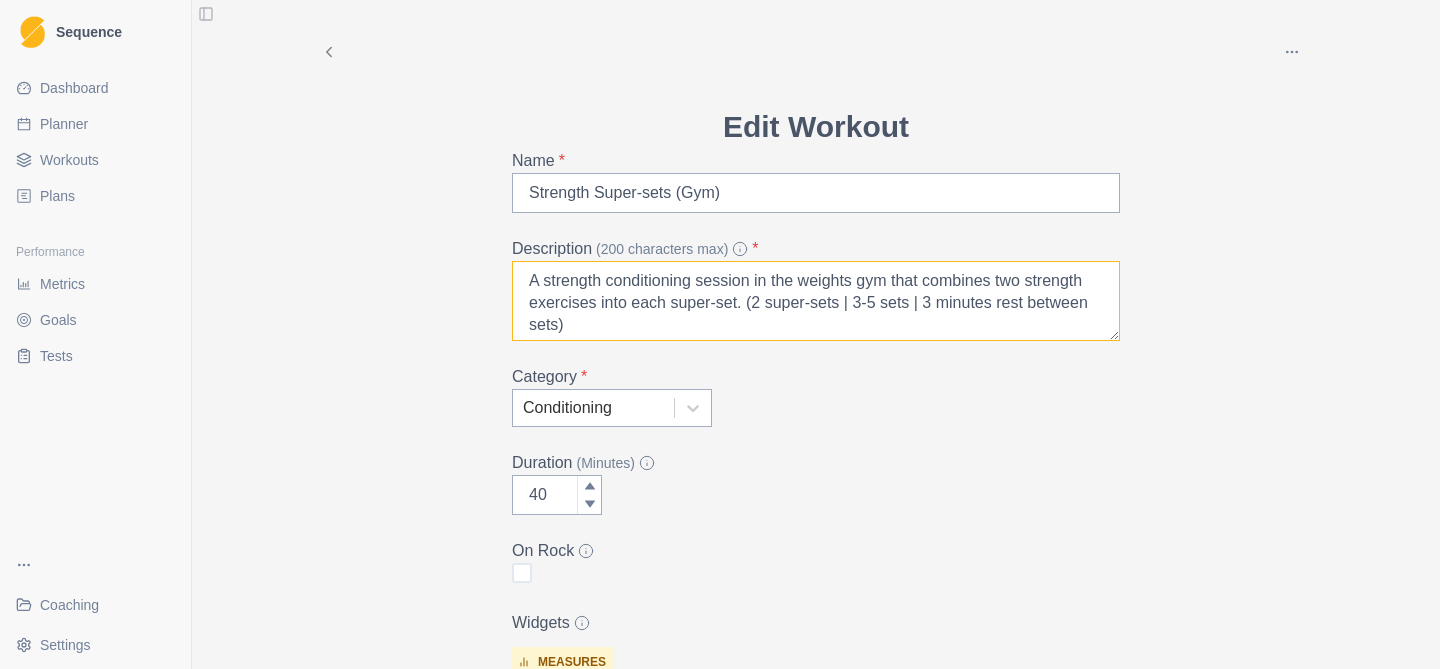 click on "A strength conditioning session in the weights gym that combines two strength exercises into each super-set. (2 super-sets | 3-5 sets | 3 minutes rest between sets)" at bounding box center [816, 301] 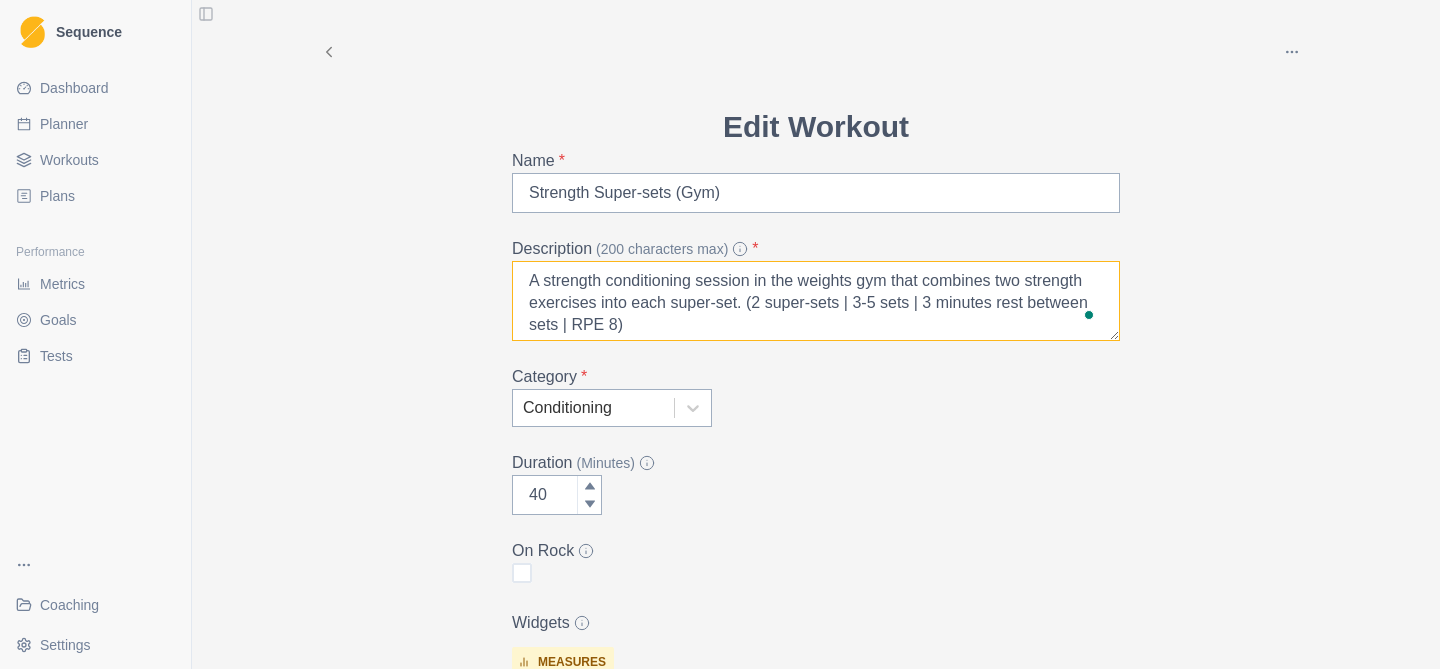 type on "A strength conditioning session in the weights gym that combines two strength exercises into each super-set. (2 super-sets | 3-5 sets | 3 minutes rest between sets | RPE 8-)" 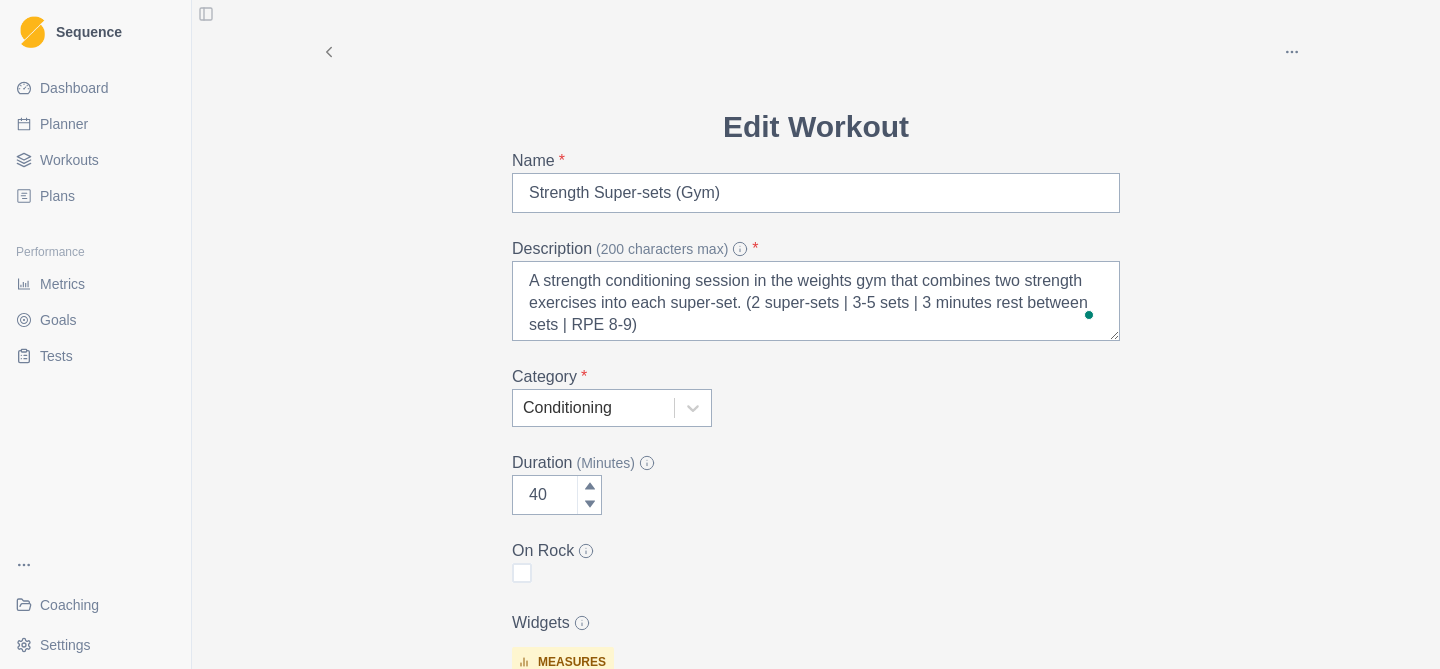 scroll, scrollTop: 0, scrollLeft: 0, axis: both 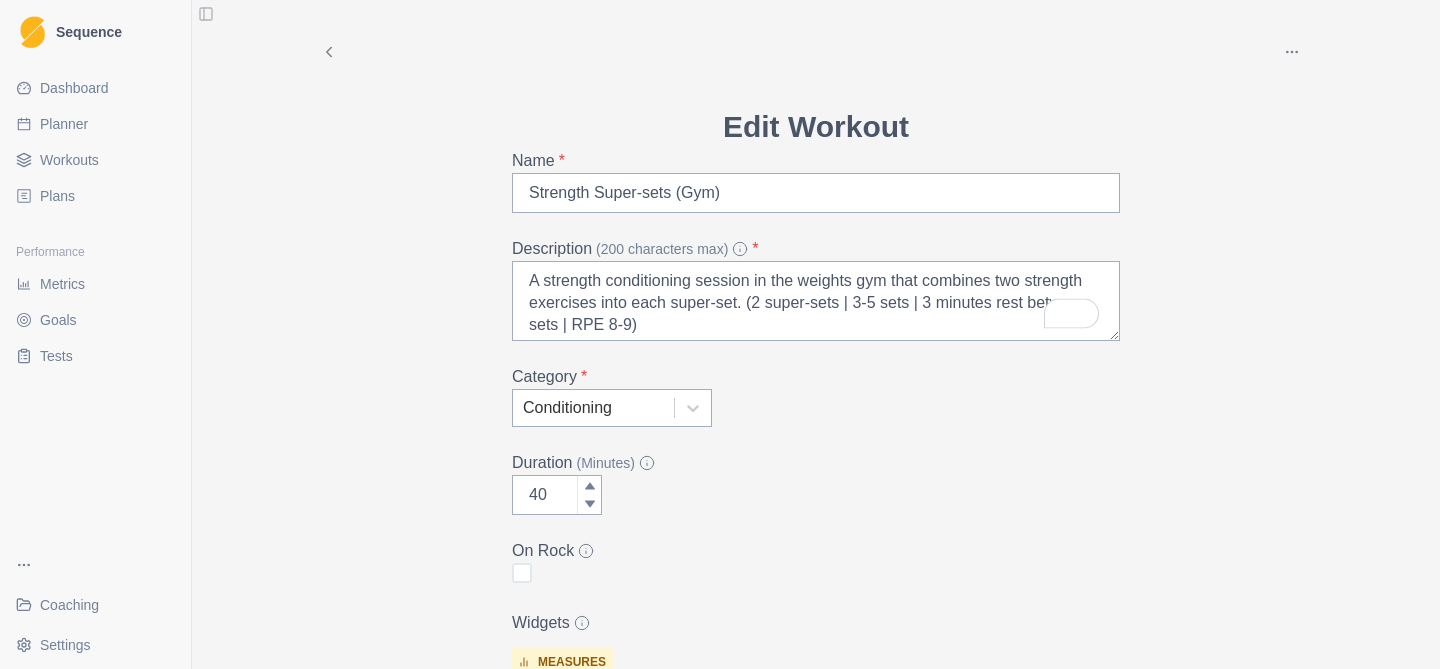 type on "A strength conditioning session in the weights gym that combines two strength exercises into each super-set. (2 super-sets | 3-5 sets | 3 minutes rest between sets | RPE 8-9)" 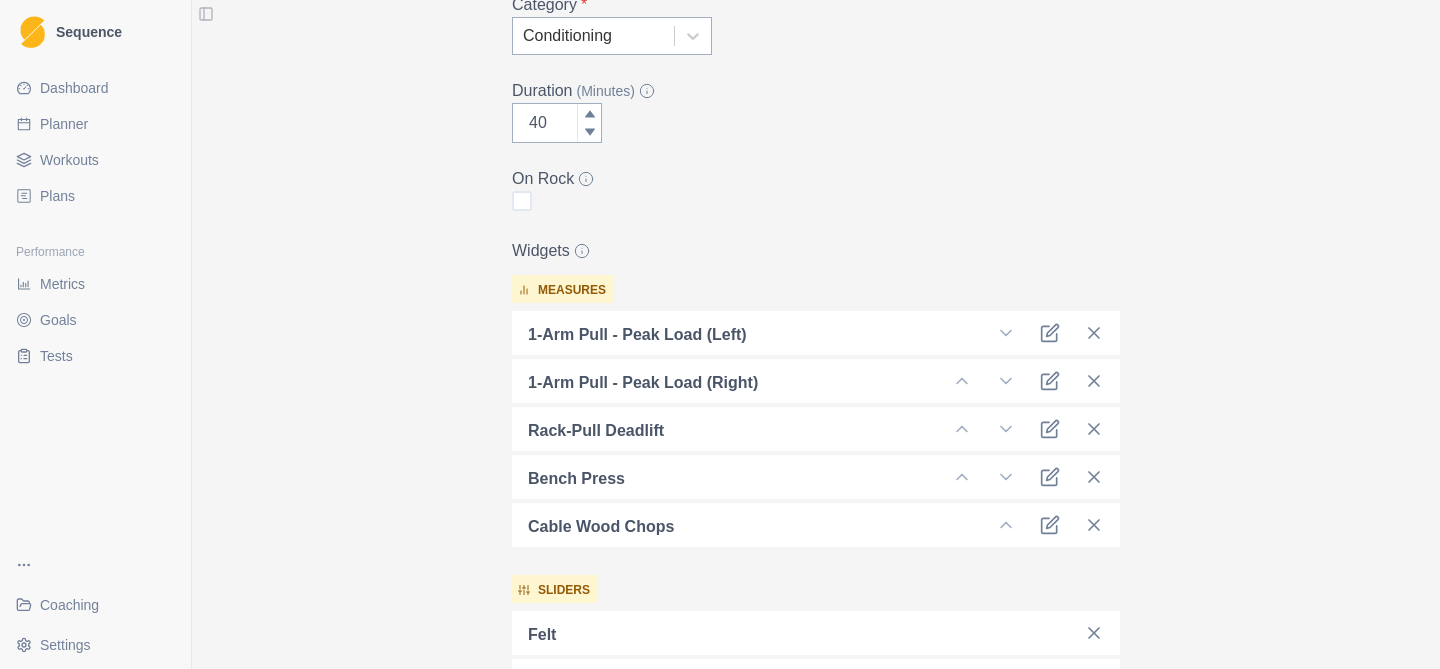 scroll, scrollTop: 764, scrollLeft: 0, axis: vertical 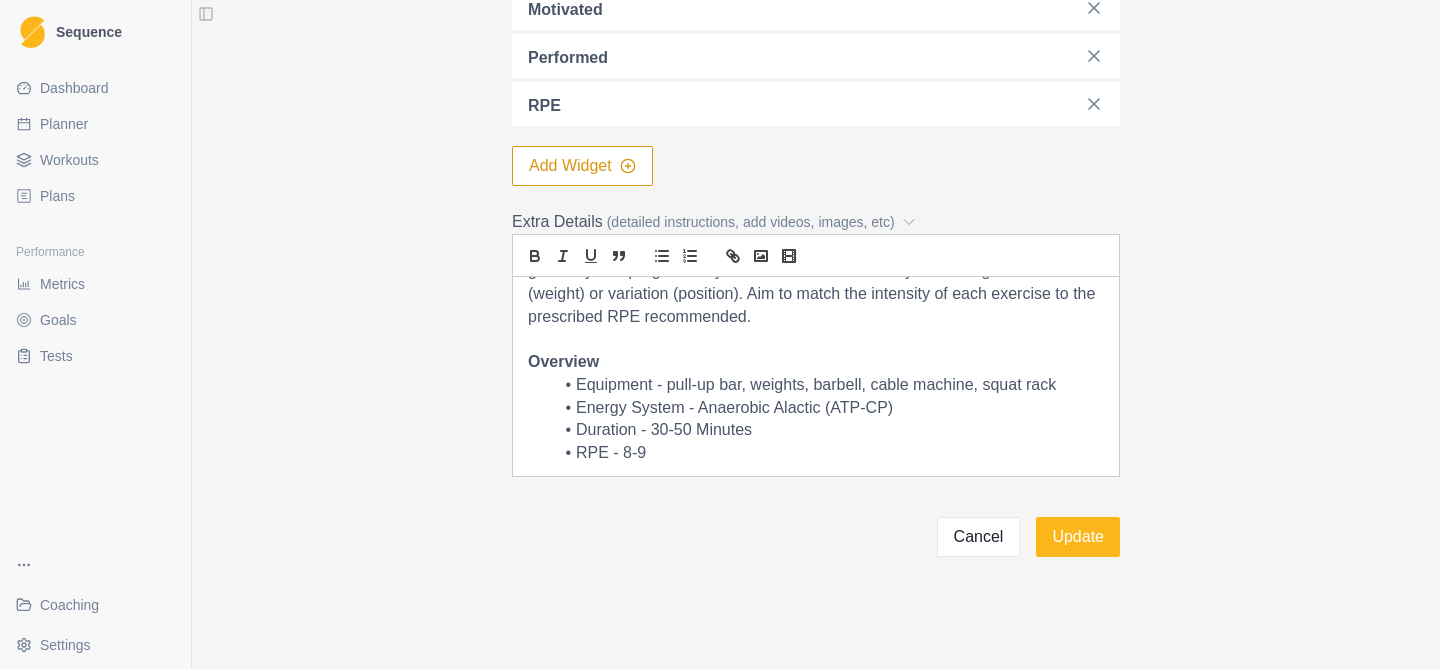 click at bounding box center [816, 340] 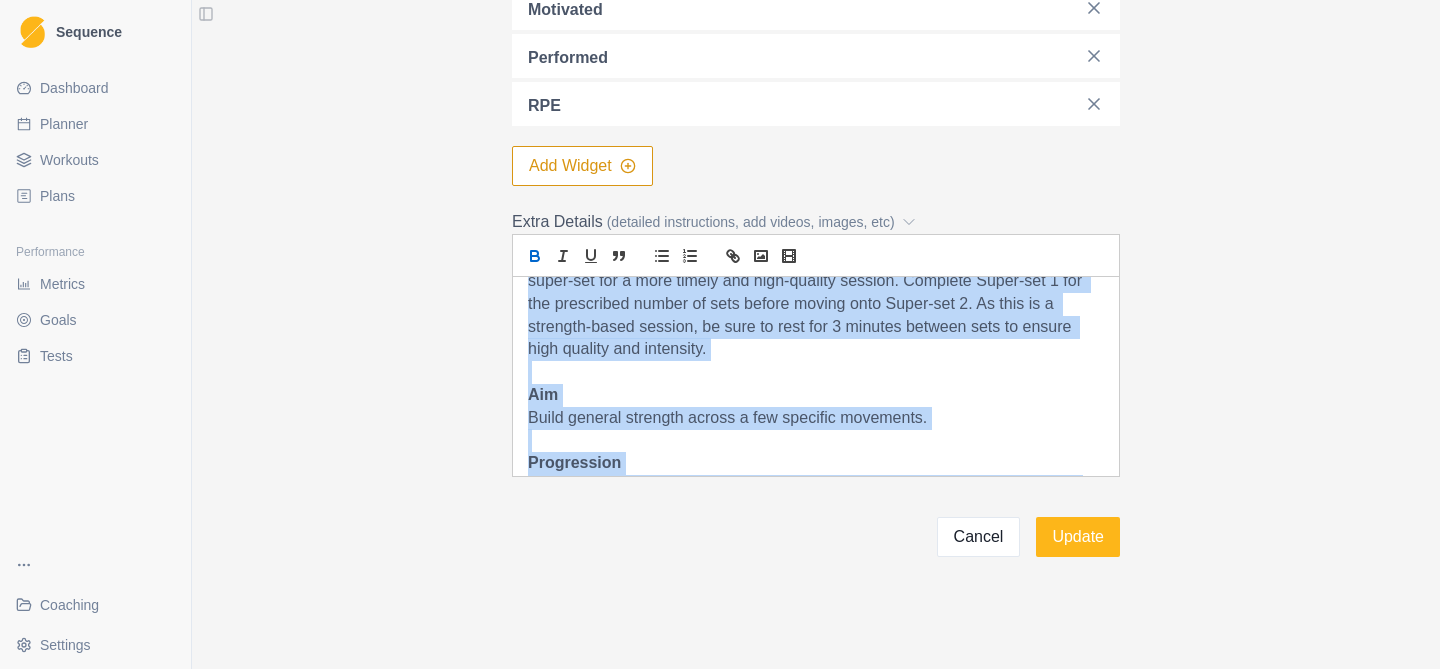 scroll, scrollTop: 0, scrollLeft: 0, axis: both 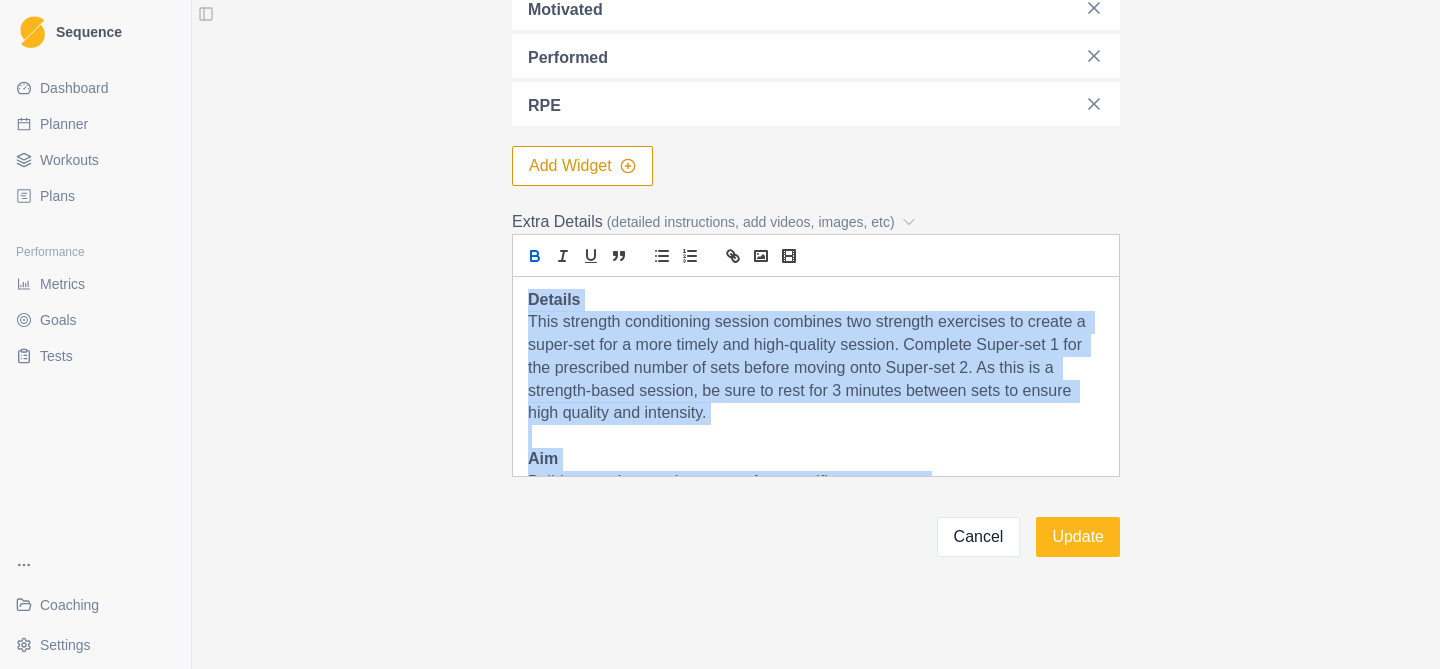 drag, startPoint x: 535, startPoint y: 336, endPoint x: 528, endPoint y: 261, distance: 75.32596 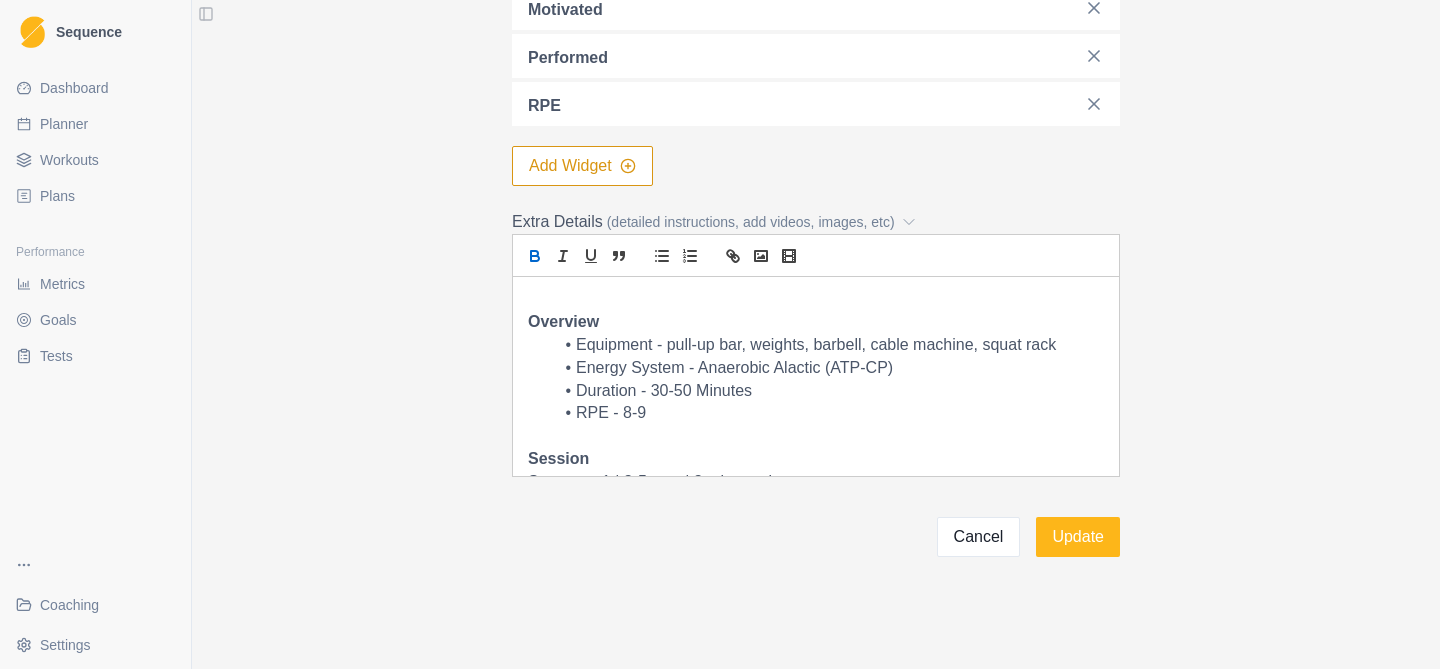 scroll, scrollTop: 1045, scrollLeft: 0, axis: vertical 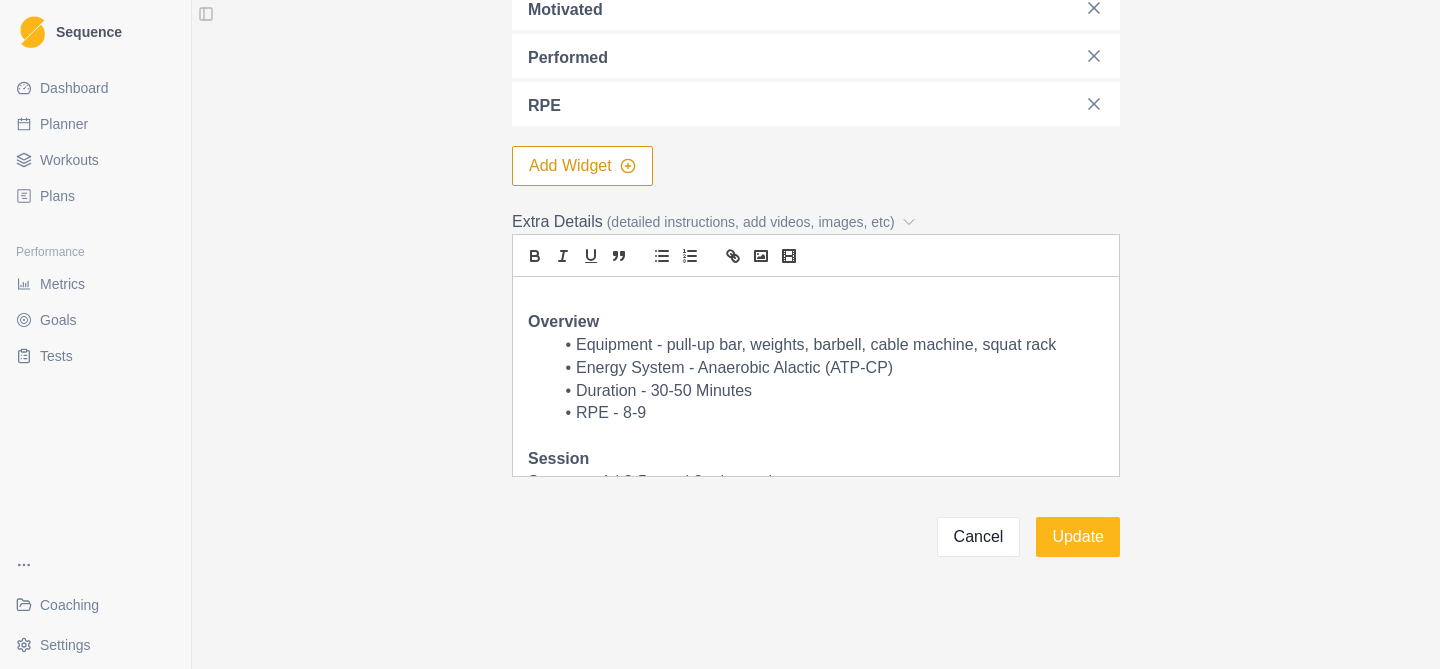 click on "Overview" at bounding box center (563, 321) 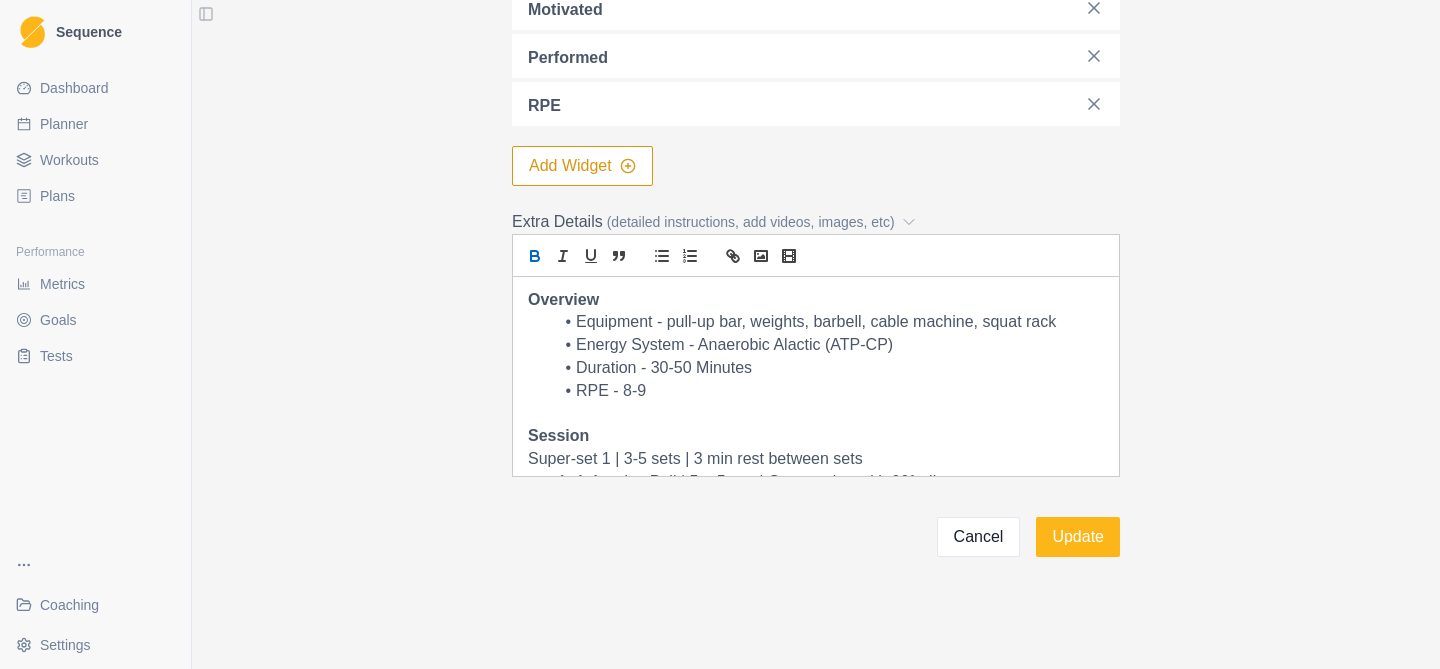 scroll, scrollTop: 760, scrollLeft: 0, axis: vertical 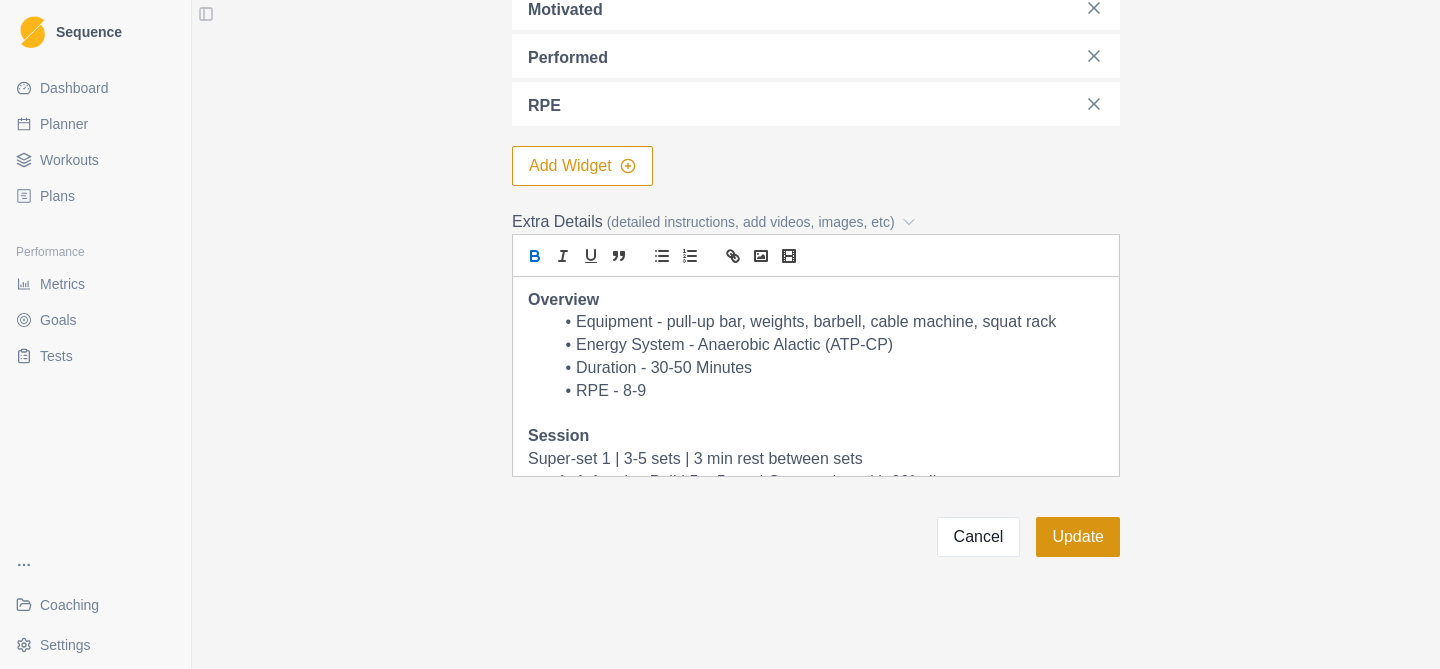 click on "Update" at bounding box center (1078, 537) 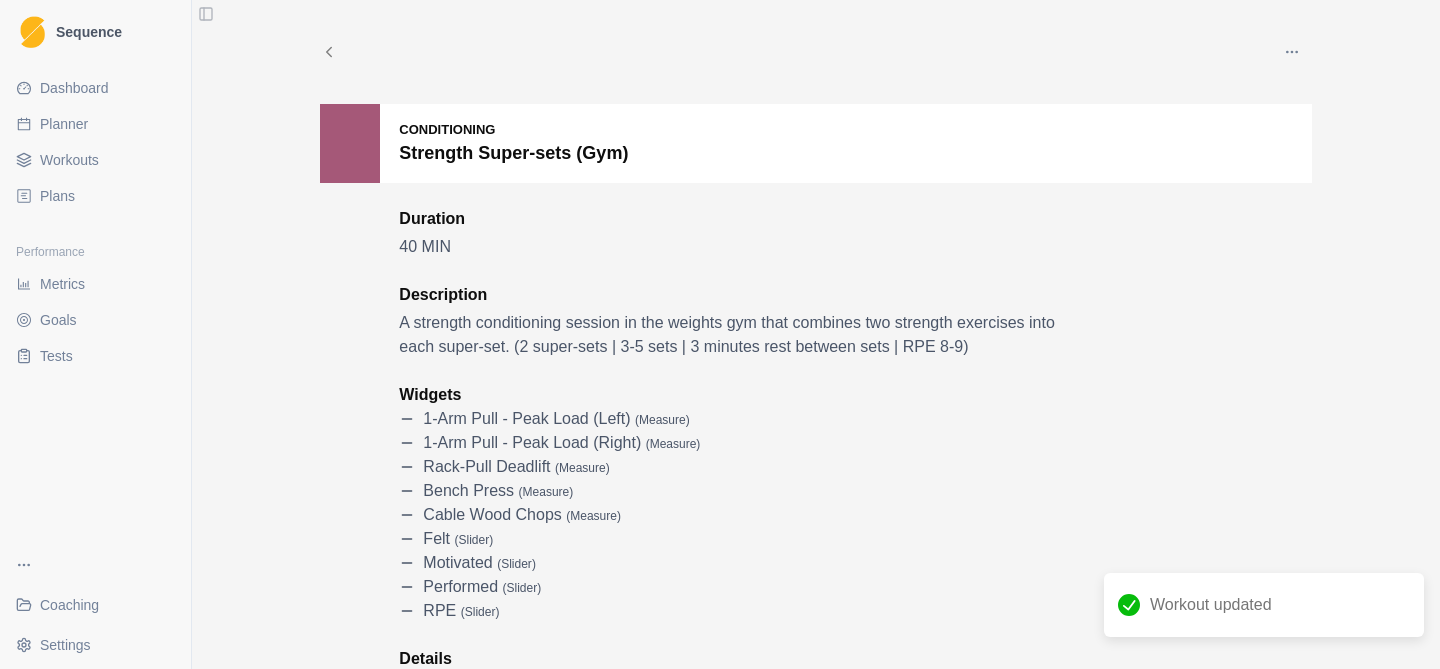 click on "Workouts" at bounding box center (69, 160) 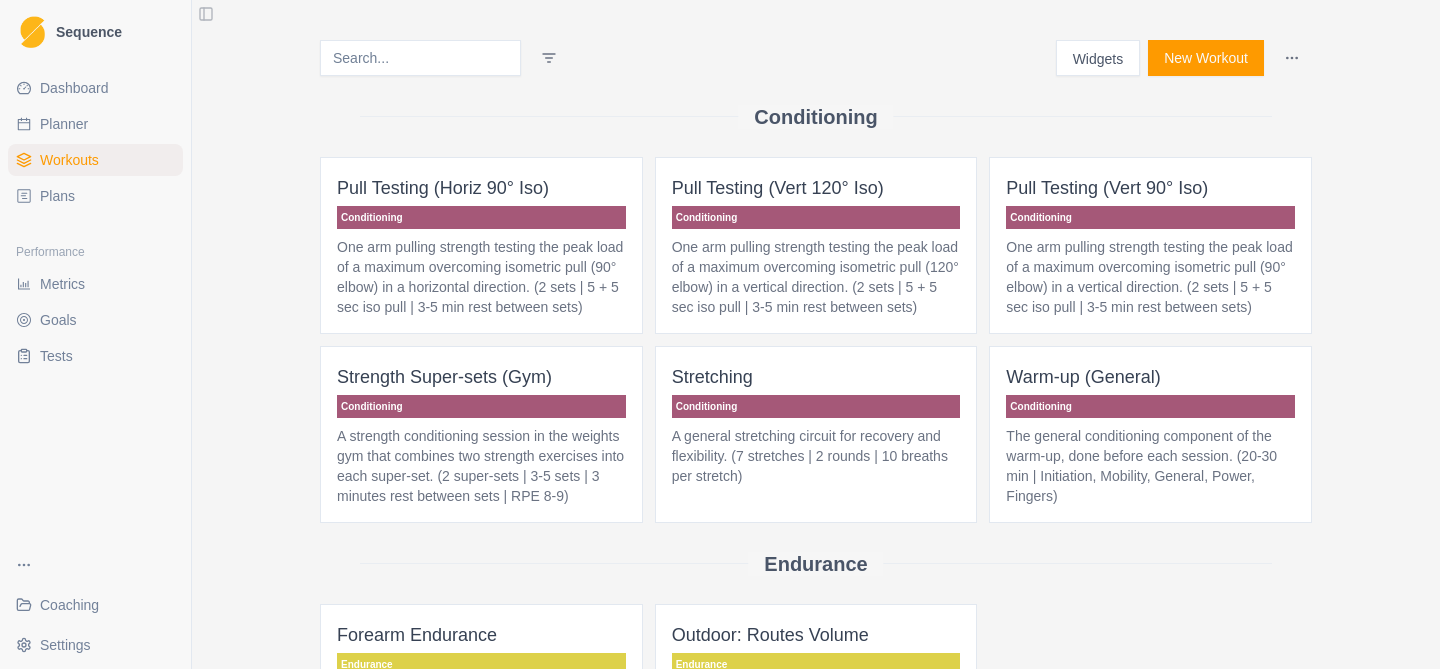 click on "Stretching Conditioning A general stretching circuit for recovery and flexibility. (7 stretches | 2 rounds | 10 breaths per stretch)" at bounding box center (816, 434) 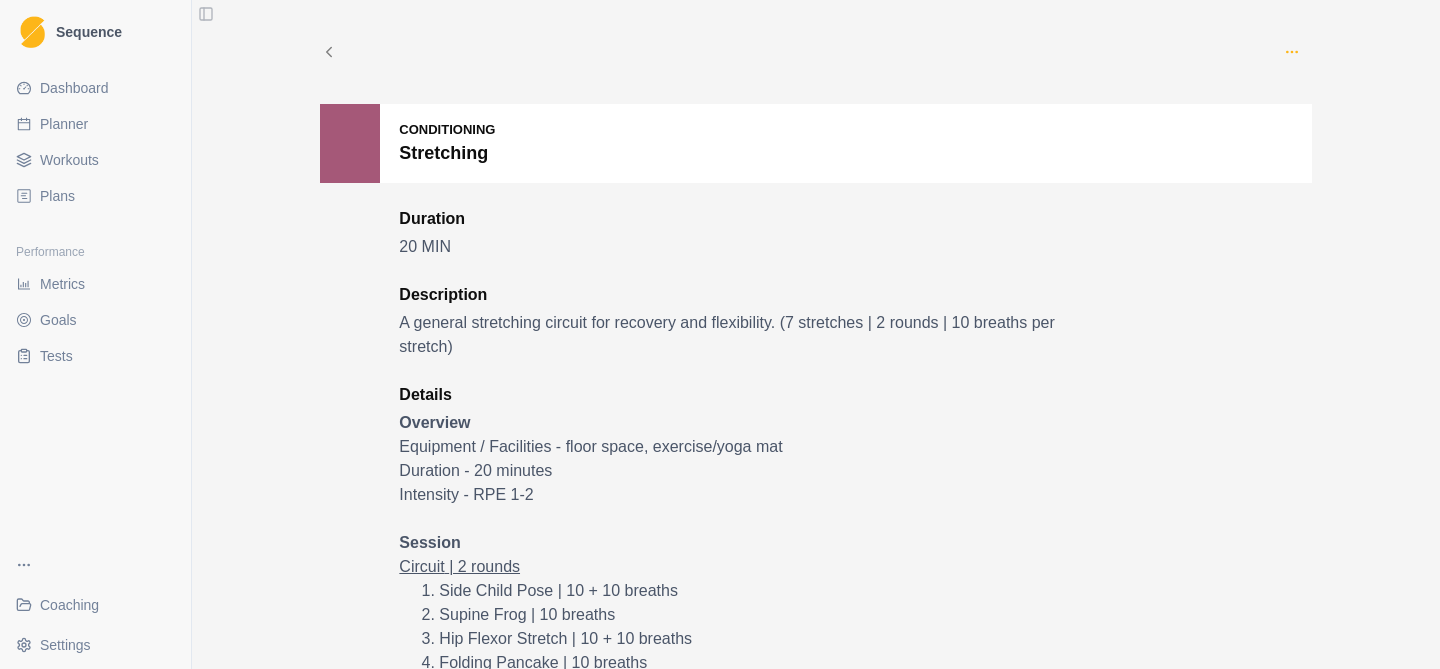 click 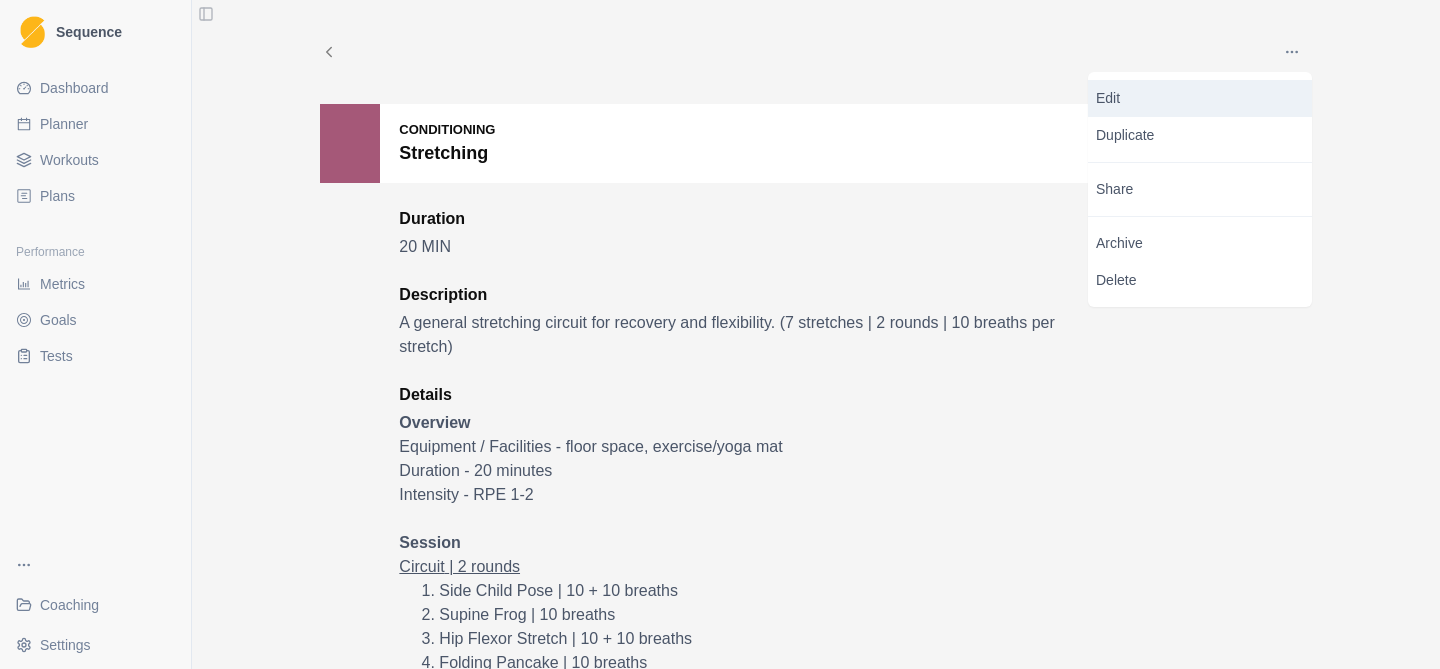click on "Edit" at bounding box center (1200, 98) 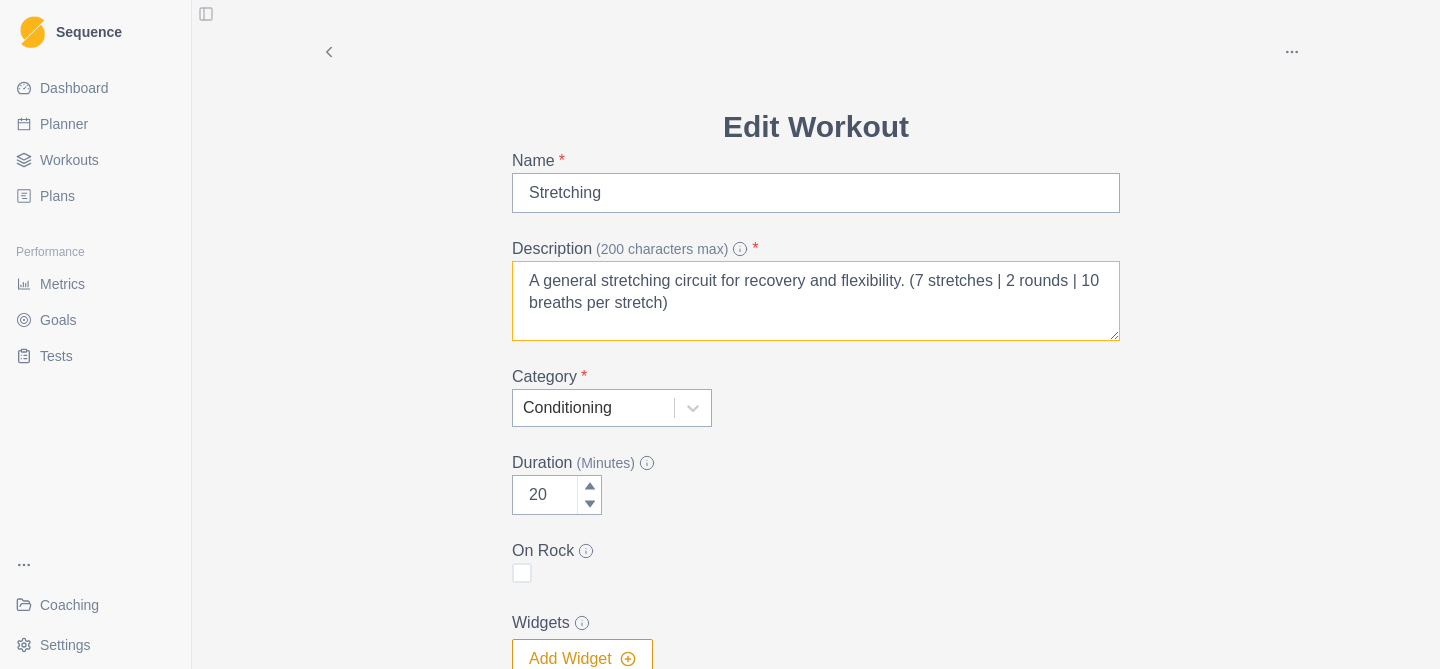click on "A general stretching circuit for recovery and flexibility. (7 stretches | 2 rounds | 10 breaths per stretch)" at bounding box center [816, 301] 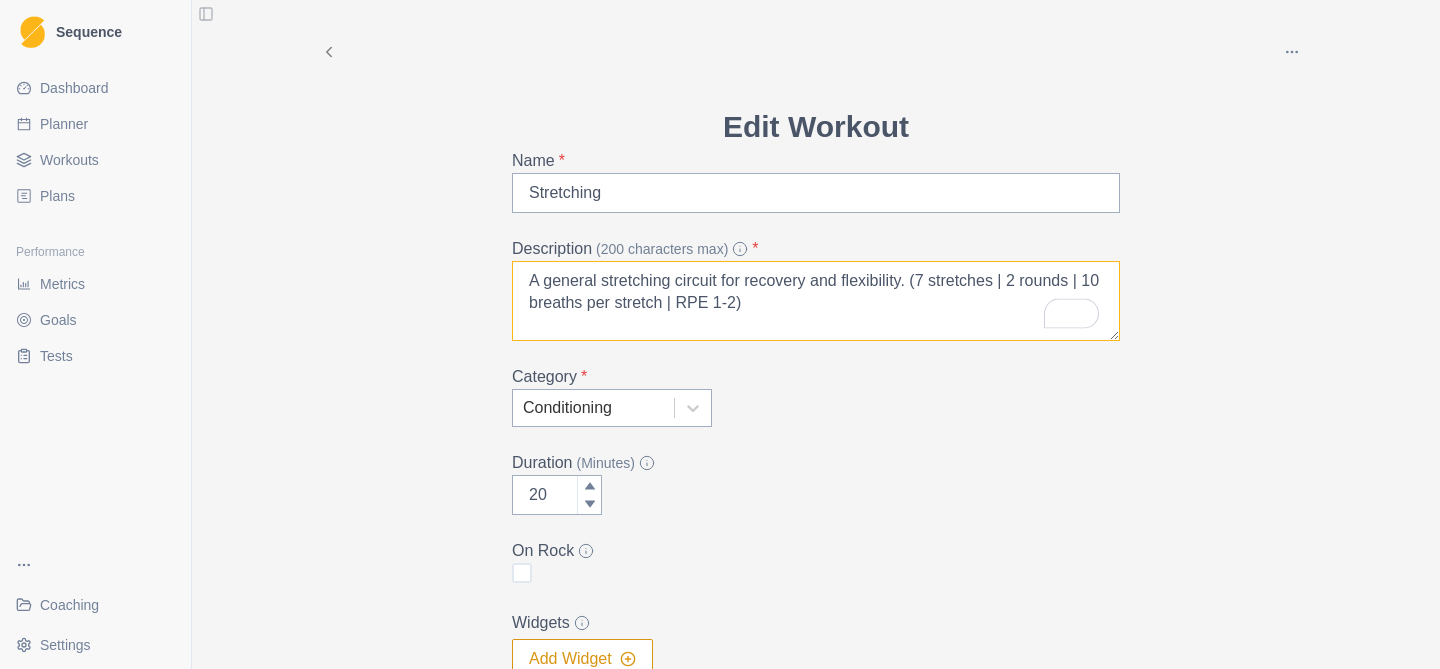 type on "A general stretching circuit for recovery and flexibility. (7 stretches | 2 rounds | 10 breaths per stretch | RPE 1-2)" 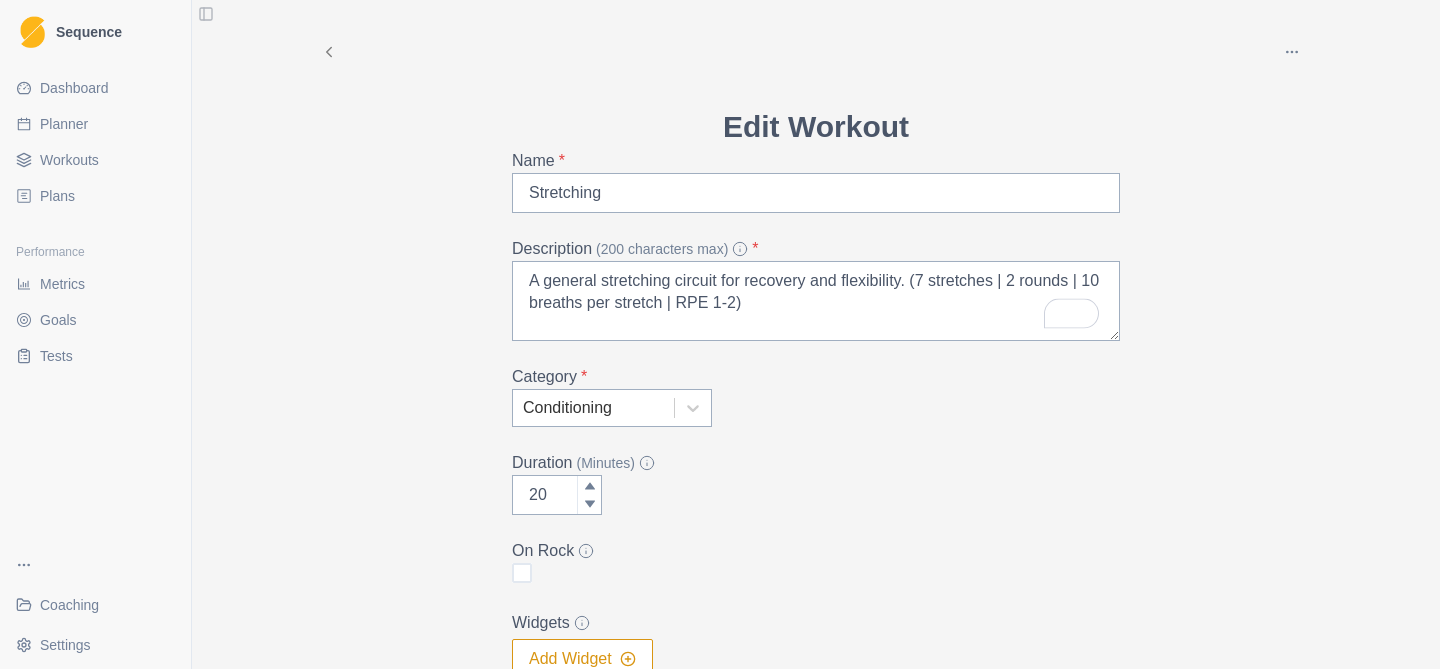 click on "Category * Conditioning" at bounding box center (816, 396) 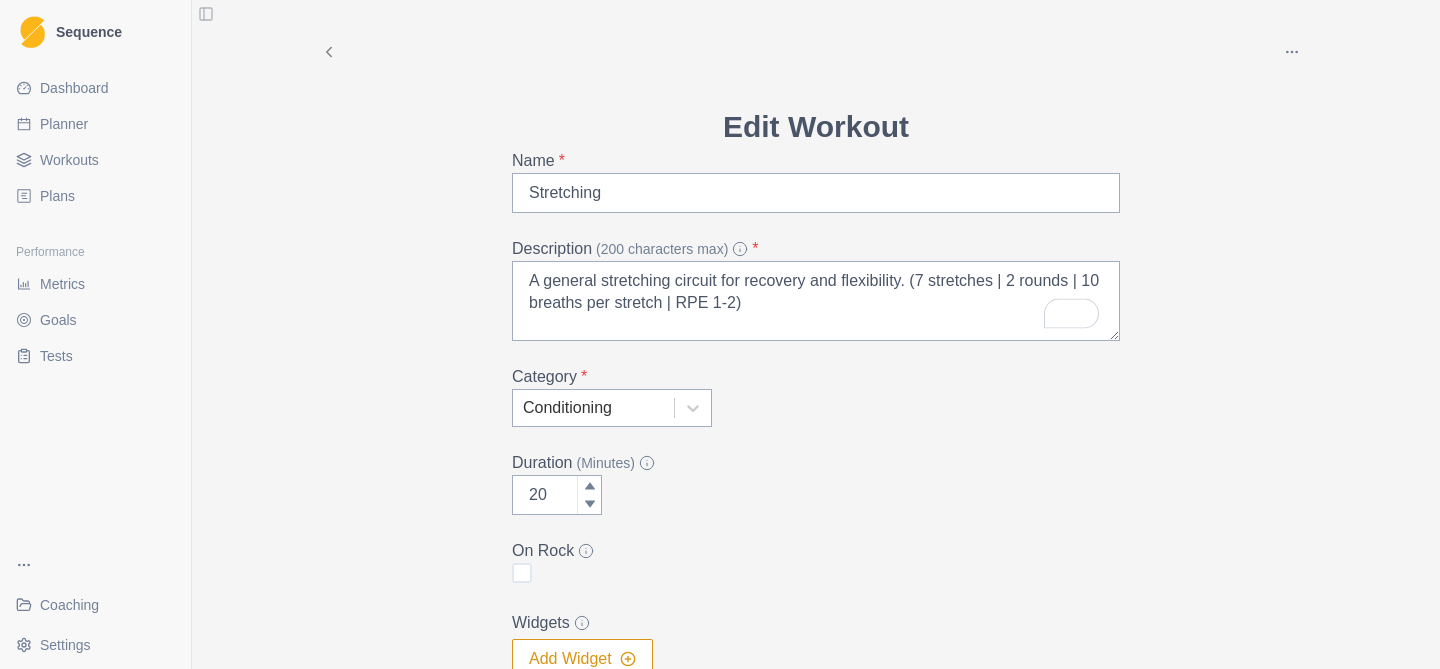 scroll, scrollTop: 185, scrollLeft: 0, axis: vertical 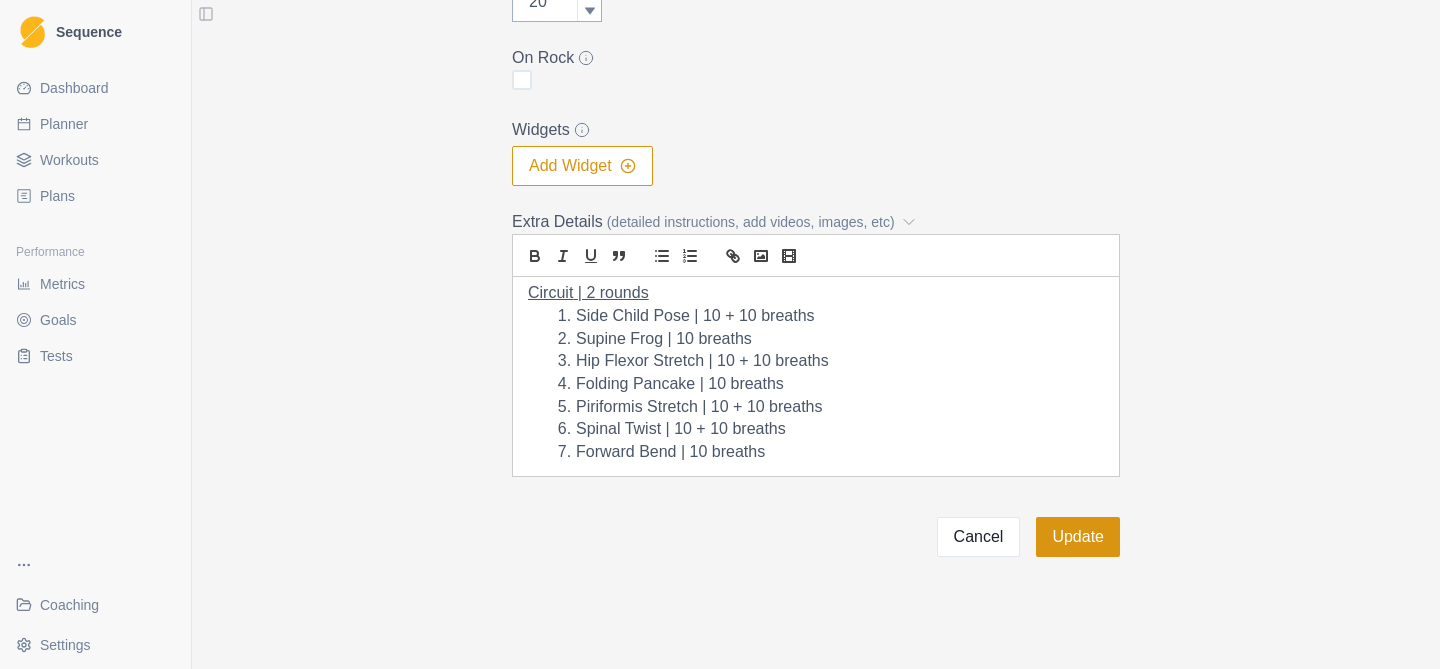 click on "Update" at bounding box center (1078, 537) 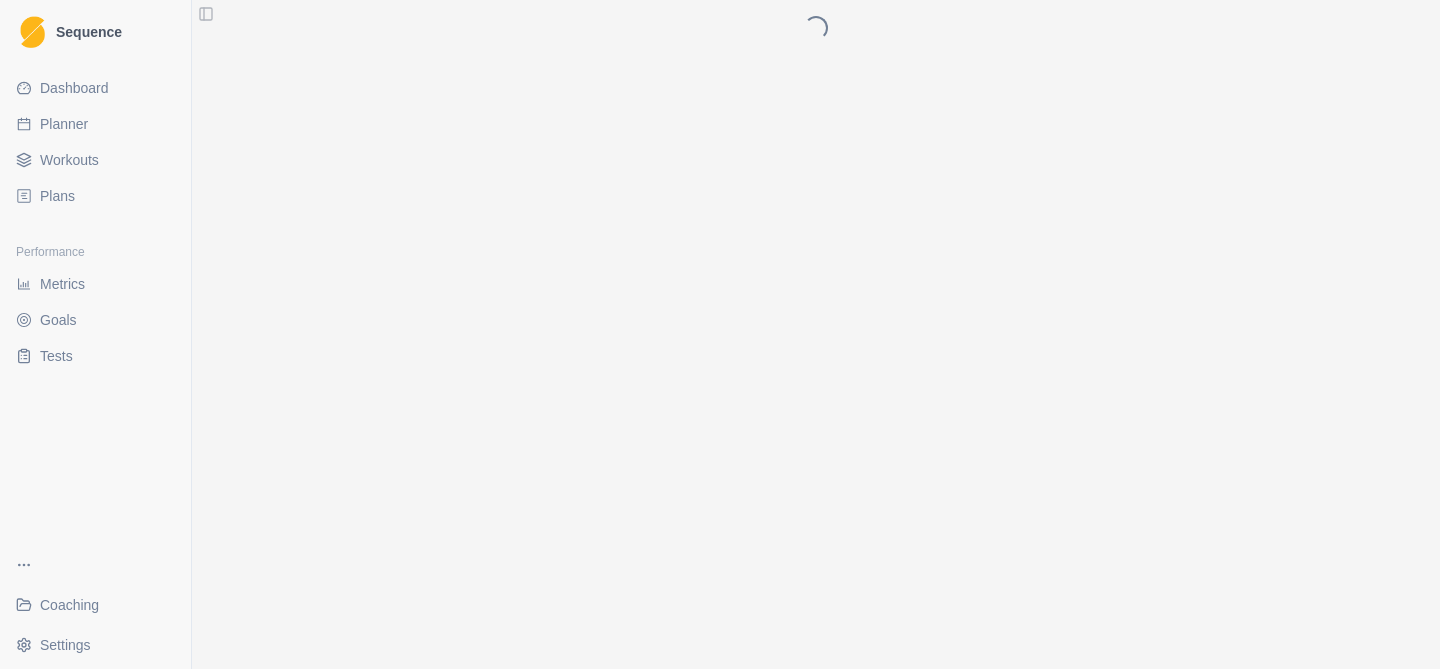 scroll, scrollTop: 0, scrollLeft: 0, axis: both 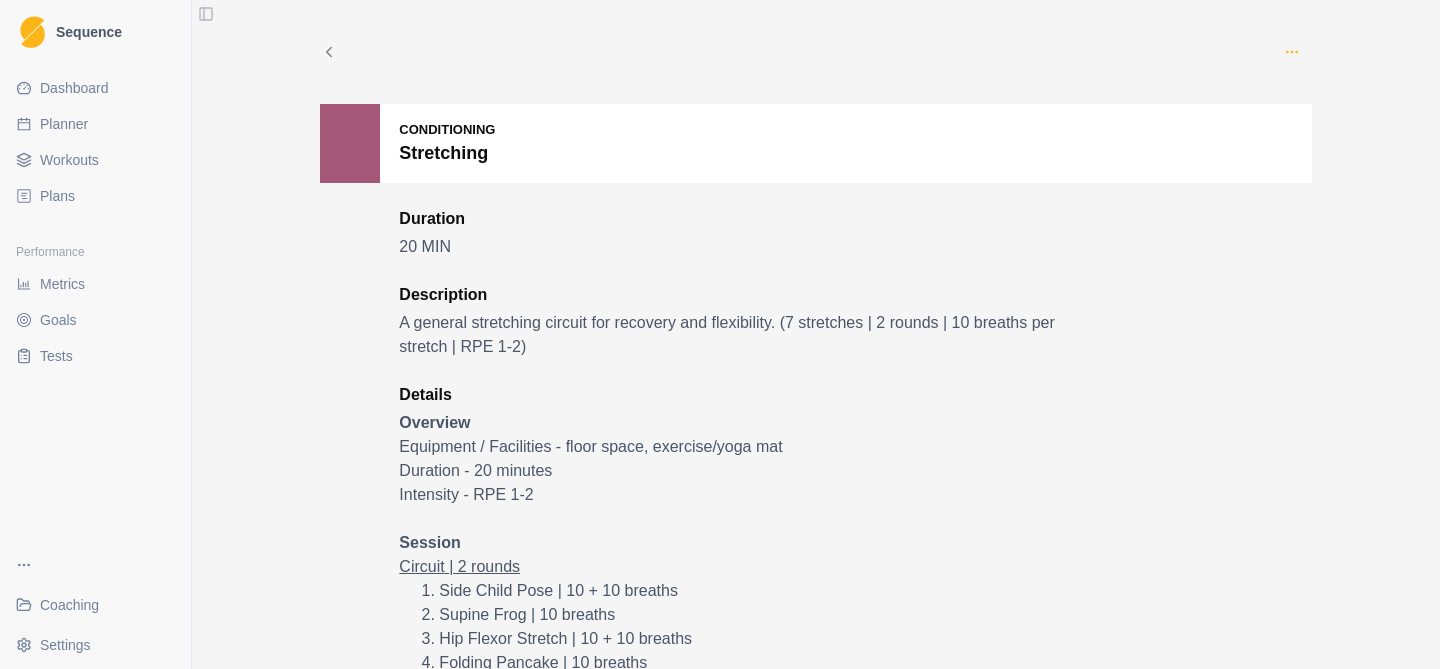 click 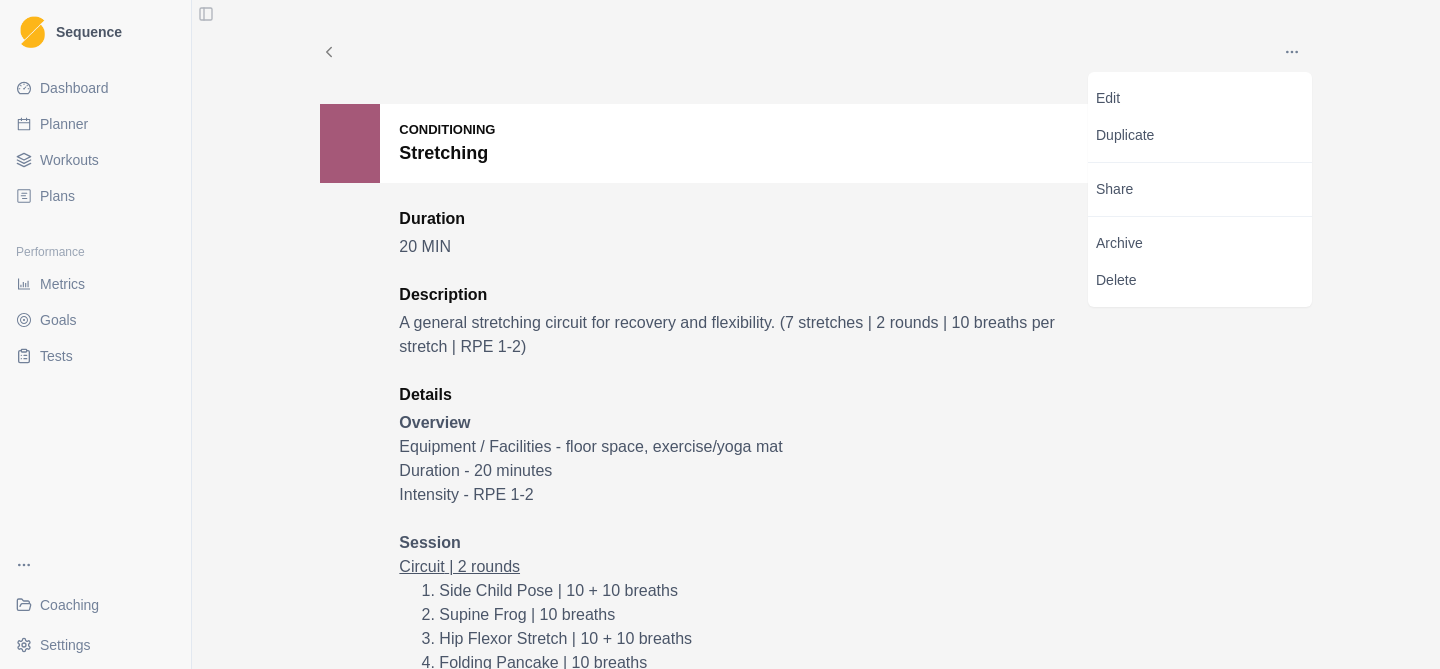 click on "Workouts" at bounding box center (95, 160) 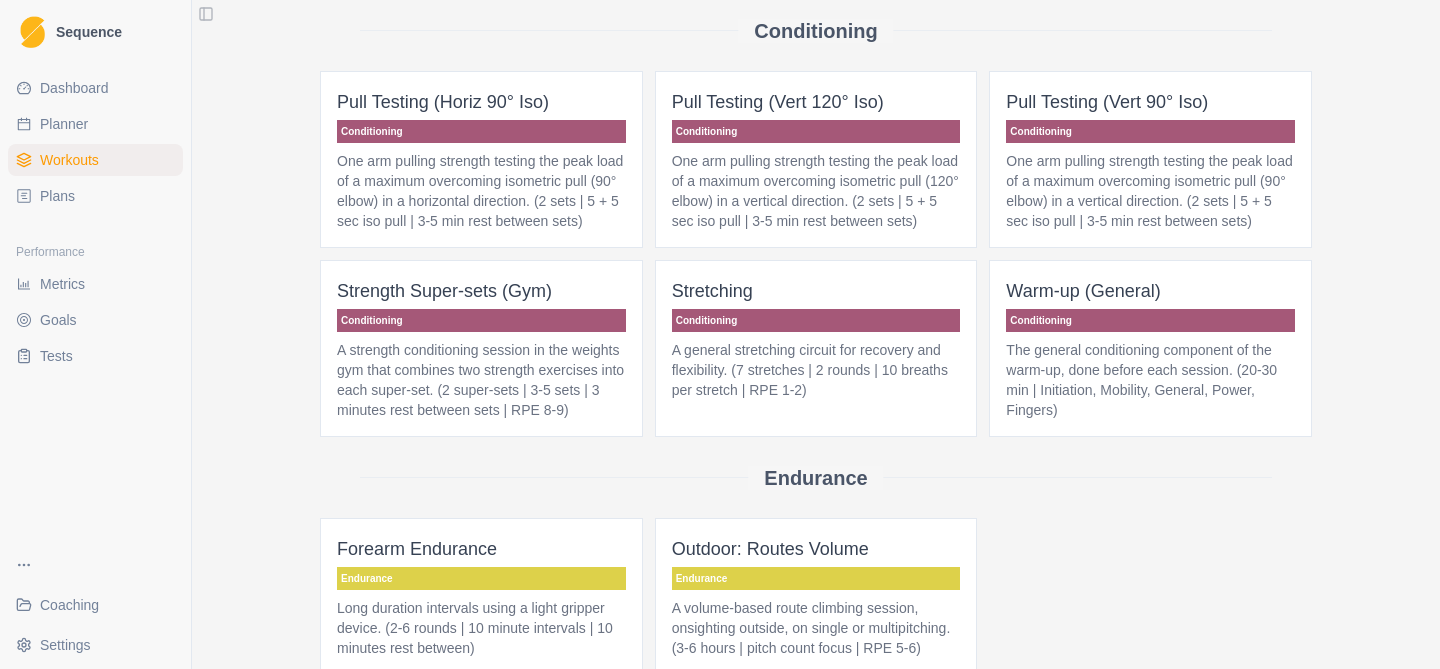 scroll, scrollTop: 100, scrollLeft: 0, axis: vertical 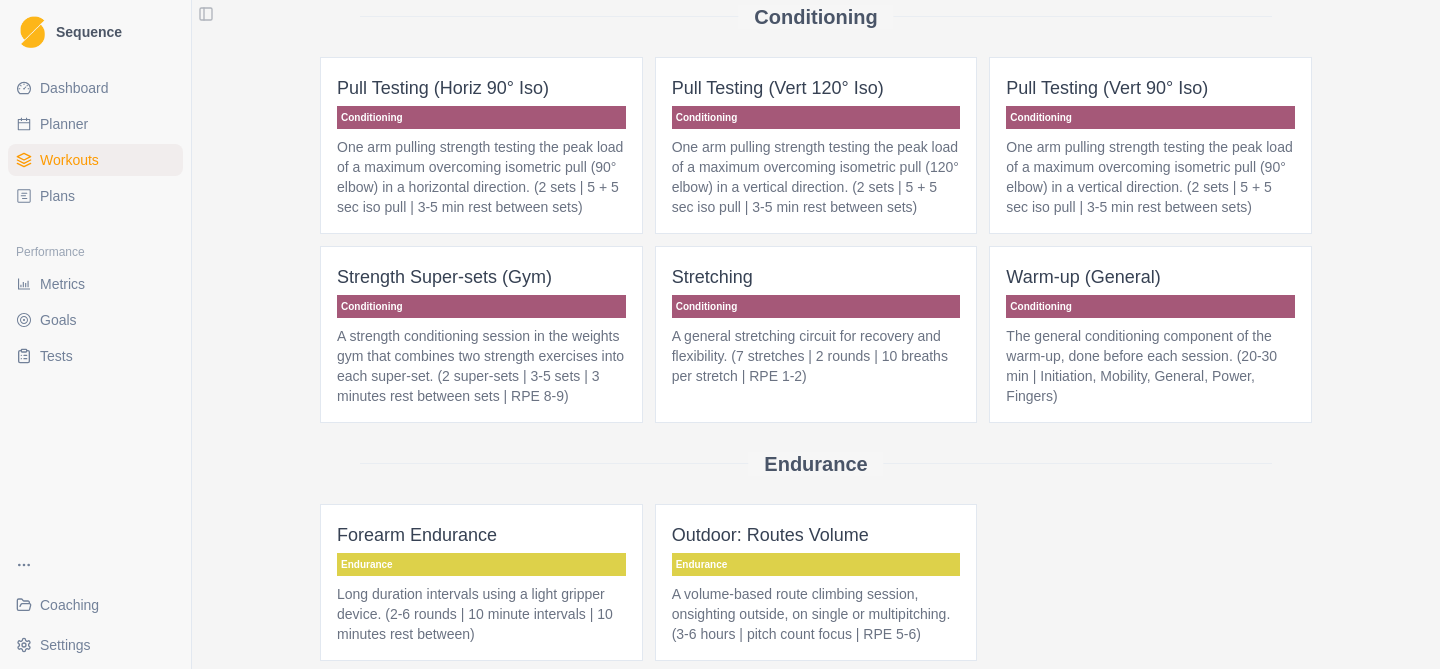 click on "Warm-up (General) Conditioning The general conditioning component of the warm-up, done before each session. (20-30 min | Initiation, Mobility, General, Power, Fingers)" at bounding box center [1150, 334] 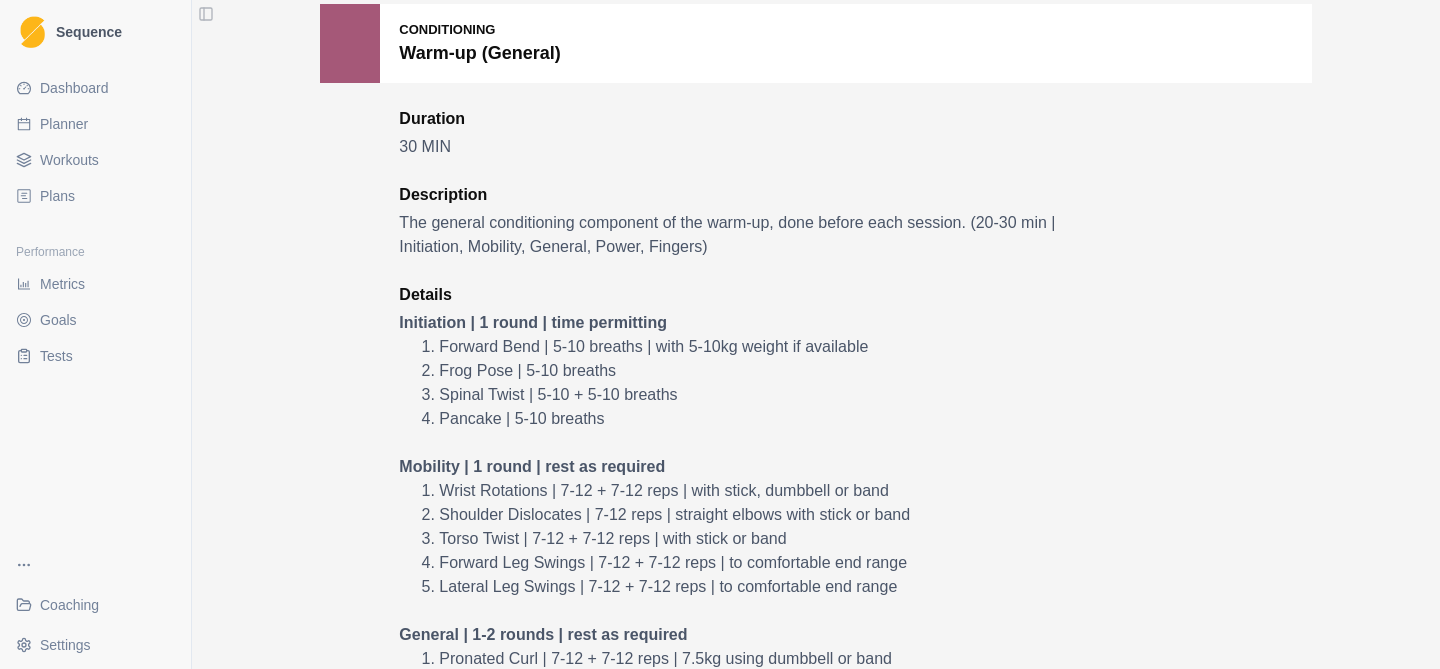 scroll, scrollTop: 0, scrollLeft: 0, axis: both 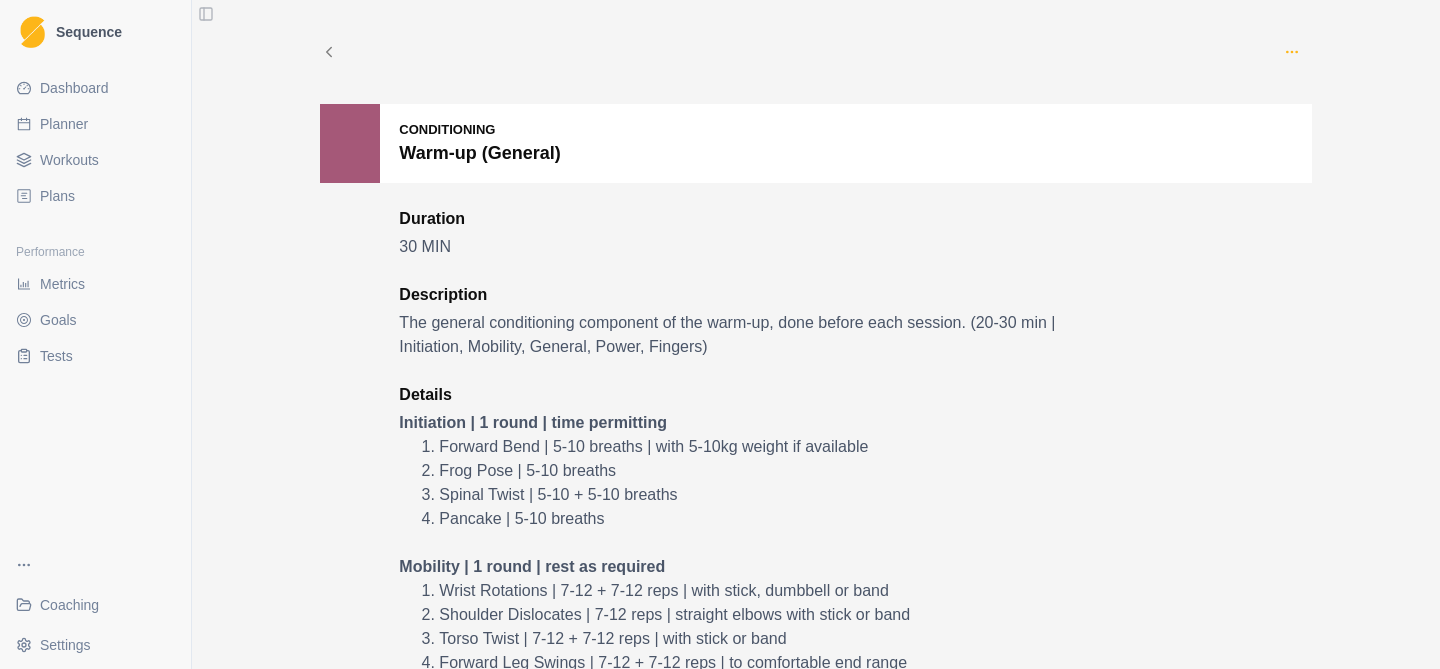 click 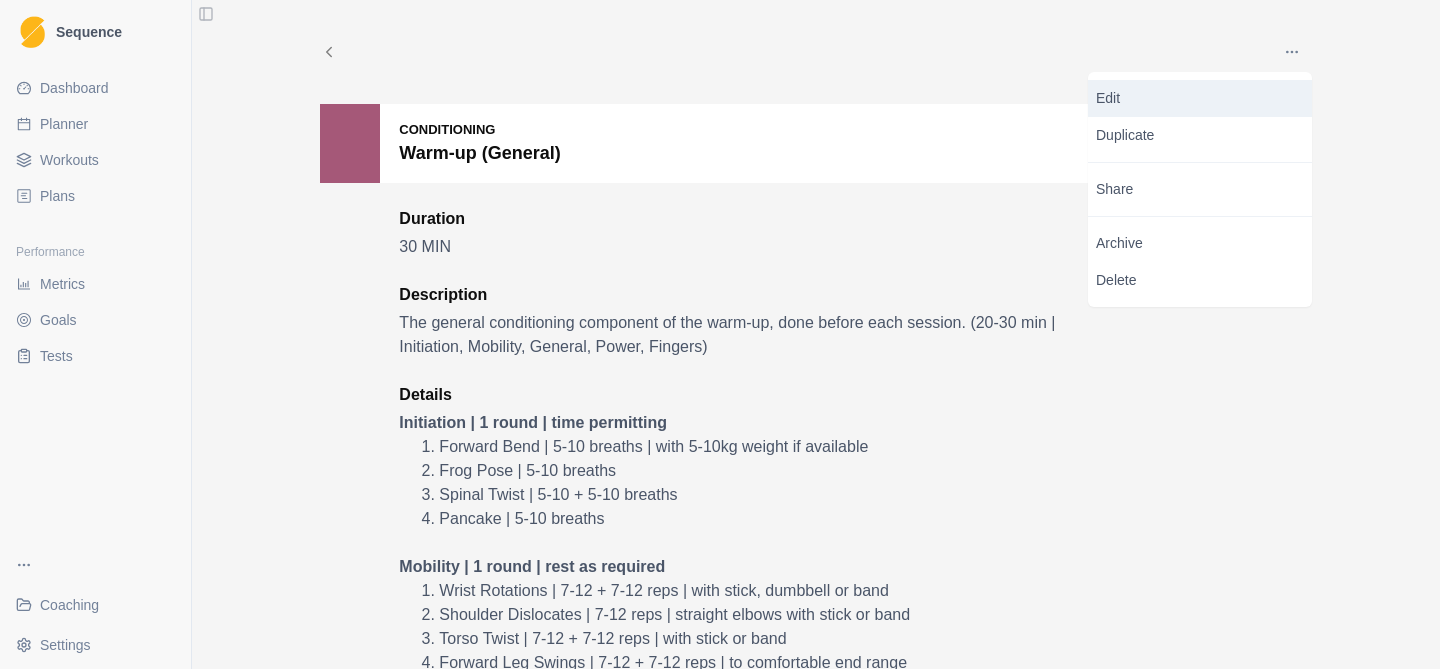 click on "Edit" at bounding box center (1200, 98) 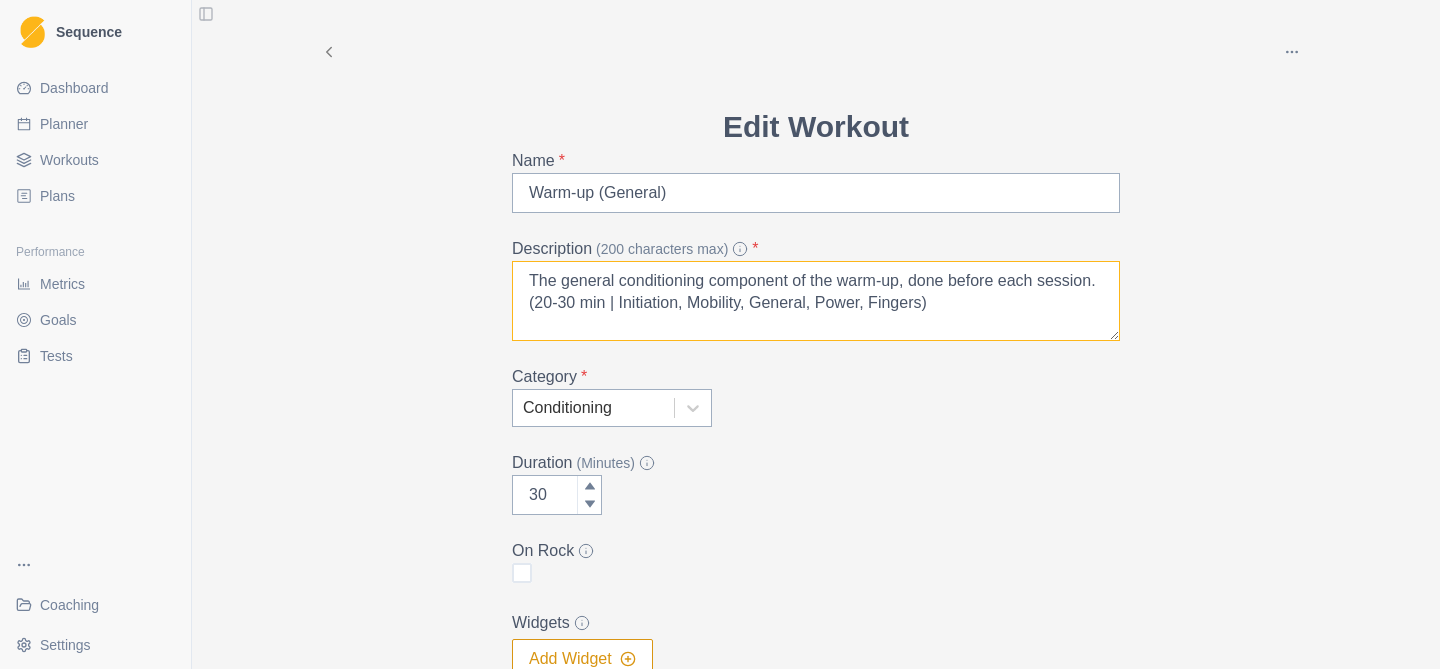 click on "The general conditioning component of the warm-up, done before each session. (20-30 min | Initiation, Mobility, General, Power, Fingers)" at bounding box center (816, 301) 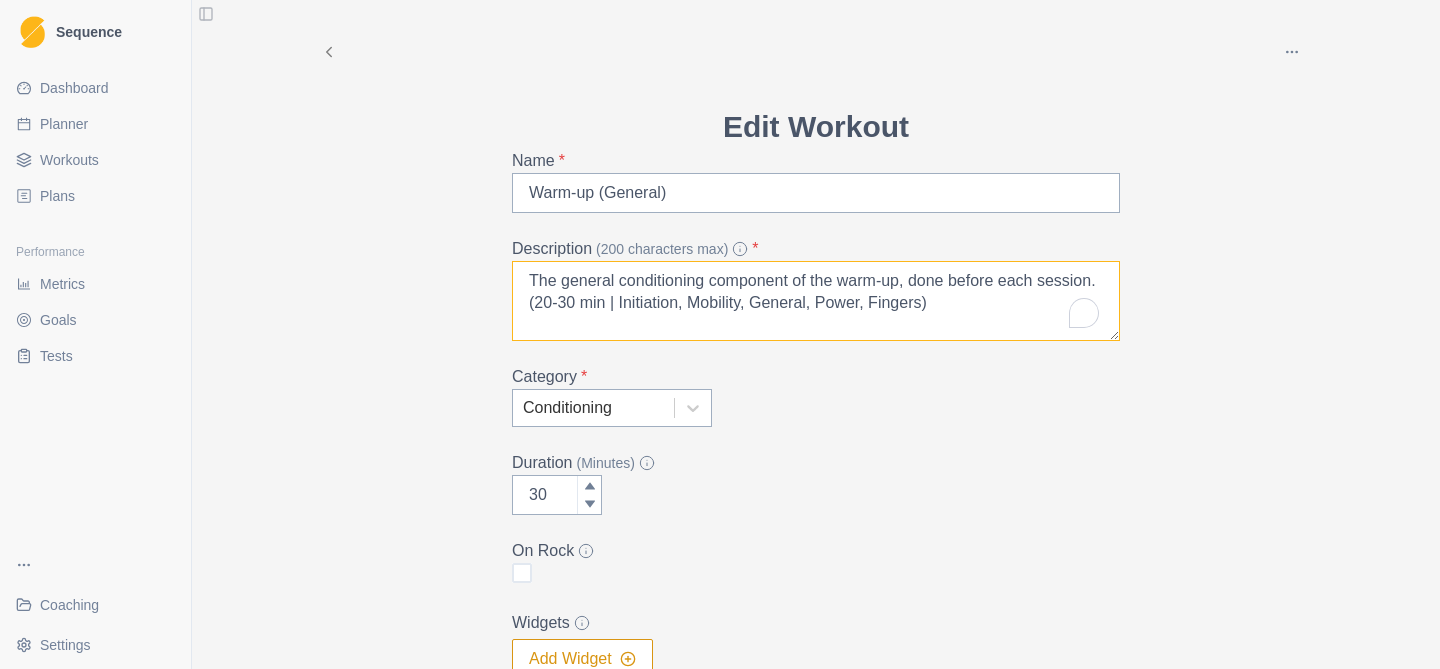 click on "The general conditioning component of the warm-up, done before each session. (20-30 min | Initiation, Mobility, General, Power, Fingers)" at bounding box center [816, 301] 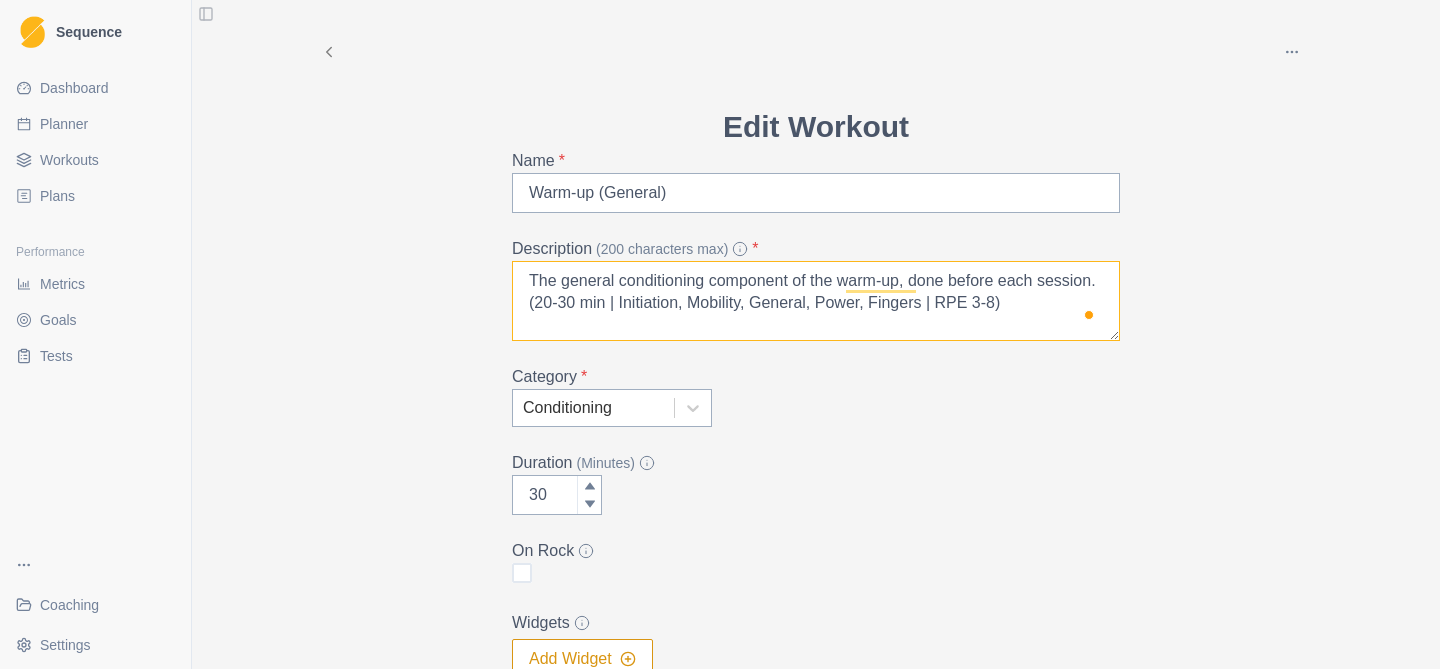 type on "The general conditioning component of the warm-up, done before each session. (20-30 min | Initiation, Mobility, General, Power, Fingers | RPE 3-8)" 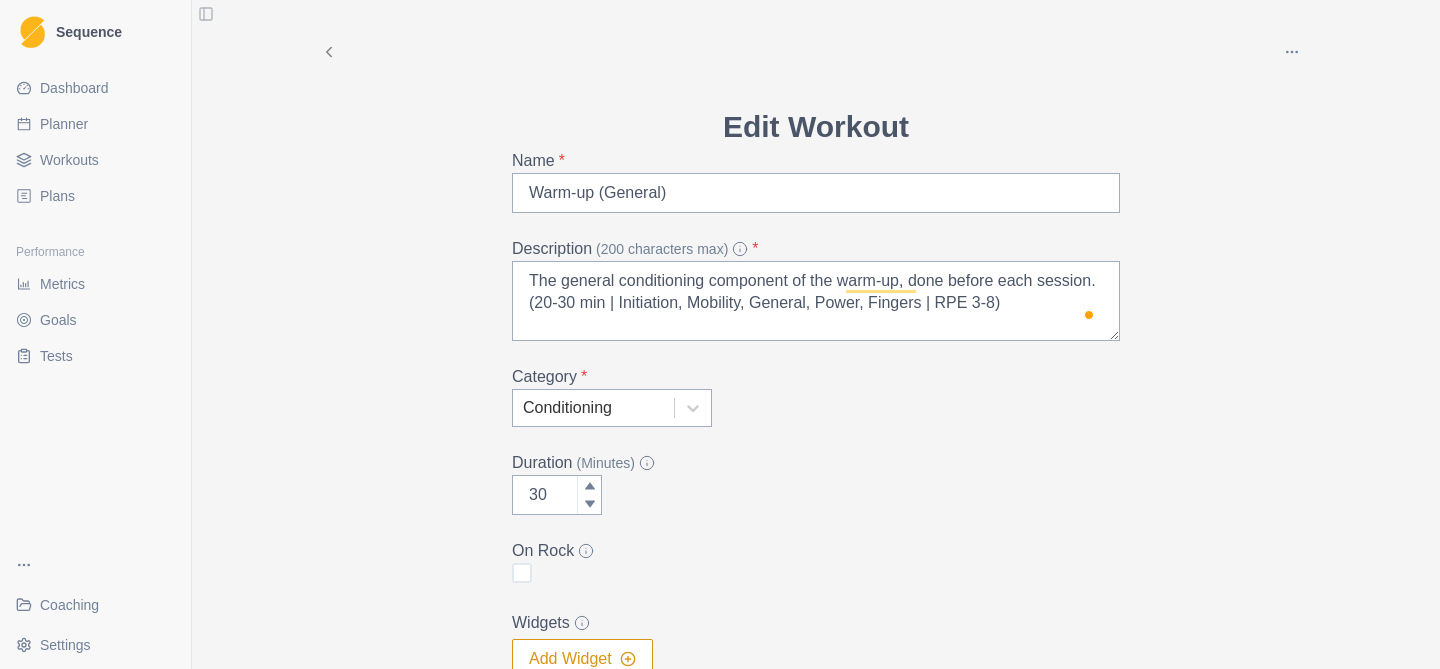 click on "Archive Delete Edit Workout Name * Warm-up (General) Description   (200 characters max) * The general conditioning component of the warm-up, done before each session. (20-30 min | Initiation, Mobility, General, Power, Fingers | RPE 3-8) Category * Conditioning Duration   (Minutes) 30 On Rock Widgets Add Widget Extra Details (detailed instructions, add videos, images, etc) Initiation | 1 round | time permitting Forward Bend | 5-10 breaths | with 5-10kg weight if available Frog Pose | 5-10 breaths Spinal Twist | 5-10 + 5-10 breaths Pancake | 5-10 breaths Mobility | 1 round | rest as required Wrist Rotations | 7-12 + 7-12 reps | with stick, dumbbell or band Shoulder Dislocates | 7-12 reps | straight elbows with stick or band Torso Twist | 7-12 + 7-12 reps | with stick or band Forward Leg Swings | 7-12 + 7-12 reps | to comfortable end range Lateral Leg Swings | 7-12 + 7-12 reps | to comfortable end range General | 1-2 rounds | rest as required Pronated Curl | 7-12 + 7-12 reps | 7.5kg using dumbbell or band Cancel" at bounding box center (816, 334) 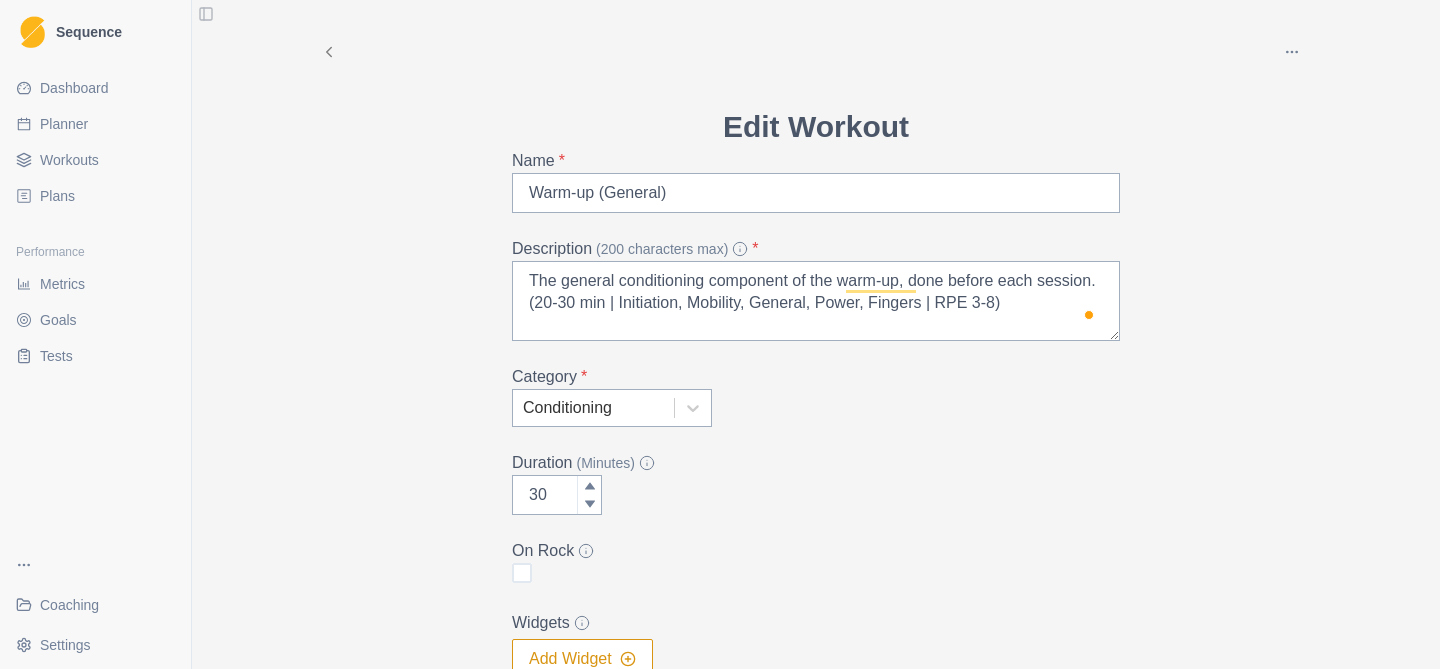 scroll, scrollTop: 67, scrollLeft: 0, axis: vertical 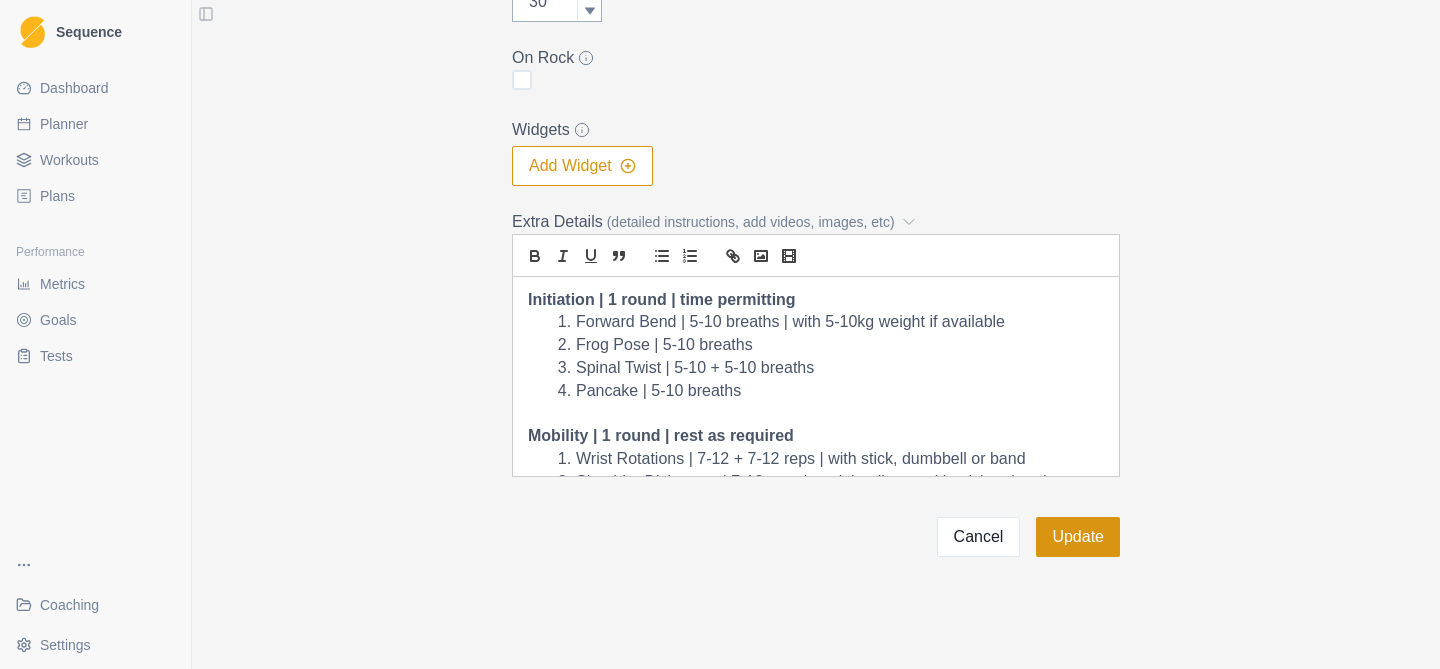 click on "Update" at bounding box center [1078, 537] 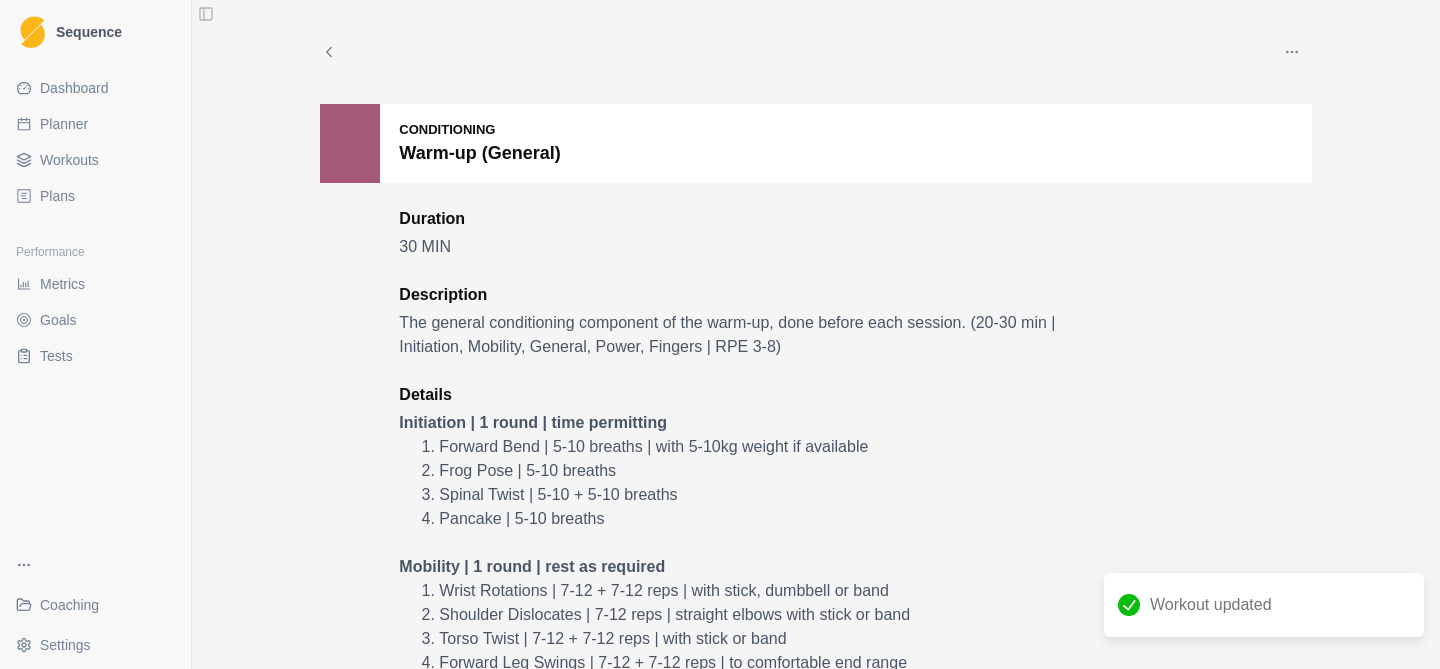click on "Workouts" at bounding box center [69, 160] 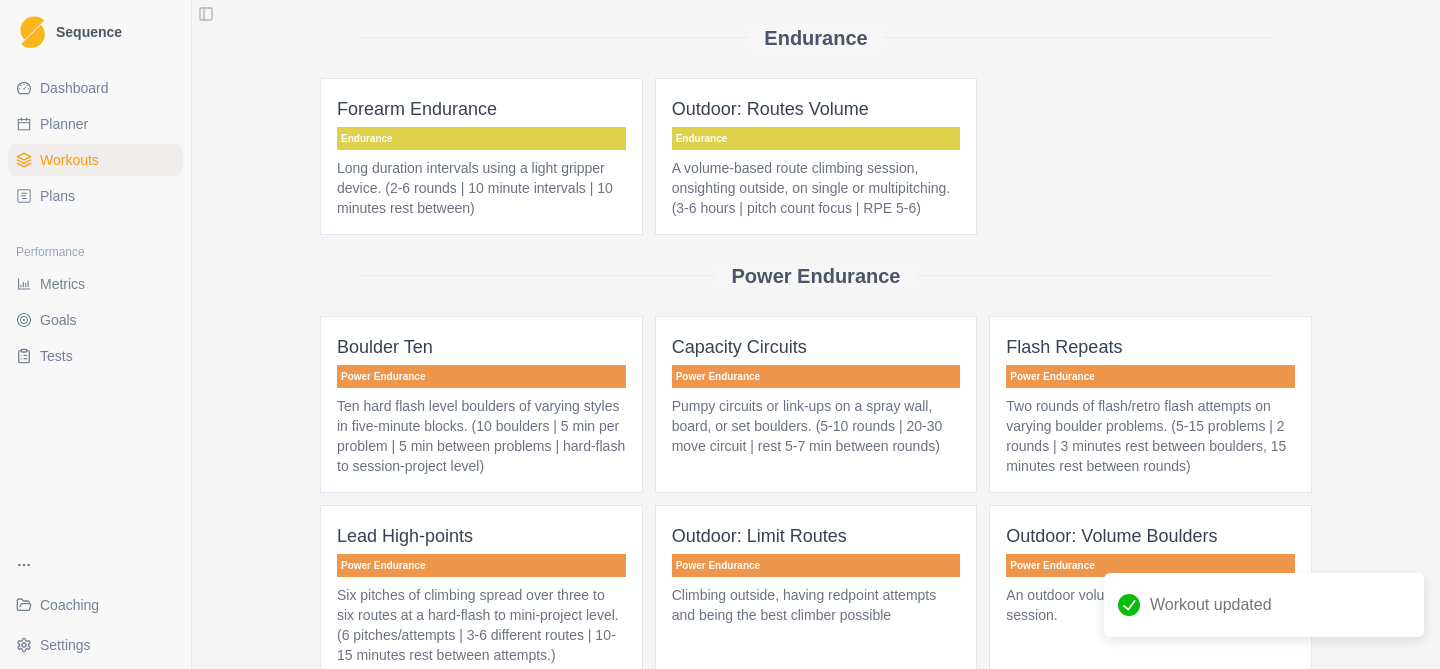 scroll, scrollTop: 519, scrollLeft: 0, axis: vertical 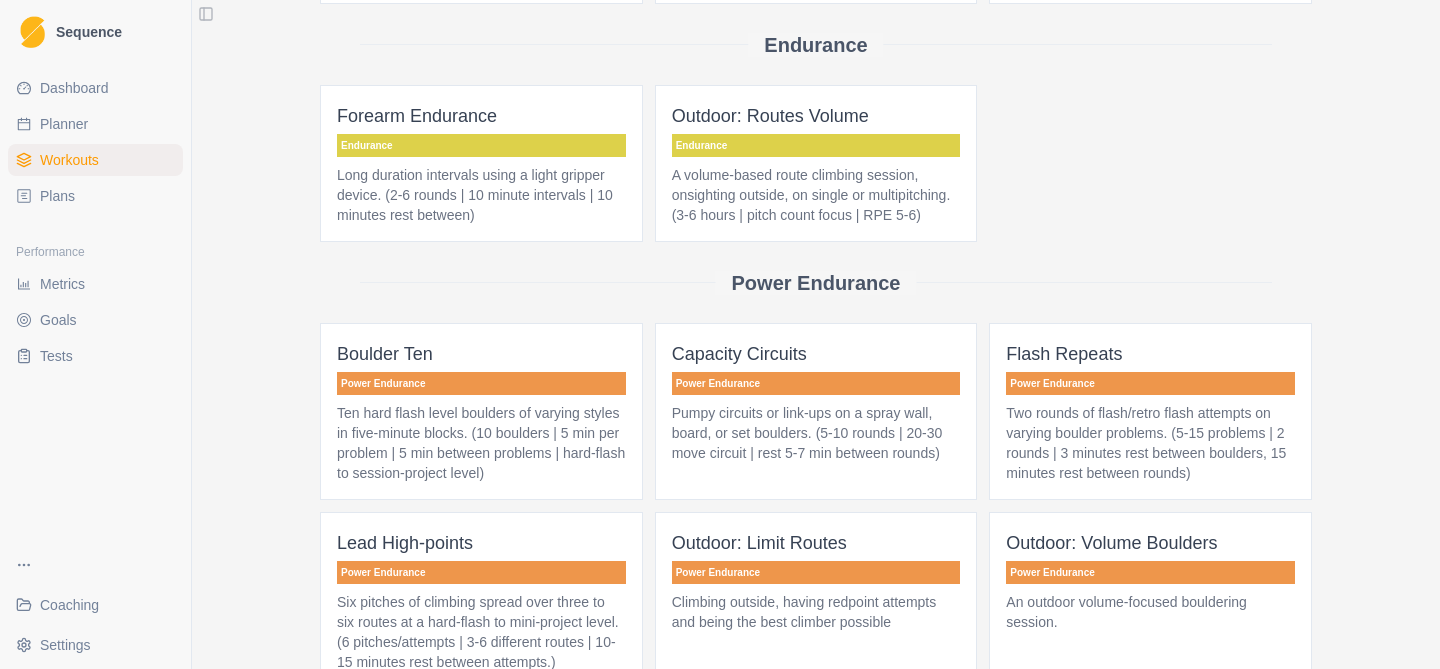 click on "Forearm Endurance Endurance Long duration intervals using a light gripper device.
(2-6 rounds | 10 minute intervals | 10 minutes rest between)" at bounding box center [481, 163] 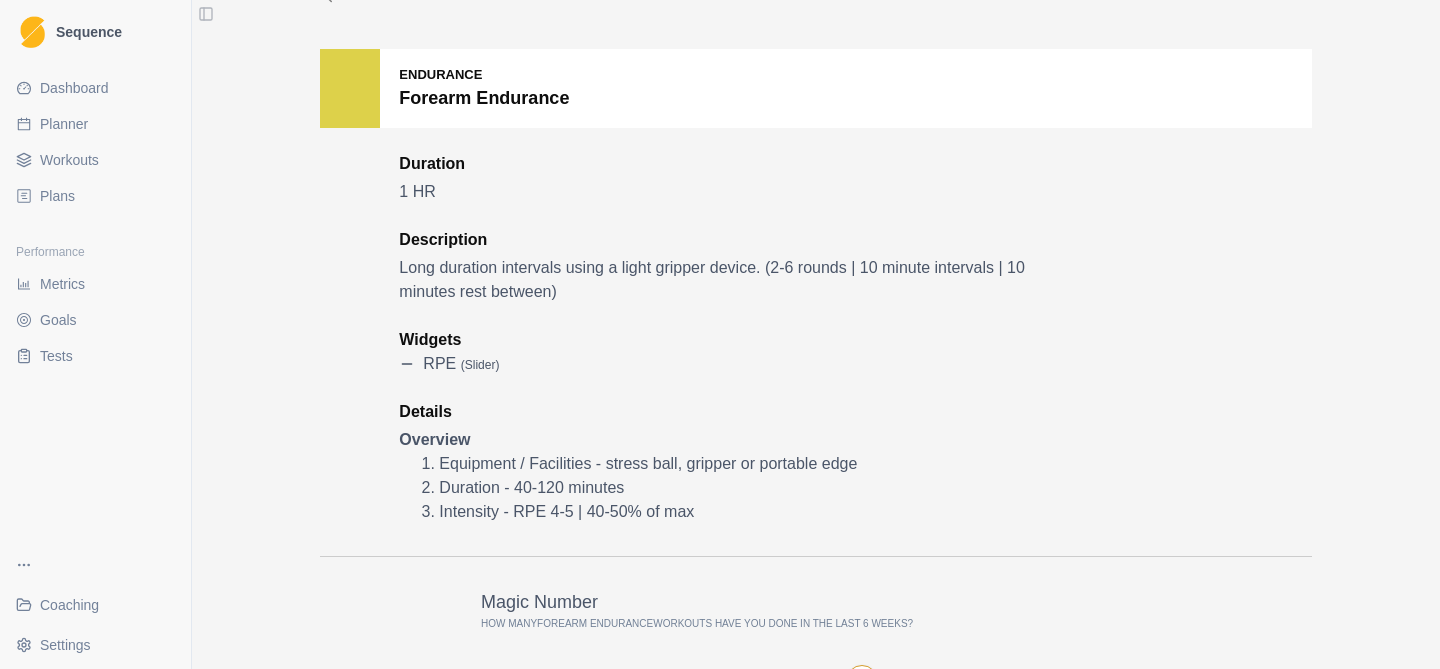 scroll, scrollTop: 0, scrollLeft: 0, axis: both 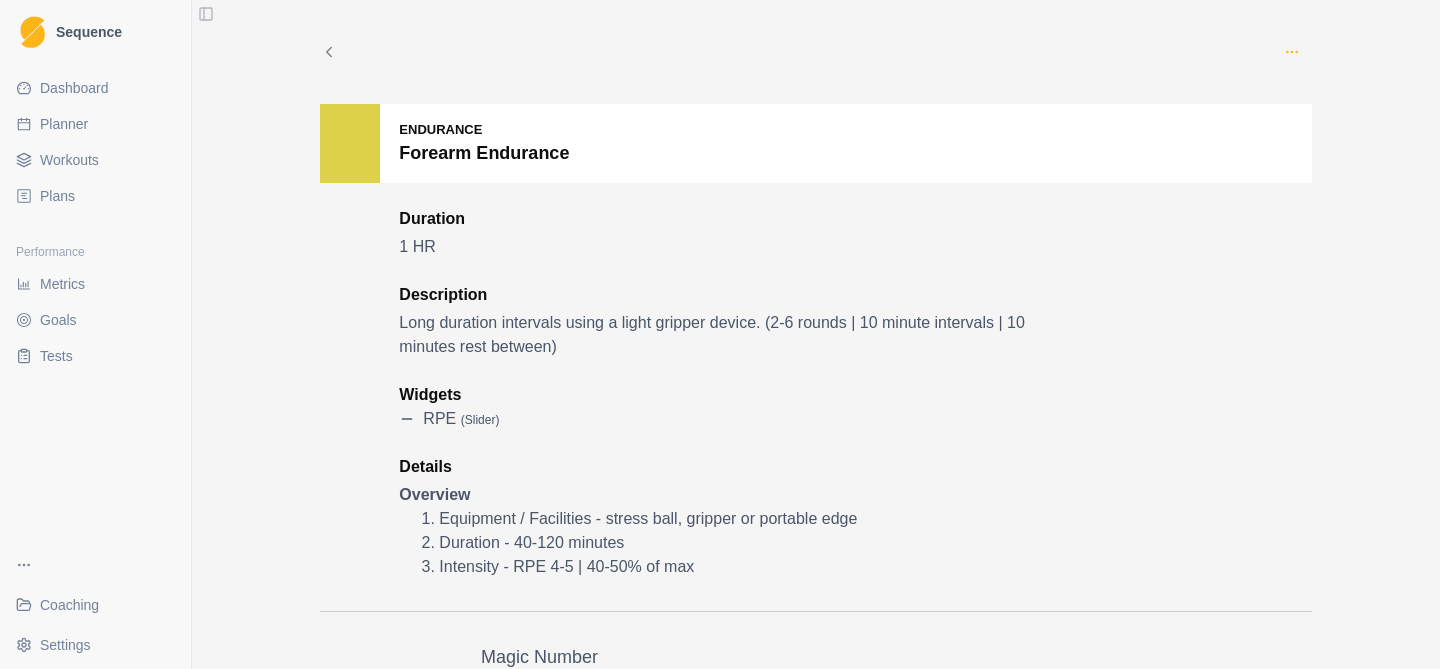 click 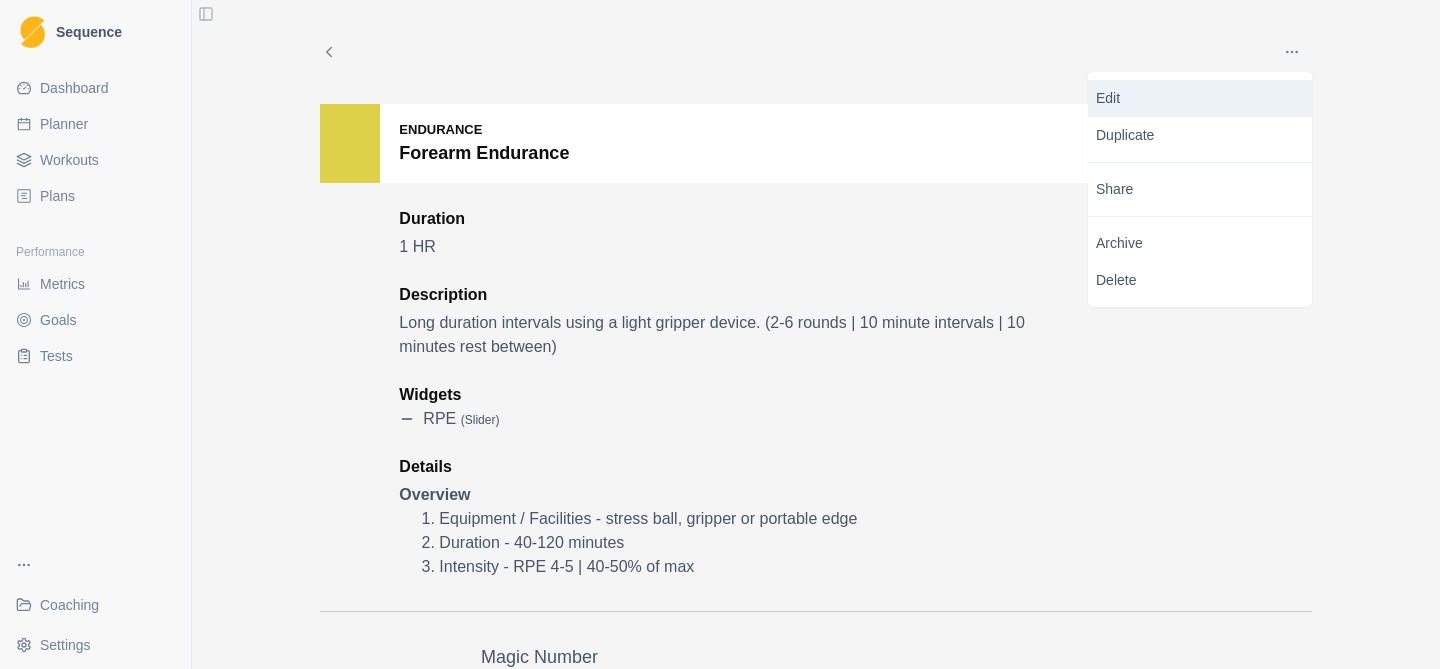 click on "Edit" at bounding box center (1200, 98) 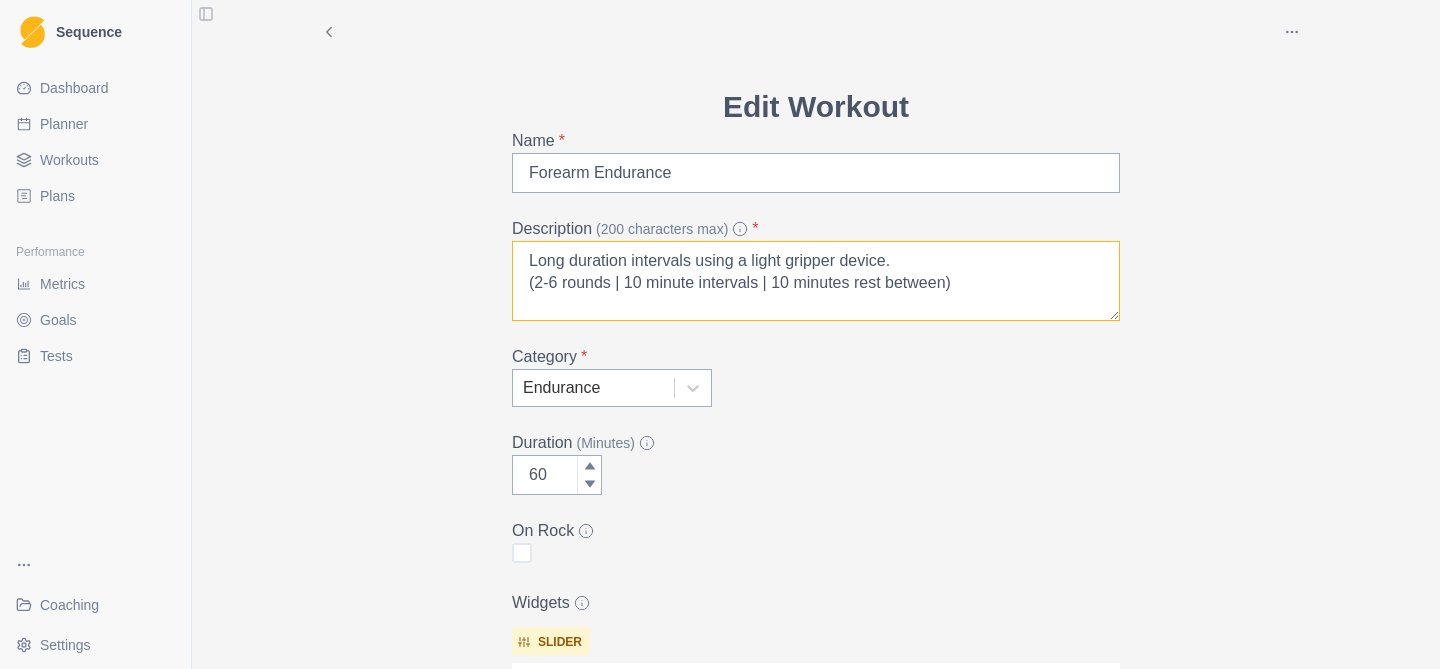 scroll, scrollTop: 25, scrollLeft: 0, axis: vertical 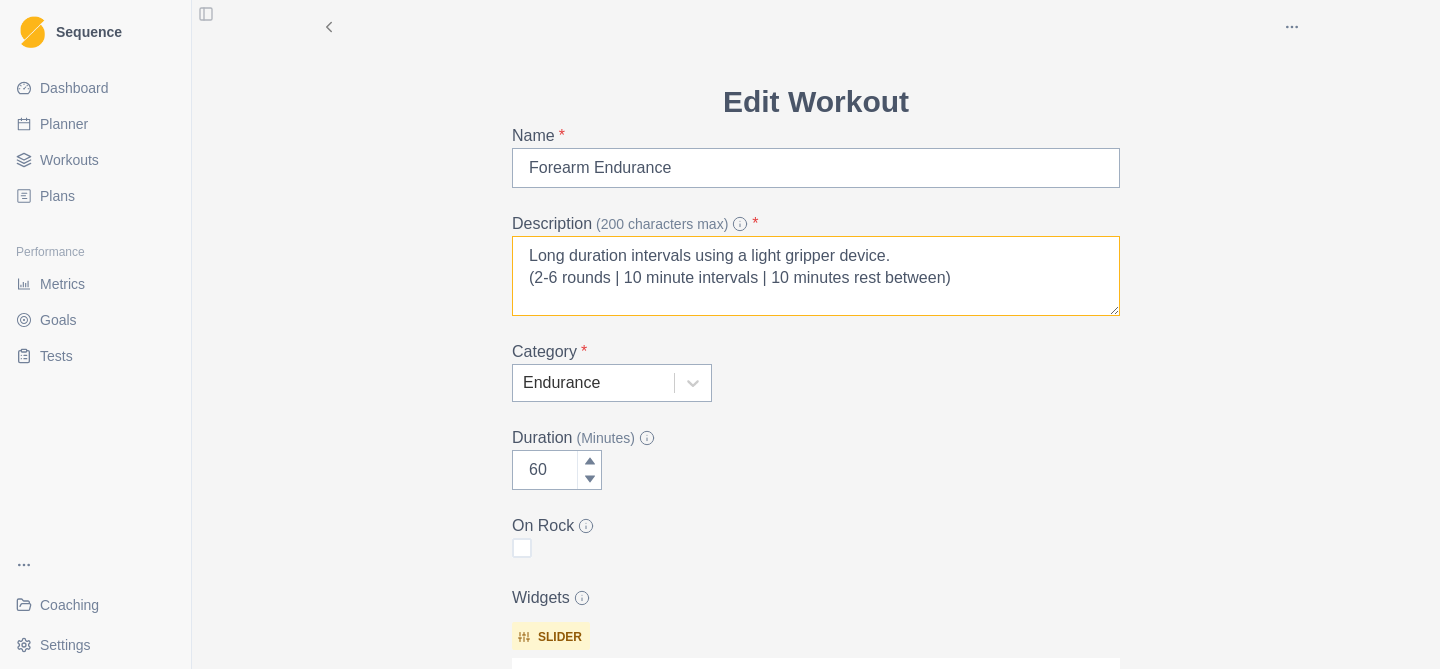 click on "Long duration intervals using a light gripper device.
(2-6 rounds | 10 minute intervals | 10 minutes rest between)" at bounding box center (816, 276) 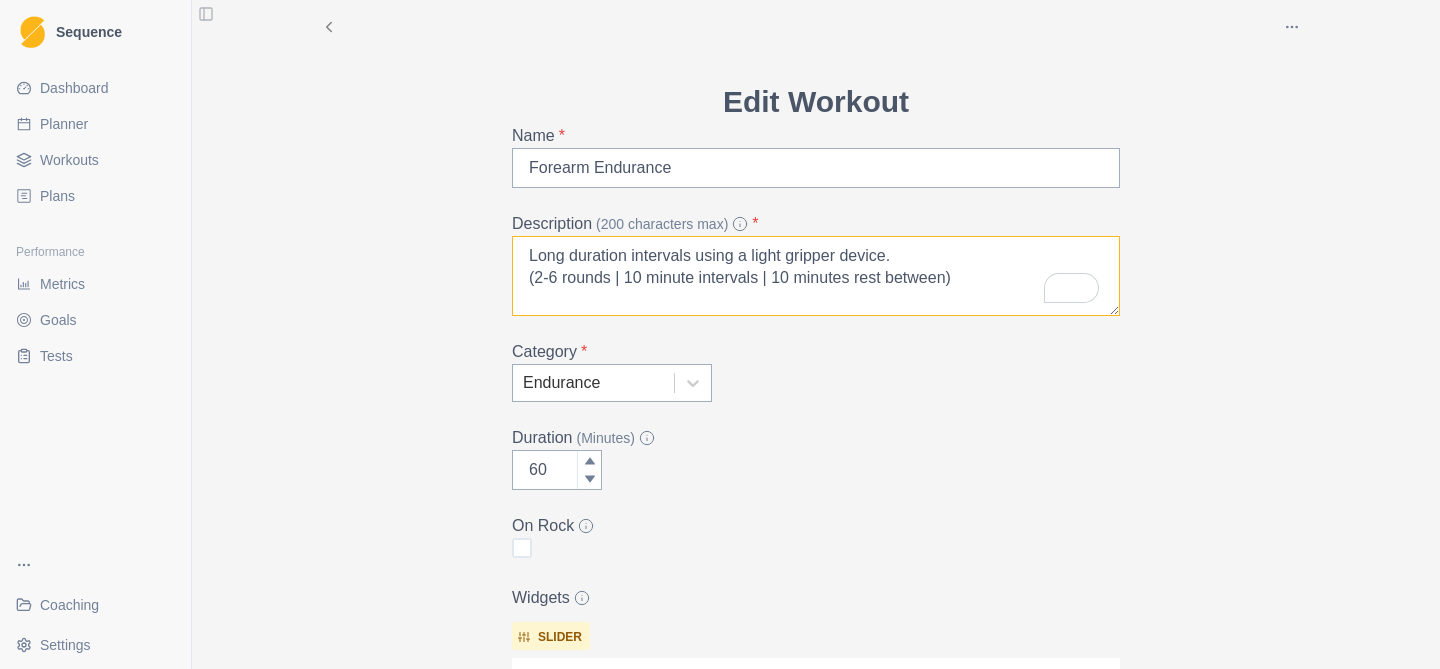 drag, startPoint x: 761, startPoint y: 283, endPoint x: 652, endPoint y: 281, distance: 109.01835 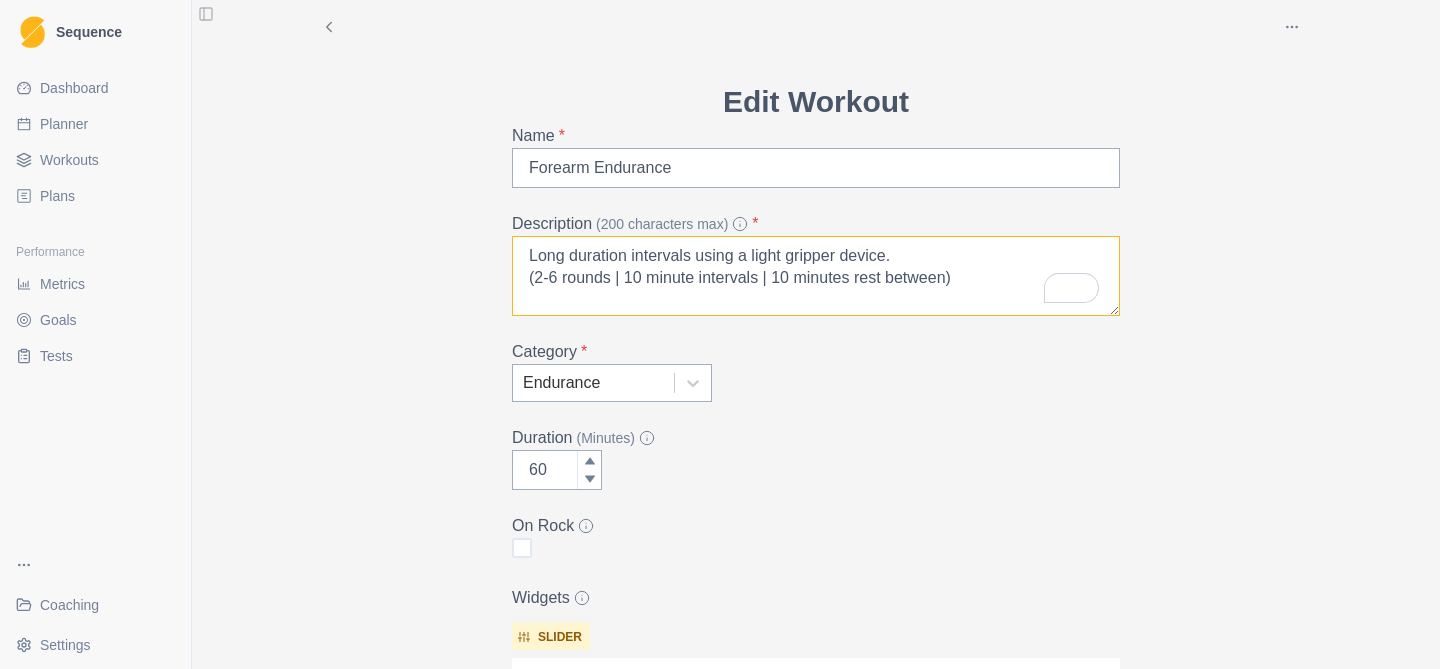 click on "Long duration intervals using a light gripper device.
(2-6 rounds | 10 minute intervals | 10 minutes rest between)" at bounding box center [816, 276] 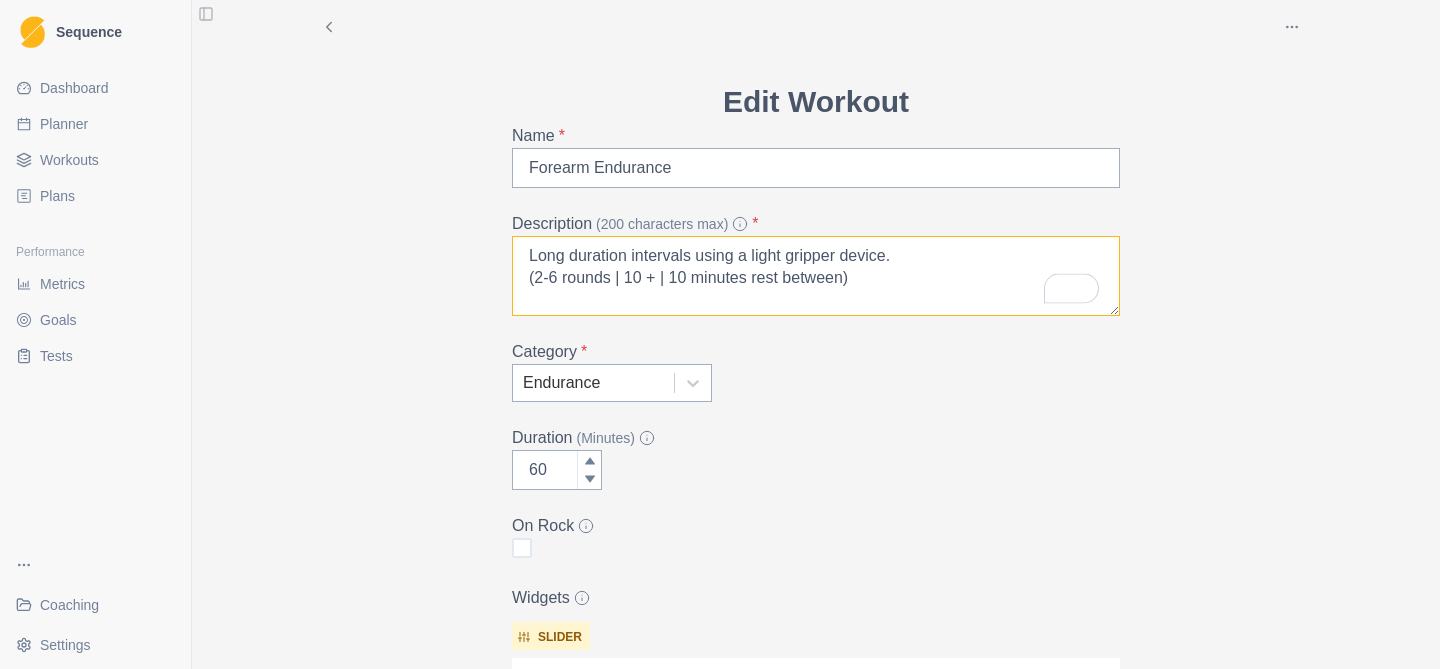 scroll, scrollTop: 25, scrollLeft: 0, axis: vertical 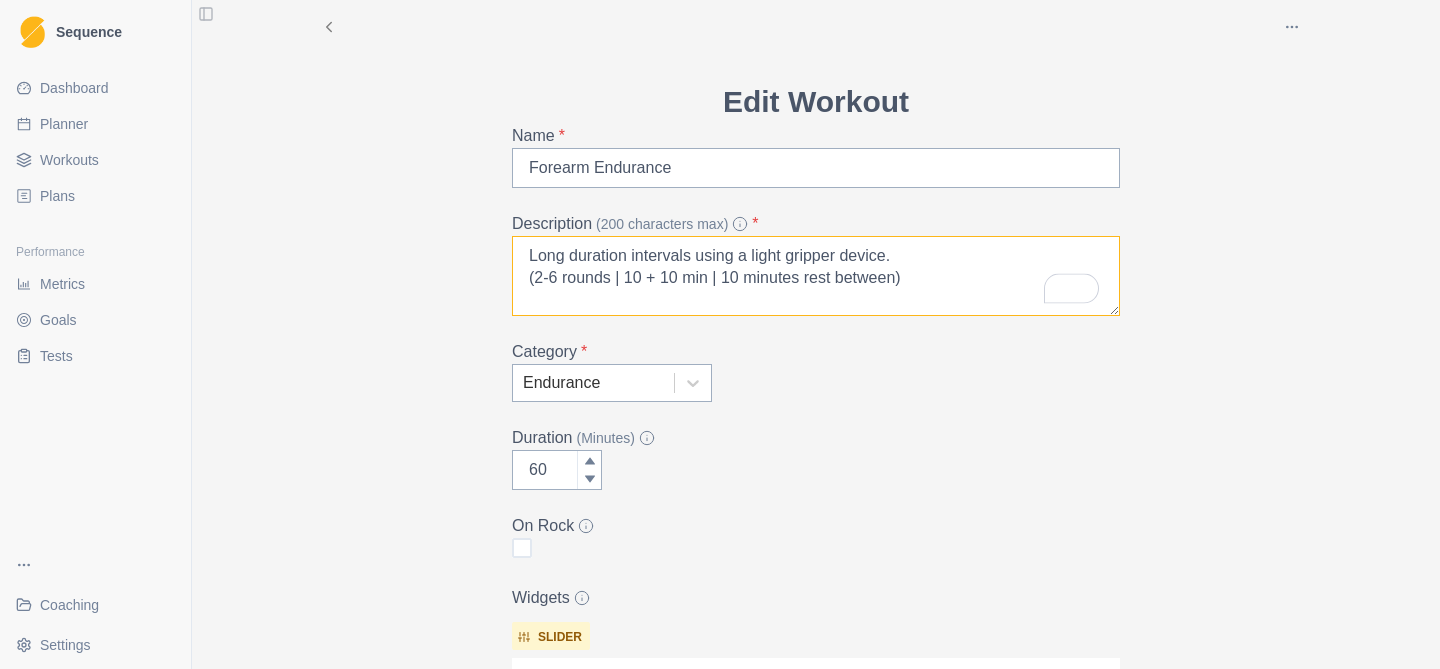click on "Long duration intervals using a light gripper device.
(2-6 rounds | 10 + 10 min | 10 minutes rest between)" at bounding box center (816, 276) 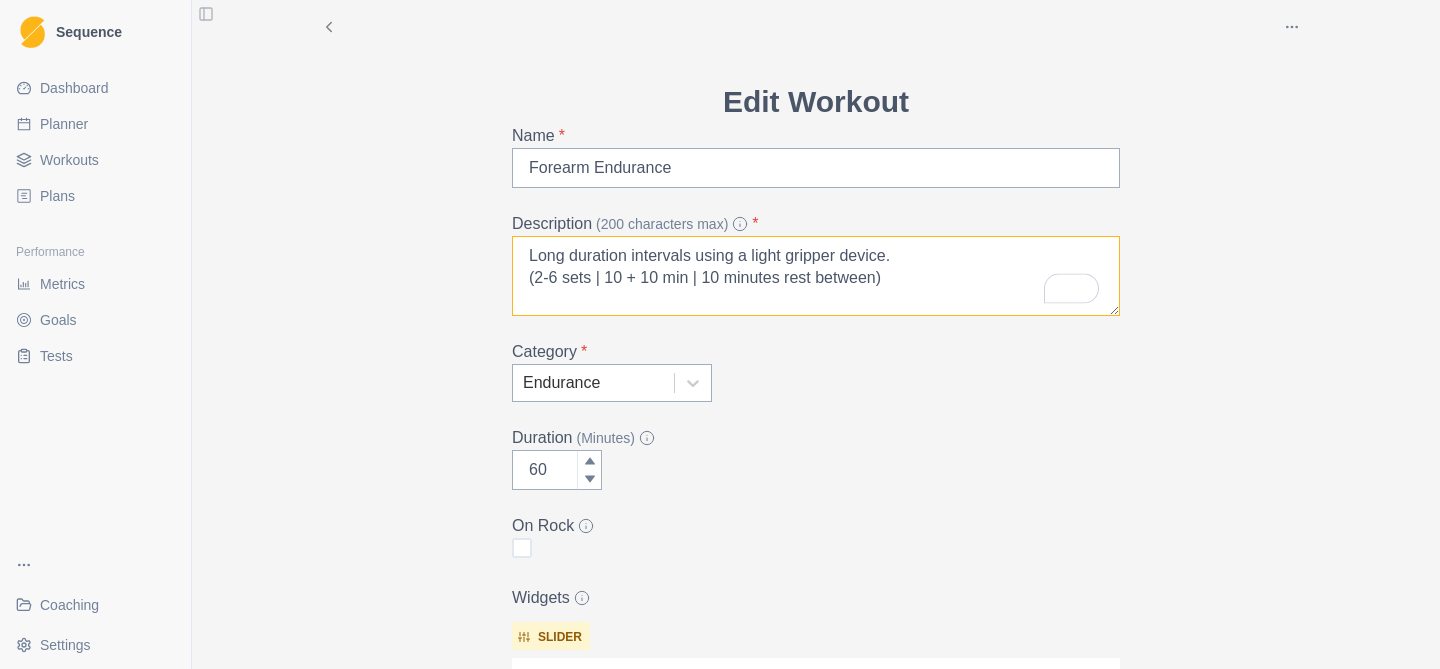 drag, startPoint x: 880, startPoint y: 283, endPoint x: 819, endPoint y: 280, distance: 61.073727 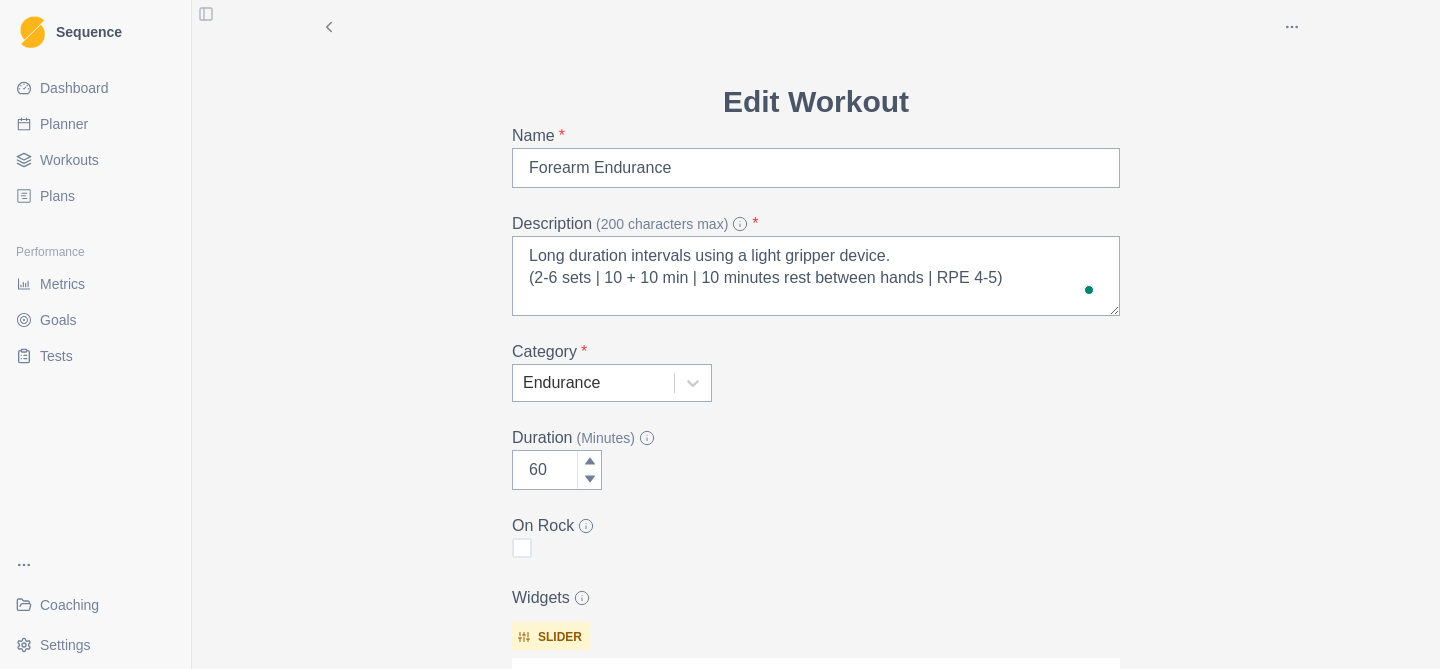 click on "Archive Delete Edit Workout Name * Forearm Endurance Description   (200 characters max) * Long duration intervals using a light gripper device.
(2-6 sets | 10 + 10 min | 10 minutes rest between hands | RPE 4-5) Category * Endurance Duration   (Minutes) 60 On Rock Widgets slider RPE Add Widget Extra Details (detailed instructions, add videos, images, etc) Overview Equipment / Facilities - stress ball, gripper or portable edge Duration - 40-120 minutes Intensity - RPE 4-5 | 40-50% of max Cancel Update" at bounding box center (816, 554) 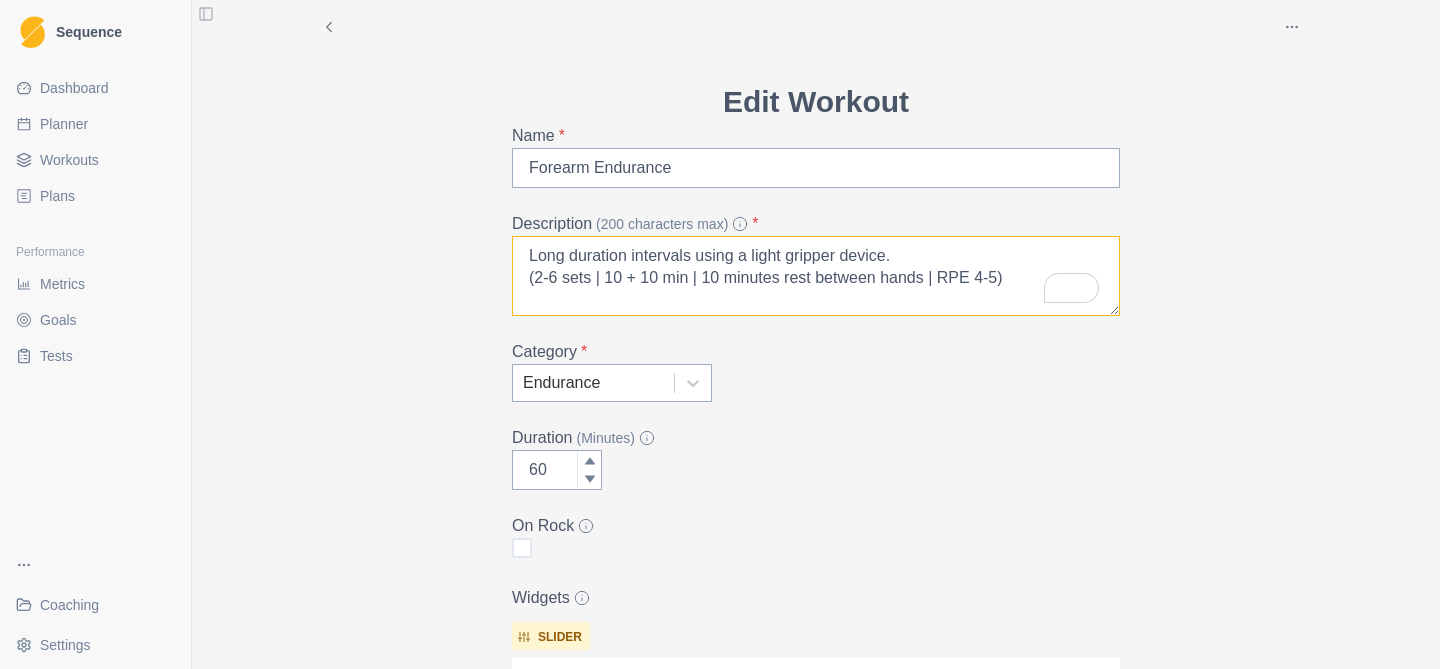 click on "Long duration intervals using a light gripper device.
(2-6 sets | 10 + 10 min | 10 minutes rest between hands | RPE 4-5)" at bounding box center (816, 276) 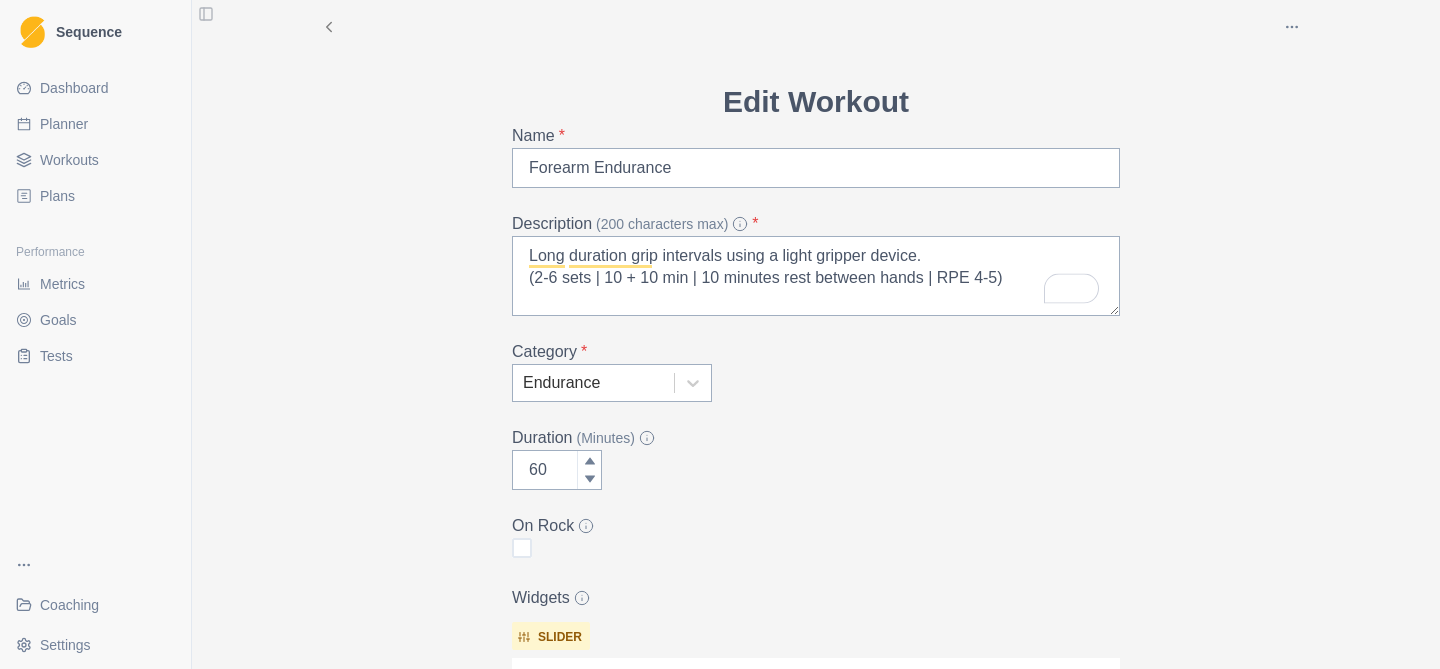 click on "Archive Delete Edit Workout Name * Forearm Endurance Description   (200 characters max) * Long duration grip intervals using a light gripper device.
(2-6 sets | 10 + 10 min | 10 minutes rest between hands | RPE 4-5) Category * Endurance Duration   (Minutes) 60 On Rock Widgets slider RPE Add Widget Extra Details (detailed instructions, add videos, images, etc) Overview Equipment / Facilities - stress ball, gripper or portable edge Duration - 40-120 minutes Intensity - RPE 4-5 | 40-50% of max Cancel Update" at bounding box center [816, 554] 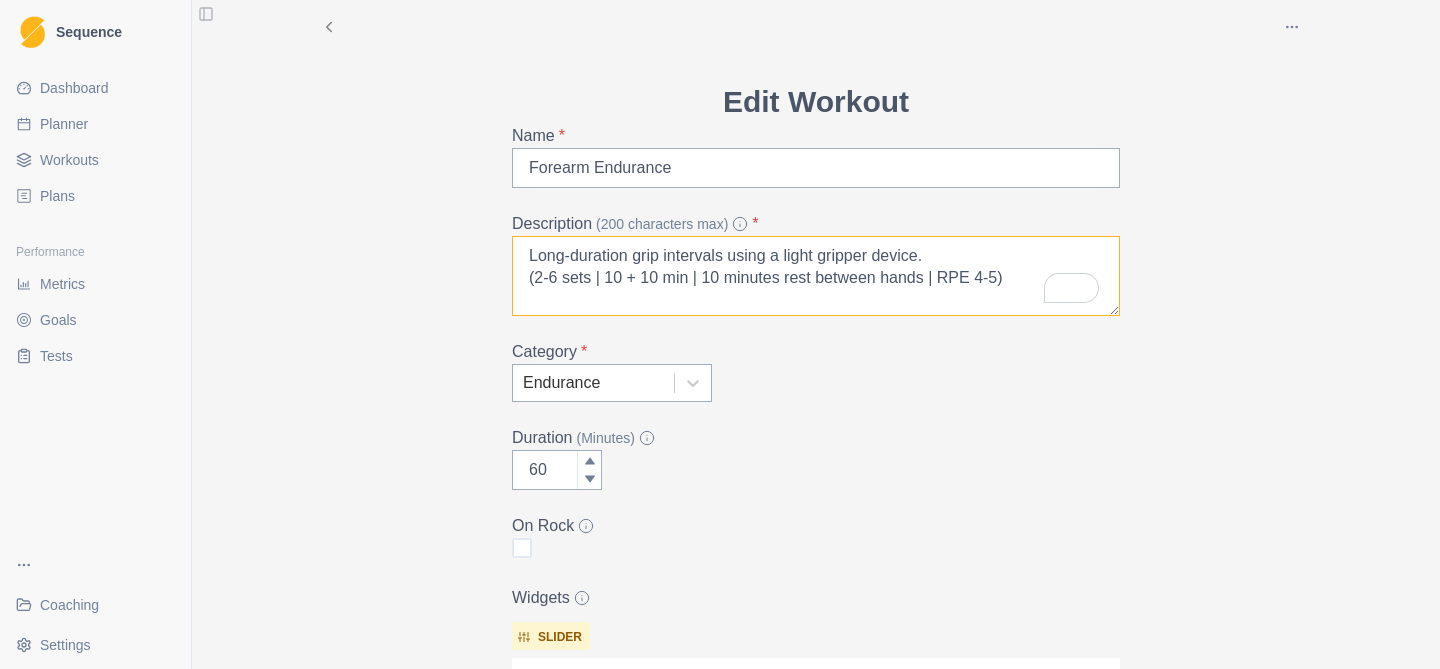 scroll, scrollTop: 601, scrollLeft: 0, axis: vertical 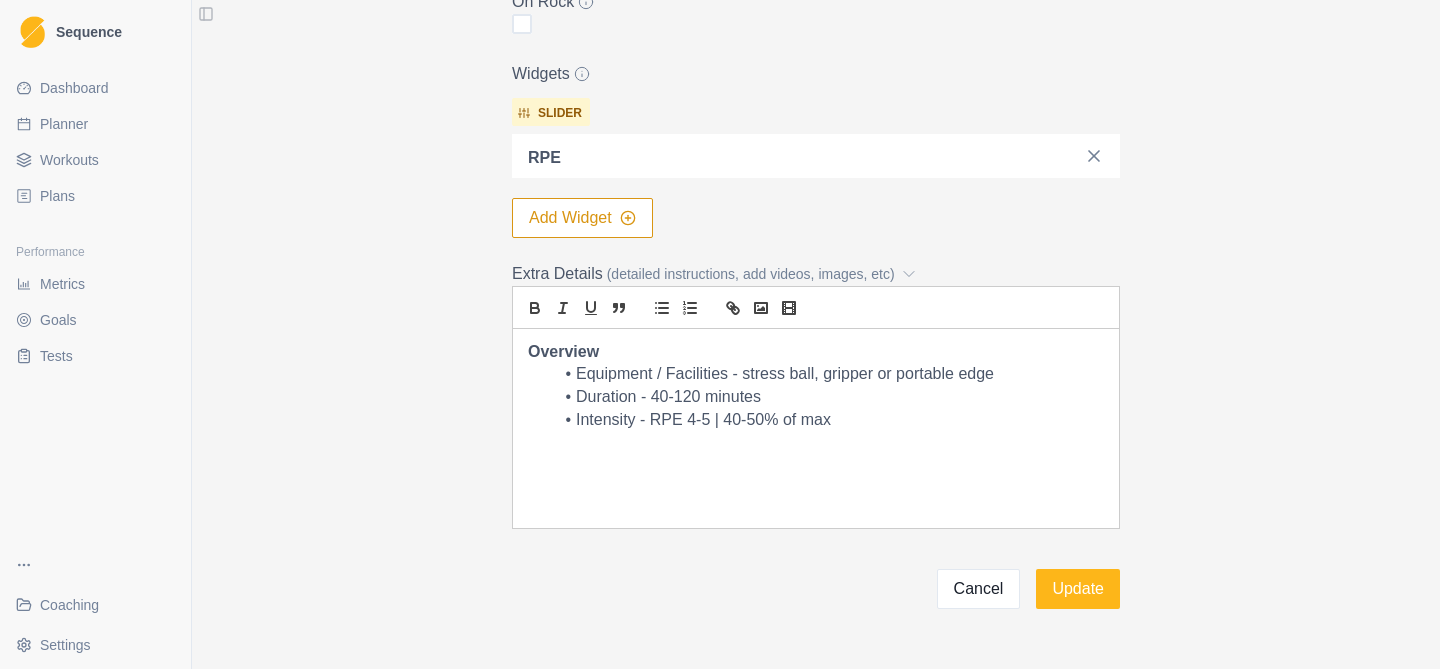 type on "Long-duration grip intervals using a light gripper device.
(2-6 sets | 10 + 10 min | 10 minutes rest between hands | RPE 4-5)" 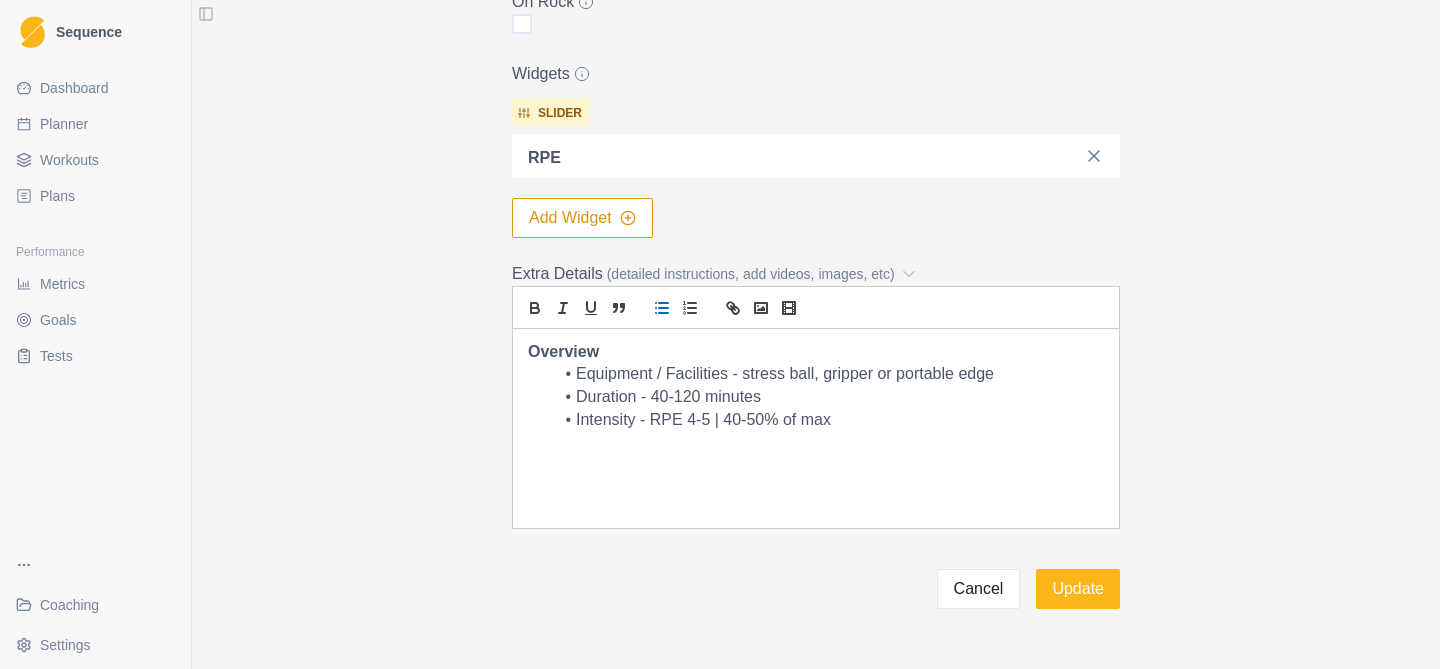 type 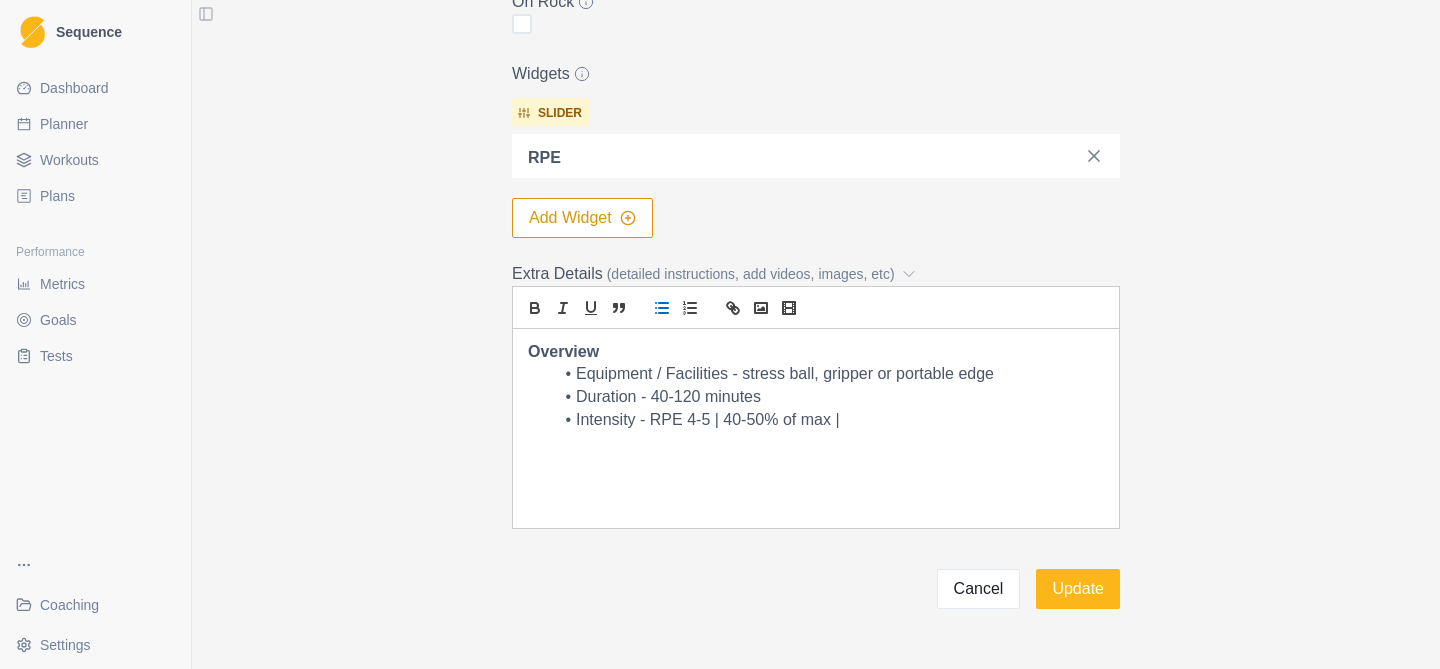 scroll, scrollTop: 549, scrollLeft: 0, axis: vertical 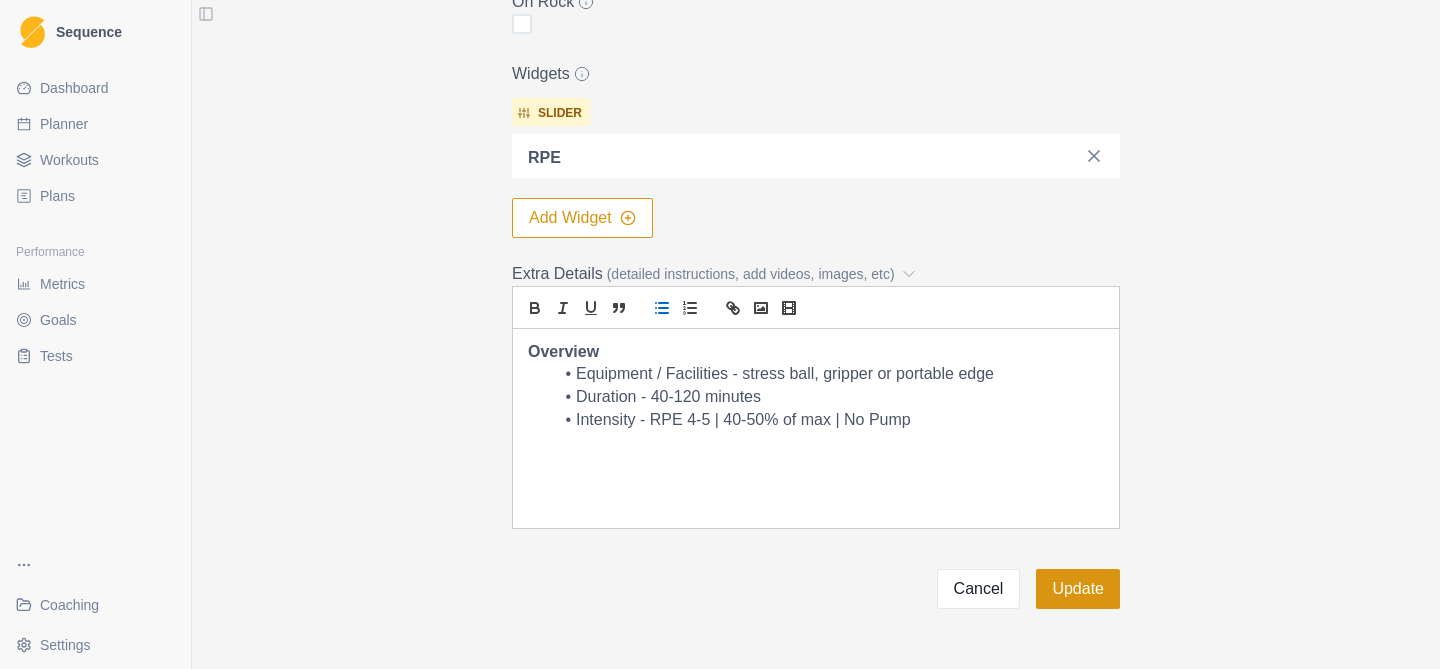 click on "Update" at bounding box center (1078, 589) 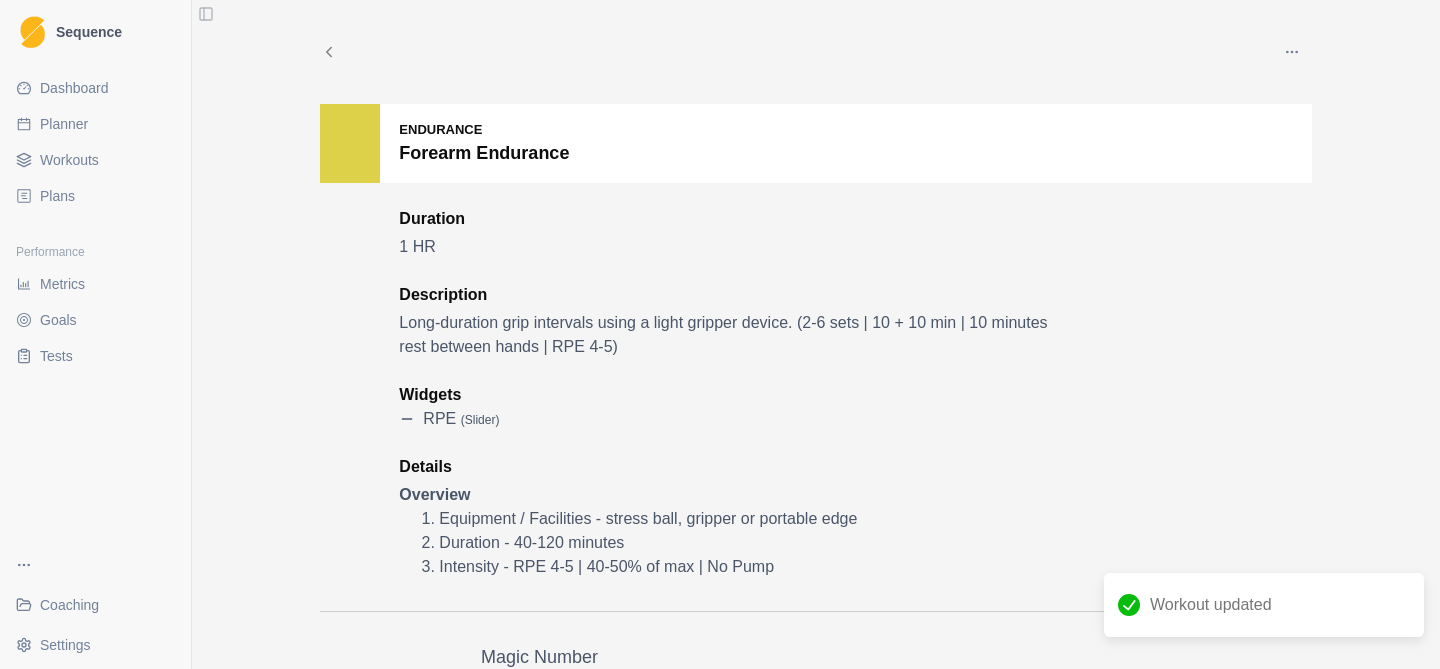 click on "Workouts" at bounding box center [69, 160] 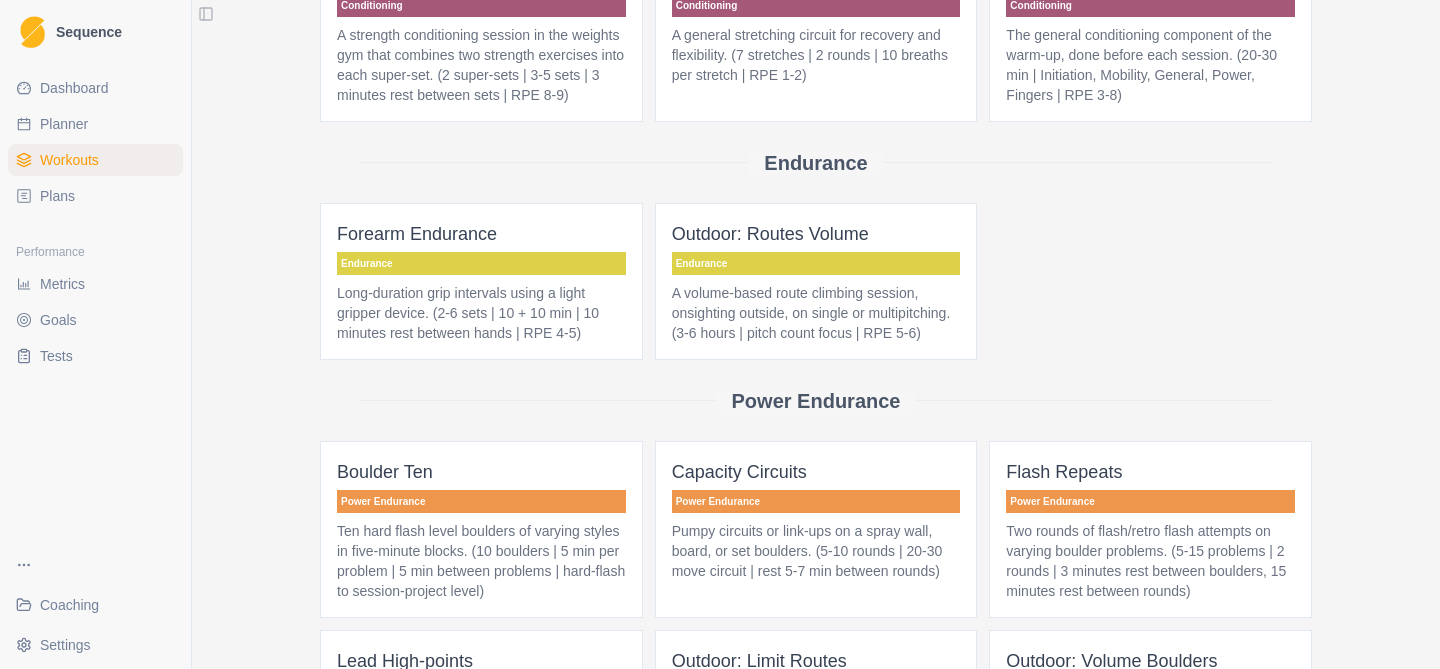 scroll, scrollTop: 480, scrollLeft: 0, axis: vertical 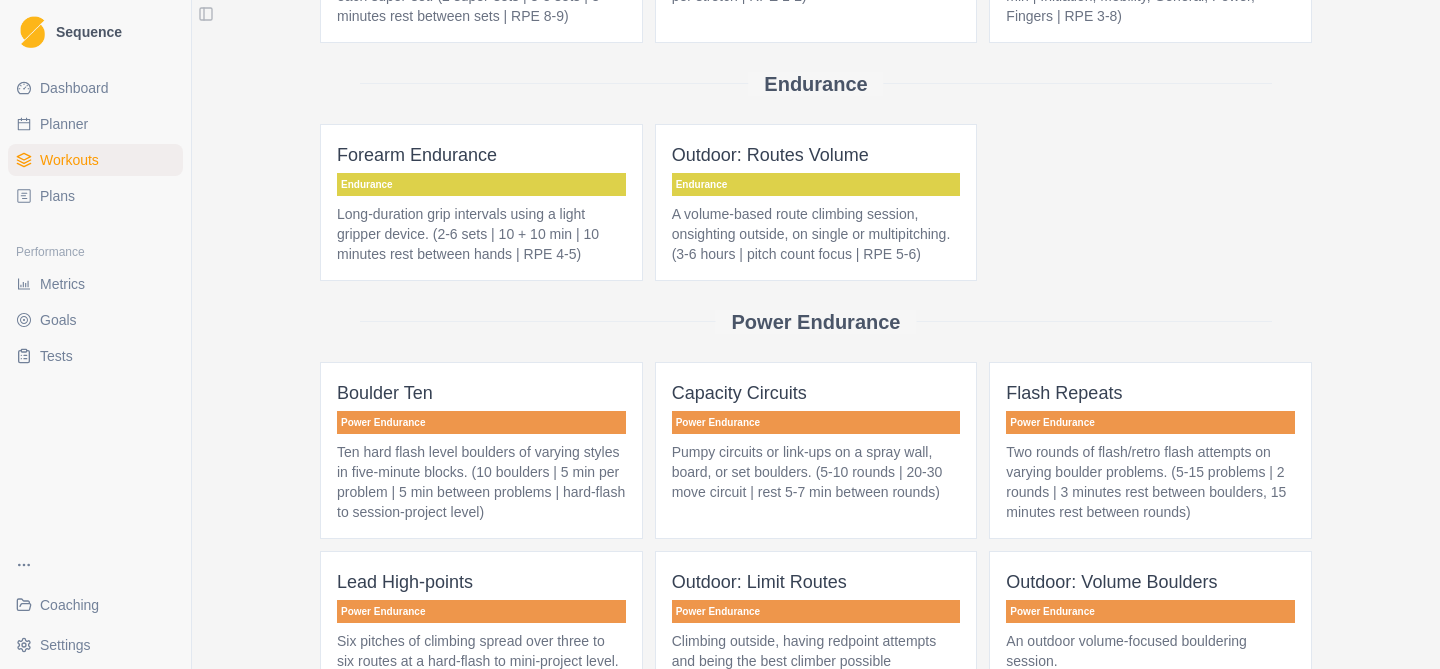 click on "A volume-based route climbing session, onsighting outside, on single or multipitching. (3-6 hours | pitch count focus | RPE 5-6)" at bounding box center (816, 234) 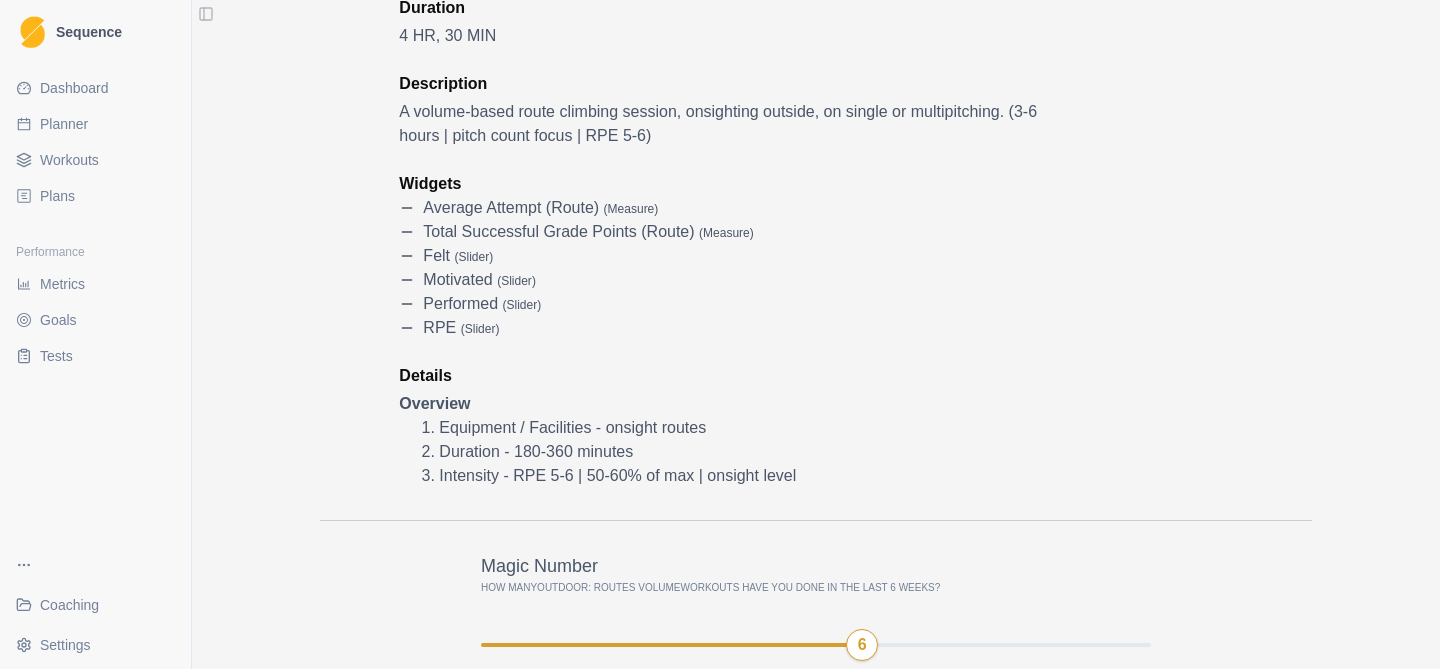 scroll, scrollTop: 0, scrollLeft: 0, axis: both 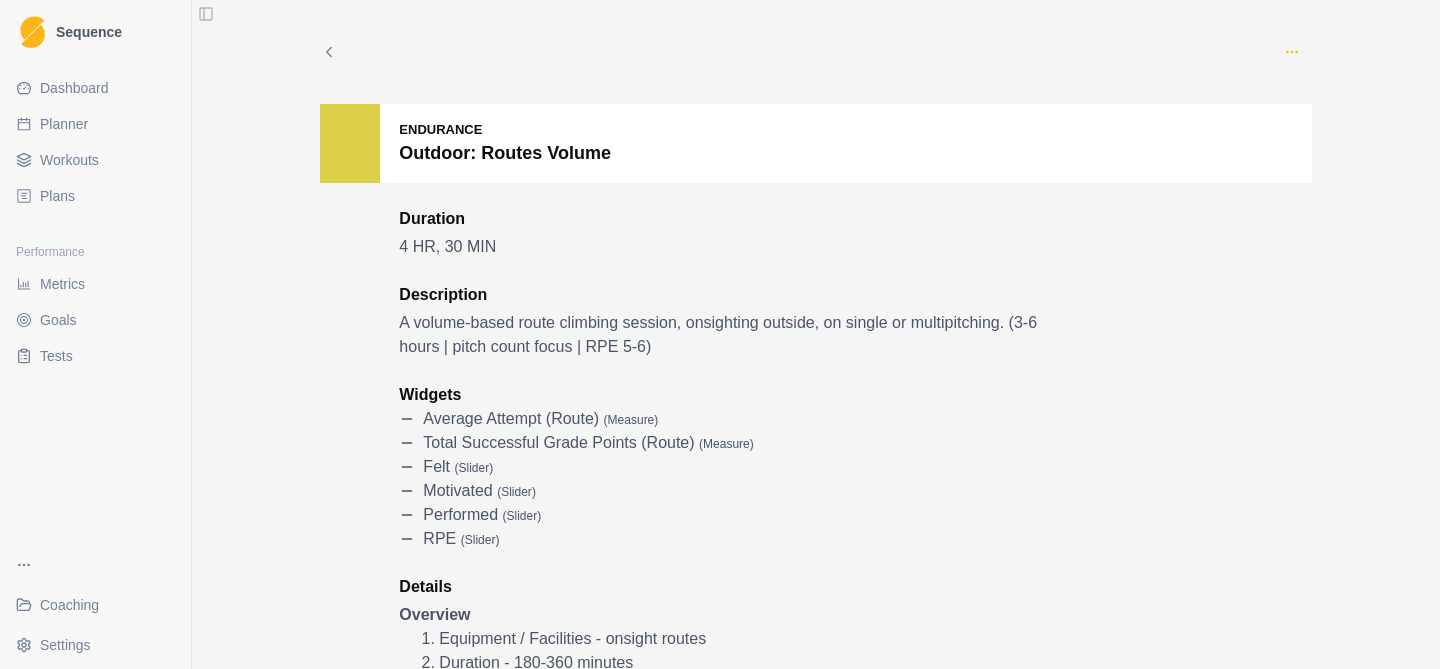 click 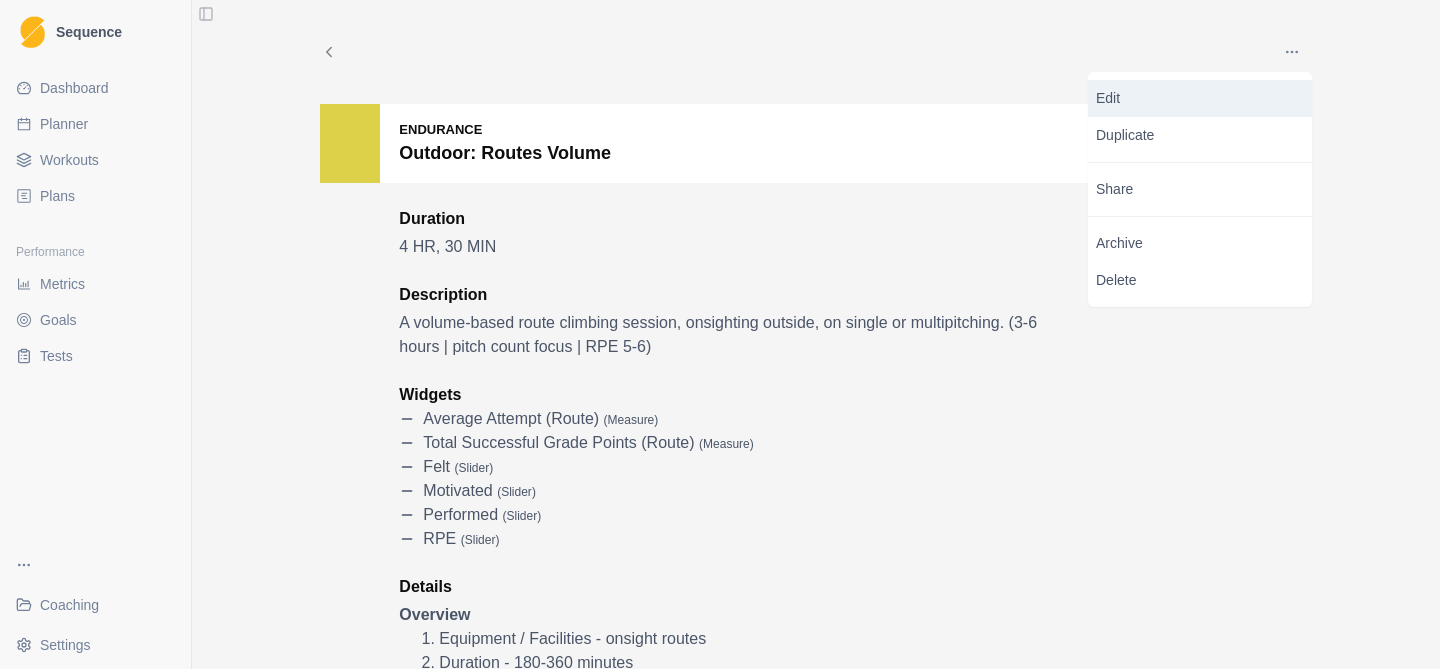 click on "Edit" at bounding box center (1200, 98) 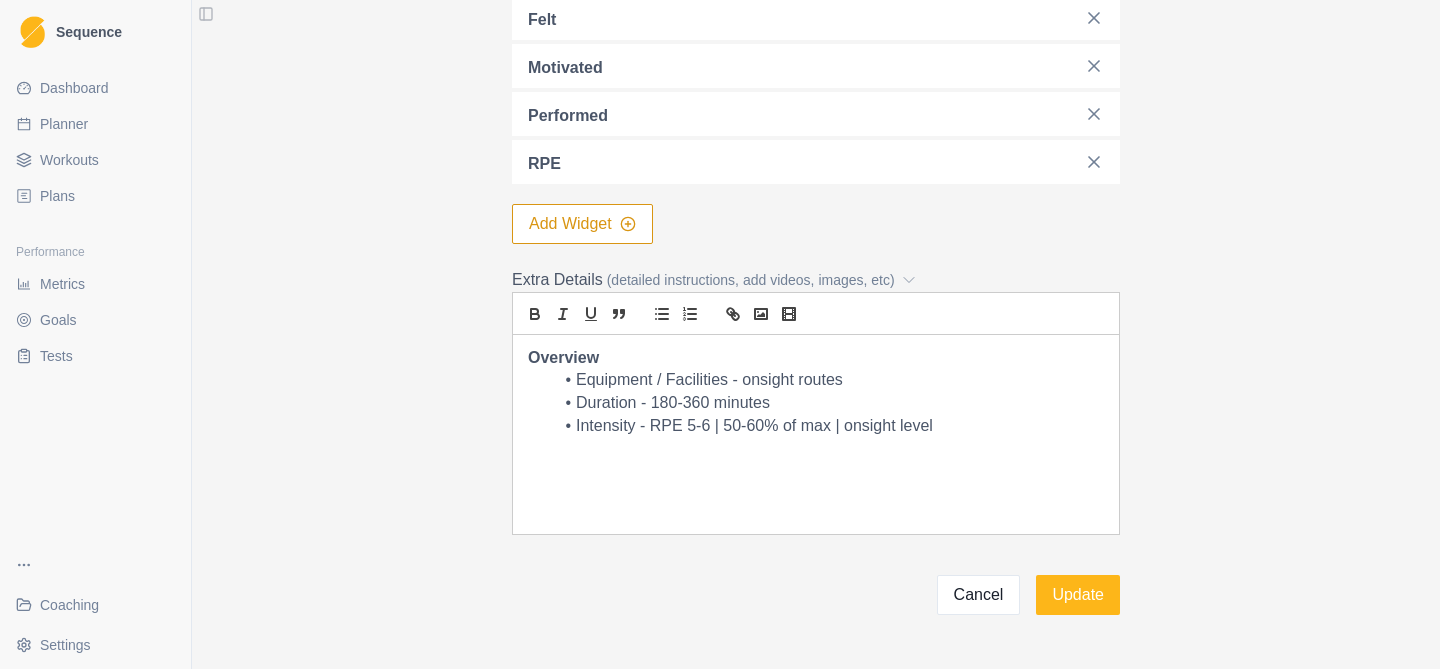 scroll, scrollTop: 901, scrollLeft: 0, axis: vertical 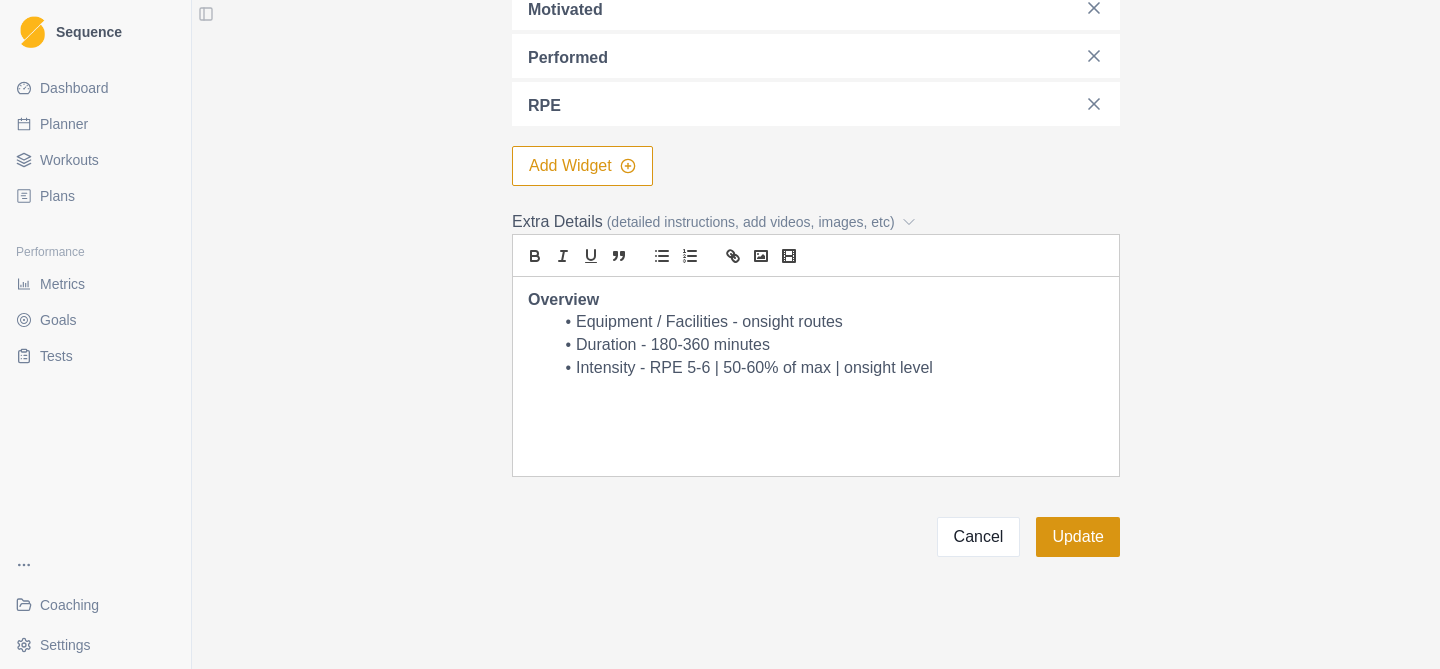 click on "Update" at bounding box center (1078, 537) 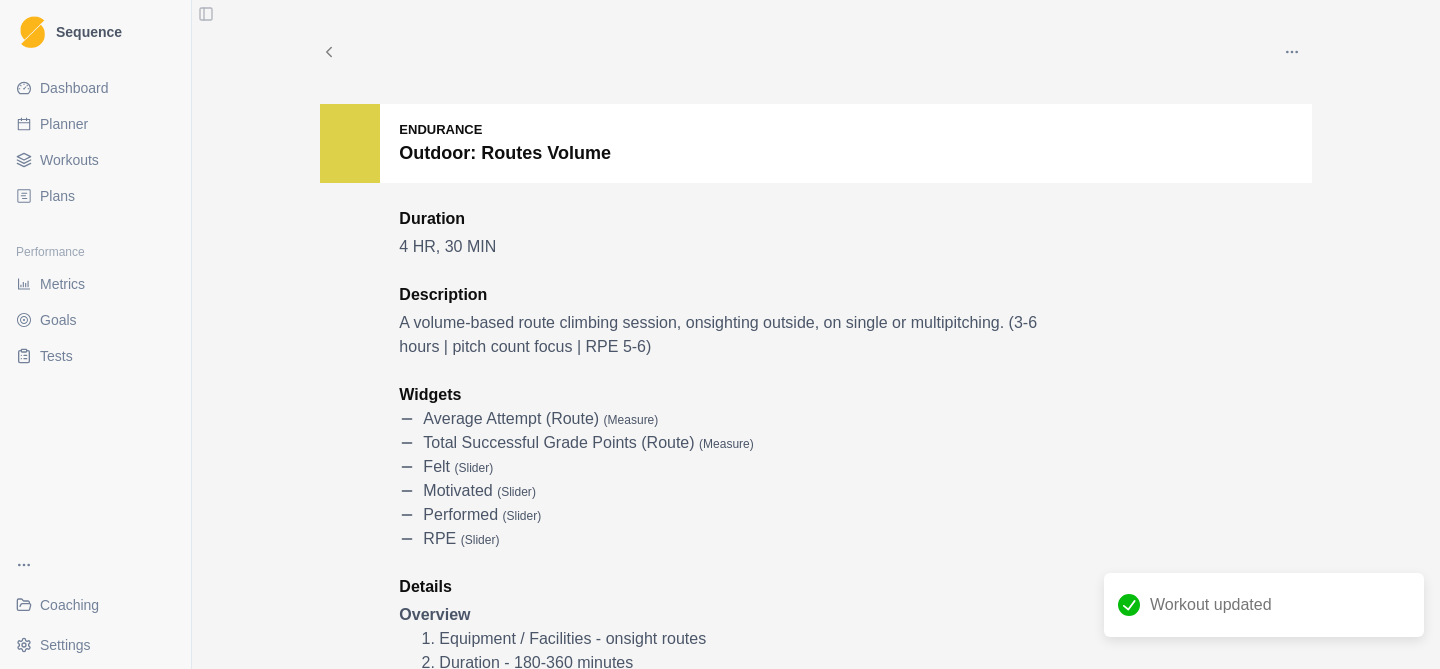 click on "Workouts" at bounding box center (69, 160) 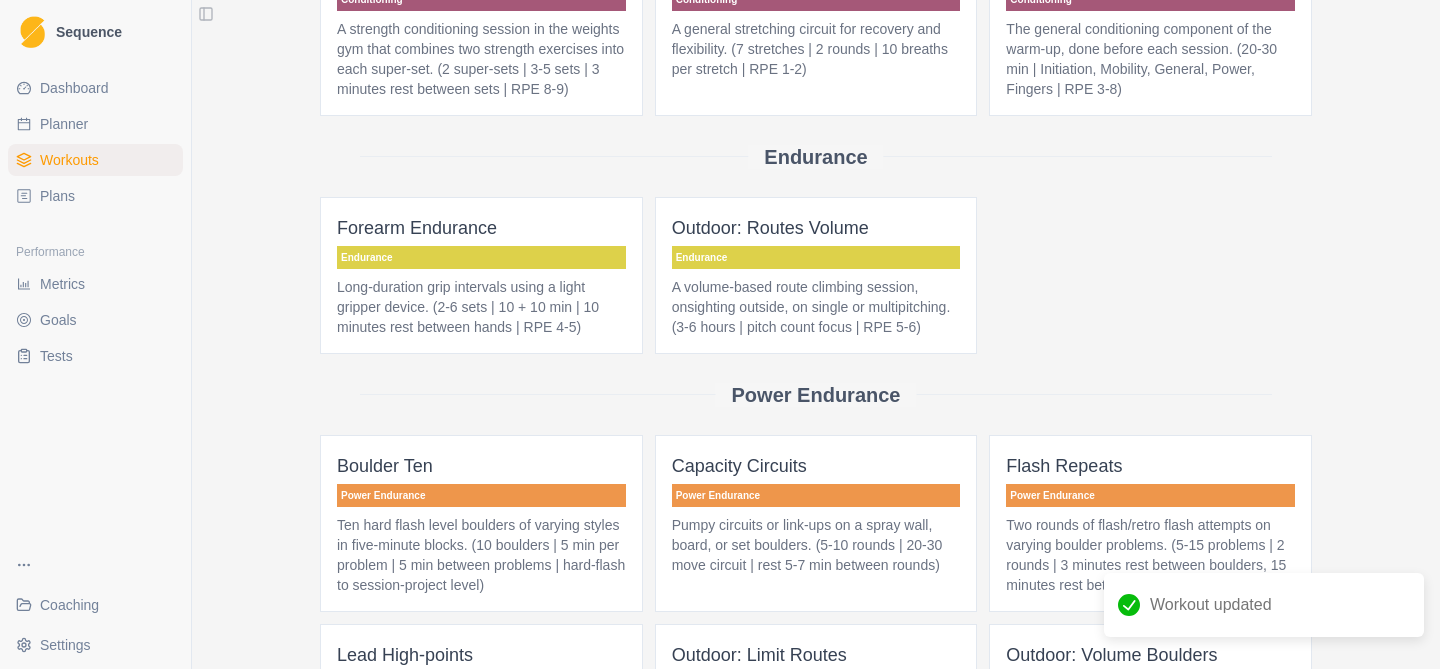 scroll, scrollTop: 842, scrollLeft: 0, axis: vertical 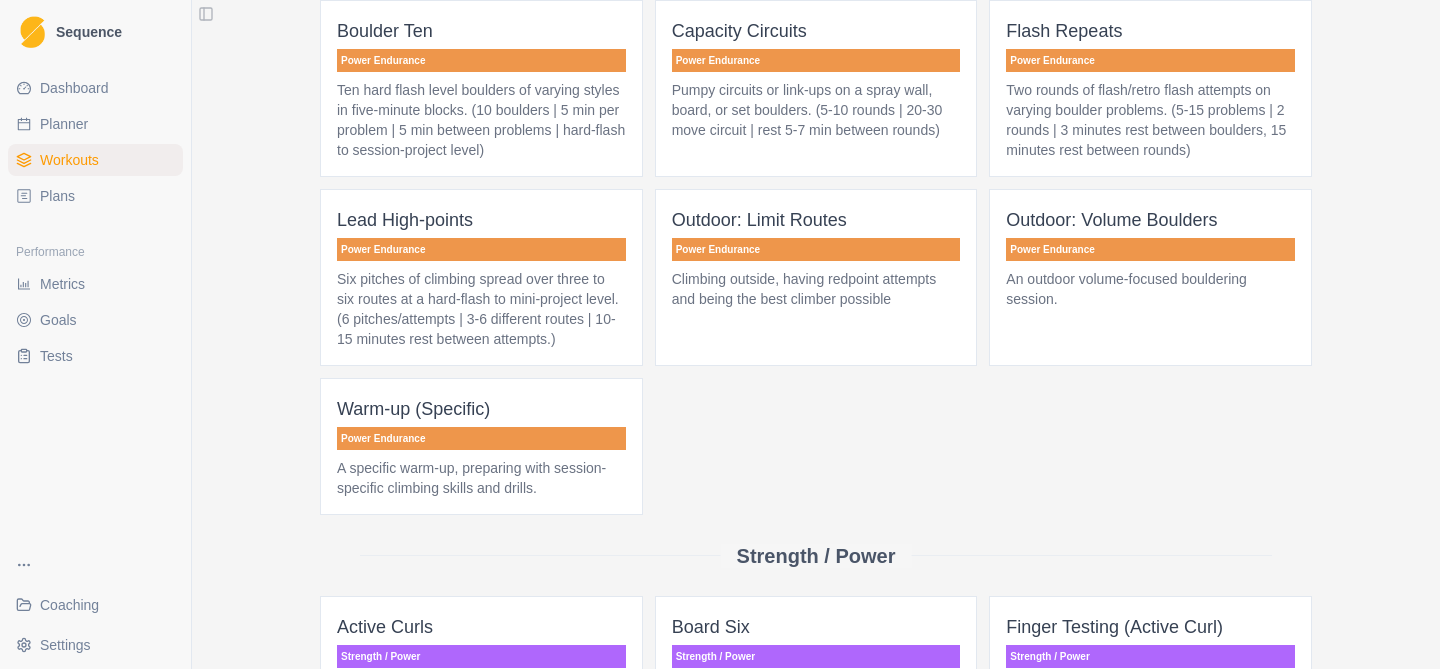 click on "Ten hard flash level boulders of varying styles in five-minute blocks. (10 boulders | 5 min per problem | 5 min between problems | hard-flash to session-project level)" at bounding box center [481, 120] 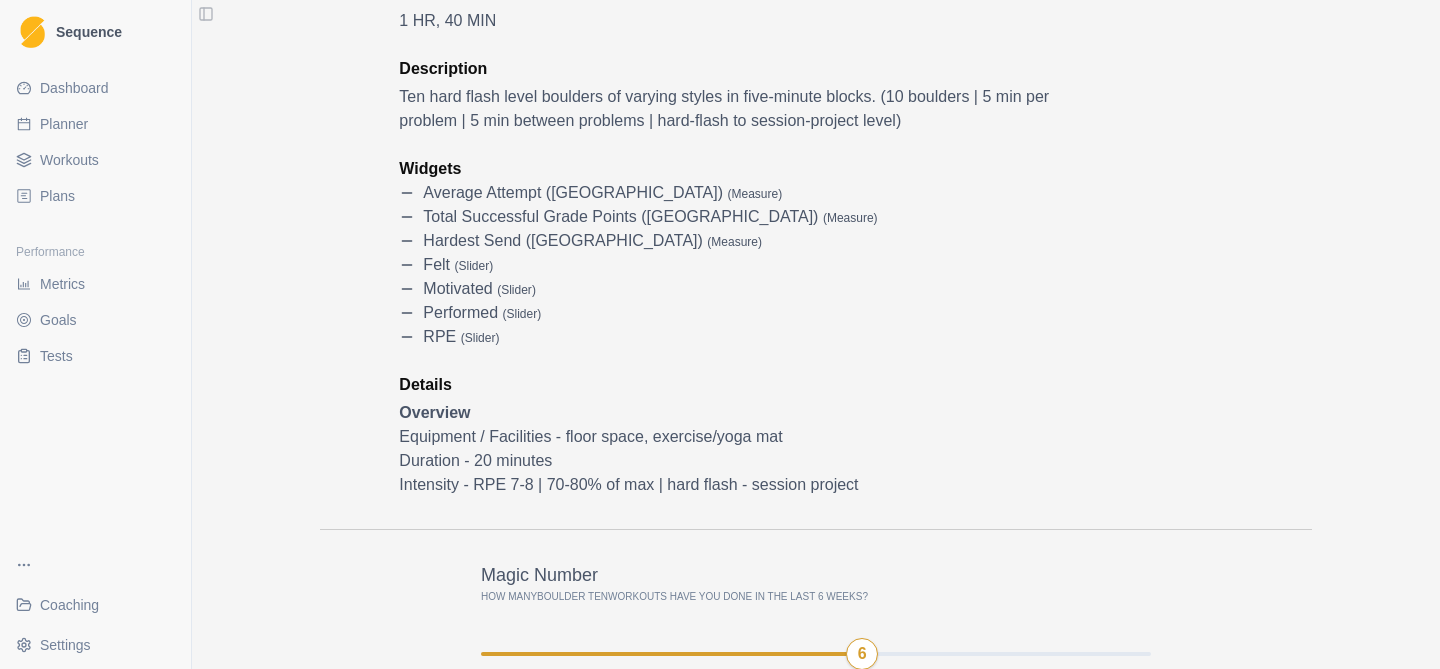 scroll, scrollTop: 0, scrollLeft: 0, axis: both 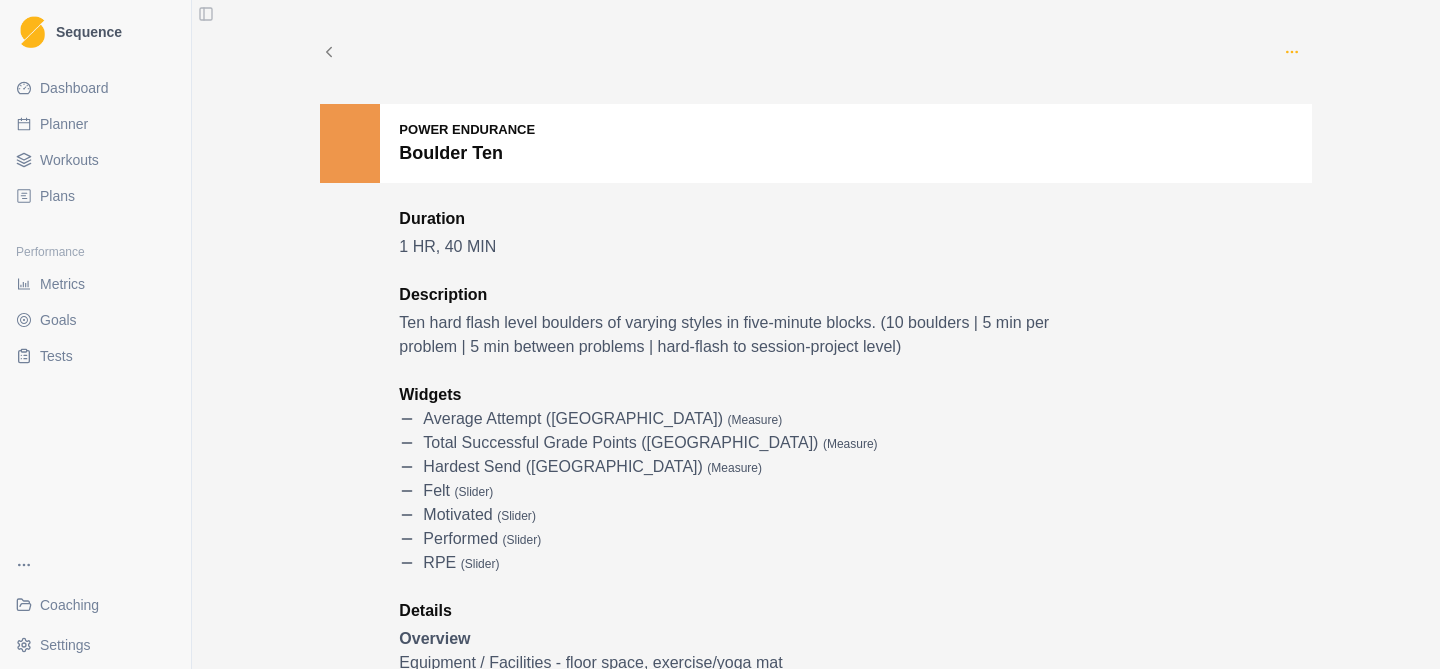 click 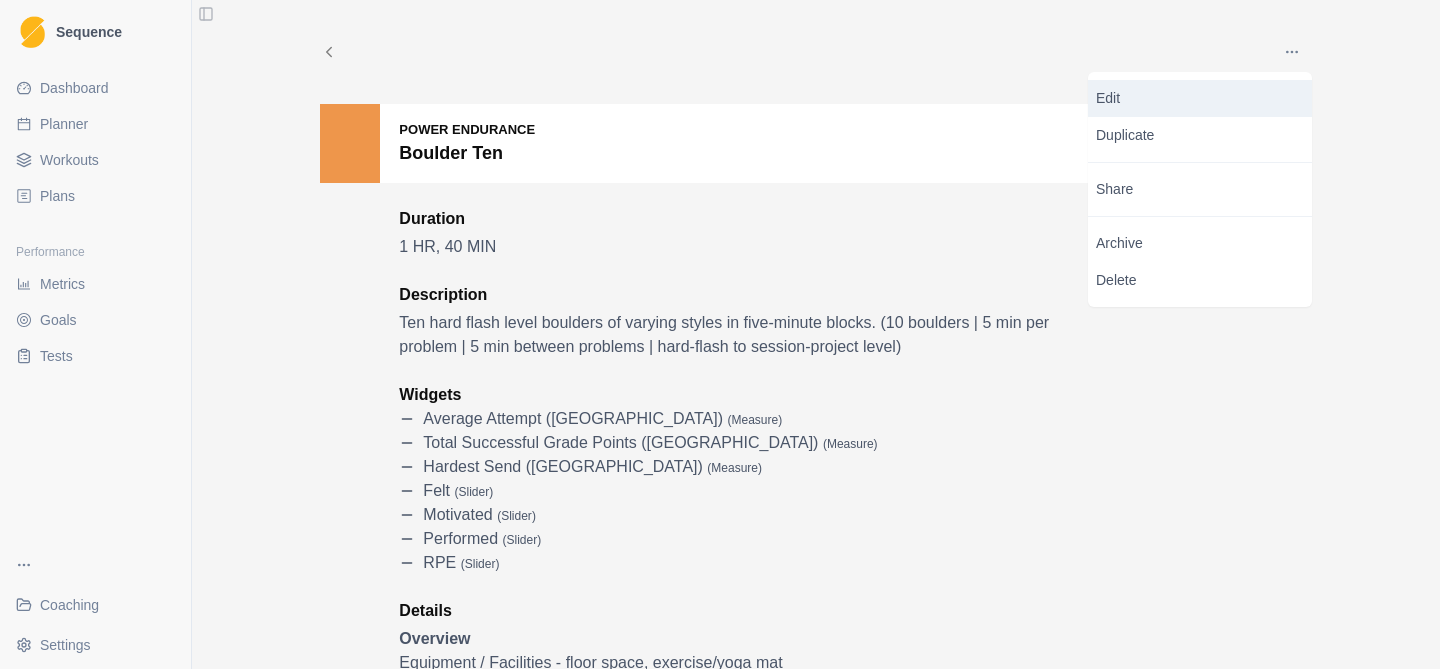 click on "Edit" at bounding box center (1200, 98) 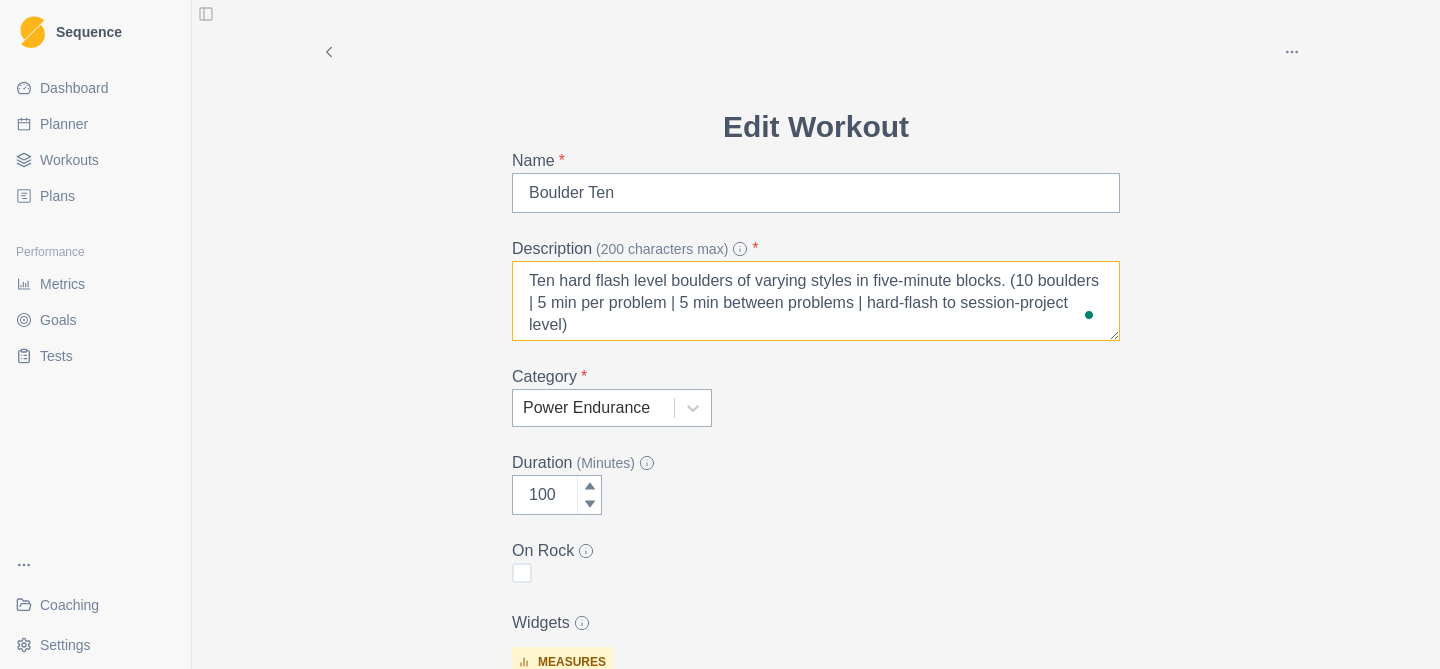 drag, startPoint x: 638, startPoint y: 325, endPoint x: 943, endPoint y: 304, distance: 305.7221 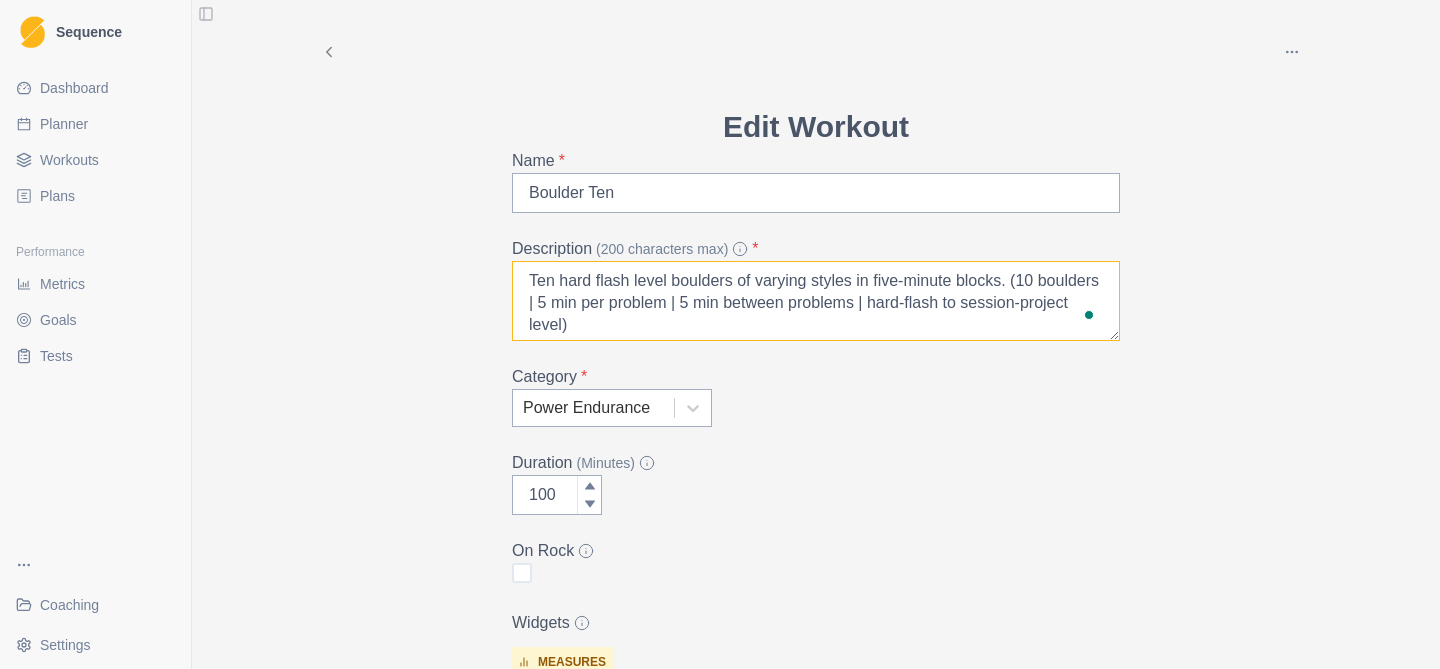 click on "Ten hard flash level boulders of varying styles in five-minute blocks. (10 boulders | 5 min per problem | 5 min between problems | hard-flash to session-project level)" at bounding box center [816, 301] 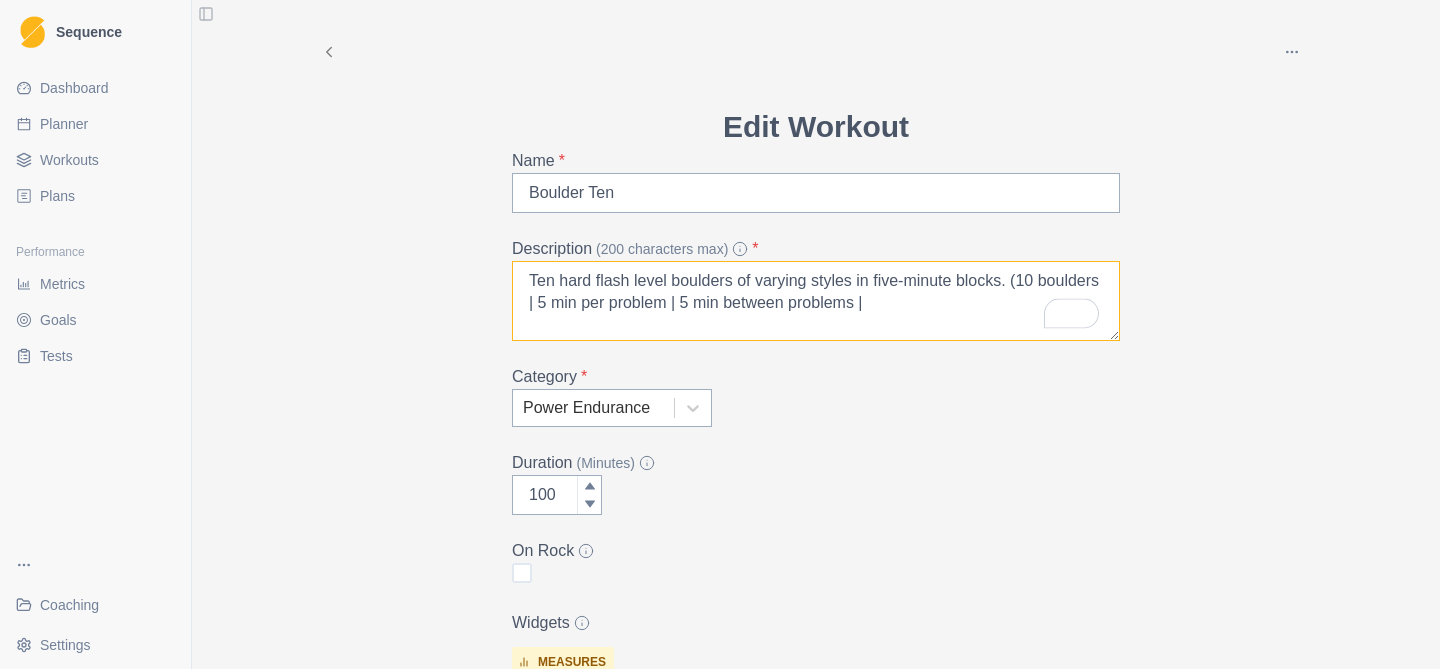 click on "Ten hard flash level boulders of varying styles in five-minute blocks. (10 boulders | 5 min per problem | 5 min between problems |" at bounding box center [816, 301] 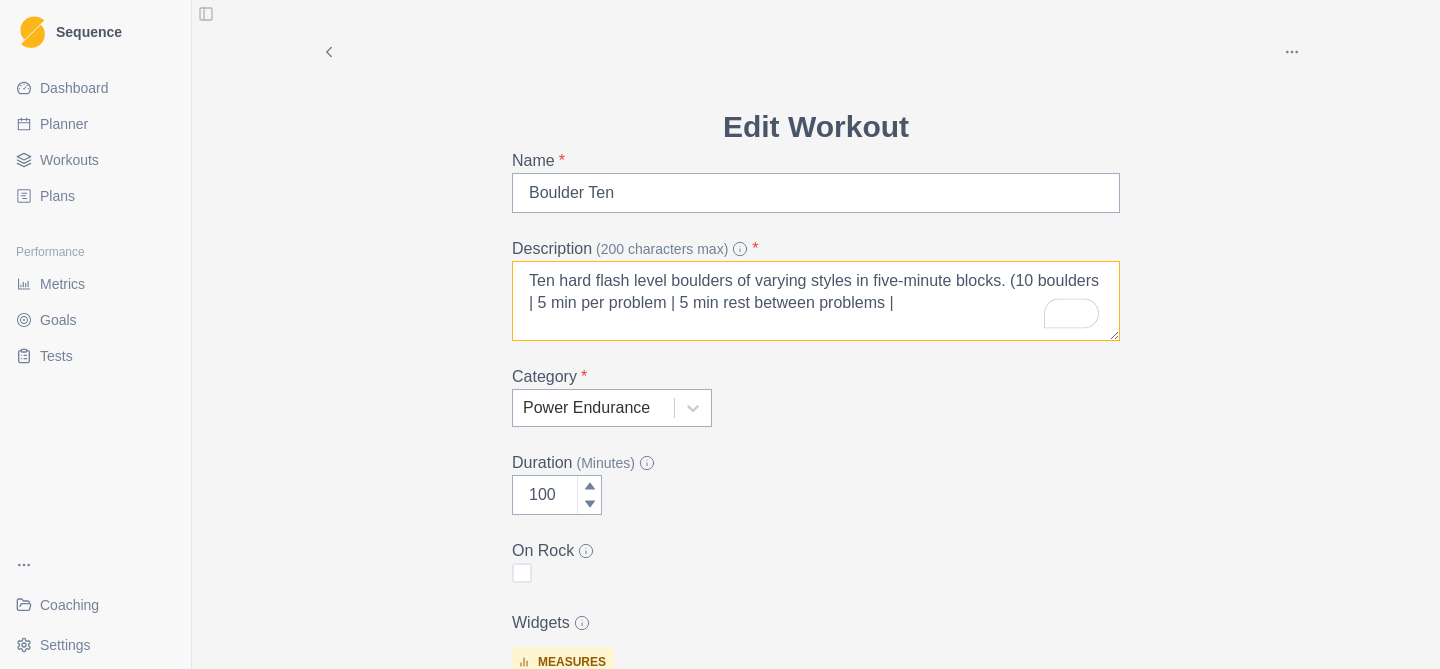 click on "Ten hard flash level boulders of varying styles in five-minute blocks. (10 boulders | 5 min per problem | 5 min rest between problems |" at bounding box center [816, 301] 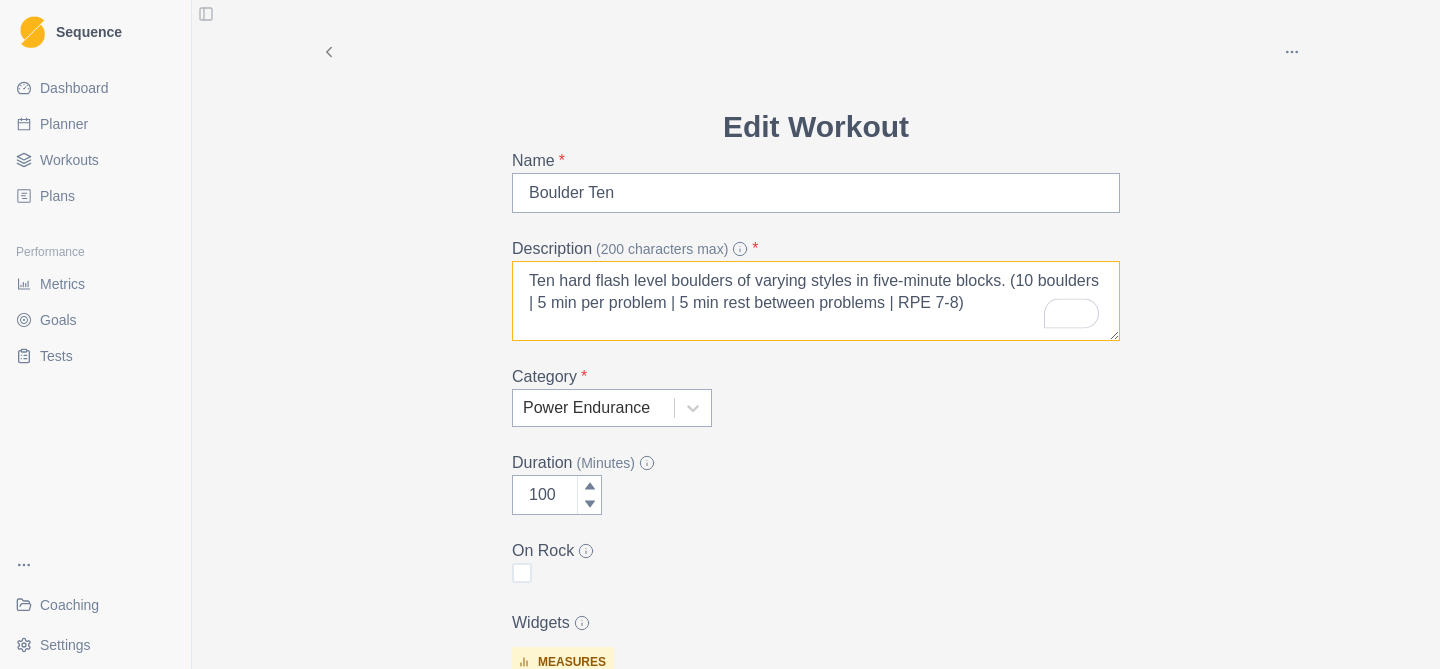 type on "Ten hard flash level boulders of varying styles in five-minute blocks. (10 boulders | 5 min per problem | 5 min rest between problems | RPE 7-8)" 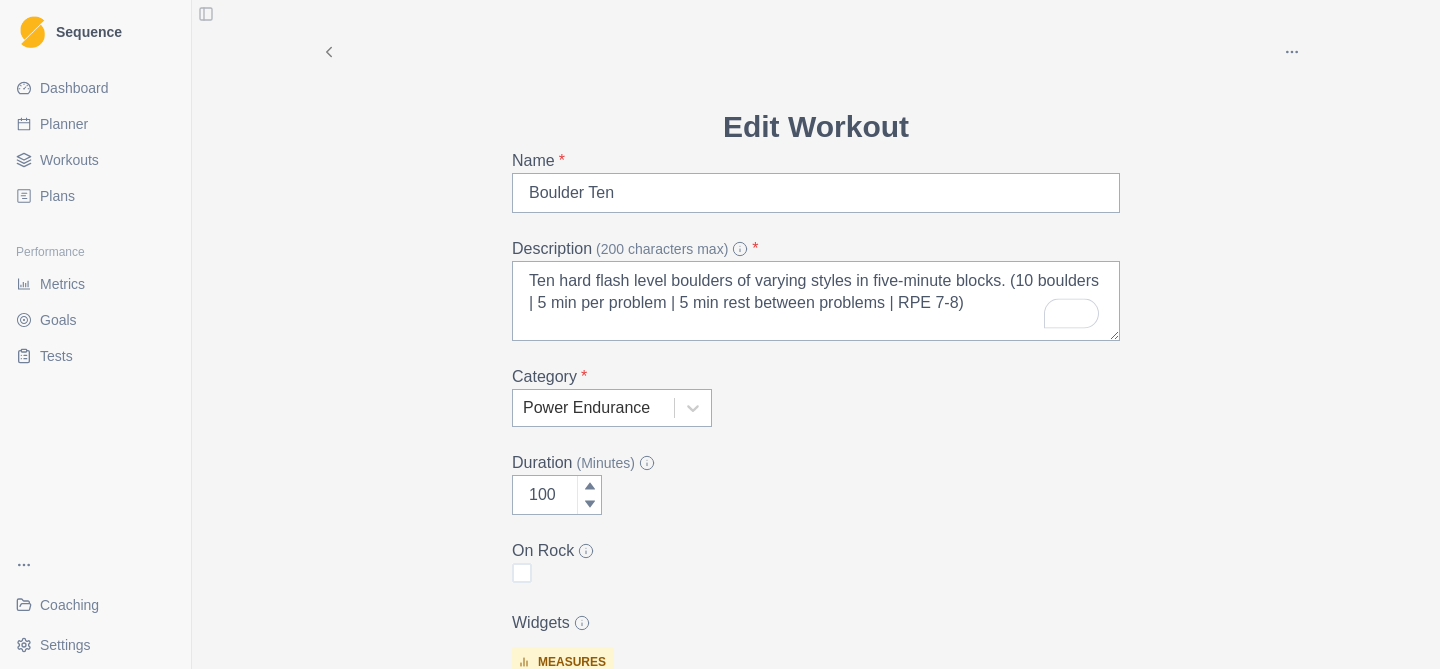 click on "Archive Delete Edit Workout Name * Boulder Ten Description   (200 characters max) * Ten hard flash level boulders of varying styles in five-minute blocks. (10 boulders | 5 min per problem | 5 min rest between problems | RPE 7-8) Category * Power Endurance Duration   (Minutes) 100 On Rock Widgets measures Average Attempt (Boulder) Total Successful Grade Points (Boulder) Hardest Send (Boulder) sliders felt motivated performed RPE Add Widget Extra Details (detailed instructions, add videos, images, etc) Overview Equipment / Facilities - floor space, exercise/yoga mat Duration - 20 minutes Intensity - RPE 7-8 | 70-80% of max | hard flash - session project Cancel Update" at bounding box center (816, 765) 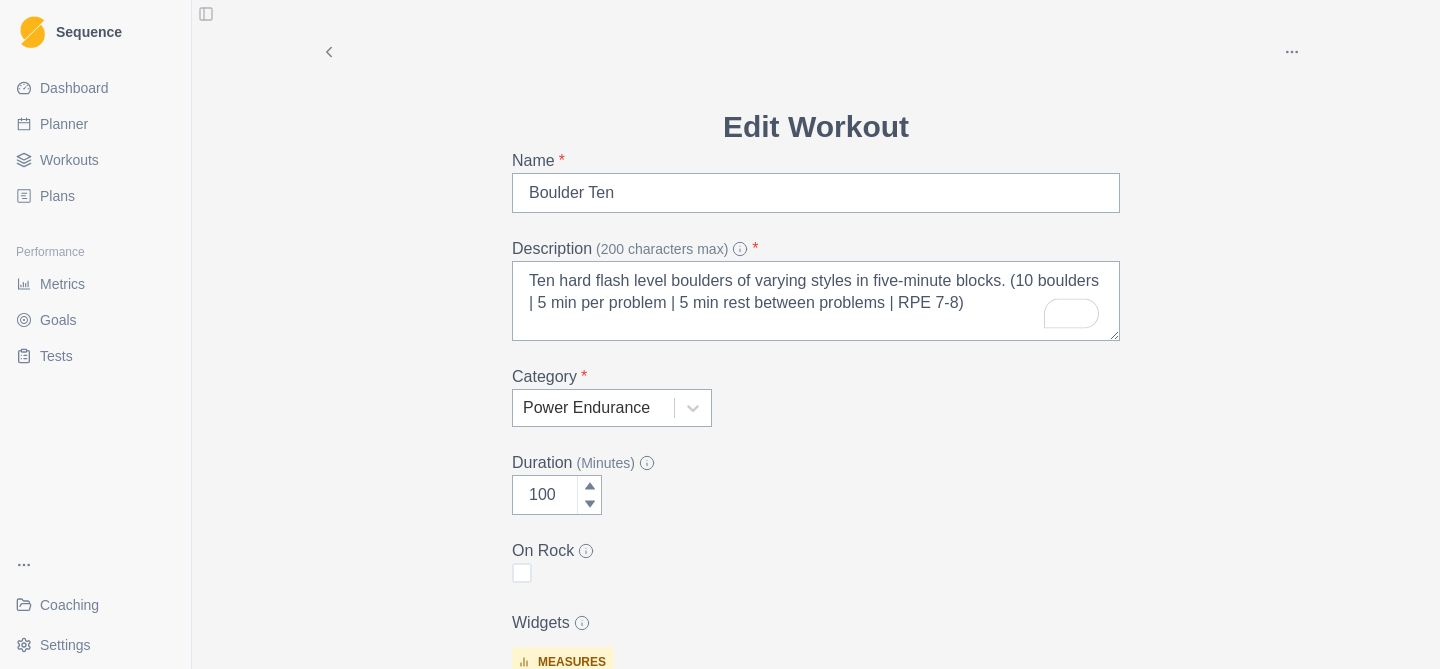 scroll, scrollTop: 127, scrollLeft: 0, axis: vertical 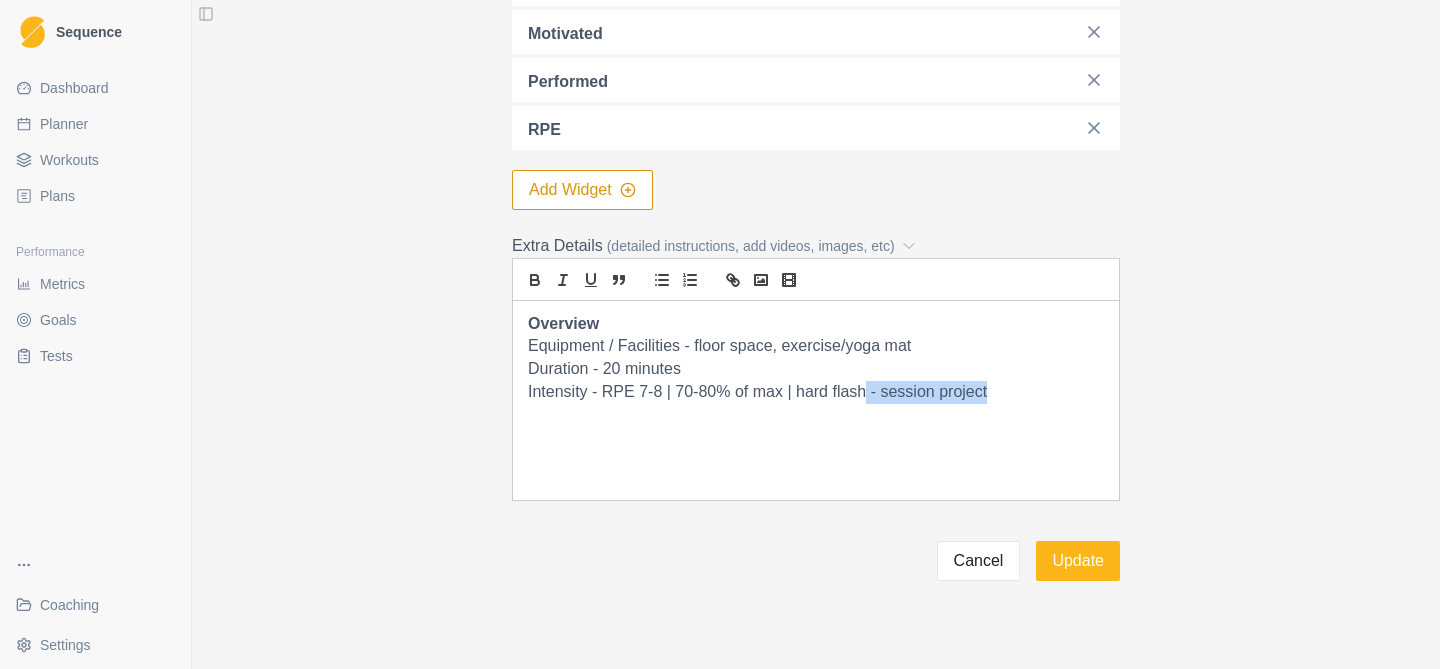 drag, startPoint x: 990, startPoint y: 369, endPoint x: 865, endPoint y: 370, distance: 125.004 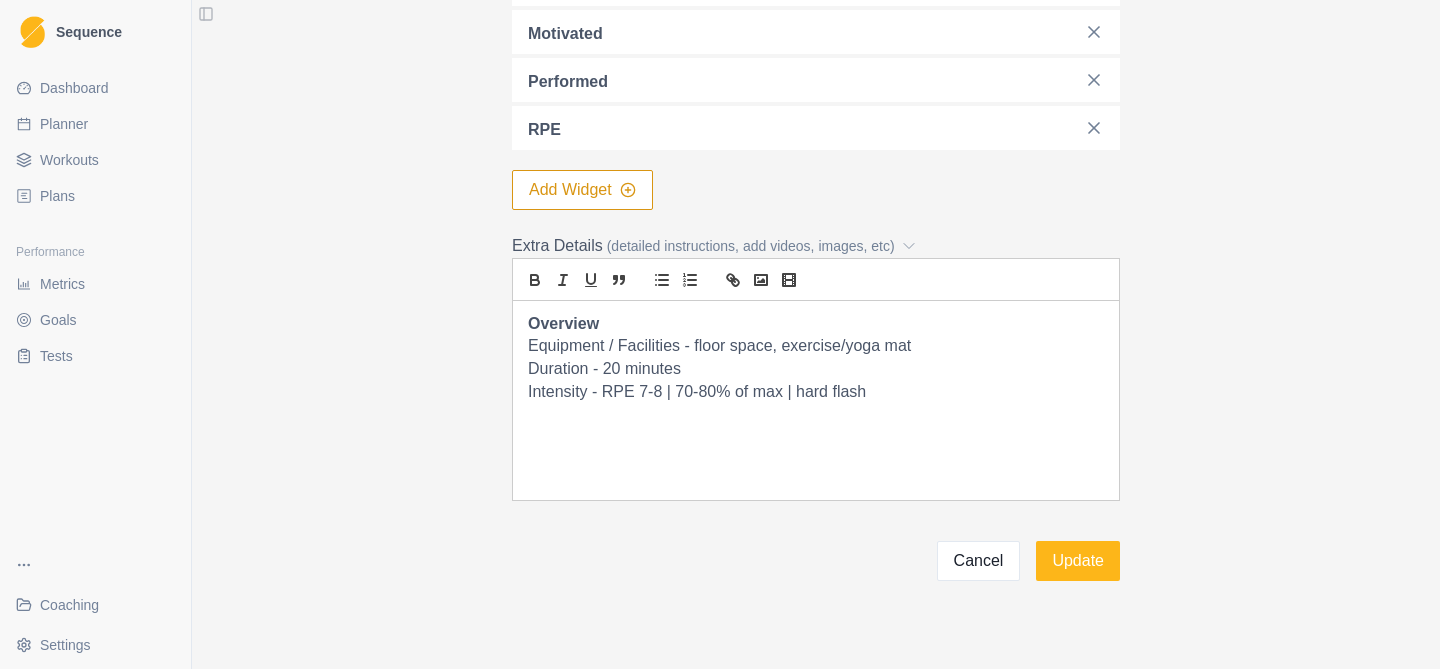 click on "Intensity - RPE 7-8 | 70-80% of max | hard flash" at bounding box center [816, 392] 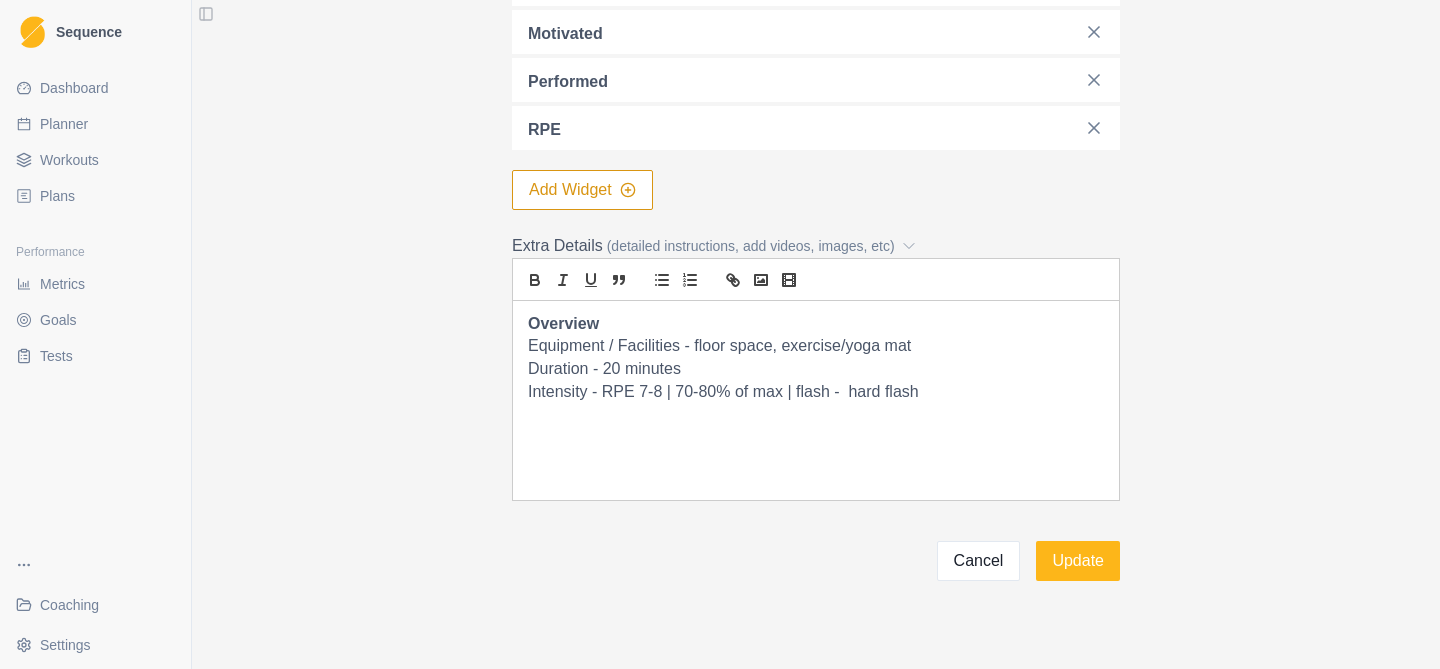 click on "Intensity - RPE 7-8 | 70-80% of max | flash -  hard flash" at bounding box center [816, 392] 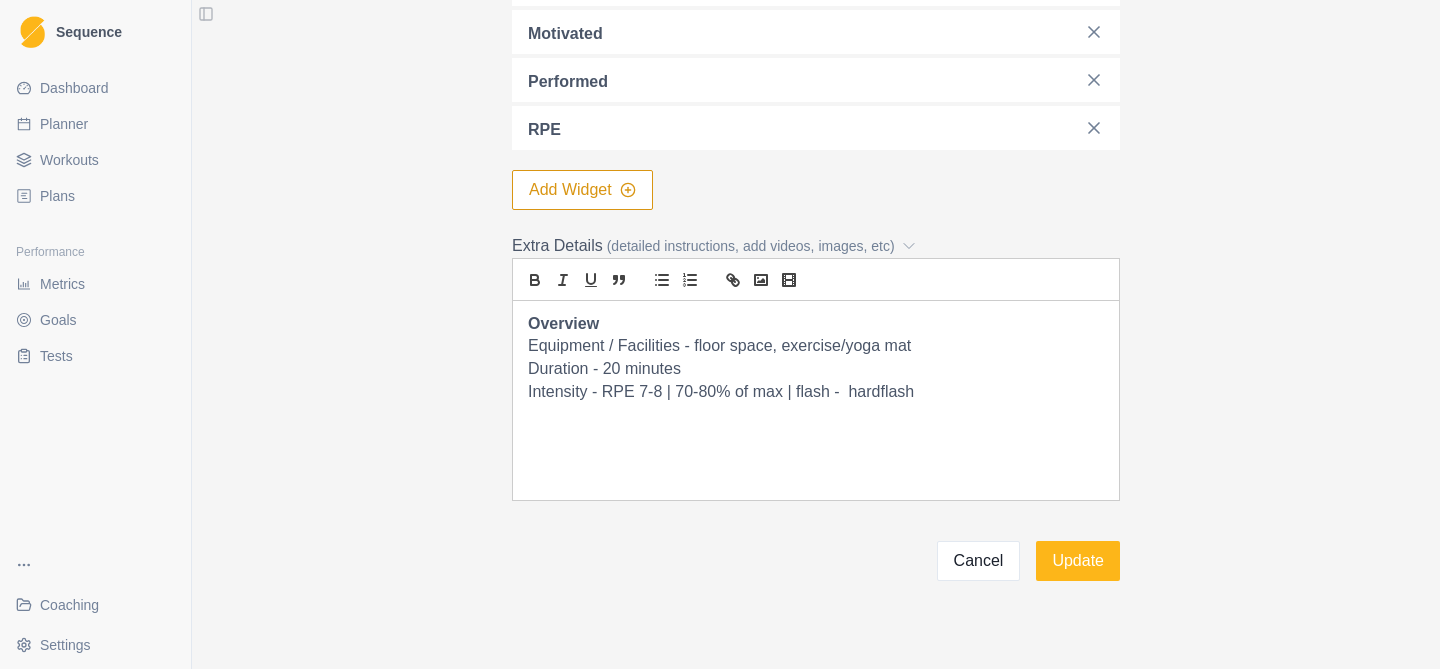 click on "Intensity - RPE 7-8 | 70-80% of max | flash -  hardflash" at bounding box center [816, 392] 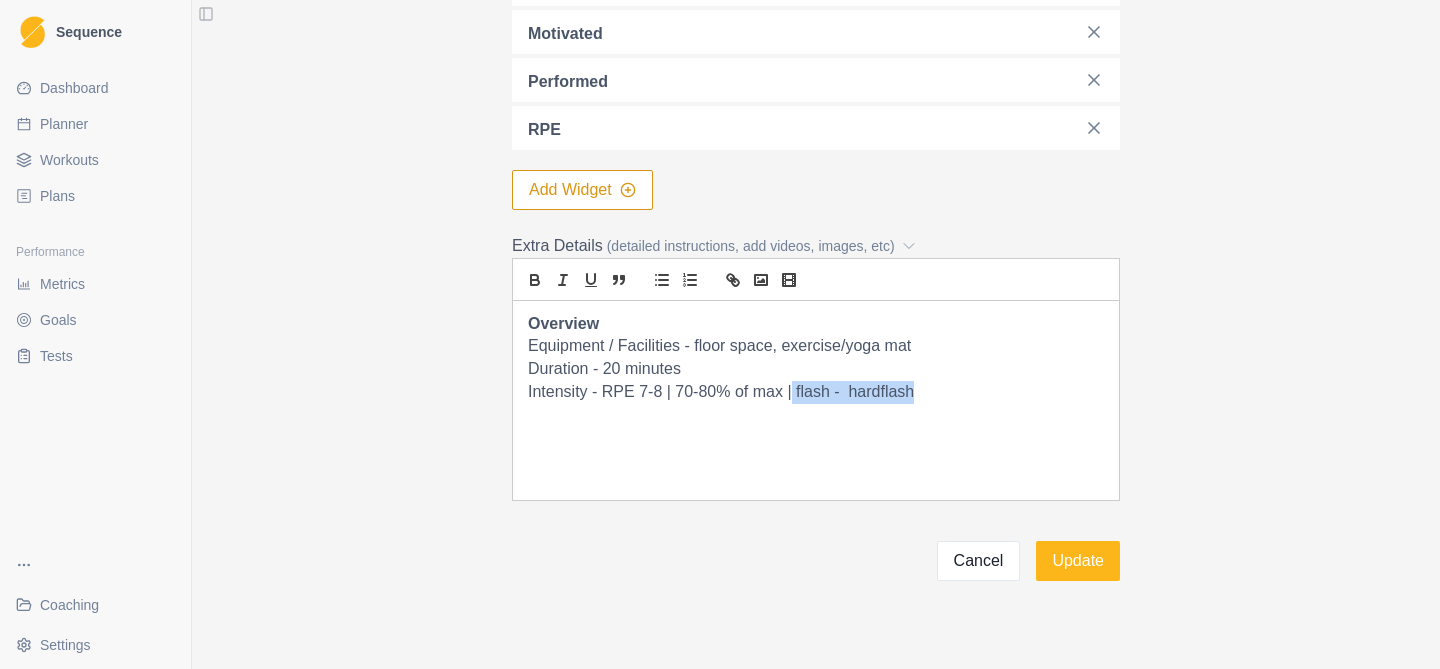 drag, startPoint x: 850, startPoint y: 369, endPoint x: 792, endPoint y: 369, distance: 58 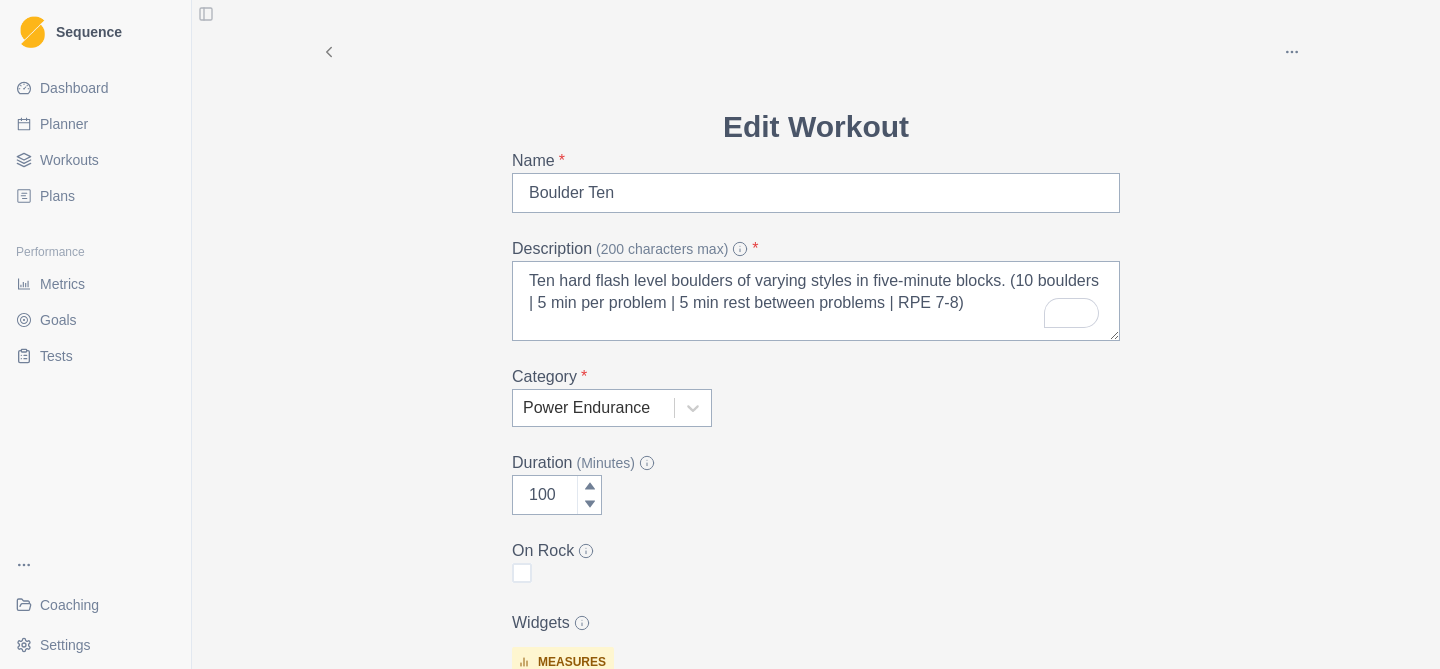 click on "Intensity - RPE 7-8 | 70-80% of max | flash -  hardflash" at bounding box center [816, 1341] 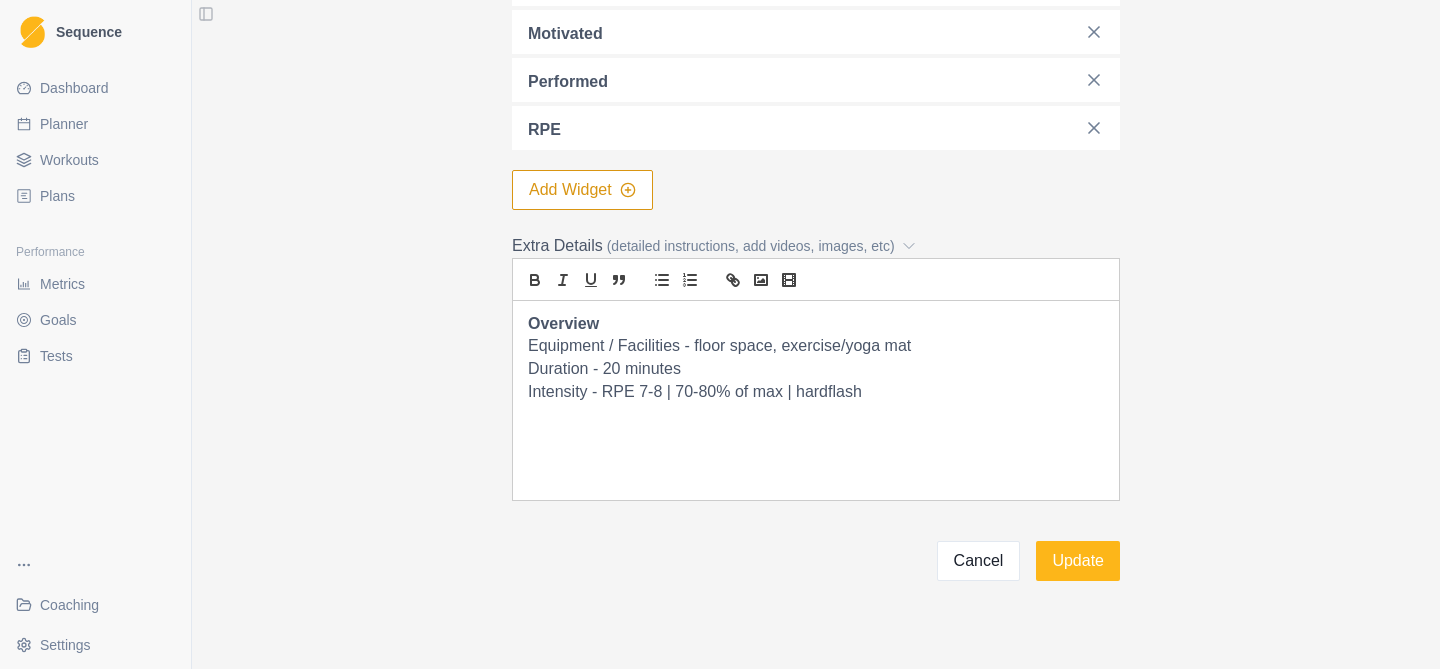 click on "Intensity - RPE 7-8 | 70-80% of max | hardflash" at bounding box center (816, 392) 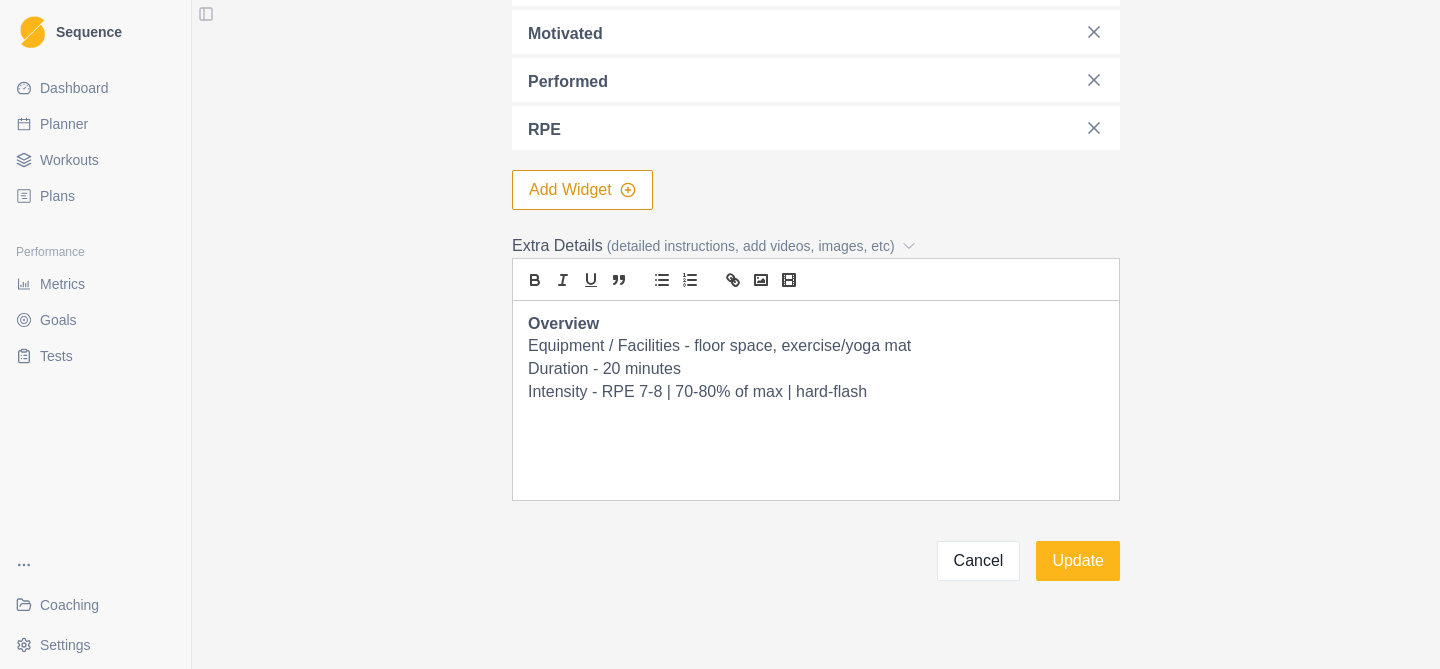 click on "Intensity - RPE 7-8 | 70-80% of max | hard-flash" at bounding box center (816, 392) 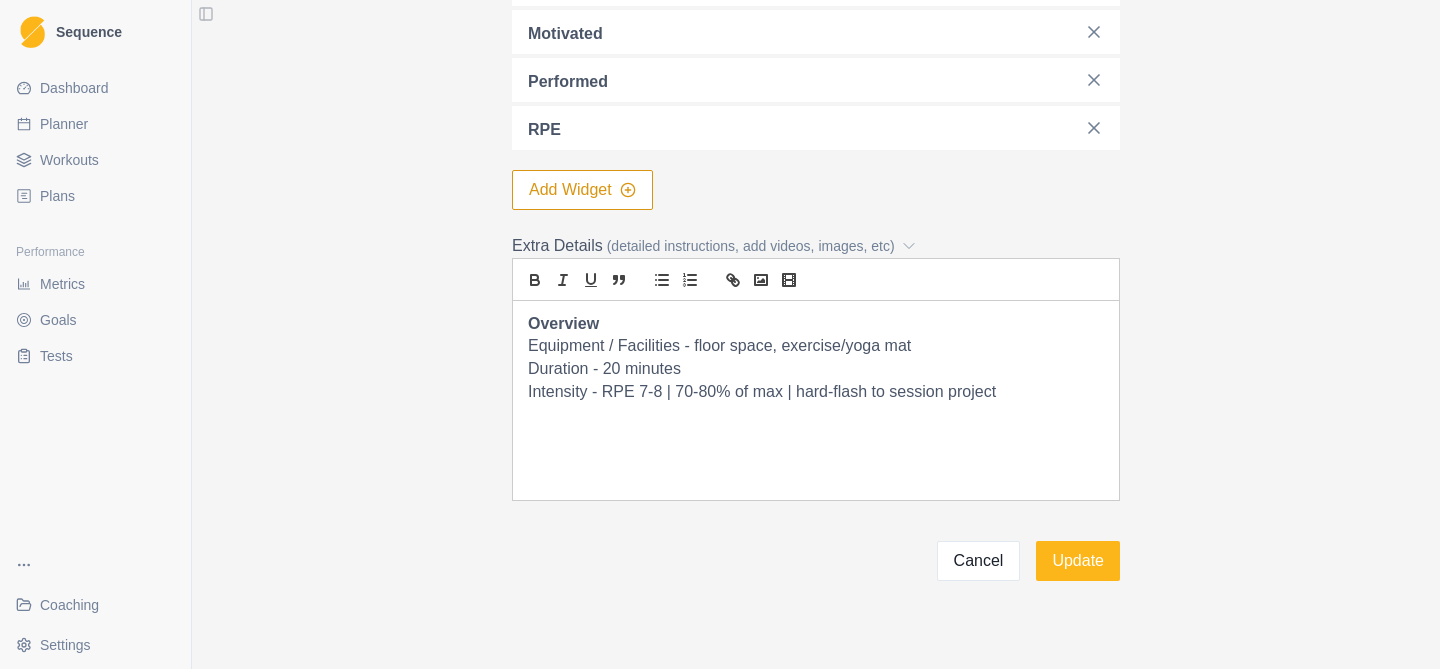 click on "Archive Delete Edit Workout Name * Boulder Ten Description   (200 characters max) * Ten hard flash level boulders of varying styles in five-minute blocks. (10 boulders | 5 min per problem | 5 min rest between problems | RPE 7-8) Category * Power Endurance Duration   (Minutes) 100 On Rock Widgets measures Average Attempt (Boulder) Total Successful Grade Points (Boulder) Hardest Send (Boulder) sliders felt motivated performed RPE Add Widget Extra Details (detailed instructions, add videos, images, etc) Overview Equipment / Facilities - floor space, exercise/yoga mat Duration - 20 minutes Intensity - RPE 7-8 | 70-80% of max | hard-flash to session project Cancel Update" at bounding box center [816, -184] 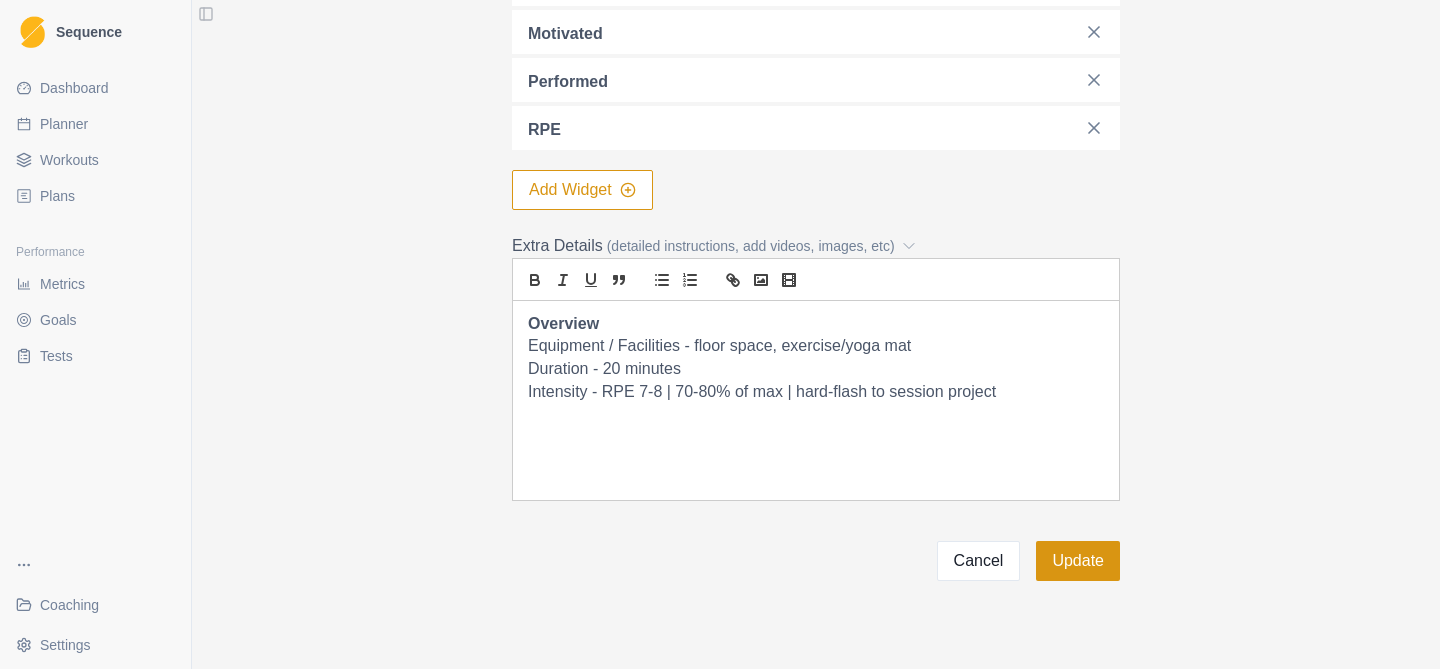 click on "Update" at bounding box center (1078, 561) 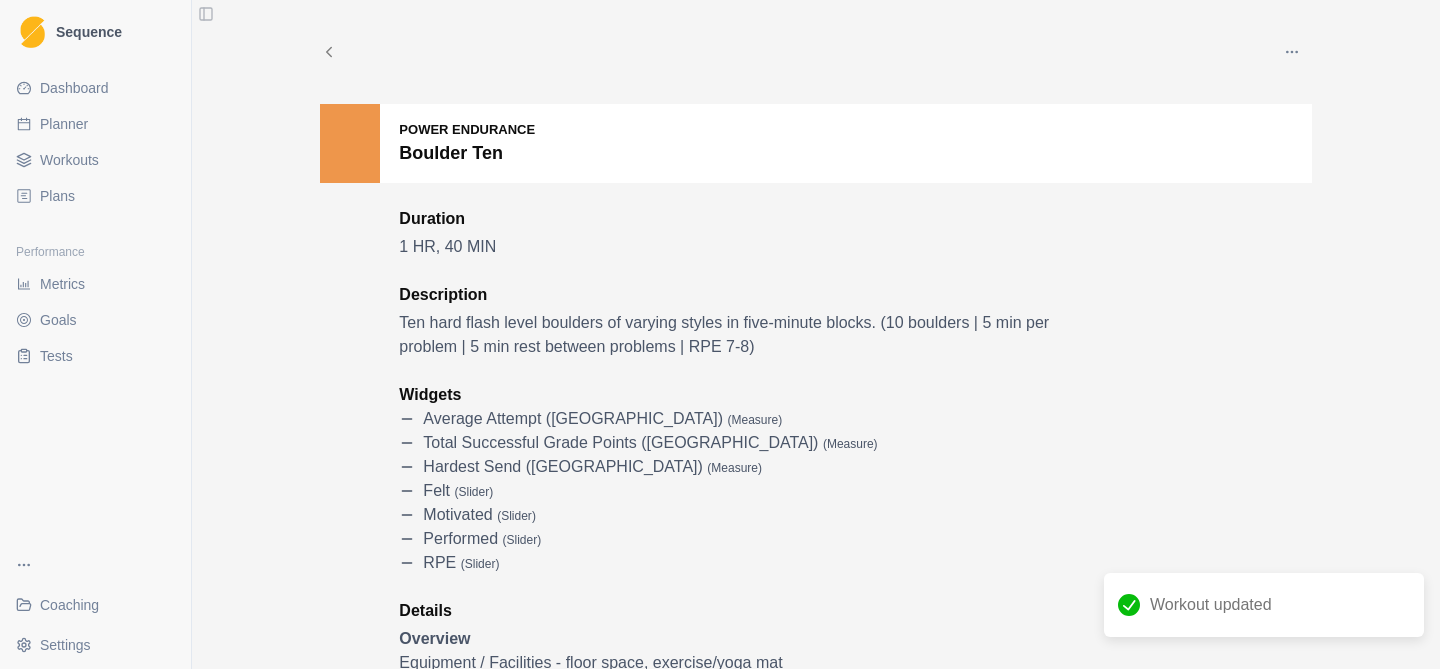 click on "Workouts" at bounding box center [69, 160] 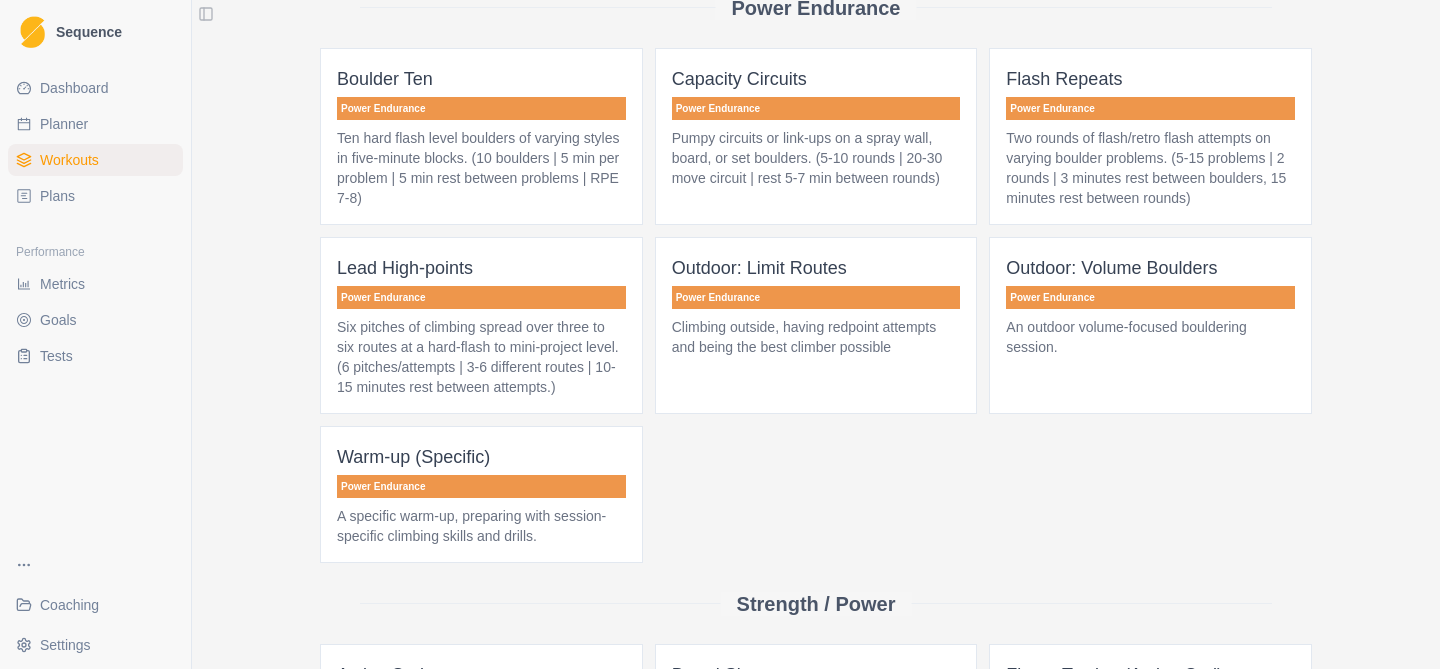 scroll, scrollTop: 789, scrollLeft: 0, axis: vertical 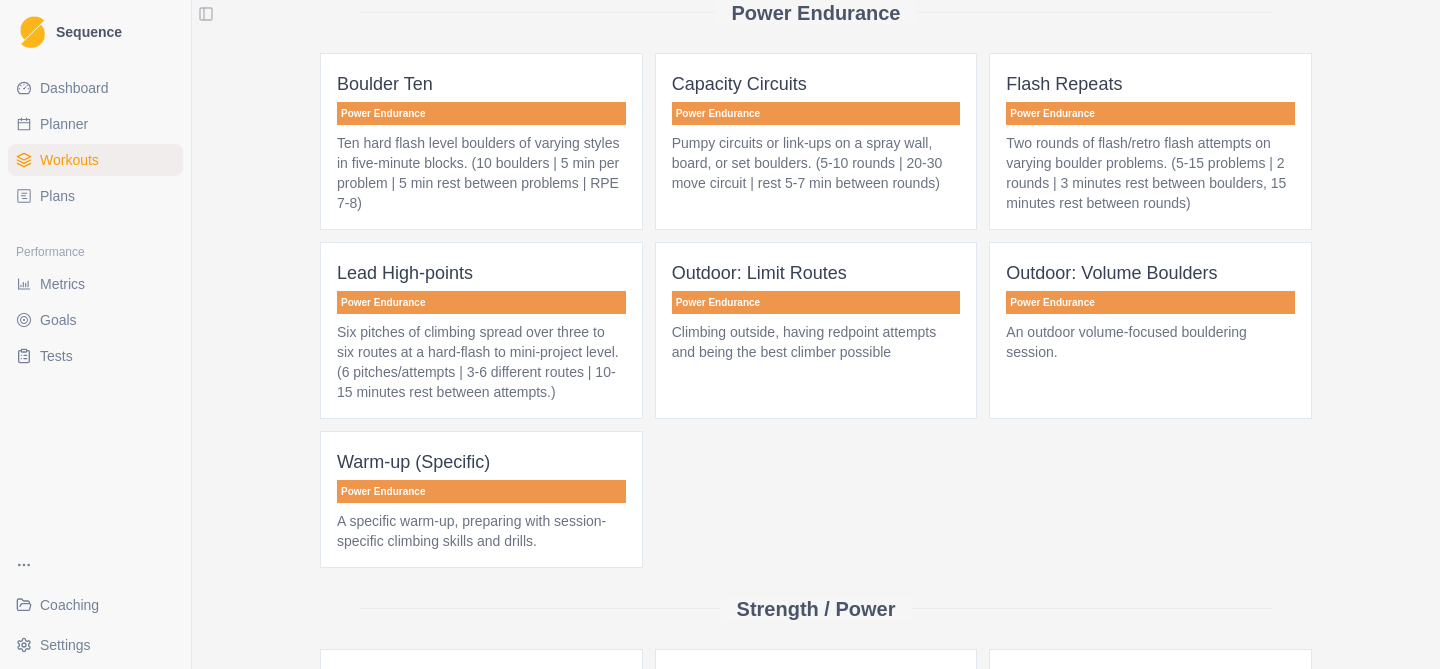 click on "Capacity Circuits Power Endurance Pumpy circuits or link-ups on a spray wall, board, or set boulders.
(5-10 rounds | 20-30 move circuit | rest 5-7 min between rounds)" at bounding box center (816, 141) 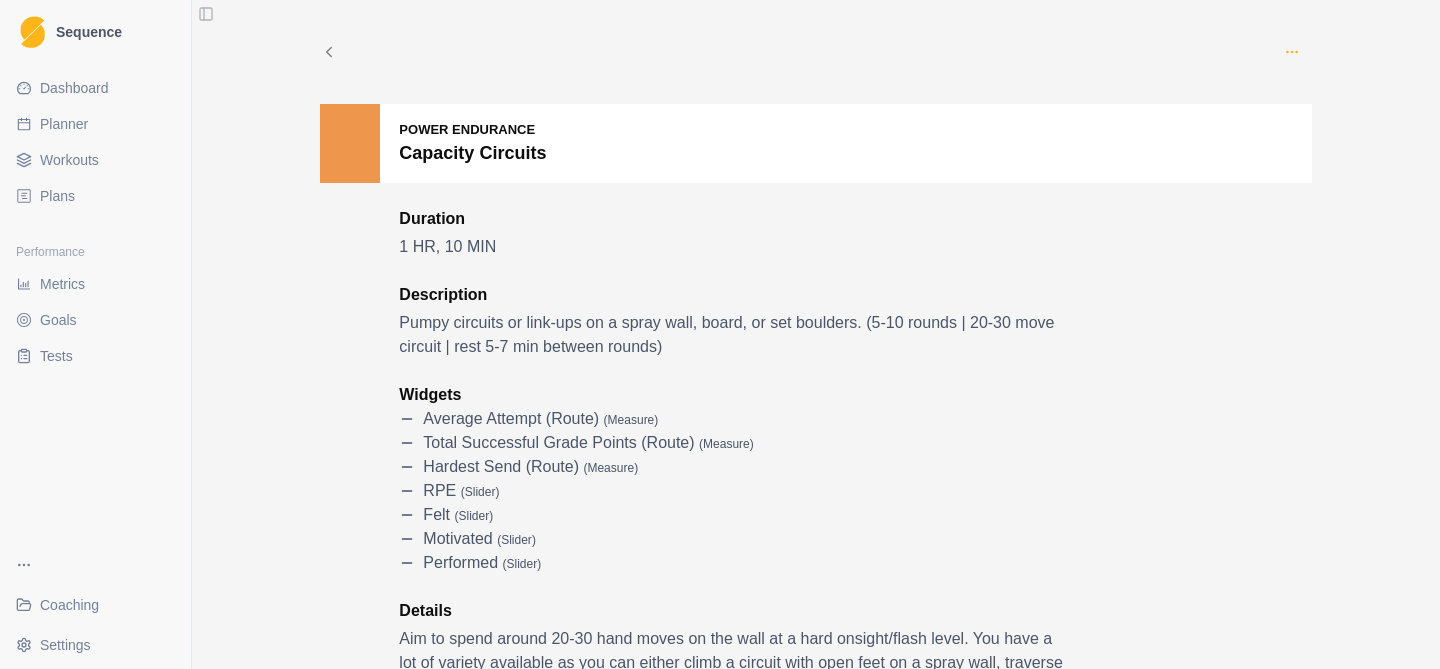 click 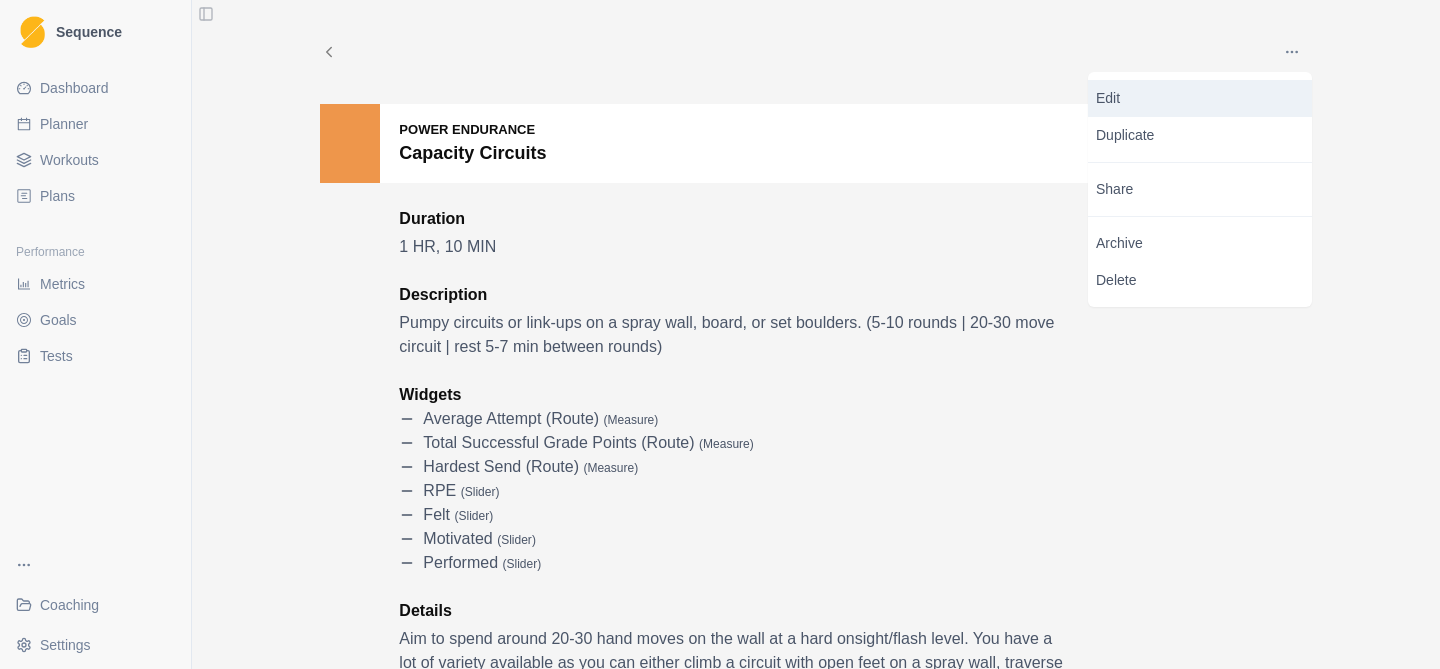 click on "Edit" at bounding box center (1200, 98) 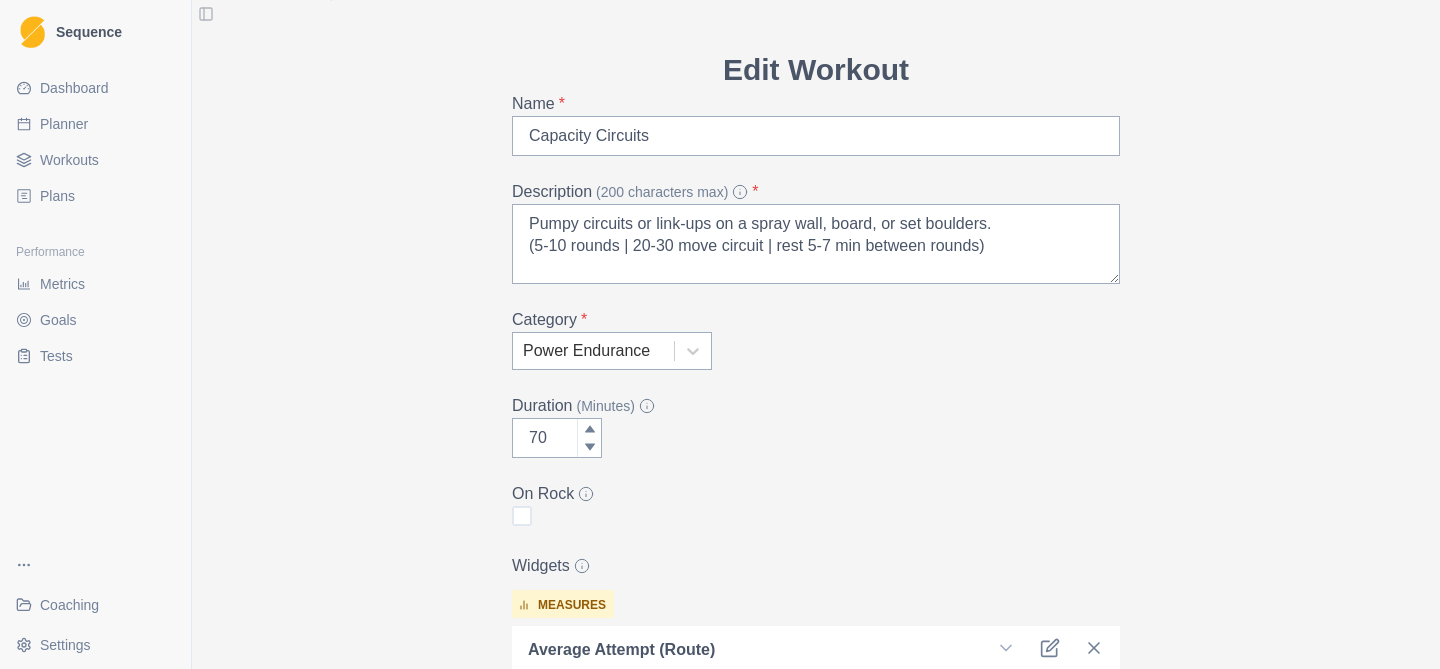 scroll, scrollTop: 58, scrollLeft: 0, axis: vertical 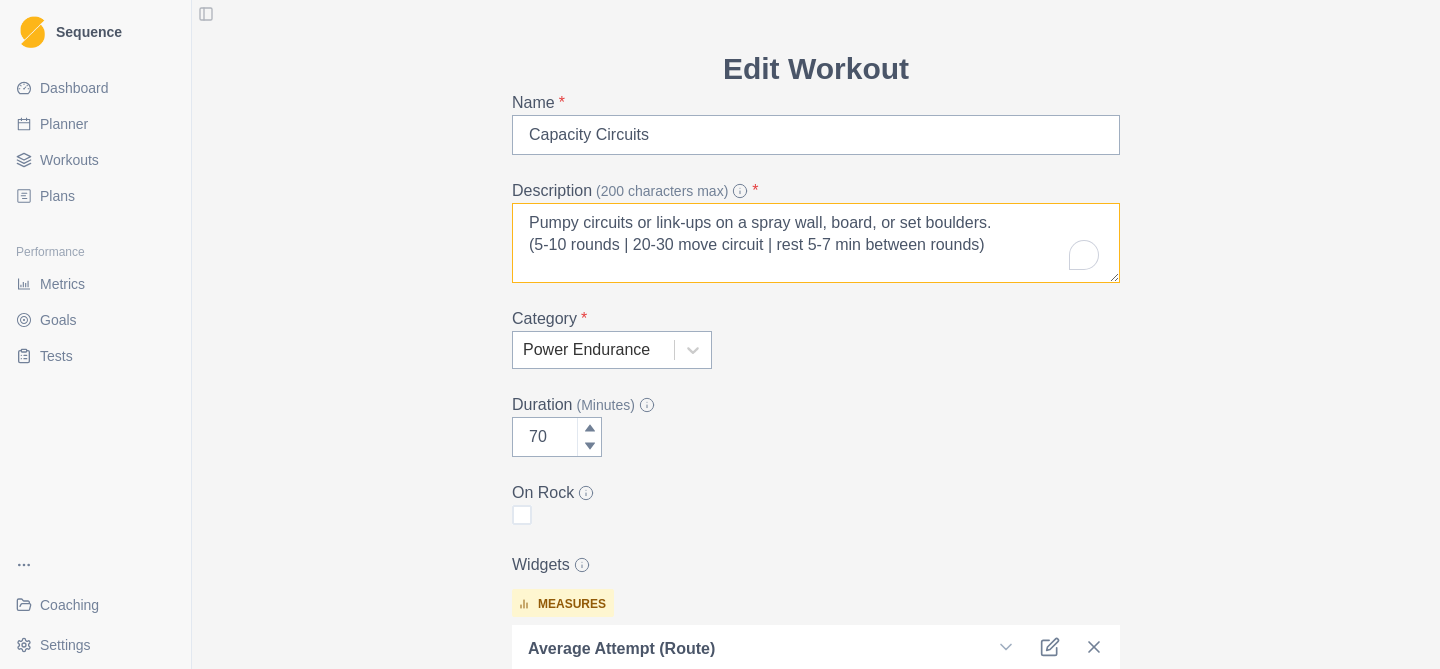 drag, startPoint x: 819, startPoint y: 246, endPoint x: 788, endPoint y: 241, distance: 31.400637 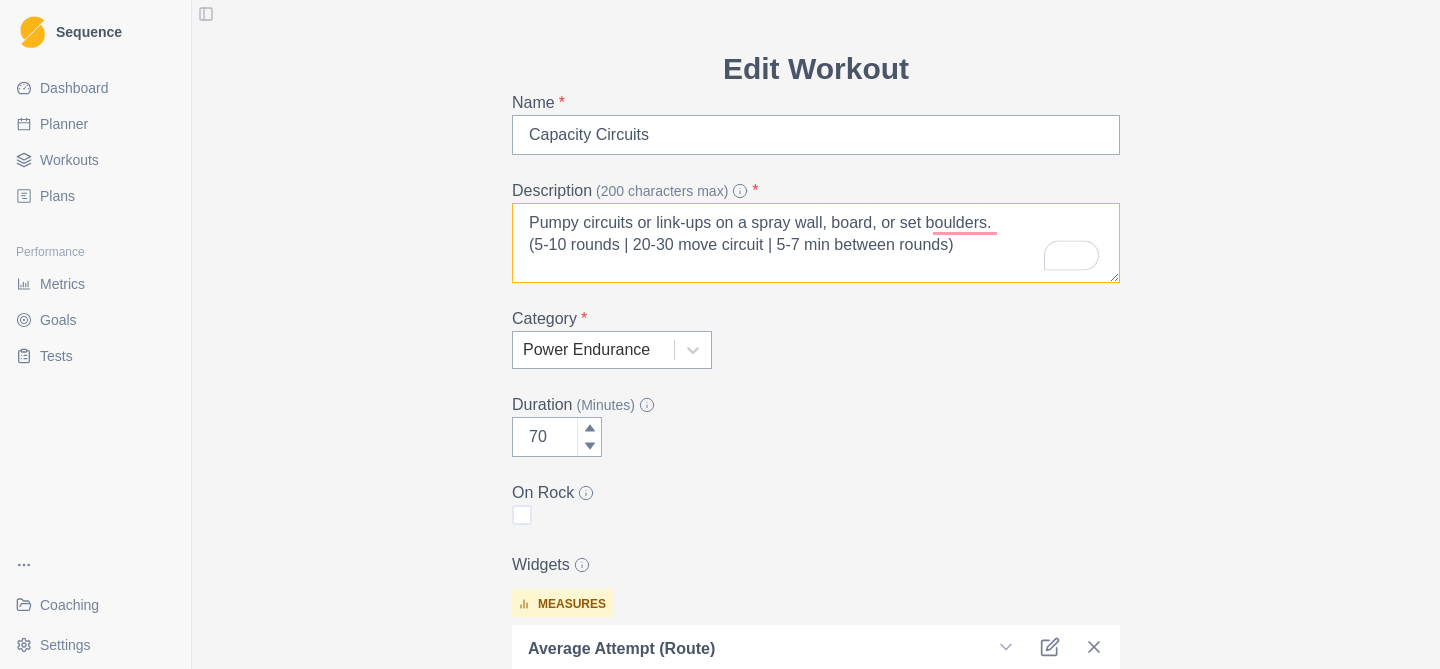 scroll, scrollTop: 58, scrollLeft: 0, axis: vertical 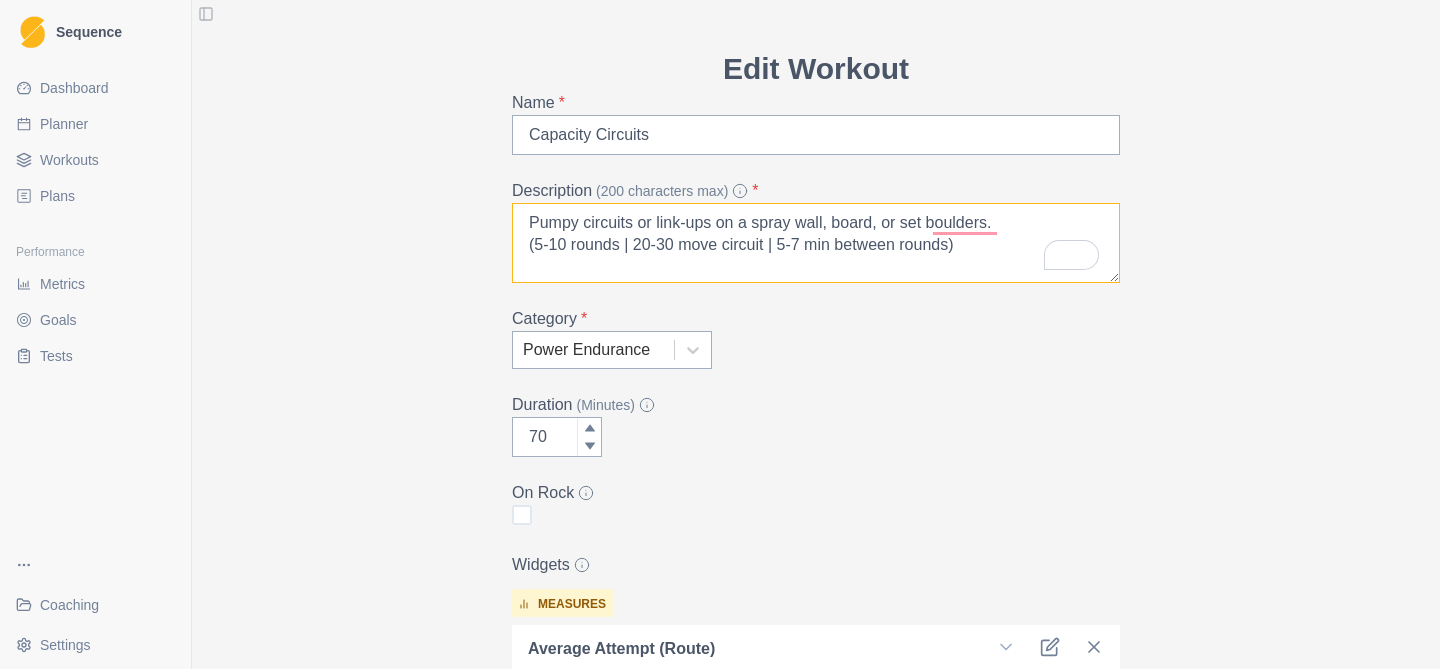 click on "Pumpy circuits or link-ups on a spray wall, board, or set boulders.
(5-10 rounds | 20-30 move circuit | 5-7 min between rounds)" at bounding box center (816, 243) 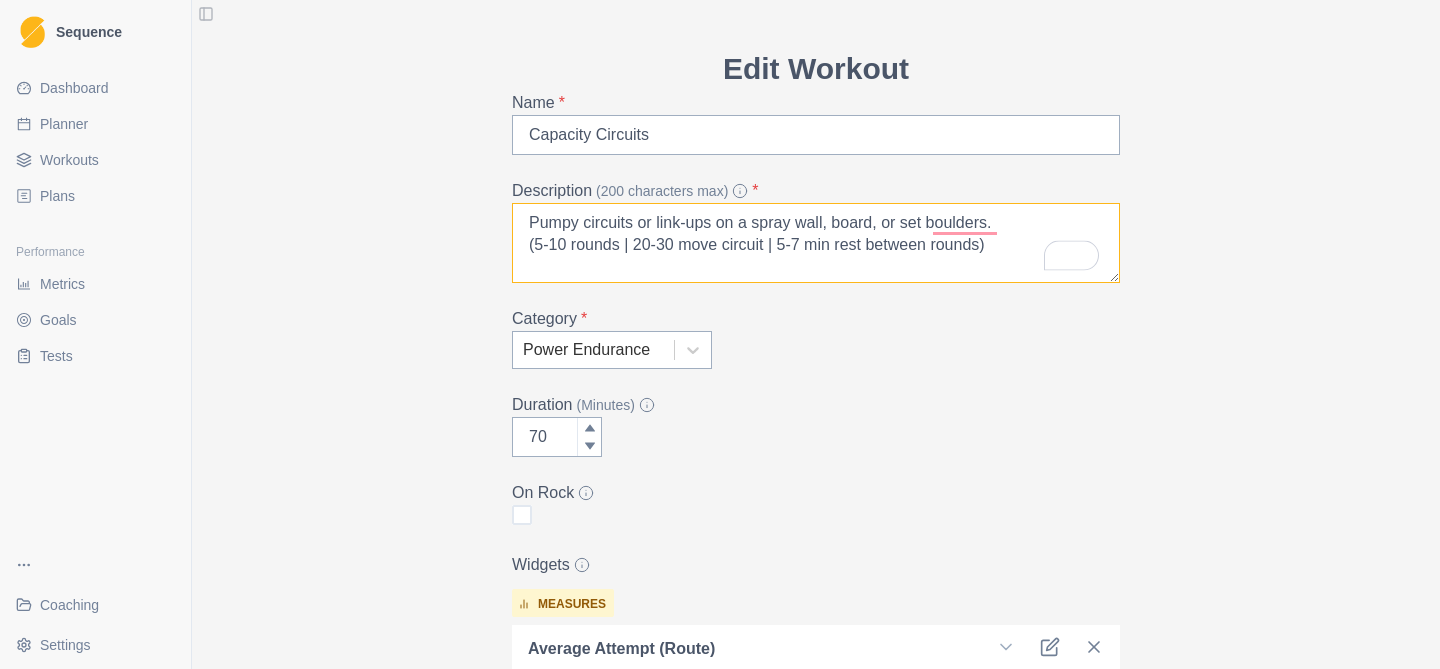 click on "Pumpy circuits or link-ups on a spray wall, board, or set boulders.
(5-10 rounds | 20-30 move circuit | 5-7 min rest between rounds)" at bounding box center [816, 243] 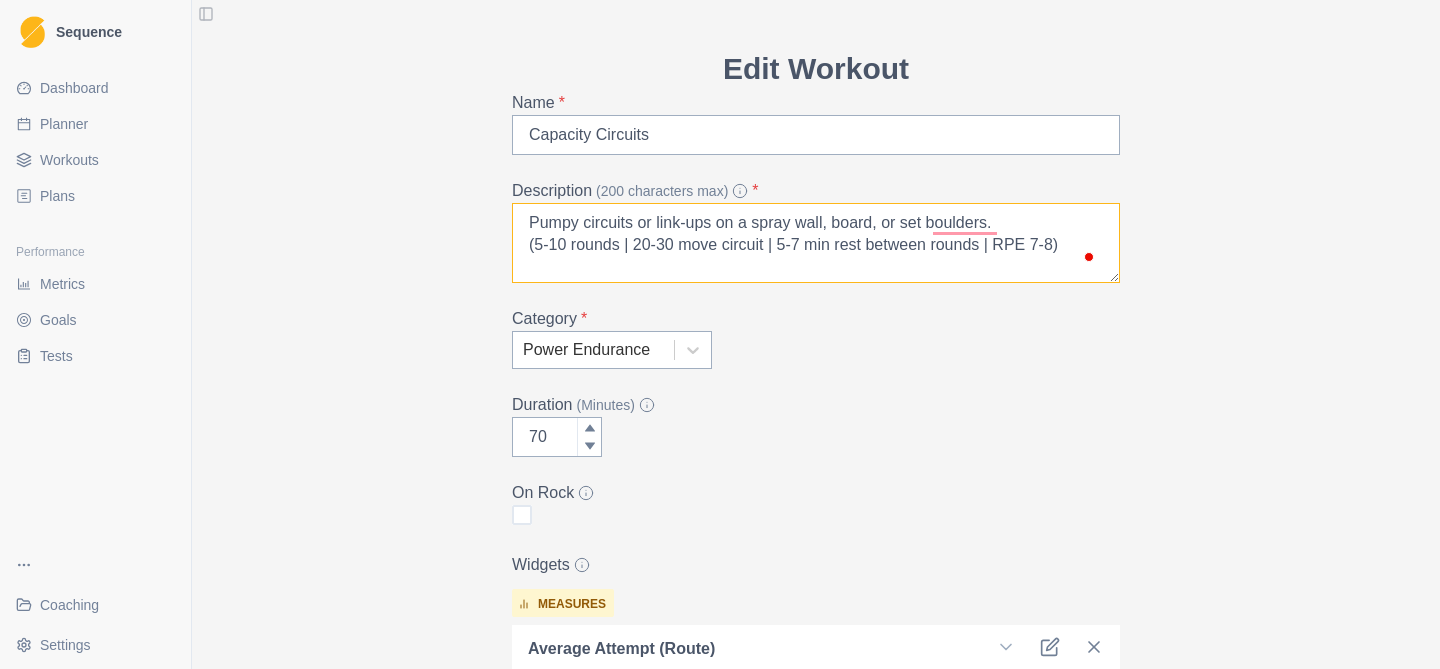 scroll, scrollTop: 177, scrollLeft: 0, axis: vertical 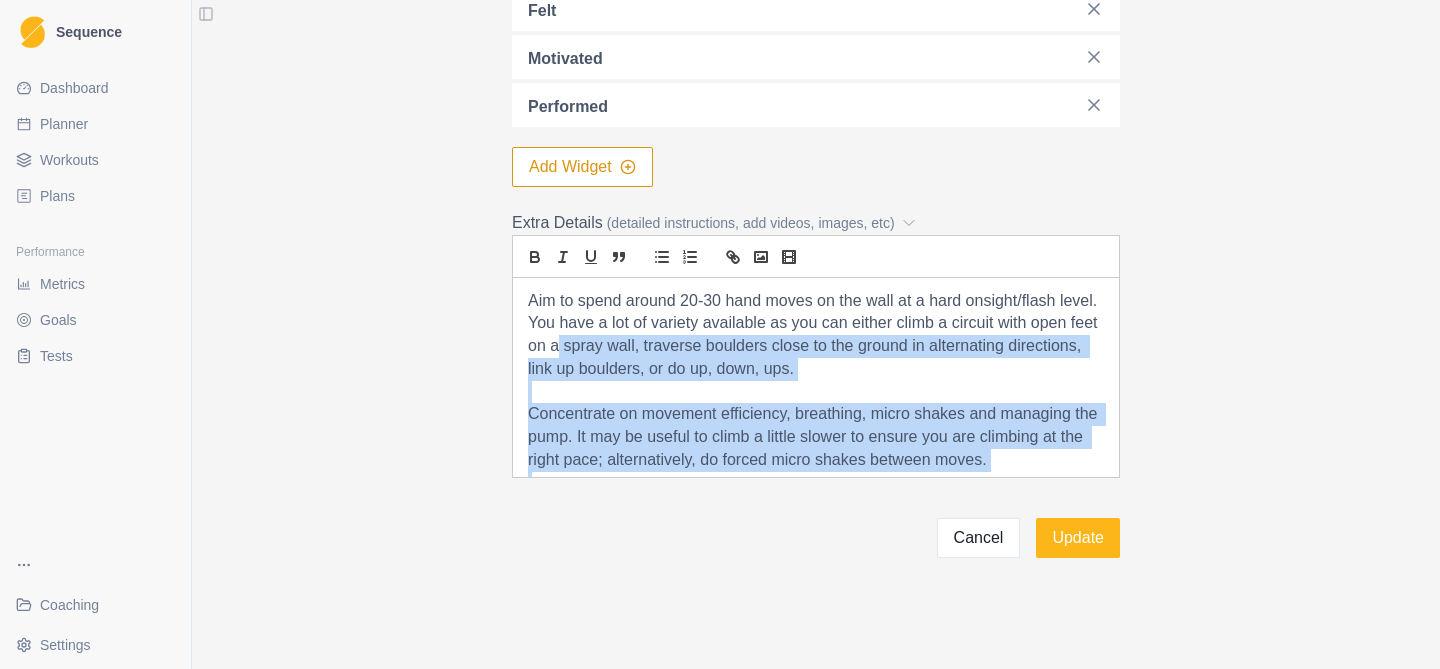 drag, startPoint x: 617, startPoint y: 460, endPoint x: 530, endPoint y: 305, distance: 177.74701 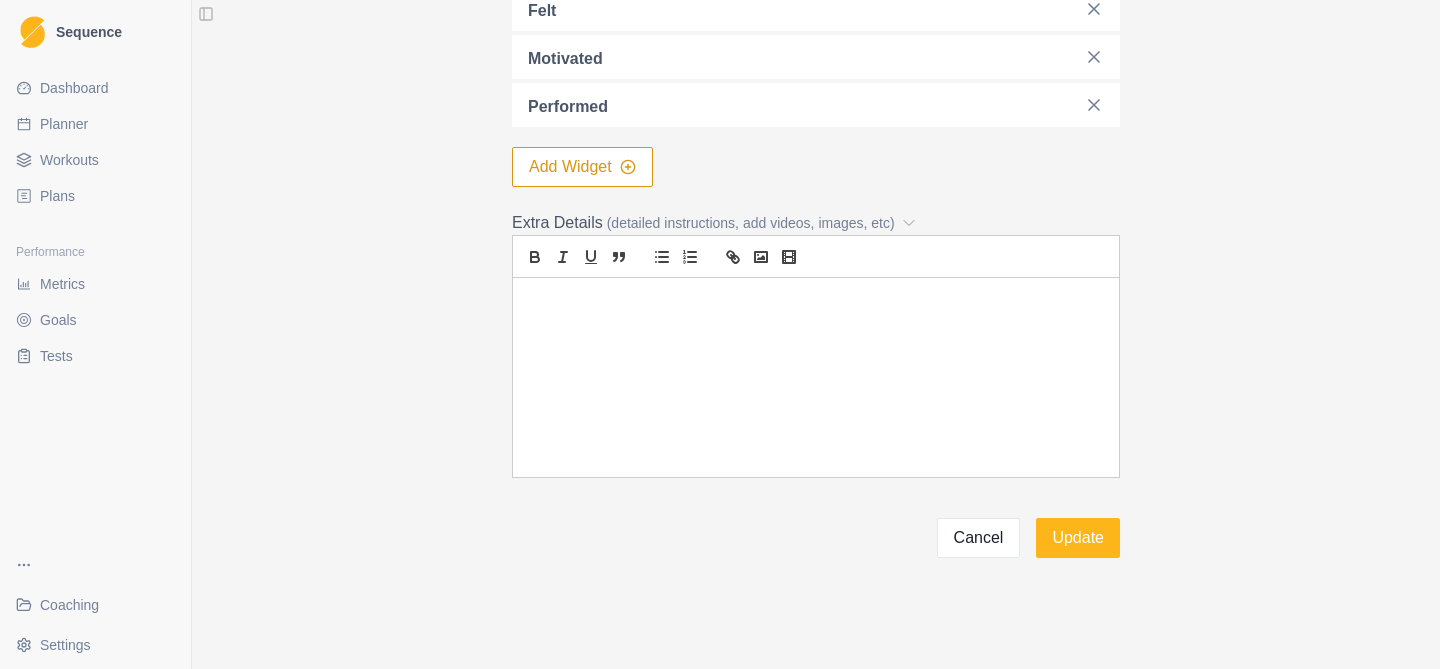 scroll, scrollTop: 948, scrollLeft: 0, axis: vertical 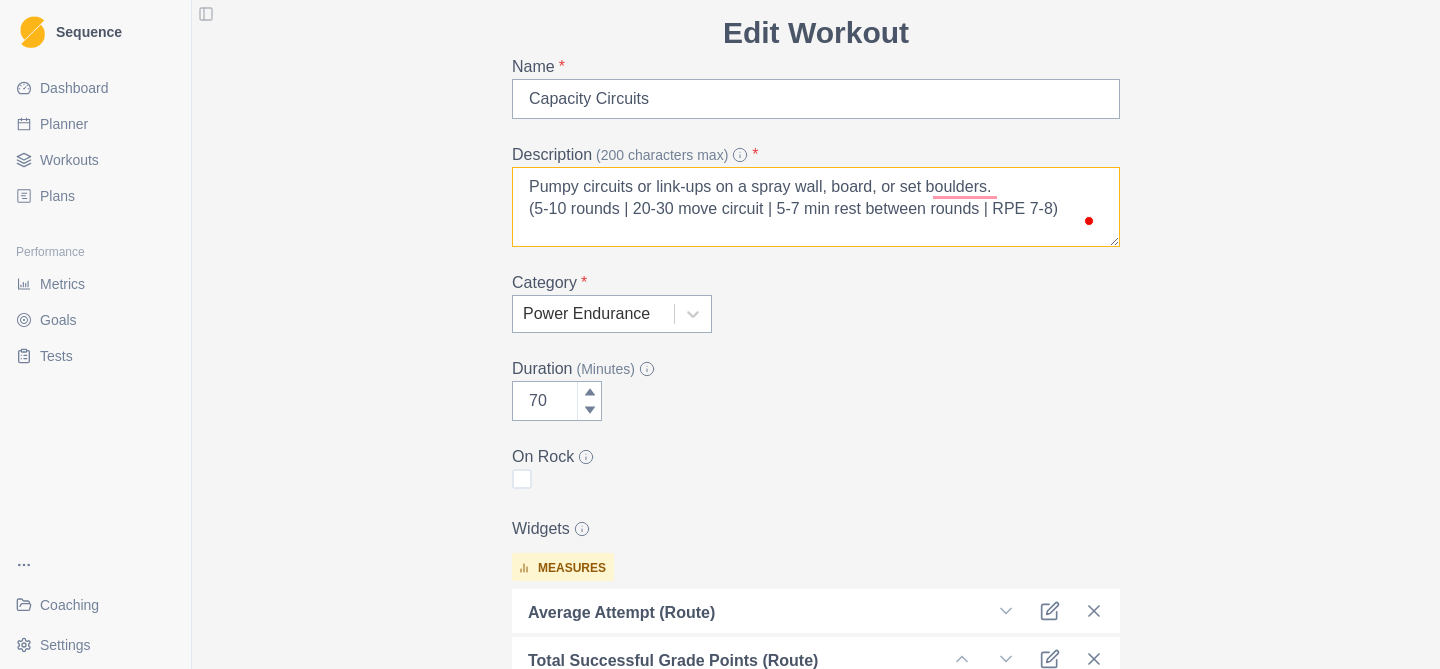 click on "Pumpy circuits or link-ups on a spray wall, board, or set boulders.
(5-10 rounds | 20-30 move circuit | 5-7 min rest between rounds | RPE 7-8)" at bounding box center (816, 207) 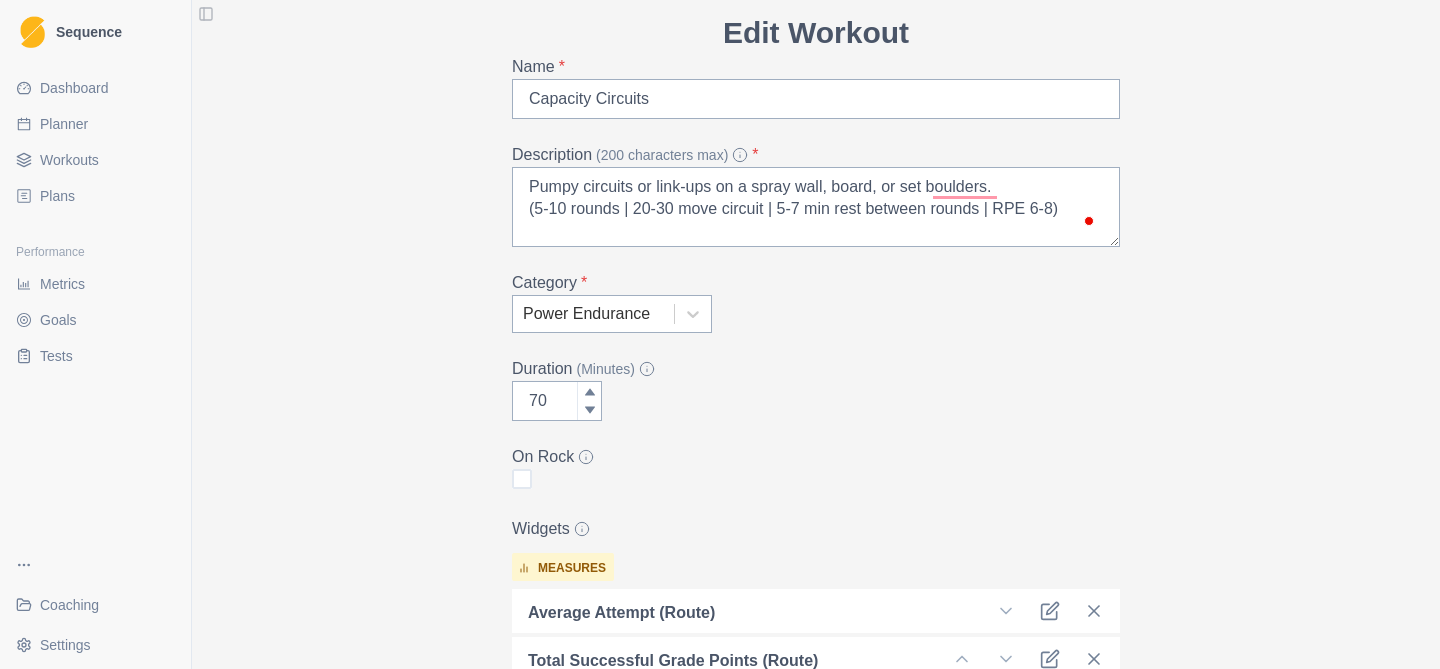 click on "Archive Delete Edit Workout Name * Capacity Circuits Description   (200 characters max) * Pumpy circuits or link-ups on a spray wall, board, or set boulders.
(5-10 rounds | 20-30 move circuit | 5-7 min rest between rounds | RPE 6-8) Category * Power Endurance Duration   (Minutes) 70 On Rock Widgets measures Average Attempt (Route) Total Successful Grade Points (Route) Hardest Send (Route) sliders RPE felt motivated performed Add Widget Extra Details (detailed instructions, add videos, images, etc) Cancel Update" at bounding box center (816, 659) 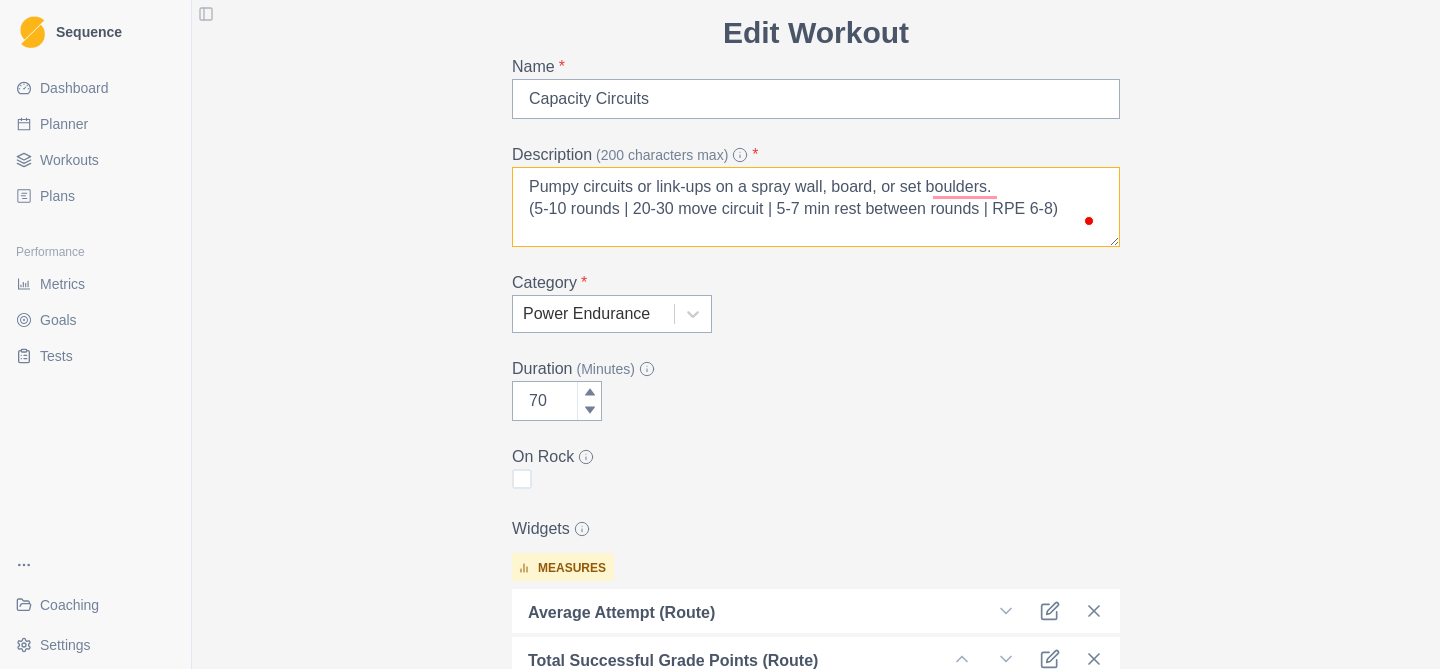 click on "Pumpy circuits or link-ups on a spray wall, board, or set boulders.
(5-10 rounds | 20-30 move circuit | 5-7 min rest between rounds | RPE 6-8)" at bounding box center [816, 207] 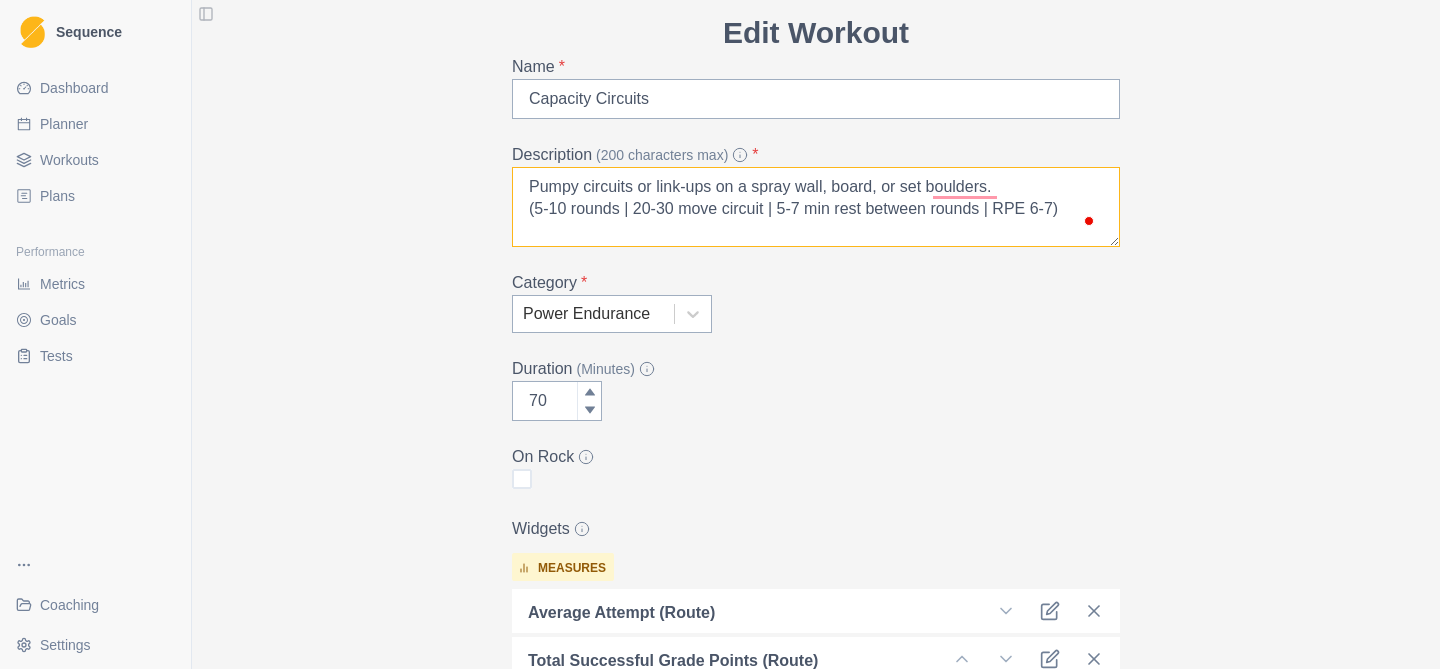 type on "Pumpy circuits or link-ups on a spray wall, board, or set boulders.
(5-10 rounds | 20-30 move circuit | 5-7 min rest between rounds | RPE 6-7)" 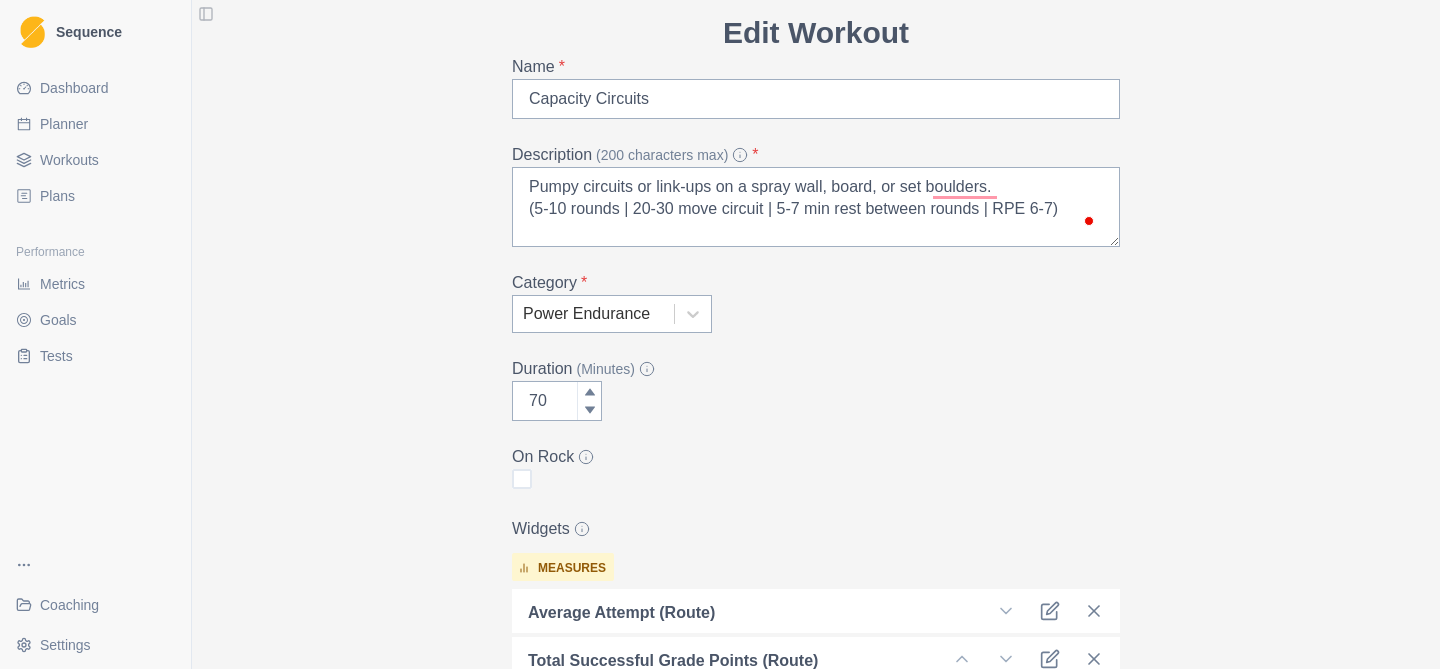 click on "Category * Power Endurance" at bounding box center (816, 302) 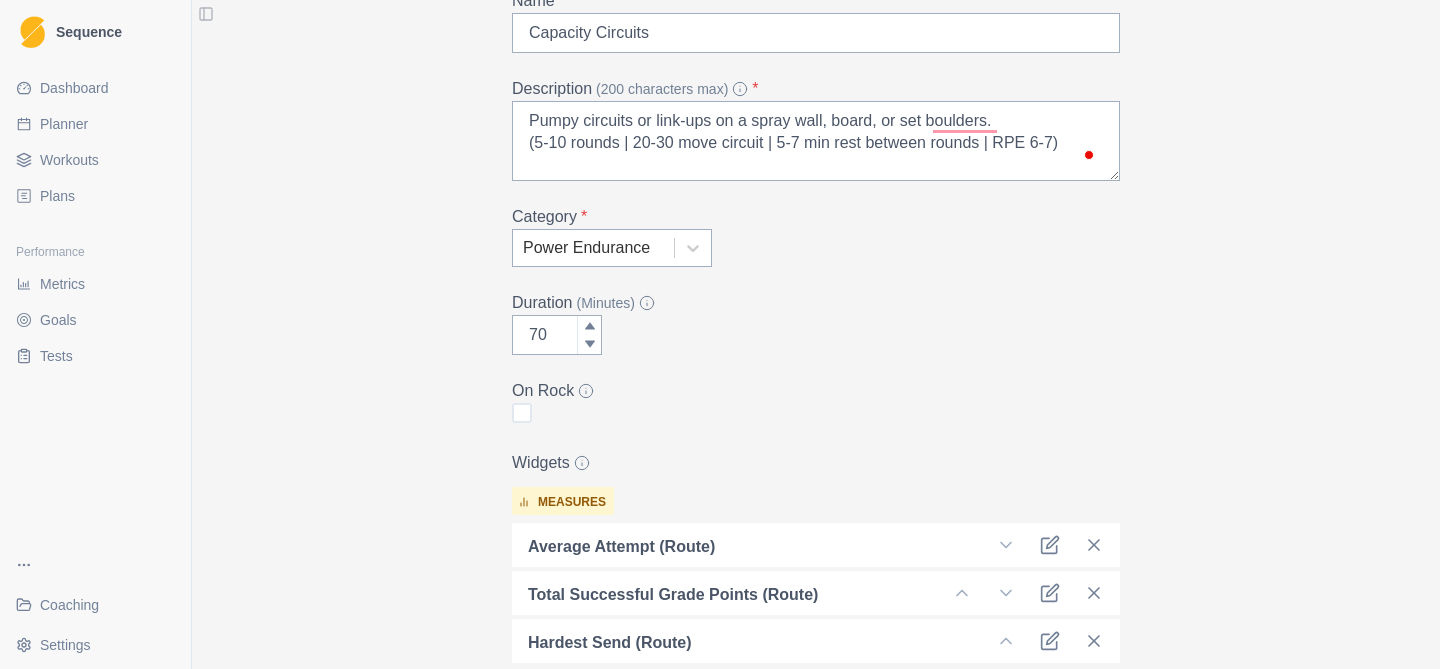 scroll, scrollTop: 228, scrollLeft: 0, axis: vertical 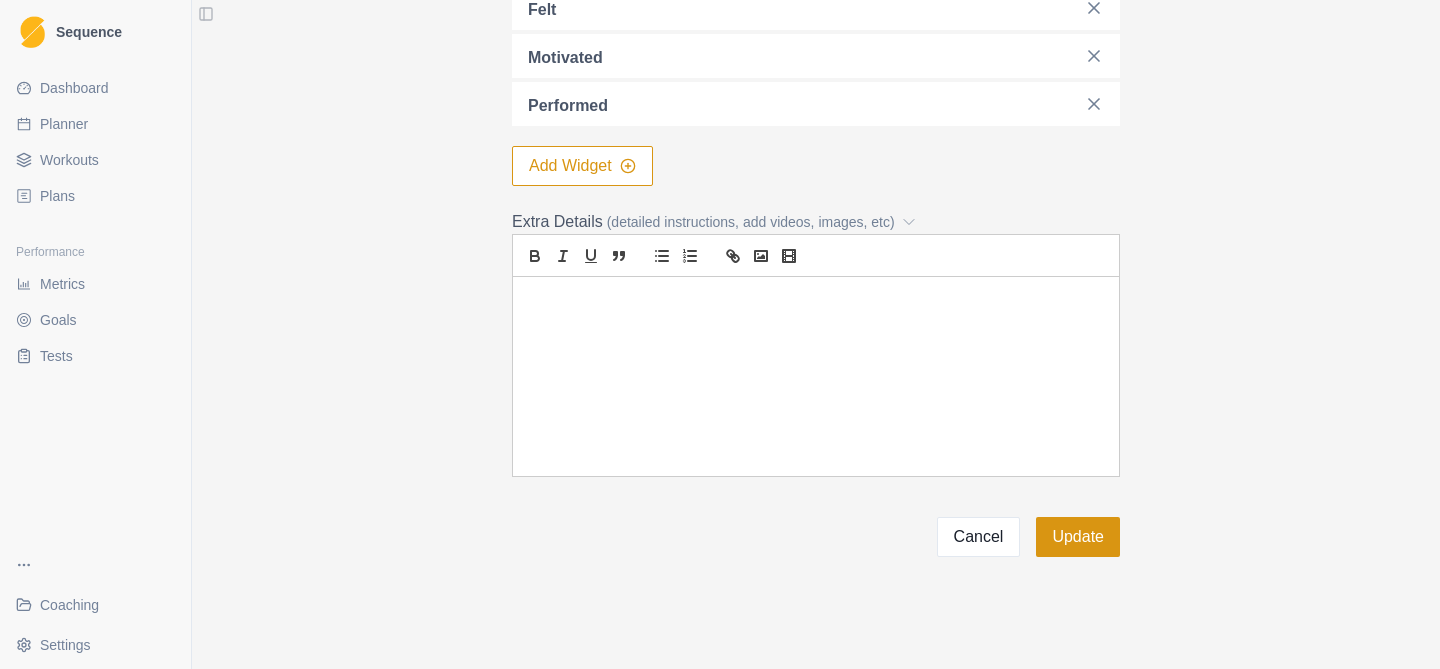 click on "Update" at bounding box center (1078, 537) 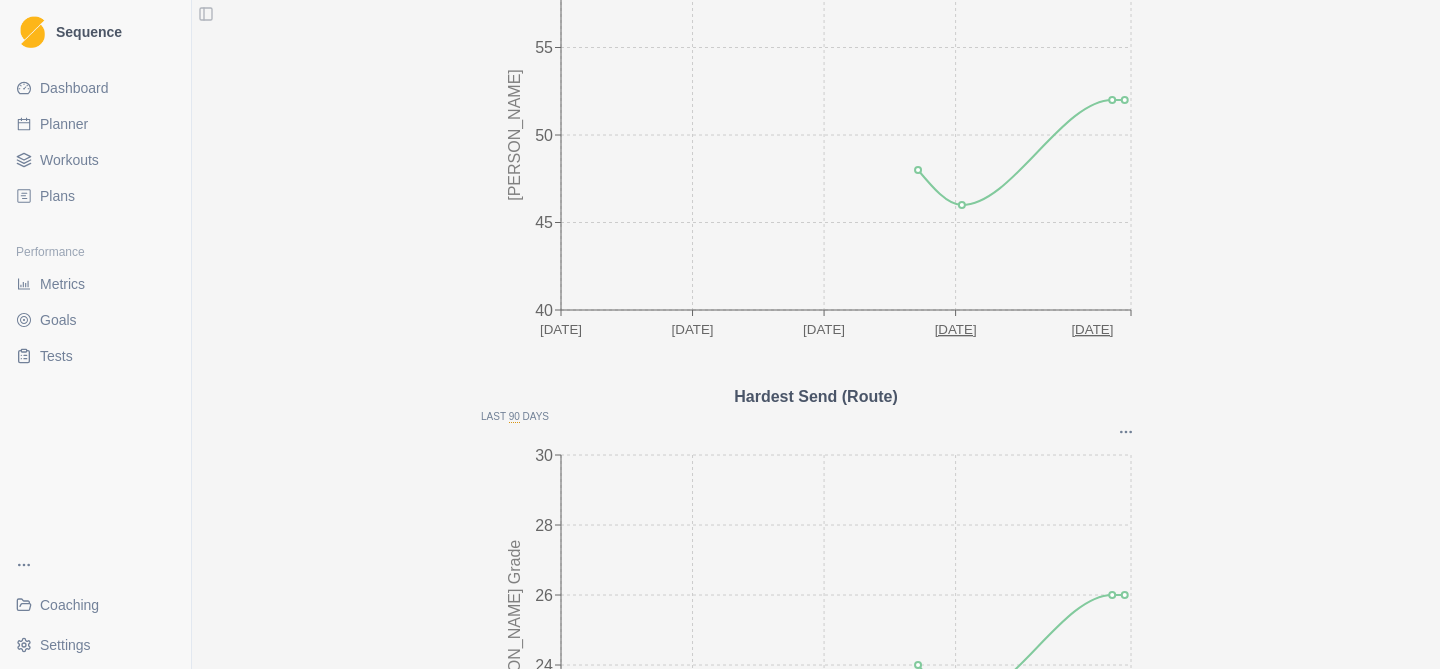 scroll, scrollTop: 2721, scrollLeft: 0, axis: vertical 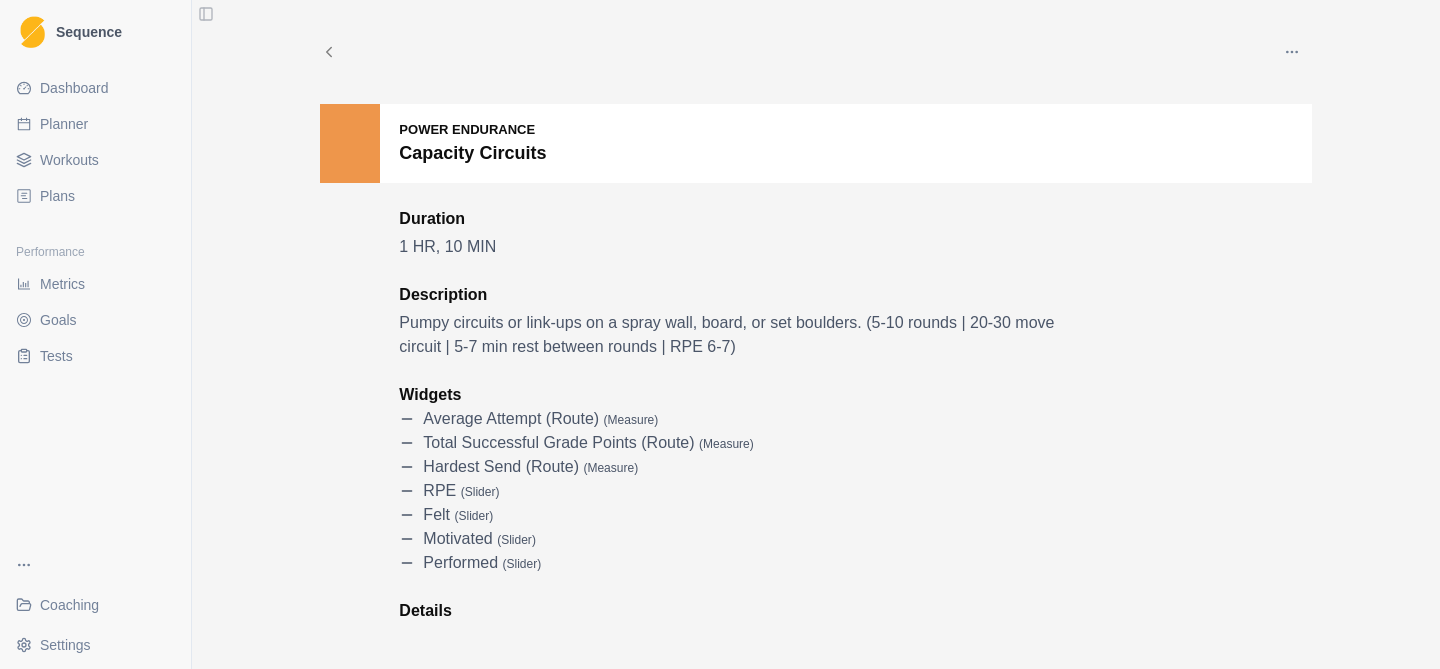 click on "Workouts" at bounding box center [69, 160] 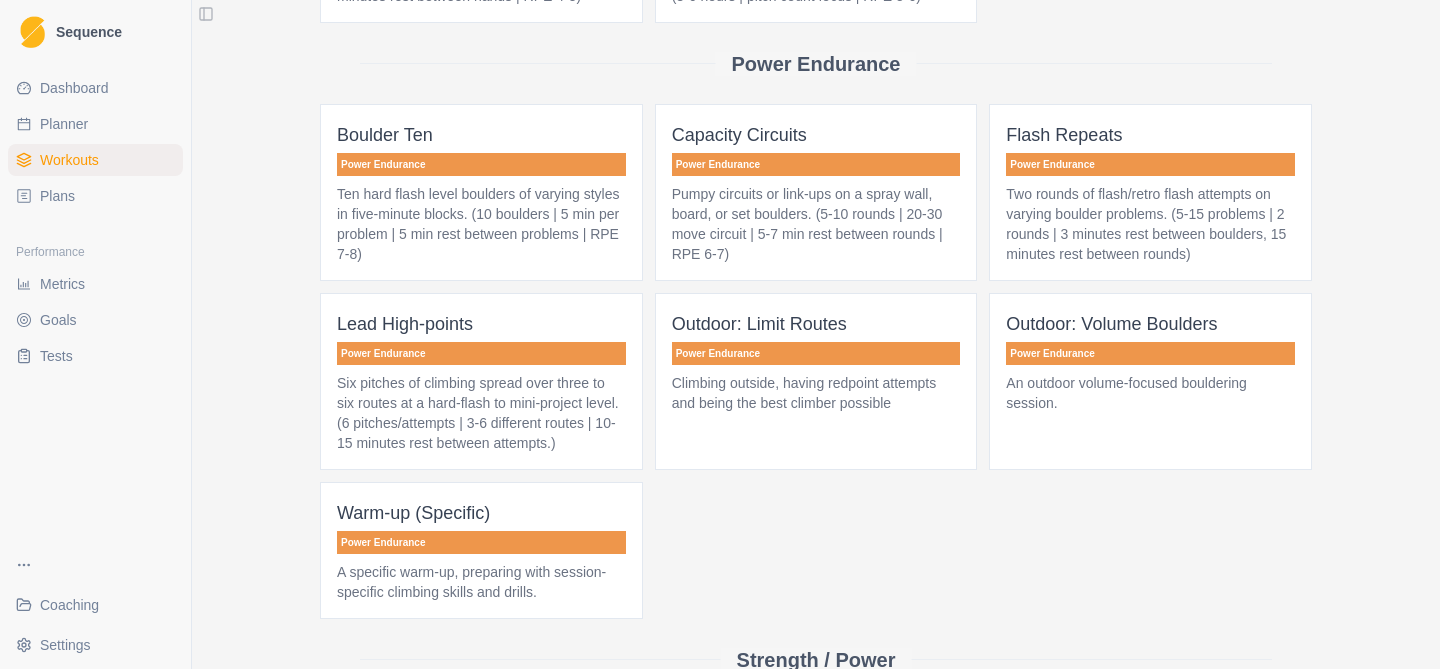 scroll, scrollTop: 745, scrollLeft: 0, axis: vertical 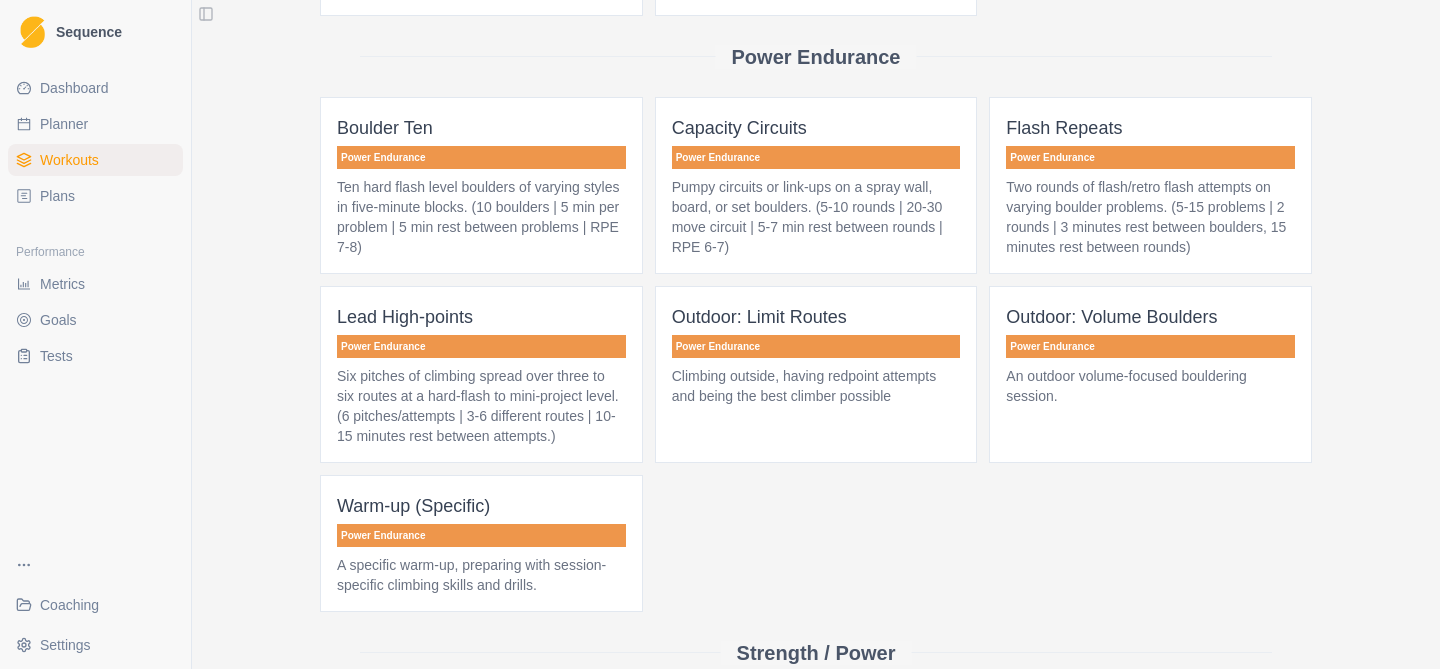 click on "Two rounds of flash/retro flash attempts on varying boulder problems. (5-15 problems | 2 rounds | 3 minutes rest between boulders, 15 minutes rest between rounds)" at bounding box center [1150, 217] 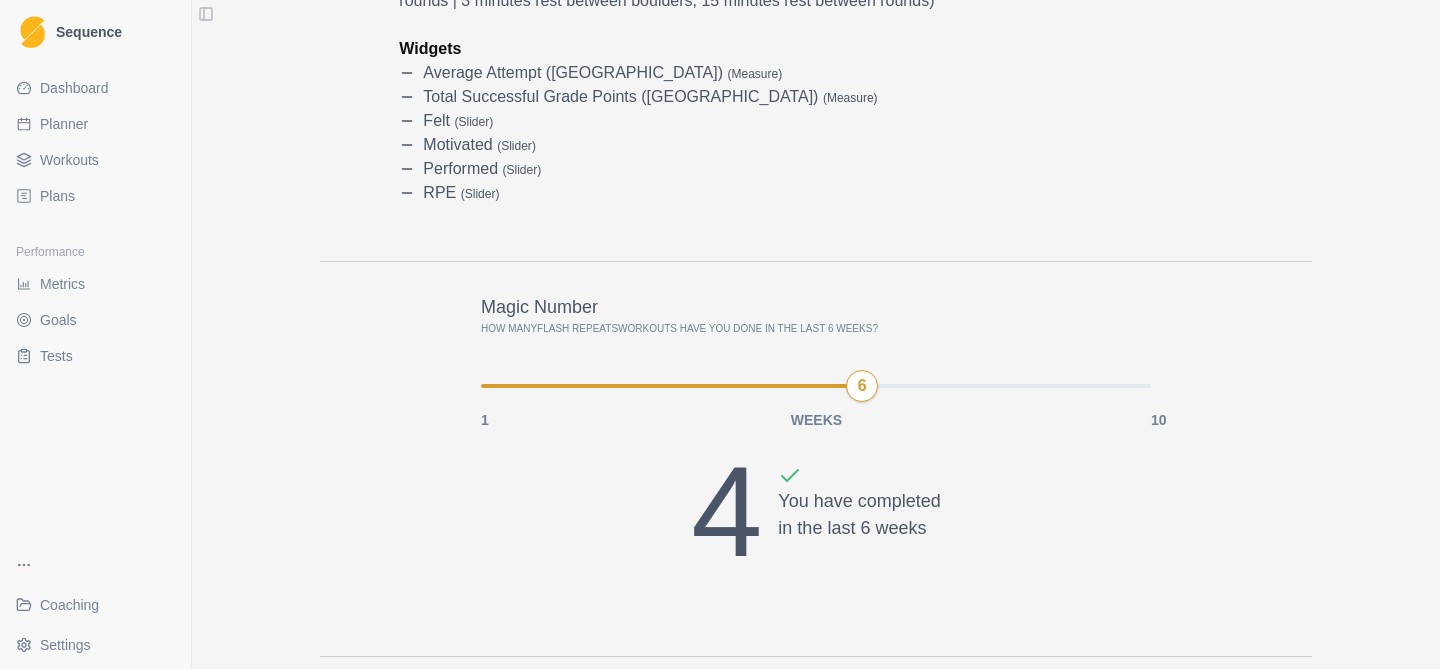 scroll, scrollTop: 0, scrollLeft: 0, axis: both 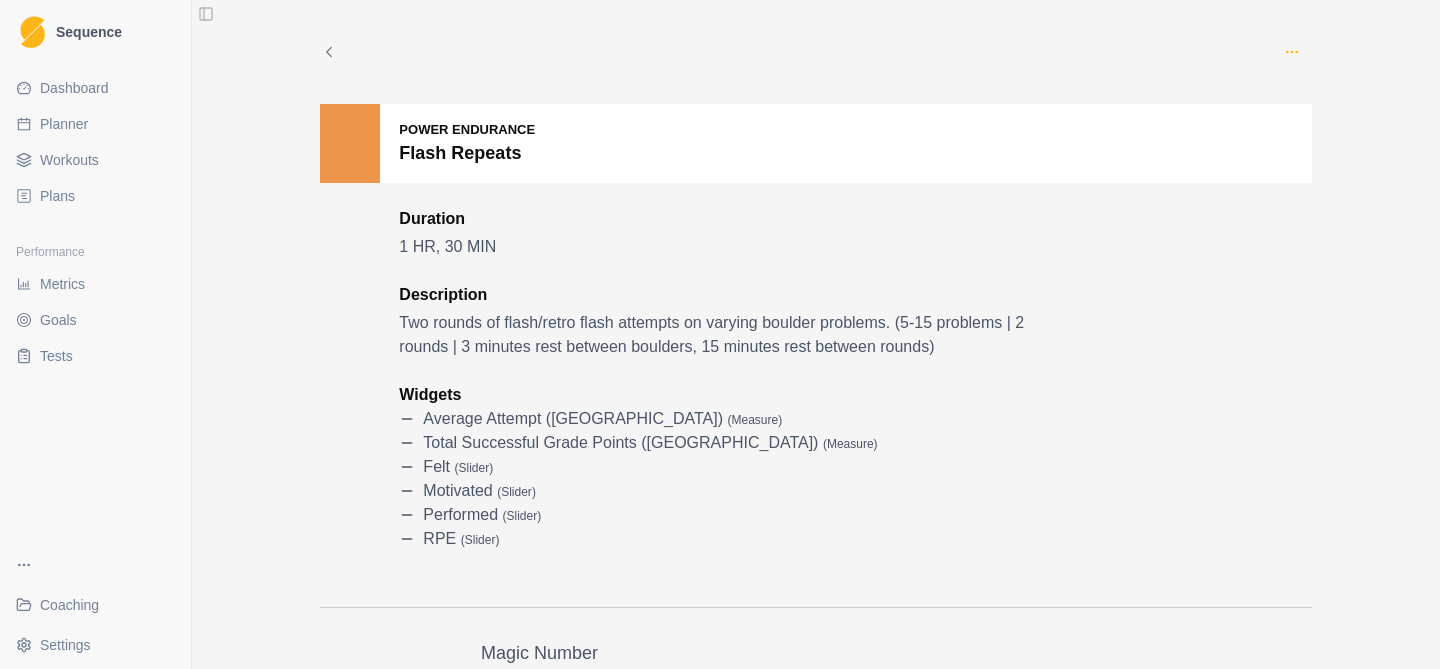 click 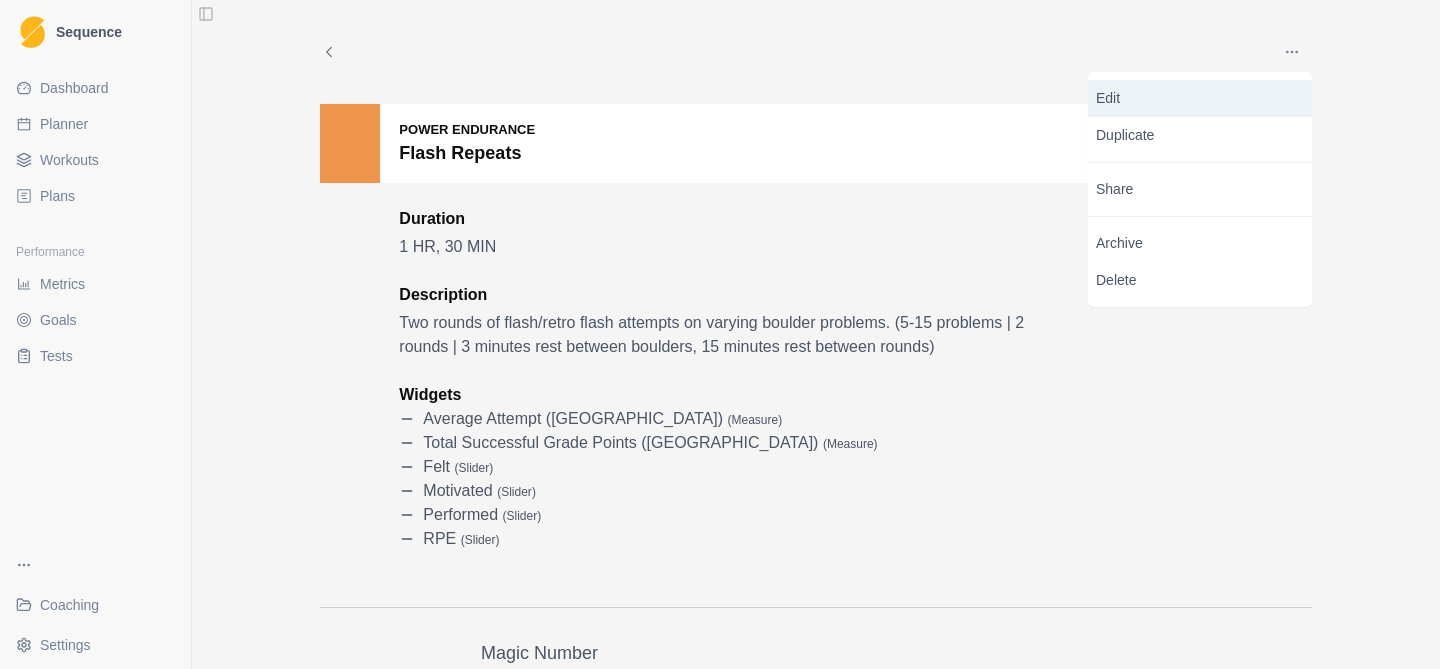 click on "Edit" at bounding box center (1200, 98) 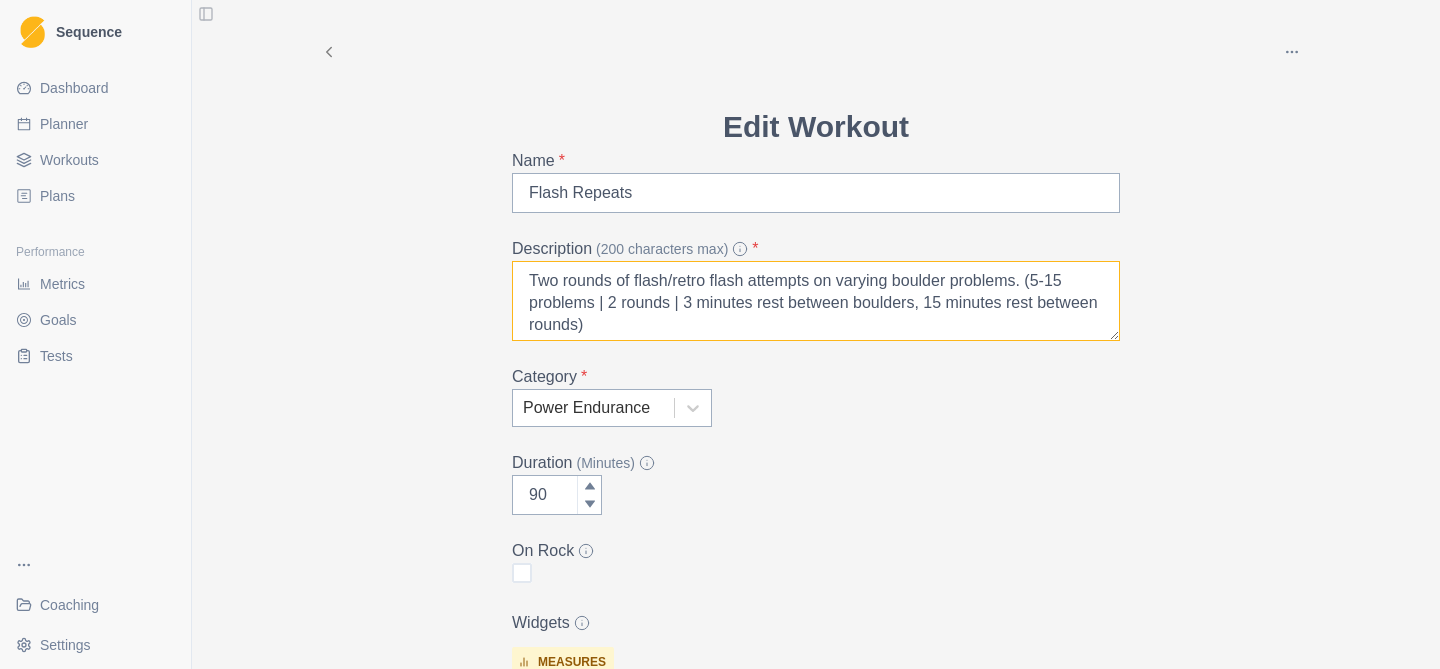 click on "Two rounds of flash/retro flash attempts on varying boulder problems. (5-15 problems | 2 rounds | 3 minutes rest between boulders, 15 minutes rest between rounds)" at bounding box center [816, 301] 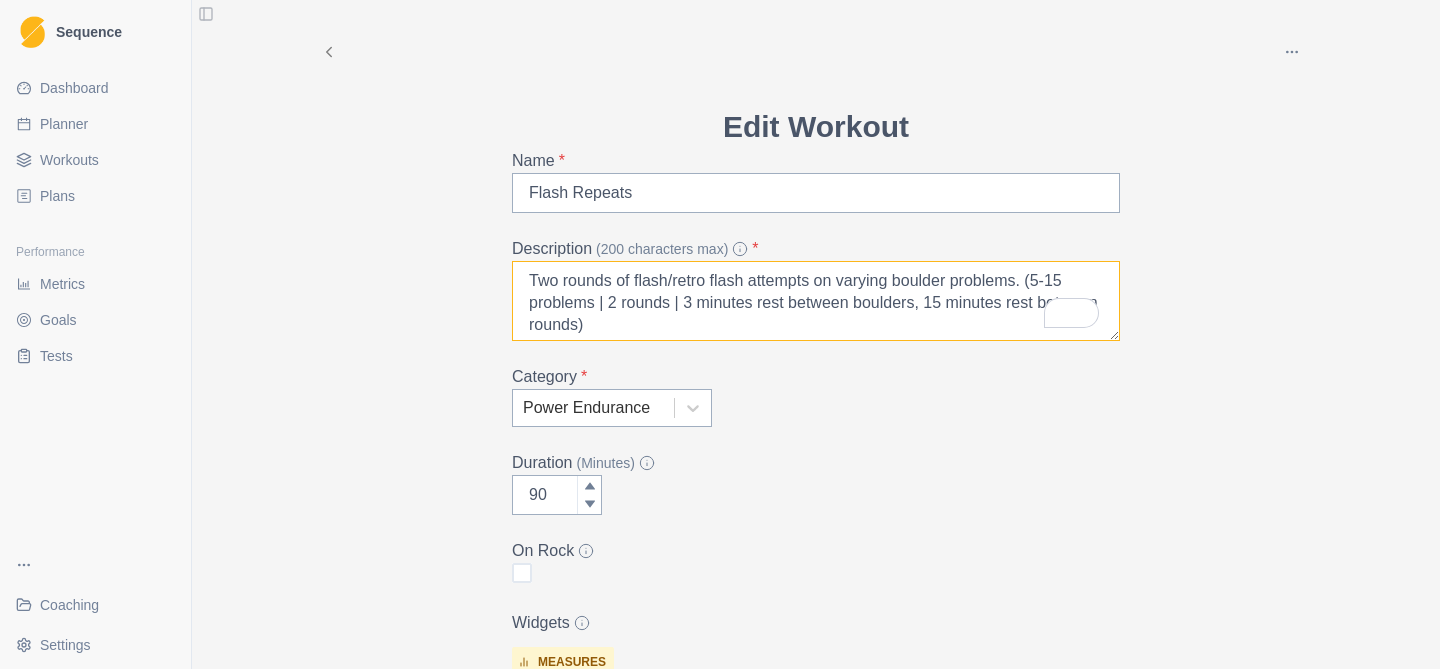 click on "Two rounds of flash/retro flash attempts on varying boulder problems. (5-15 problems | 2 rounds | 3 minutes rest between boulders, 15 minutes rest between rounds)" at bounding box center [816, 301] 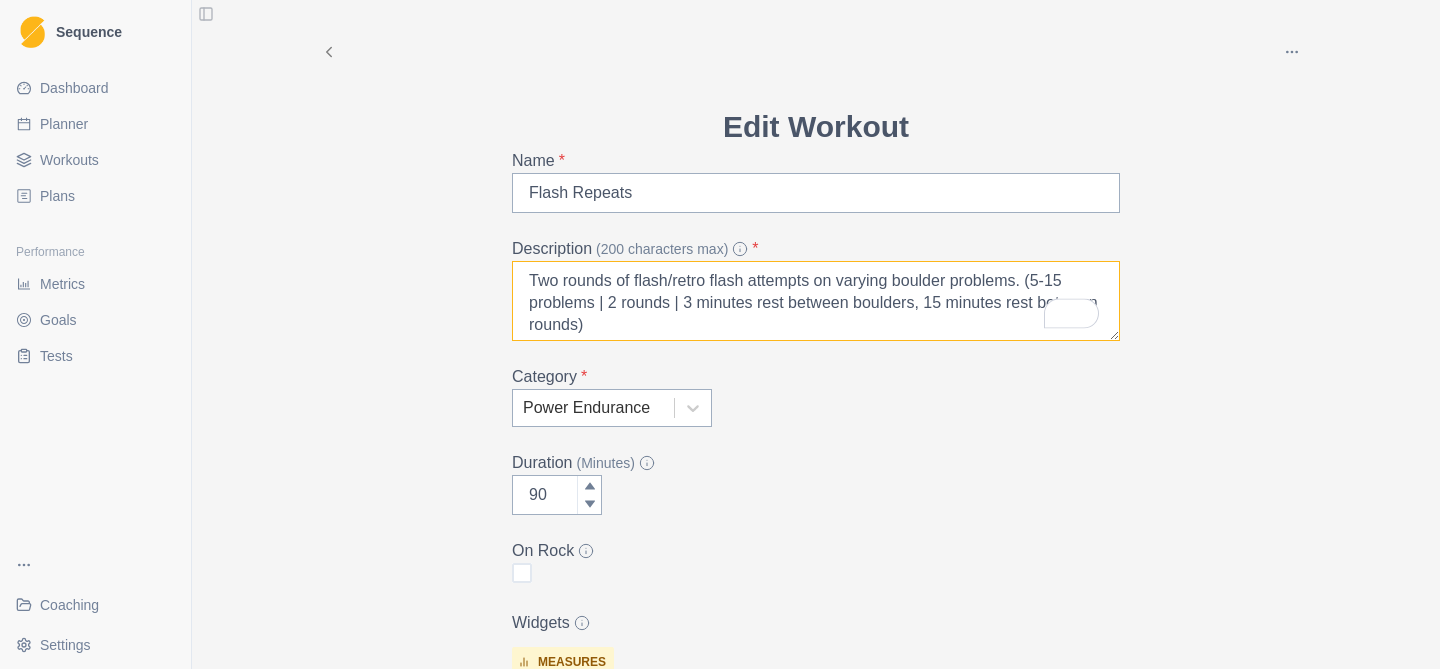 click on "Two rounds of flash/retro flash attempts on varying boulder problems. (5-15 problems | 2 rounds | 3 minutes rest between boulders, 15 minutes rest between rounds)" at bounding box center [816, 301] 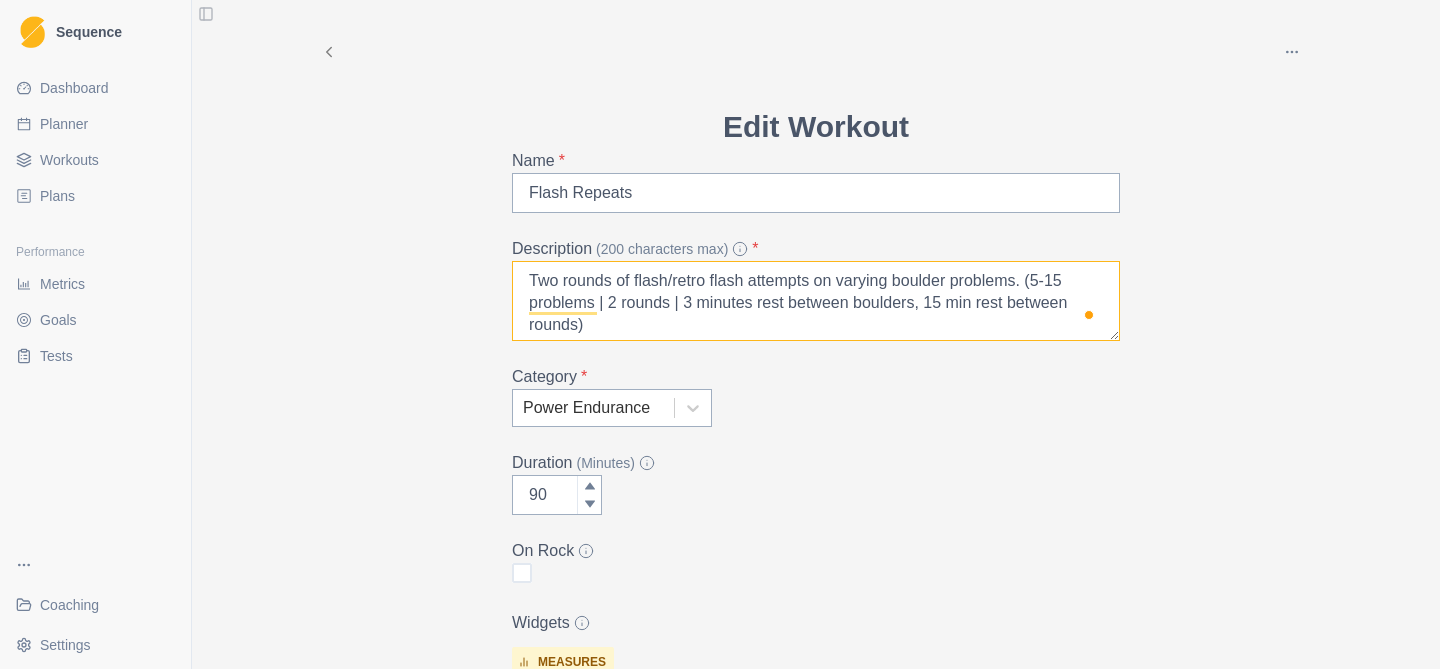 click on "Two rounds of flash/retro flash attempts on varying boulder problems. (5-15 problems | 2 rounds | 3 minutes rest between boulders, 15 min rest between rounds)" at bounding box center (816, 301) 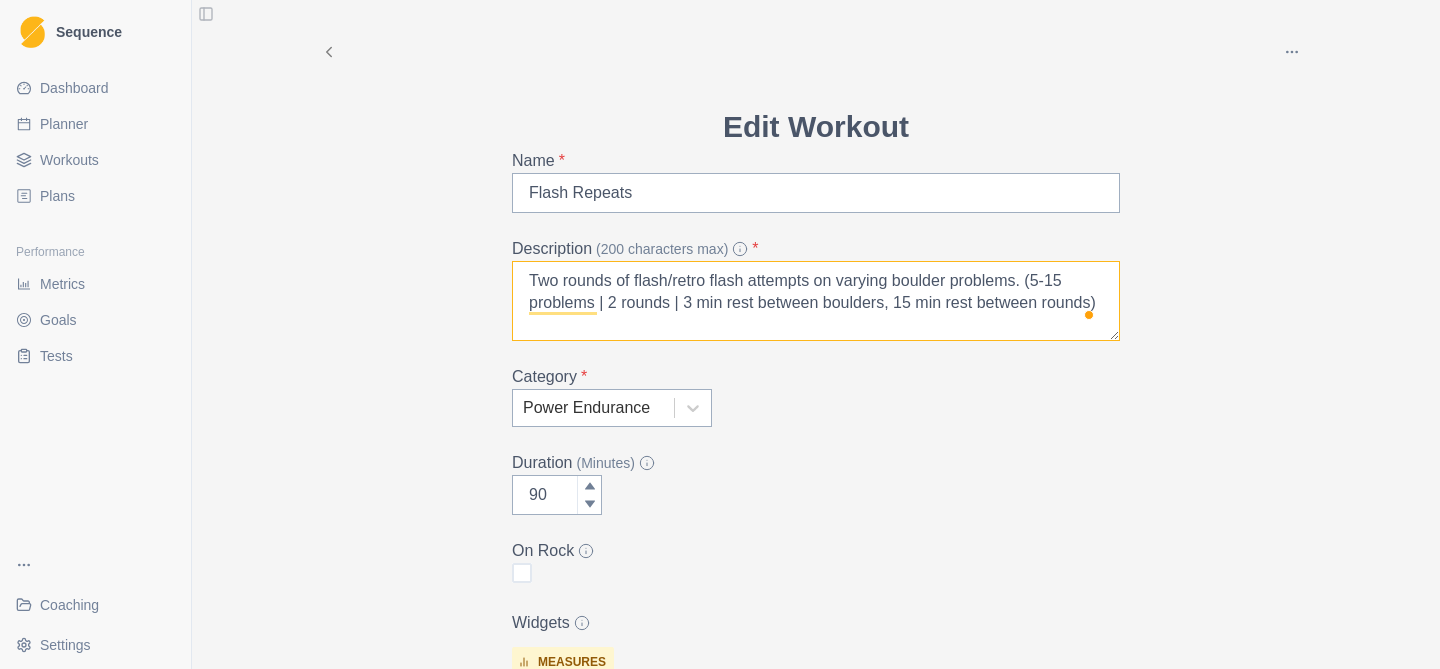 click on "Two rounds of flash/retro flash attempts on varying boulder problems. (5-15 problems | 2 rounds | 3 min rest between boulders, 15 min rest between rounds)" at bounding box center (816, 301) 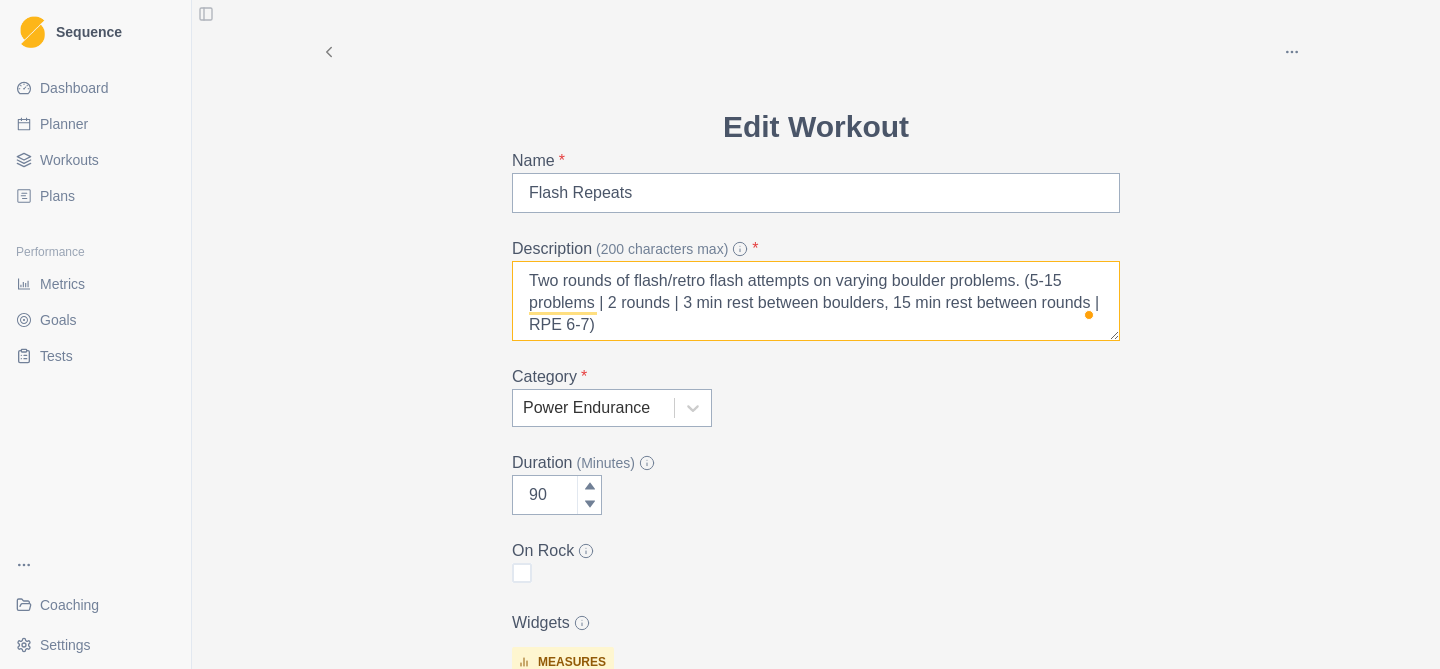 type on "Two rounds of flash/retro flash attempts on varying boulder problems. (5-15 problems | 2 rounds | 3 min rest between boulders, 15 min rest between rounds | RPE 6-7)" 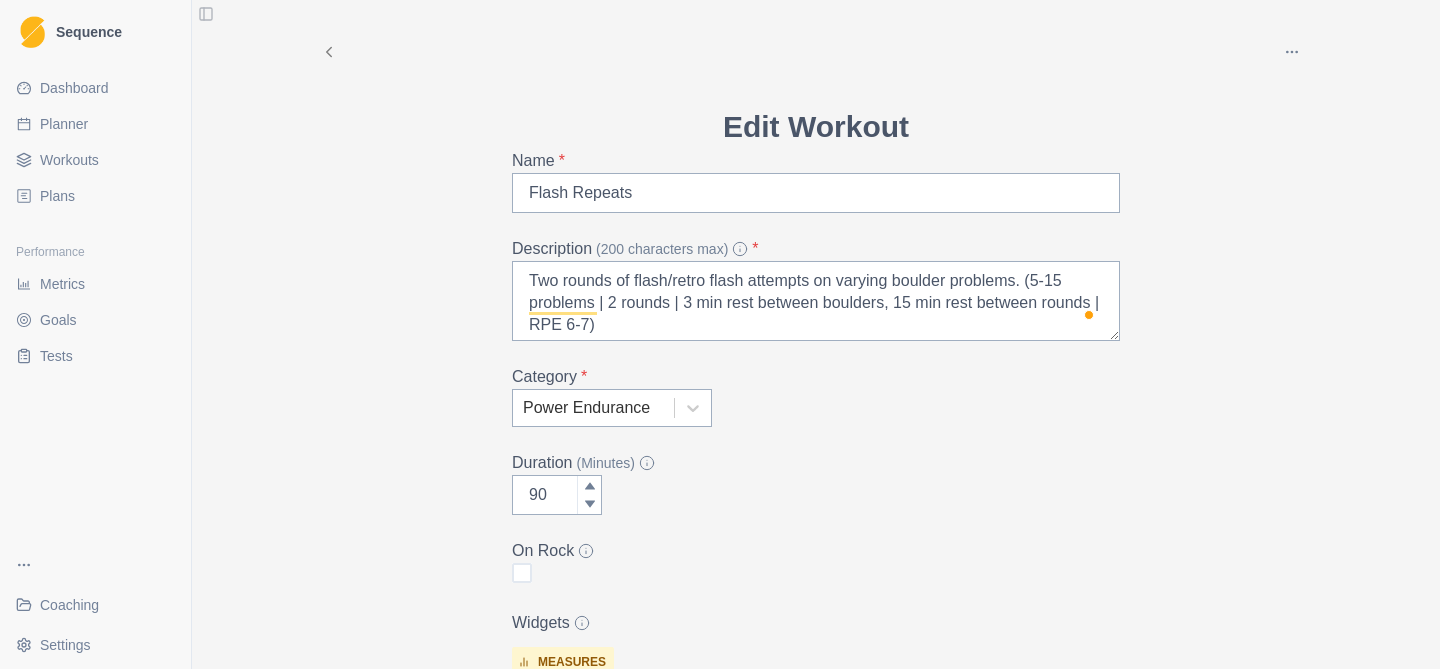 click on "Category * Power Endurance" at bounding box center (816, 396) 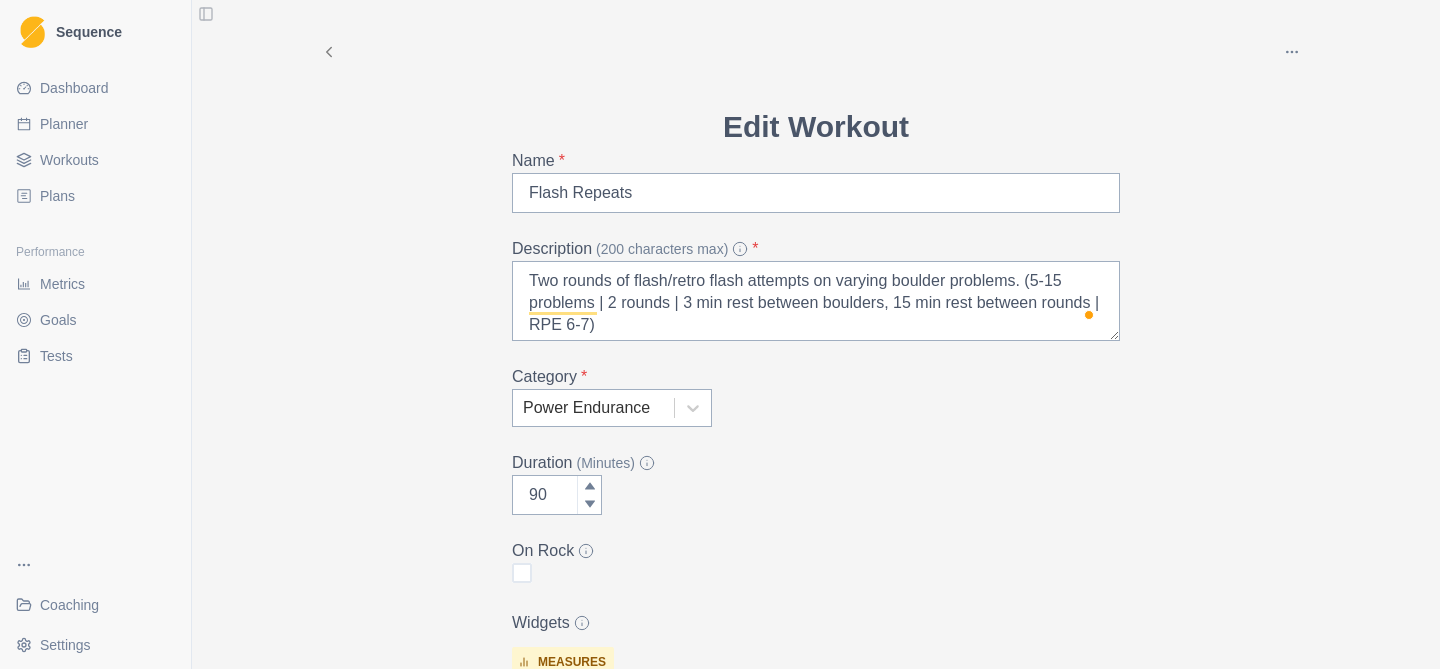 scroll, scrollTop: 71, scrollLeft: 0, axis: vertical 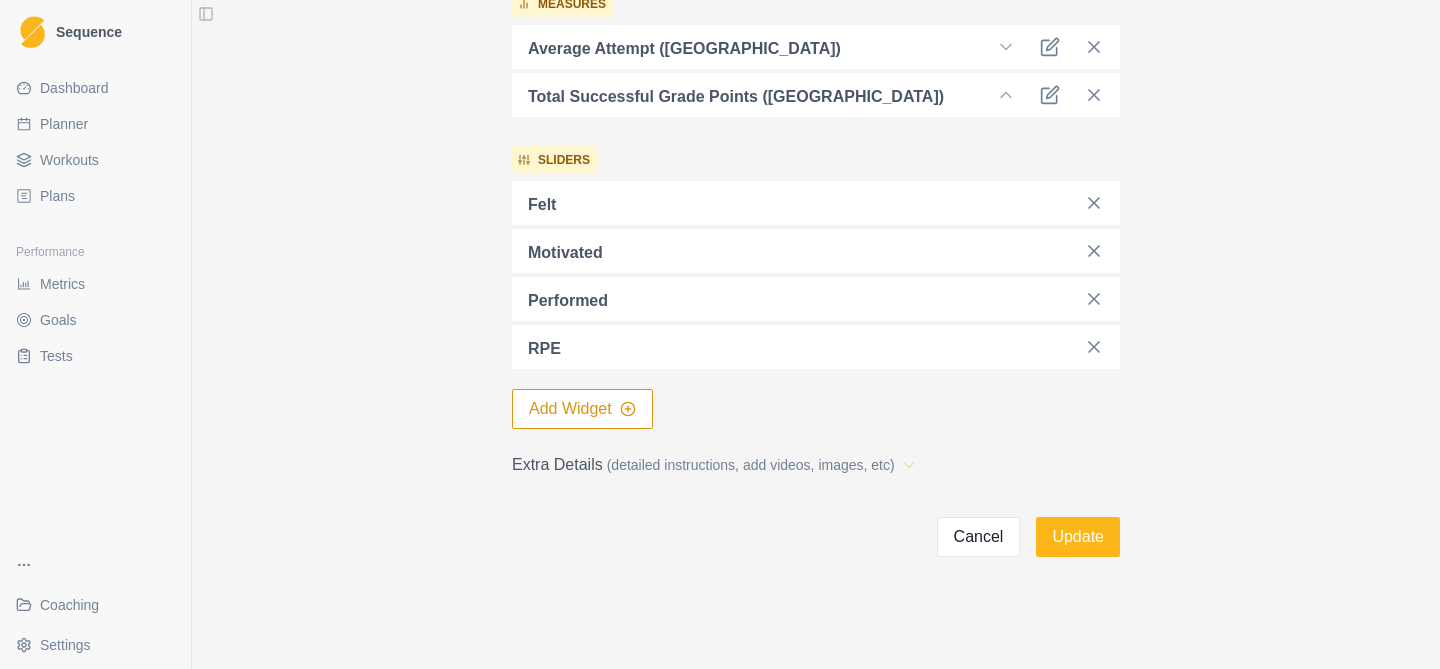 click 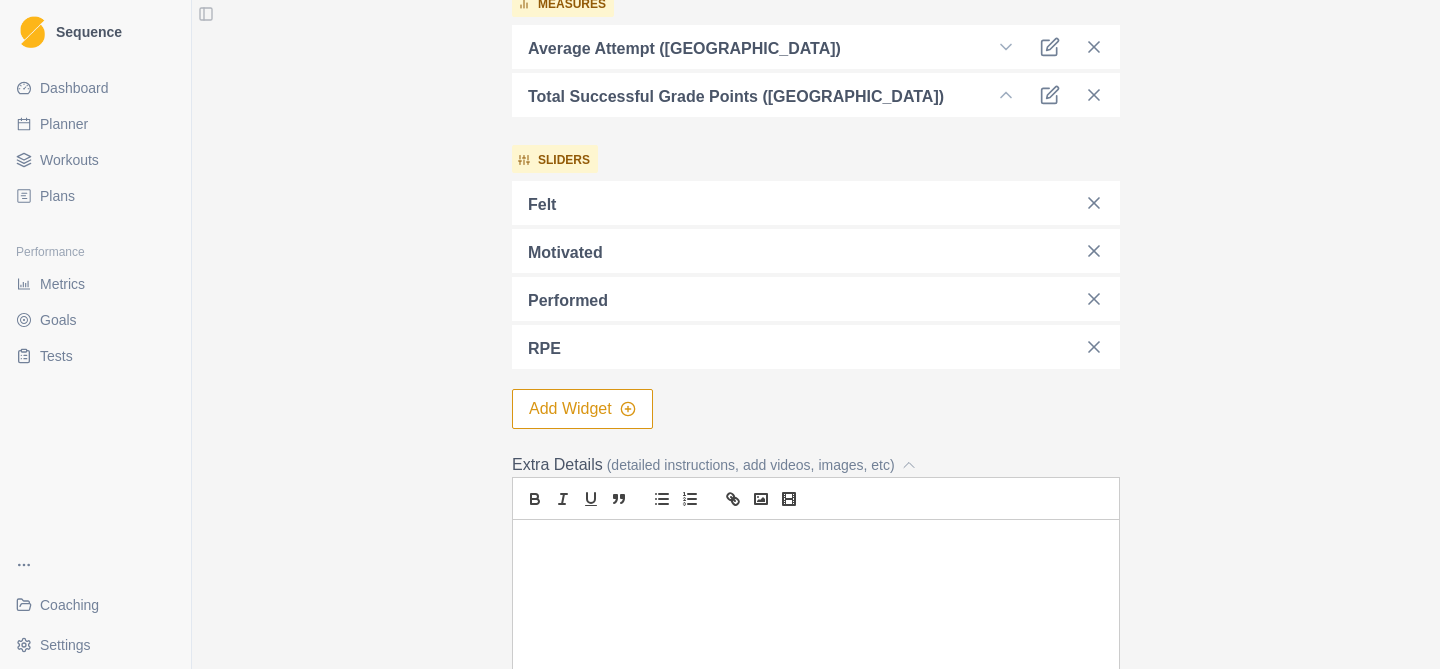 scroll, scrollTop: 51, scrollLeft: 0, axis: vertical 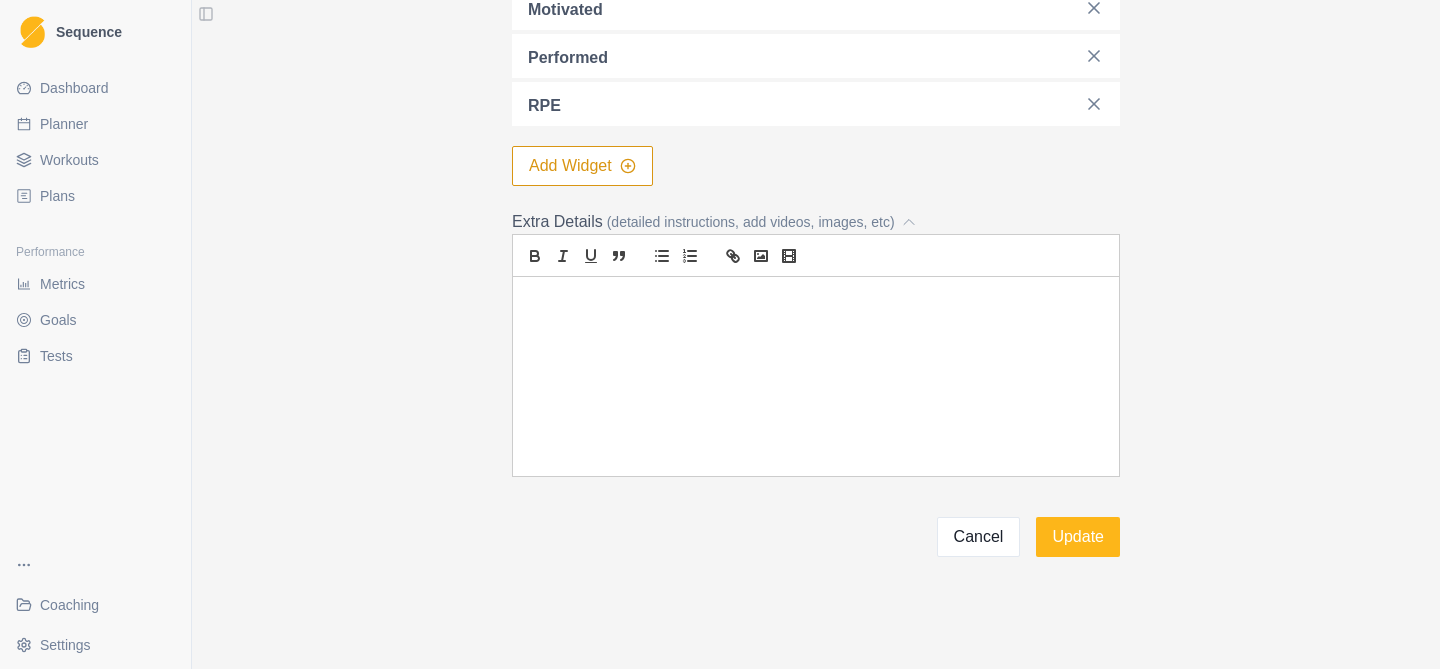 click on "Update" at bounding box center (1078, 537) 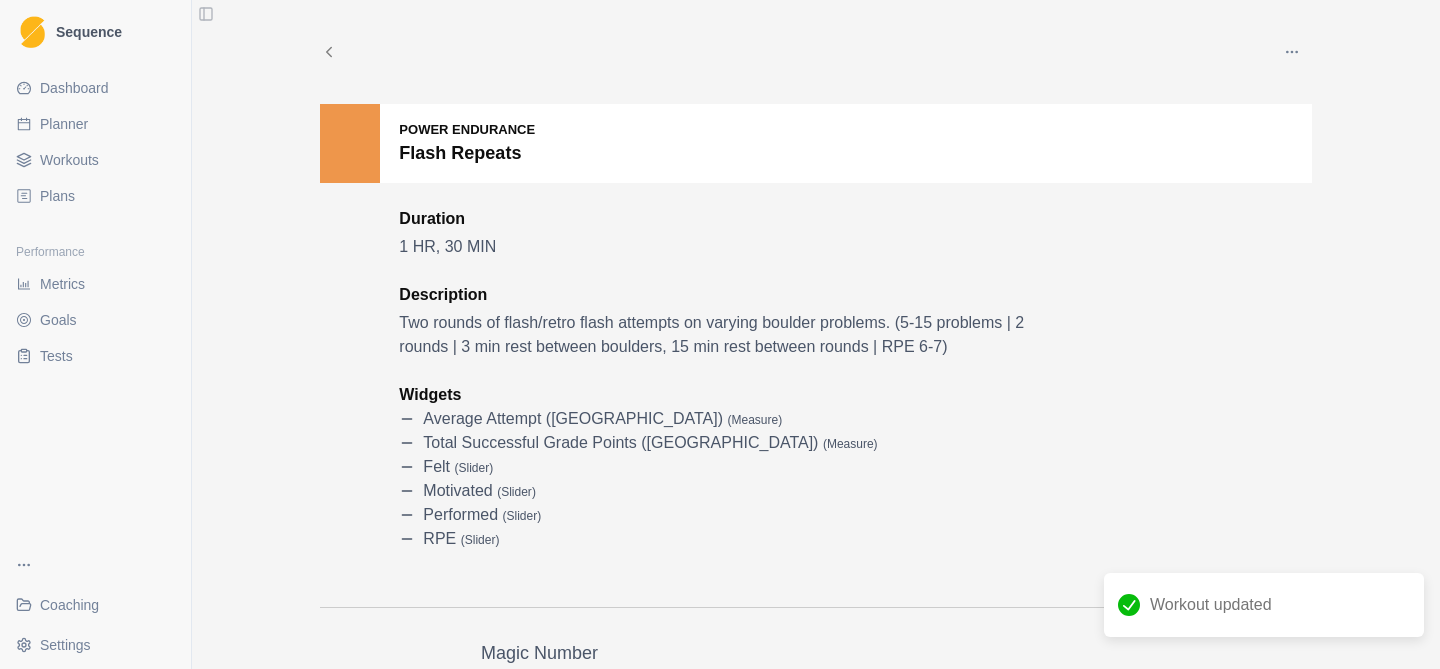 click on "Workouts" at bounding box center (69, 160) 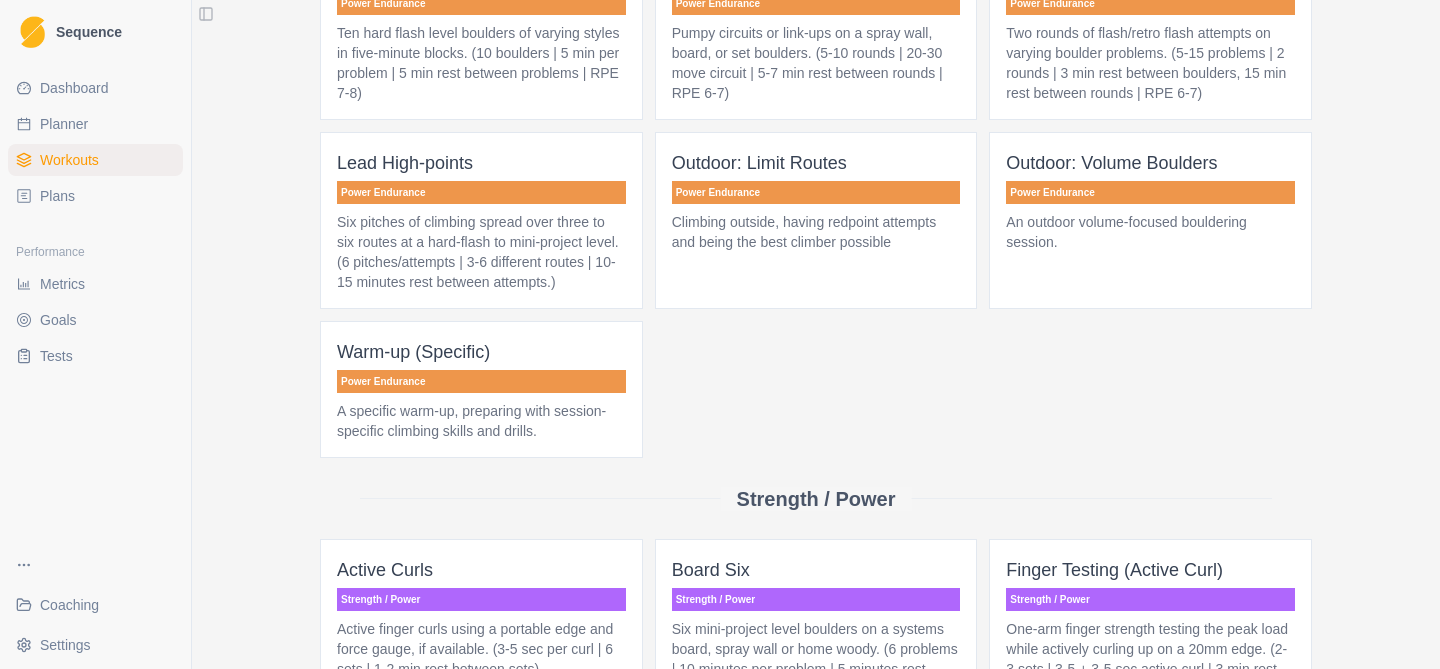 scroll, scrollTop: 904, scrollLeft: 0, axis: vertical 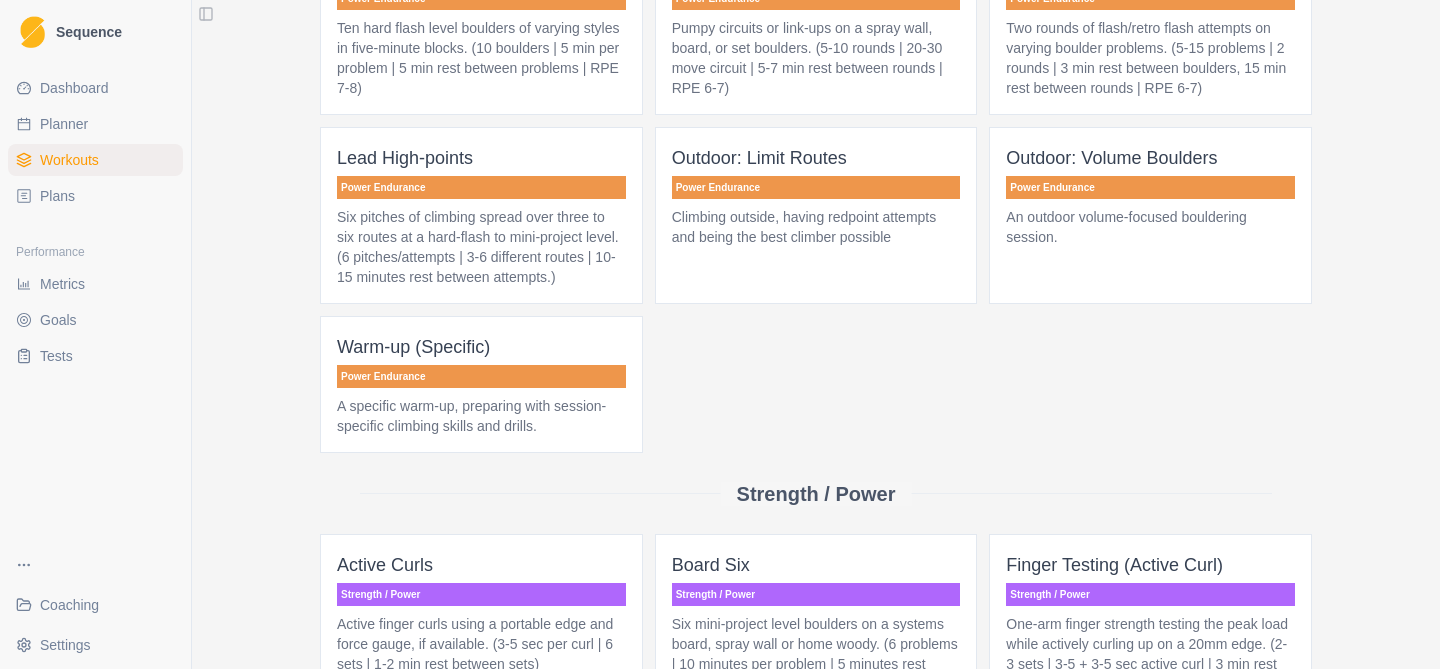 click on "Six pitches of climbing spread over three to six routes at a hard-flash to mini-project level. (6 pitches/attempts | 3-6 different routes | 10-15 minutes rest between attempts.)" at bounding box center (481, 247) 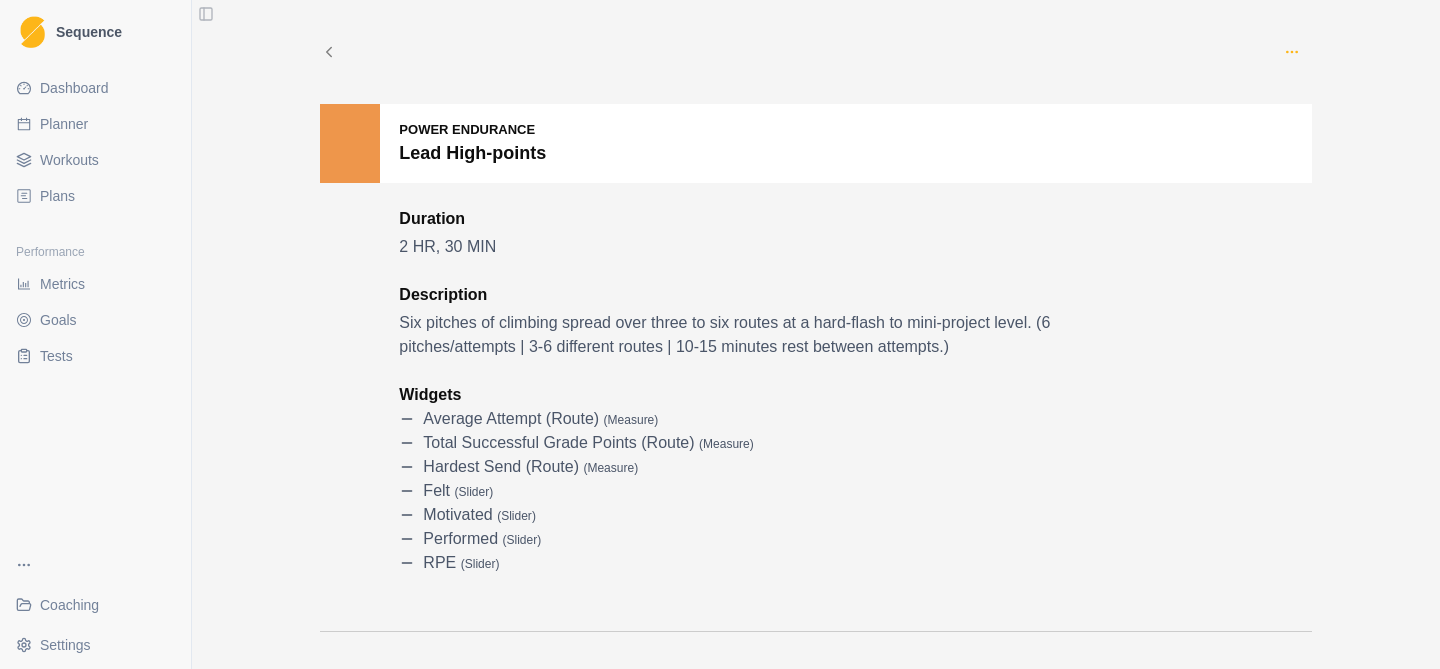 click 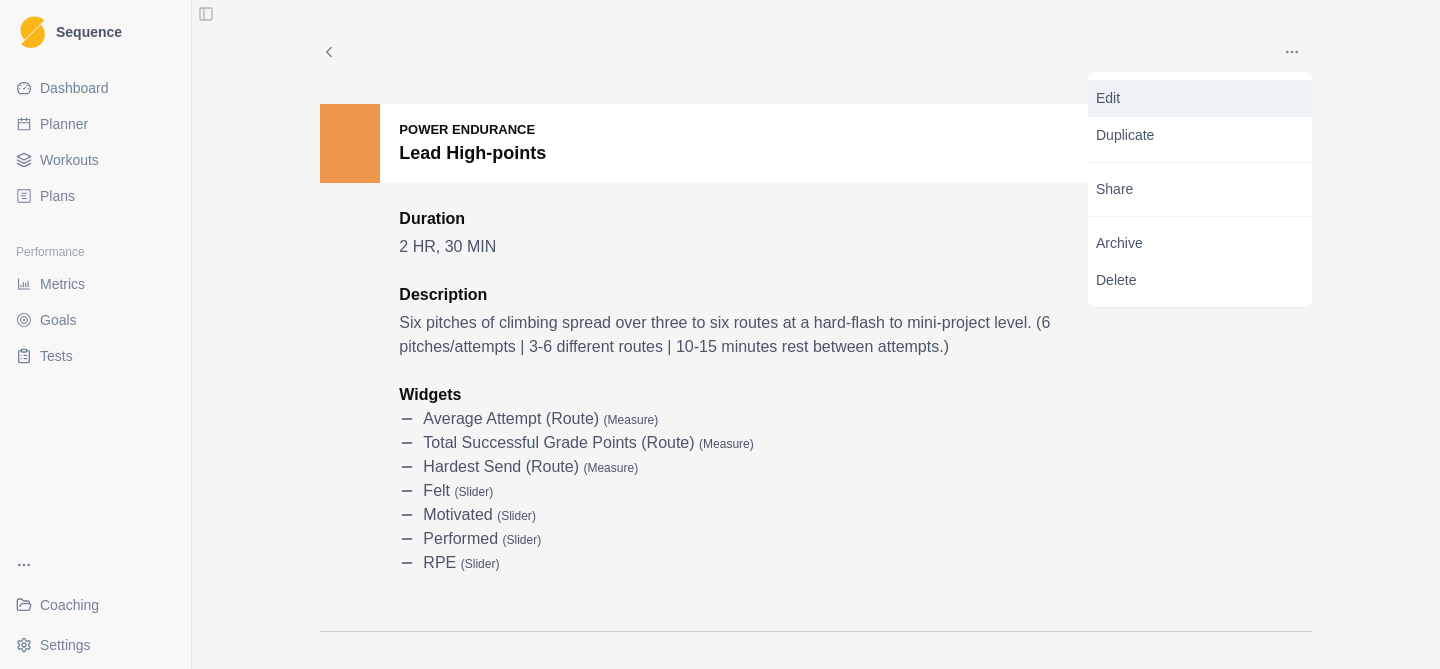 click on "Edit" at bounding box center (1200, 98) 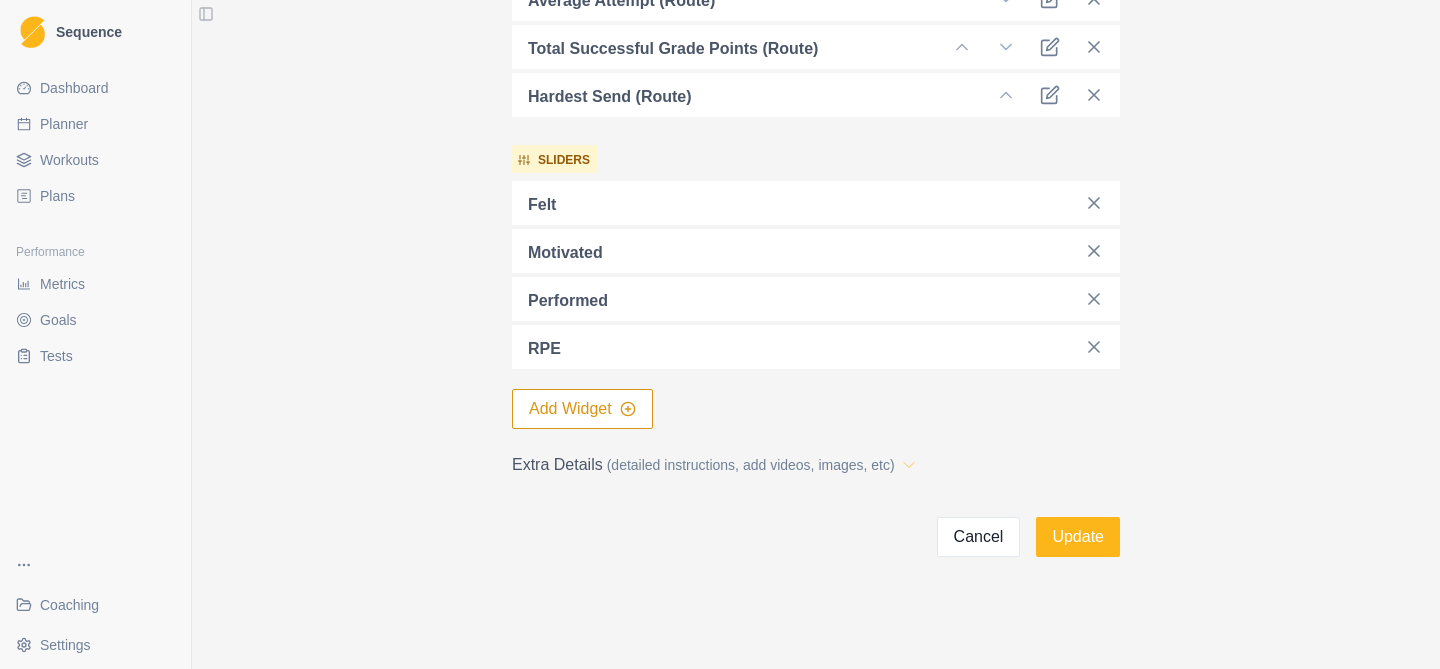 click 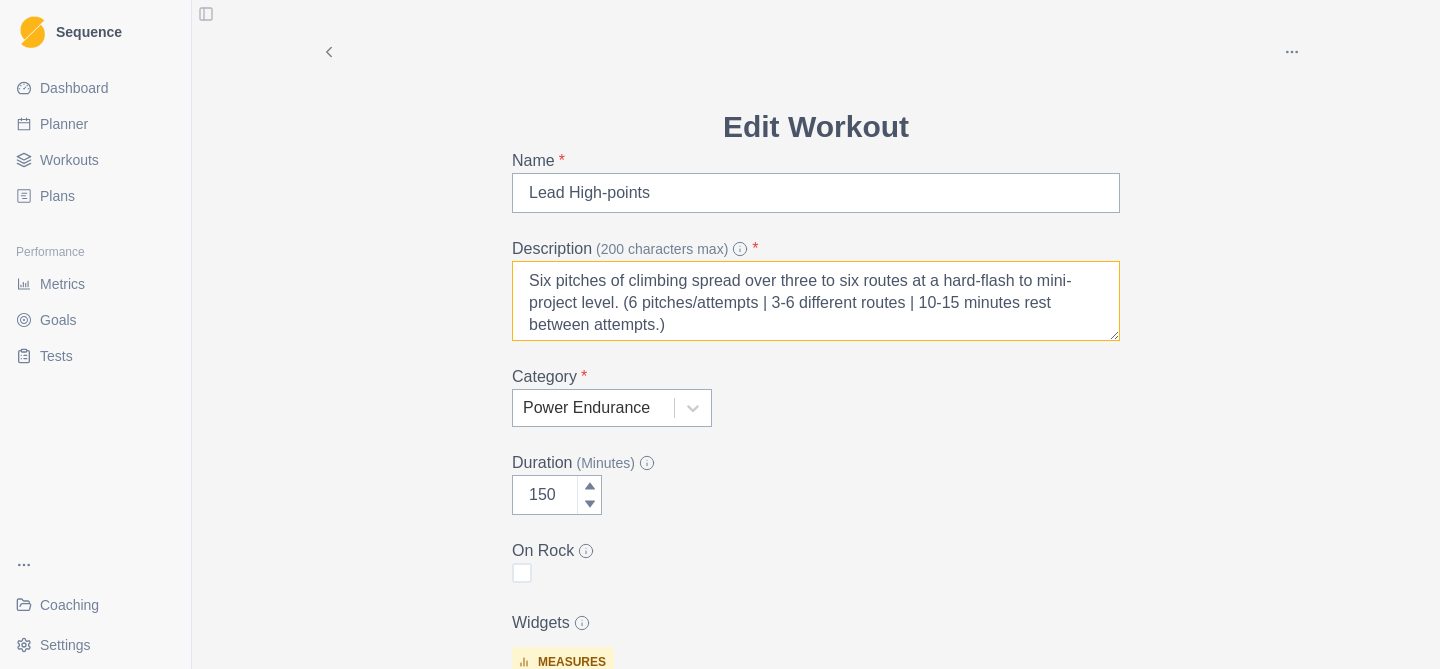 click on "Six pitches of climbing spread over three to six routes at a hard-flash to mini-project level. (6 pitches/attempts | 3-6 different routes | 10-15 minutes rest between attempts.)" at bounding box center (816, 301) 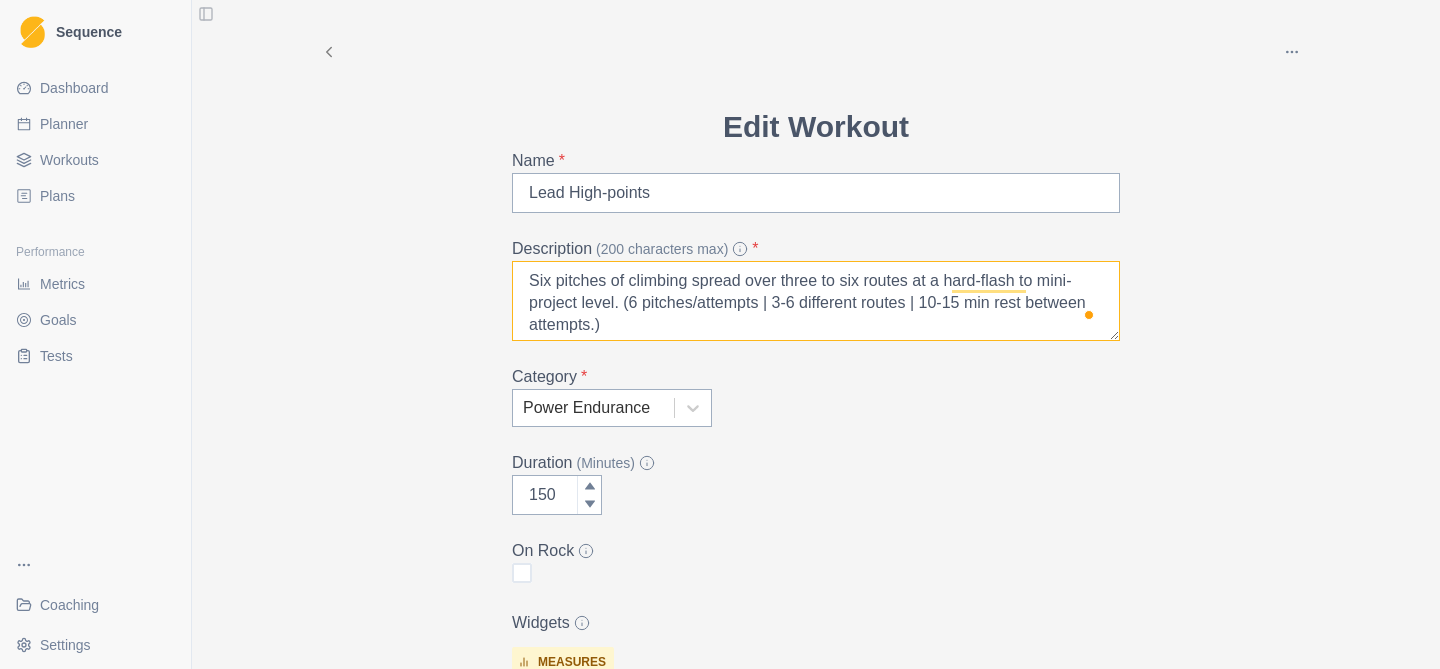 click on "Six pitches of climbing spread over three to six routes at a hard-flash to mini-project level. (6 pitches/attempts | 3-6 different routes | 10-15 min rest between attempts.)" at bounding box center [816, 301] 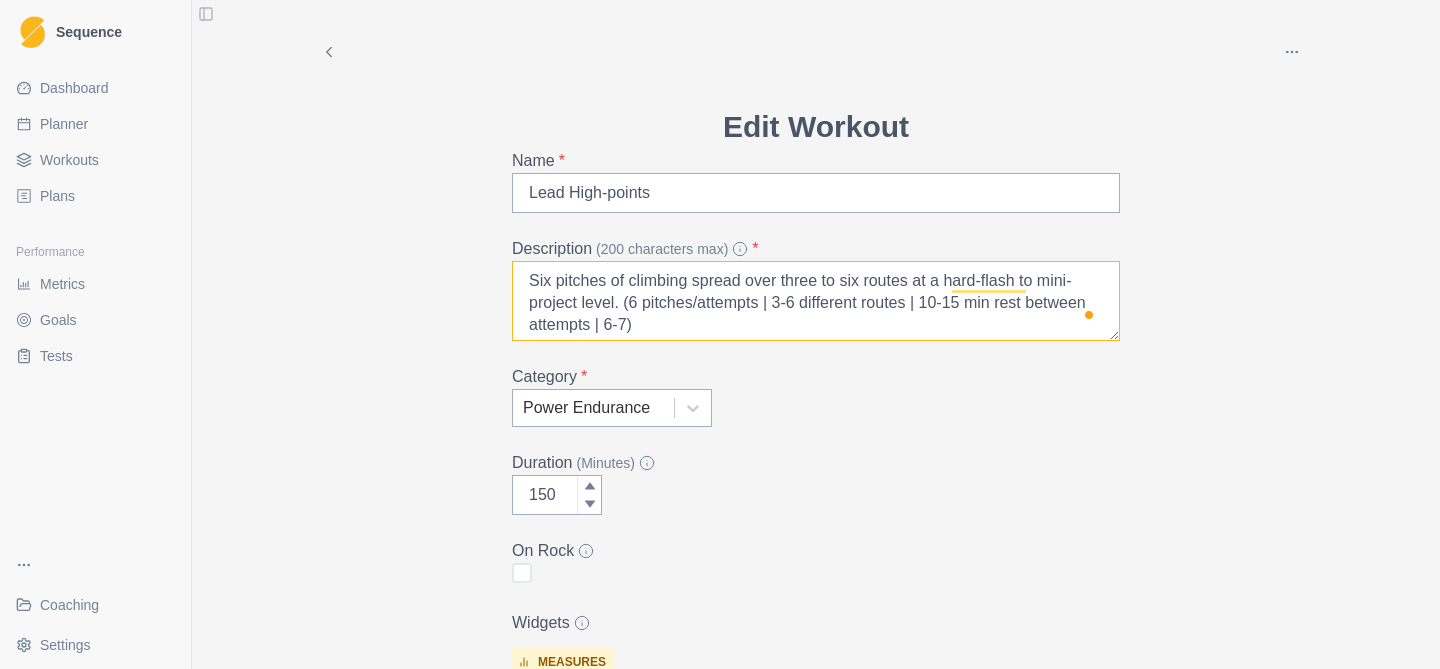 click on "Six pitches of climbing spread over three to six routes at a hard-flash to mini-project level. (6 pitches/attempts | 3-6 different routes | 10-15 min rest between attempts | 6-7)" at bounding box center [816, 301] 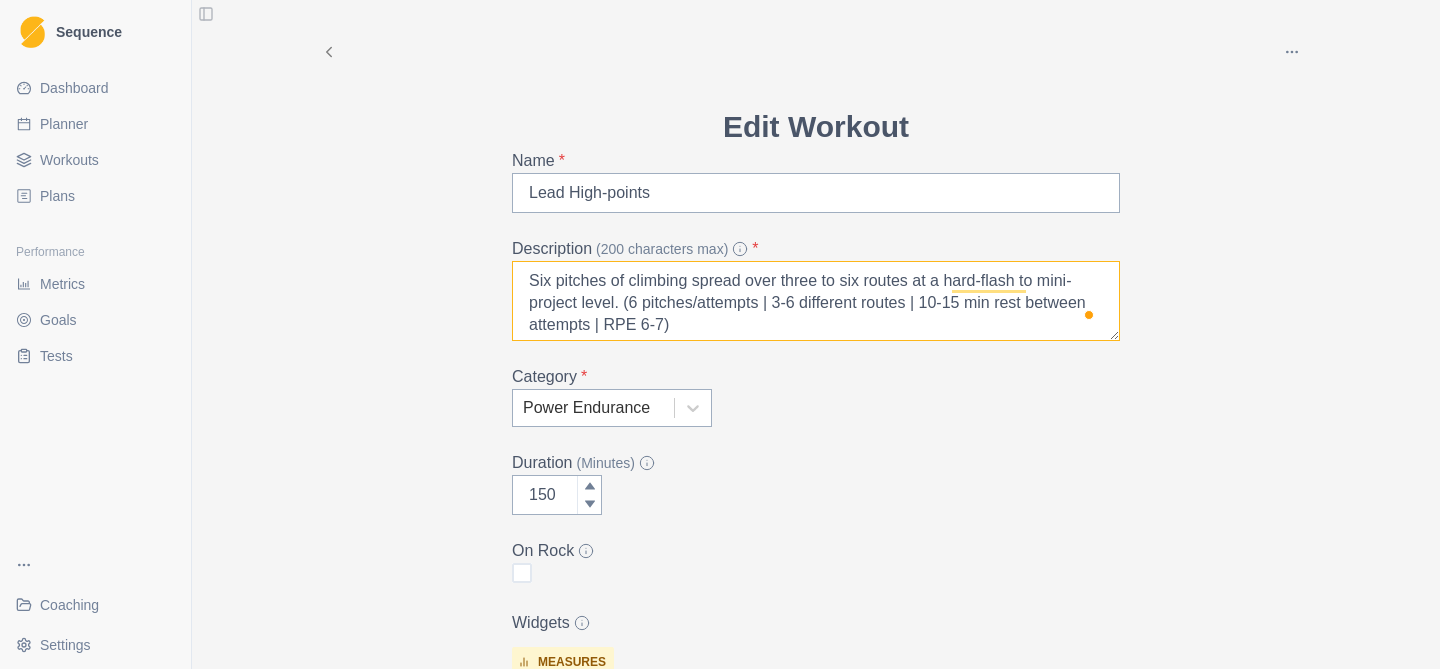 click on "Six pitches of climbing spread over three to six routes at a hard-flash to mini-project level. (6 pitches/attempts | 3-6 different routes | 10-15 min rest between attempts | RPE 6-7)" at bounding box center (816, 301) 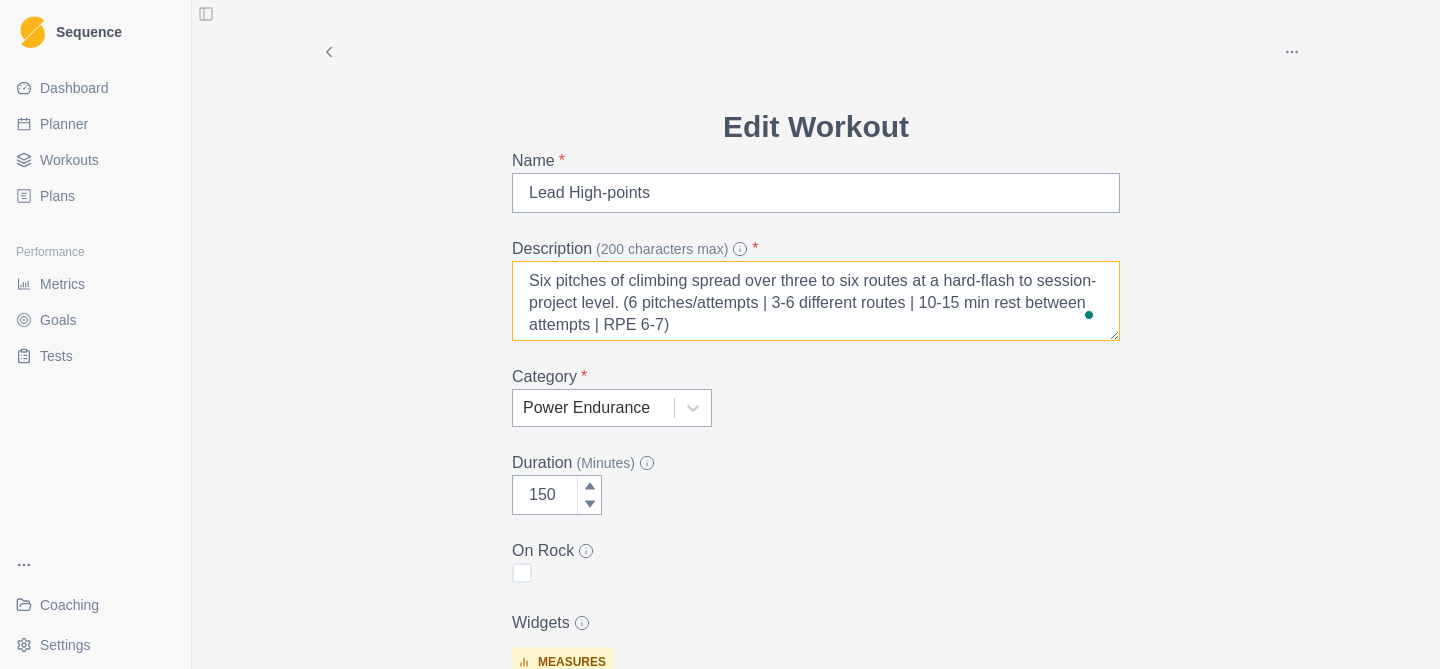 click on "Six pitches of climbing spread over three to six routes at a hard-flash to session-project level. (6 pitches/attempts | 3-6 different routes | 10-15 min rest between attempts | RPE 6-7)" at bounding box center [816, 301] 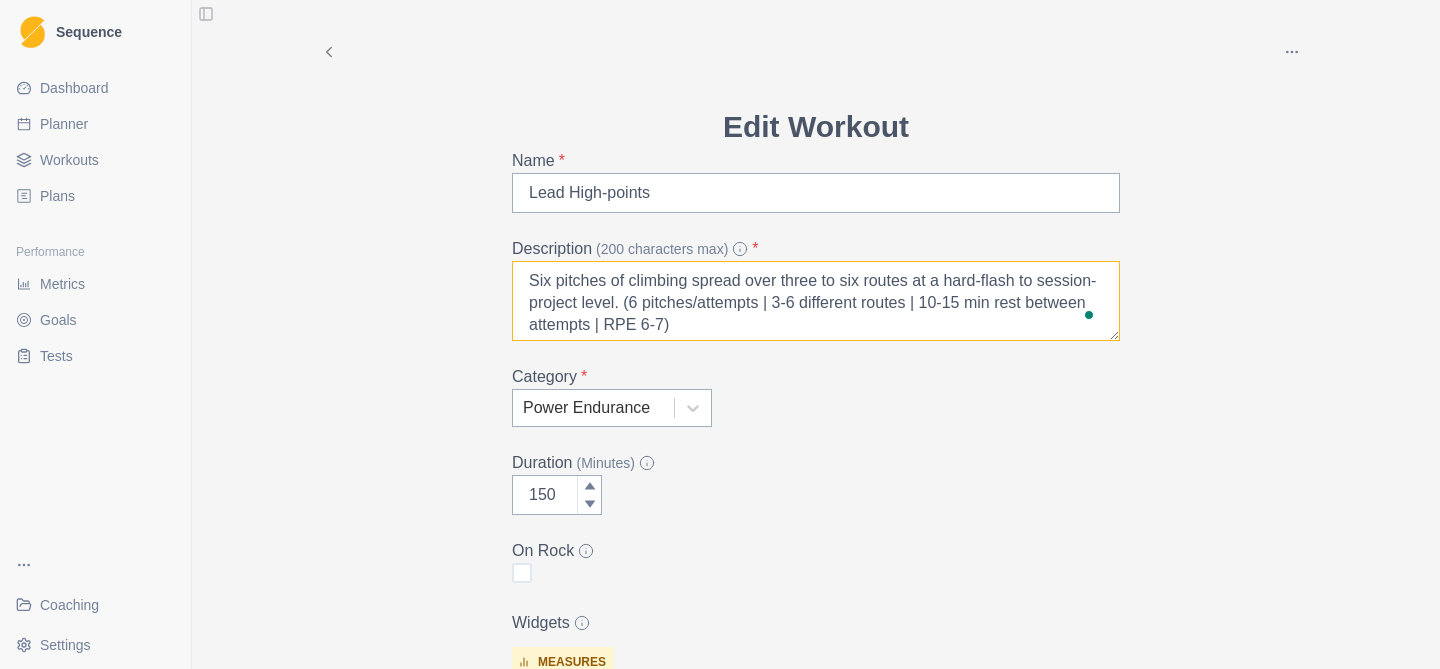 type on "Six pitches of climbing spread over three to six routes at a hard-flash to session-project level. (6 pitches/attempts | 3-6 different routes | 10-15 min rest between attempts | RPE 6-7)" 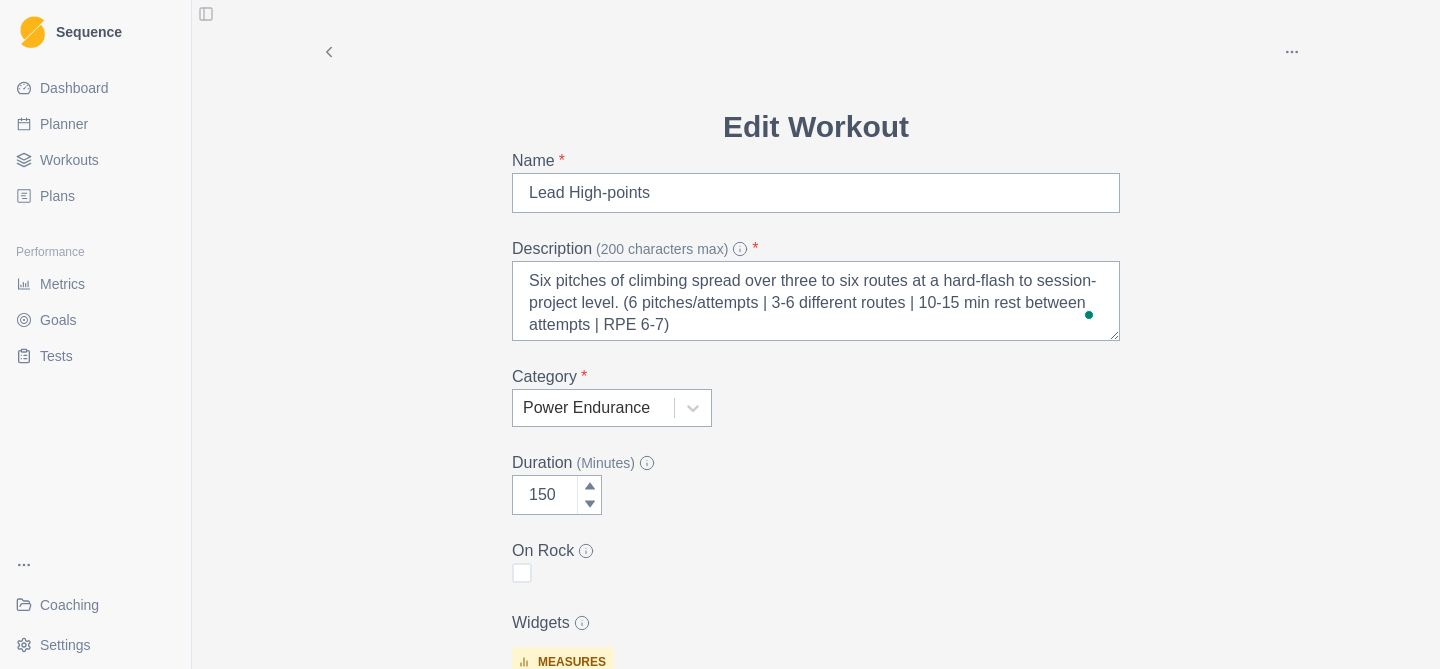click on "Duration   (Minutes)" at bounding box center [810, 463] 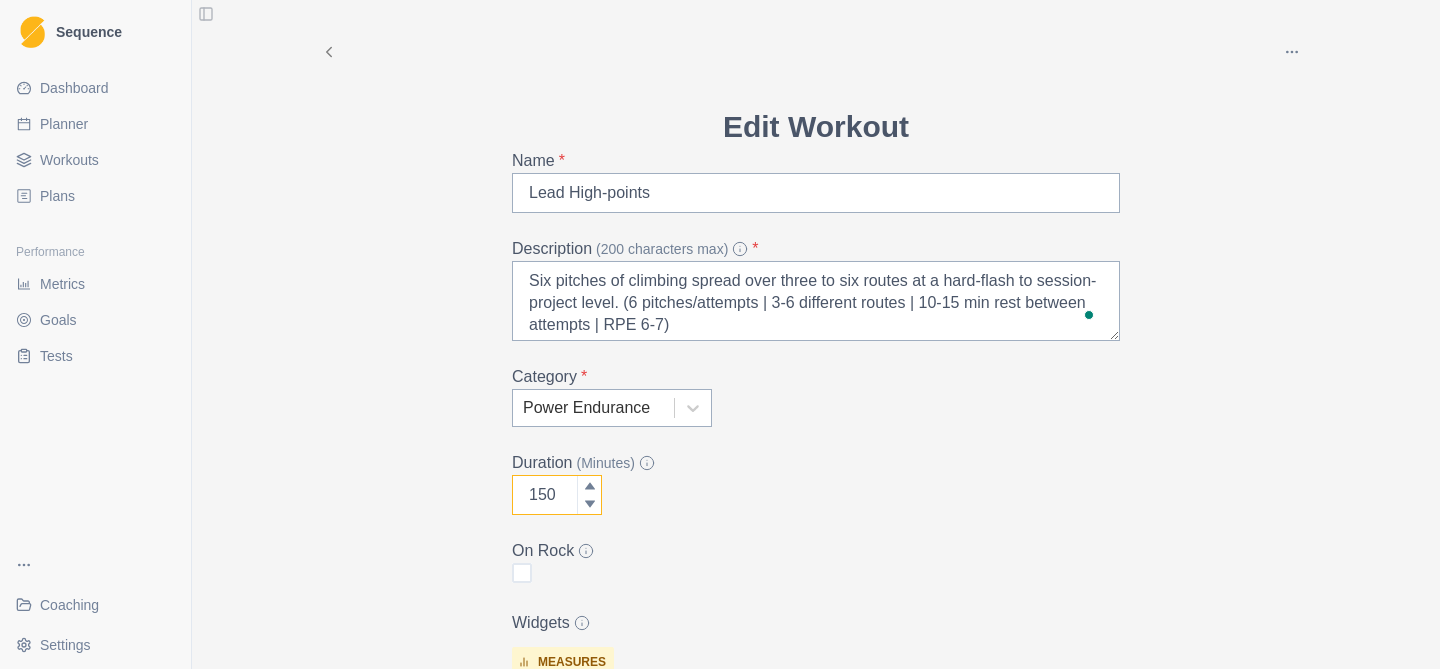 click on "150" at bounding box center (557, 495) 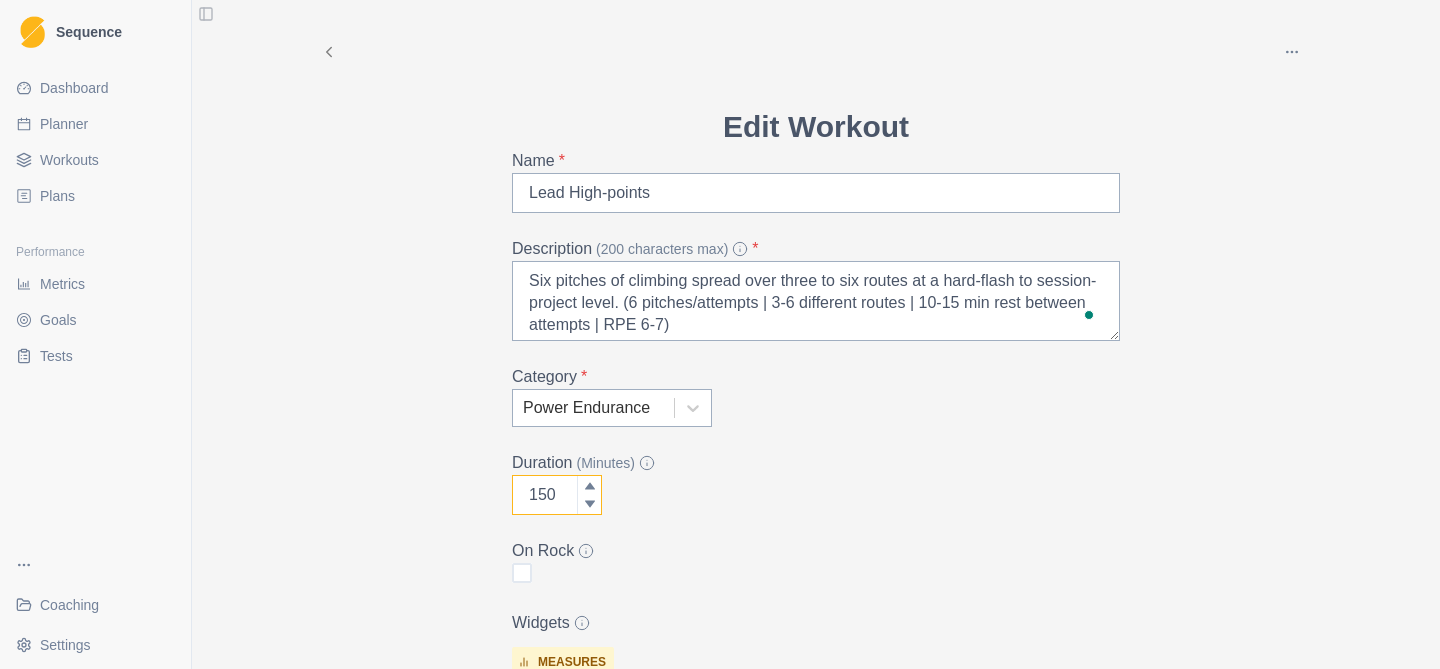 scroll, scrollTop: 29, scrollLeft: 0, axis: vertical 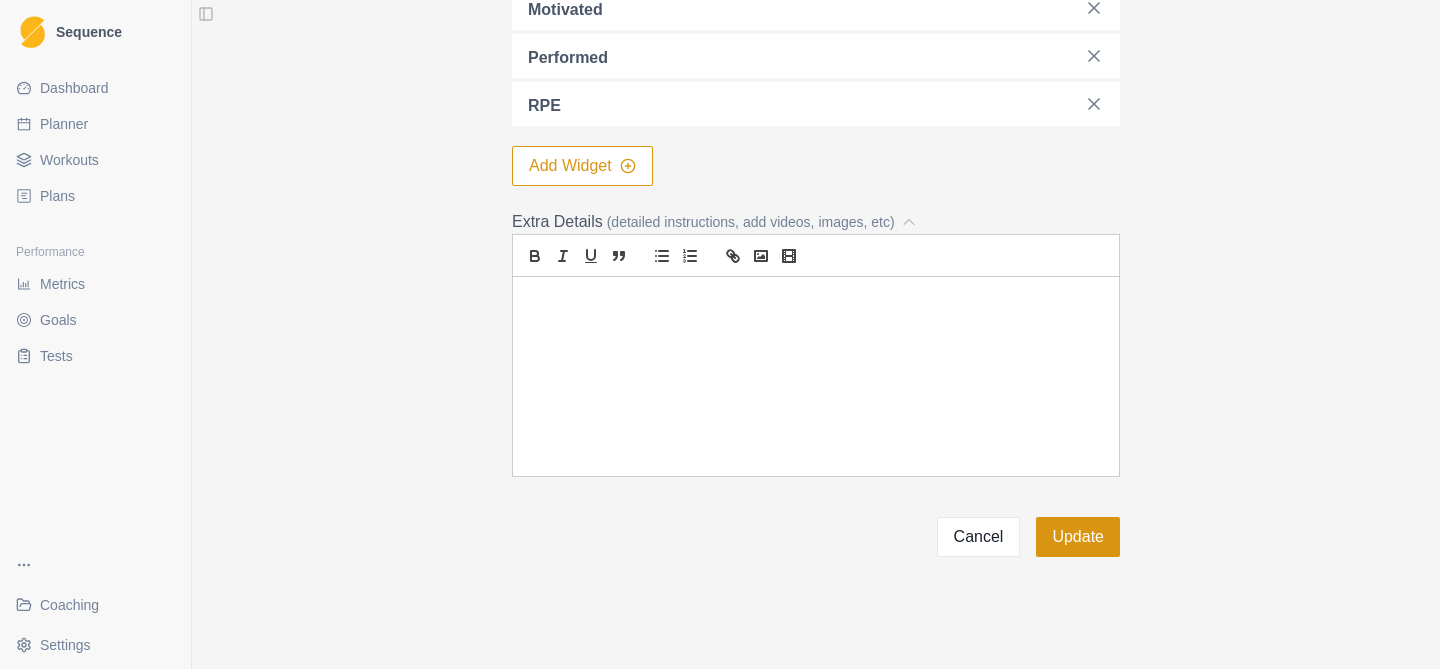 click on "Update" at bounding box center (1078, 537) 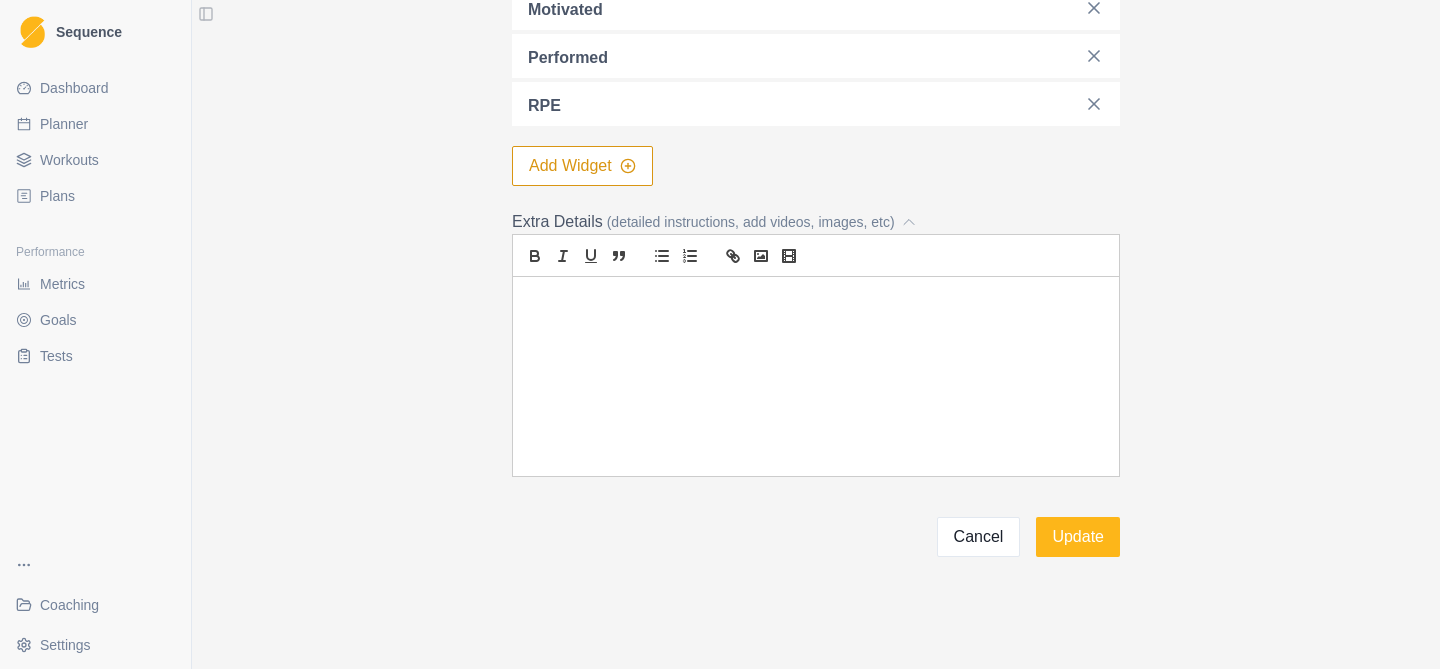 scroll, scrollTop: 0, scrollLeft: 0, axis: both 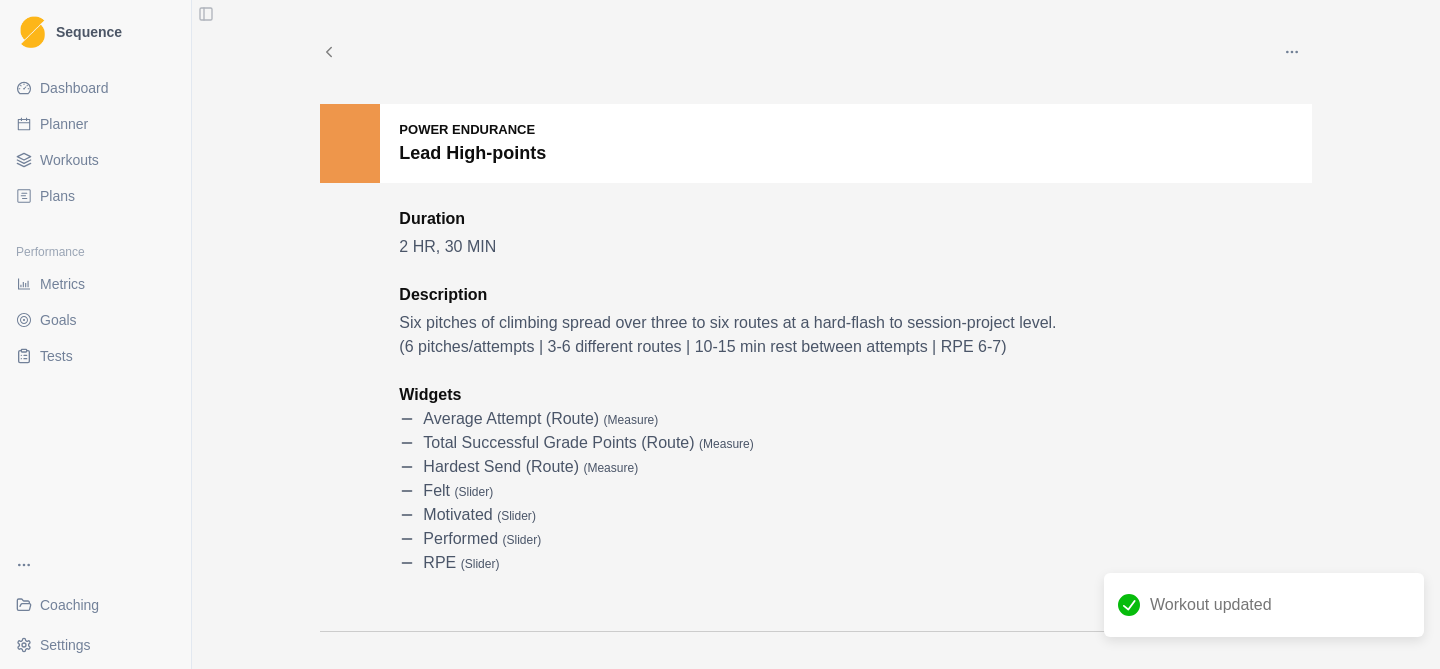 click on "Workouts" at bounding box center [69, 160] 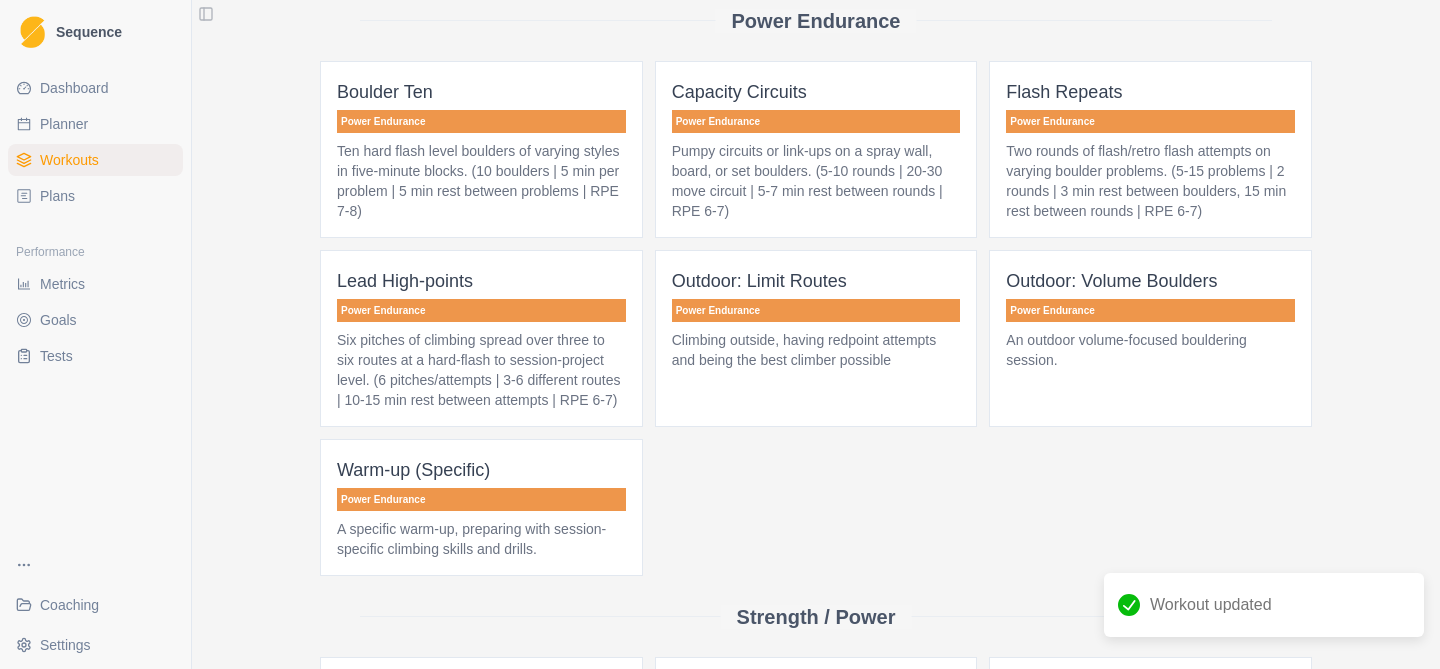 scroll, scrollTop: 795, scrollLeft: 0, axis: vertical 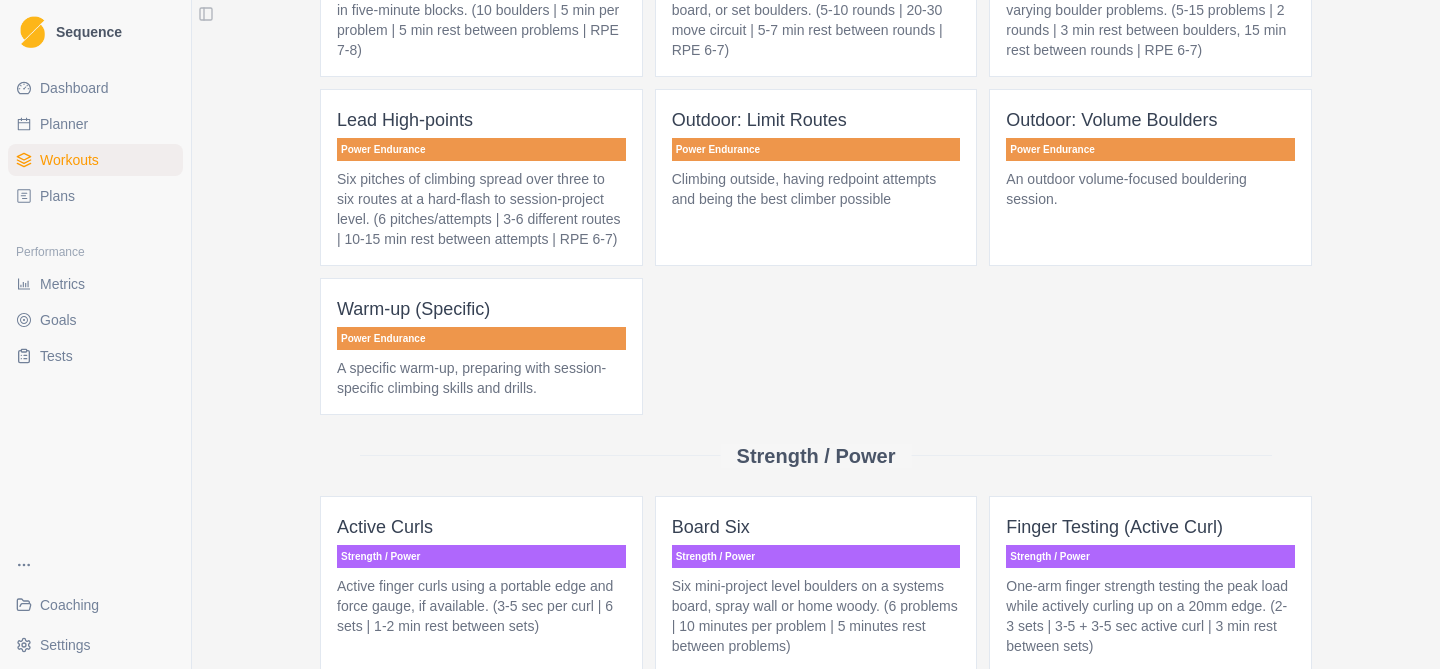 click on "Outdoor: Limit Routes Power Endurance Climbing outside, having redpoint attempts and being the best climber possible" at bounding box center (816, 177) 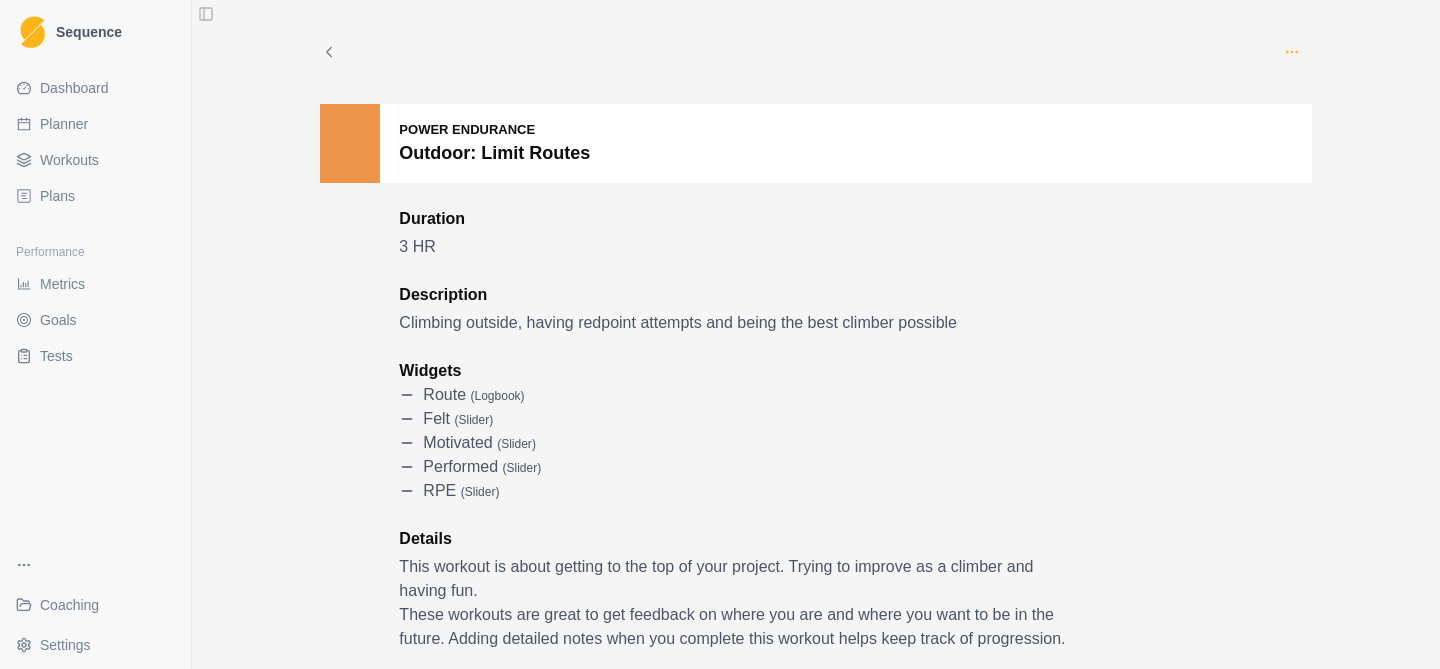 click 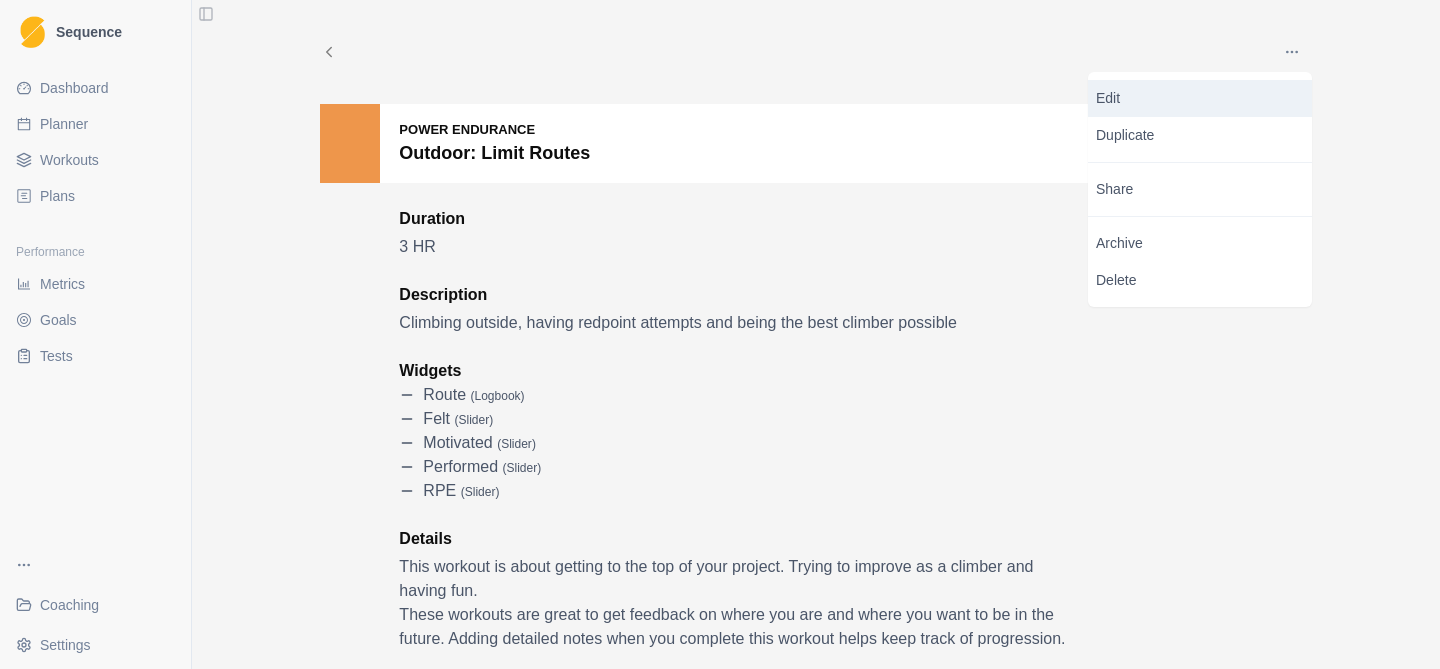 click on "Edit" at bounding box center [1200, 98] 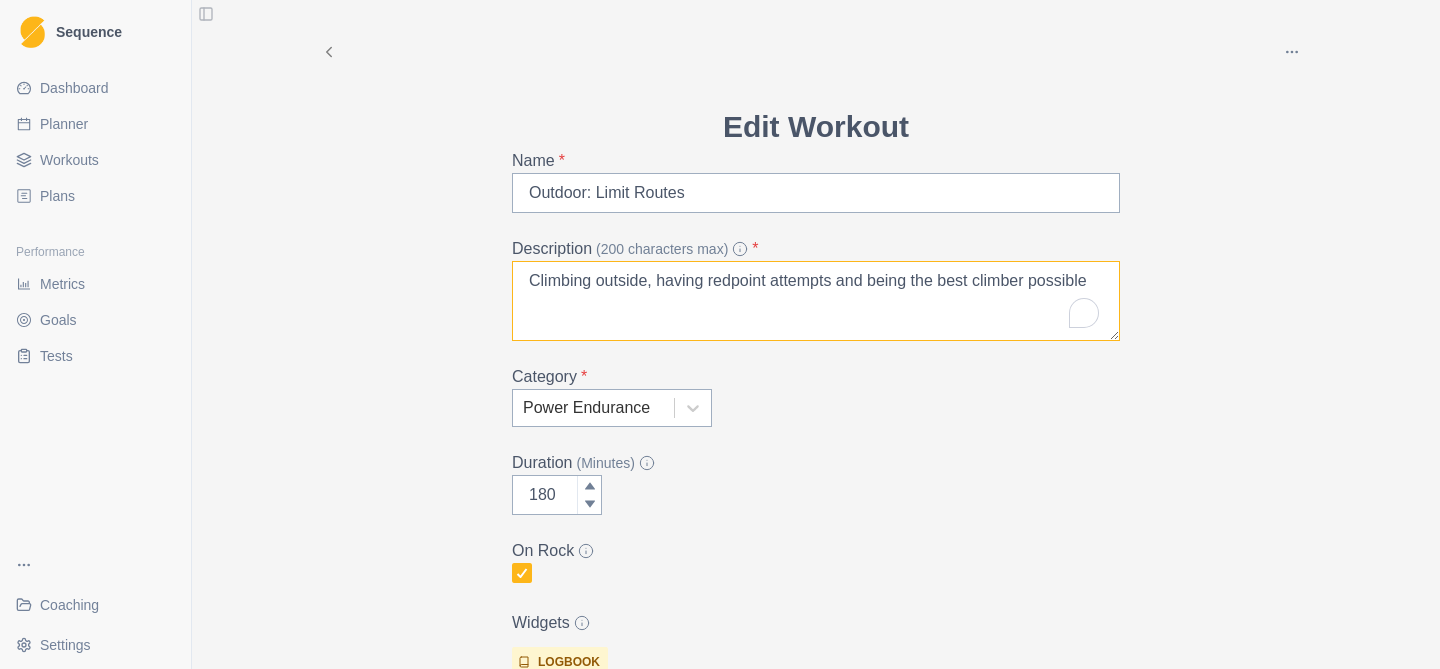 click on "Climbing outside, having redpoint attempts and being the best climber possible" at bounding box center (816, 301) 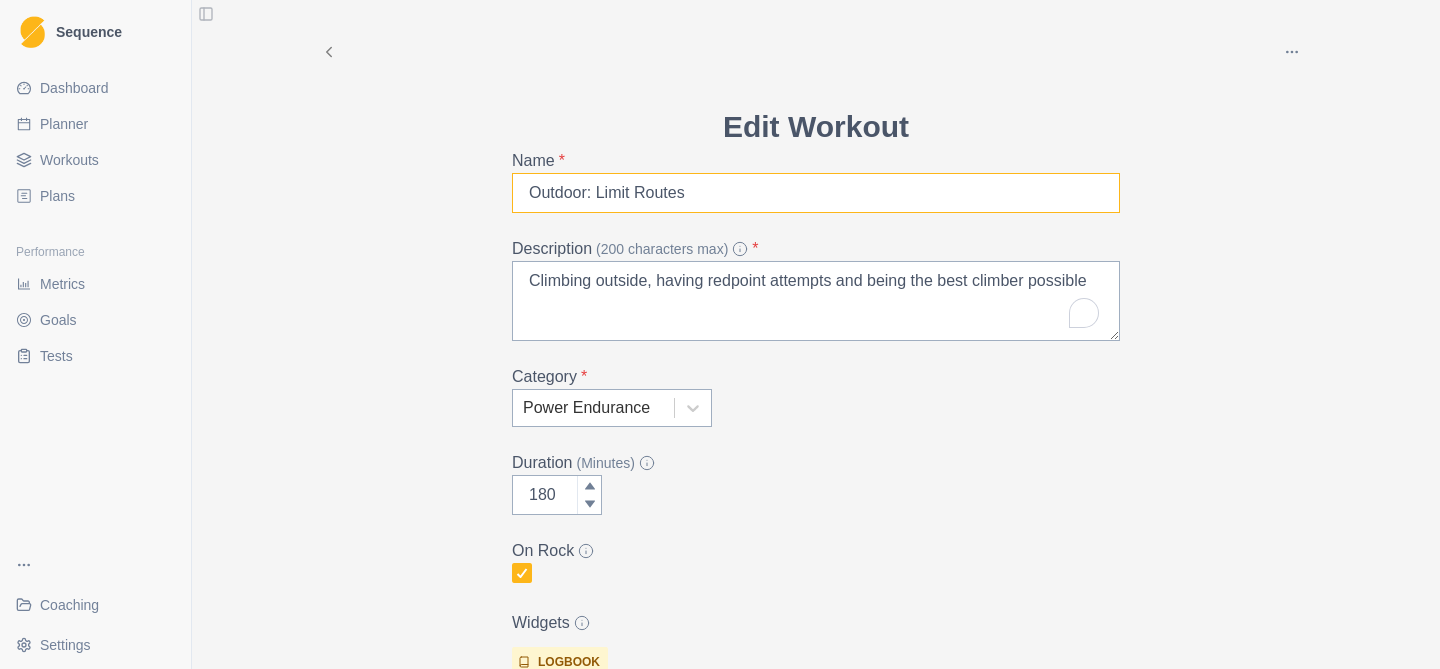 click on "Outdoor: Limit Routes" at bounding box center (816, 193) 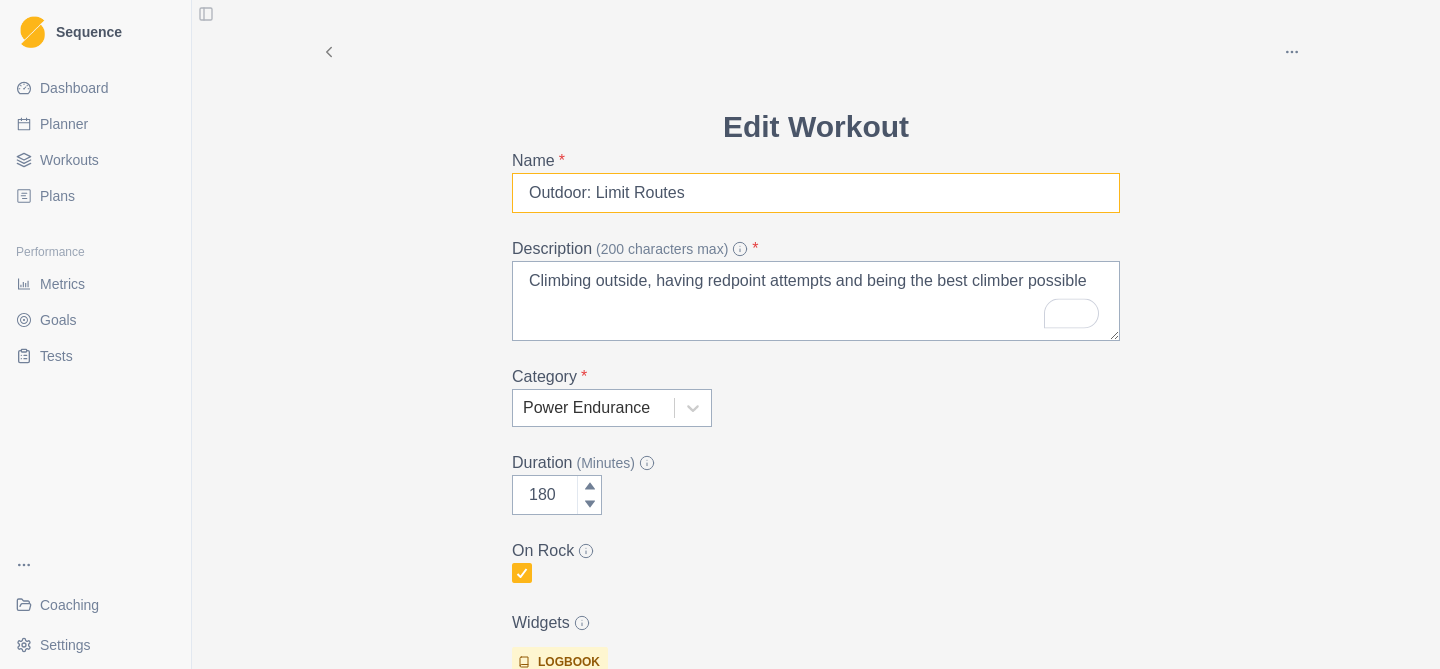 drag, startPoint x: 632, startPoint y: 191, endPoint x: 599, endPoint y: 192, distance: 33.01515 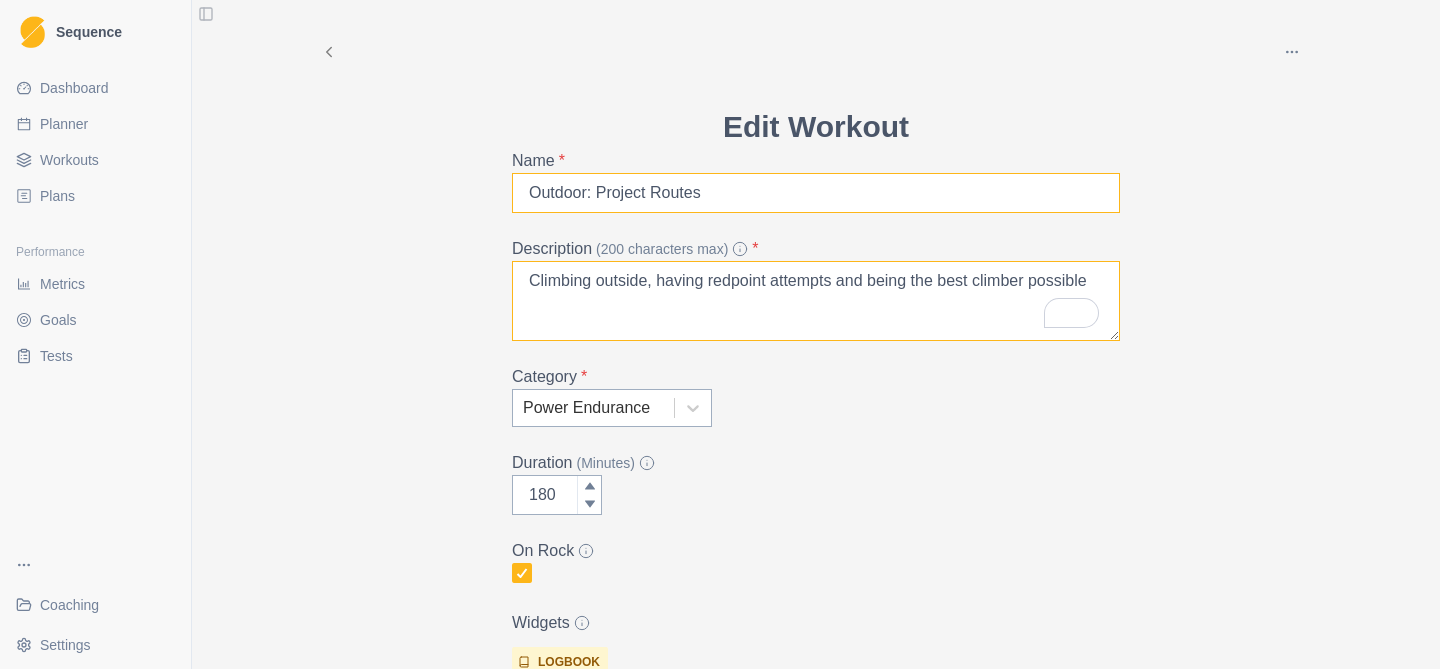type on "Outdoor: Project Routes" 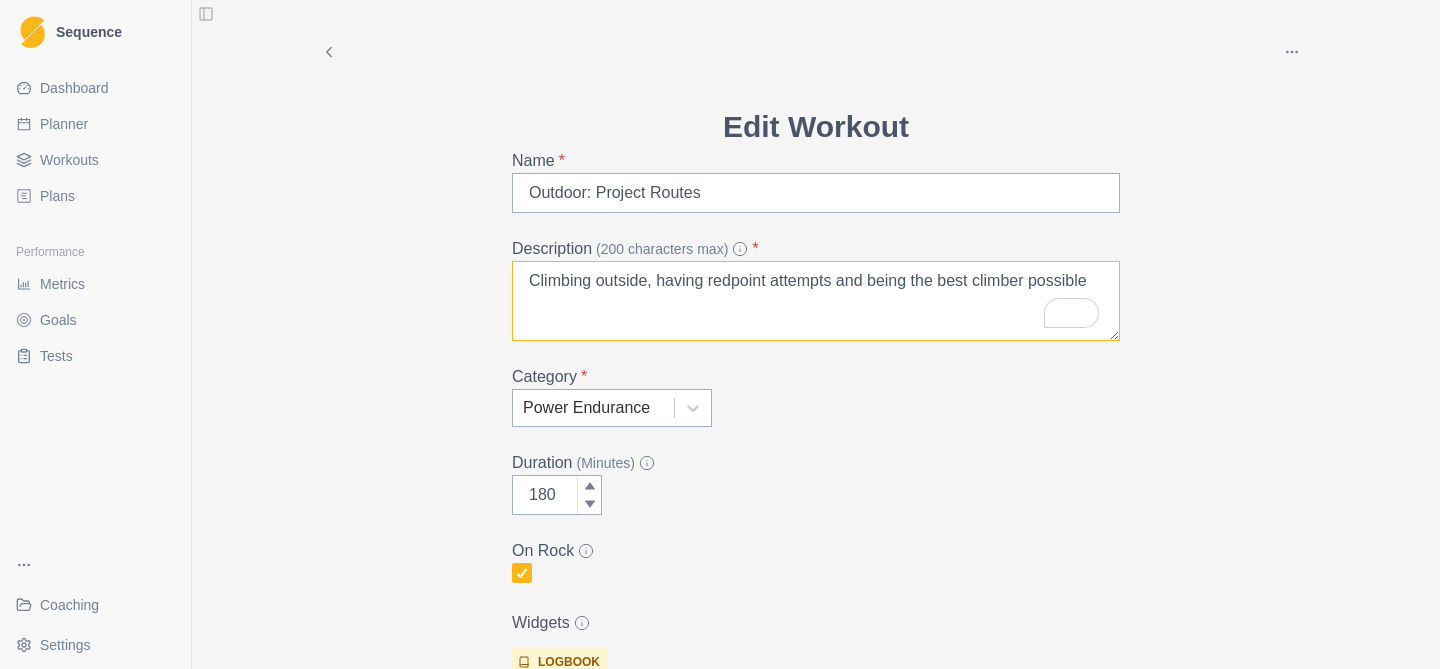 click on "Climbing outside, having redpoint attempts and being the best climber possible" at bounding box center [816, 301] 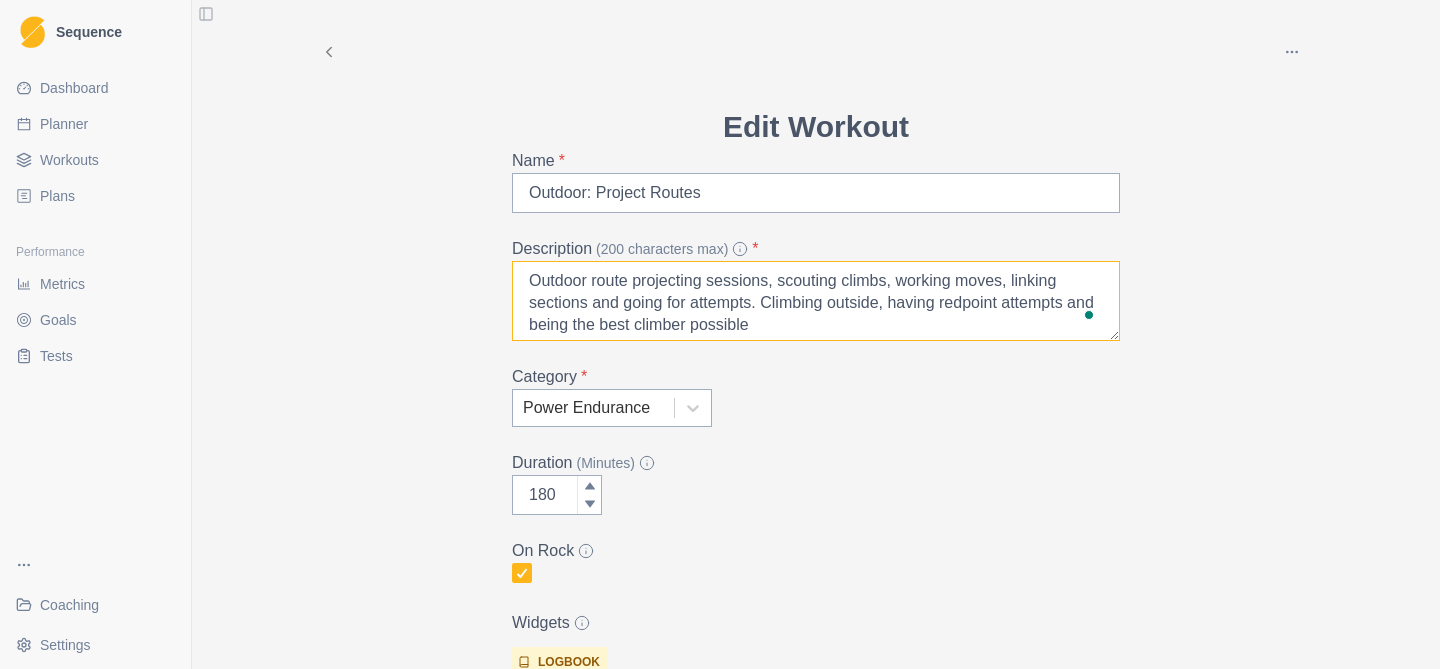 drag, startPoint x: 797, startPoint y: 327, endPoint x: 768, endPoint y: 306, distance: 35.805027 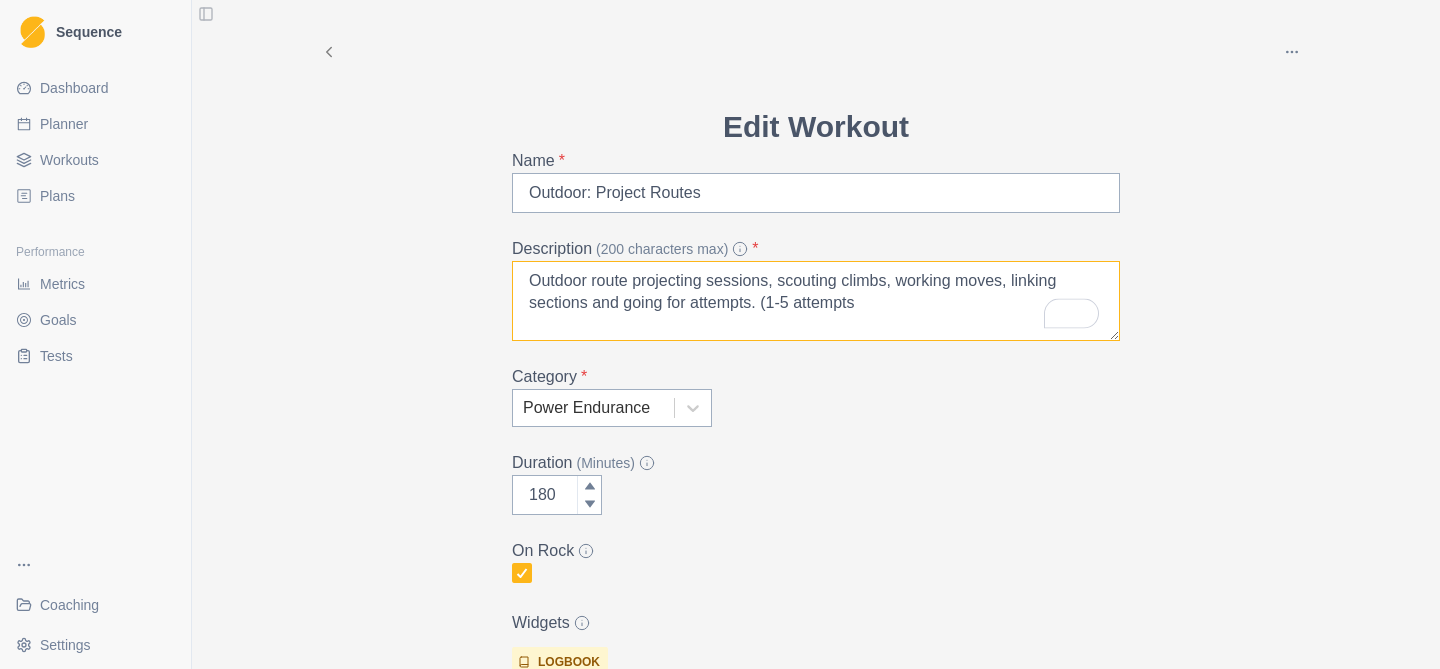 click on "Outdoor route projecting sessions, scouting climbs, working moves, linking sections and going for attempts. (1-5 attempts" at bounding box center (816, 301) 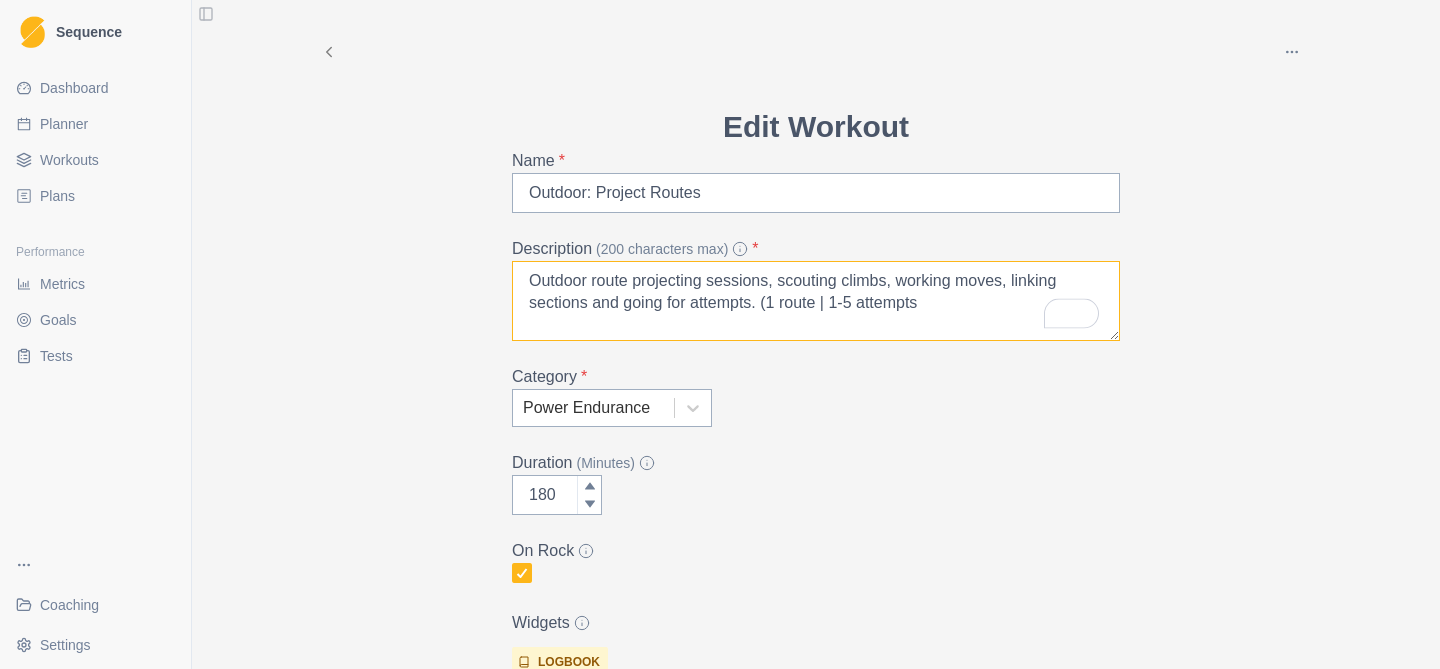 click on "Outdoor route projecting sessions, scouting climbs, working moves, linking sections and going for attempts. (1 route | 1-5 attempts" at bounding box center [816, 301] 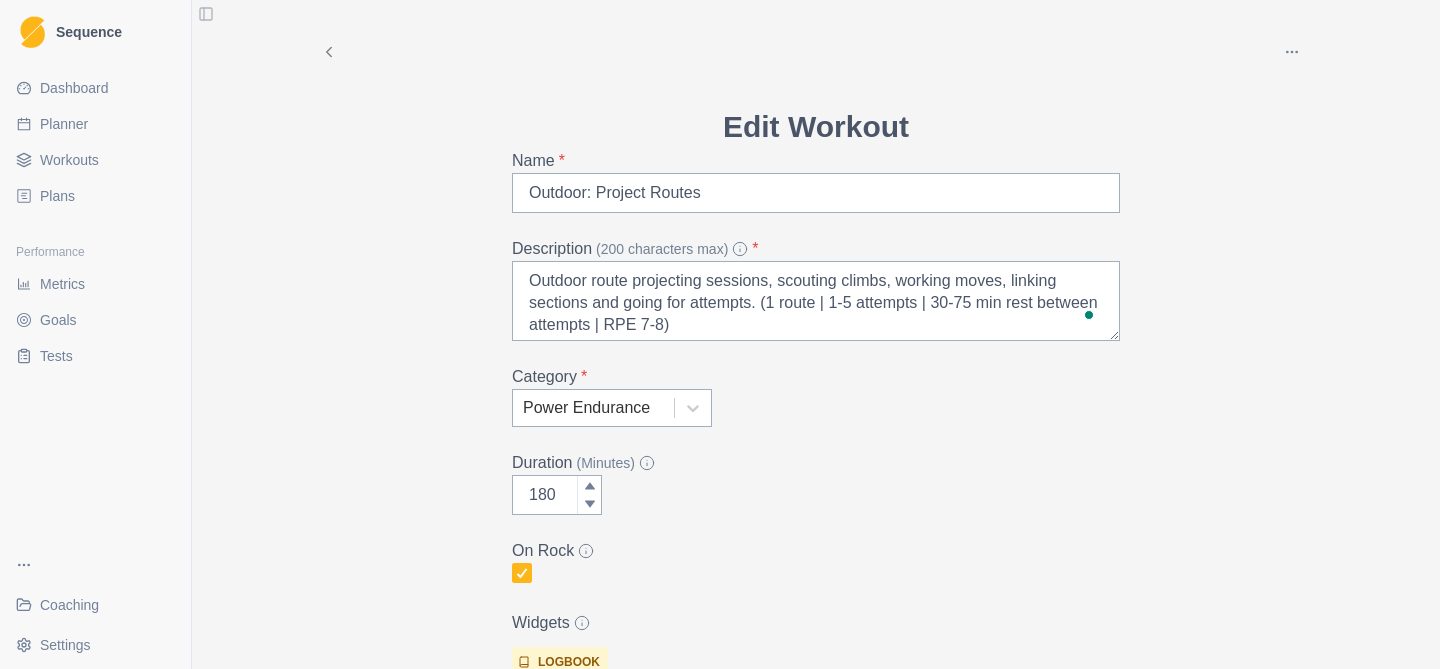 click on "Category * Power Endurance" at bounding box center [816, 396] 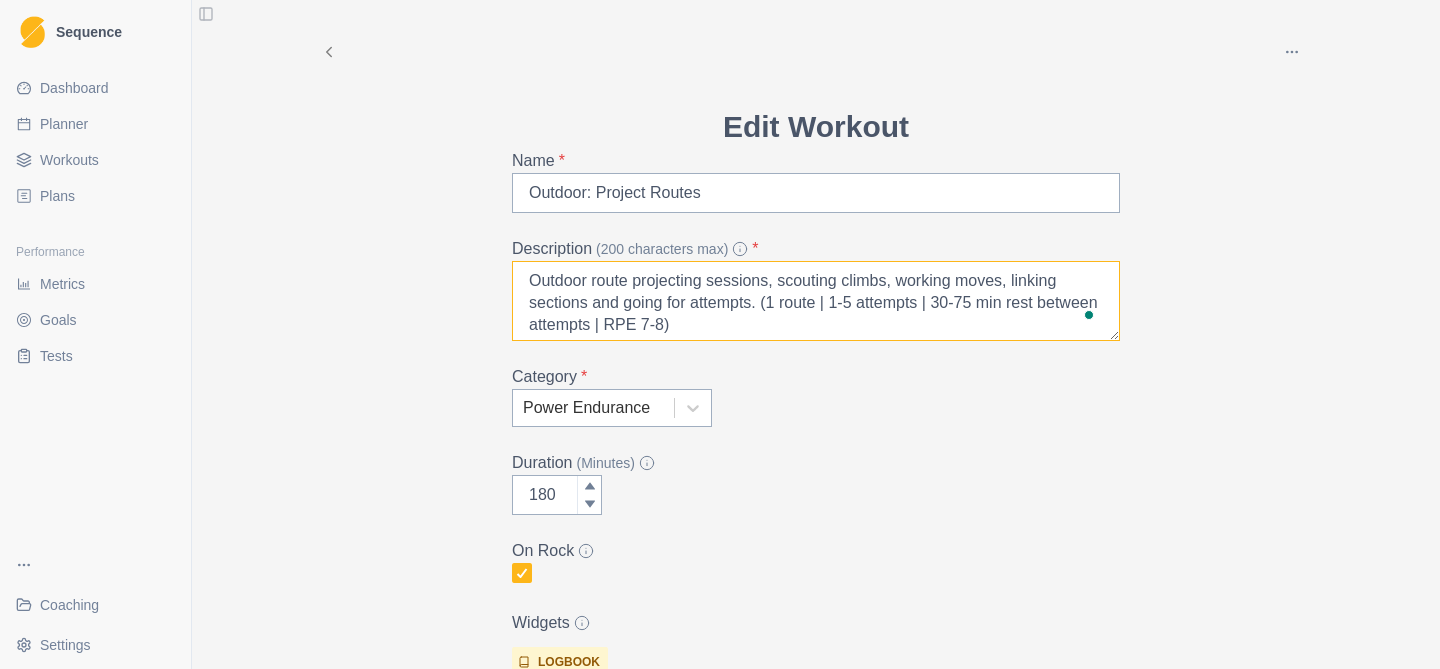 click on "Outdoor route projecting sessions, scouting climbs, working moves, linking sections and going for attempts. (1 route | 1-5 attempts | 30-75 min rest between attempts | RPE 7-8)" at bounding box center (816, 301) 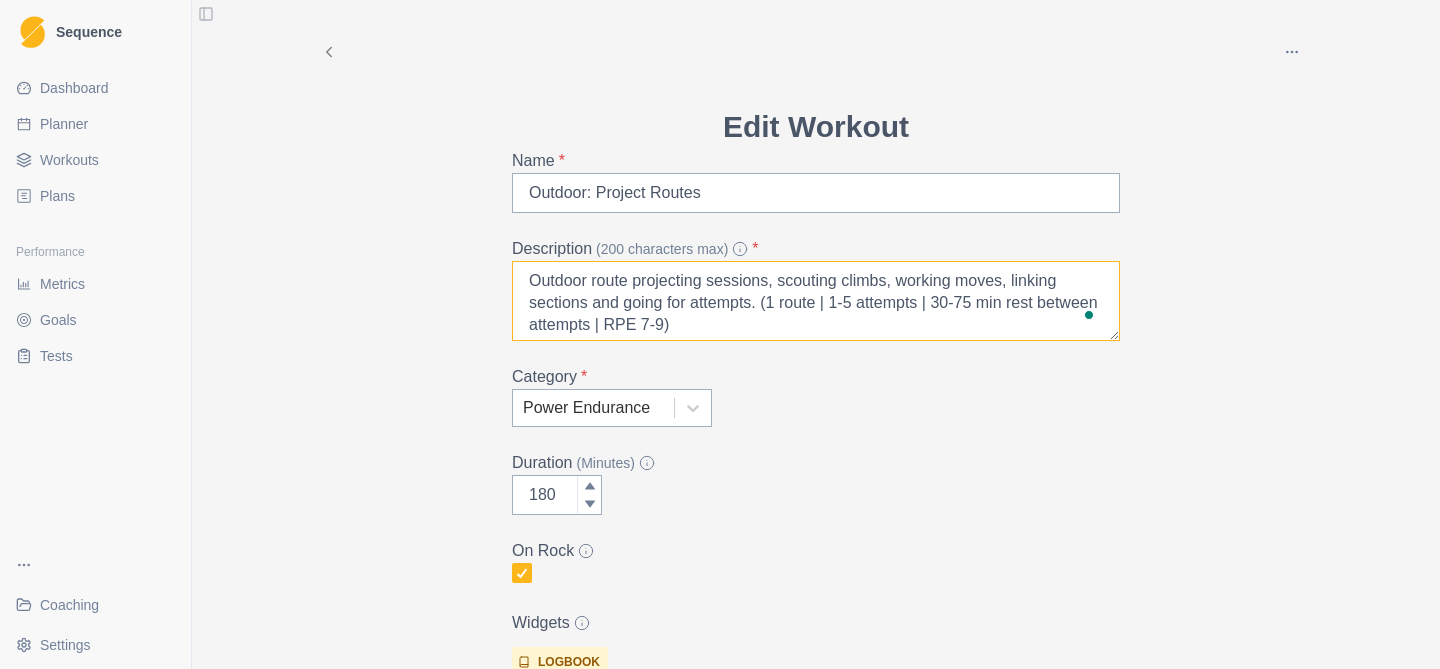 click on "Outdoor route projecting sessions, scouting climbs, working moves, linking sections and going for attempts. (1 route | 1-5 attempts | 30-75 min rest between attempts | RPE 7-9)" at bounding box center [816, 301] 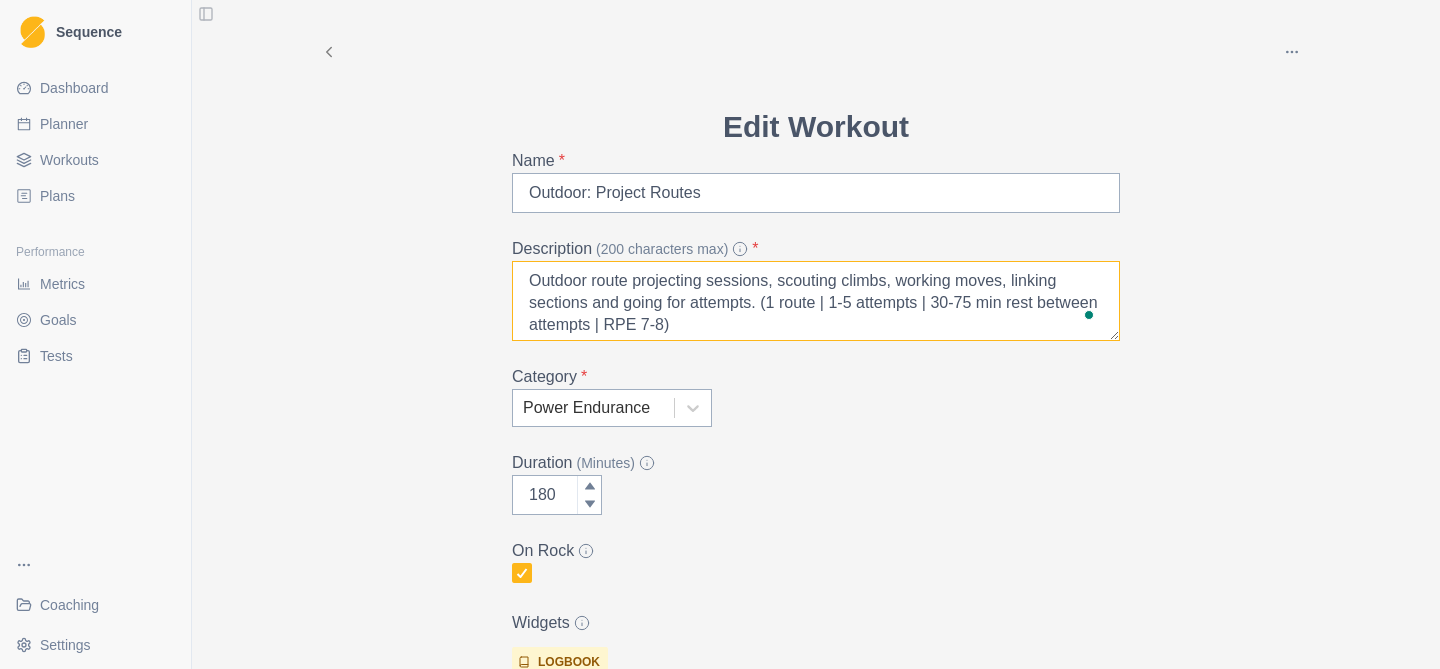 click on "Outdoor route projecting sessions, scouting climbs, working moves, linking sections and going for attempts. (1 route | 1-5 attempts | 30-75 min rest between attempts | RPE 7-8)" at bounding box center (816, 301) 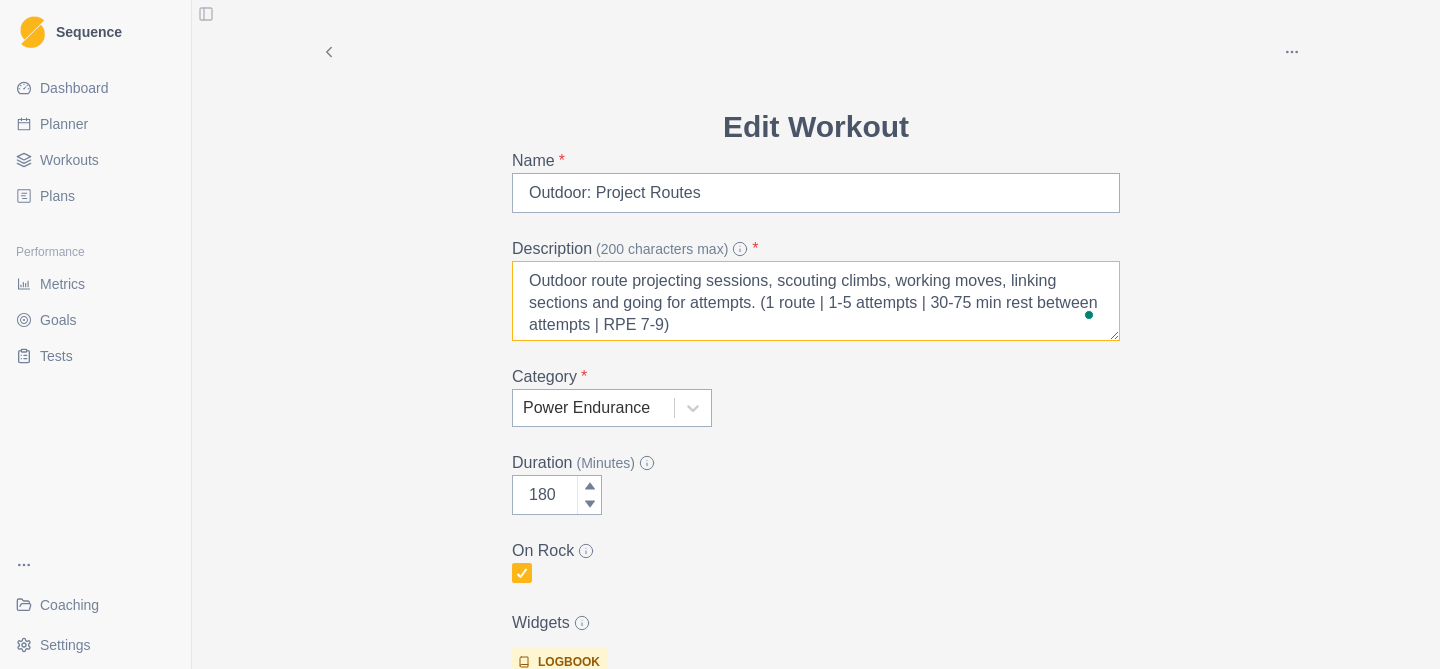 click on "Outdoor route projecting sessions, scouting climbs, working moves, linking sections and going for attempts. (1 route | 1-5 attempts | 30-75 min rest between attempts | RPE 7-9)" at bounding box center [816, 301] 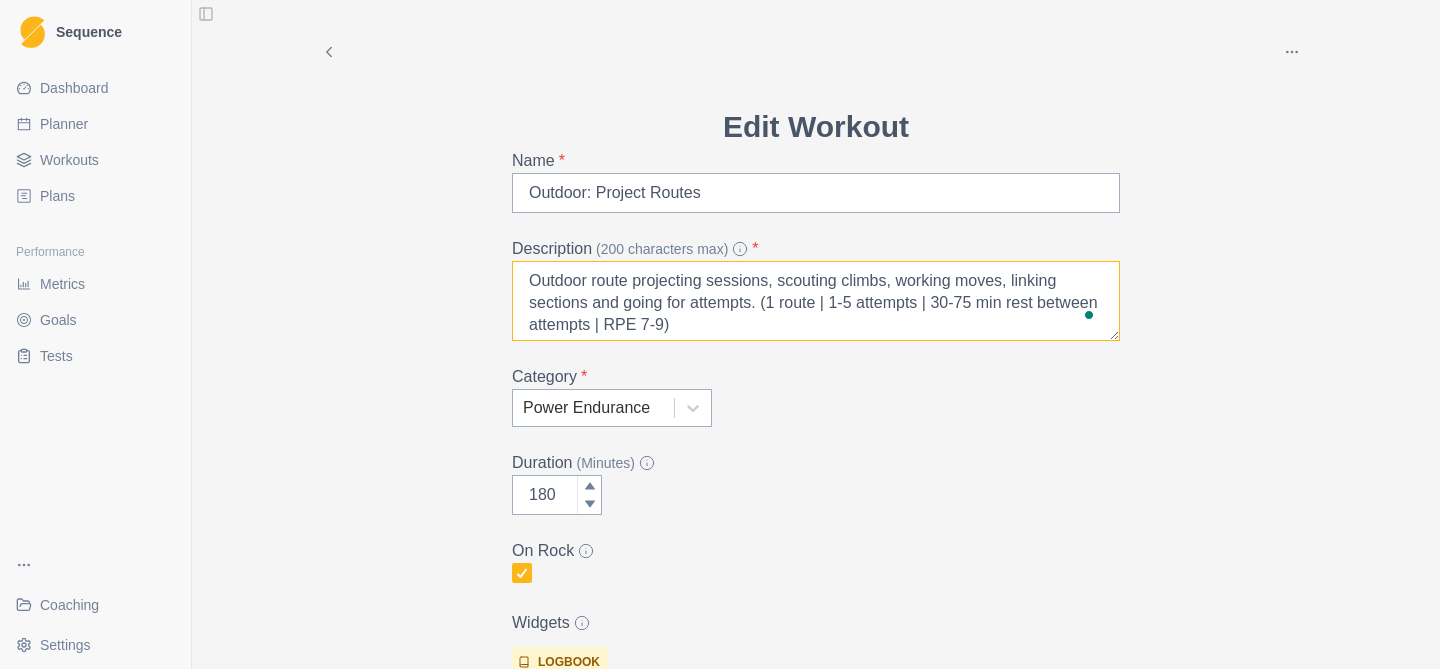 scroll, scrollTop: 134, scrollLeft: 0, axis: vertical 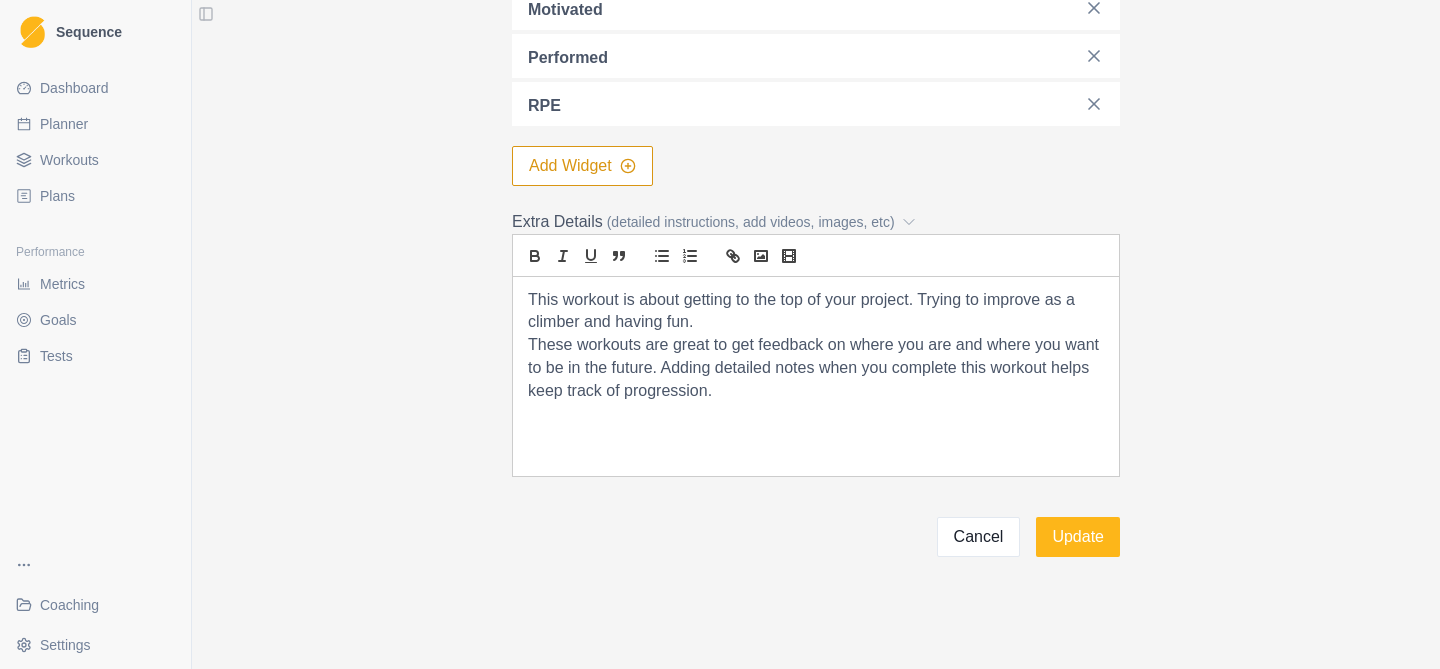 type on "Outdoor route projecting sessions, scouting climbs, working moves, linking sections and going for attempts. (1 route | 1-5 attempts | 30-75 min rest between attempts | RPE 7-9)" 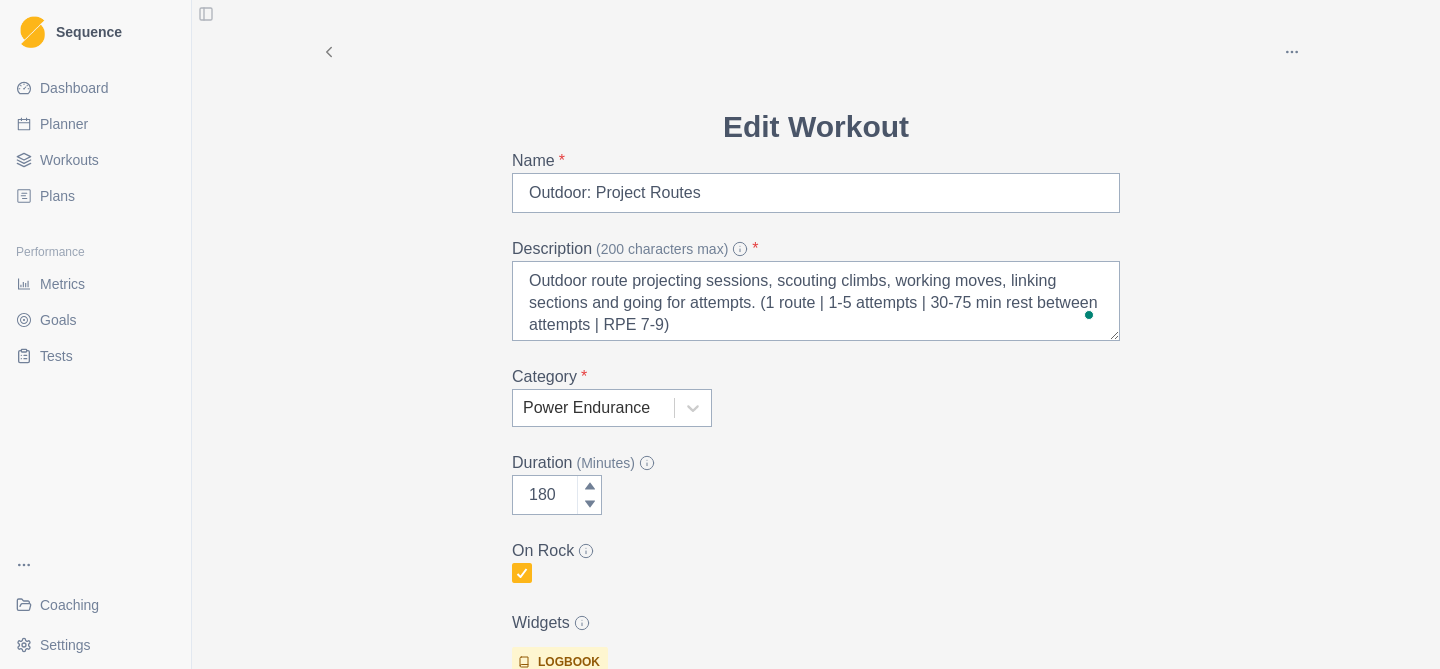 scroll, scrollTop: 0, scrollLeft: 0, axis: both 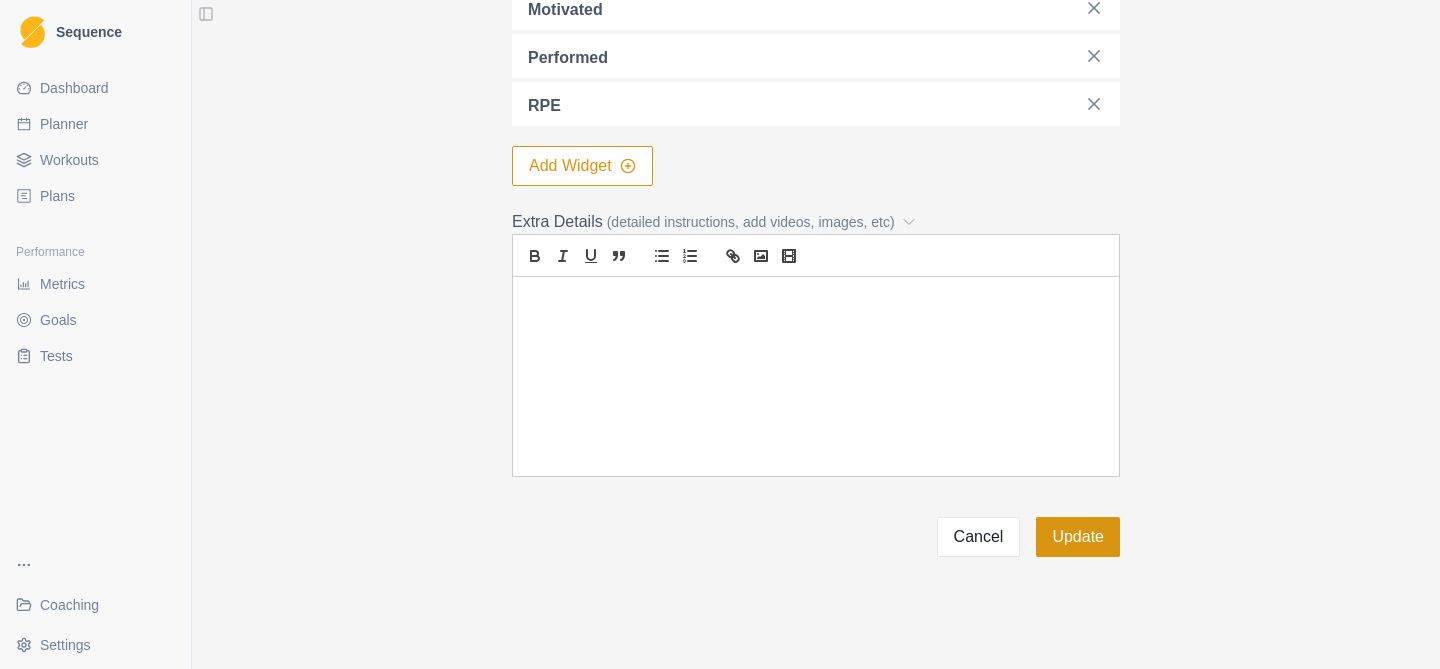 click on "Update" at bounding box center (1078, 537) 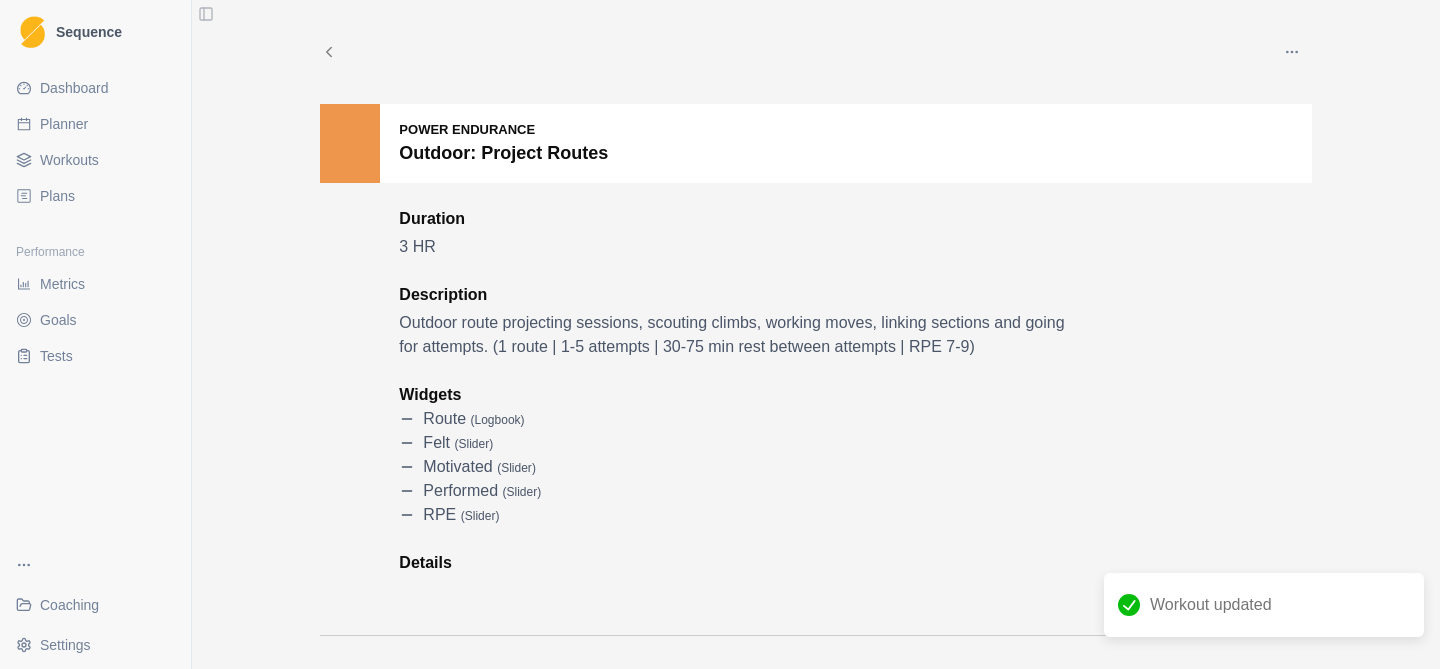 click on "Workouts" at bounding box center [95, 160] 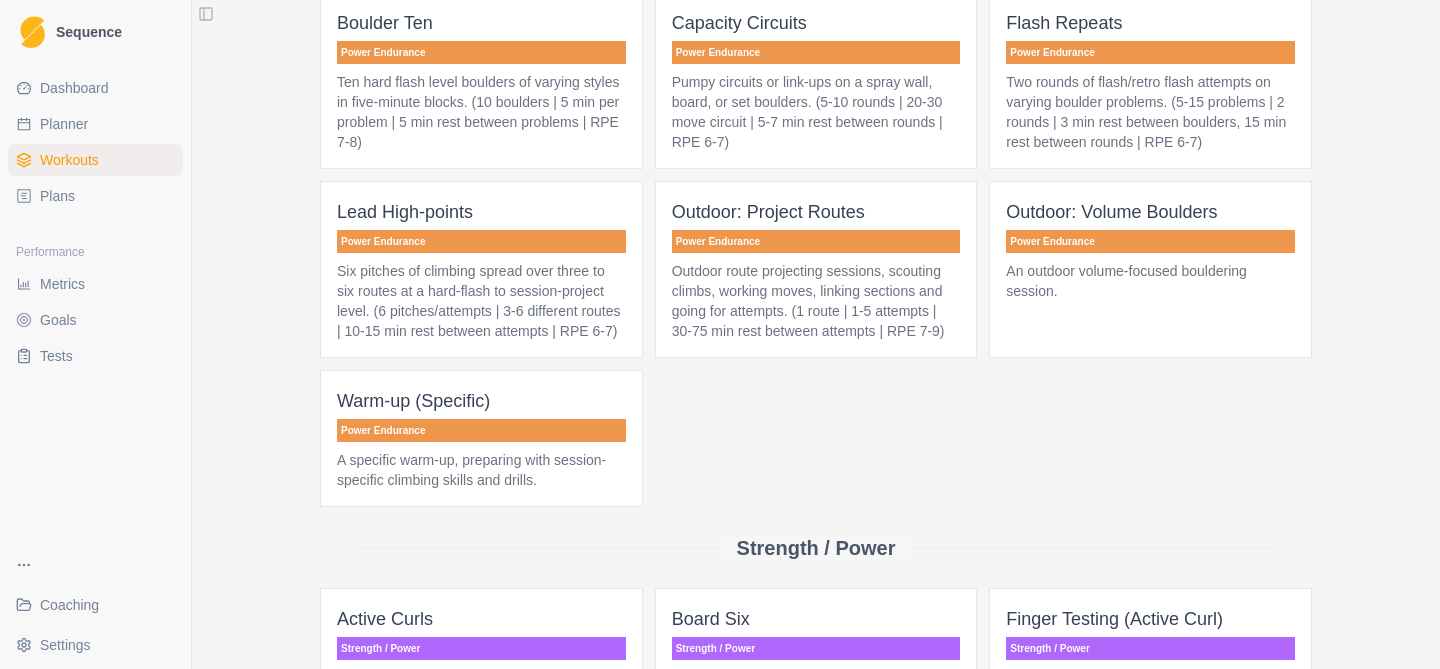 click on "Outdoor route projecting sessions, scouting climbs, working moves, linking sections and going for attempts. (1 route | 1-5 attempts | 30-75 min rest between attempts | RPE 7-9)" at bounding box center [816, 301] 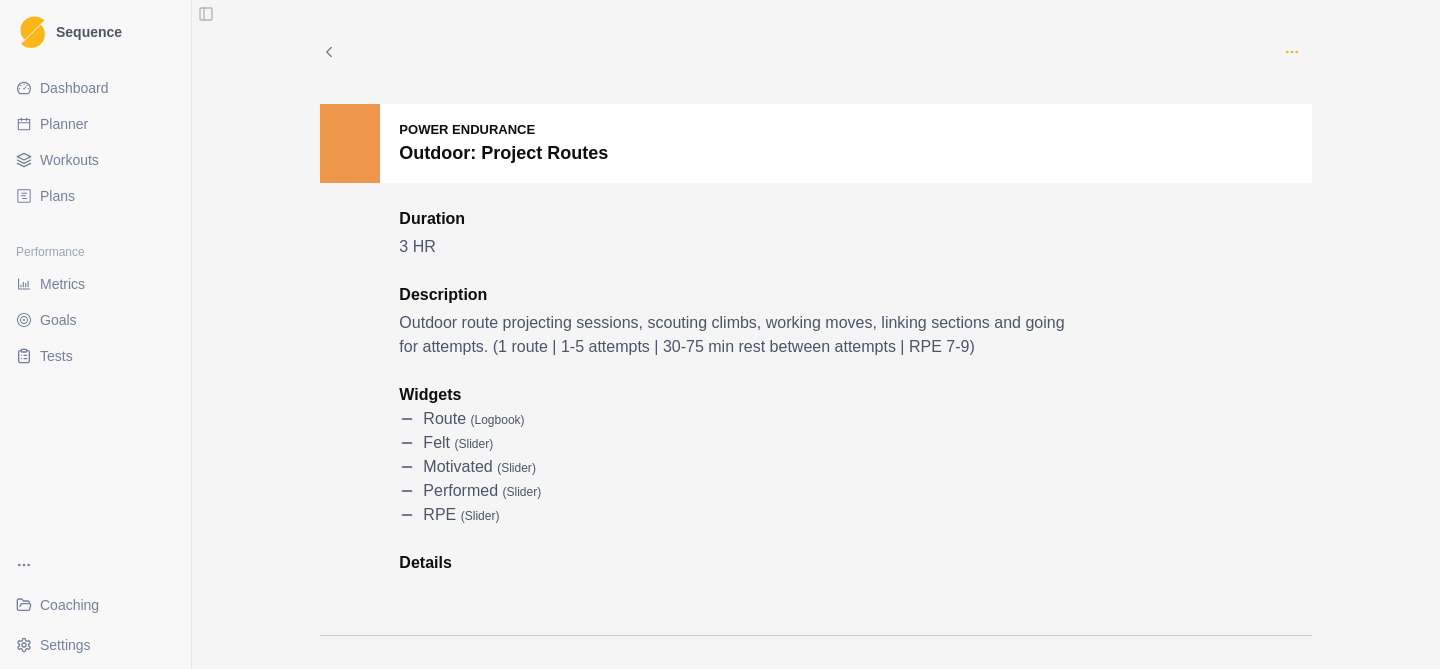 click 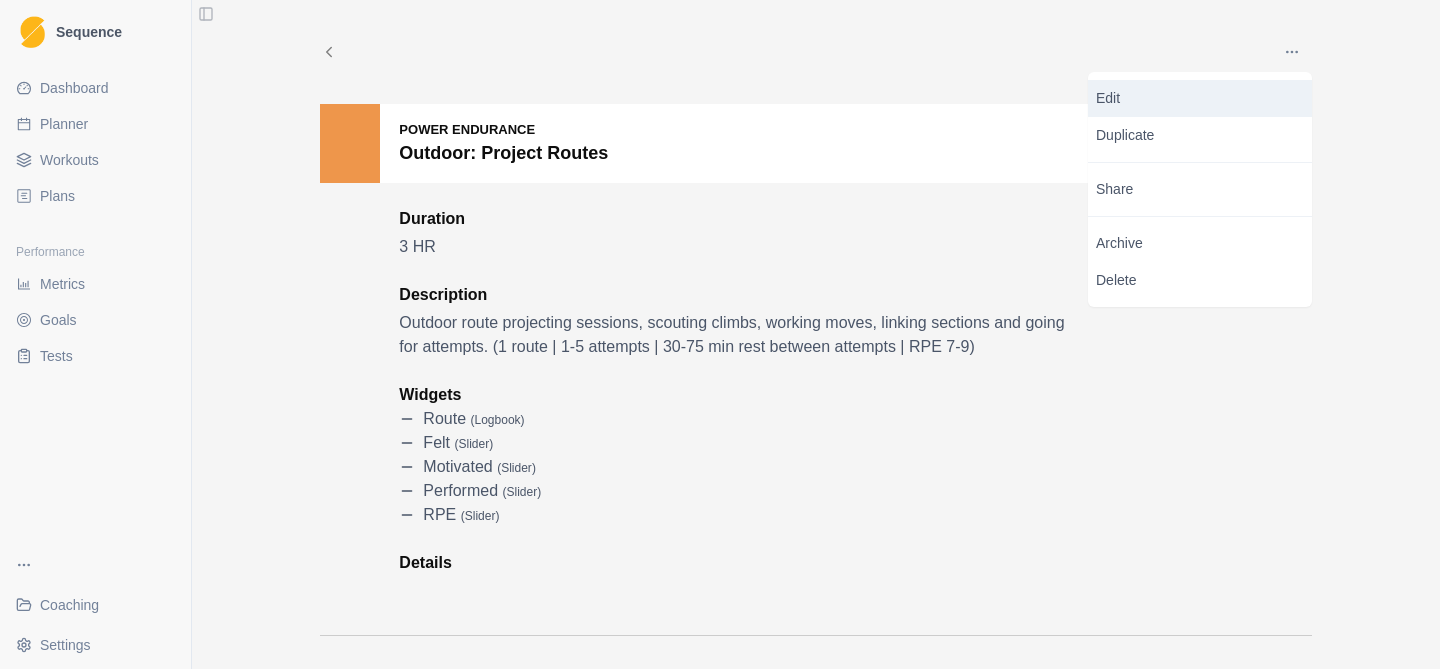 click on "Edit" at bounding box center [1200, 98] 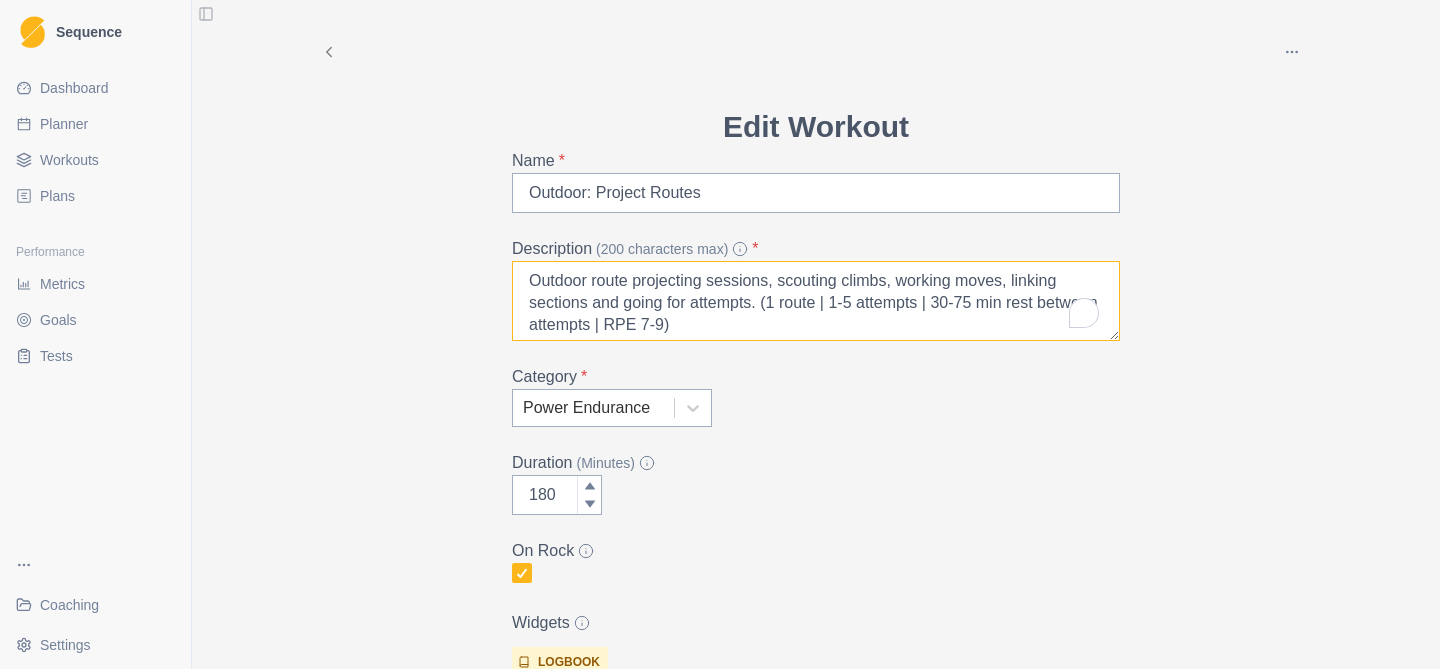 click on "Outdoor route projecting sessions, scouting climbs, working moves, linking sections and going for attempts. (1 route | 1-5 attempts | 30-75 min rest between attempts | RPE 7-9)" at bounding box center [816, 301] 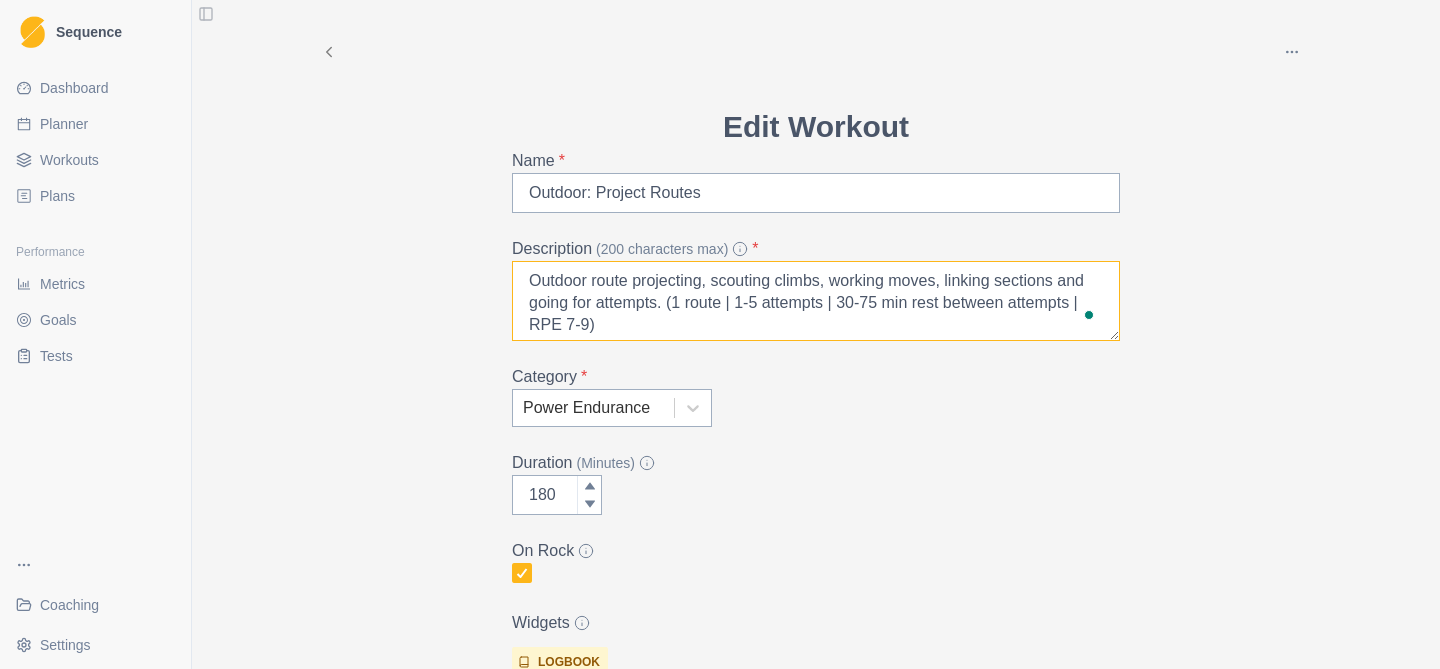 click on "Outdoor route projecting, scouting climbs, working moves, linking sections and going for attempts. (1 route | 1-5 attempts | 30-75 min rest between attempts | RPE 7-9)" at bounding box center (816, 301) 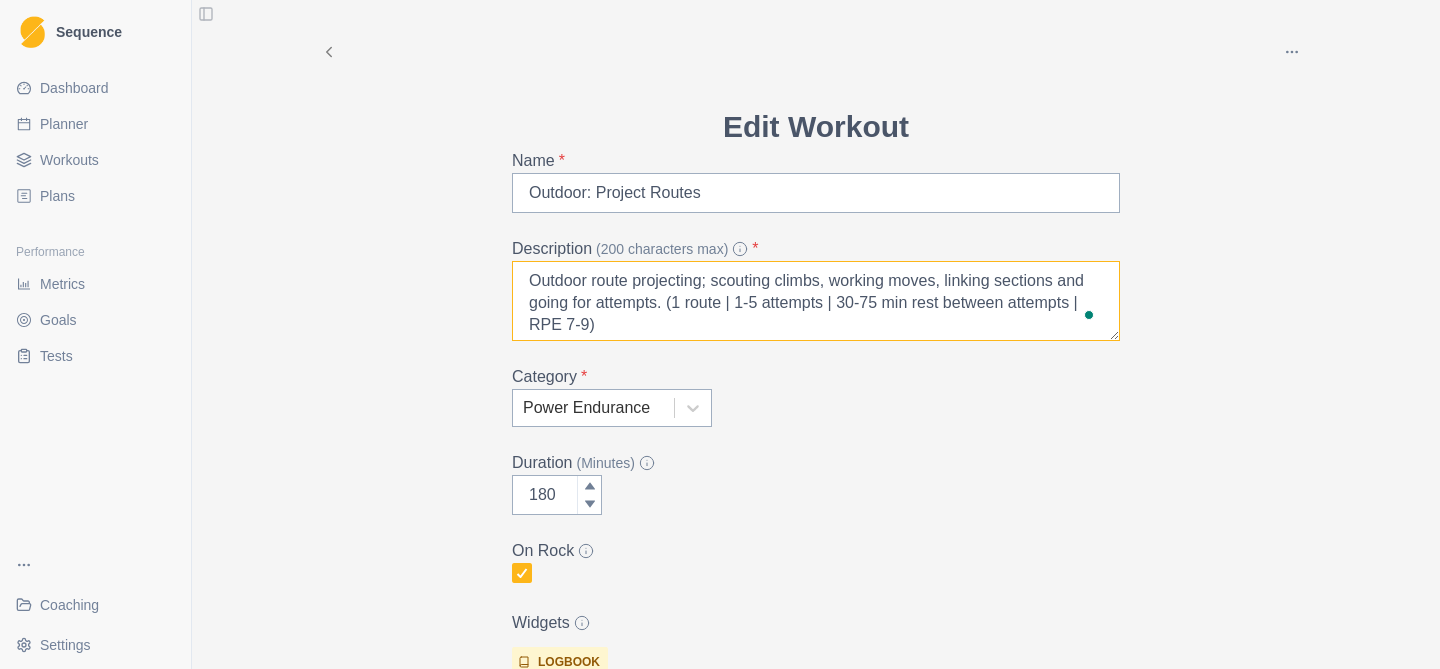 type on "Outdoor route projecting; scouting climbs, working moves, linking sections and going for attempts. (1 route | 1-5 attempts | 30-75 min rest between attempts | RPE 7-9)" 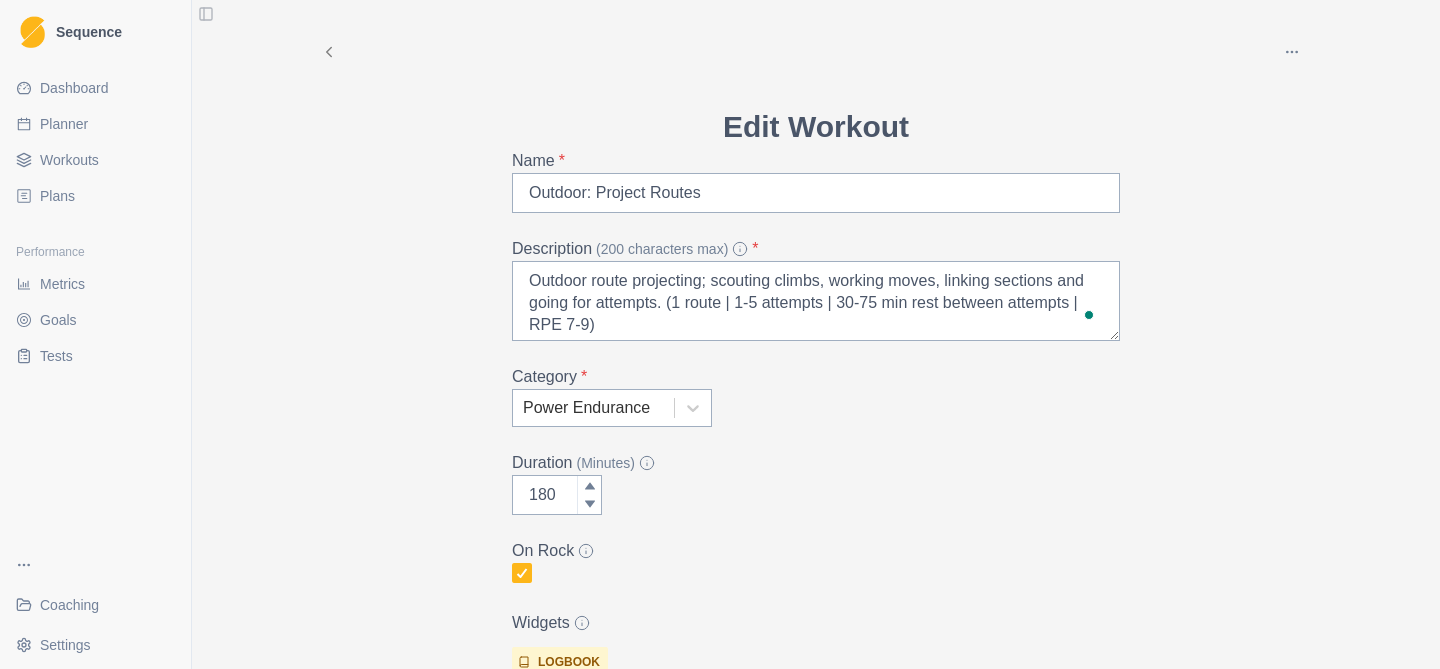 click on "Archive Delete Edit Workout Name * Outdoor: Project Routes Description   (200 characters max) * Outdoor route projecting; scouting climbs, working moves, linking sections and going for attempts. (1 route | 1-5 attempts | 30-75 min rest between attempts | RPE 7-9) Category * Power Endurance Duration   (Minutes) 180 On Rock Widgets logbook Route sliders felt motivated performed RPE Add Widget Extra Details (detailed instructions, add videos, images, etc) Cancel Update" at bounding box center (816, 334) 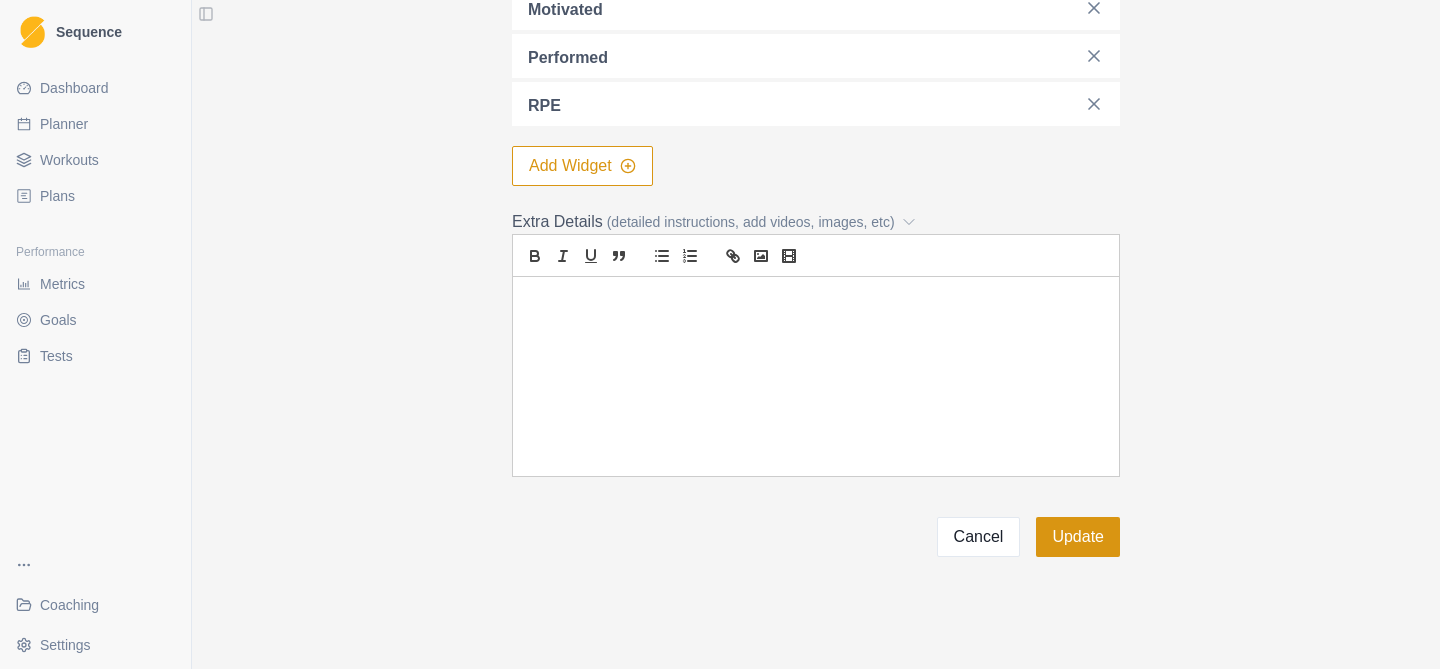click on "Update" at bounding box center [1078, 537] 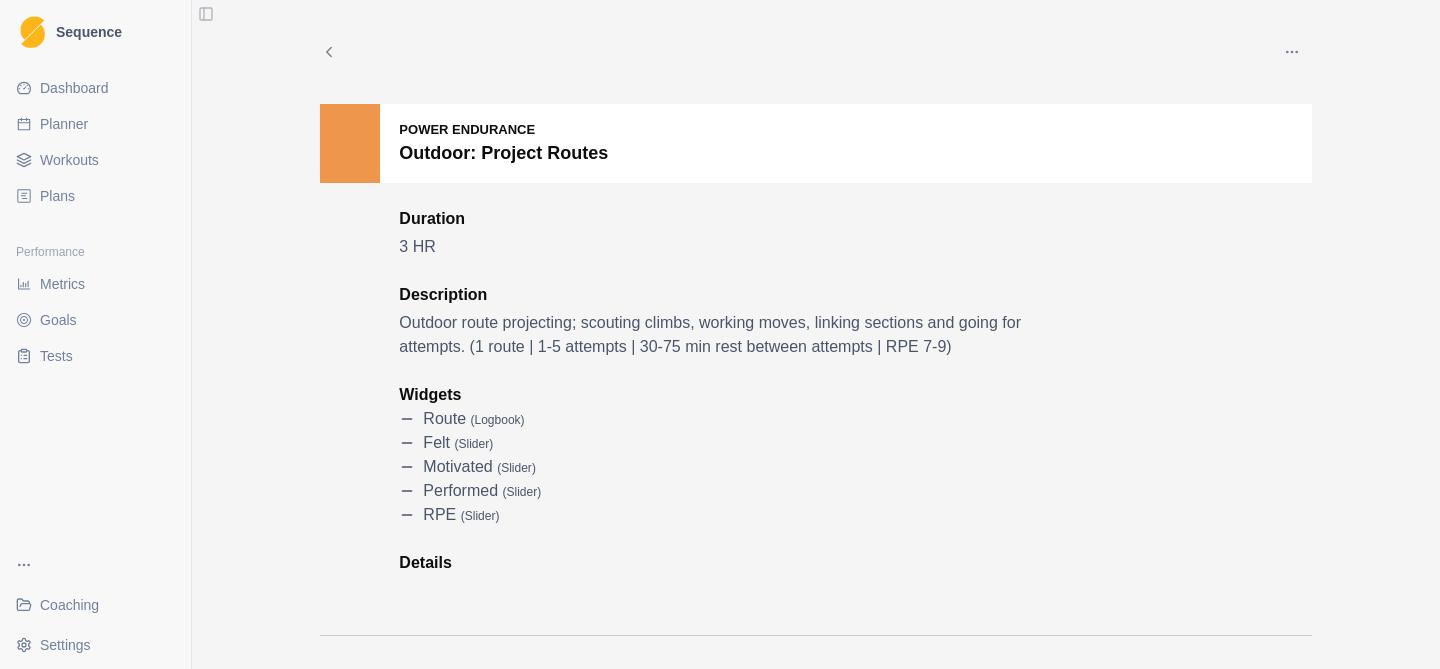 click on "Workouts" at bounding box center (69, 160) 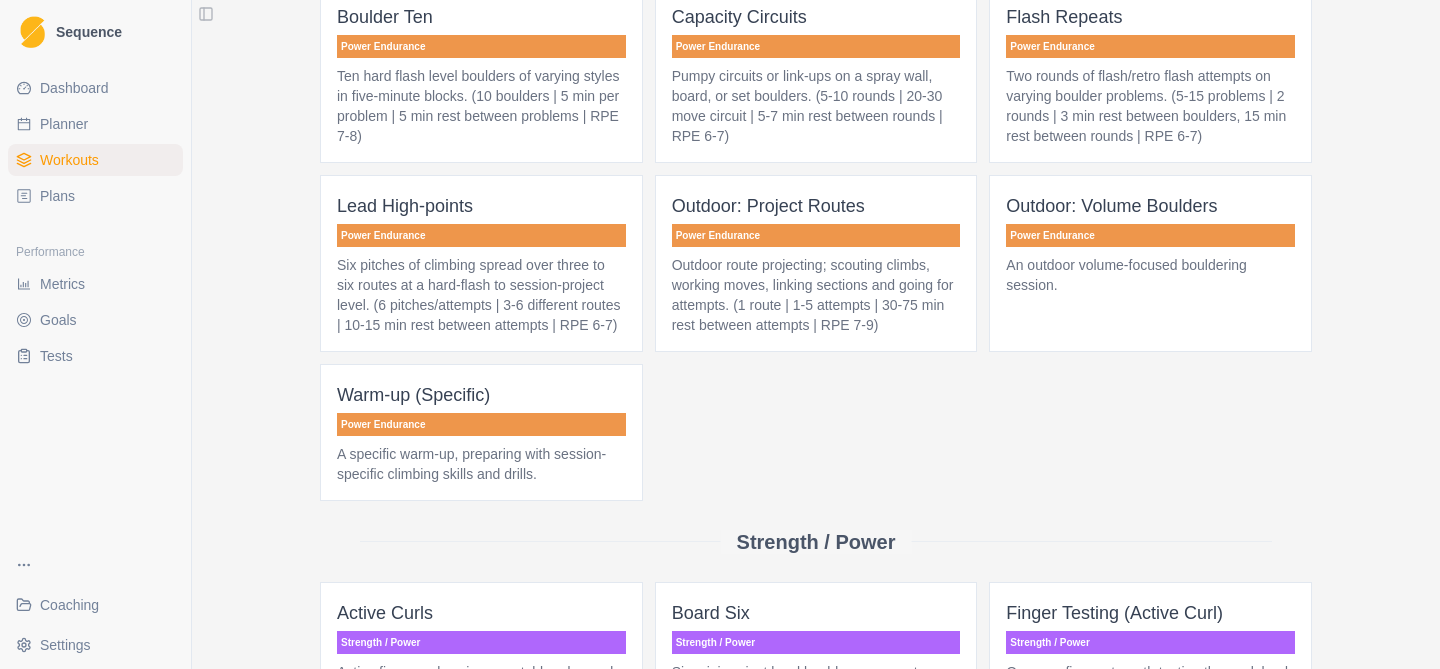 click on "Outdoor: Volume Boulders Power Endurance An outdoor volume-focused bouldering session." at bounding box center (1150, 263) 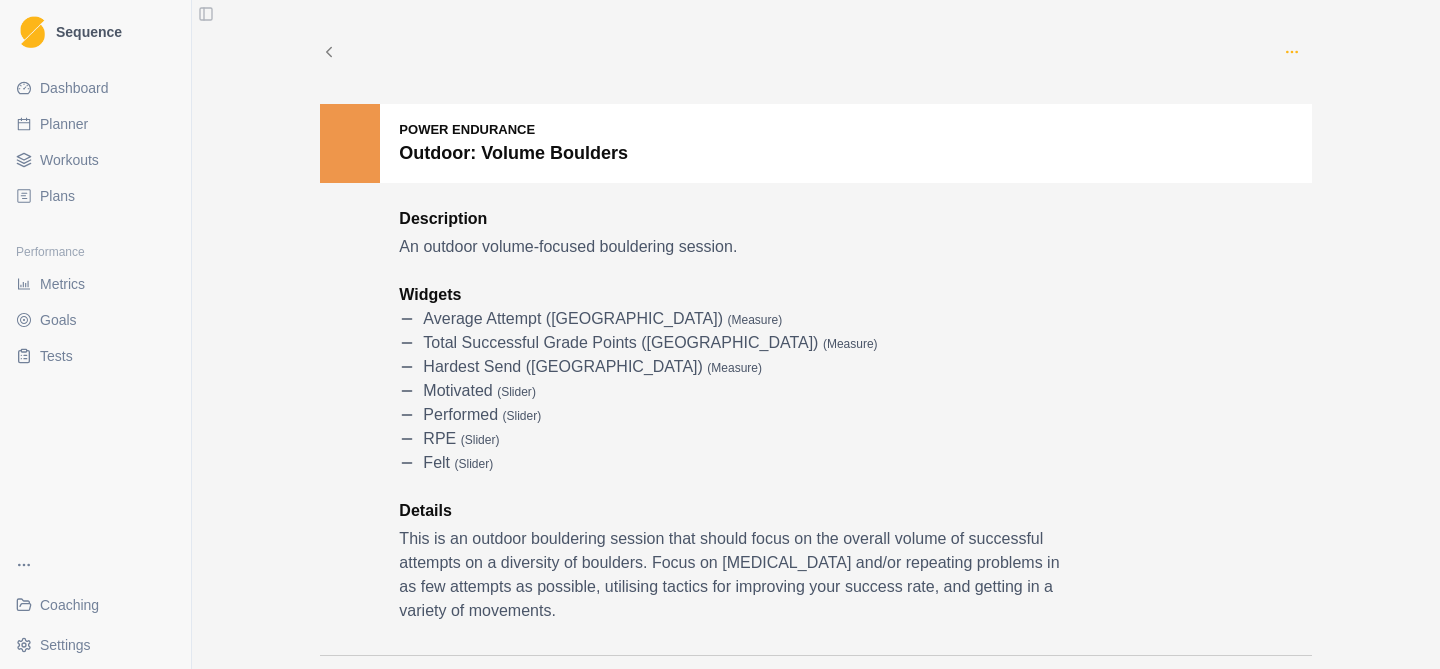 click 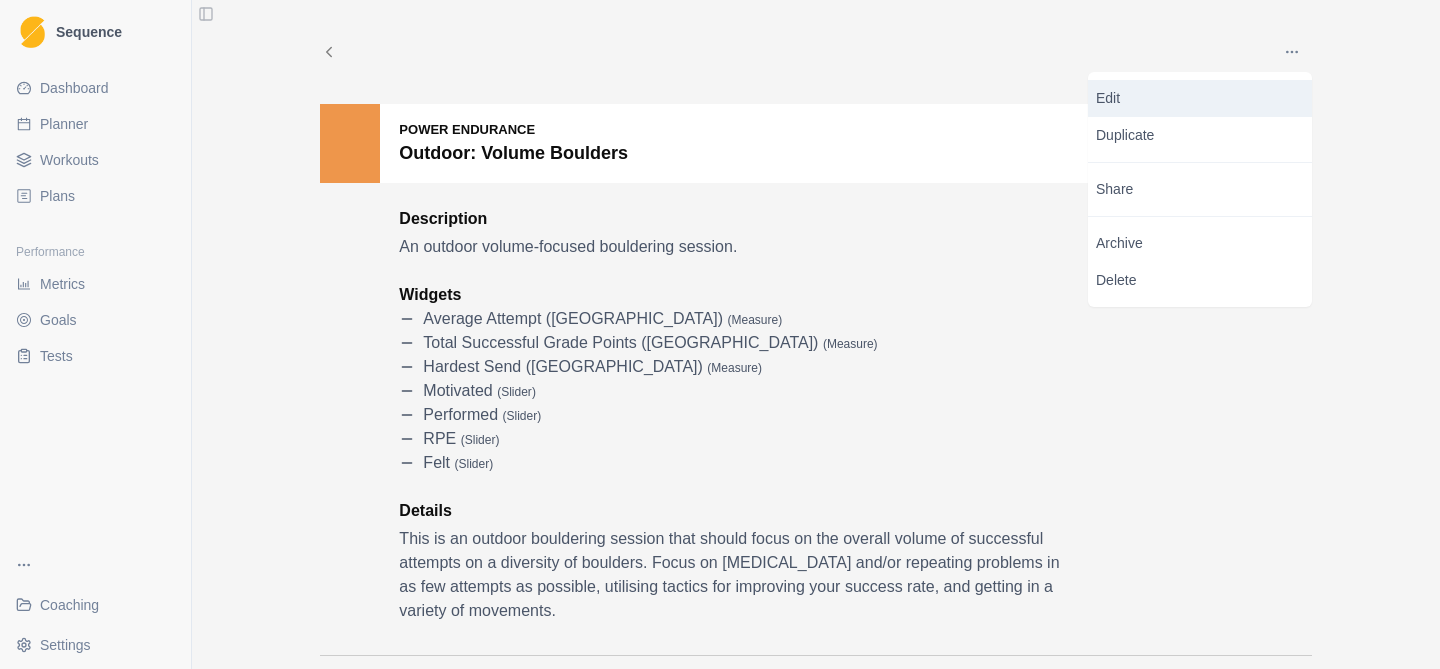 click on "Edit" at bounding box center [1200, 98] 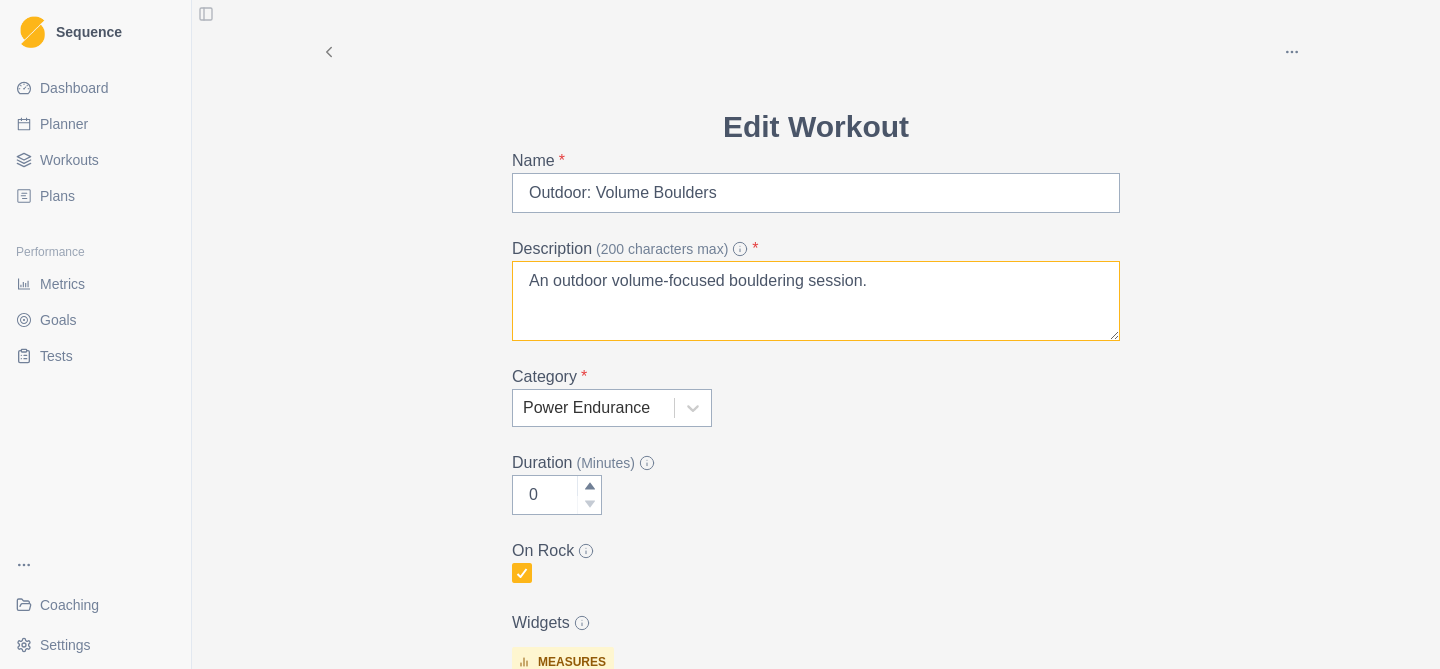 click on "An outdoor volume-focused bouldering session." at bounding box center [816, 301] 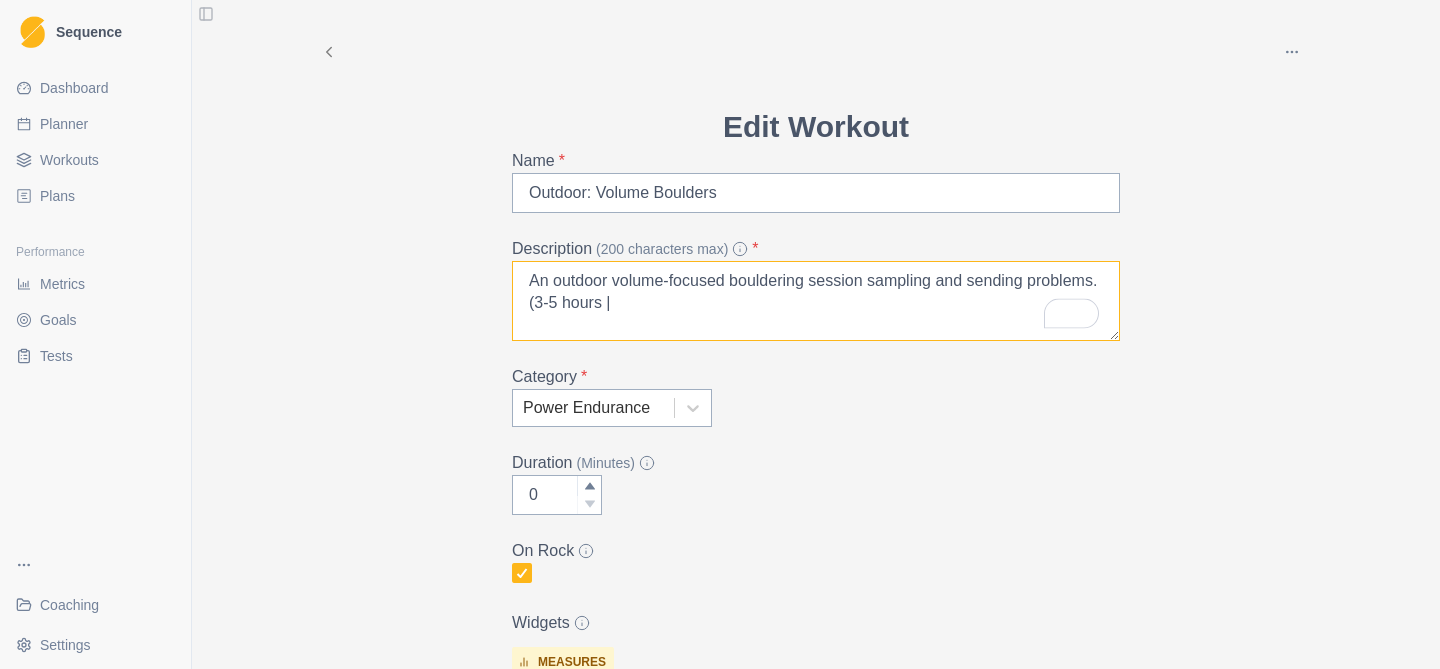 scroll, scrollTop: 11, scrollLeft: 0, axis: vertical 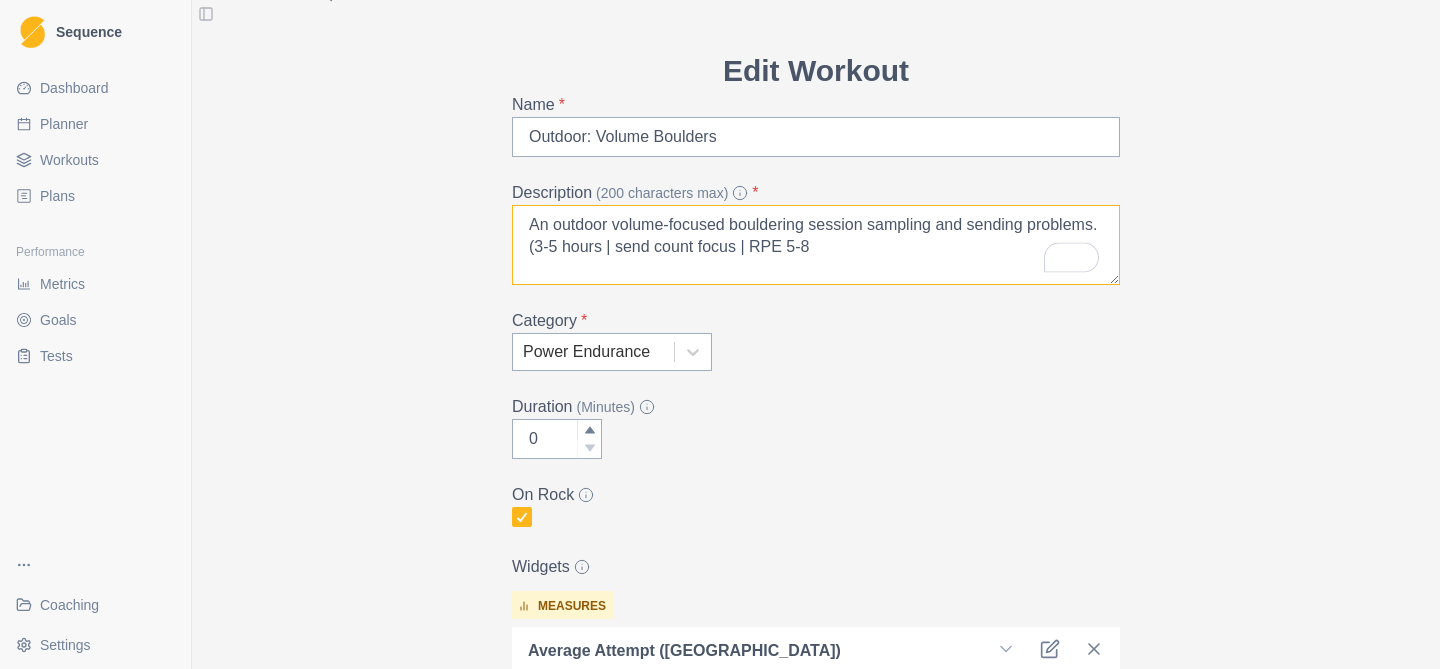 click on "An outdoor volume-focused bouldering session sampling and sending problems. (3-5 hours | send count focus | RPE 5-8" at bounding box center [816, 245] 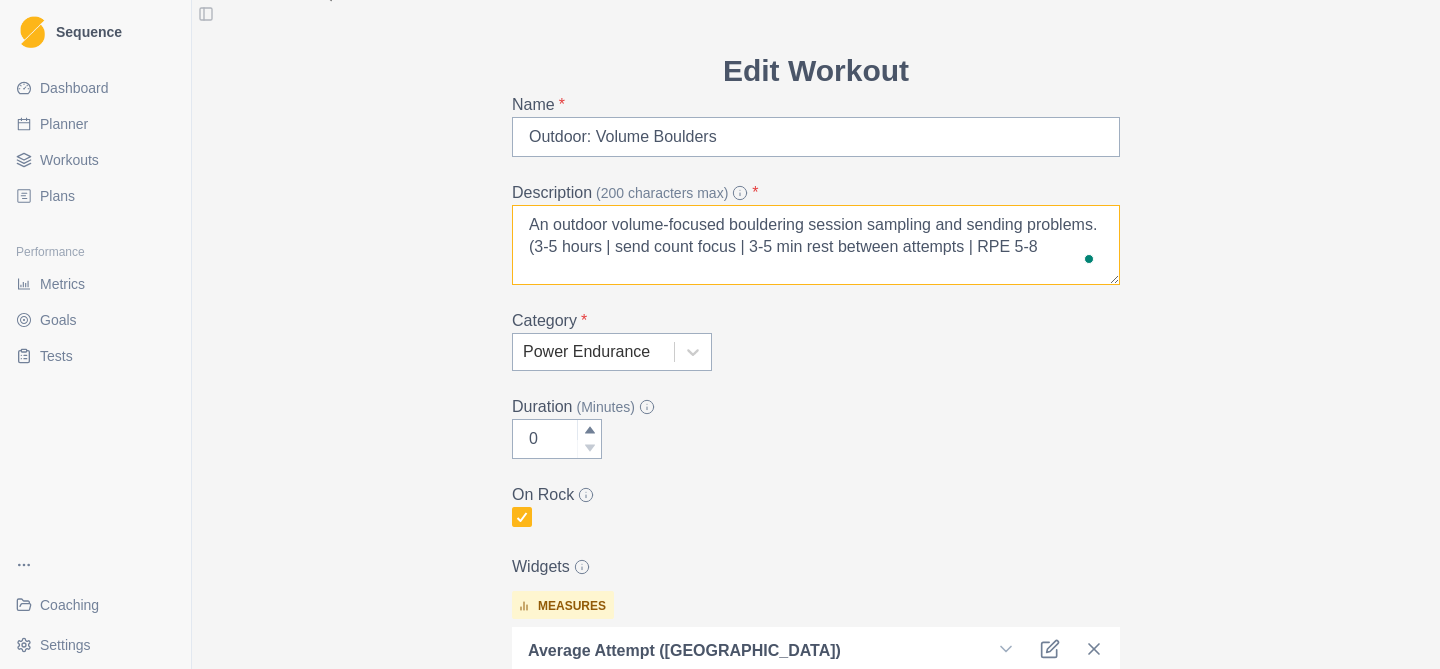 click on "An outdoor volume-focused bouldering session sampling and sending problems. (3-5 hours | send count focus | 3-5 min rest between attempts | RPE 5-8" at bounding box center (816, 245) 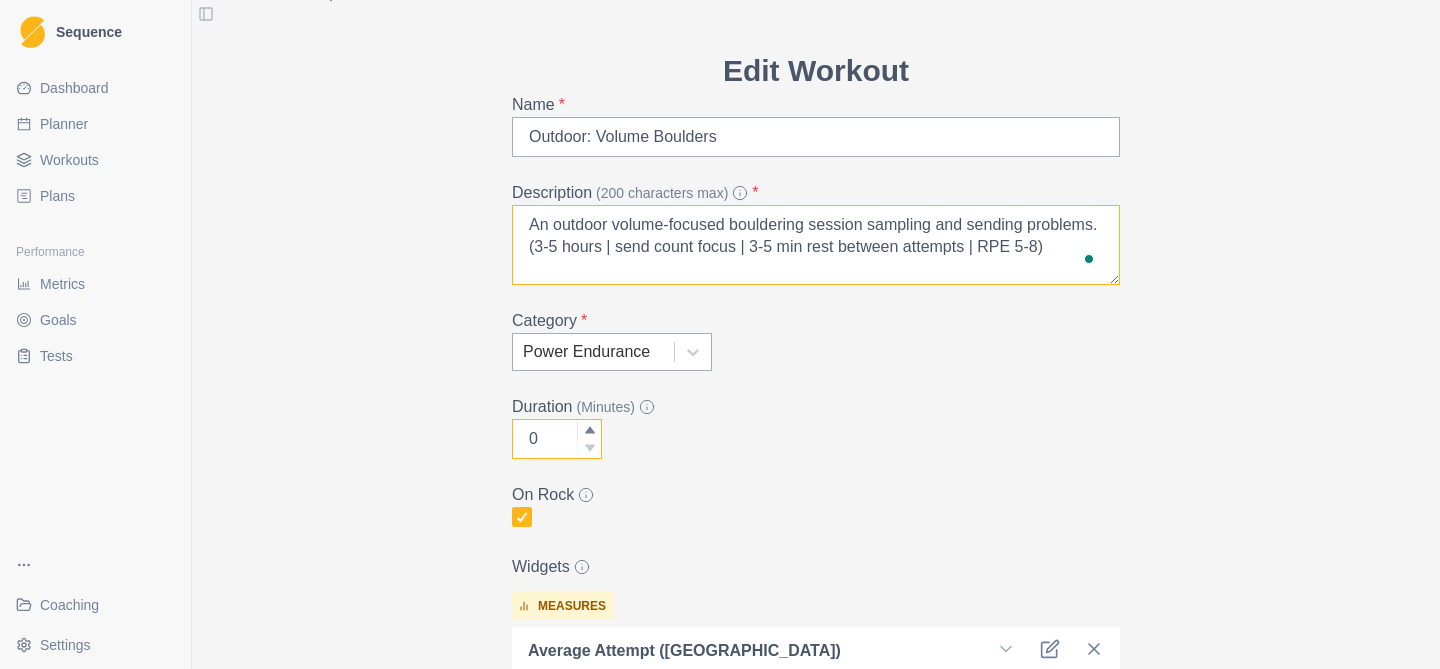type on "An outdoor volume-focused bouldering session sampling and sending problems. (3-5 hours | send count focus | 3-5 min rest between attempts | RPE 5-8)" 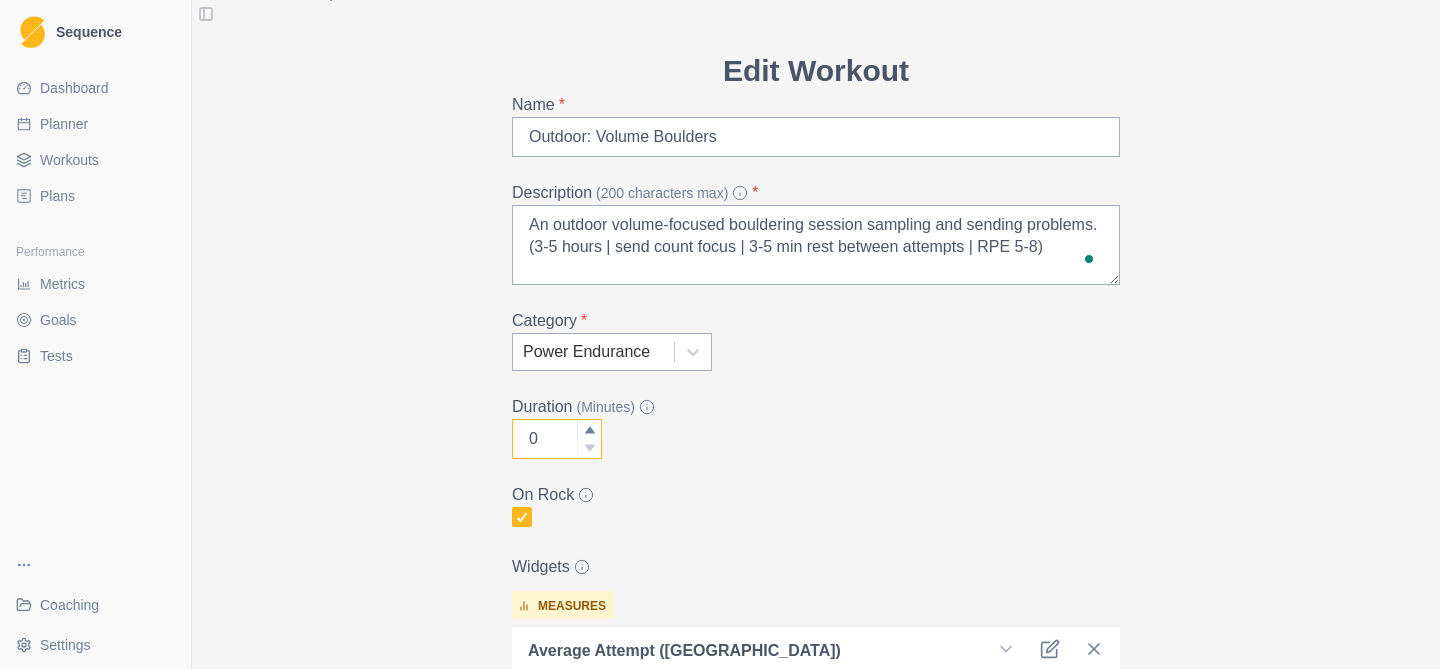 click on "0" at bounding box center [557, 439] 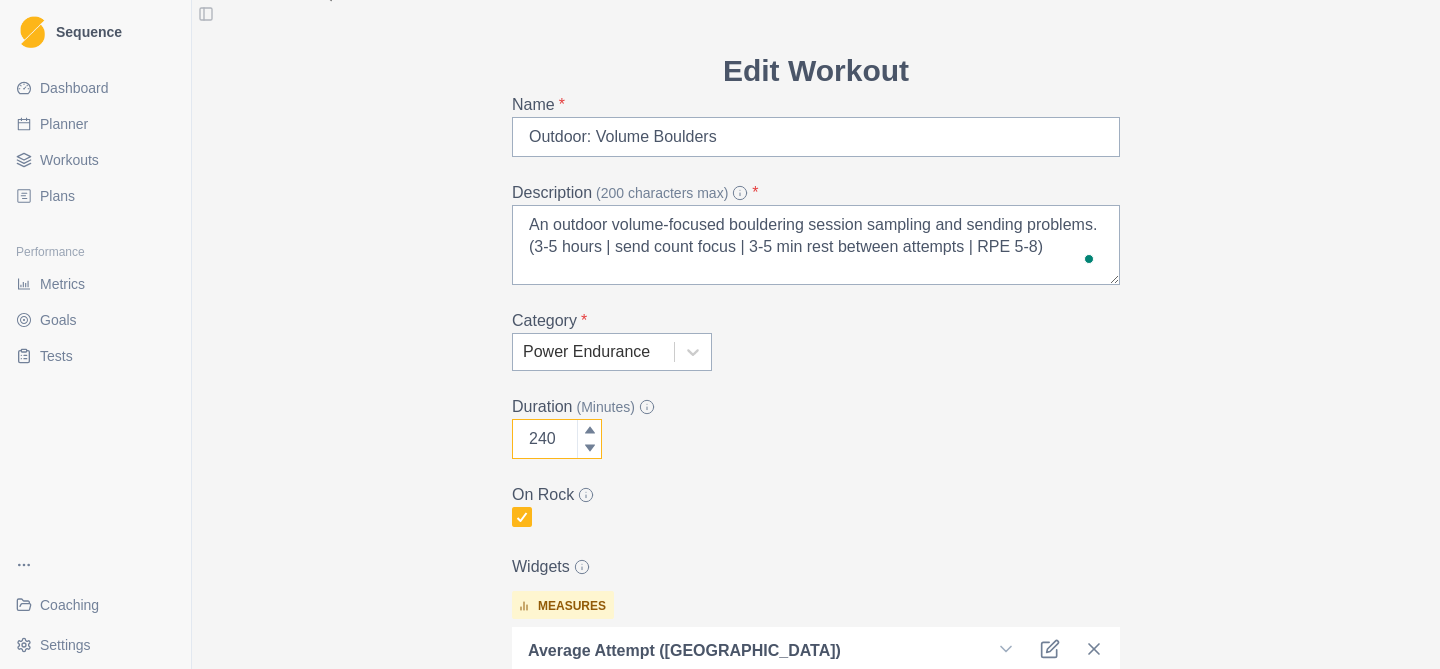 type on "240" 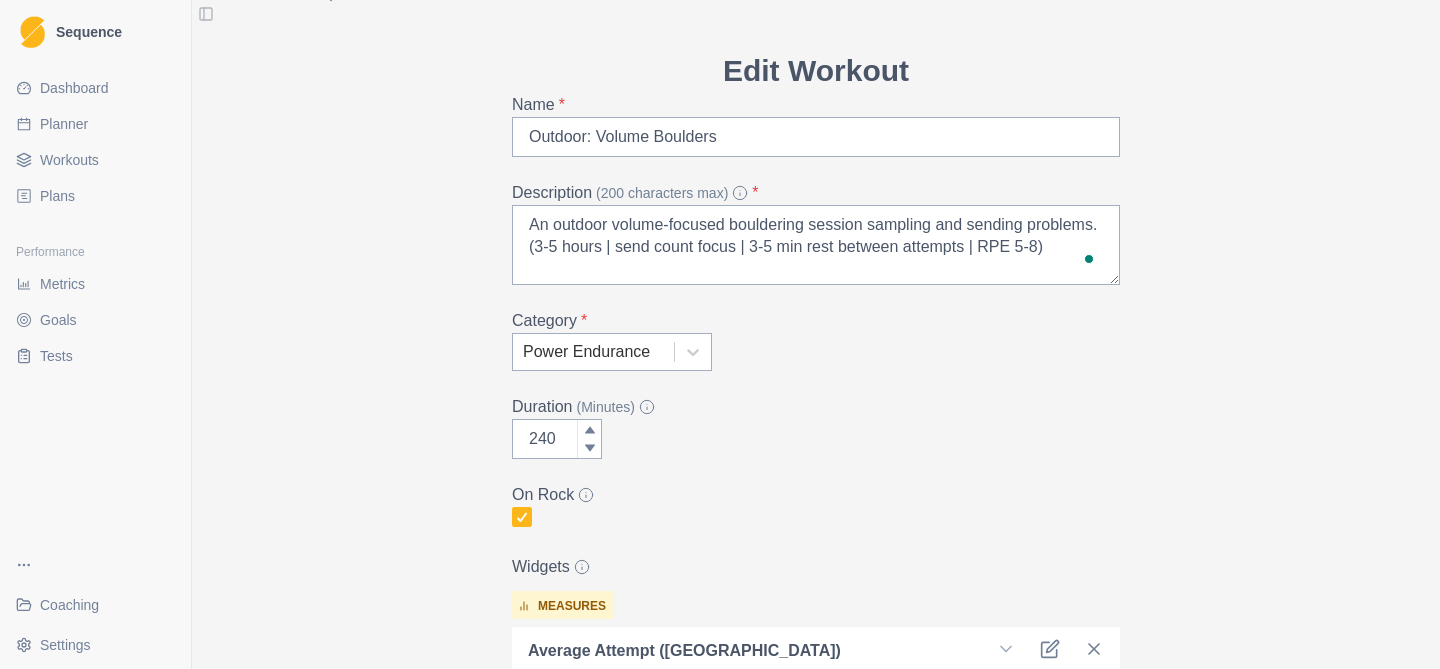 click on "Archive Delete Edit Workout Name * Outdoor: Volume Boulders Description   (200 characters max) * An outdoor volume-focused bouldering session sampling and sending problems. (3-5 hours | send count focus | 3-5 min rest between attempts | RPE 5-8) Category * Power Endurance Duration   (Minutes) 240 On Rock Widgets measures Average Attempt ([GEOGRAPHIC_DATA]) Total Successful Grade Points (Boulder) Hardest Send ([GEOGRAPHIC_DATA]) sliders motivated performed RPE felt Add Widget Extra Details (detailed instructions, add videos, images, etc) This is an outdoor bouldering session that should focus on the overall volume of successful attempts on a diversity of boulders. Focus on [MEDICAL_DATA] and/or repeating problems in as few attempts as possible, utilising tactics for improving your success rate, and getting in a variety of movements. Cancel Update" at bounding box center (816, 709) 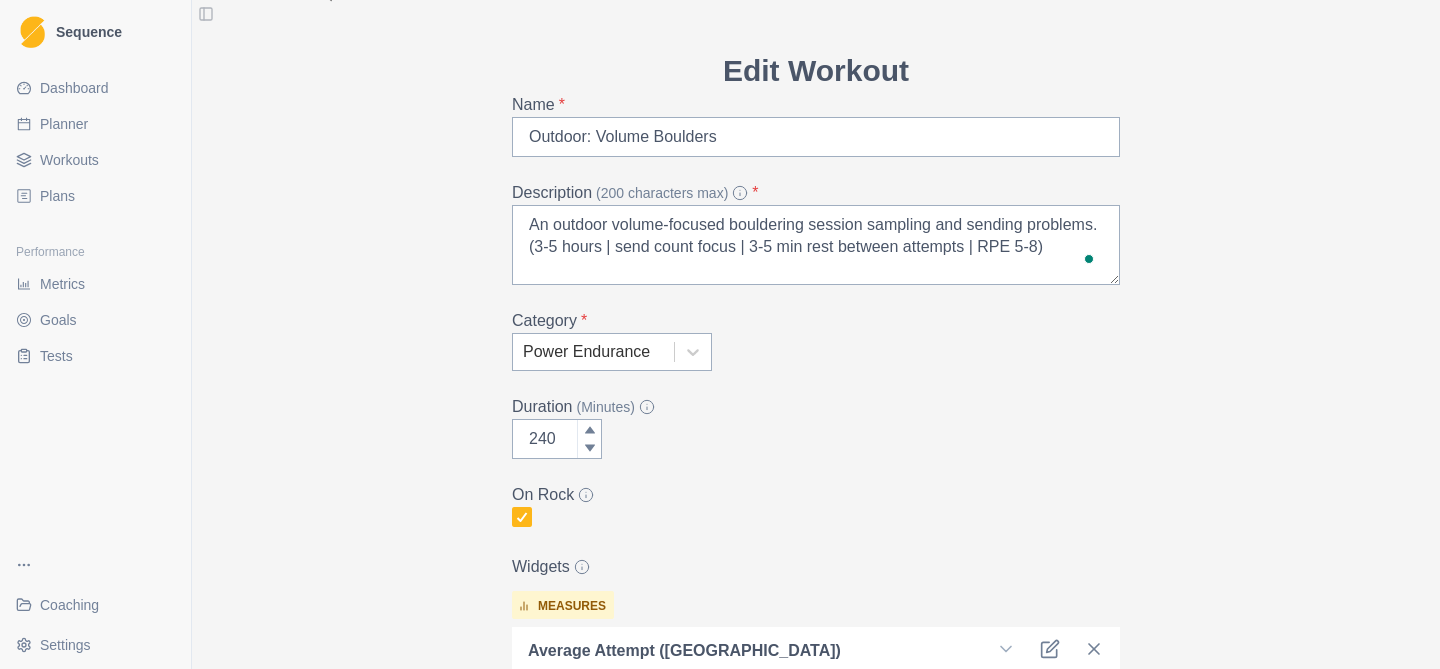 scroll, scrollTop: 170, scrollLeft: 0, axis: vertical 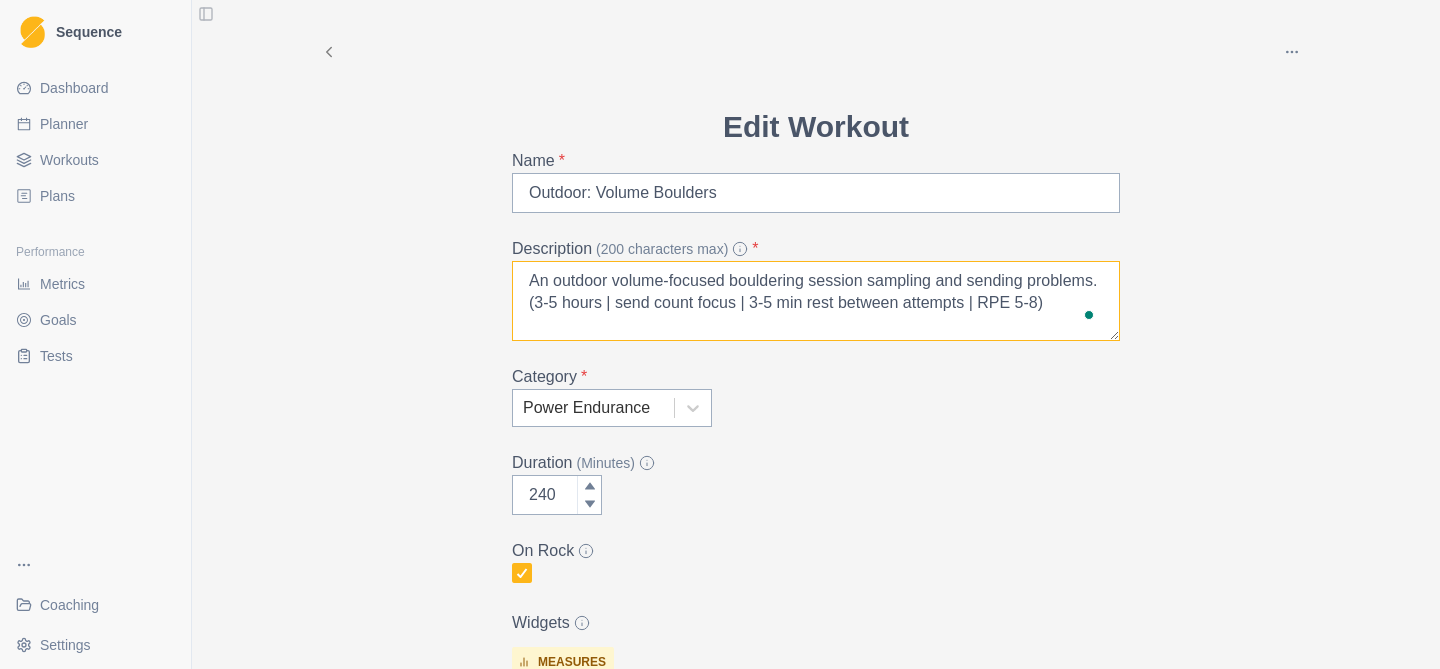 click on "An outdoor volume-focused bouldering session sampling and sending problems. (3-5 hours | send count focus | 3-5 min rest between attempts | RPE 5-8)" at bounding box center (816, 301) 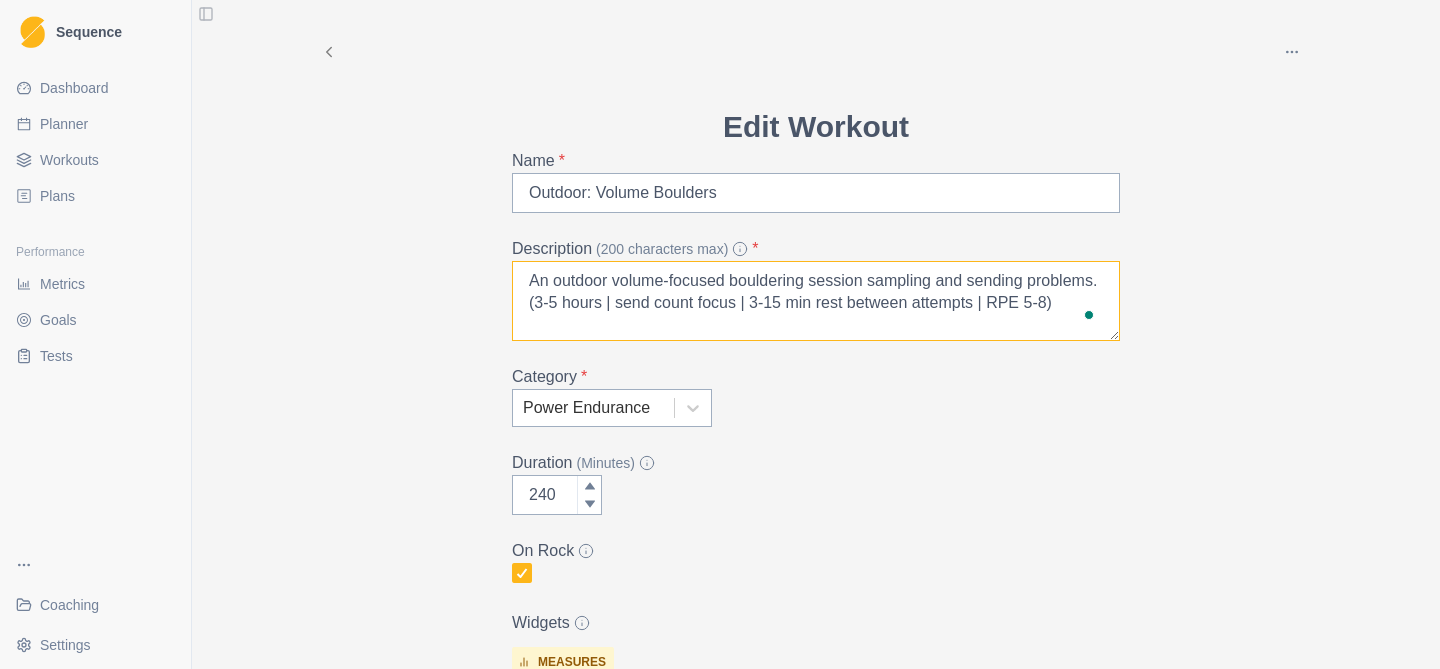 type on "An outdoor volume-focused bouldering session sampling and sending problems. (3-5 hours | send count focus | 3-15 min rest between attempts | RPE 5-8)" 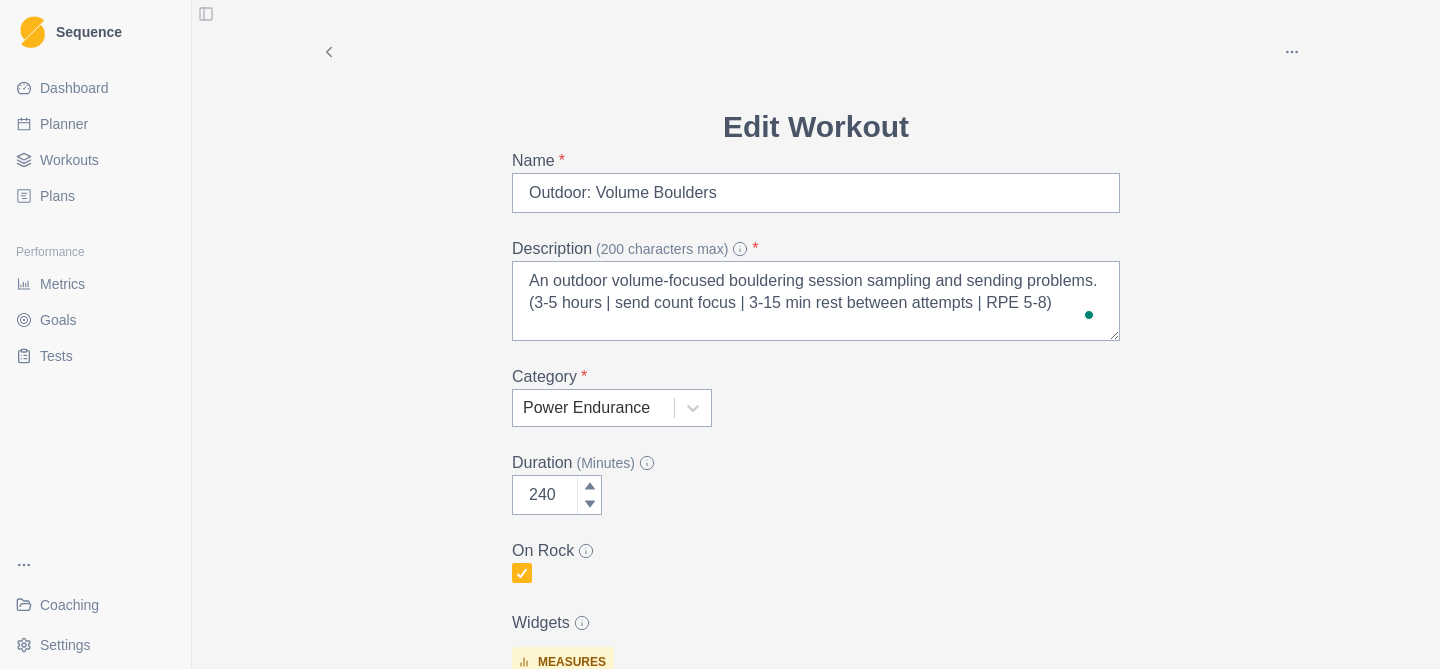 click on "Archive Delete Edit Workout Name * Outdoor: Volume Boulders Description   (200 characters max) * An outdoor volume-focused bouldering session sampling and sending problems. (3-5 hours | send count focus | 3-15 min rest between attempts | RPE 5-8) Category * Power Endurance Duration   (Minutes) 240 On Rock Widgets measures Average Attempt (Boulder) Total Successful Grade Points (Boulder) Hardest Send (Boulder) sliders motivated performed RPE felt Add Widget Extra Details (detailed instructions, add videos, images, etc) This is an outdoor bouldering session that should focus on the overall volume of successful attempts on a diversity of boulders. Focus on flashing and/or repeating problems in as few attempts as possible, utilising tactics for improving your success rate, and getting in a variety of movements. Cancel Update" at bounding box center (816, 765) 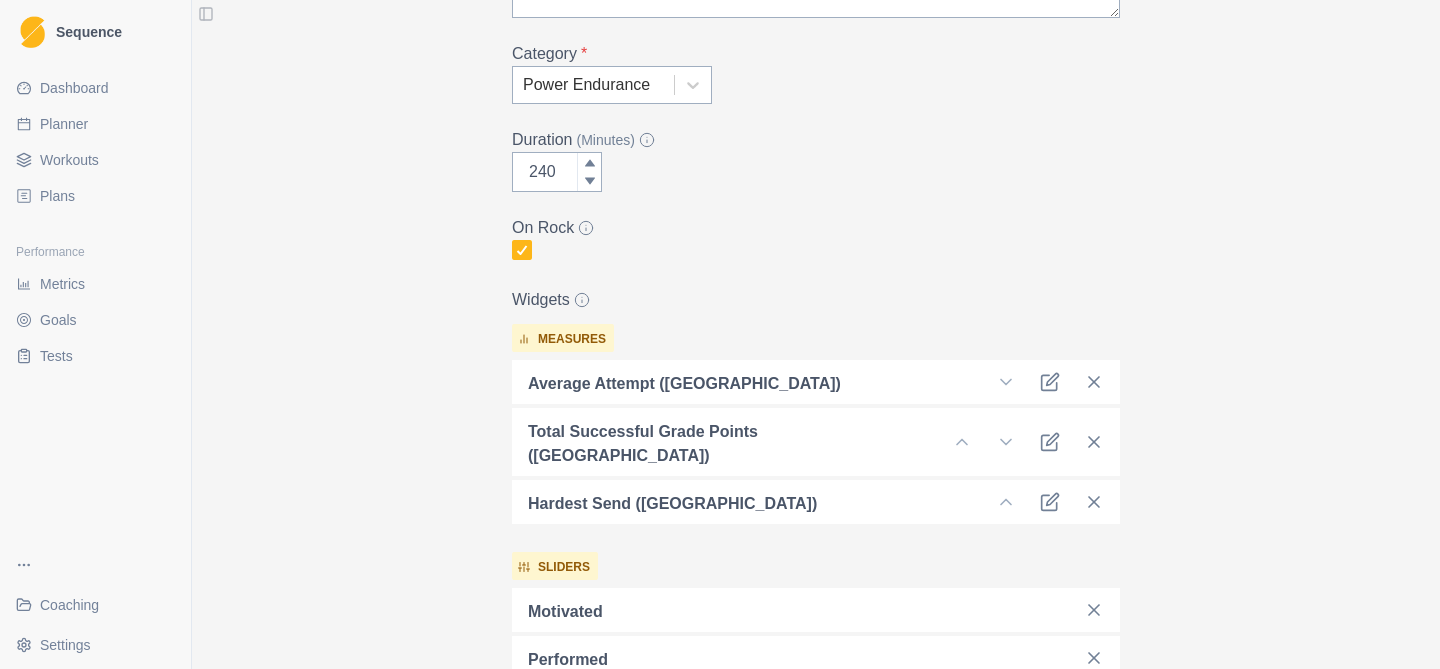 scroll, scrollTop: 806, scrollLeft: 0, axis: vertical 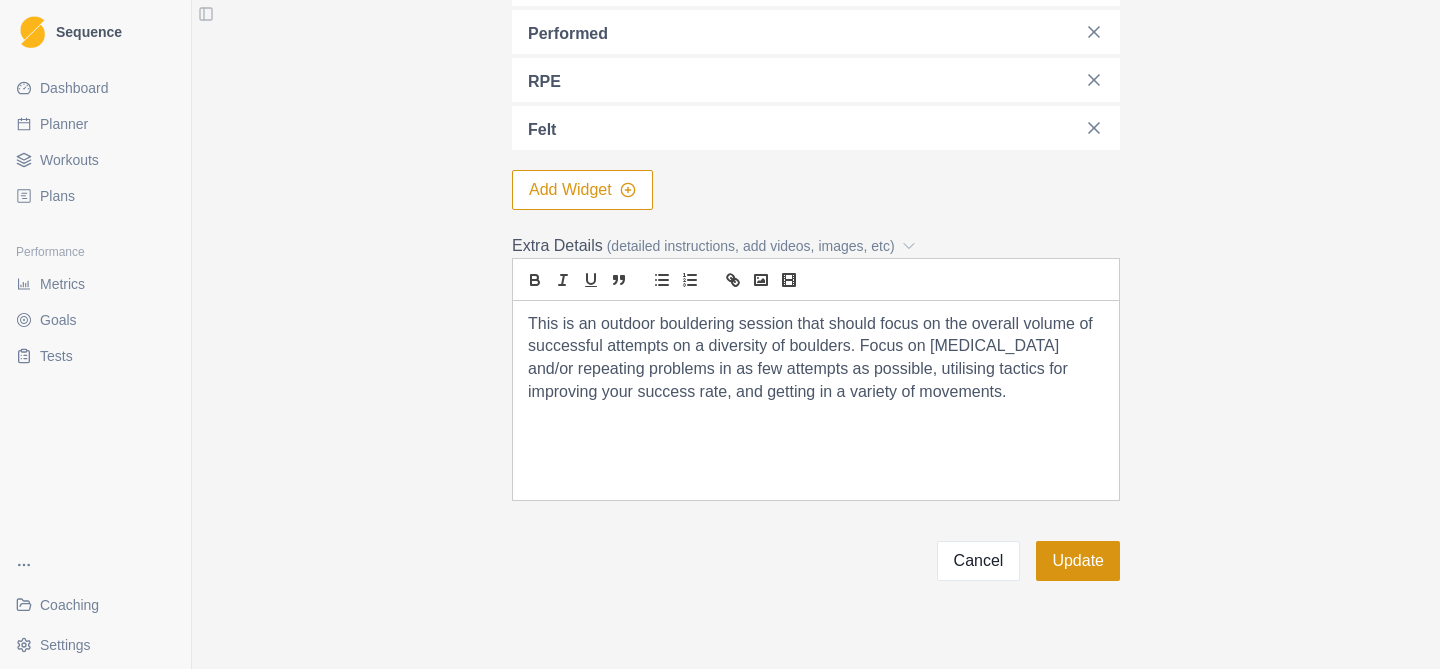 click on "Update" at bounding box center [1078, 561] 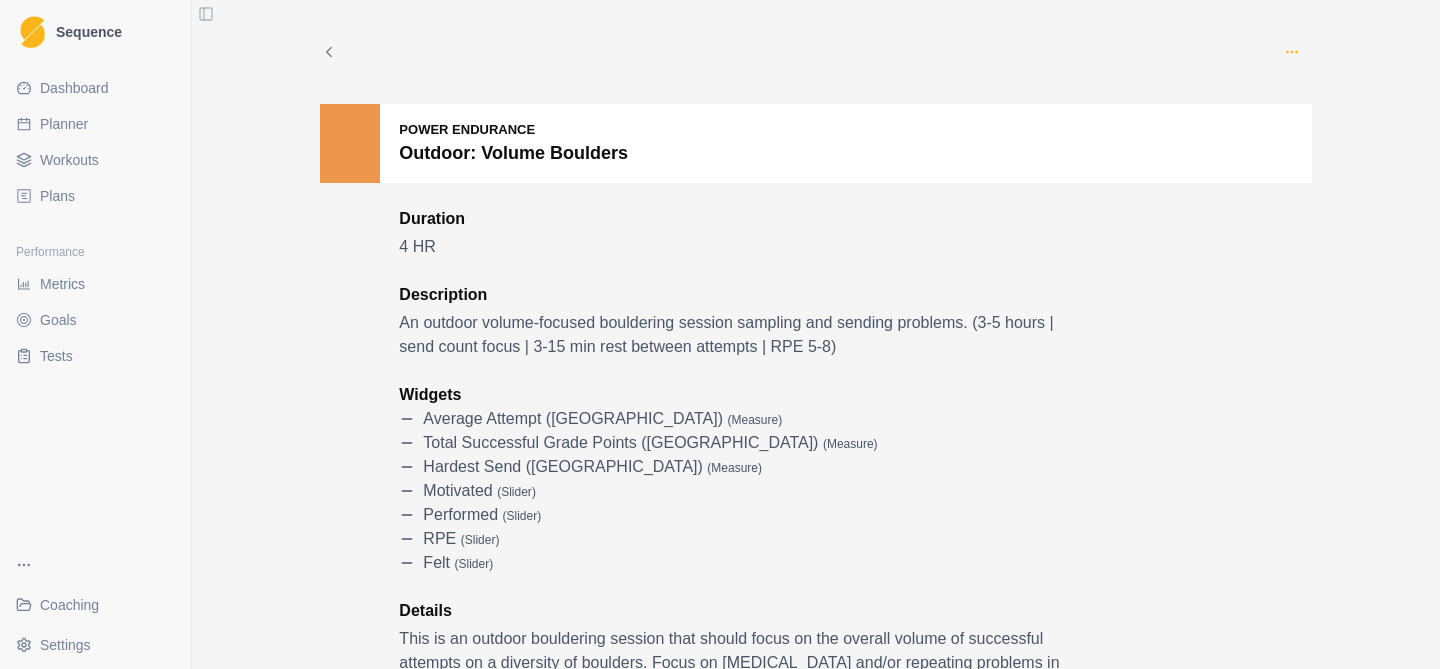 click 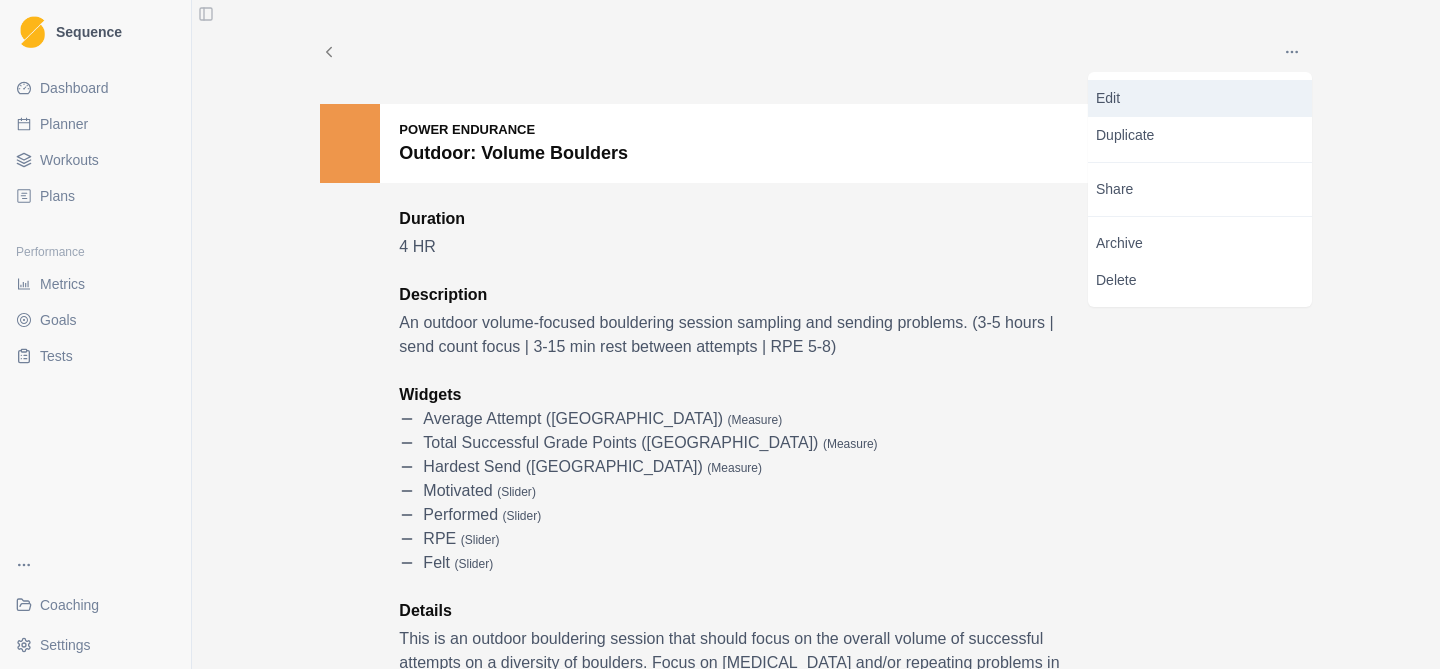 click on "Edit" at bounding box center [1200, 98] 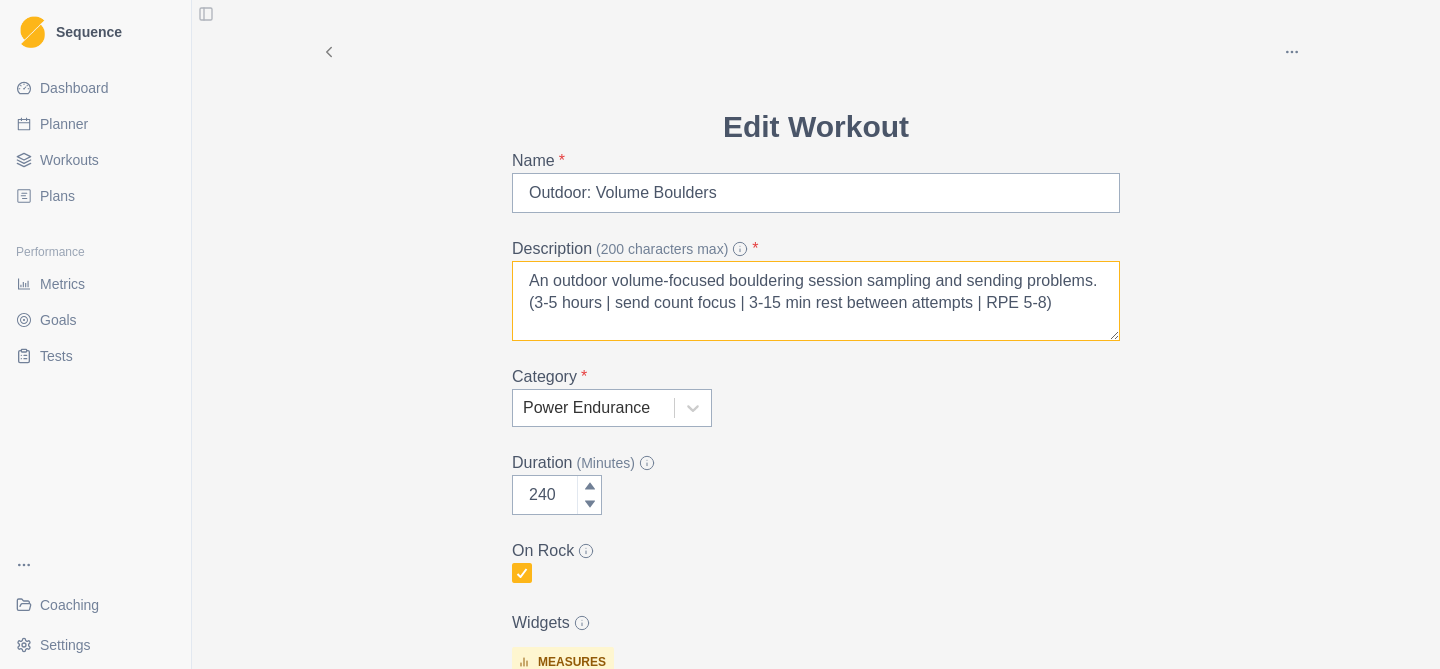click on "An outdoor volume-focused bouldering session sampling and sending problems. (3-5 hours | send count focus | 3-15 min rest between attempts | RPE 5-8)" at bounding box center [816, 301] 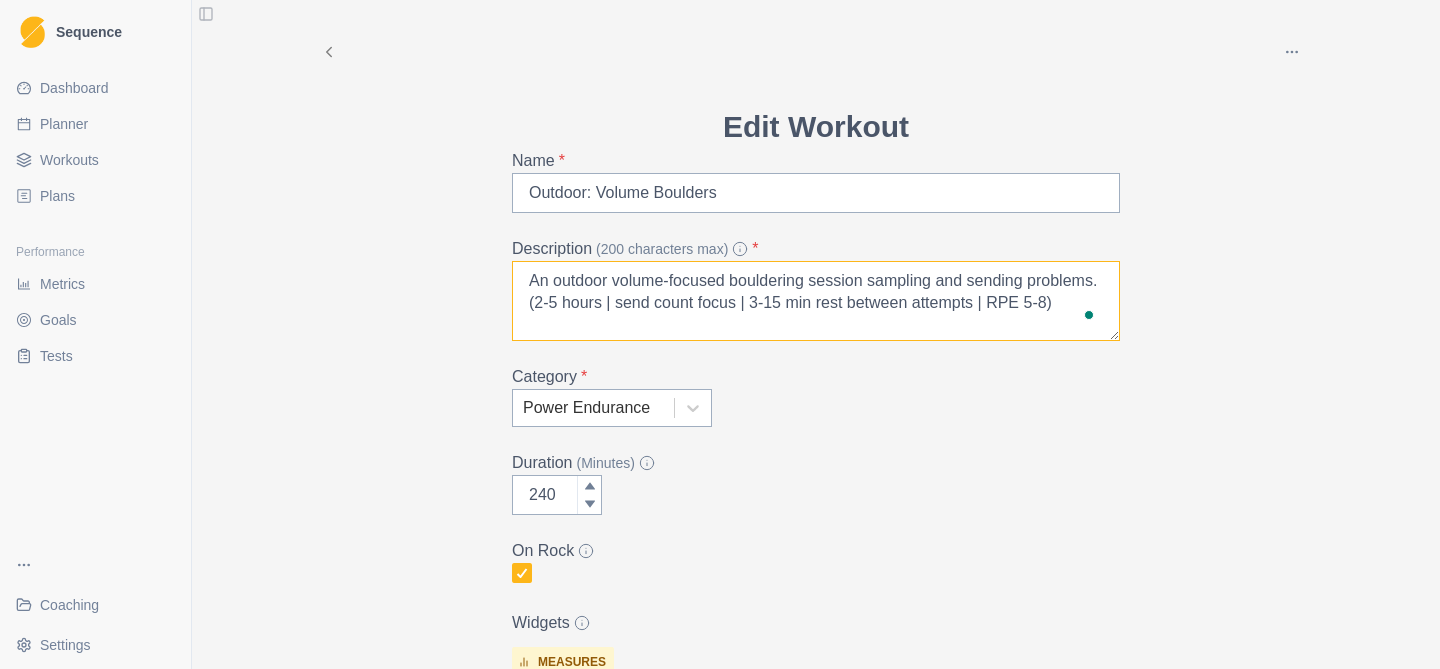 click on "An outdoor volume-focused bouldering session sampling and sending problems. (2-5 hours | send count focus | 3-15 min rest between attempts | RPE 5-8)" at bounding box center (816, 301) 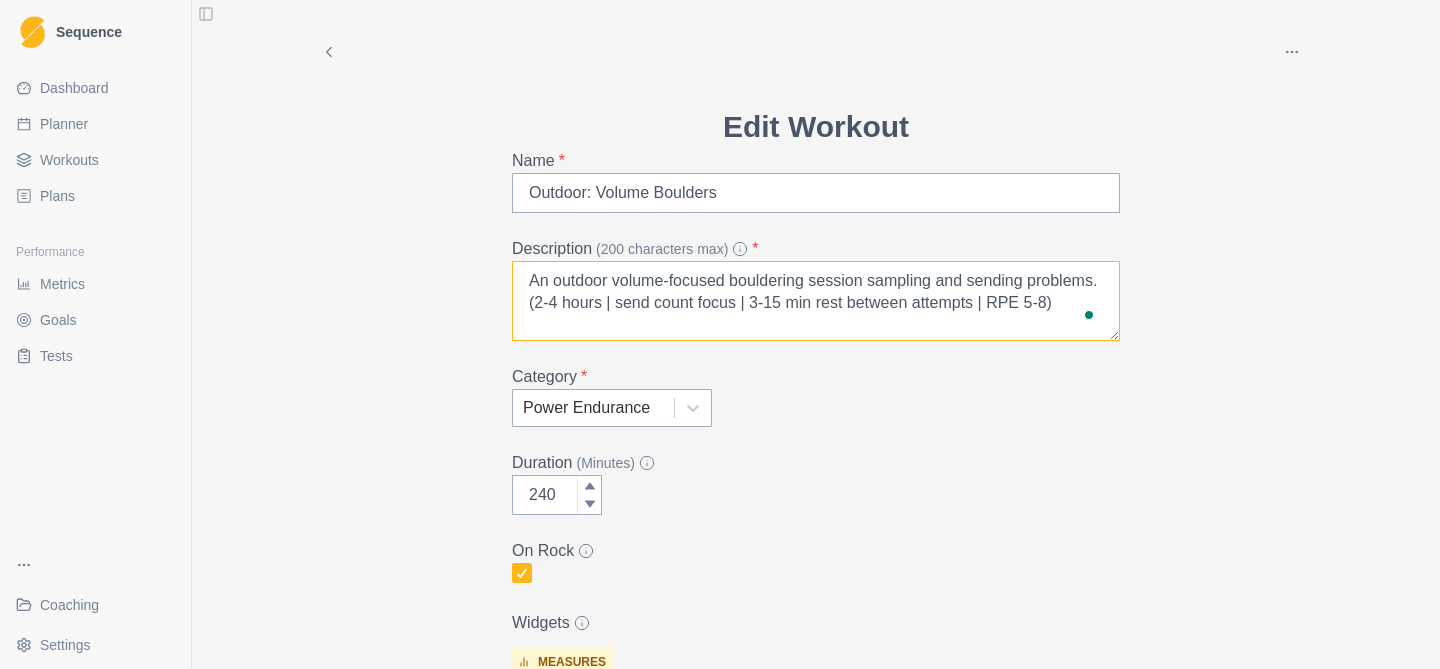 type on "An outdoor volume-focused bouldering session sampling and sending problems. (2-4 hours | send count focus | 3-15 min rest between attempts | RPE 5-8)" 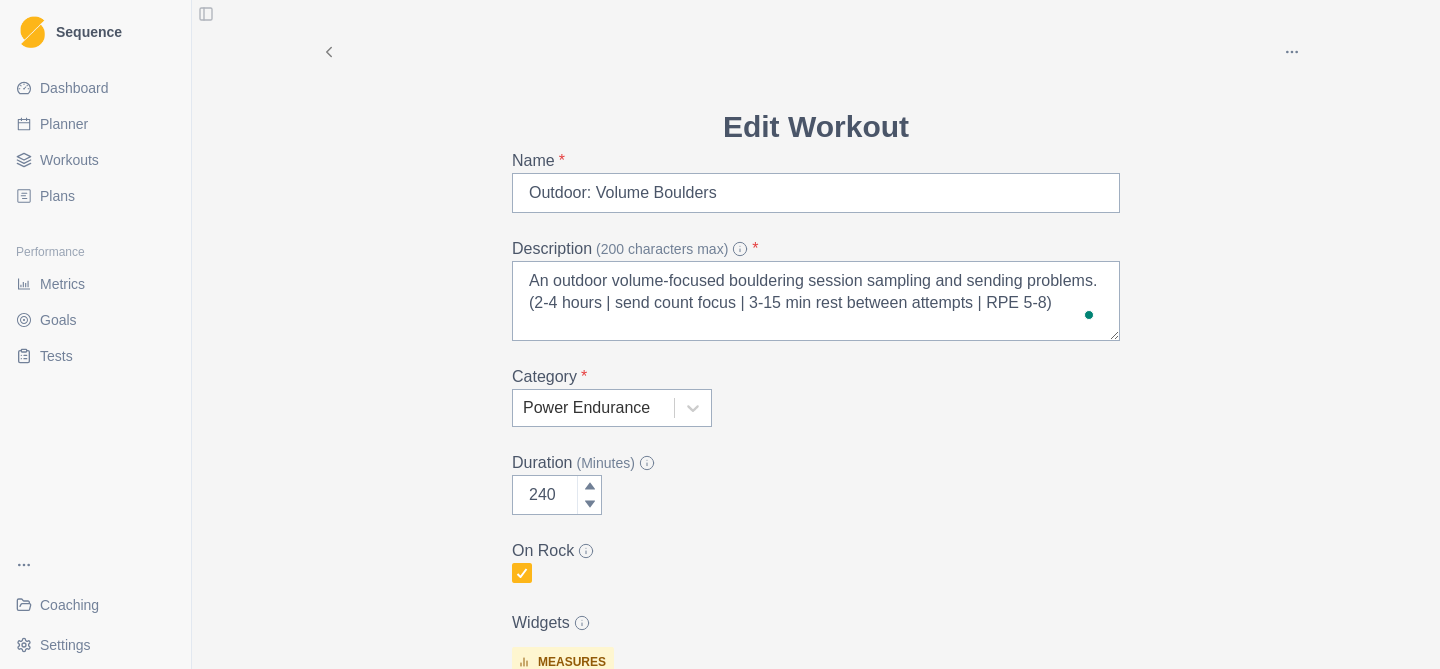 click on "Archive Delete Edit Workout Name * Outdoor: Volume Boulders Description   (200 characters max) * An outdoor volume-focused bouldering session sampling and sending problems. (2-4 hours | send count focus | 3-15 min rest between attempts | RPE 5-8) Category * Power Endurance Duration   (Minutes) 240 On Rock Widgets measures Average Attempt (Boulder) Total Successful Grade Points (Boulder) Hardest Send (Boulder) sliders motivated performed RPE felt Add Widget Extra Details (detailed instructions, add videos, images, etc) This is an outdoor bouldering session that should focus on the overall volume of successful attempts on a diversity of boulders. Focus on flashing and/or repeating problems in as few attempts as possible, utilising tactics for improving your success rate, and getting in a variety of movements. Cancel Update" at bounding box center [816, 765] 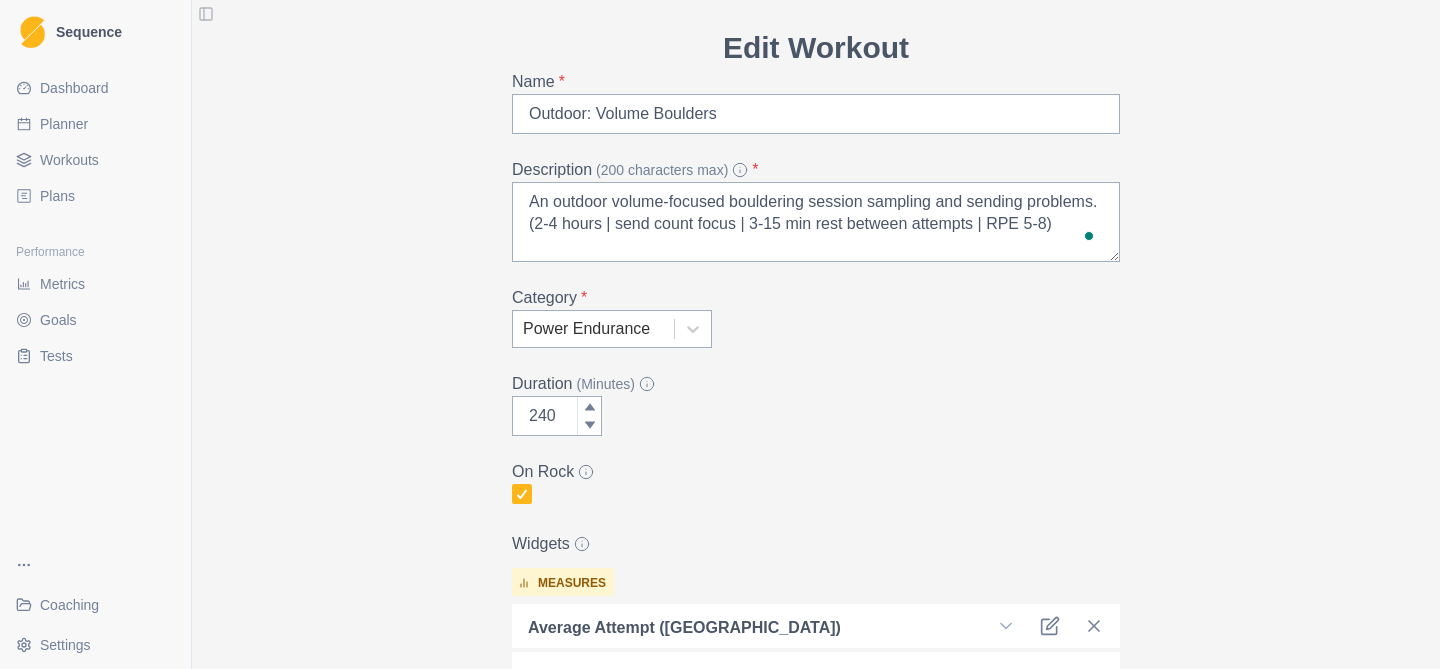 scroll, scrollTop: 148, scrollLeft: 0, axis: vertical 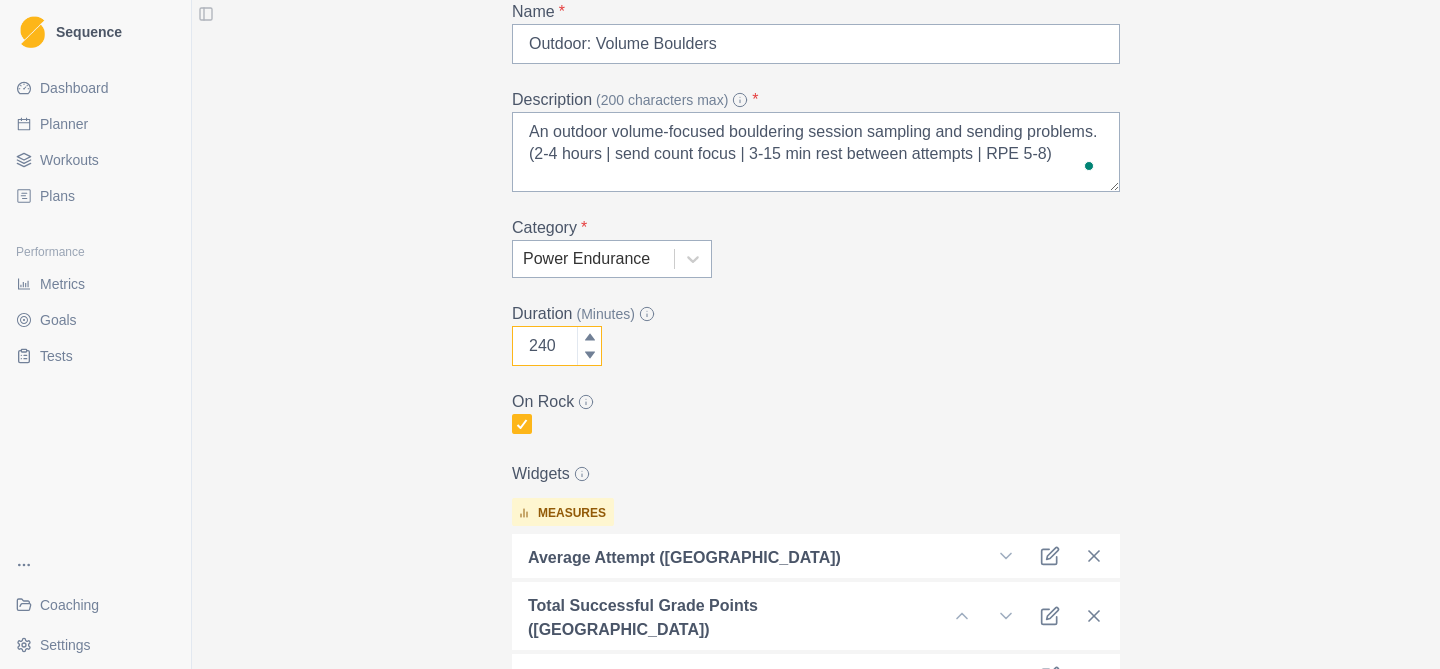 click on "240" at bounding box center (557, 346) 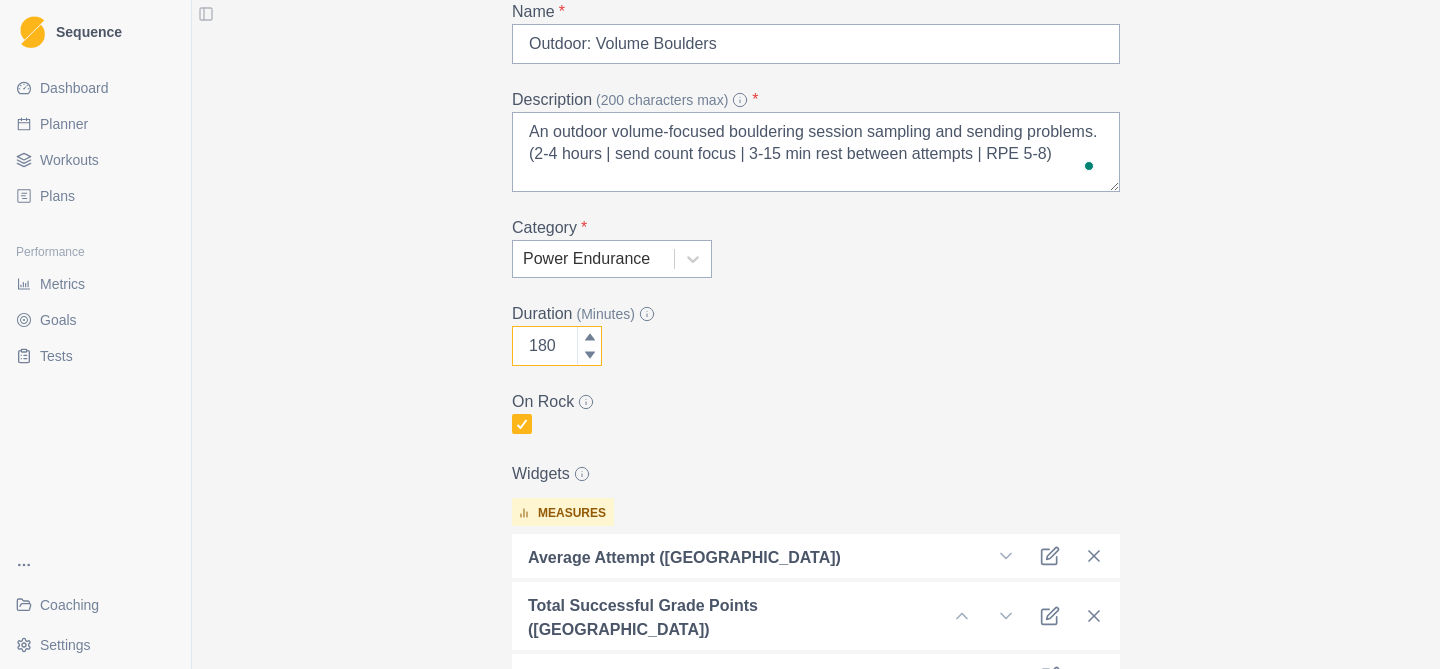 type on "180" 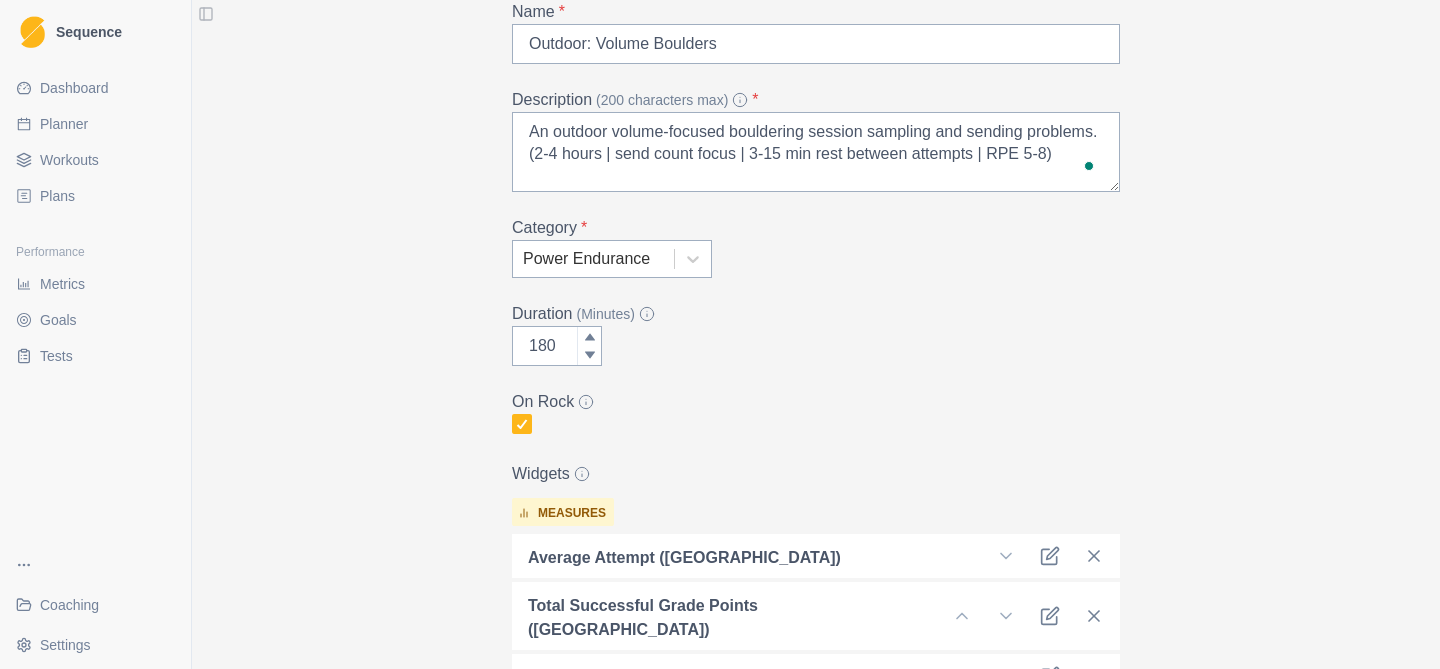 click on "Duration   (Minutes)" at bounding box center [810, 314] 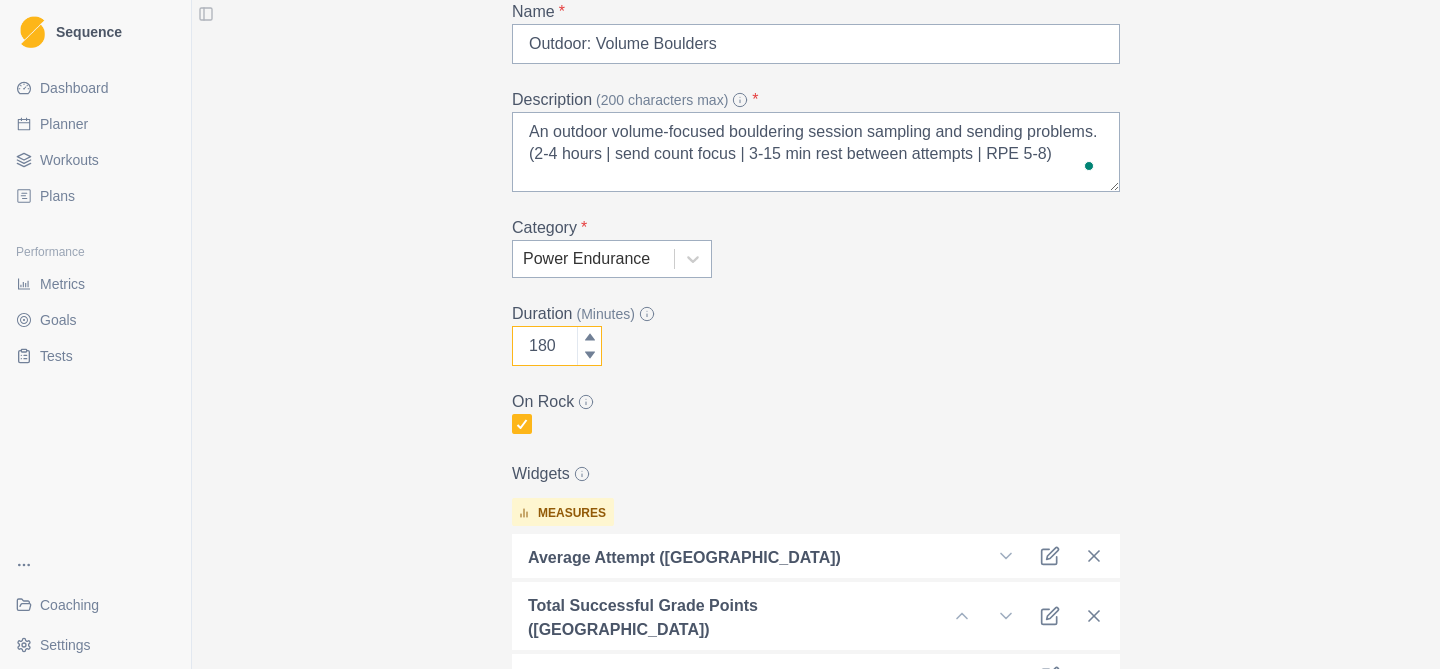 click on "180" at bounding box center [557, 346] 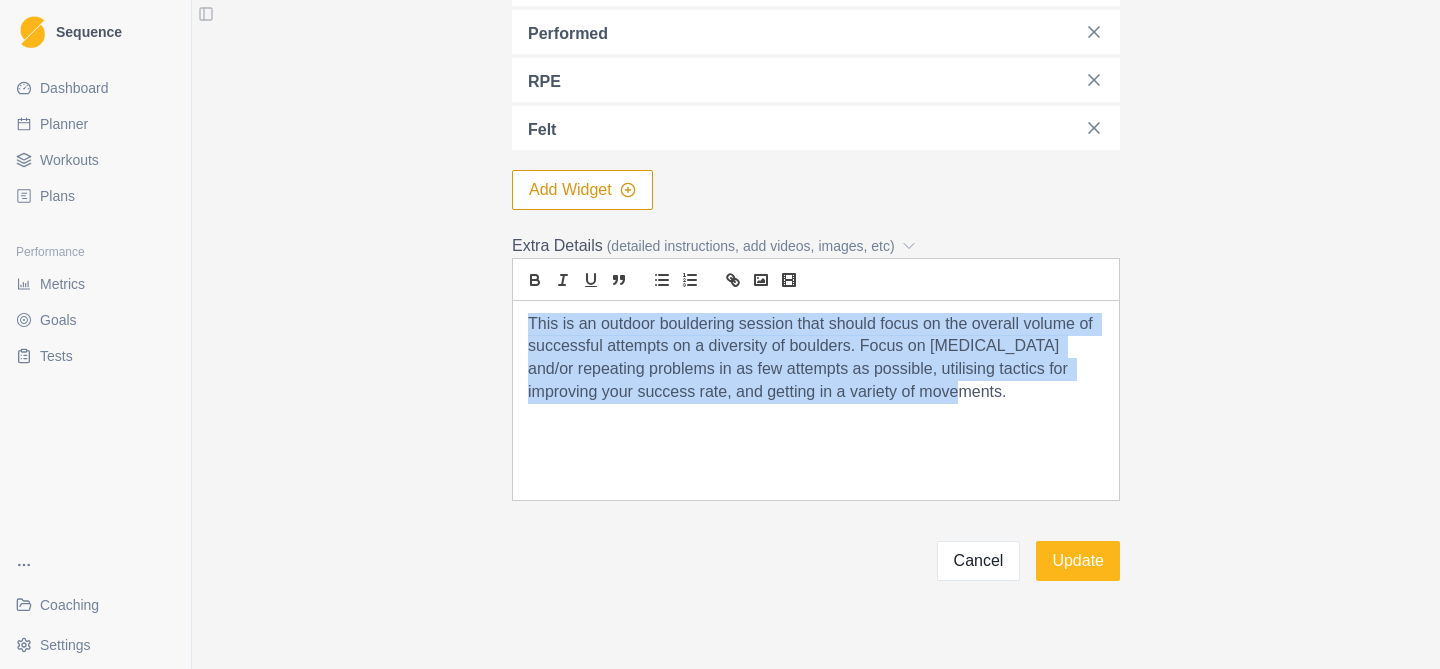 drag, startPoint x: 940, startPoint y: 369, endPoint x: 506, endPoint y: 293, distance: 440.60413 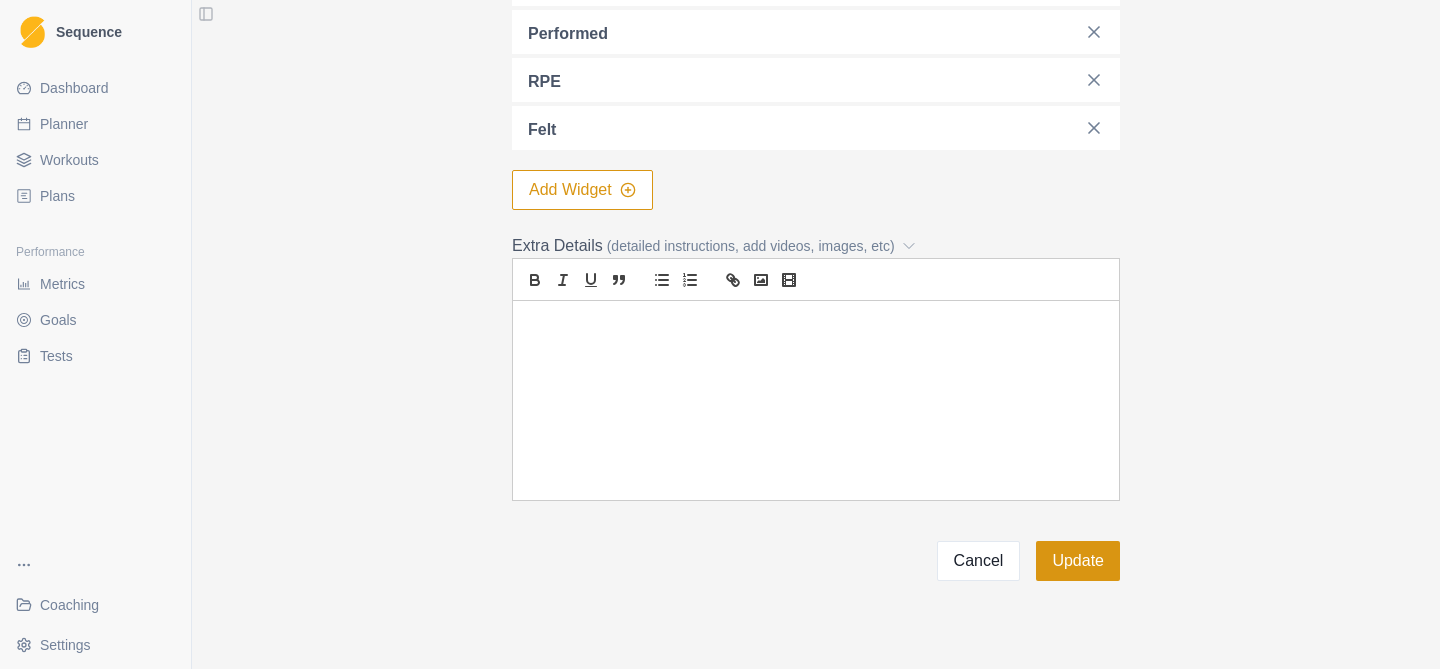 click on "Update" at bounding box center [1078, 561] 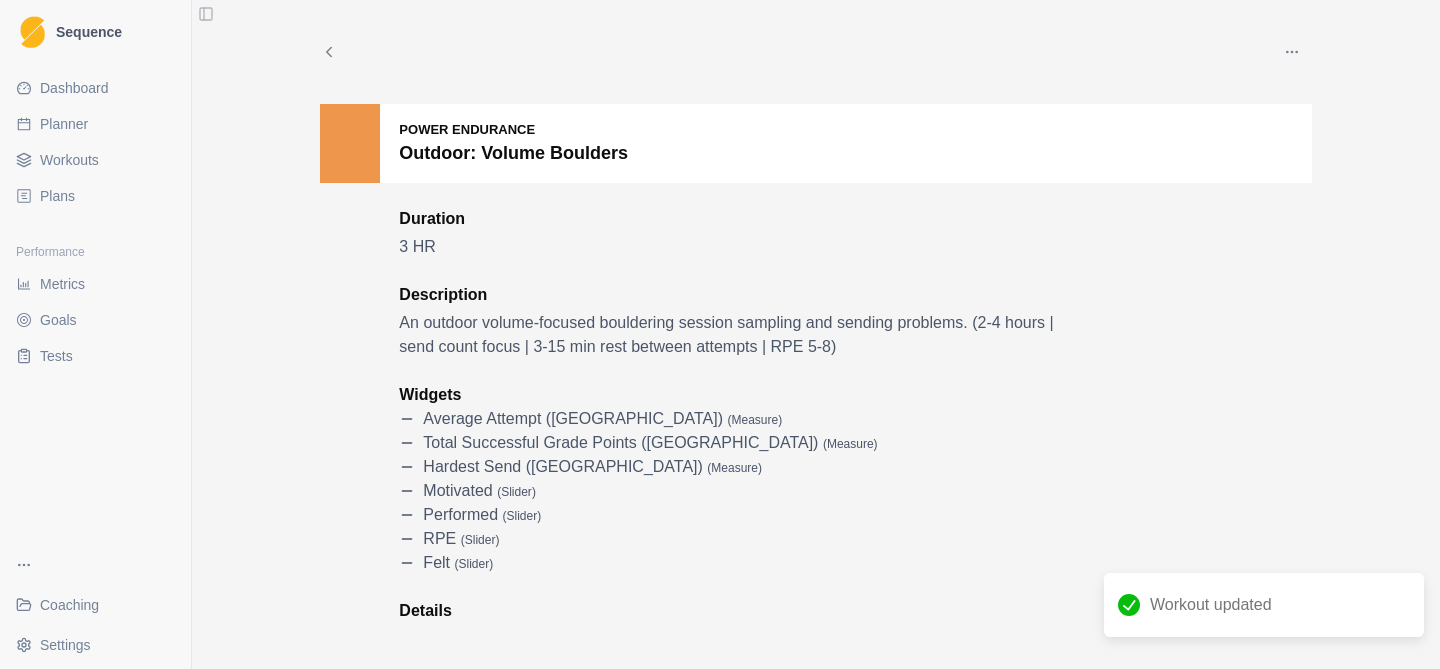 click on "Workouts" at bounding box center [95, 160] 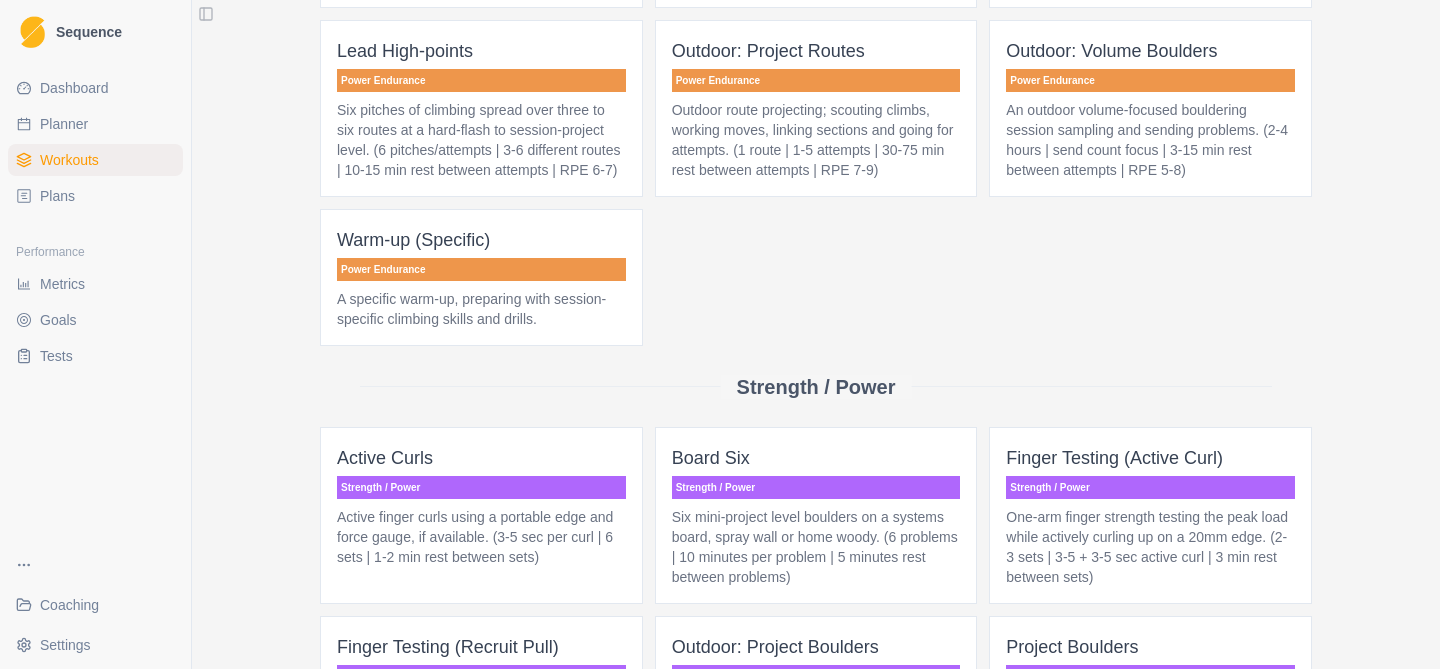 click on "A specific warm-up, preparing with session-specific climbing skills and drills." at bounding box center (481, 309) 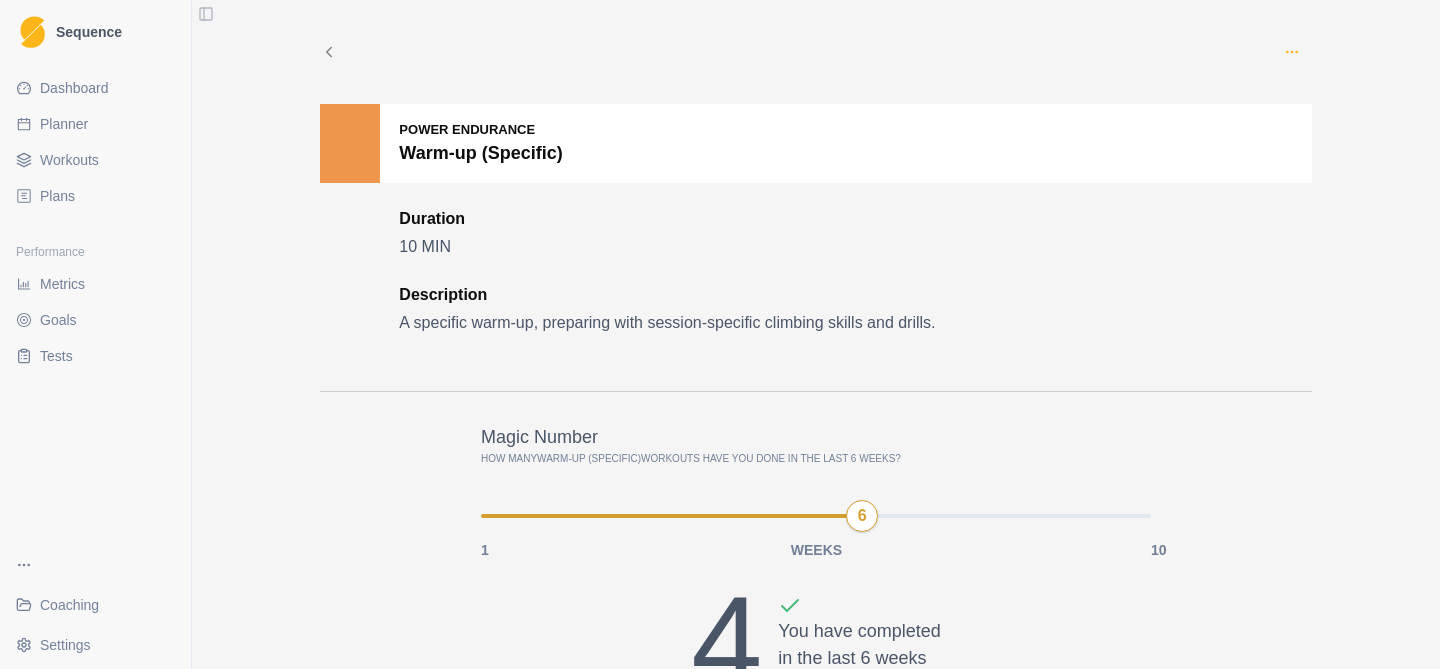 click 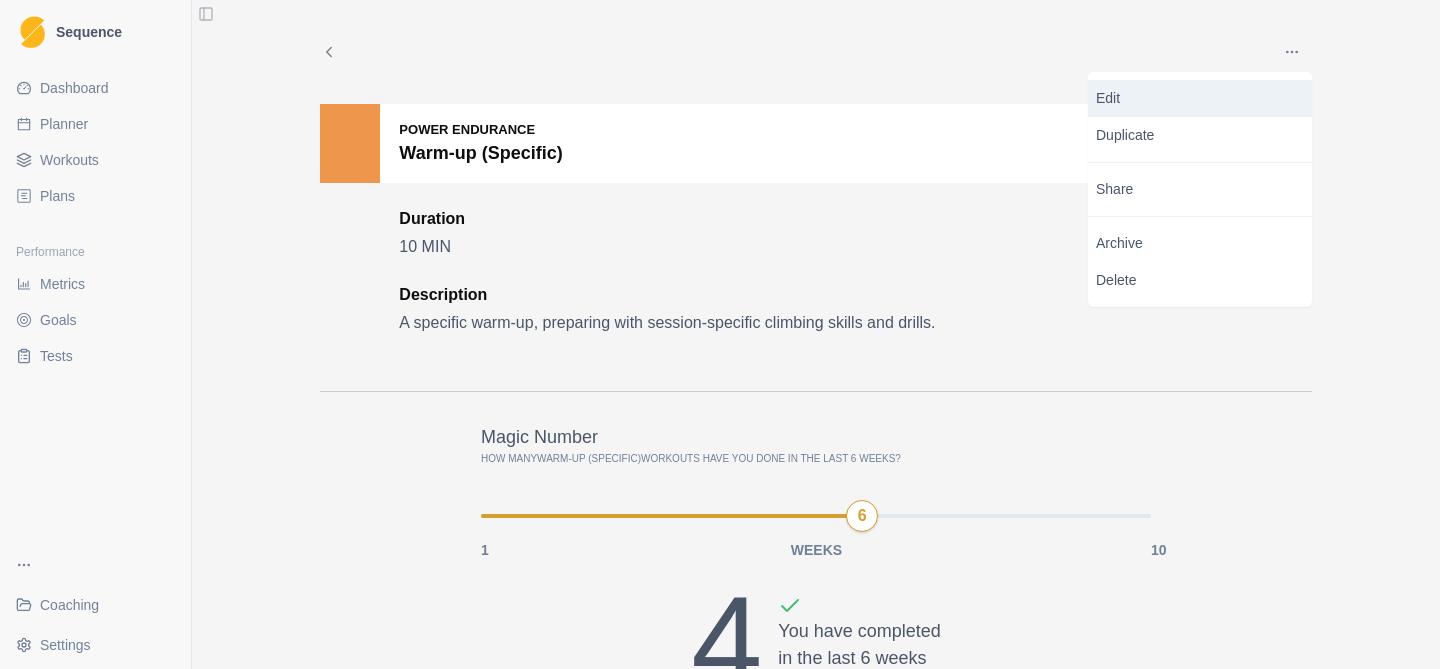 click on "Edit" at bounding box center [1200, 98] 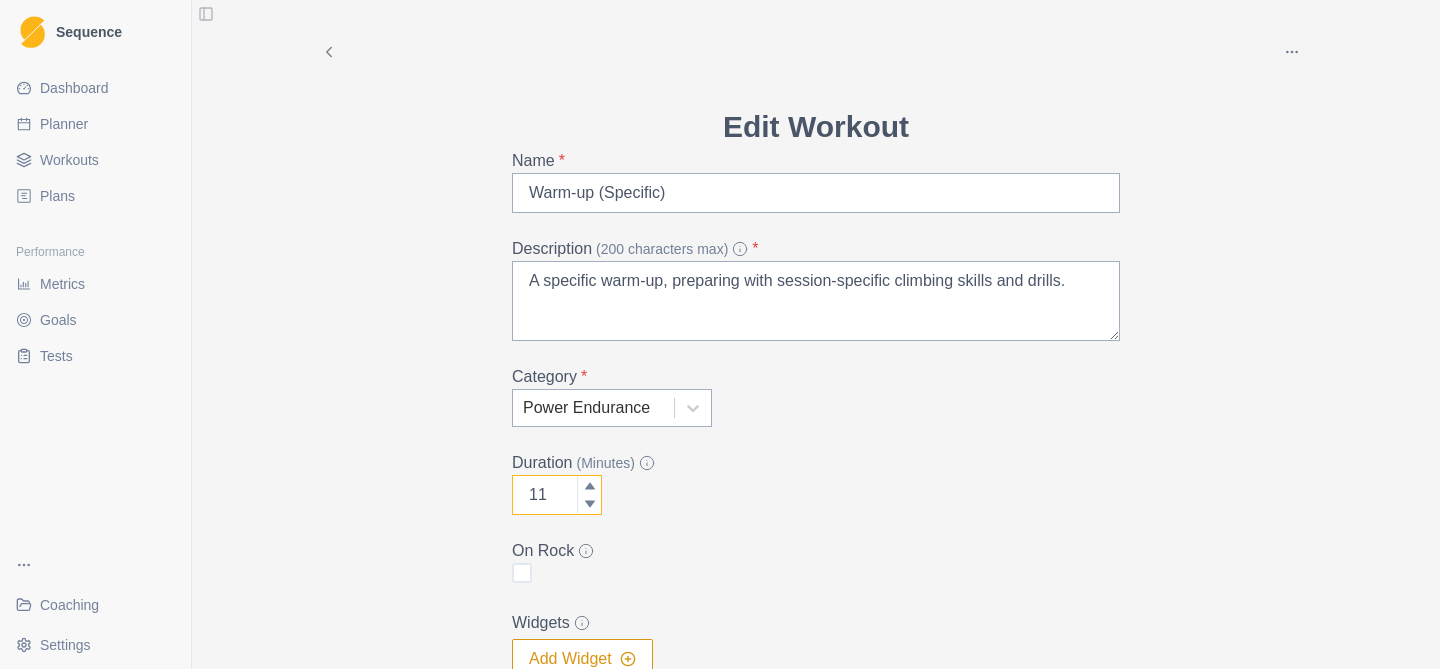 click 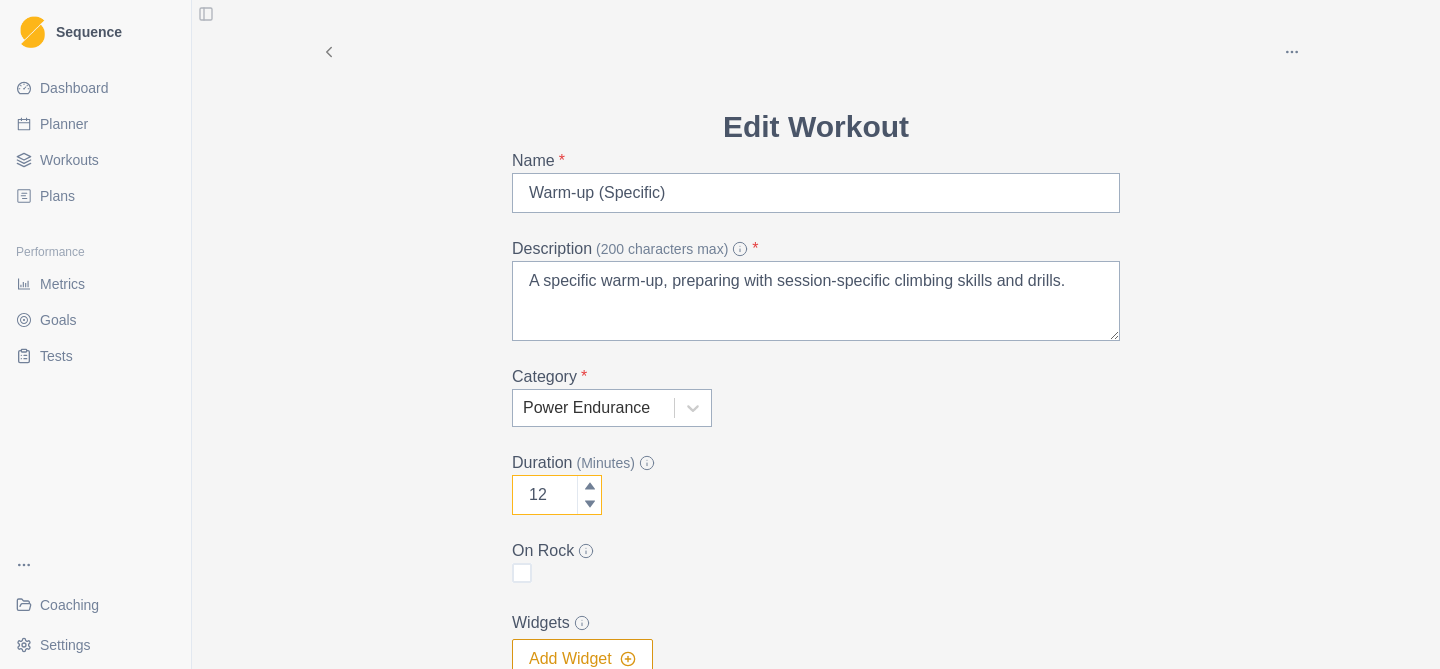 click 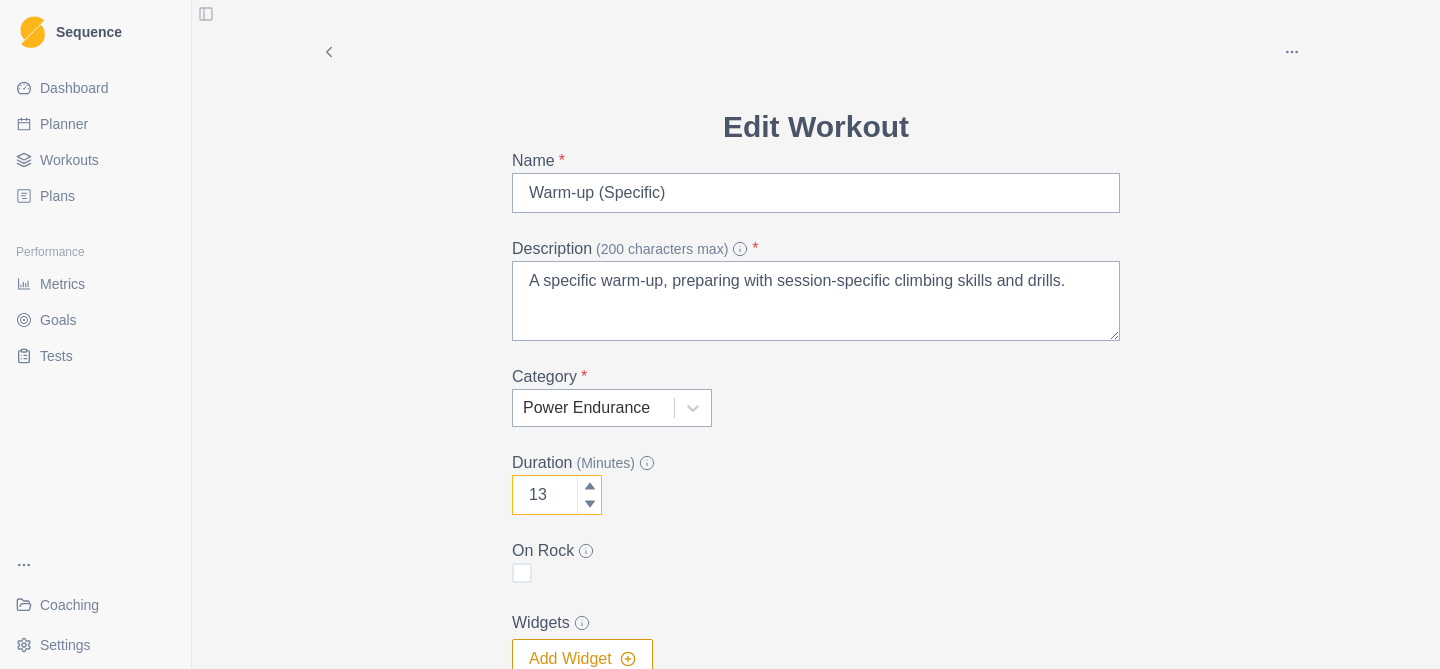 click 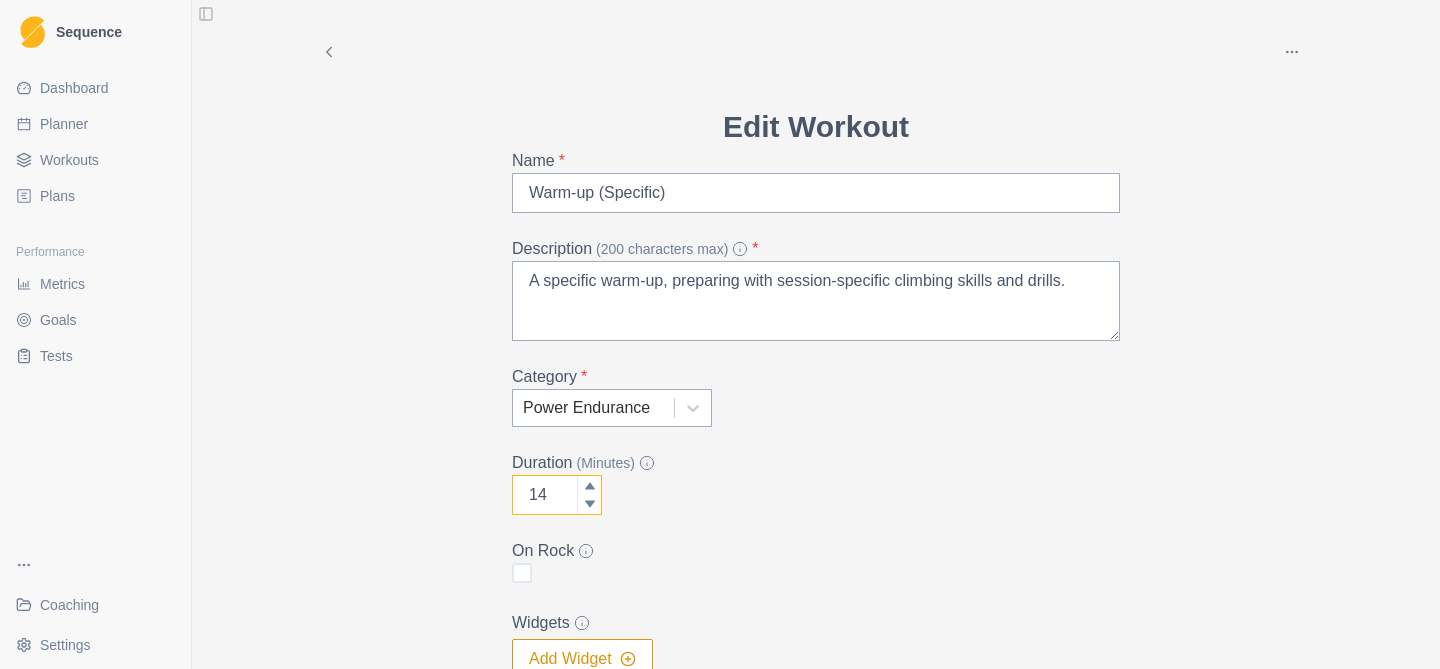 click 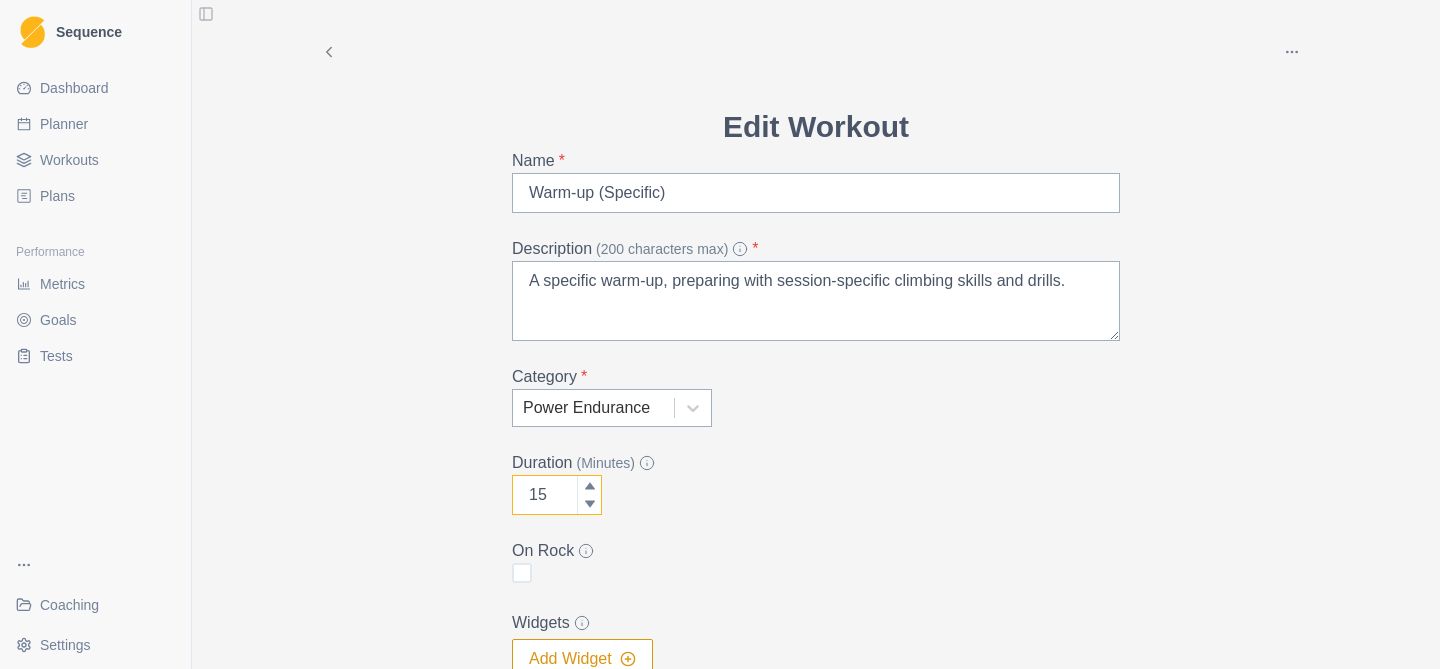 click 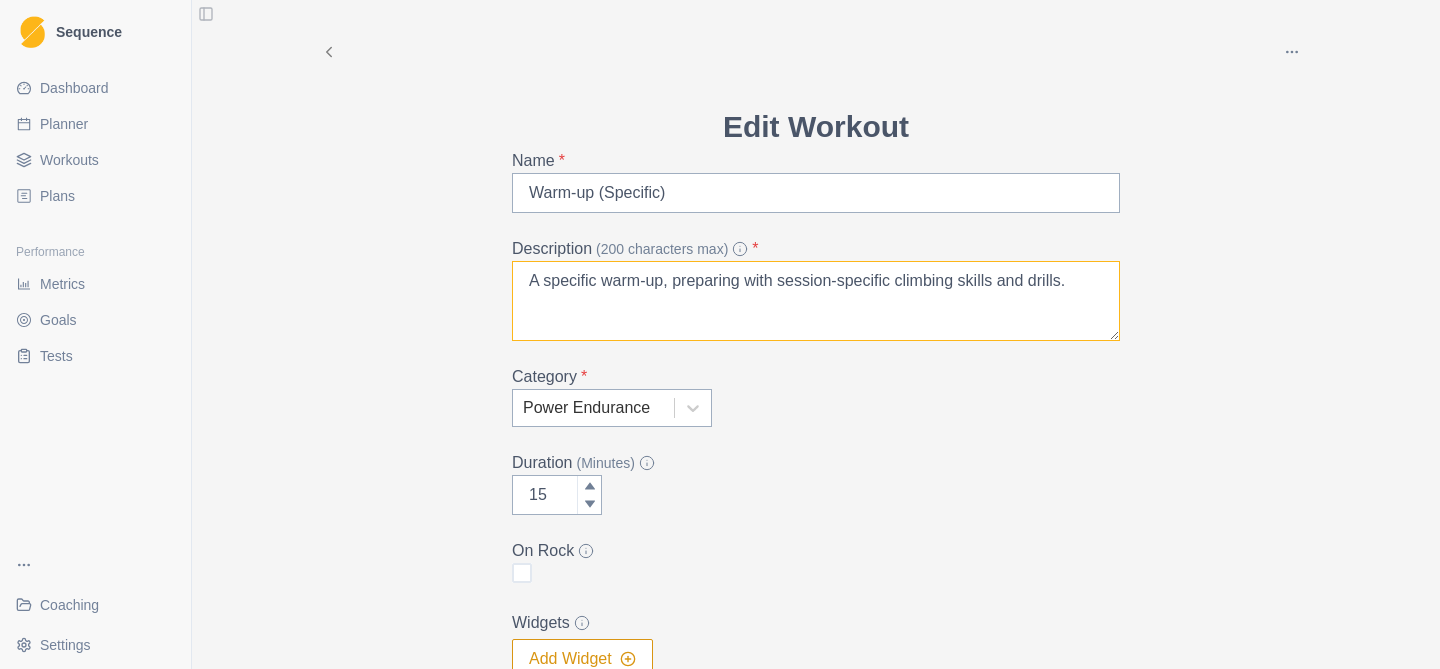click on "A specific warm-up, preparing with session-specific climbing skills and drills." at bounding box center (816, 301) 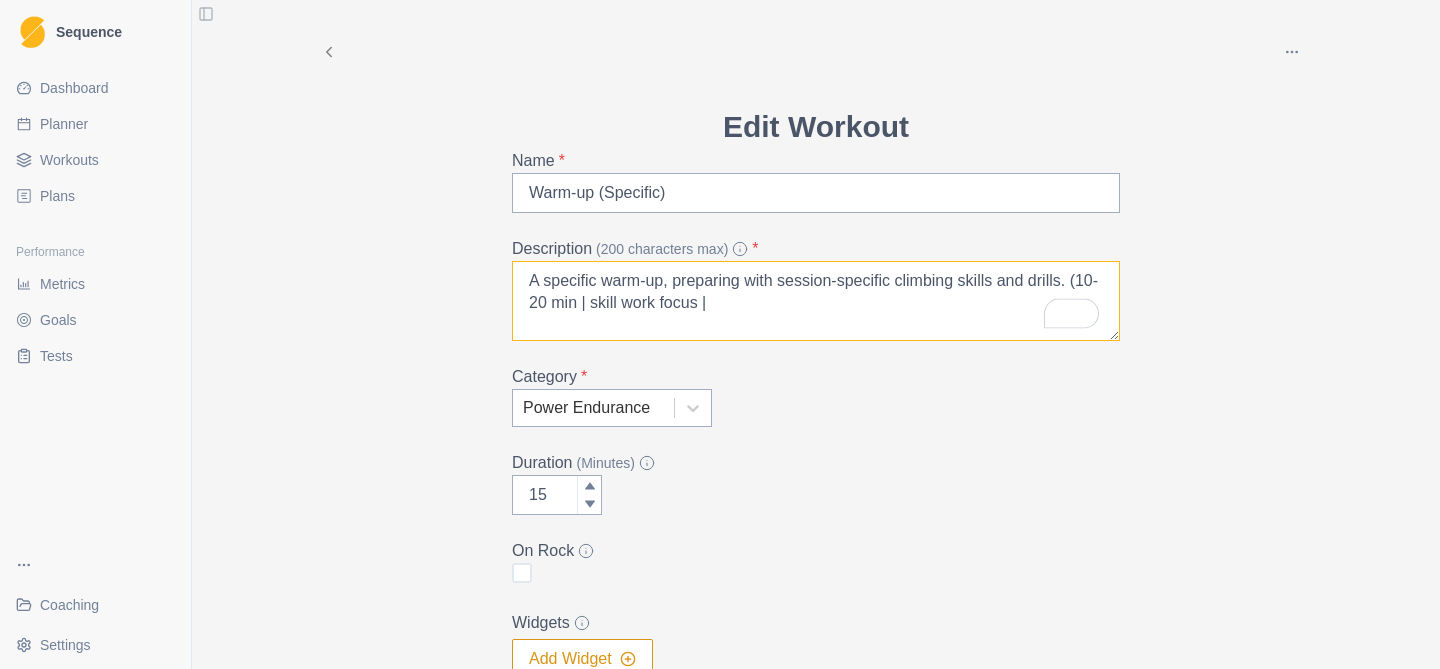 click on "A specific warm-up, preparing with session-specific climbing skills and drills. (10-20 min | skill work focus |" at bounding box center (816, 301) 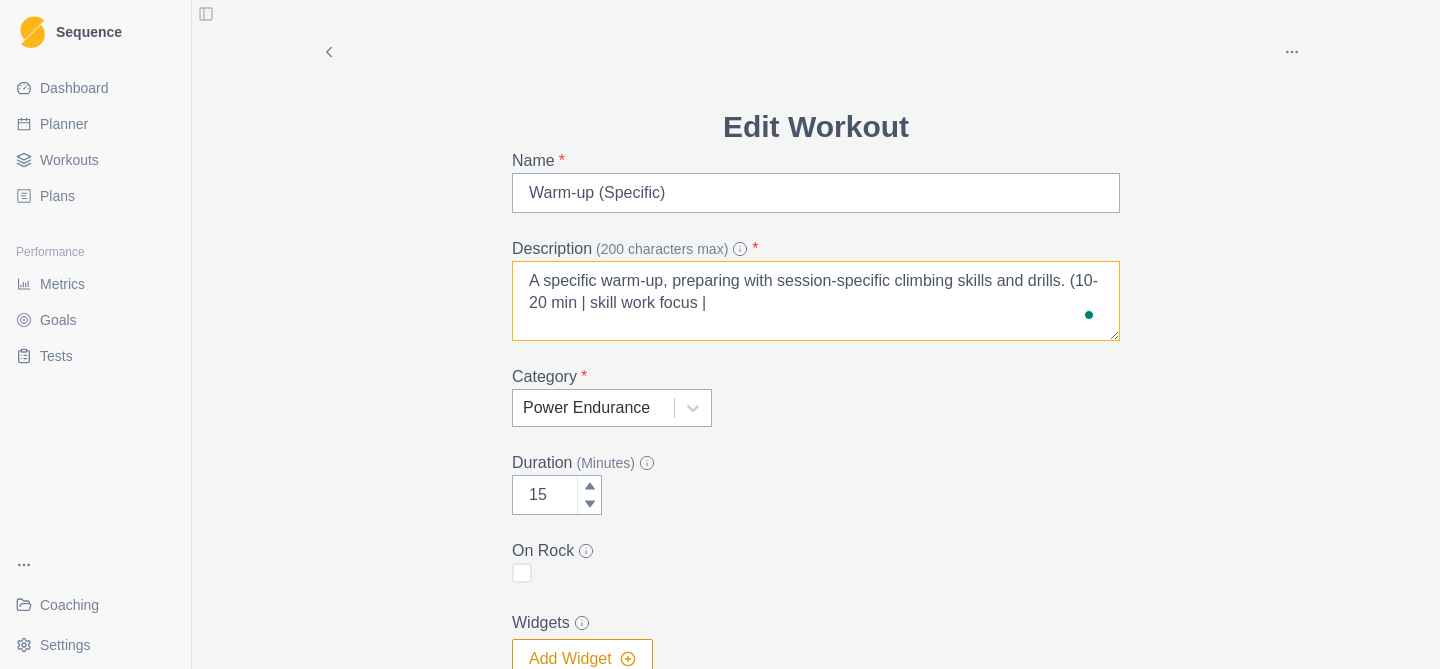 click on "A specific warm-up, preparing with session-specific climbing skills and drills. (10-20 min | skill work focus |" at bounding box center [816, 301] 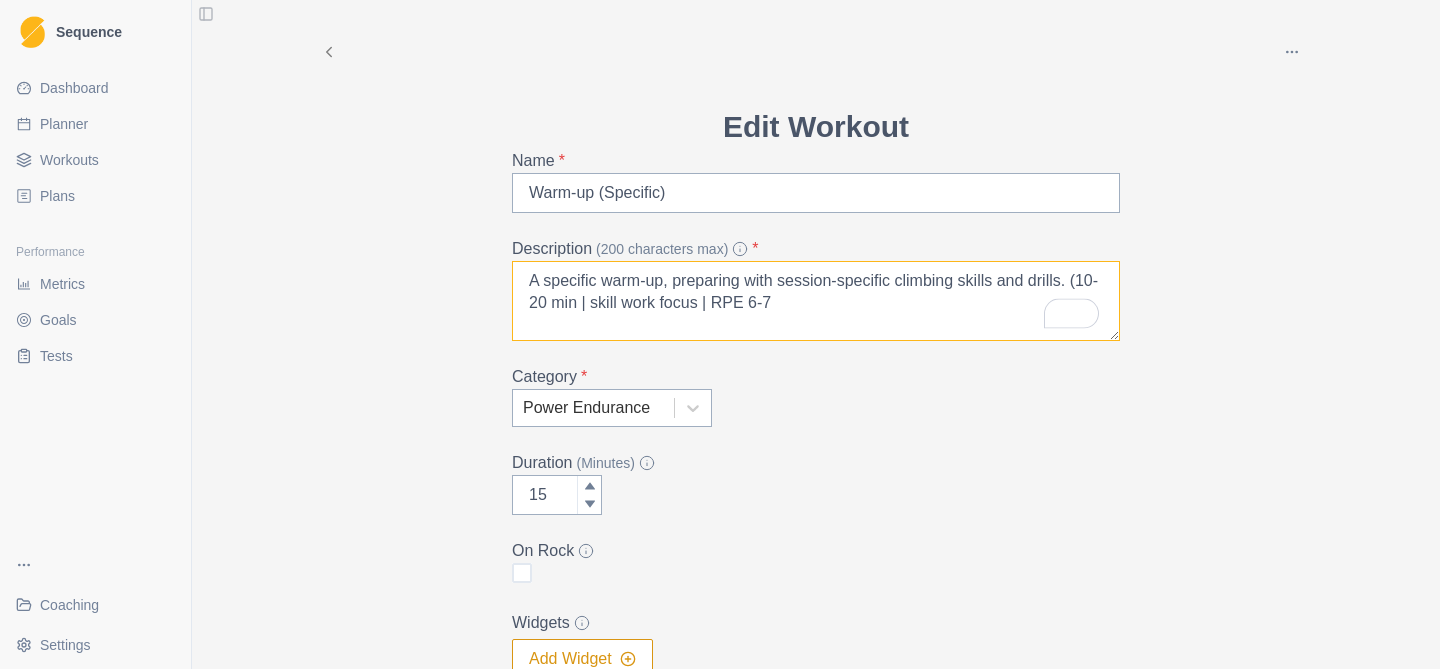 click on "A specific warm-up, preparing with session-specific climbing skills and drills. (10-20 min | skill work focus | RPE 6-7" at bounding box center [816, 301] 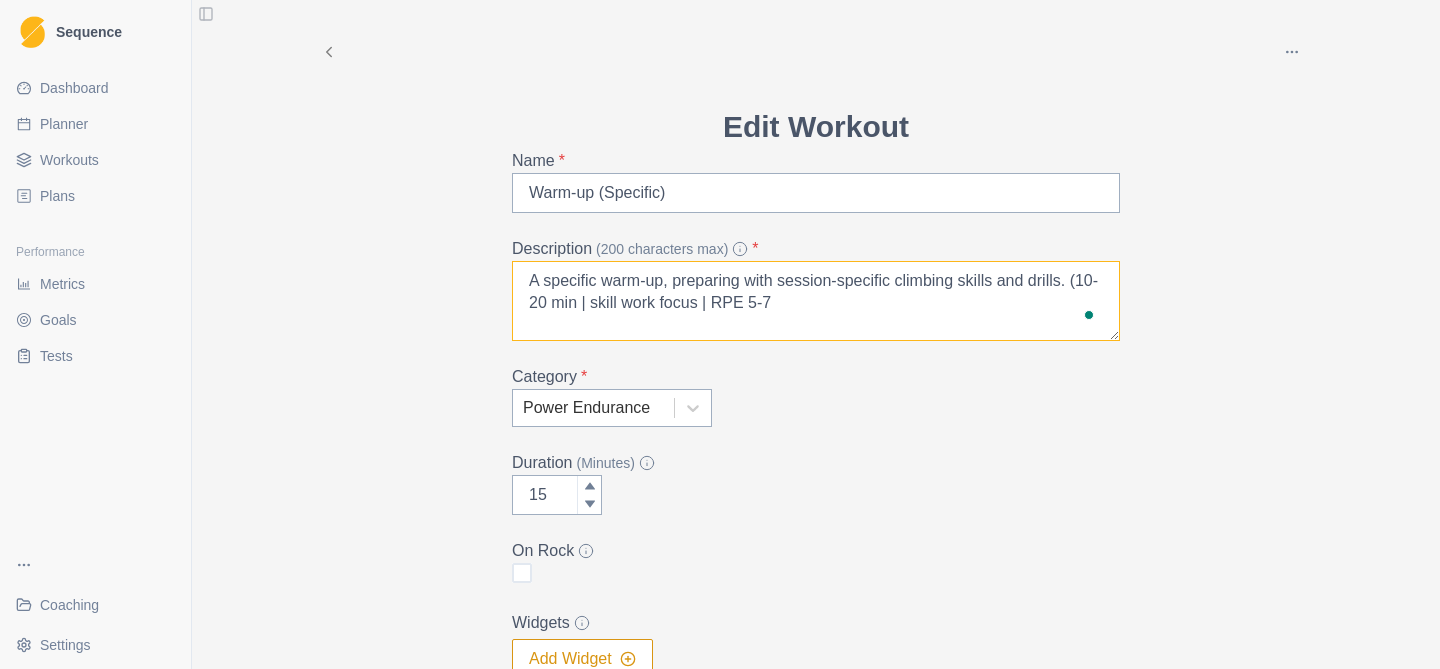 click on "A specific warm-up, preparing with session-specific climbing skills and drills. (10-20 min | skill work focus | RPE 5-7" at bounding box center (816, 301) 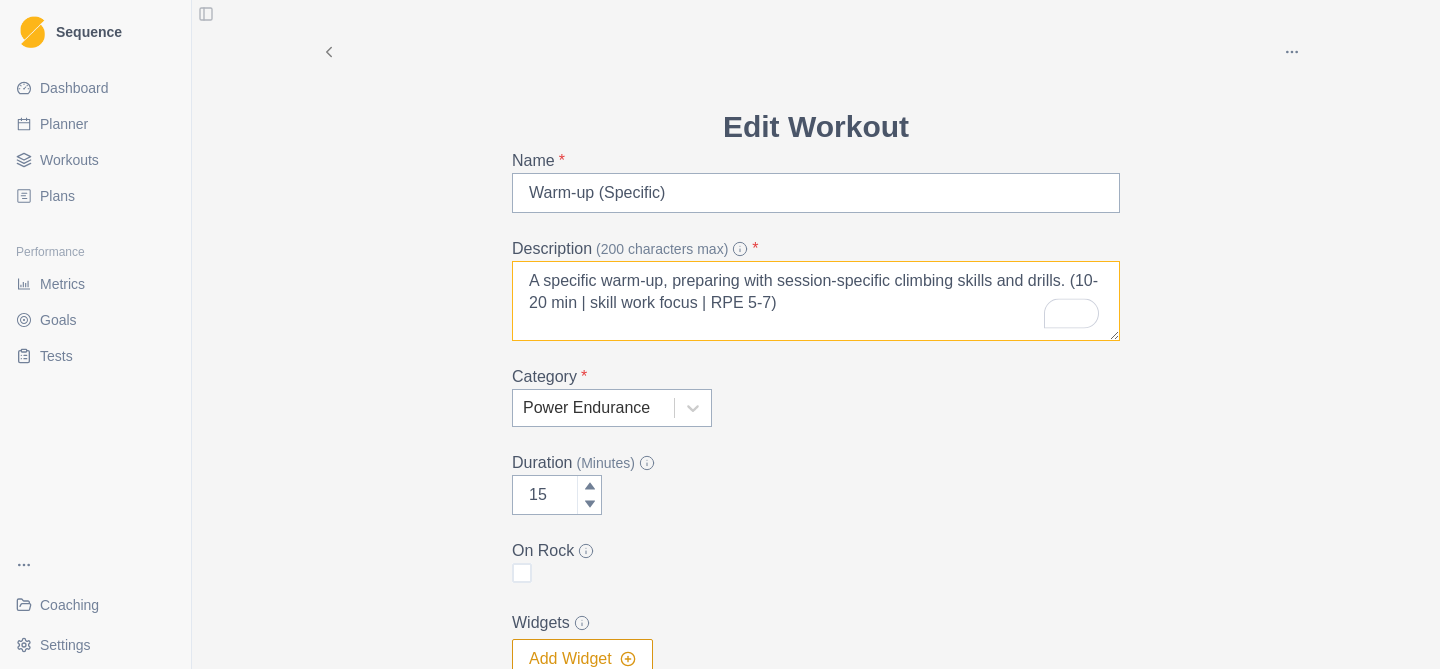 scroll, scrollTop: 195, scrollLeft: 0, axis: vertical 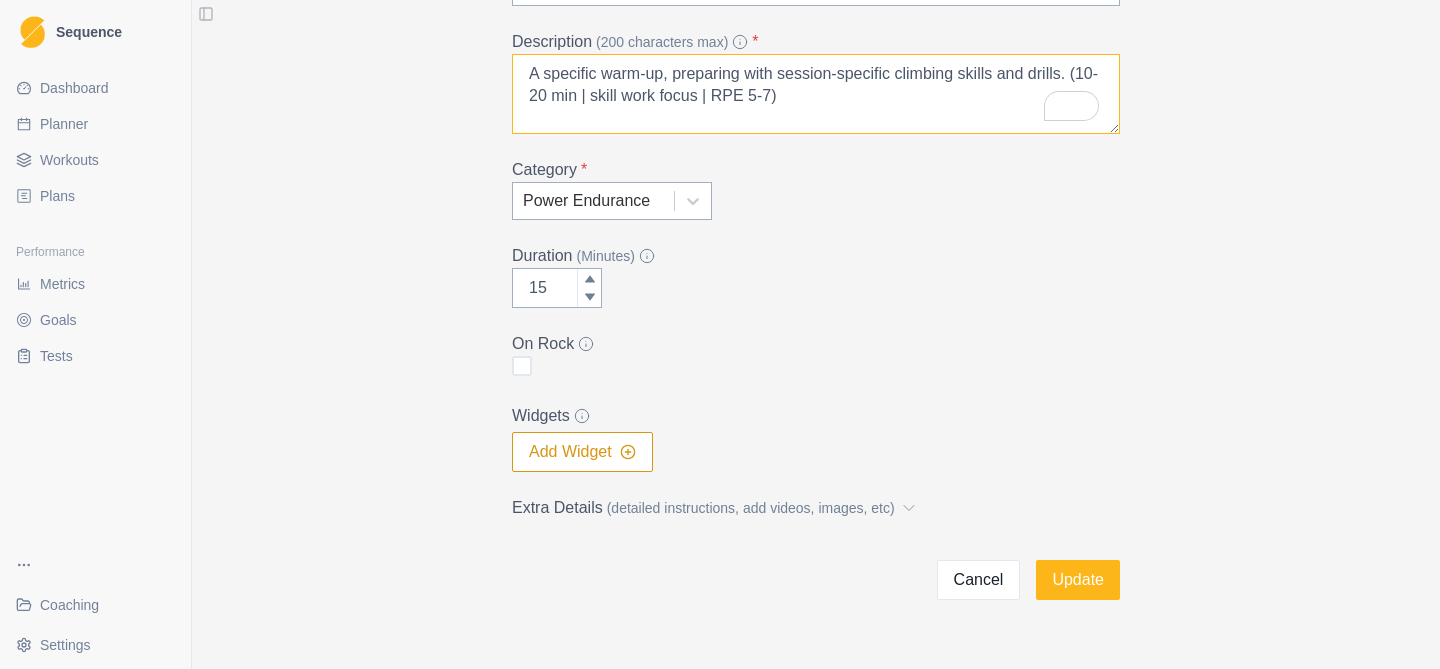 type on "A specific warm-up, preparing with session-specific climbing skills and drills. (10-20 min | skill work focus | RPE 5-7)" 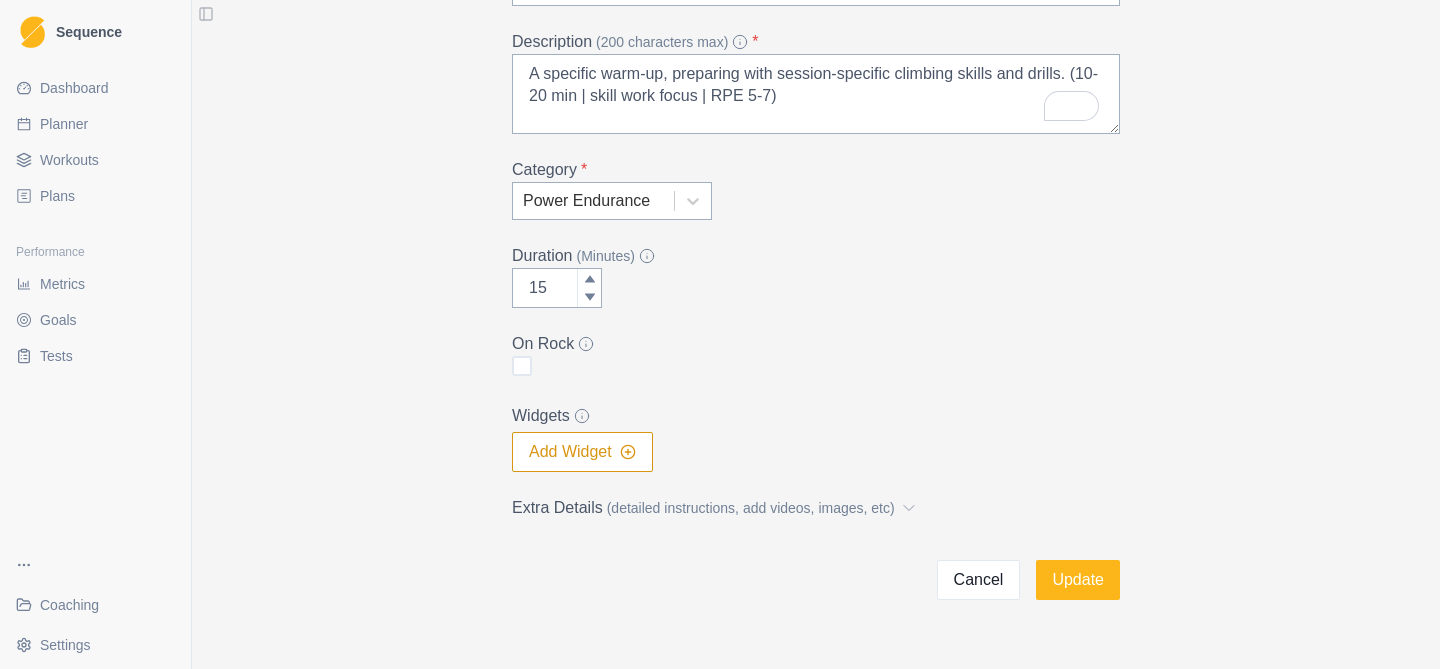 click on "Edit Workout Name * Warm-up (Specific) Description   (200 characters max) * A specific warm-up, preparing with session-specific climbing skills and drills. (10-20 min | skill work focus | RPE 5-7) Category * Power Endurance Duration   (Minutes) 15 On Rock Widgets Add Widget Extra Details (detailed instructions, add videos, images, etc) Cancel Update" at bounding box center (816, 248) 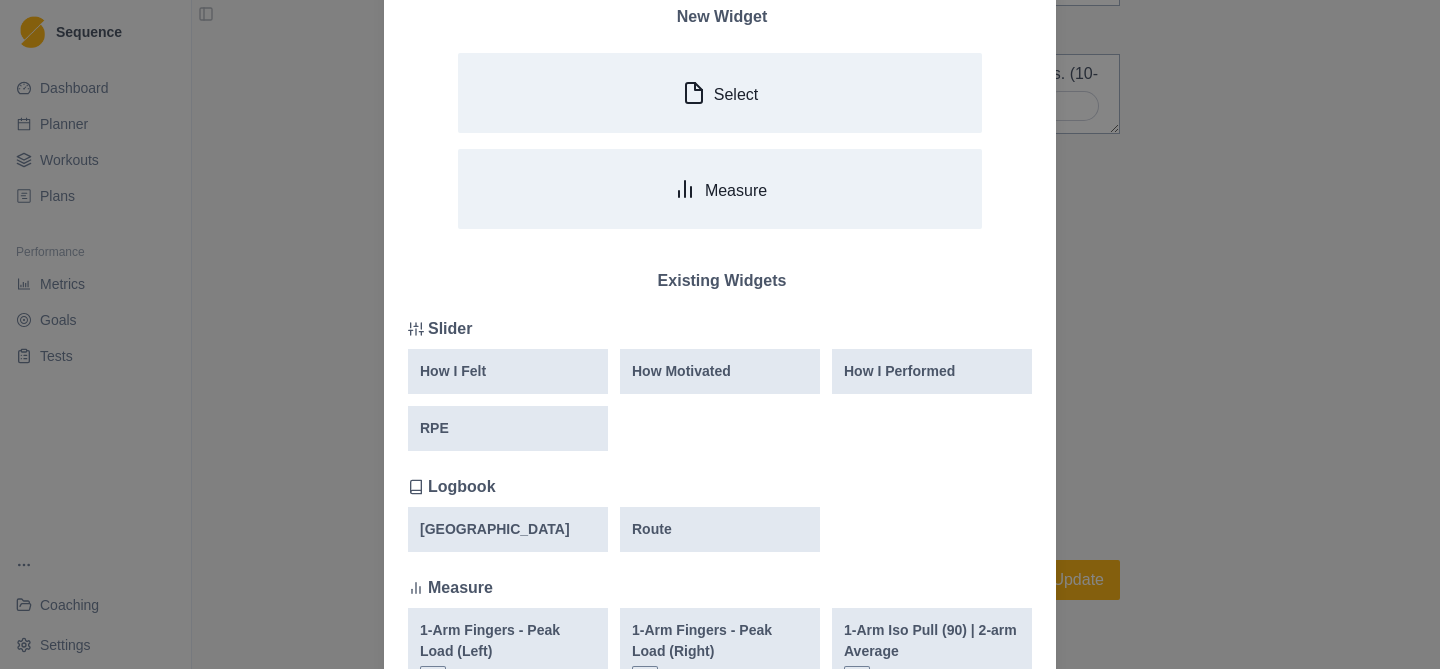 scroll, scrollTop: 130, scrollLeft: 0, axis: vertical 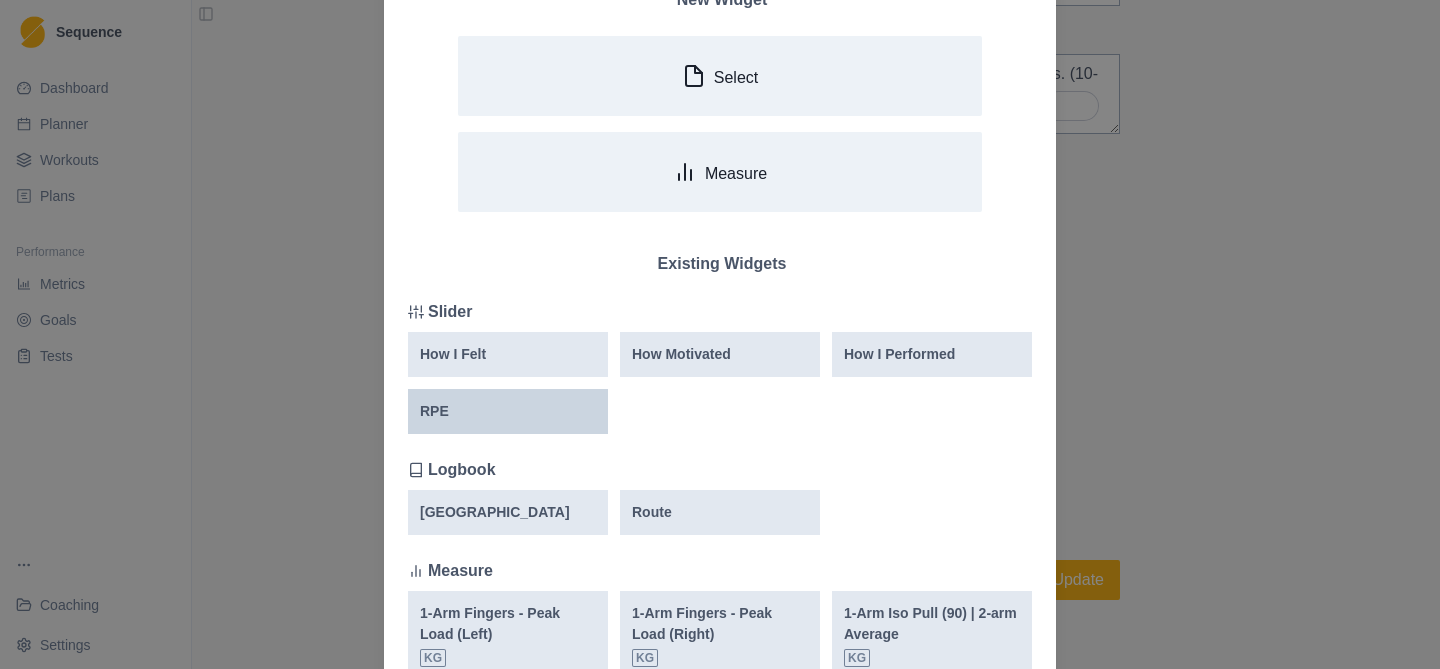 click on "RPE" at bounding box center [508, 411] 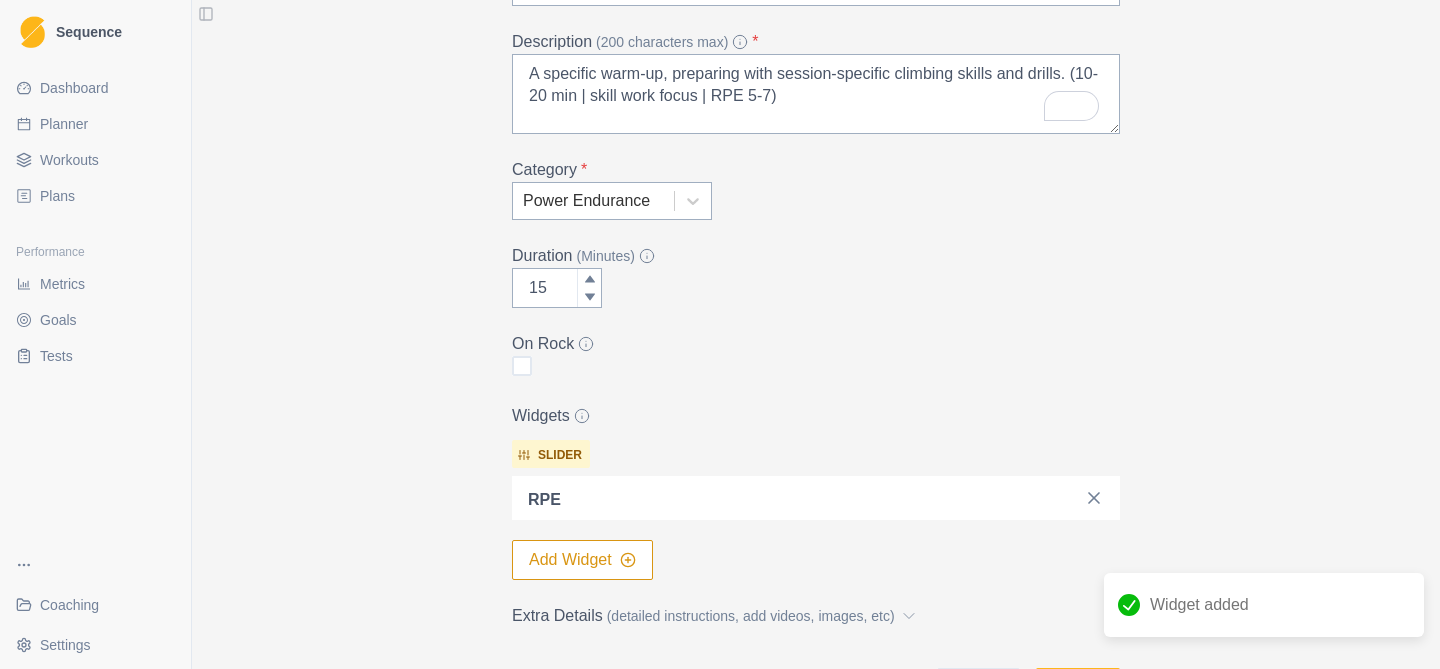 scroll, scrollTop: 250, scrollLeft: 0, axis: vertical 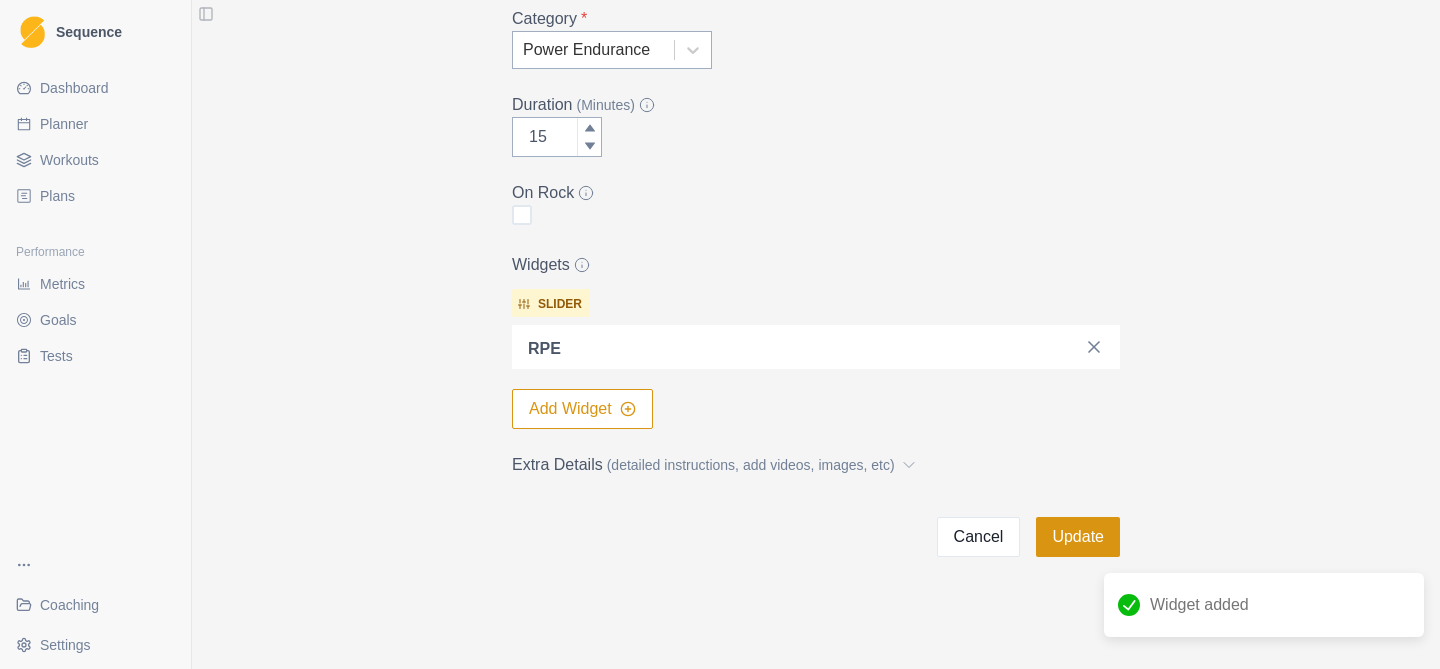 click on "Update" at bounding box center [1078, 537] 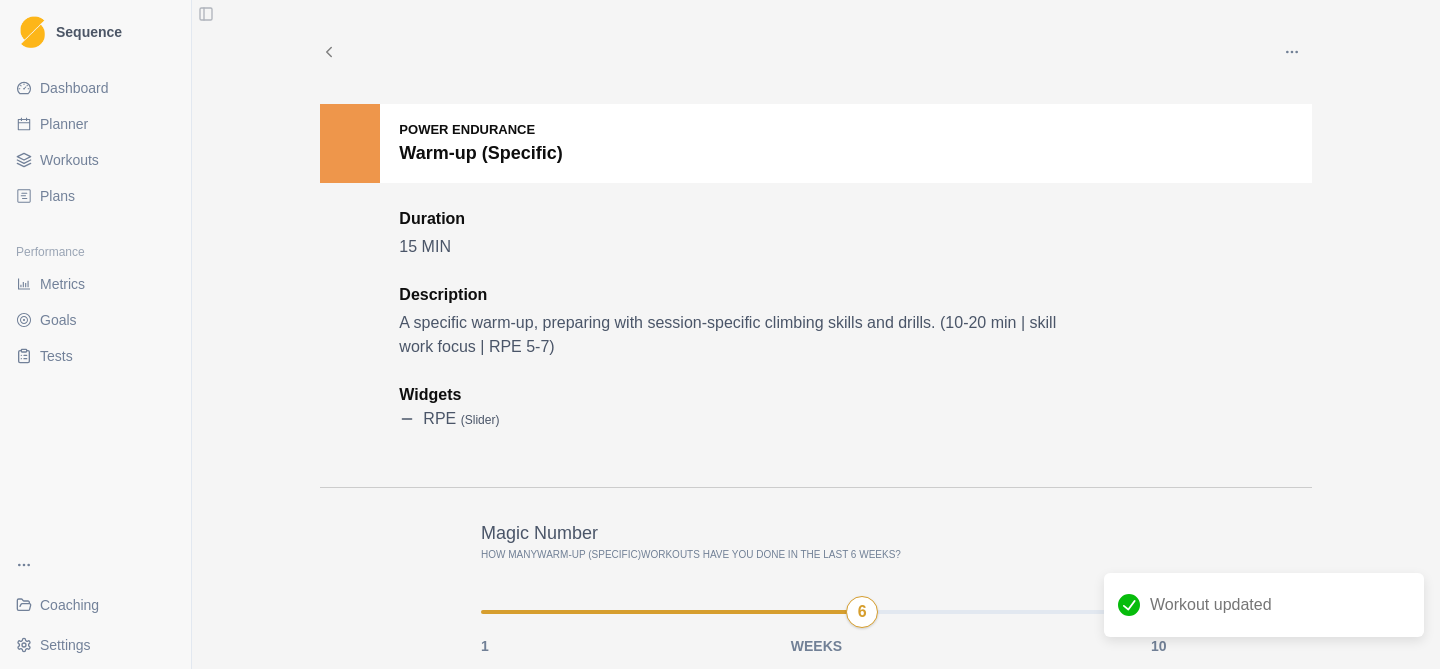 click on "Workouts" at bounding box center [69, 160] 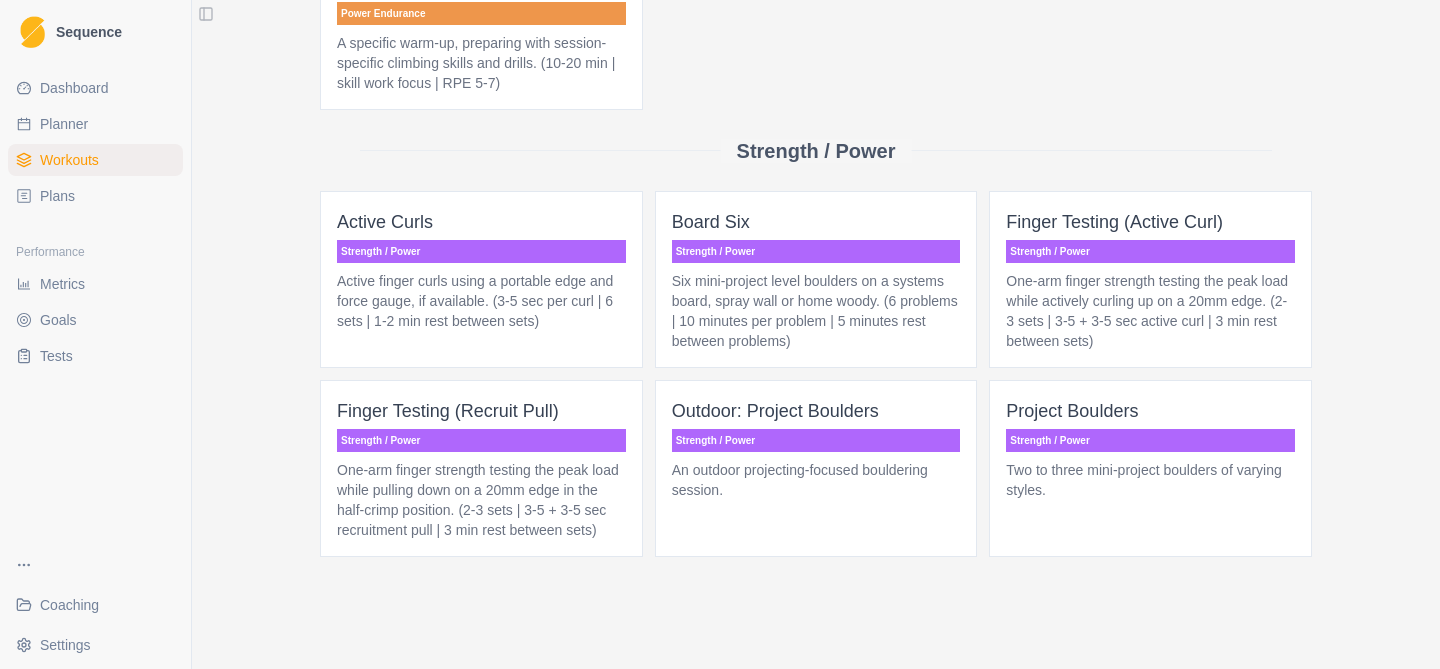scroll, scrollTop: 1367, scrollLeft: 0, axis: vertical 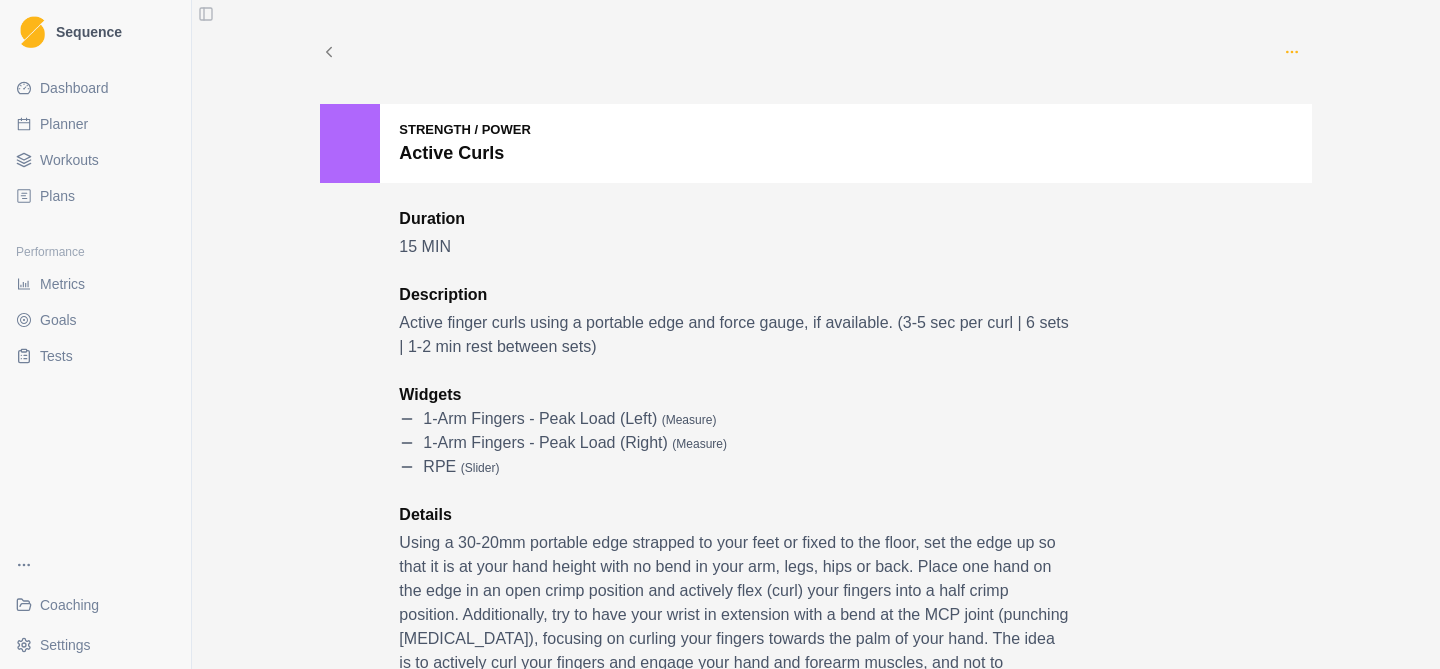 click 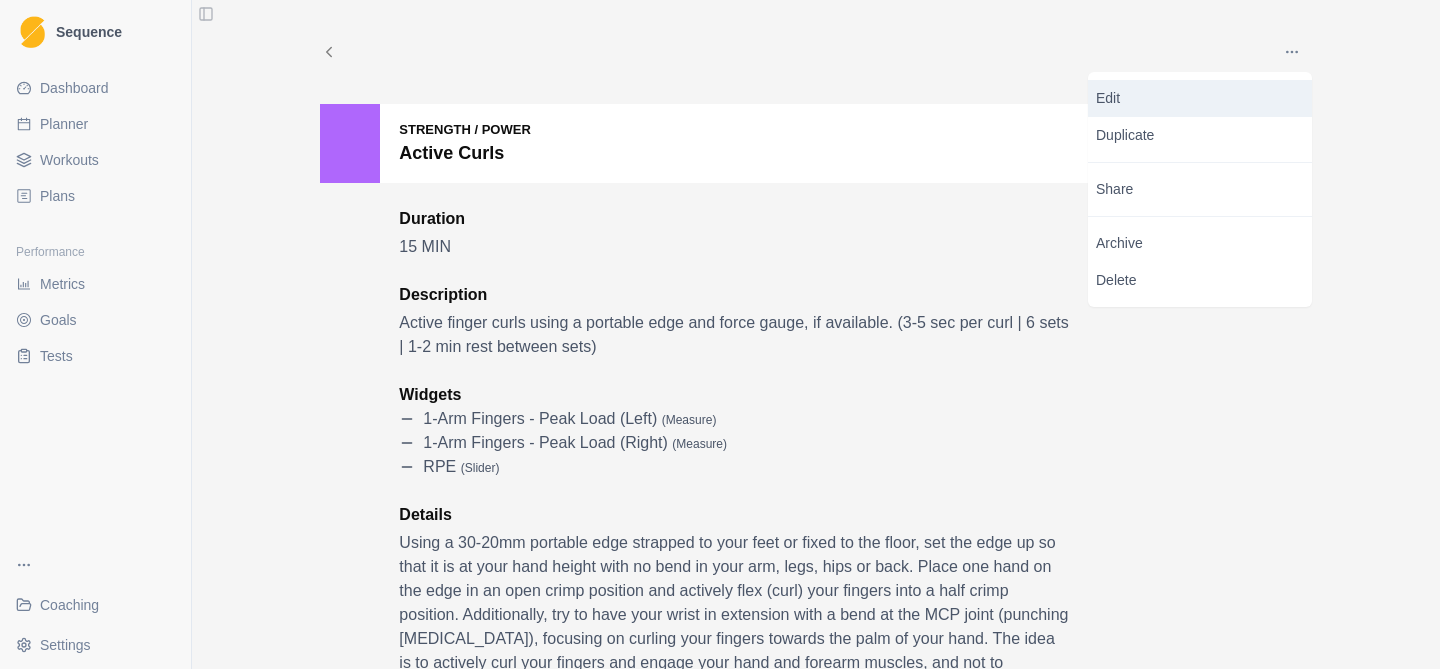 click on "Edit" at bounding box center [1200, 98] 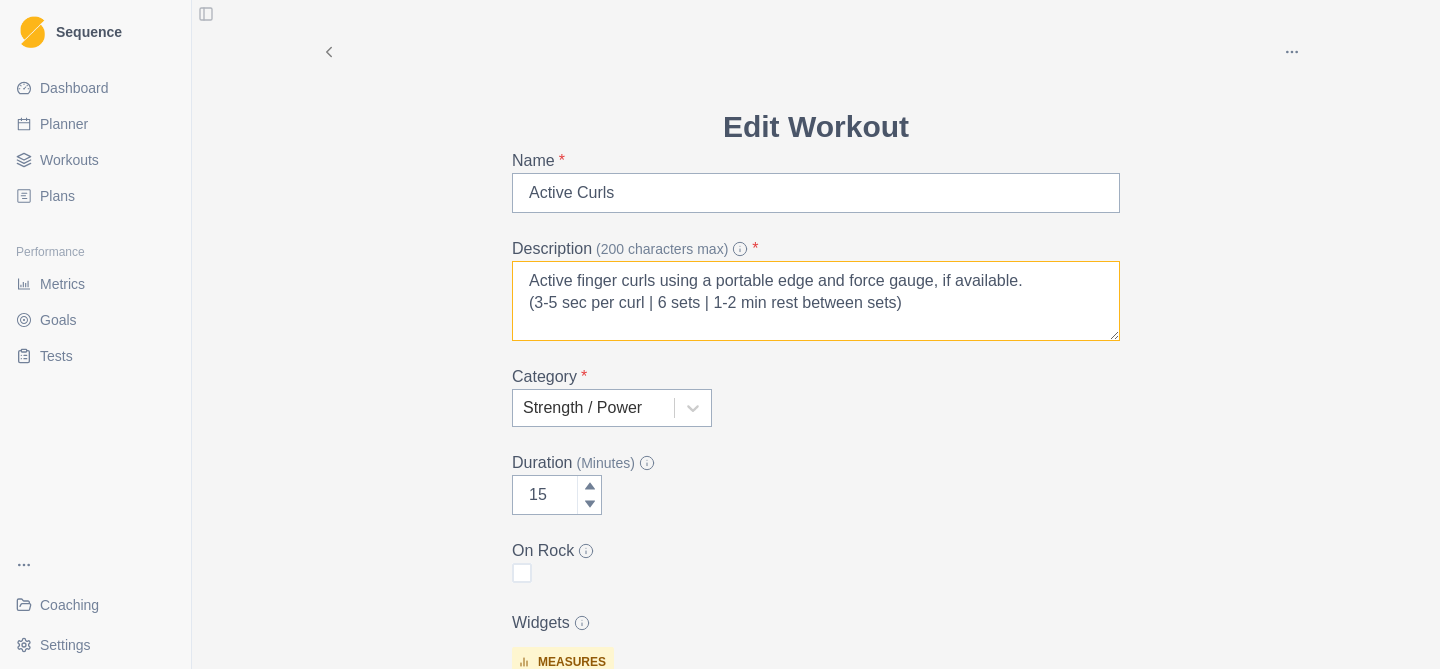 click on "Active finger curls using a portable edge and force gauge, if available.
(3-5 sec per curl | 6 sets | 1-2 min rest between sets)" at bounding box center [816, 301] 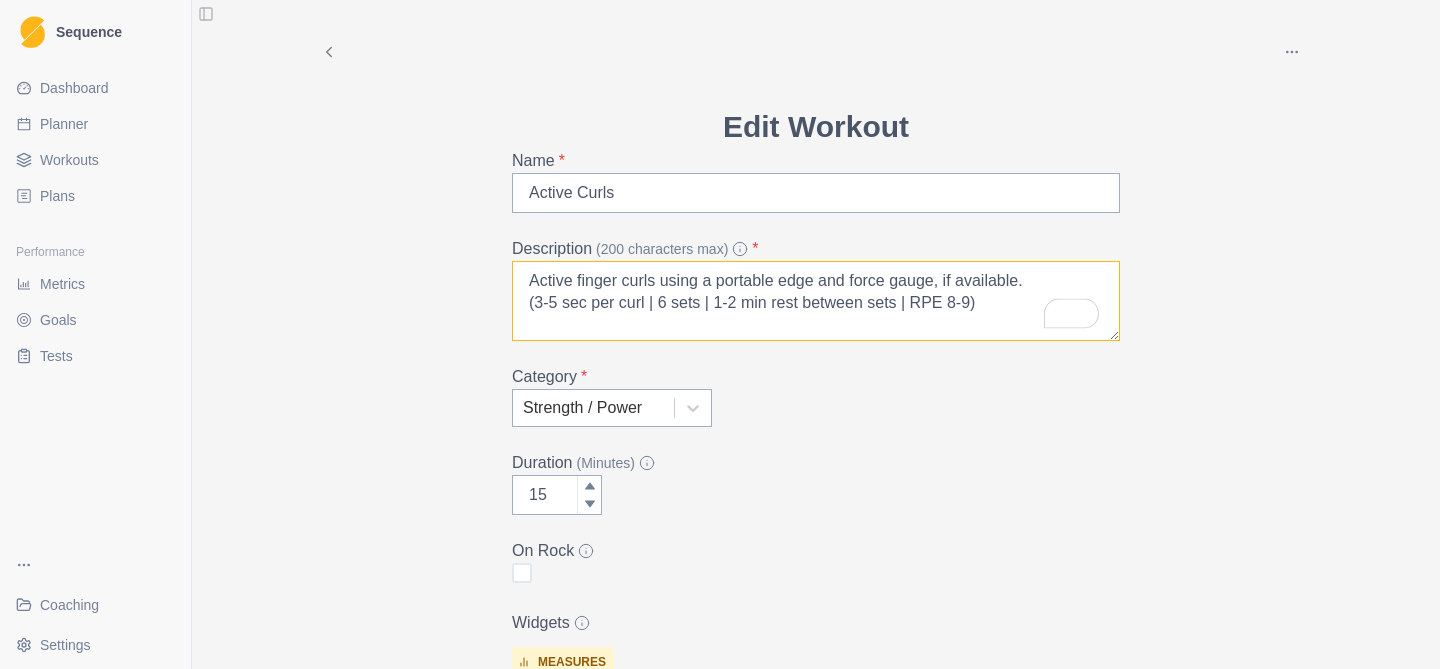 type on "Active finger curls using a portable edge and force gauge, if available.
(3-5 sec per curl | 6 sets | 1-2 min rest between sets | RPE 8-9)" 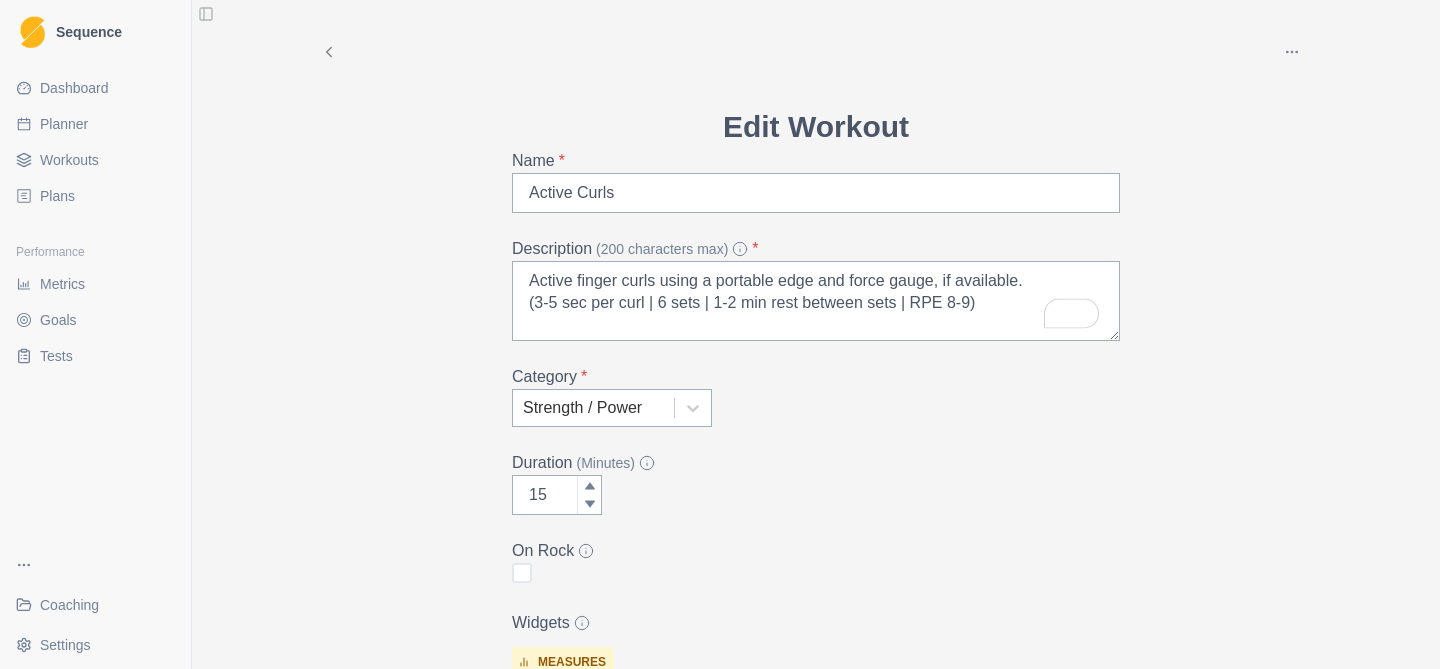 click on "Archive Delete Edit Workout Name * Active Curls Description   (200 characters max) * Active finger curls using a portable edge and force gauge, if available.
(3-5 sec per curl | 6 sets | 1-2 min rest between sets | RPE 8-9) Category * Strength / Power Duration   (Minutes) 15 On Rock Widgets measures 1-Arm Fingers -  Peak Load (Left) 1-Arm Fingers - Peak Load (Right) slider RPE Add Widget Extra Details (detailed instructions, add videos, images, etc) Cancel Update" at bounding box center (816, 657) 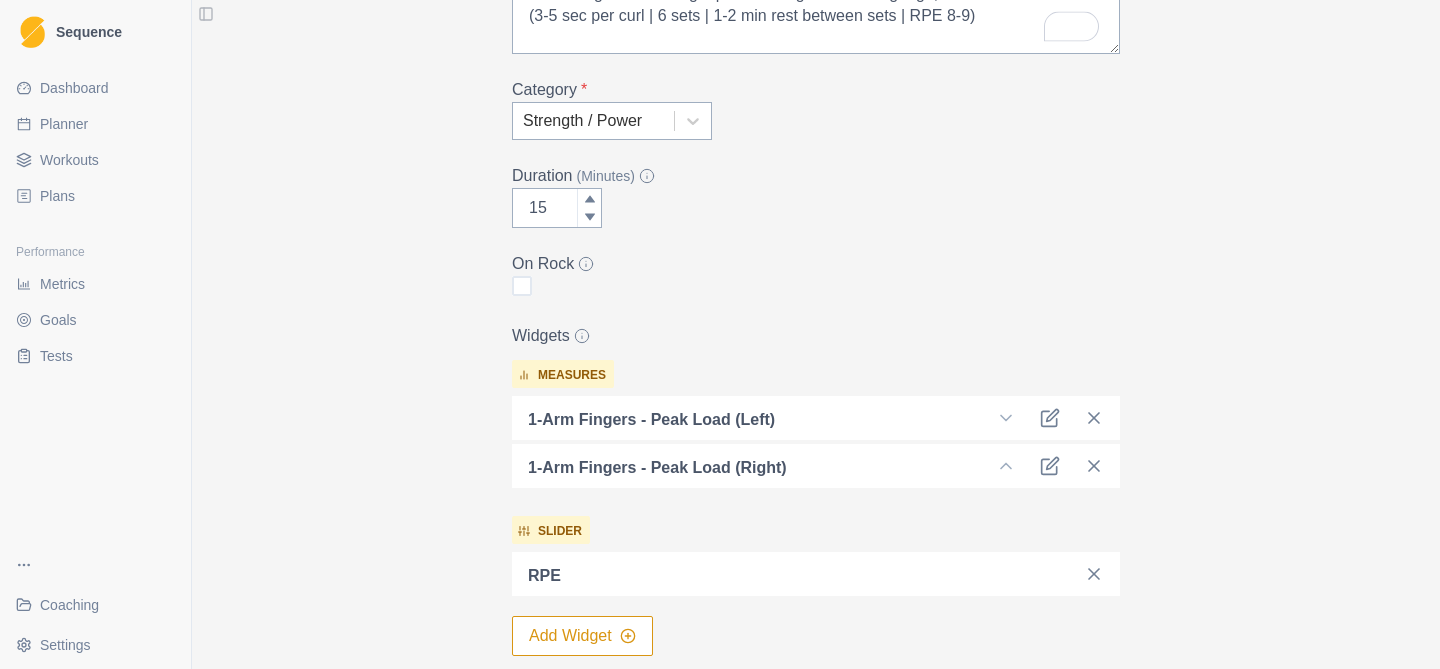 scroll, scrollTop: 757, scrollLeft: 0, axis: vertical 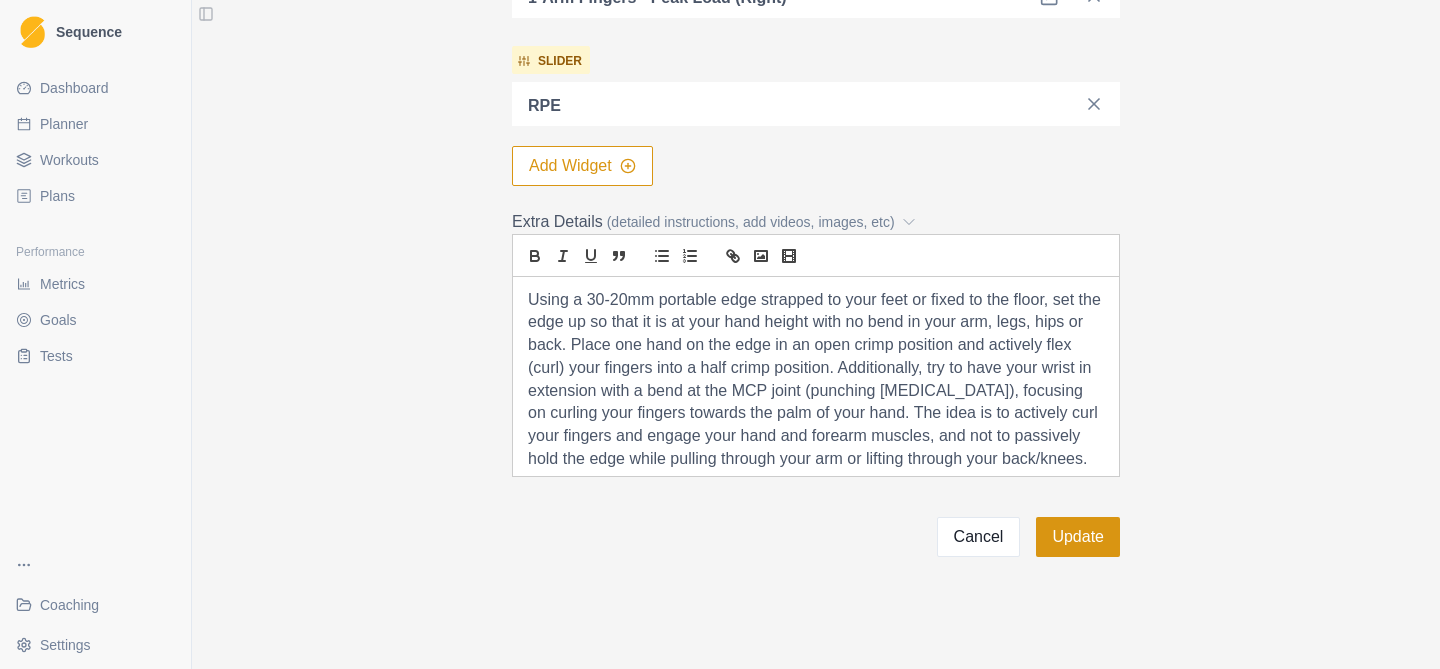 click on "Update" at bounding box center (1078, 537) 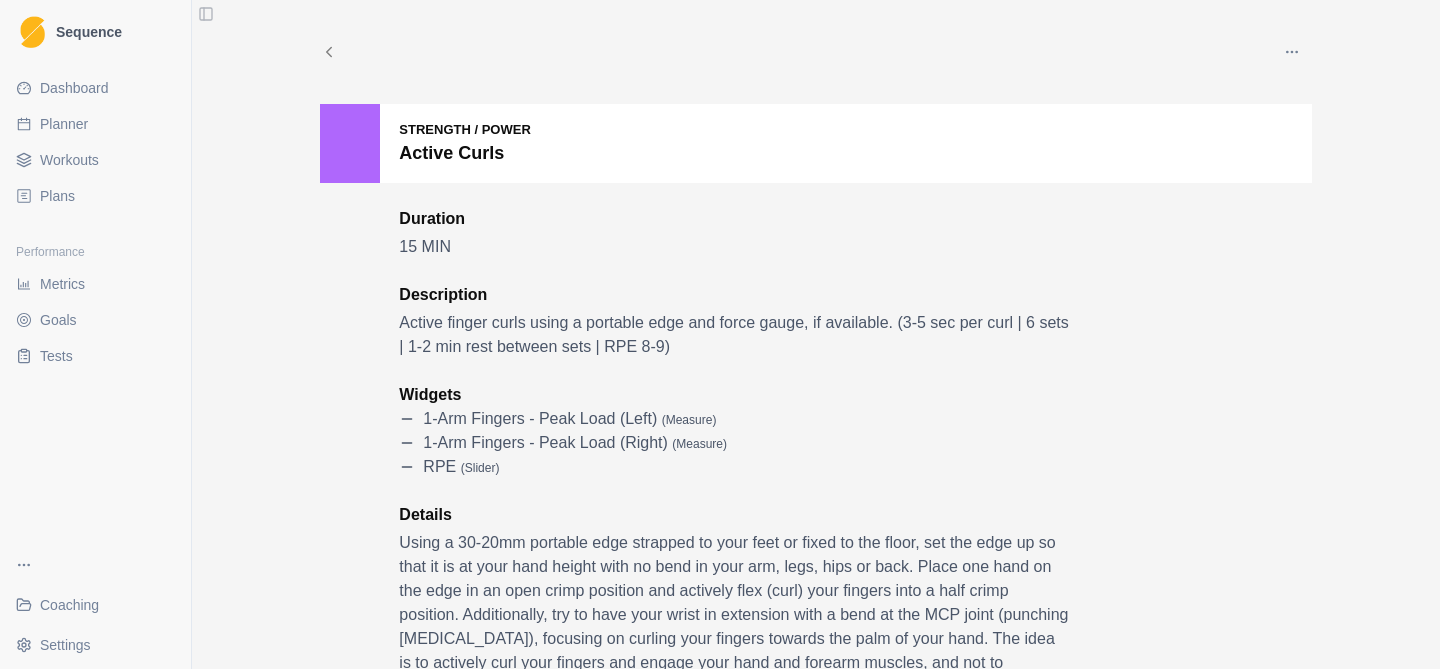 click on "Workouts" at bounding box center (69, 160) 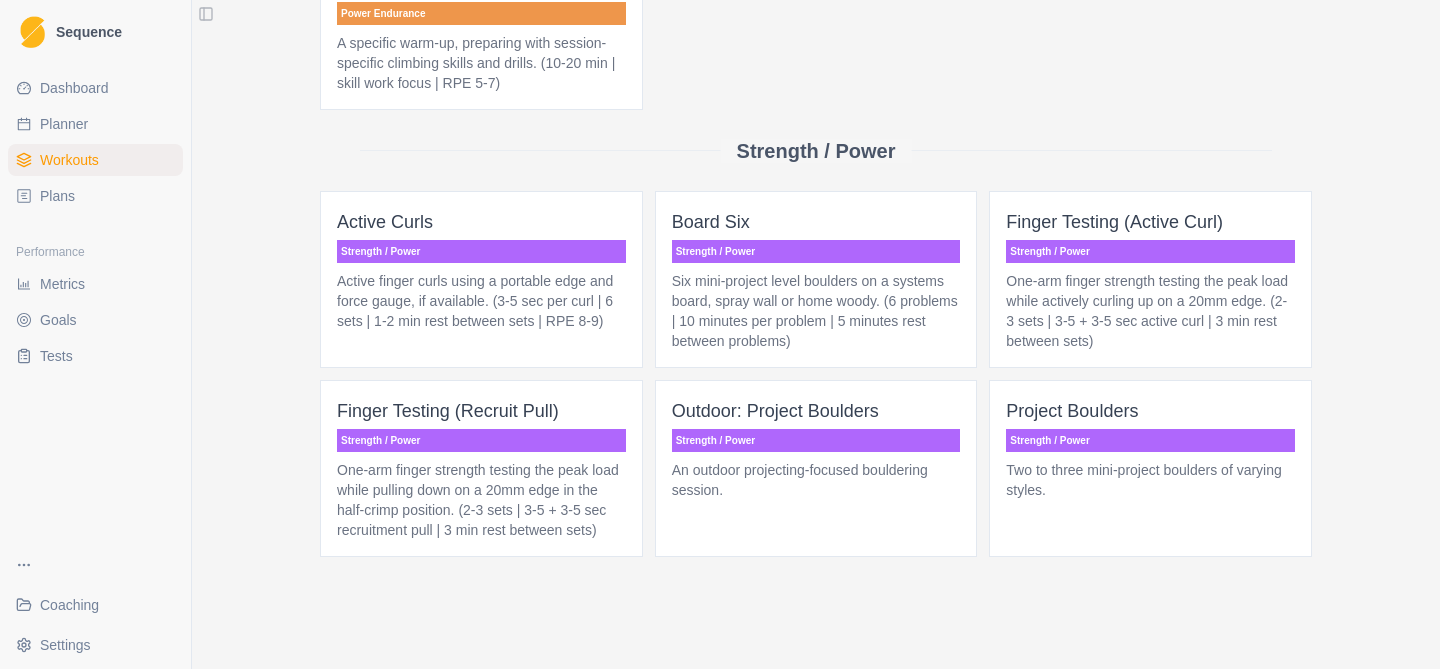 scroll, scrollTop: 1367, scrollLeft: 0, axis: vertical 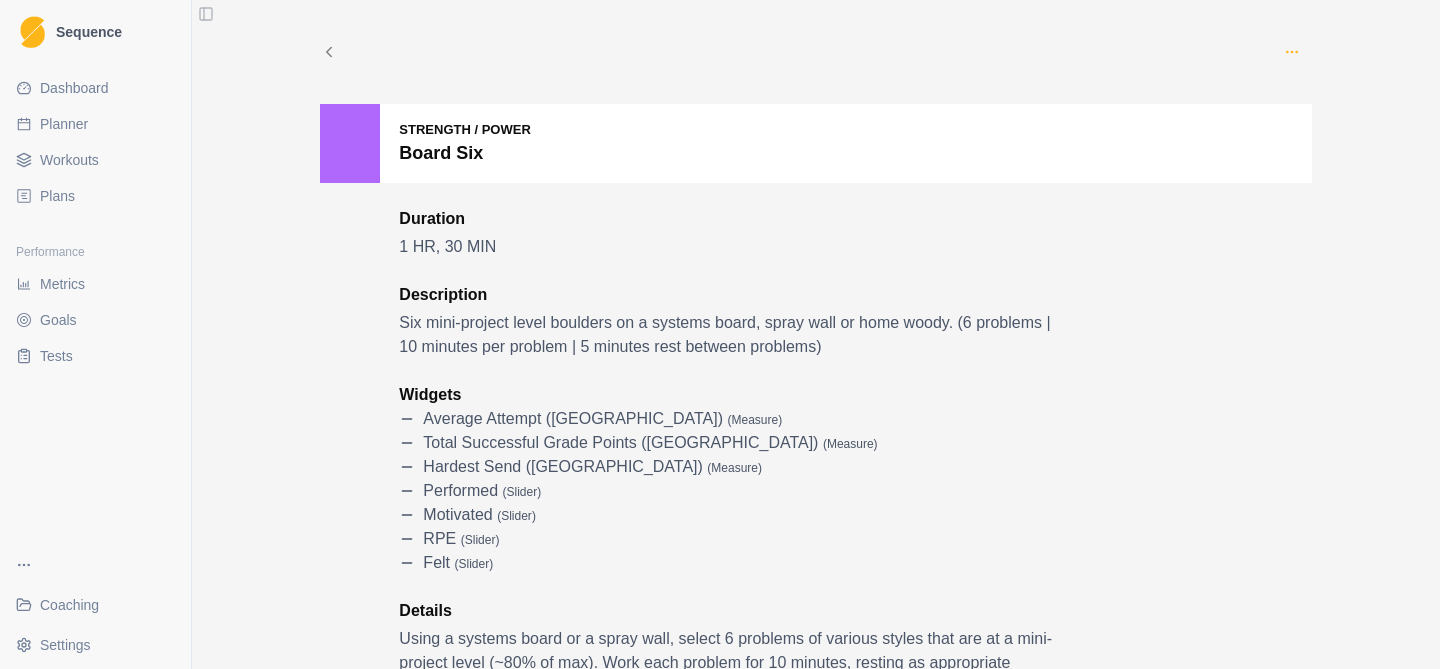click 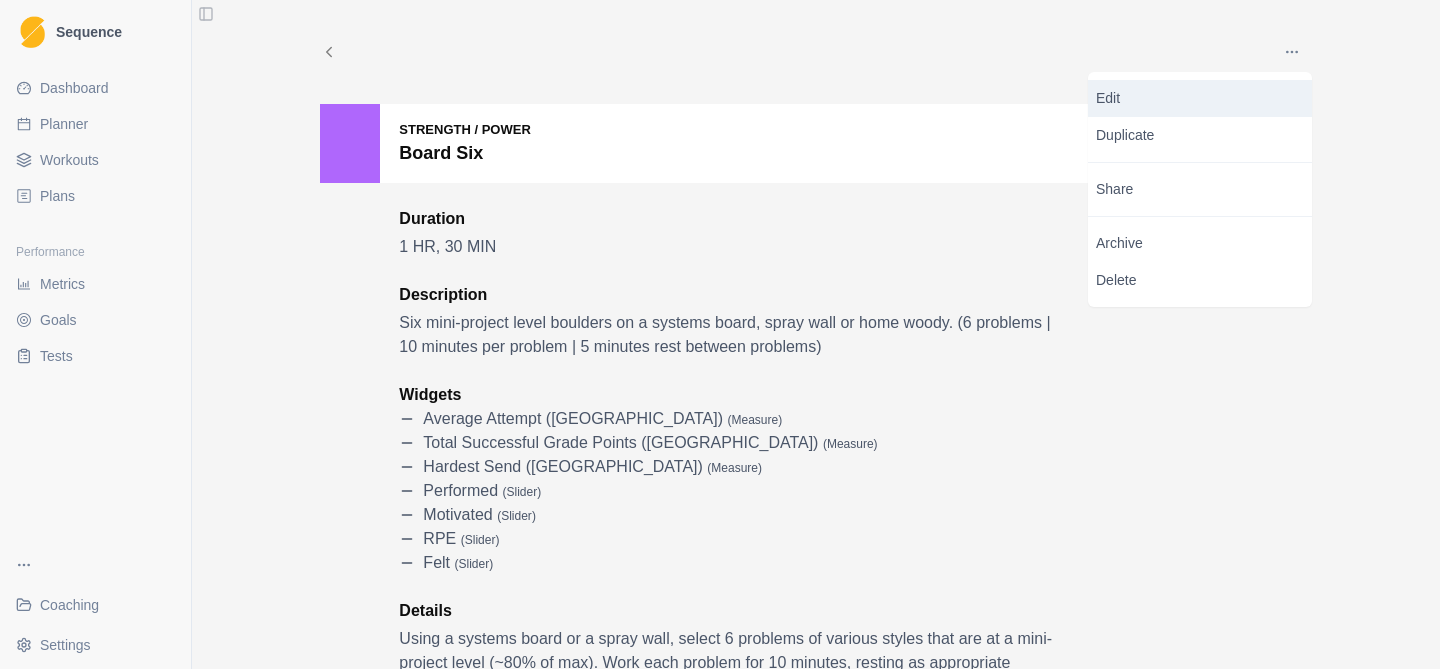 click on "Edit" at bounding box center (1200, 98) 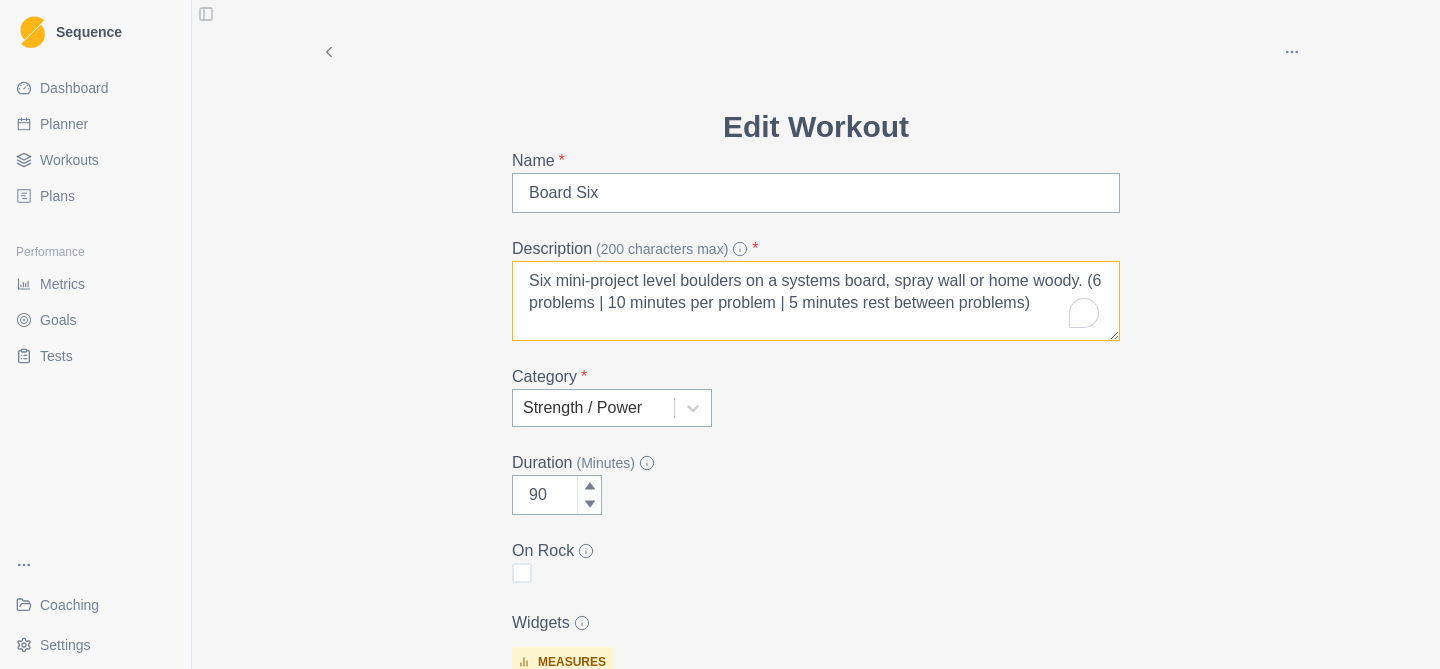 drag, startPoint x: 882, startPoint y: 309, endPoint x: 855, endPoint y: 308, distance: 27.018513 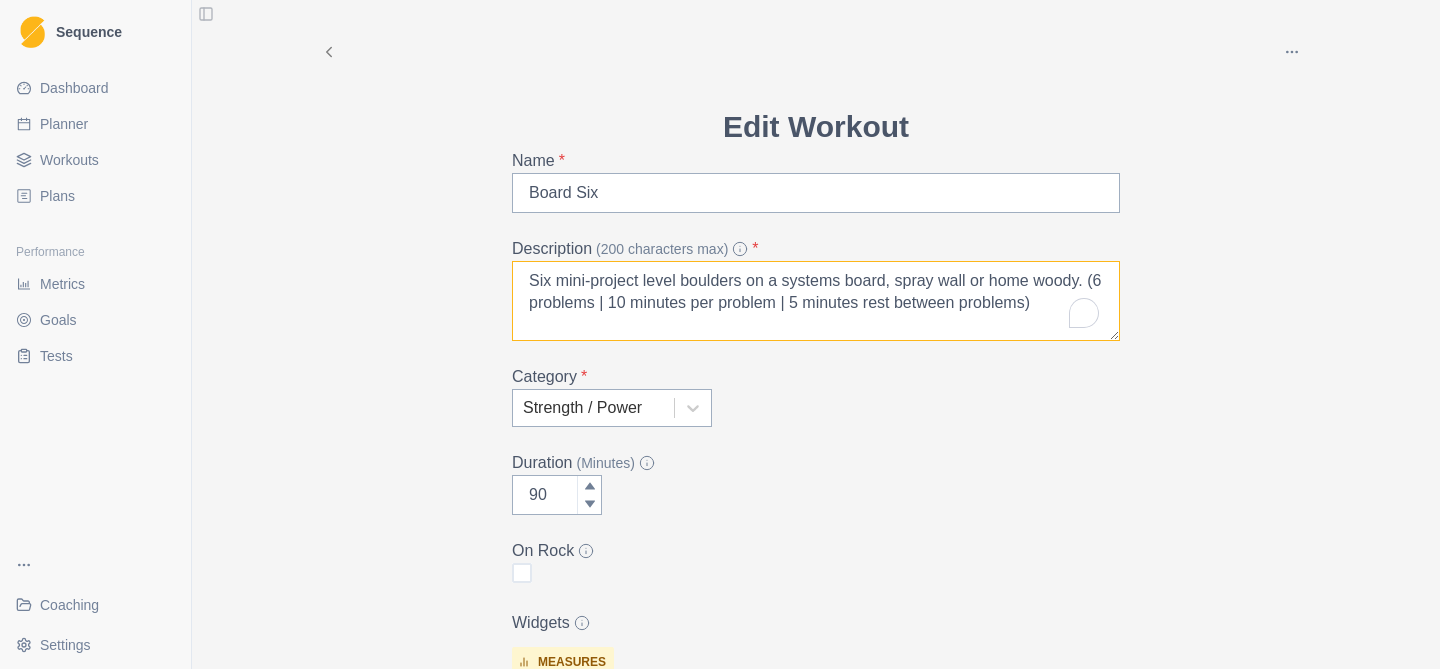 click on "Six mini-project level boulders on a systems board, spray wall or home woody. (6 problems | 10 minutes per problem | 5 minutes rest between problems)" at bounding box center (816, 301) 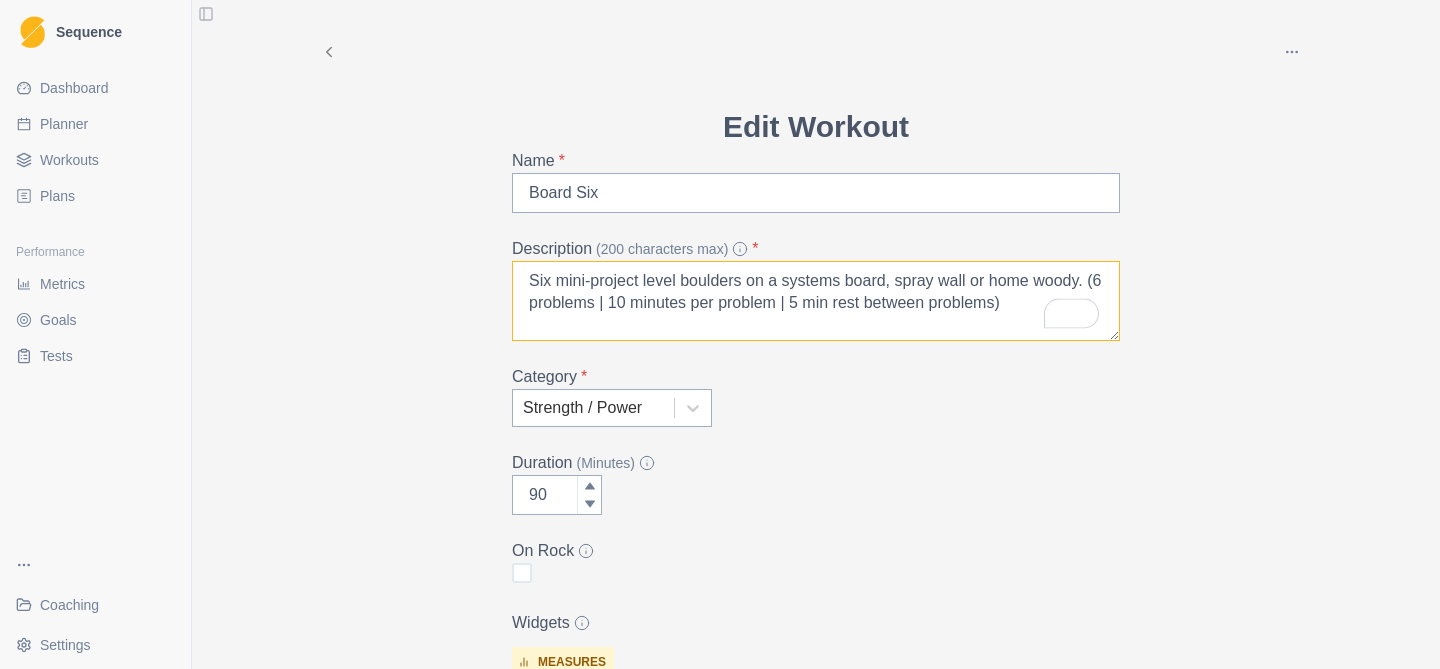 click on "Six mini-project level boulders on a systems board, spray wall or home woody. (6 problems | 10 minutes per problem | 5 min rest between problems)" at bounding box center (816, 301) 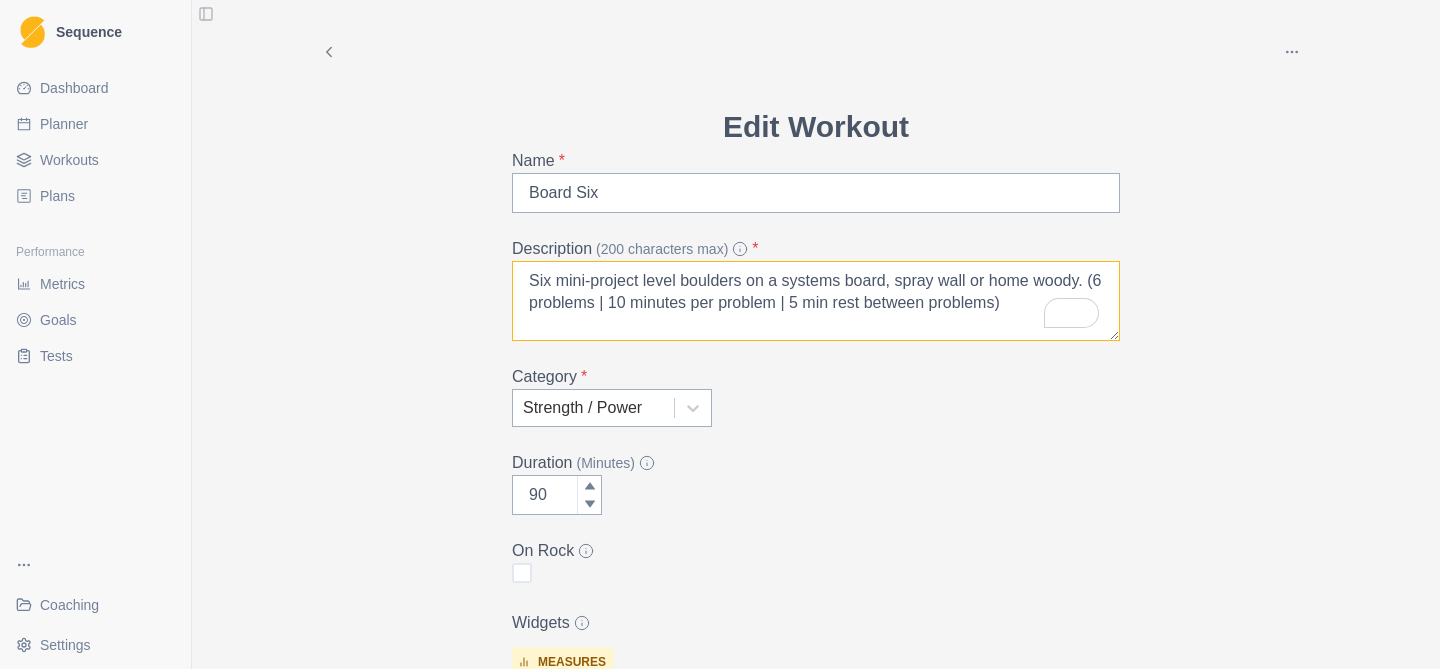 drag, startPoint x: 706, startPoint y: 306, endPoint x: 679, endPoint y: 306, distance: 27 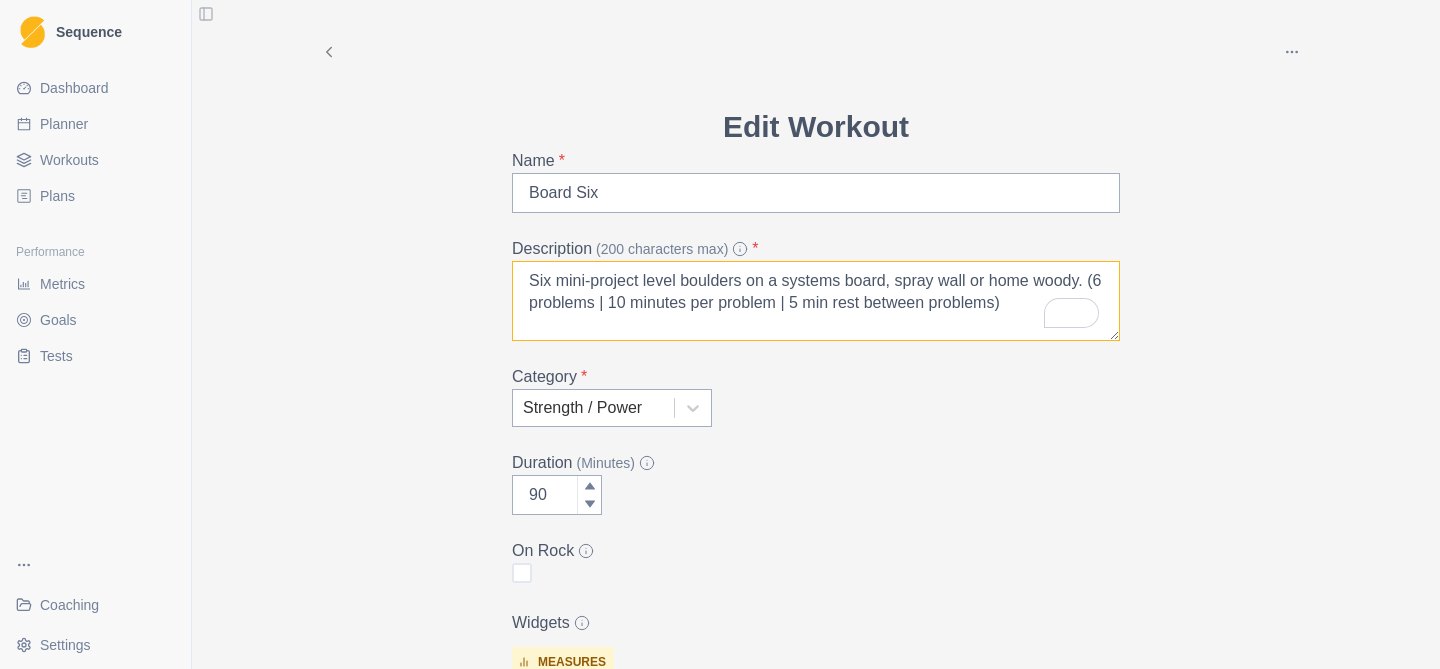 click on "Six mini-project level boulders on a systems board, spray wall or home woody. (6 problems | 10 minutes per problem | 5 min rest between problems)" at bounding box center (816, 301) 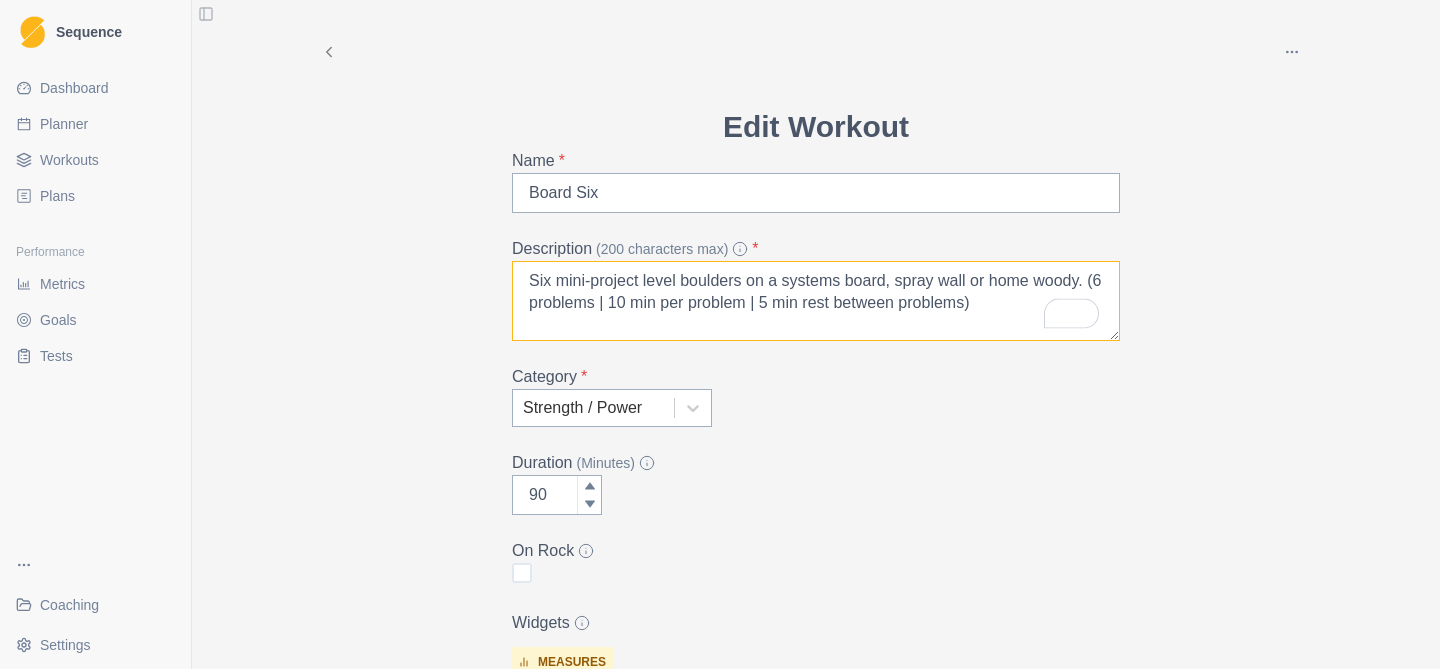 click on "Six mini-project level boulders on a systems board, spray wall or home woody. (6 problems | 10 min per problem | 5 min rest between problems)" at bounding box center [816, 301] 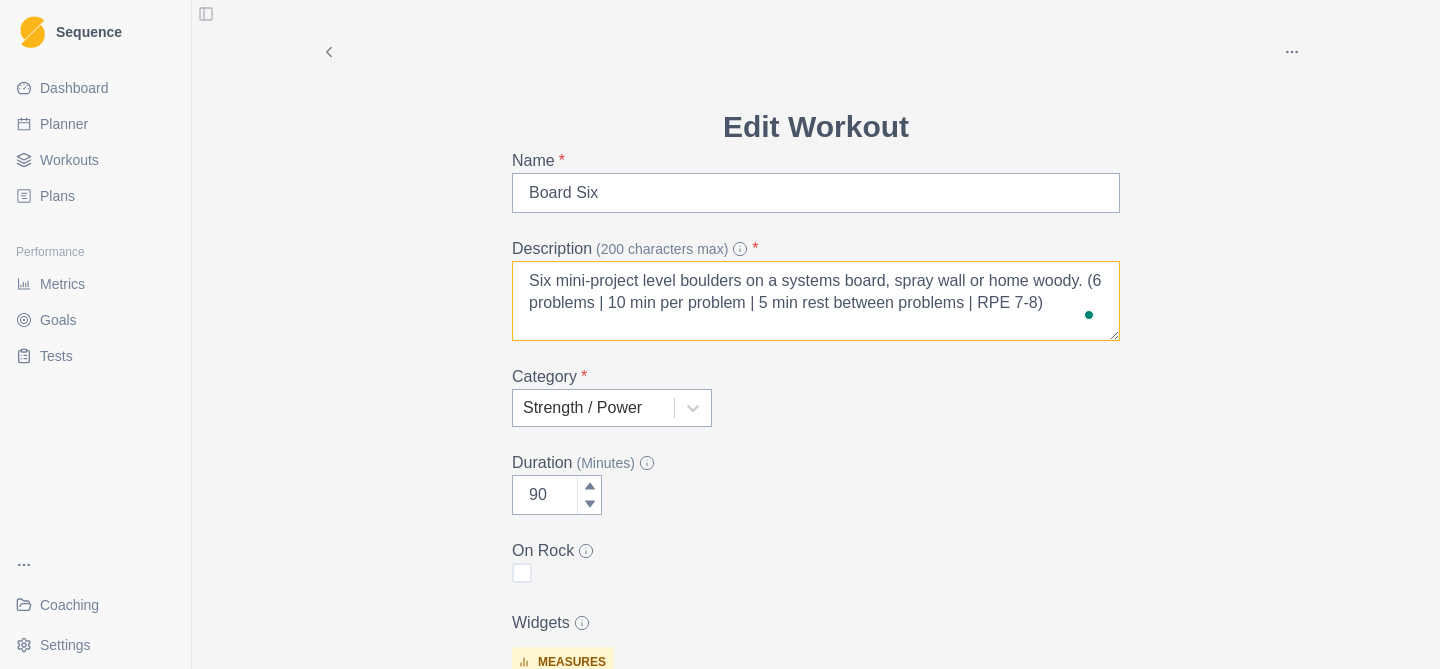 scroll, scrollTop: 117, scrollLeft: 0, axis: vertical 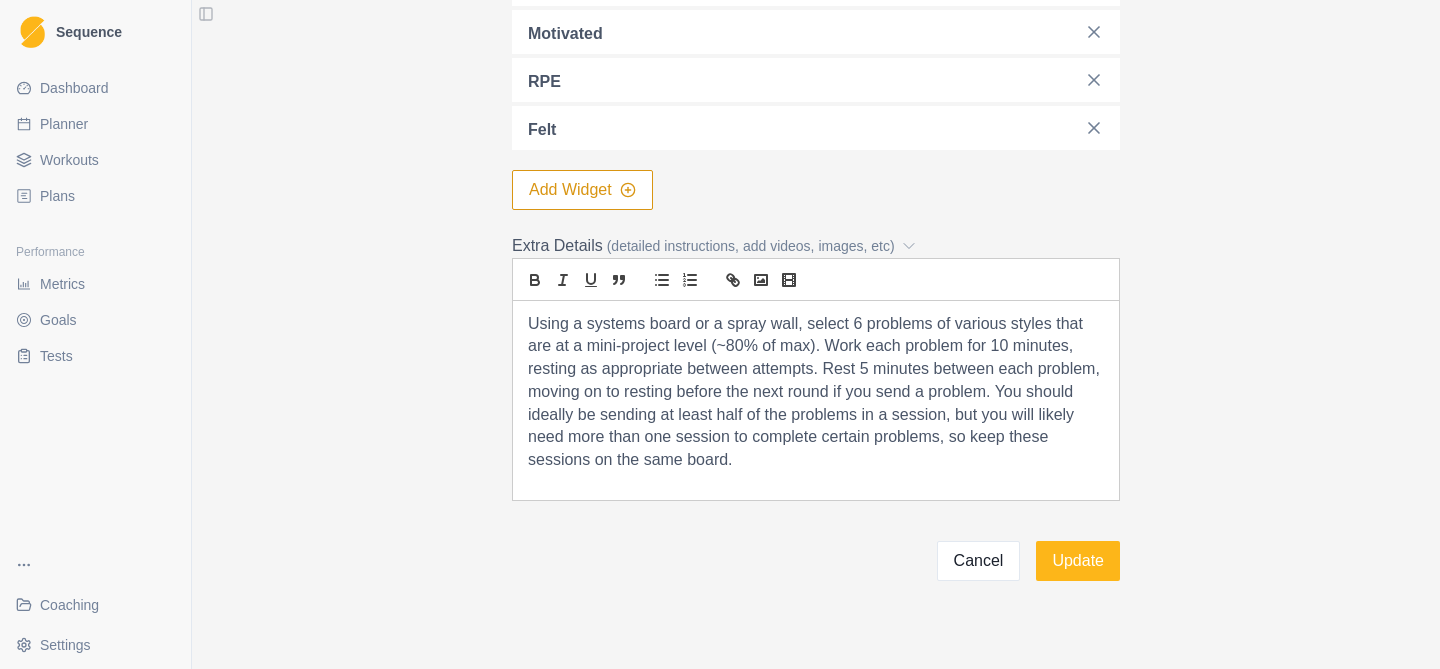 type on "Six mini-project level boulders on a systems board, spray wall or home woody. (6 problems | 10 min per problem | 5 min rest between problems | RPE 7-8)" 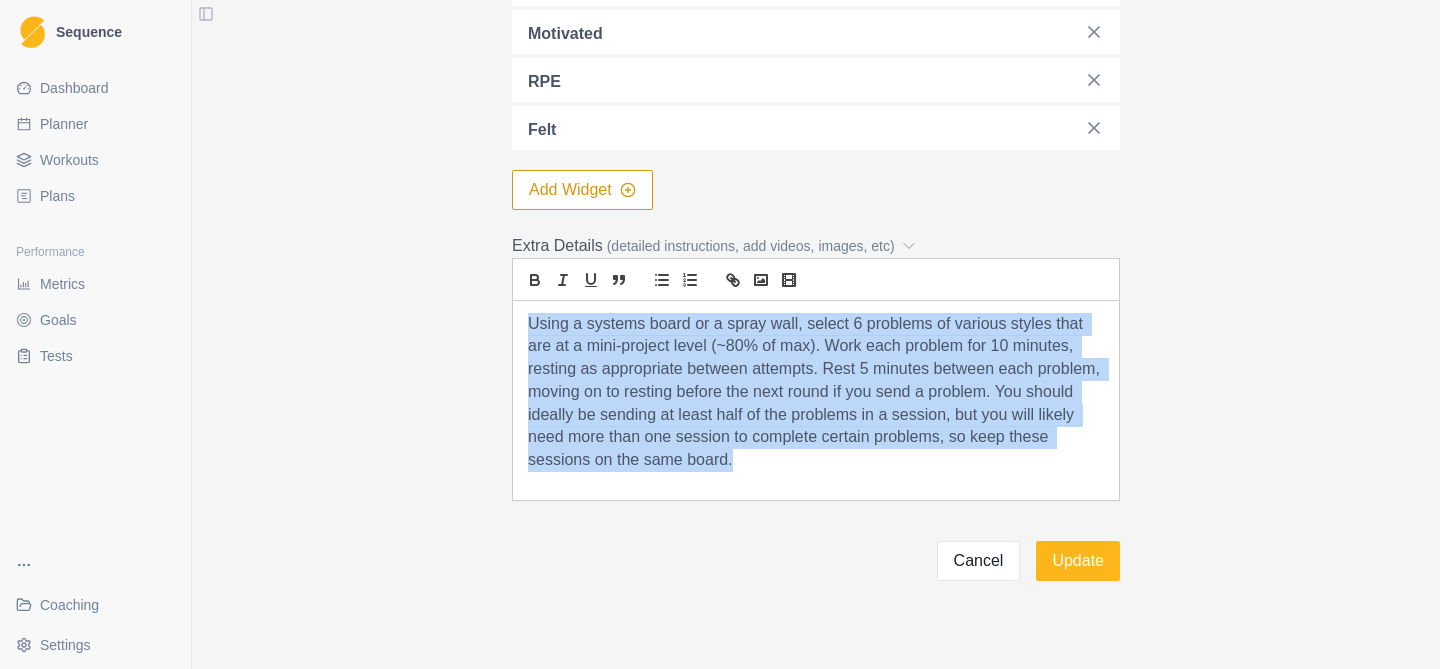 drag, startPoint x: 754, startPoint y: 439, endPoint x: 506, endPoint y: 303, distance: 282.8427 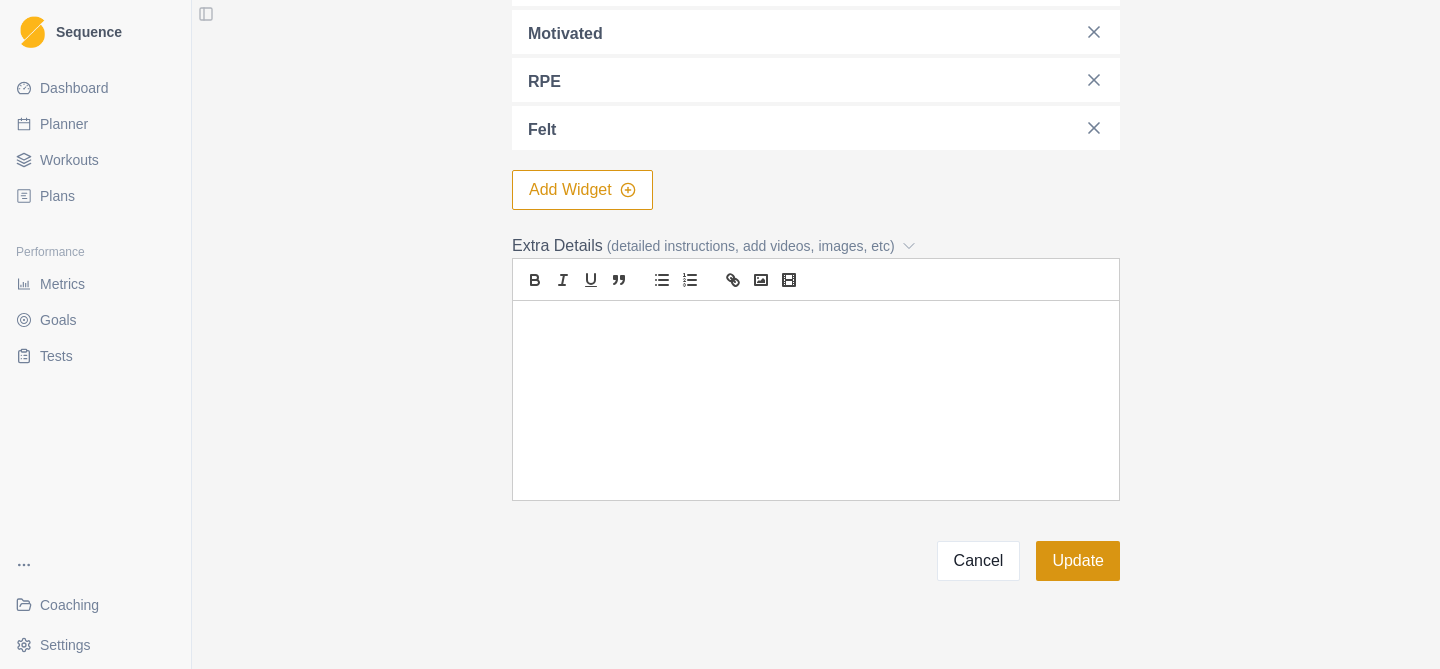 scroll, scrollTop: 949, scrollLeft: 0, axis: vertical 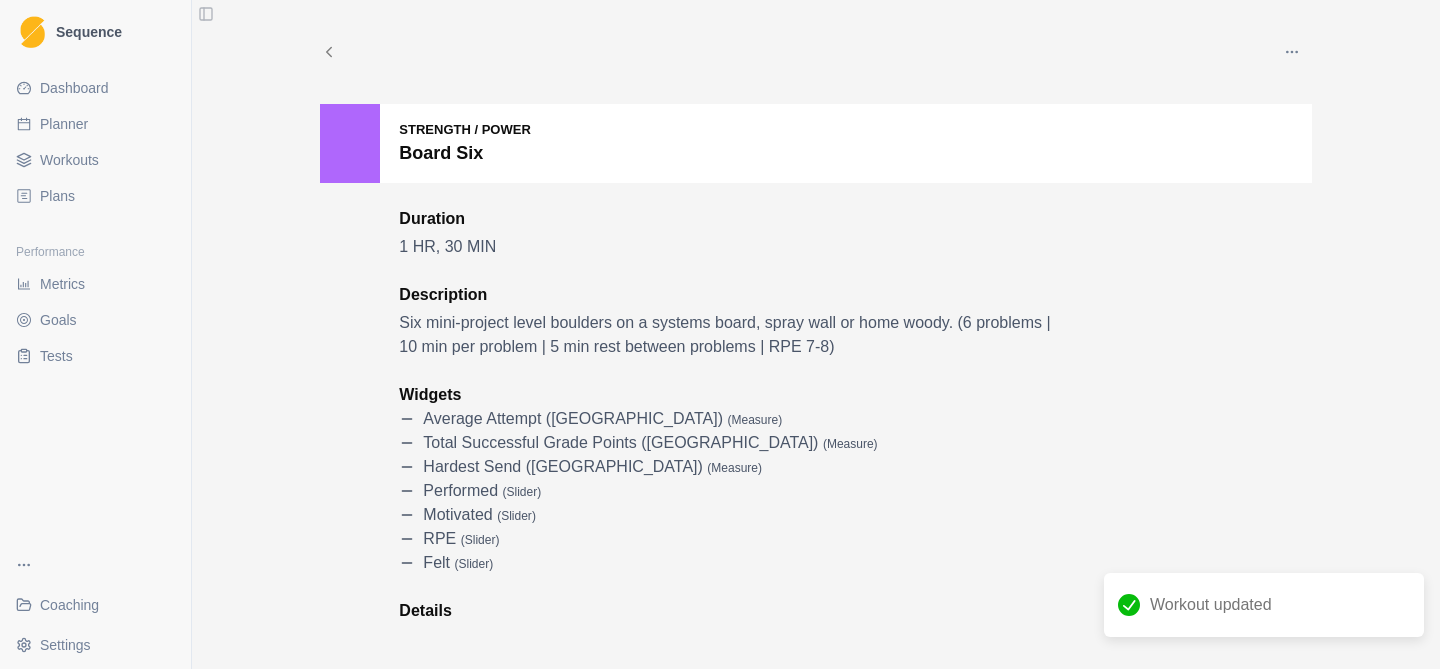 click on "Workouts" at bounding box center [69, 160] 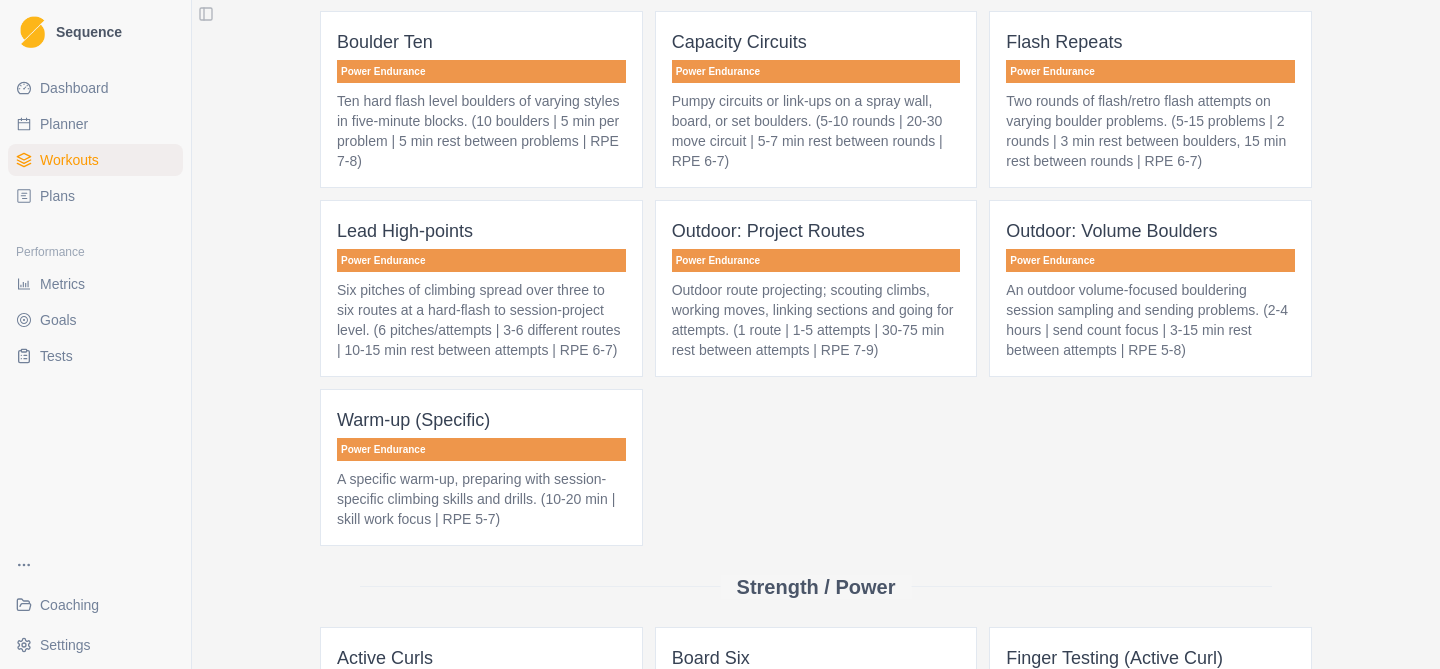 scroll, scrollTop: 1367, scrollLeft: 0, axis: vertical 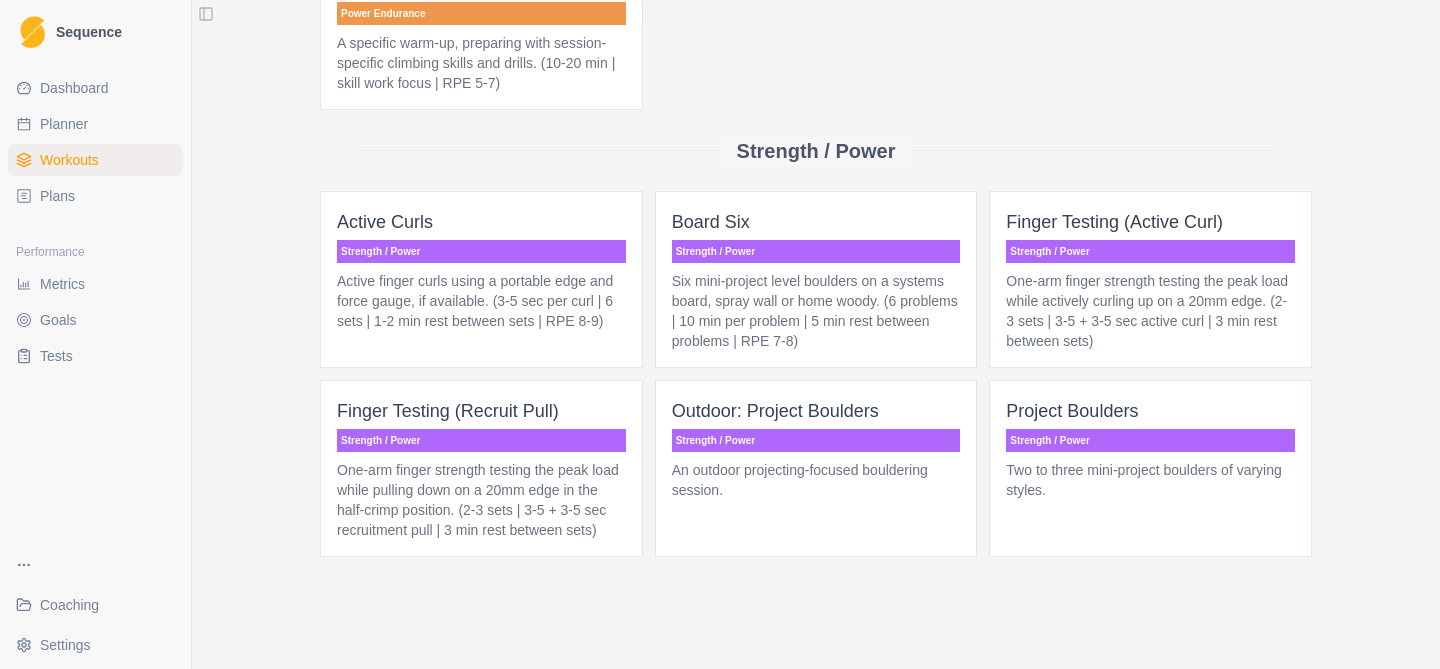 click on "Finger Testing (Active Curl) Strength / Power One-arm finger strength testing the peak load while actively curling up on a 20mm edge. (2-3 sets | 3-5 + 3-5 sec active curl | 3 min rest between sets)" at bounding box center [1150, 279] 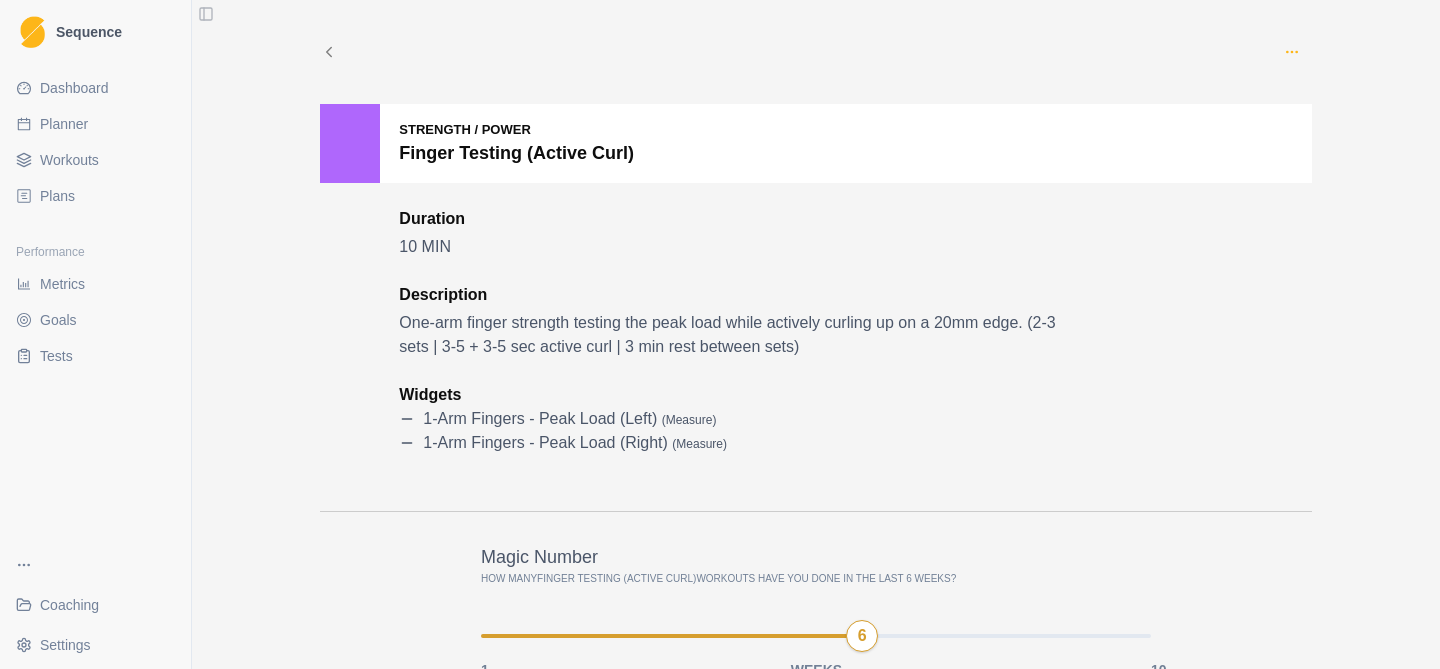 click 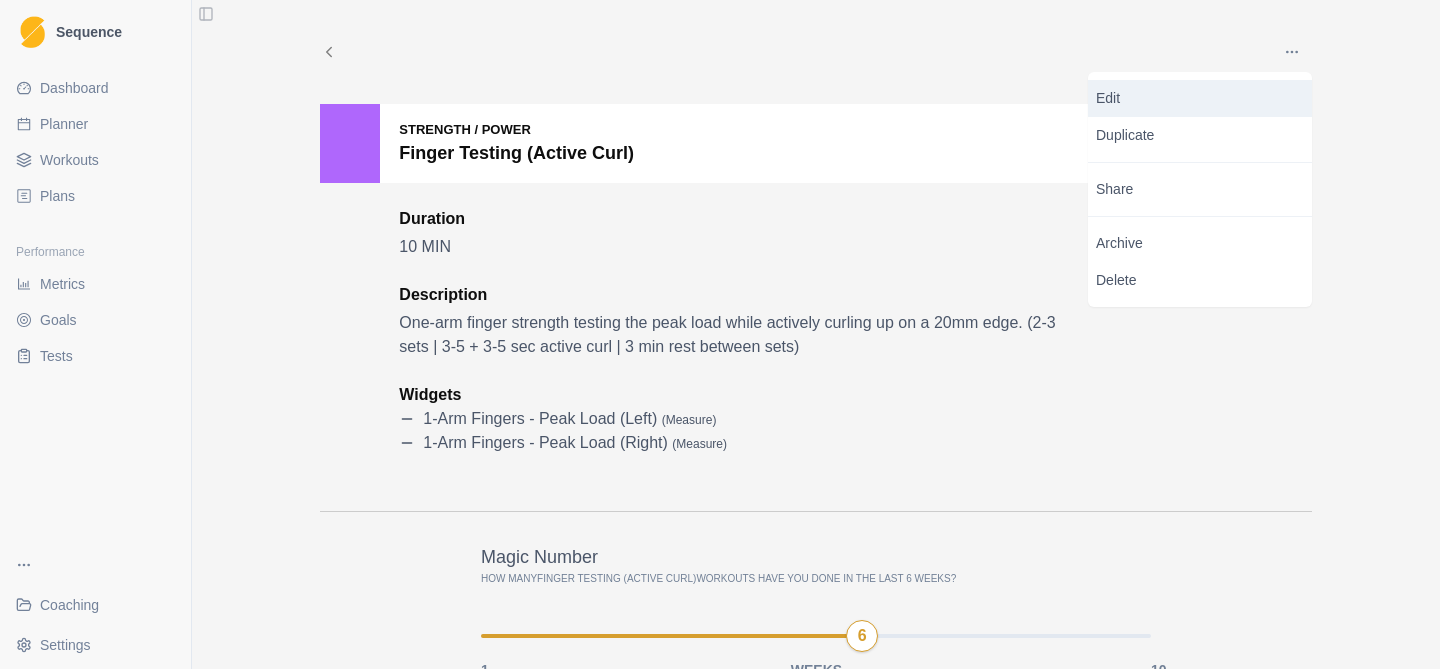 click on "Edit" at bounding box center [1200, 98] 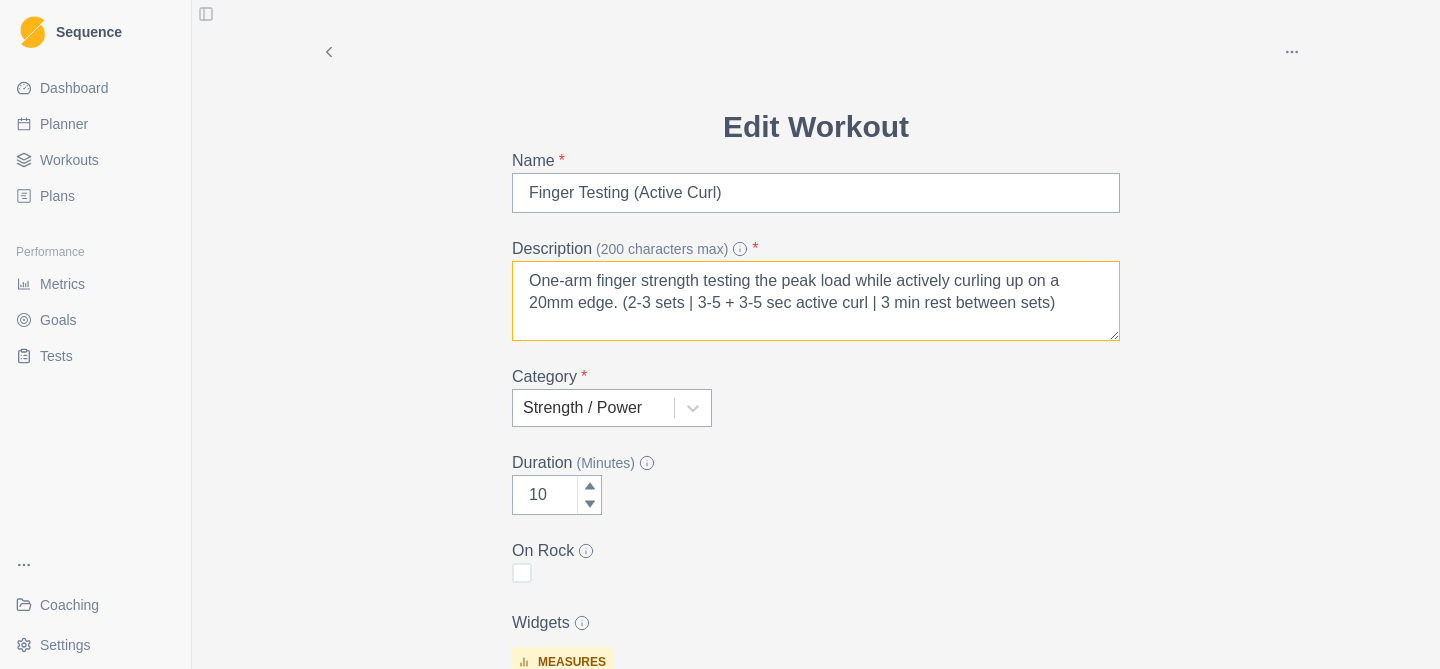 click on "One-arm finger strength testing the peak load while actively curling up on a 20mm edge. (2-3 sets | 3-5 + 3-5 sec active curl | 3 min rest between sets)" at bounding box center [816, 301] 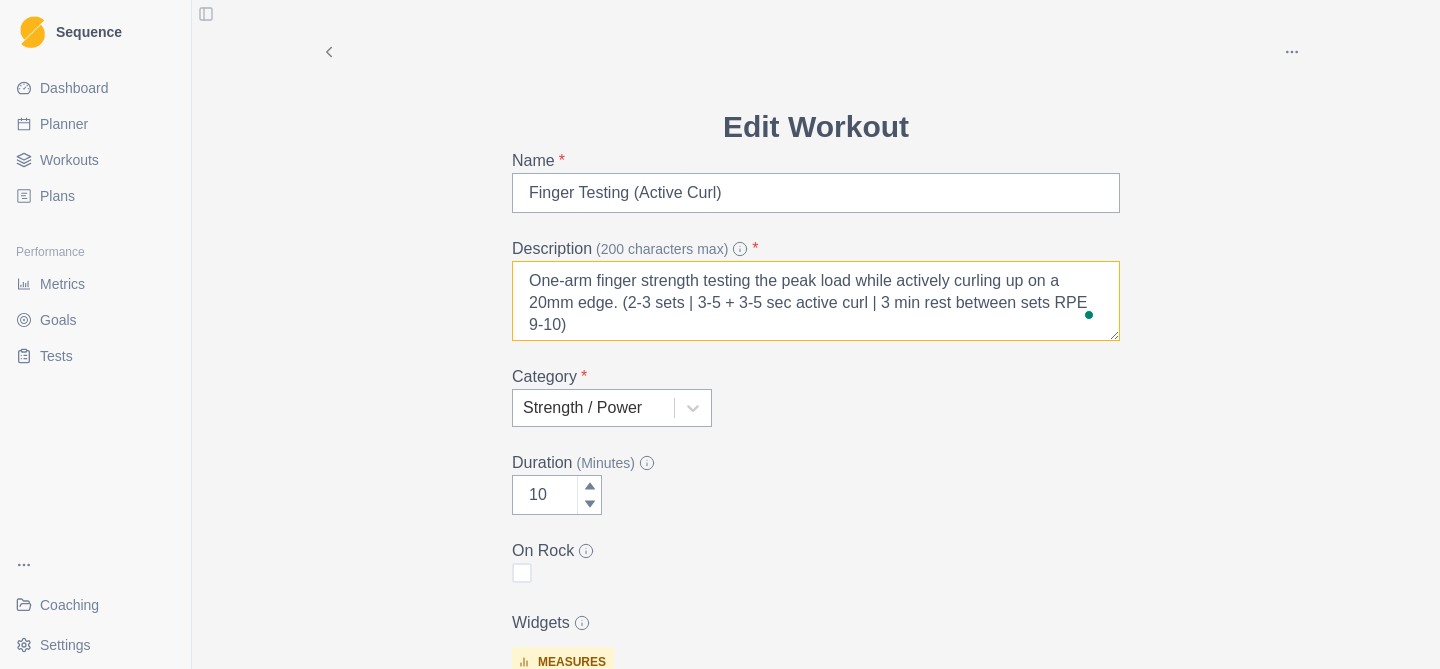 click on "One-arm finger strength testing the peak load while actively curling up on a 20mm edge. (2-3 sets | 3-5 + 3-5 sec active curl | 3 min rest between sets RPE 9-10)" at bounding box center [816, 301] 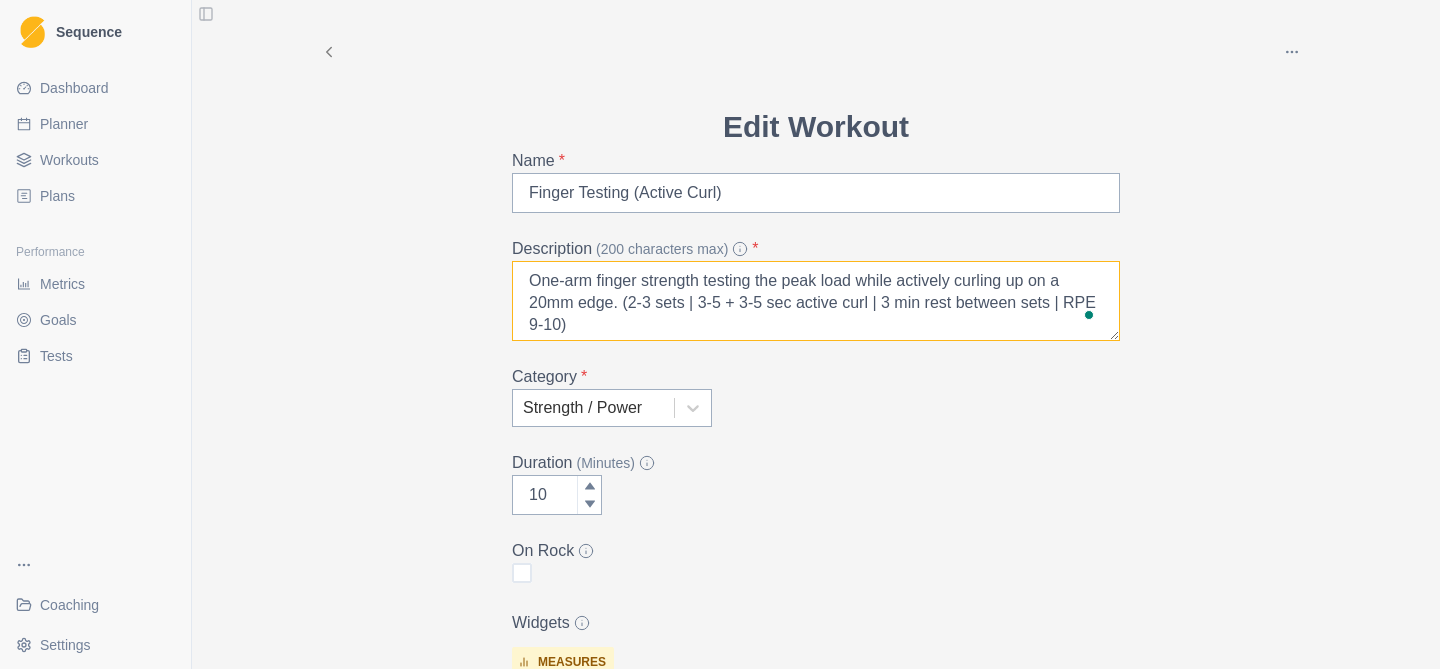 type on "One-arm finger strength testing the peak load while actively curling up on a 20mm edge. (2-3 sets | 3-5 + 3-5 sec active curl | 3 min rest between sets | RPE 9-10)" 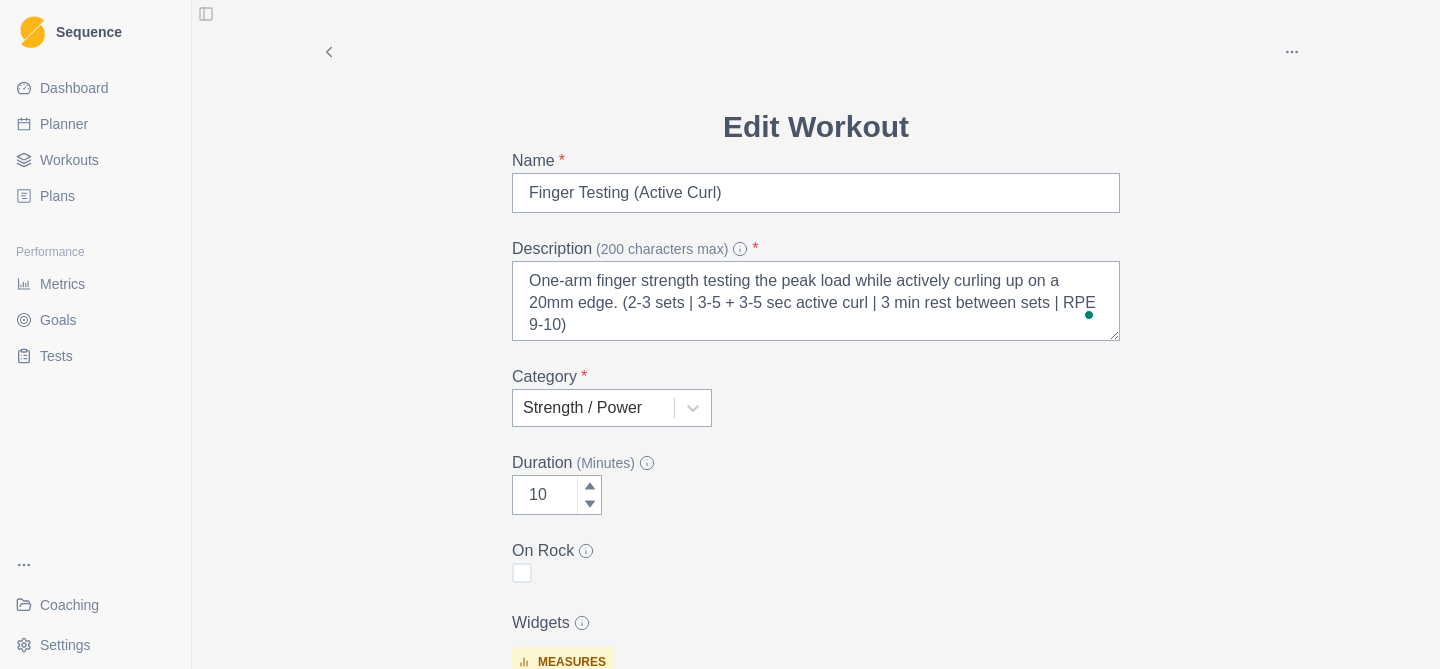 click on "Duration   (Minutes)" at bounding box center [810, 463] 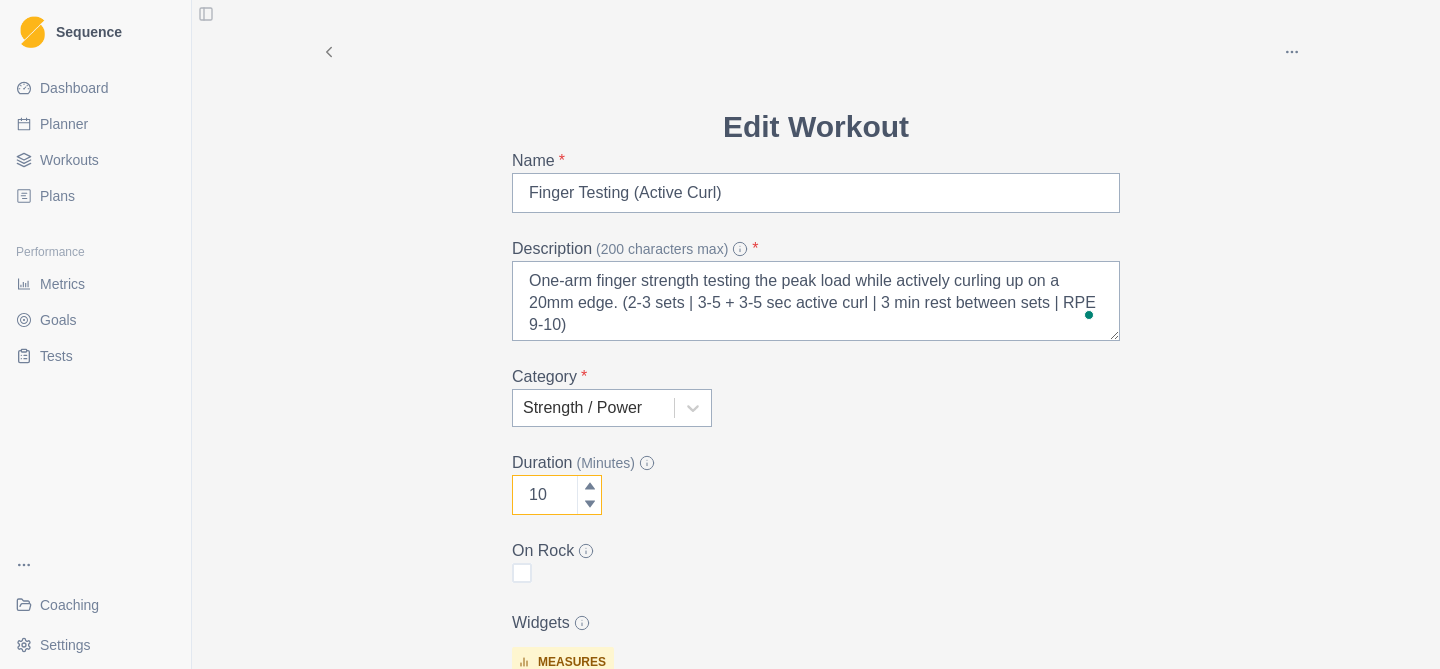 click on "10" at bounding box center [557, 495] 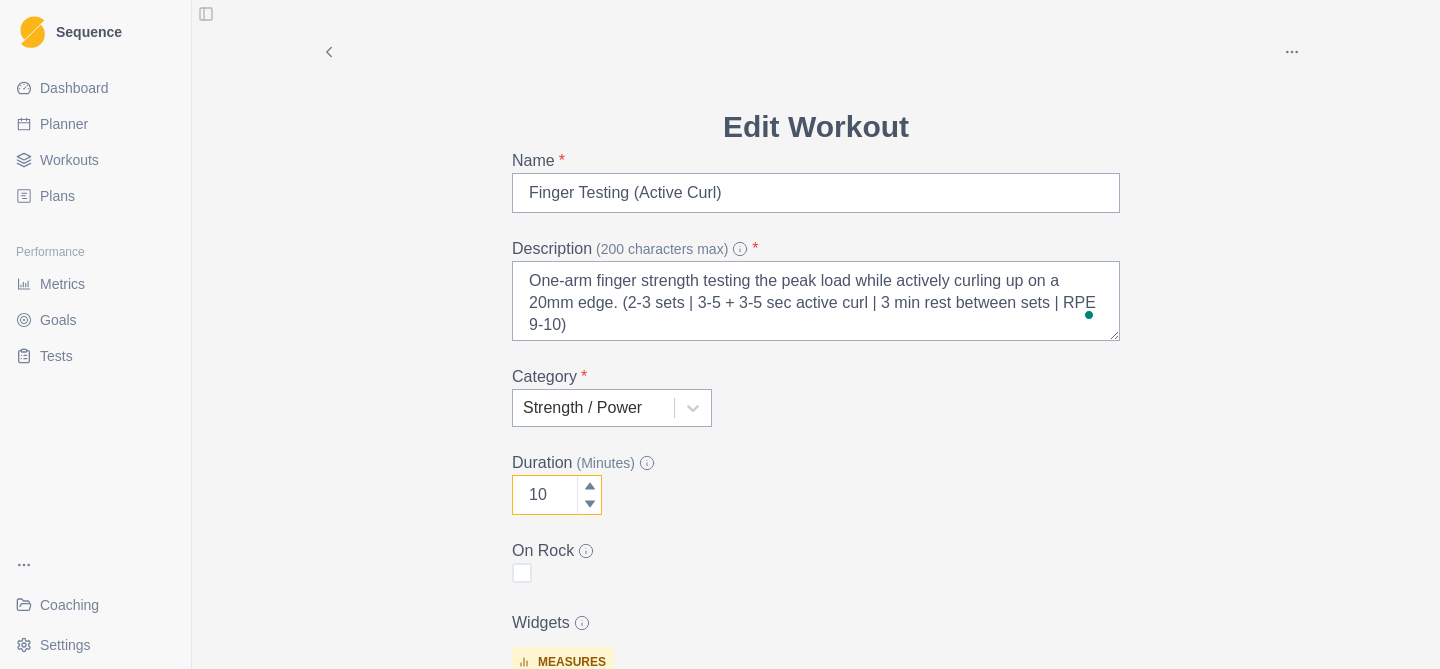 scroll, scrollTop: 75, scrollLeft: 0, axis: vertical 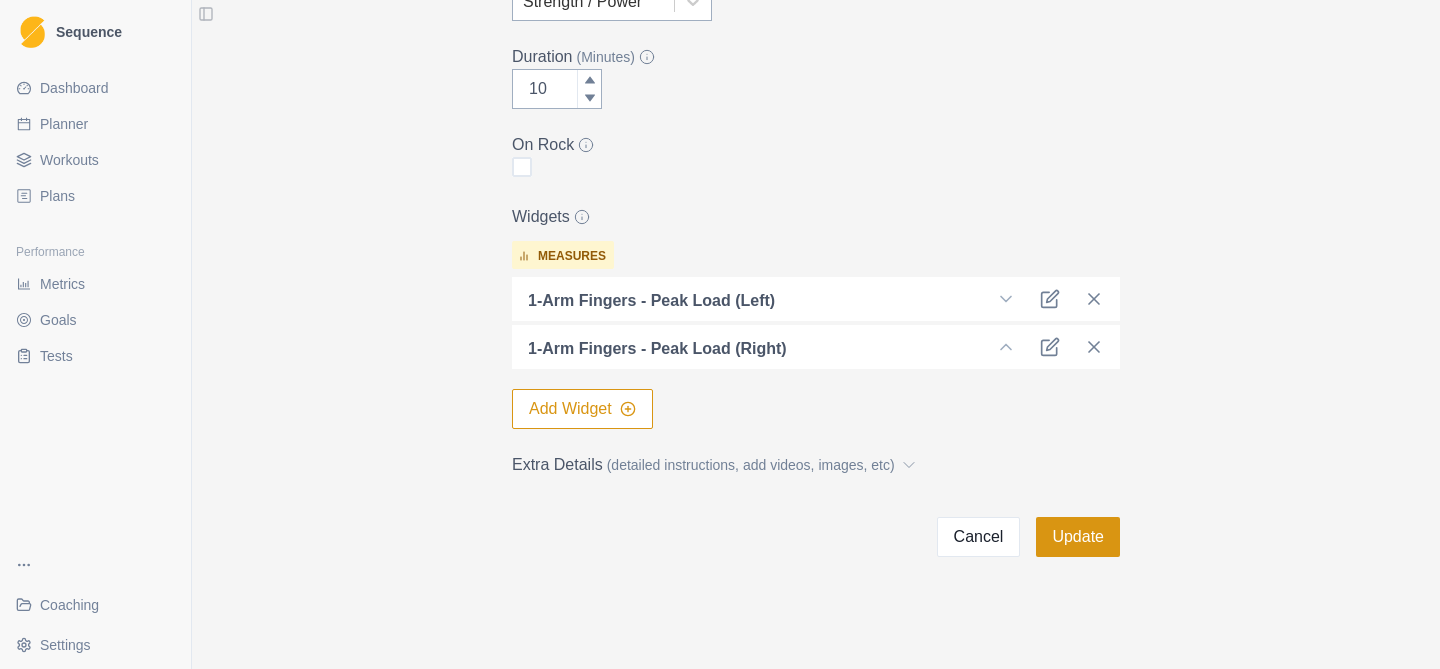 click on "Update" at bounding box center [1078, 537] 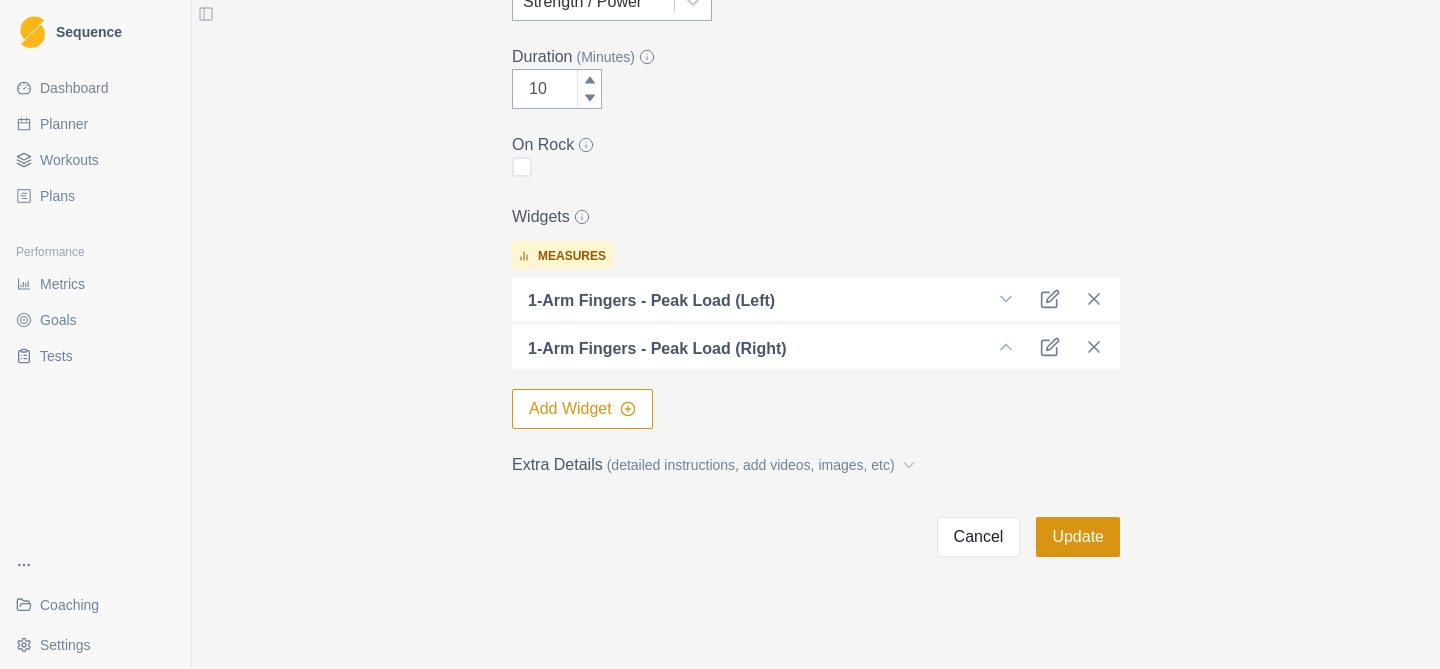 scroll, scrollTop: 0, scrollLeft: 0, axis: both 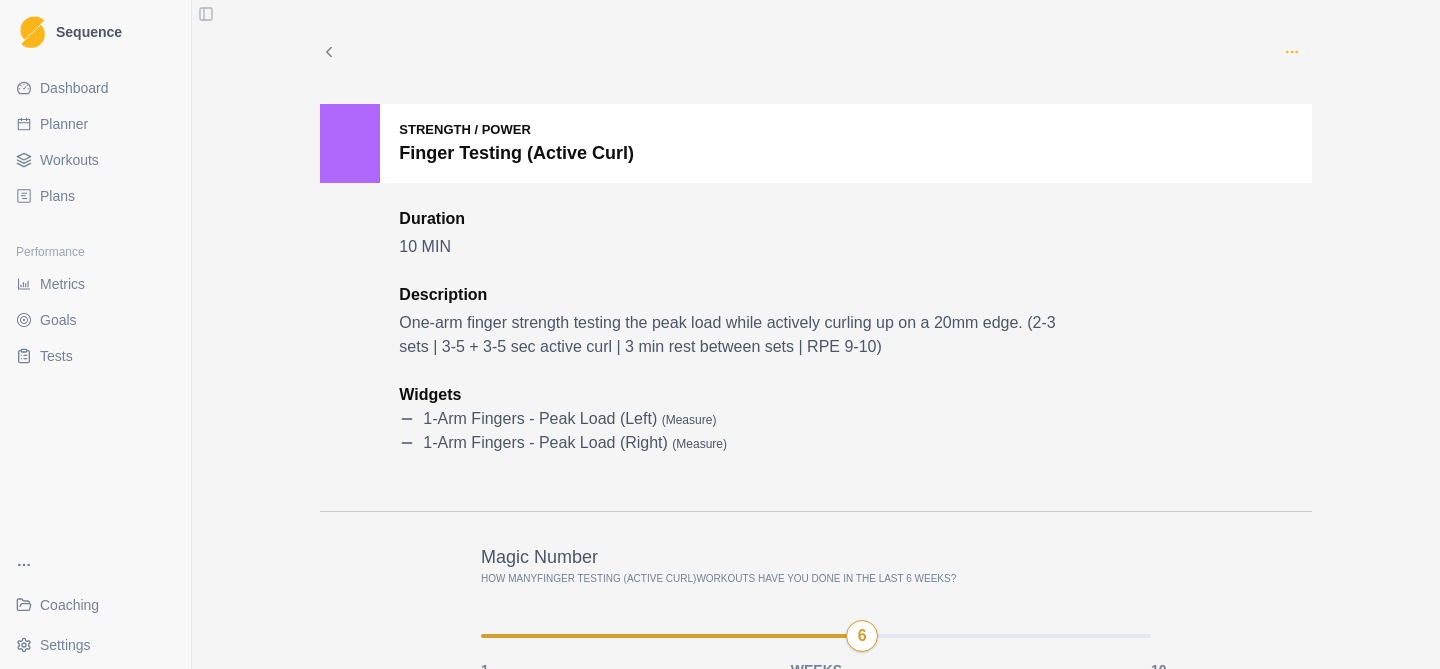 click 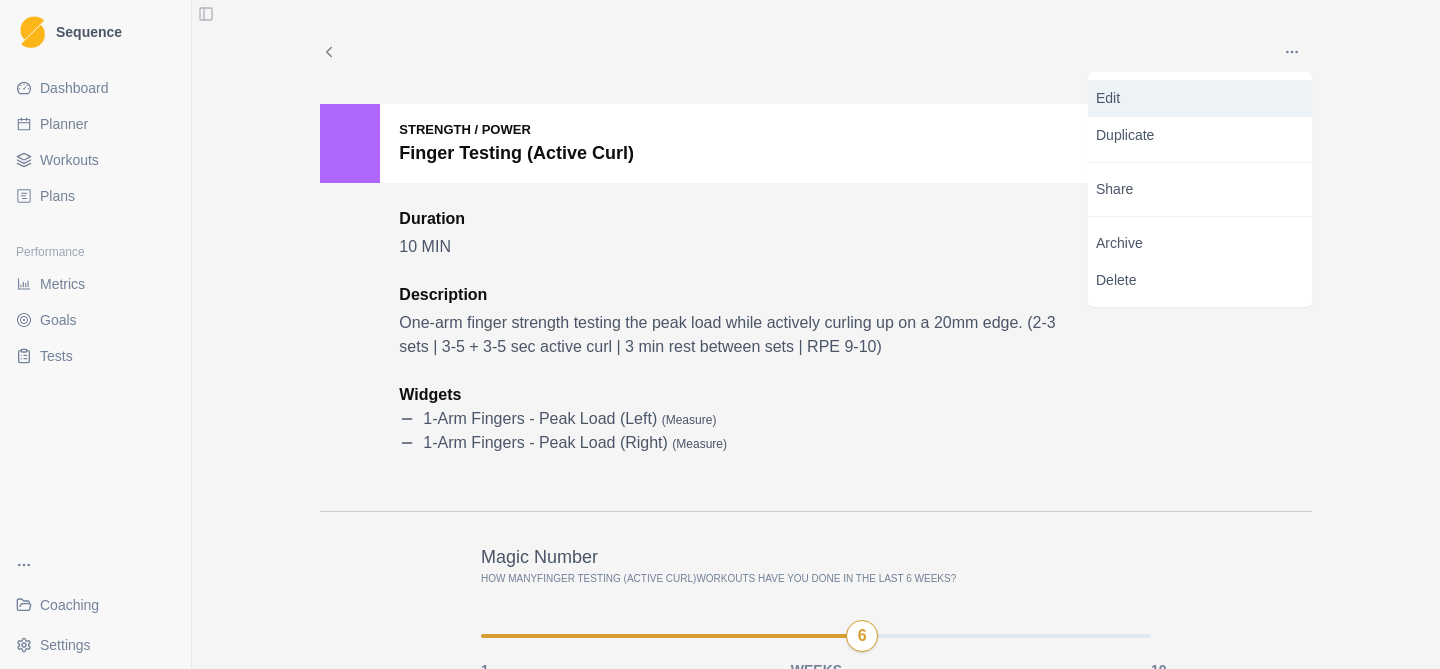 click on "Edit" at bounding box center (1200, 98) 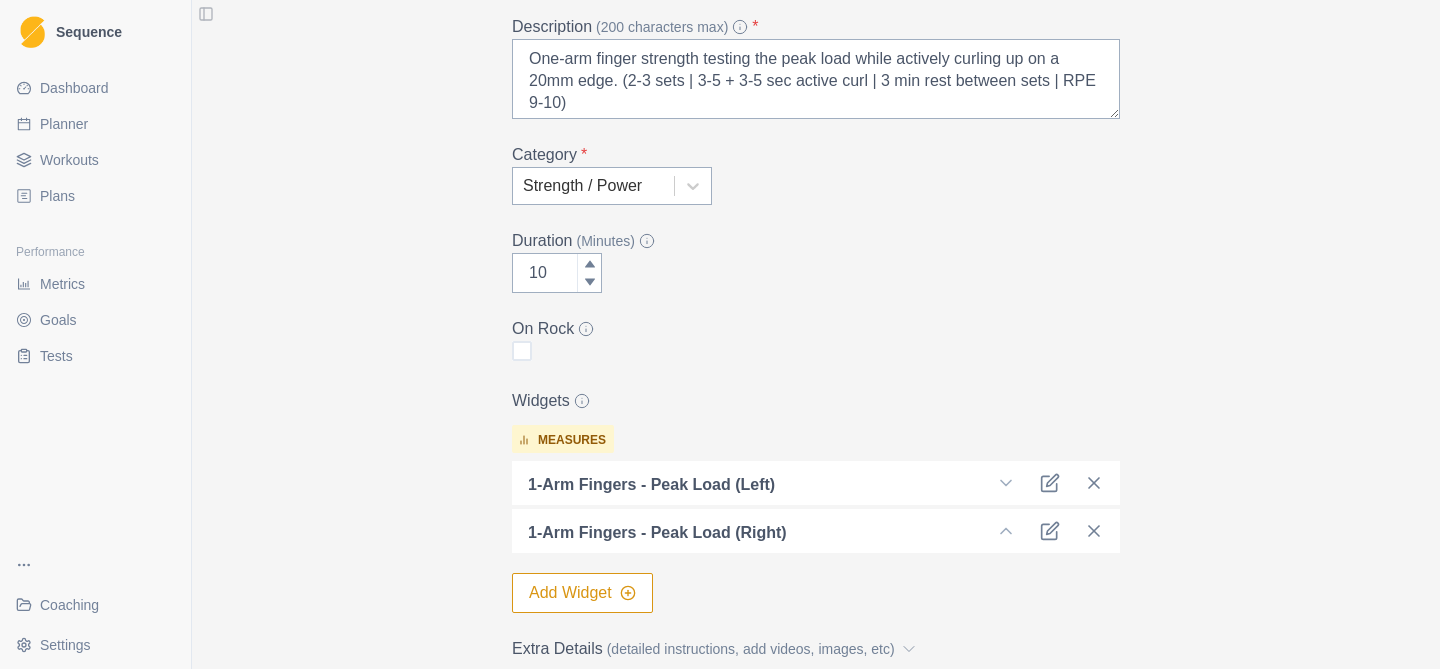 scroll, scrollTop: 406, scrollLeft: 0, axis: vertical 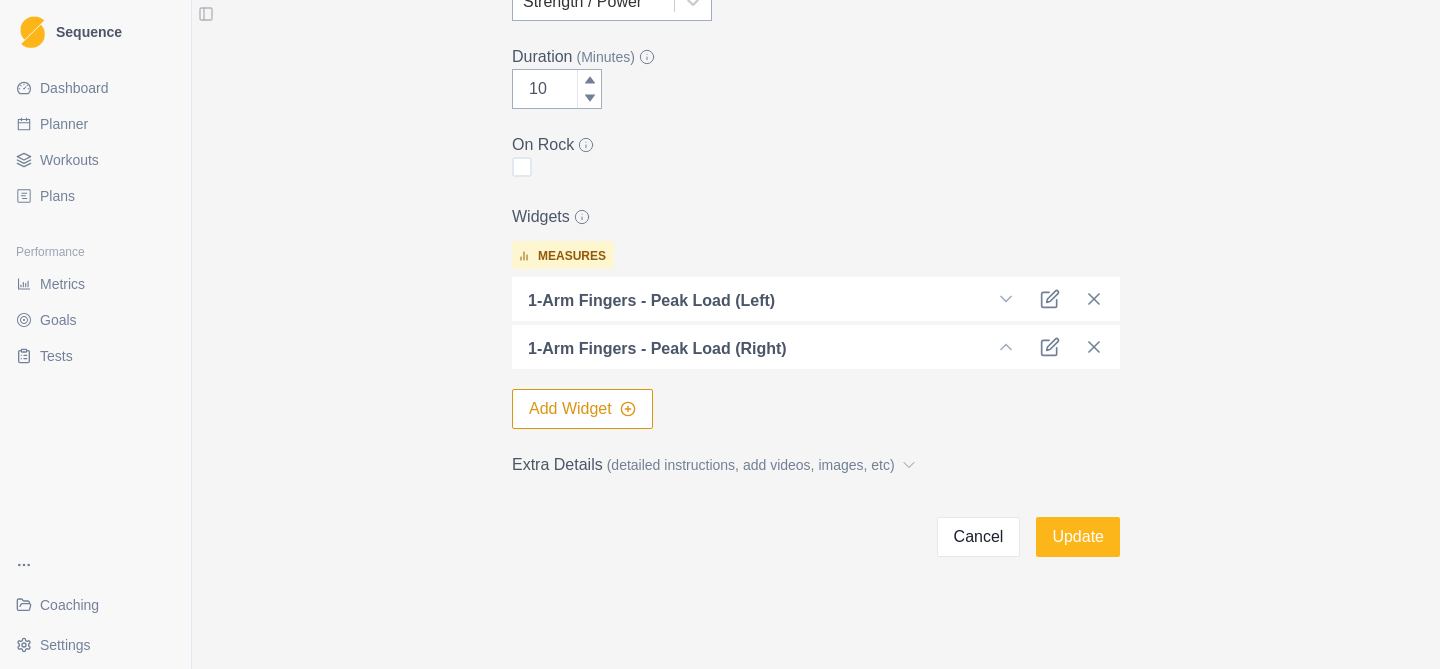 click on "Add Widget" at bounding box center [582, 409] 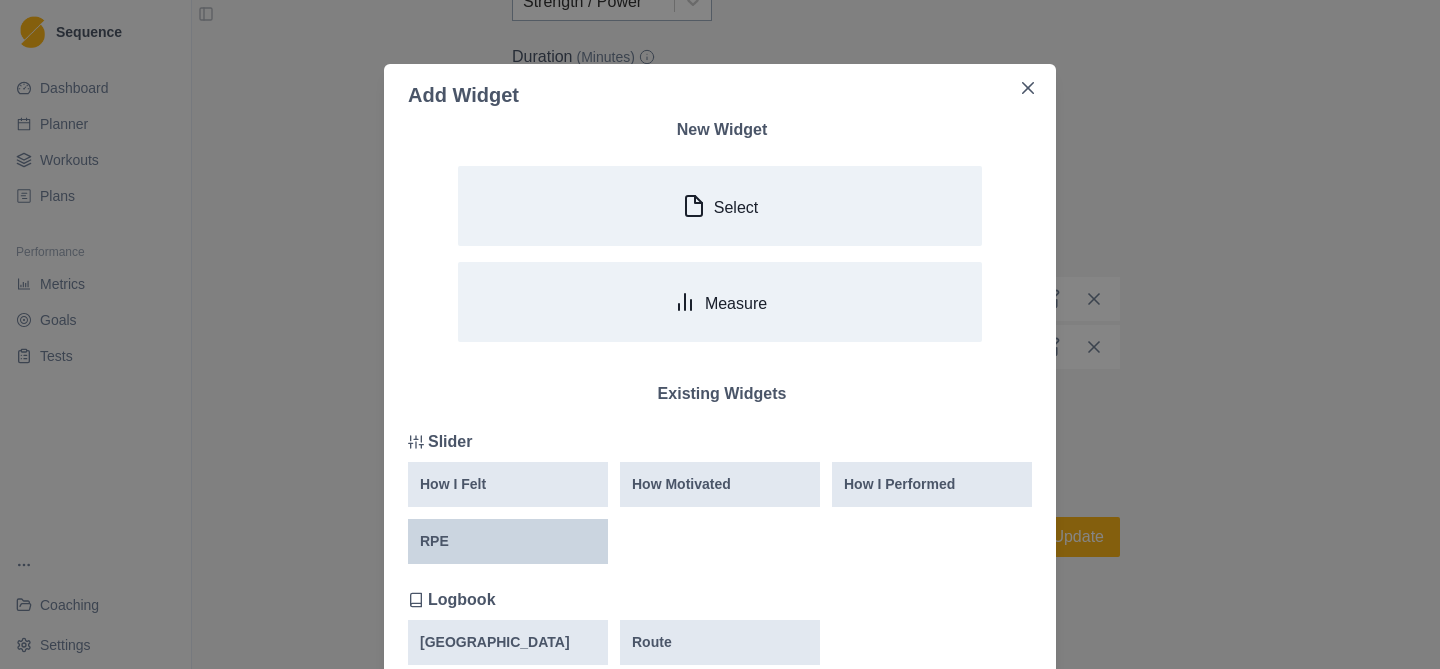 click on "RPE" at bounding box center [508, 541] 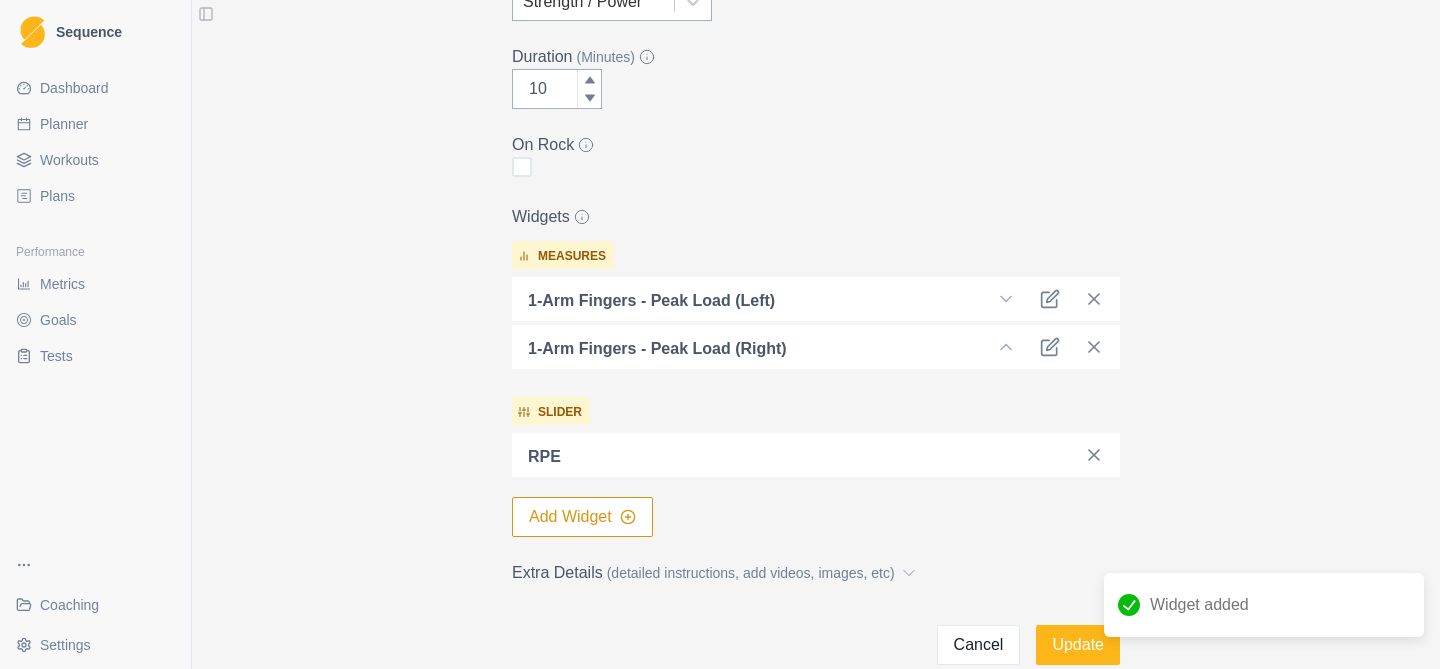click on "Add Widget" at bounding box center [582, 517] 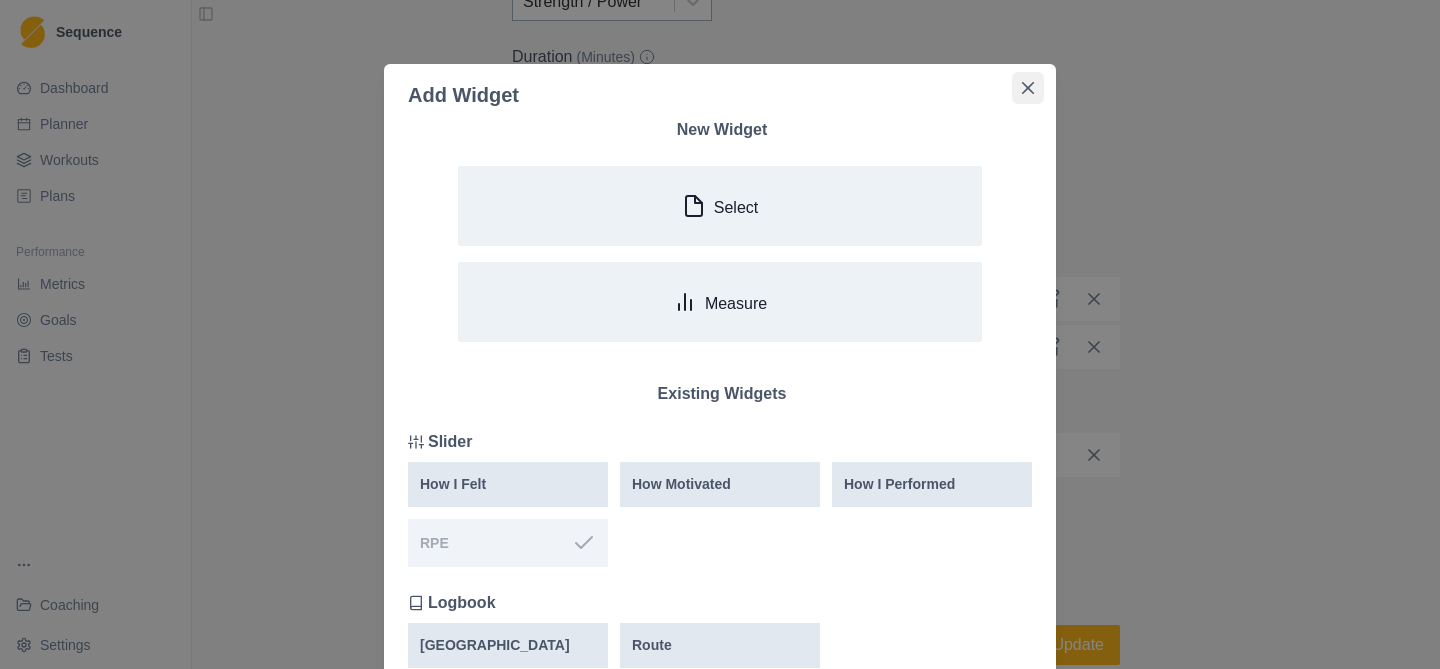 click 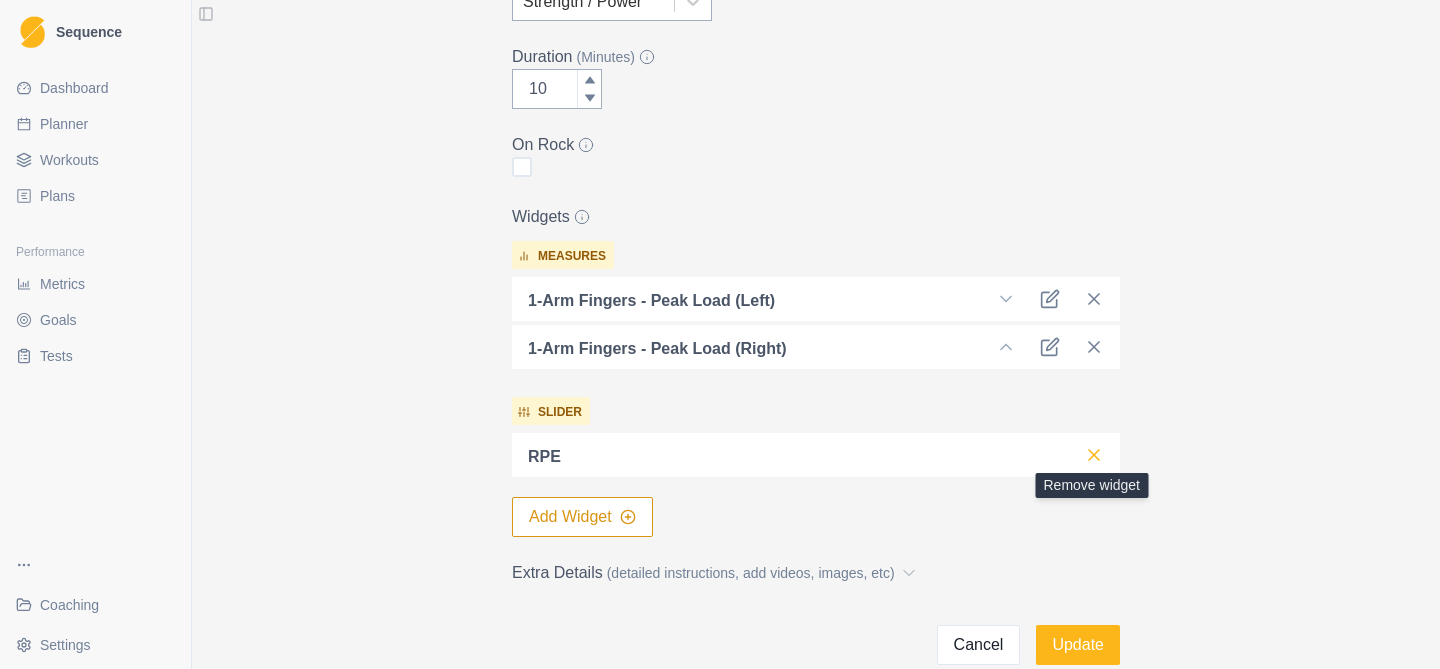 click 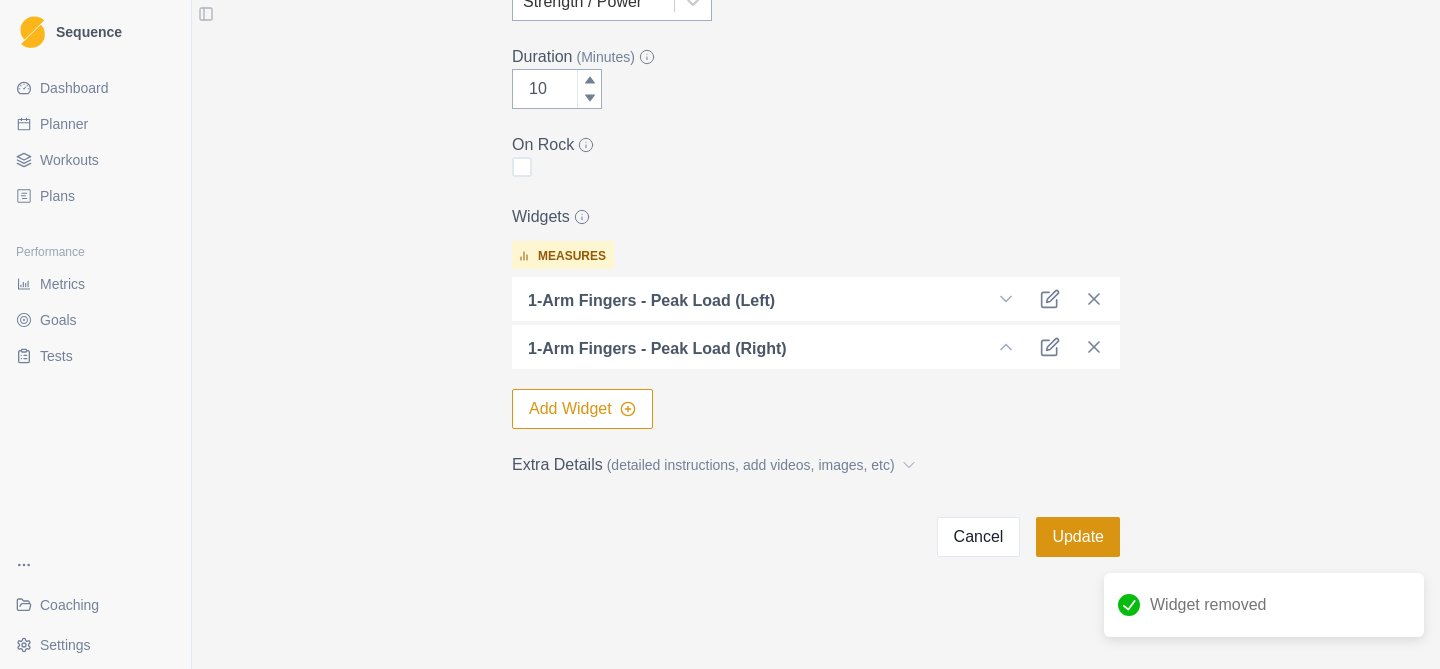 click on "Update" at bounding box center [1078, 537] 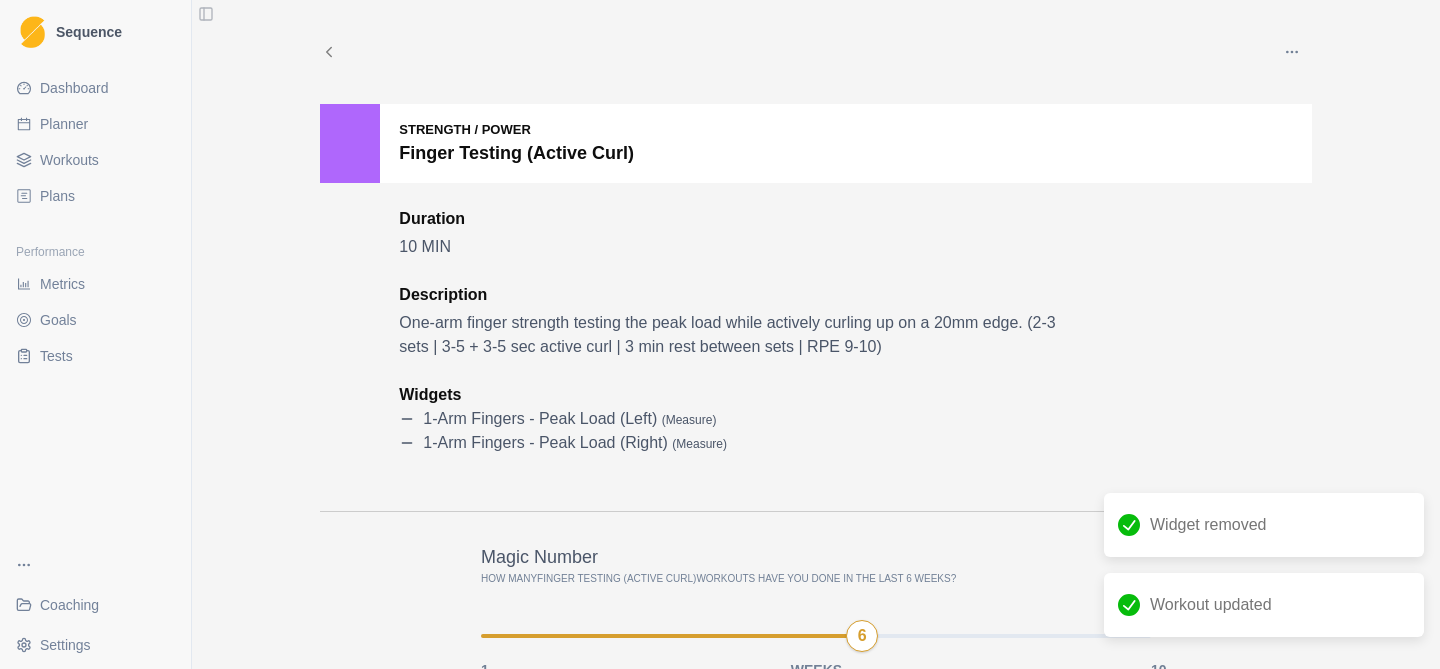 click on "Workouts" at bounding box center [69, 160] 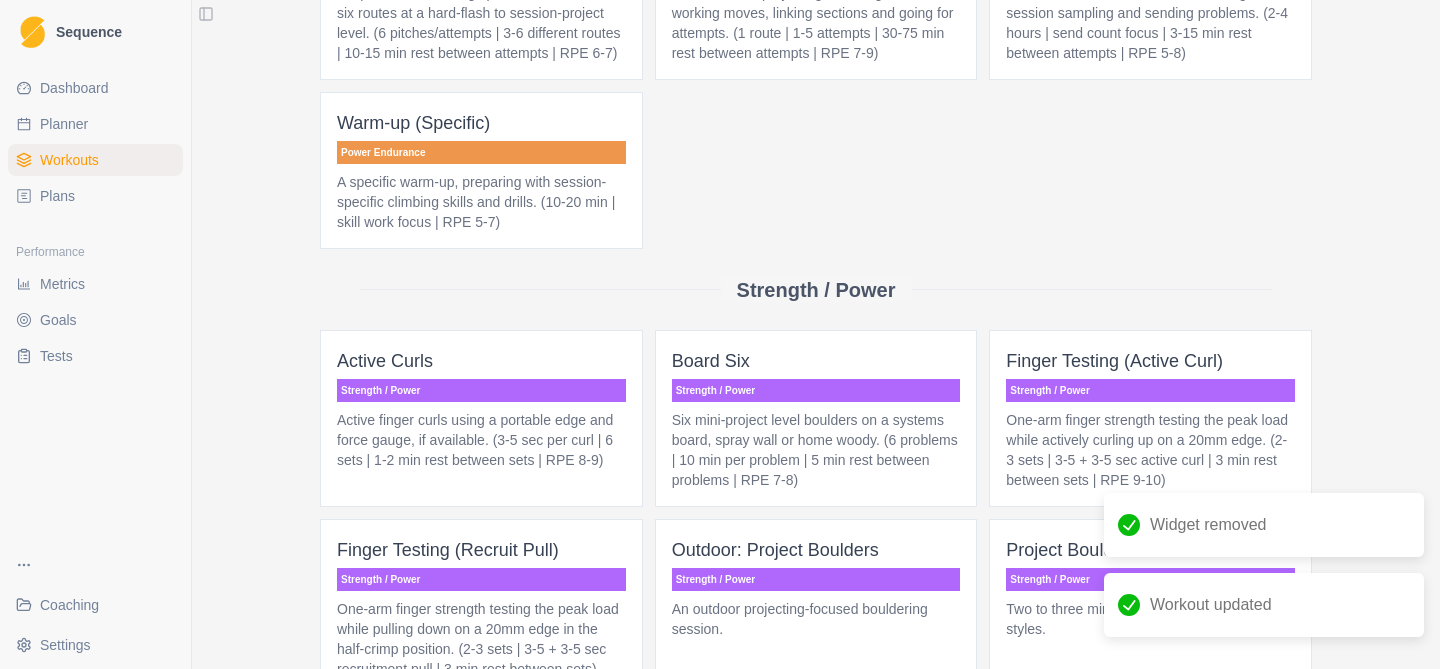 scroll, scrollTop: 1367, scrollLeft: 0, axis: vertical 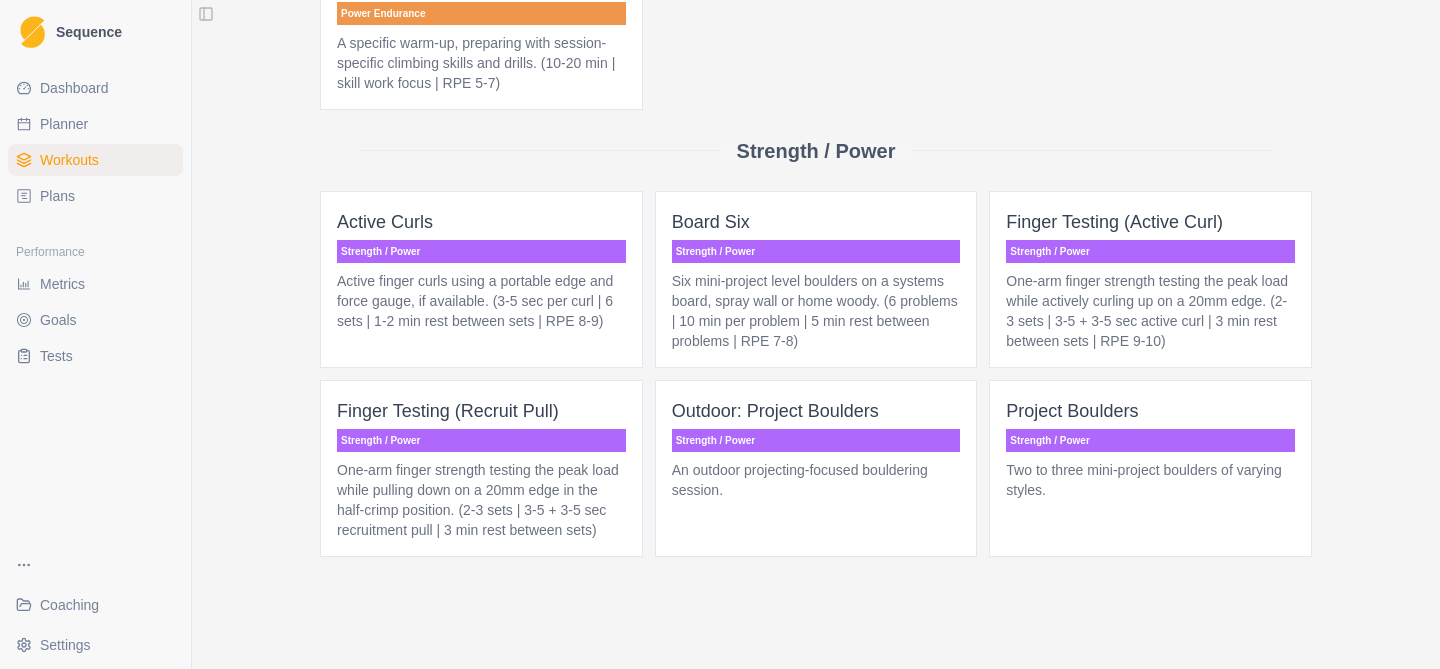 click on "Active Curls Strength / Power Active finger curls using a portable edge and force gauge, if available.
(3-5 sec per curl | 6 sets | 1-2 min rest between sets | RPE 8-9)" at bounding box center (481, 279) 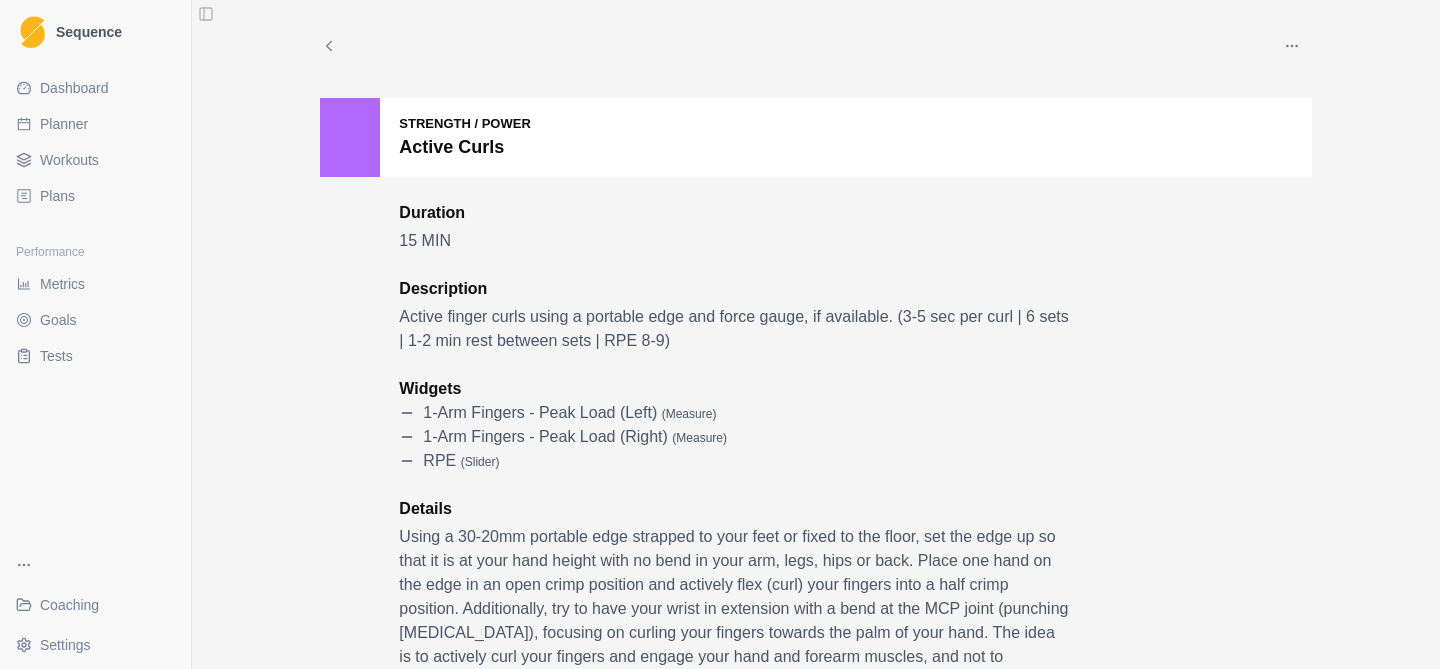 scroll, scrollTop: 0, scrollLeft: 0, axis: both 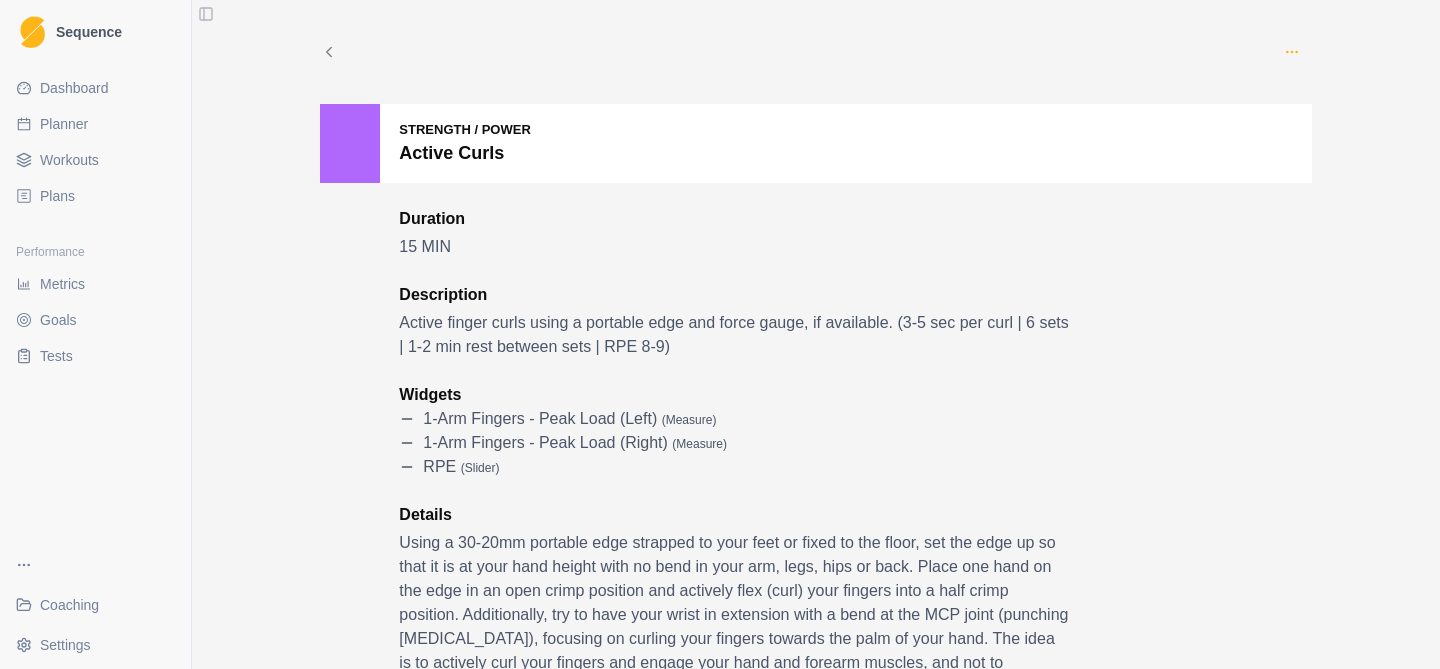 click 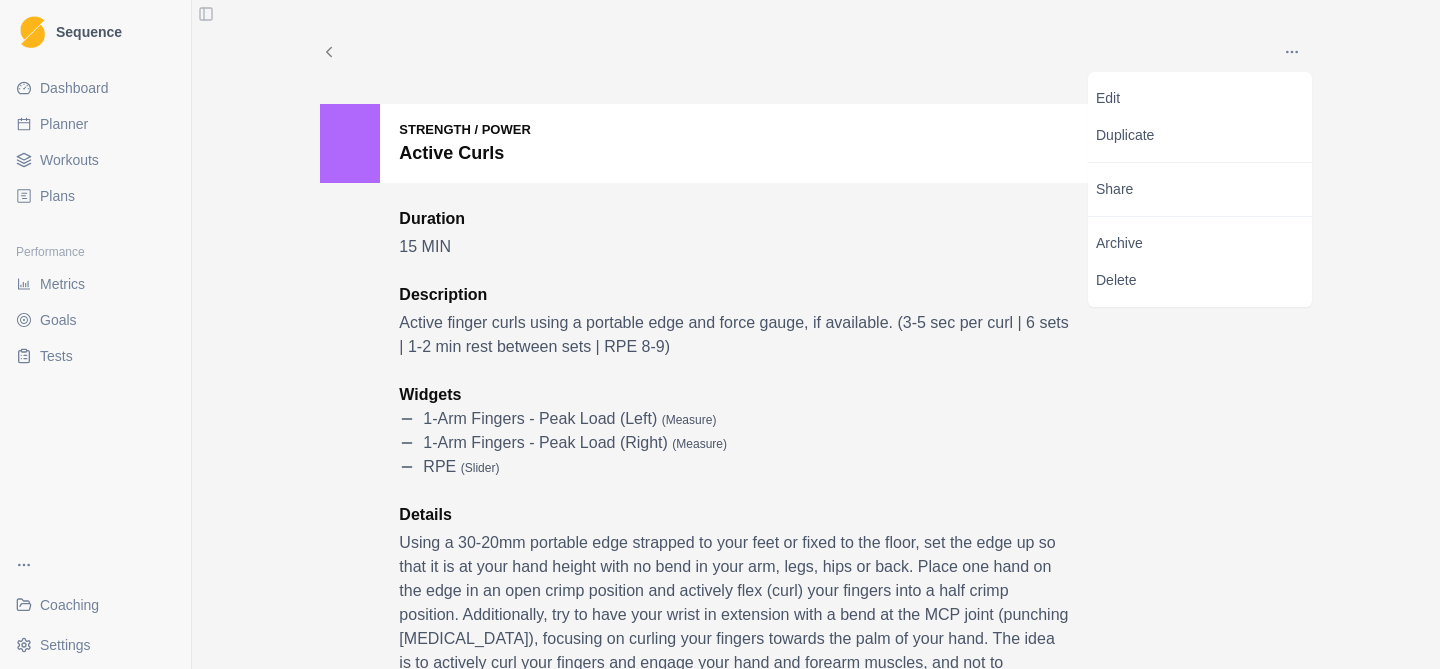 click on "Edit Duplicate Share Archive Delete Strength / Power Active Curls Duration 15 MIN Description Active finger curls using a portable edge and force gauge, if available.
(3-5 sec per curl | 6 sets | 1-2 min rest between sets | RPE 8-9) Widgets 1-Arm Fingers -  Peak Load (Left)   ( measure ) 1-Arm Fingers - Peak Load (Right)   ( measure ) RPE   ( slider ) Details Using a 30-20mm portable edge strapped to your feet or fixed to the floor, set the edge up so that it is at your hand height with no bend in your arm, legs, hips or back. Place one hand on the edge in an open crimp position and actively flex (curl) your fingers into a half crimp position. Additionally, try to have your wrist in extension with a bend at the MCP joint (punching [MEDICAL_DATA]), focusing on curling your fingers towards the palm of your hand. The idea is to actively curl your fingers and engage your hand and forearm muscles, and not to passively hold the edge while pulling through your arm or lifting through your back/knees. Magic Number How many" at bounding box center (816, 334) 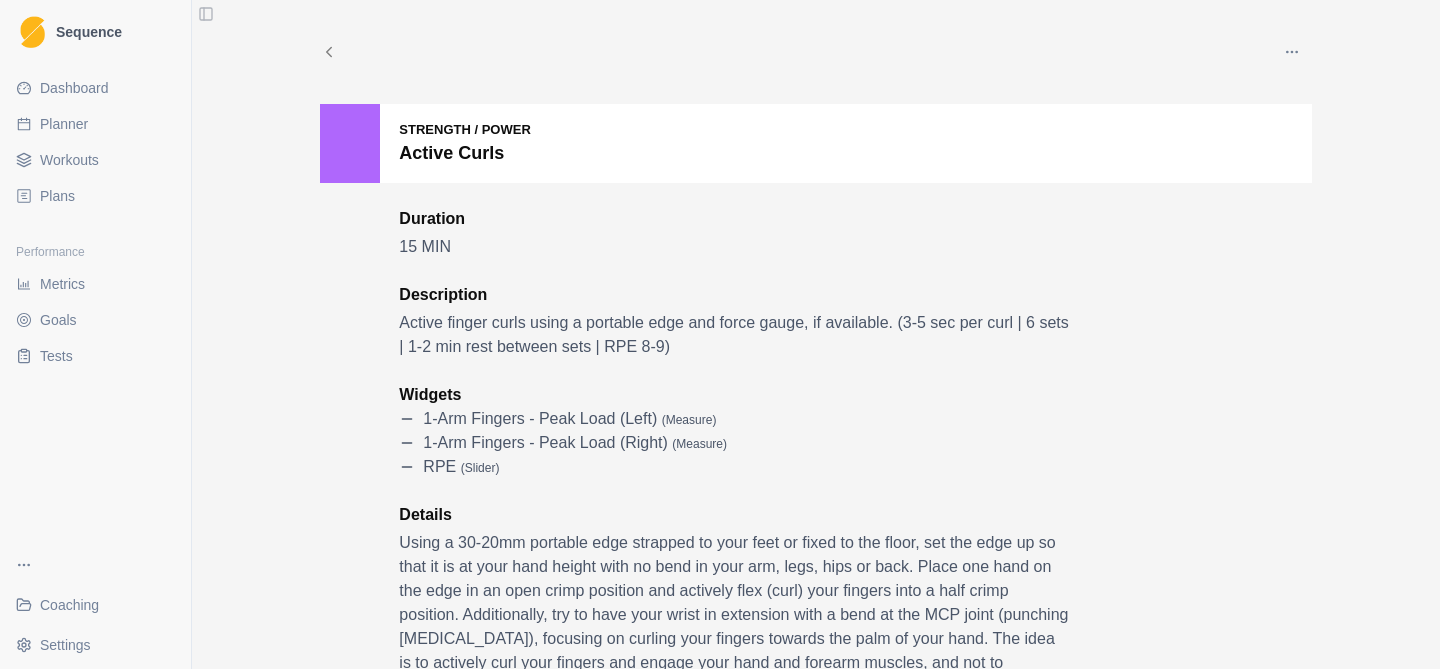 click on "Workouts" at bounding box center [69, 160] 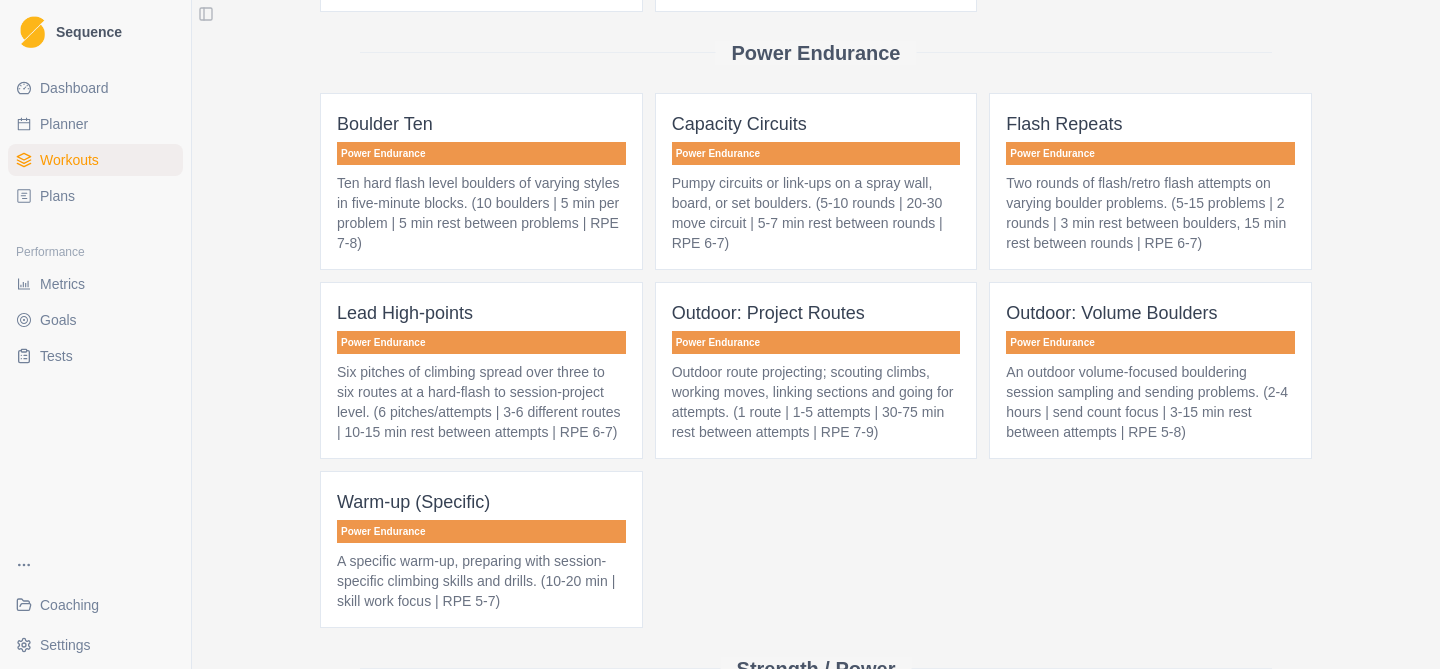 scroll, scrollTop: 1367, scrollLeft: 0, axis: vertical 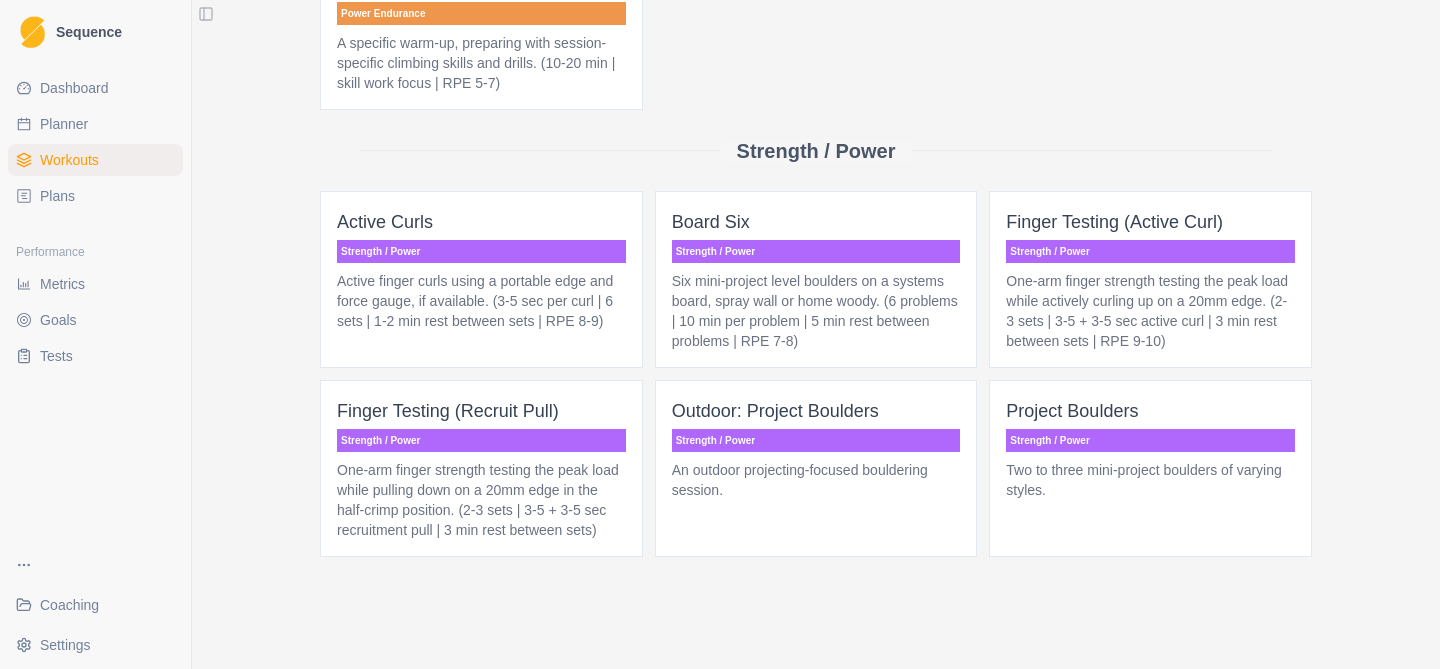 click on "Finger Testing (Recruit Pull) Strength / Power One-arm finger strength testing the peak load while pulling down on a 20mm edge in the half-crimp position. (2-3 sets | 3-5 + 3-5 sec recruitment pull | 3 min rest between sets)" at bounding box center [481, 468] 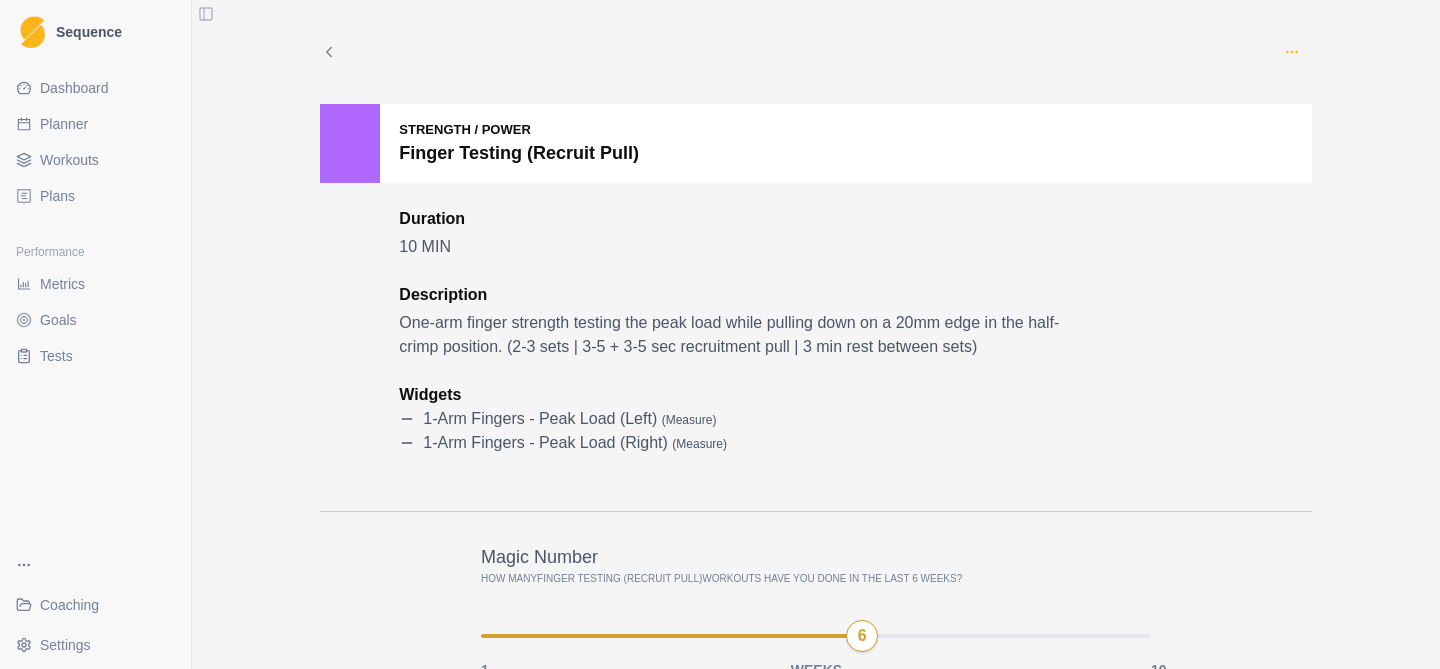 click 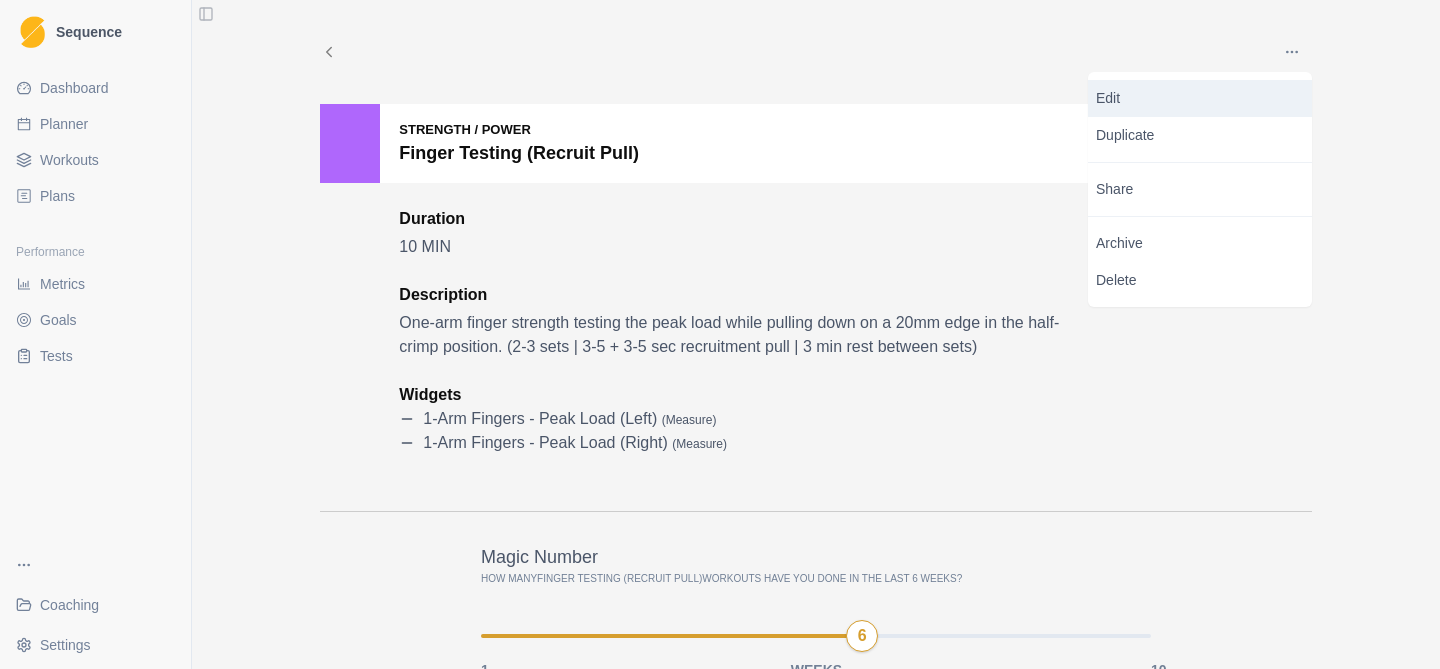 click on "Edit" at bounding box center (1200, 98) 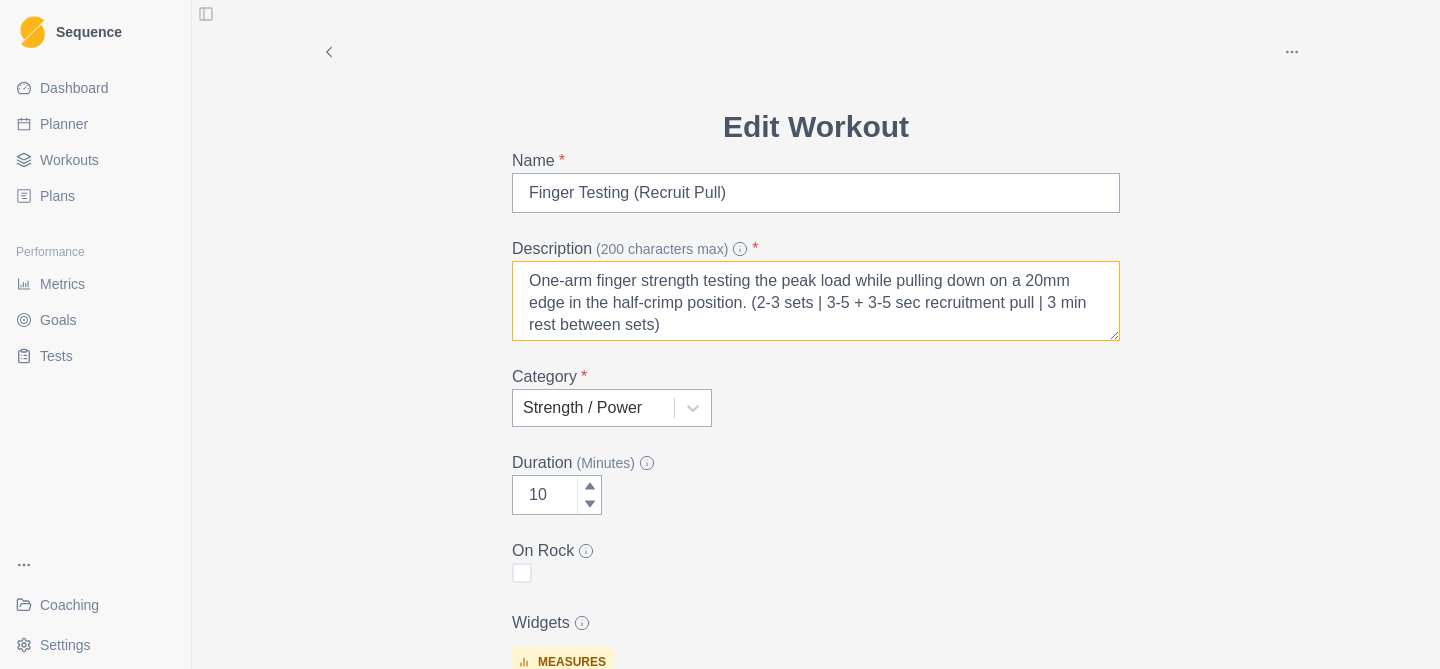 click on "One-arm finger strength testing the peak load while pulling down on a 20mm edge in the half-crimp position. (2-3 sets | 3-5 + 3-5 sec recruitment pull | 3 min rest between sets)" at bounding box center [816, 301] 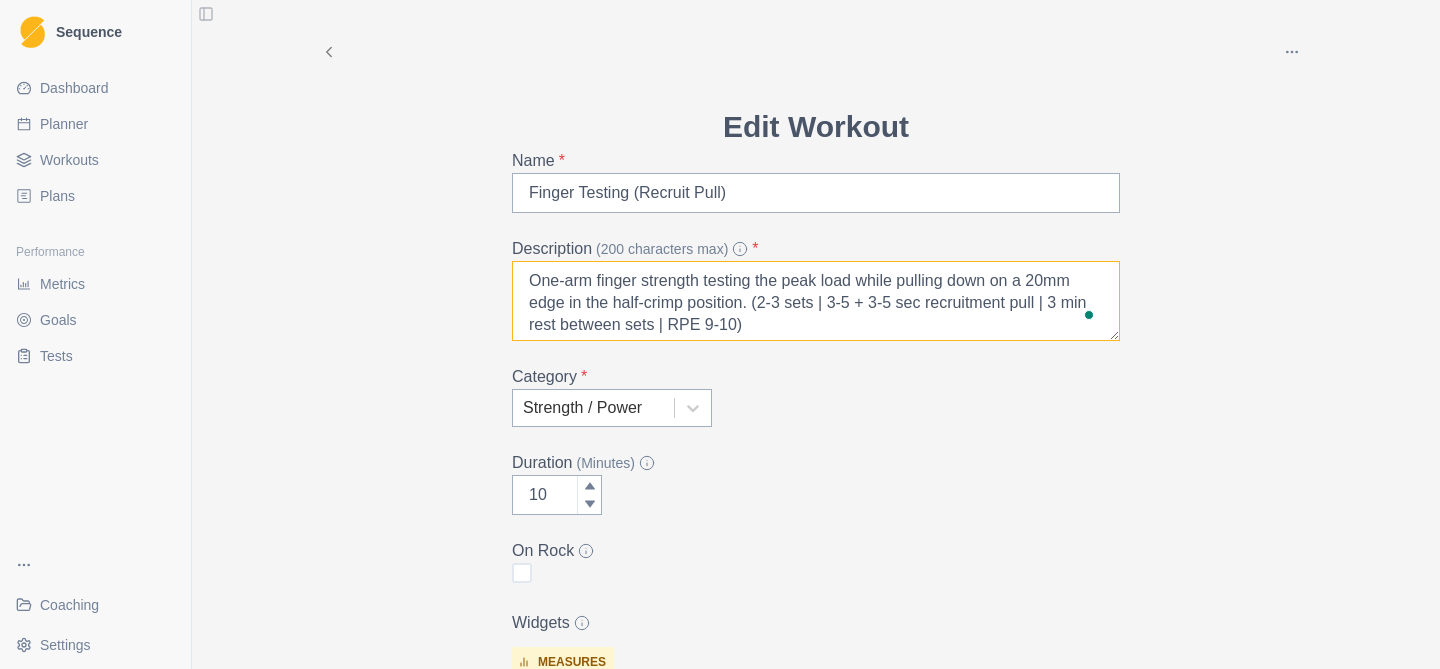 type on "One-arm finger strength testing the peak load while pulling down on a 20mm edge in the half-crimp position. (2-3 sets | 3-5 + 3-5 sec recruitment pull | 3 min rest between sets | RPE 9-10)" 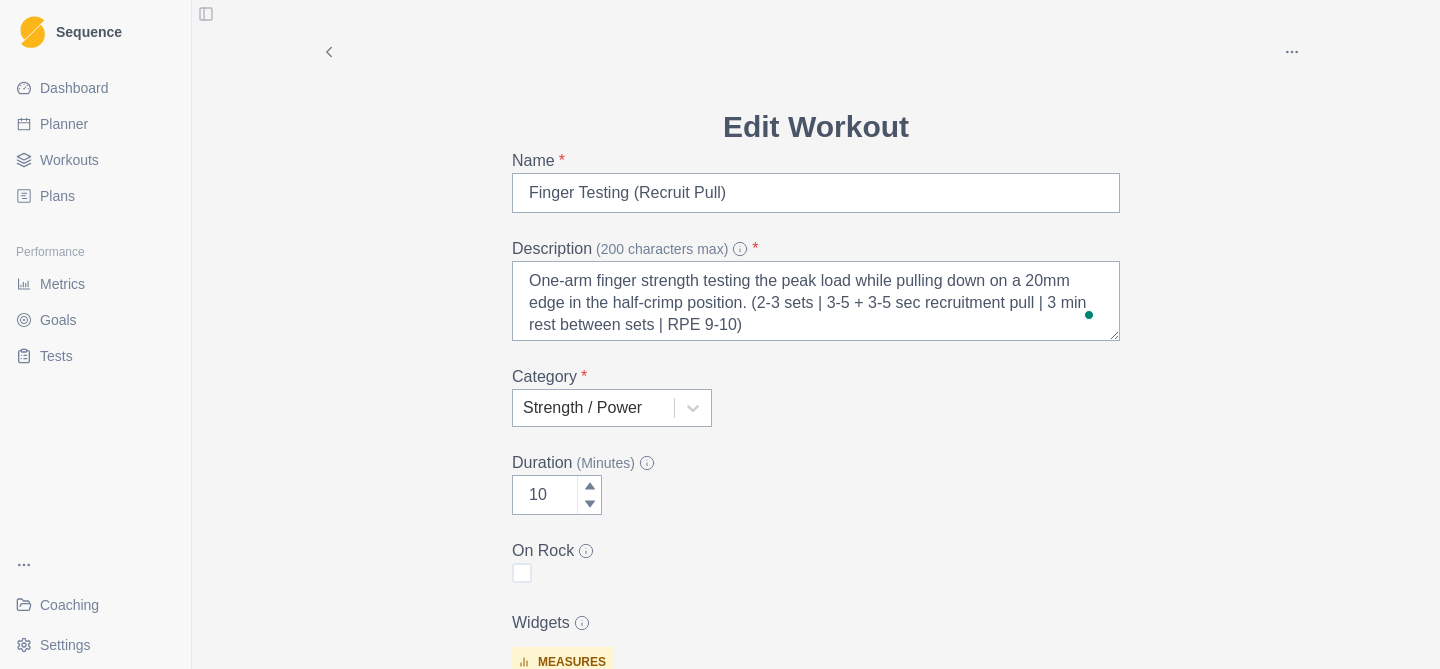 click on "Edit Workout Name * Finger Testing (Recruit Pull) Description   (200 characters max) * One-arm finger strength testing the peak load while pulling down on a 20mm edge in the half-crimp position. (2-3 sets | 3-5 + 3-5 sec recruitment pull | 3 min rest between sets | RPE 9-10) Category * Strength / Power Duration   (Minutes) 10 On Rock Widgets measures 1-Arm Fingers -  Peak Load (Left) 1-Arm Fingers - Peak Load (Right) Add Widget Extra Details (detailed instructions, add videos, images, etc) Cancel Update" at bounding box center [816, 533] 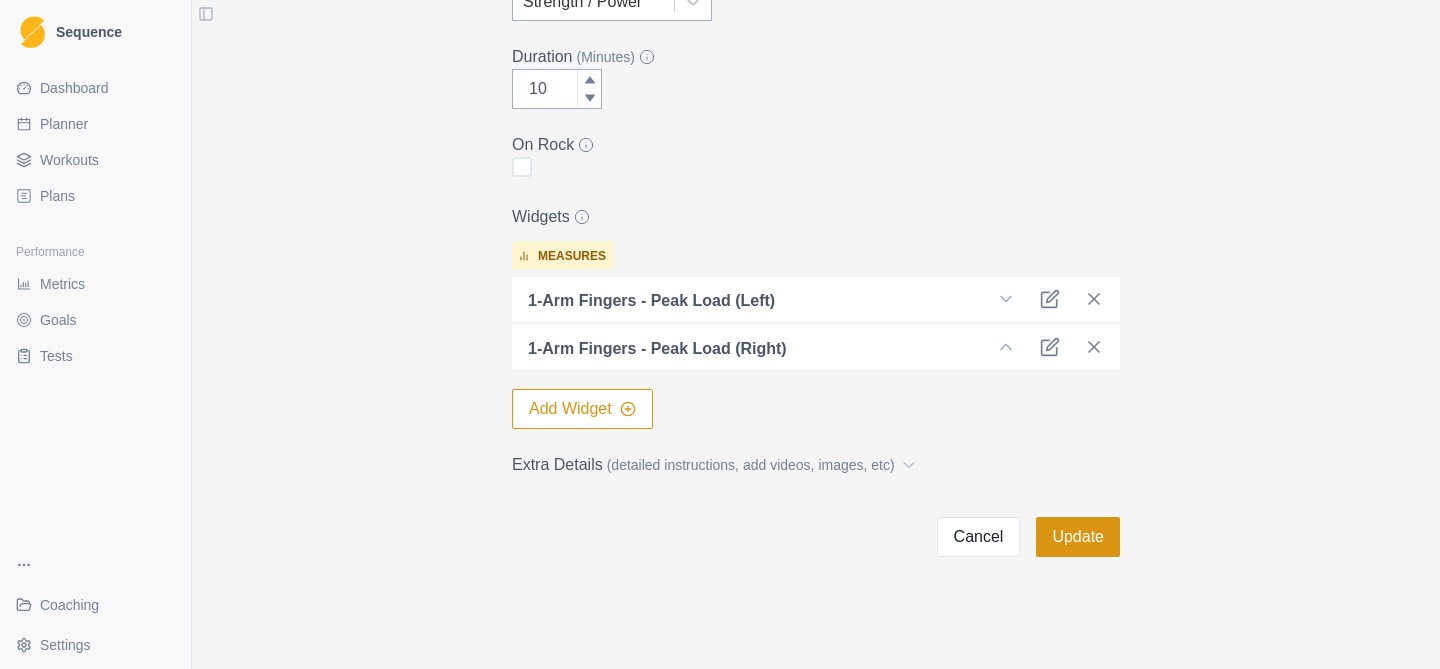 click on "Update" at bounding box center [1078, 537] 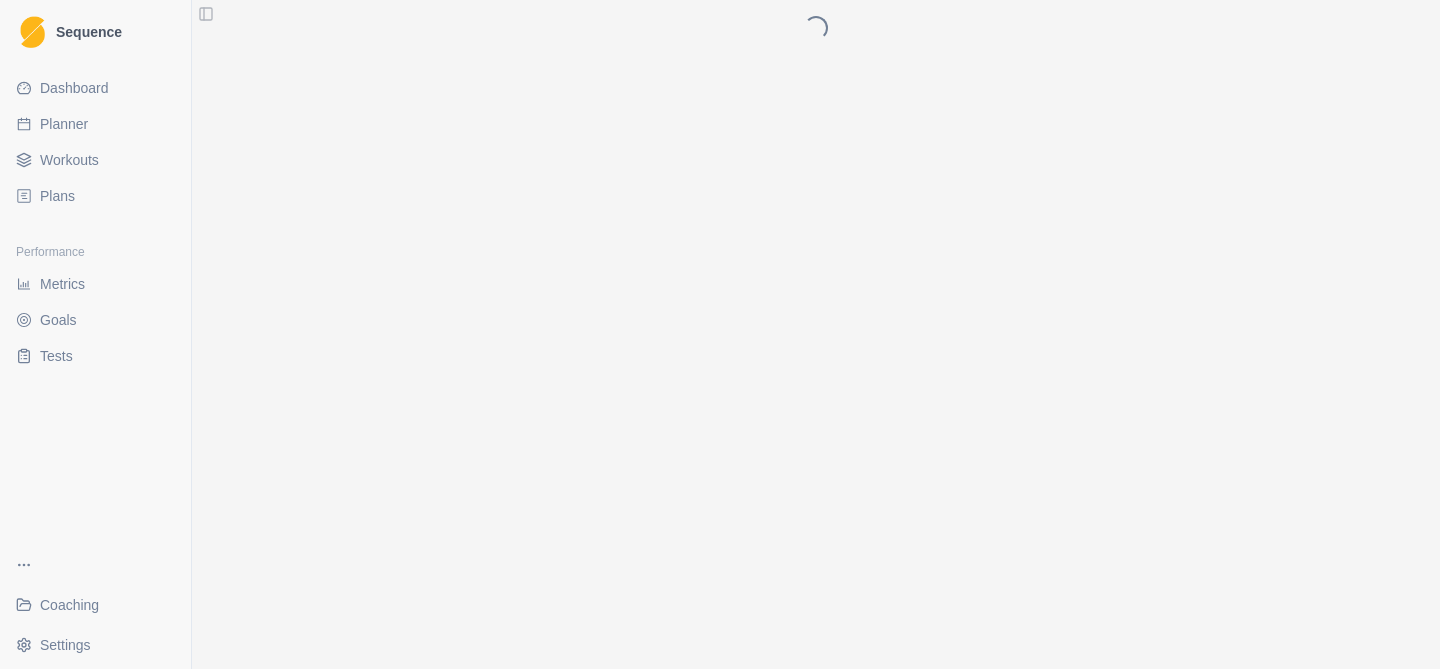 scroll, scrollTop: 0, scrollLeft: 0, axis: both 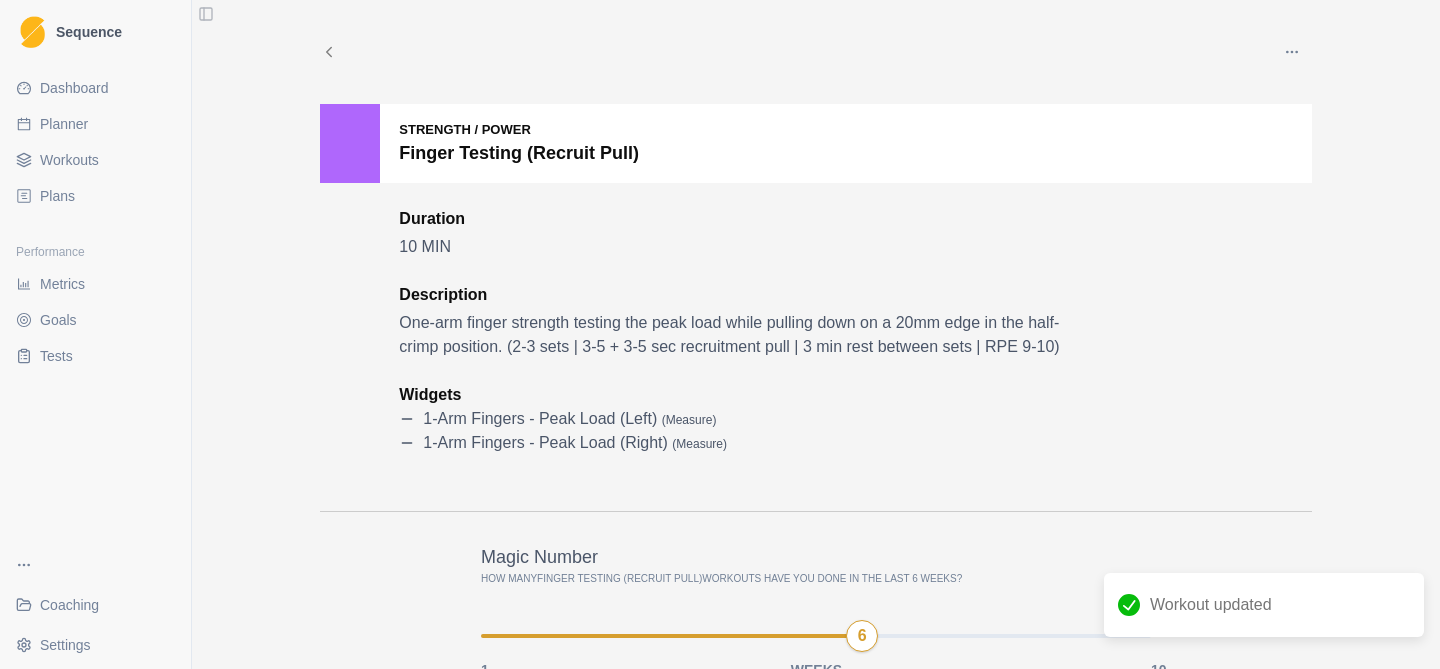 click on "Workouts" at bounding box center [69, 160] 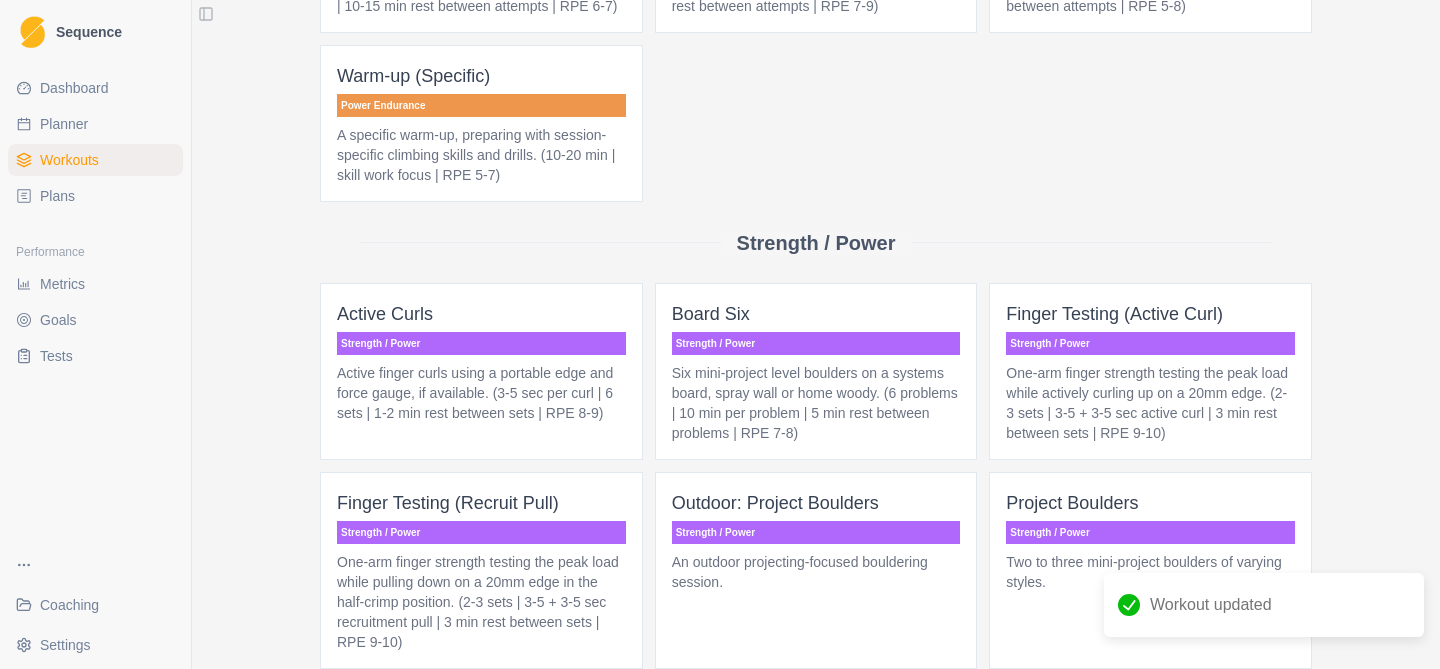 scroll, scrollTop: 1367, scrollLeft: 0, axis: vertical 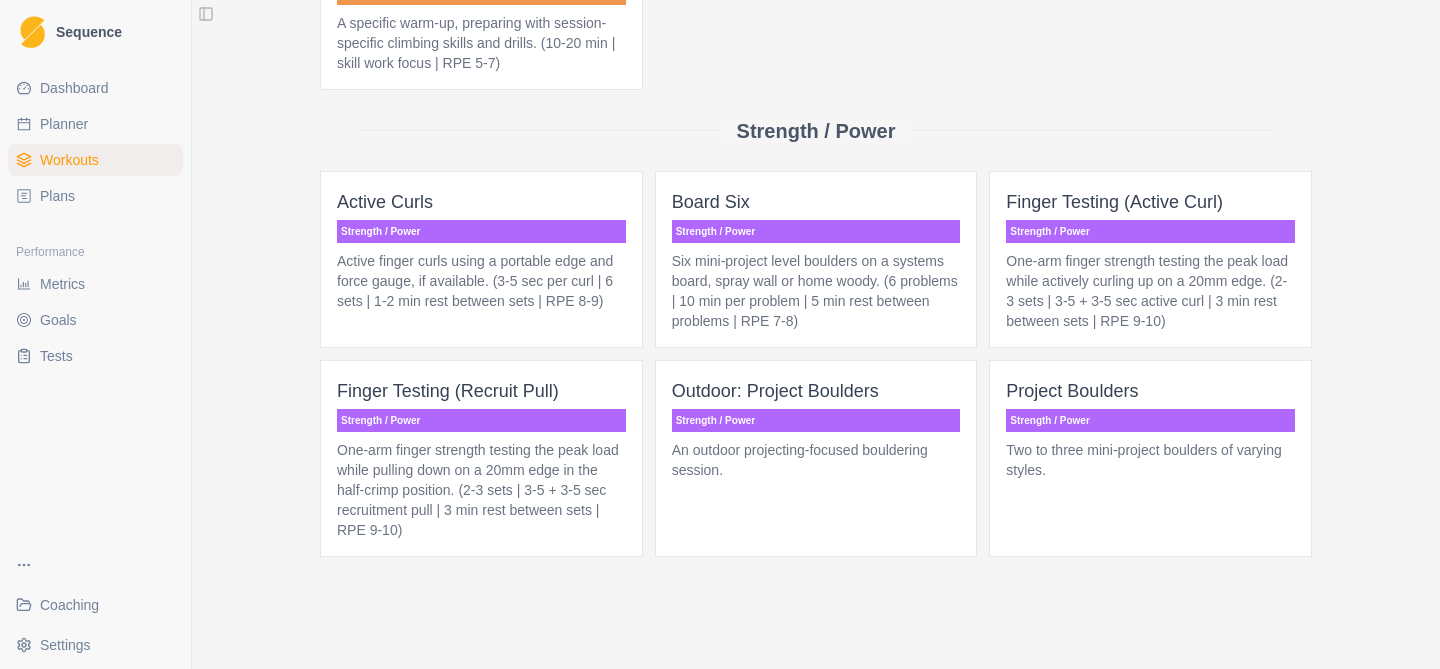 click on "Project Boulders Strength / Power Two to three mini-project boulders of varying styles." at bounding box center [1150, 458] 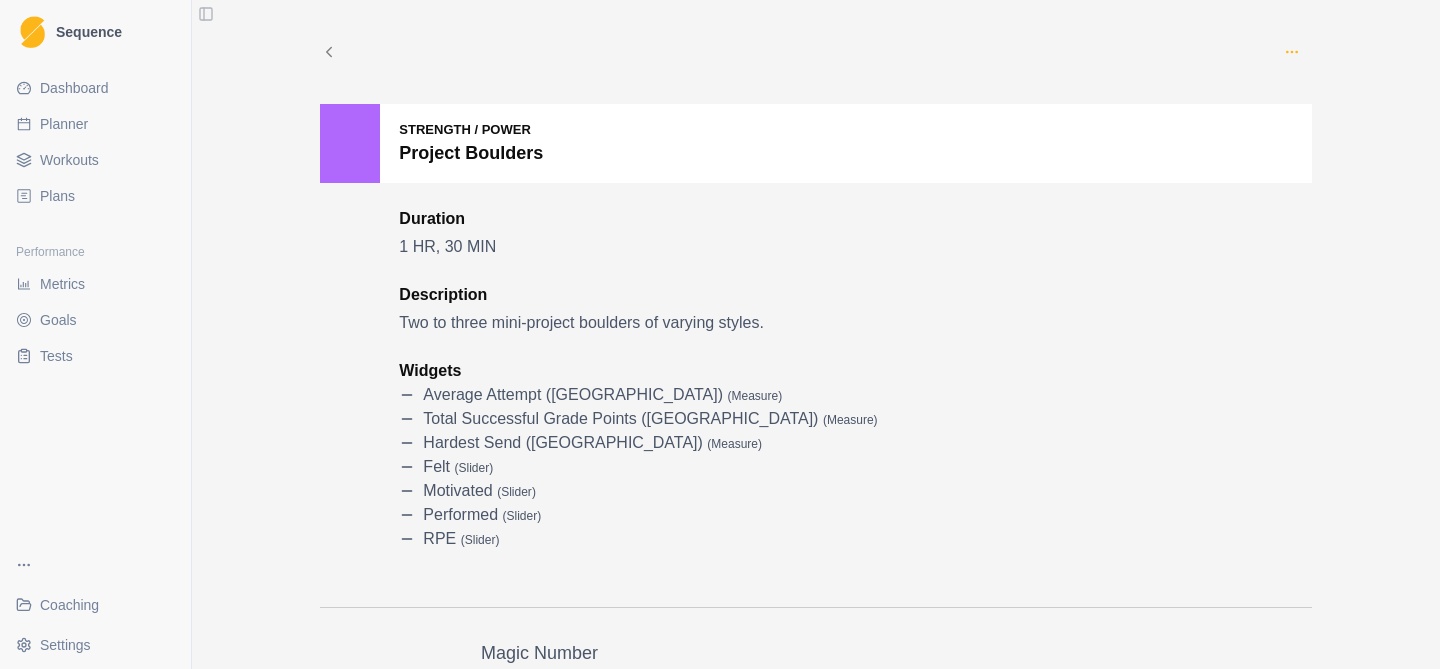 click 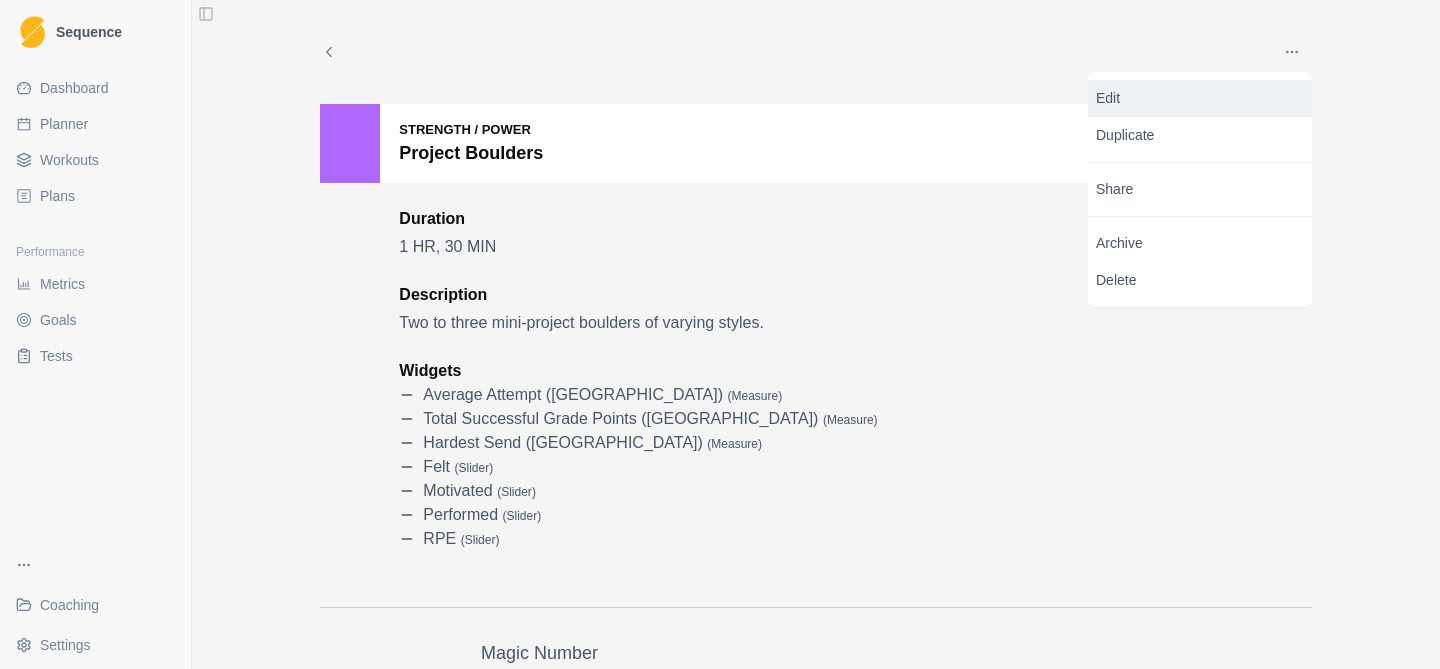 click on "Edit" at bounding box center (1200, 98) 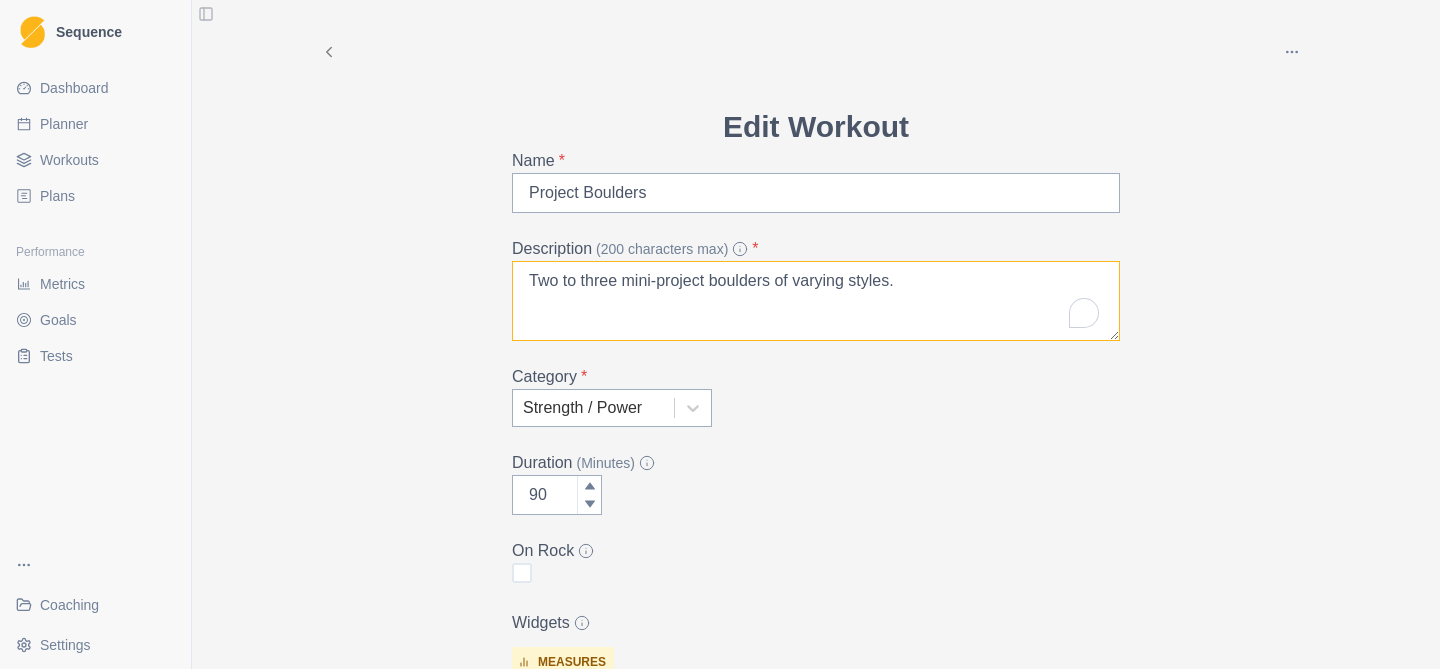 drag, startPoint x: 908, startPoint y: 281, endPoint x: 501, endPoint y: 279, distance: 407.0049 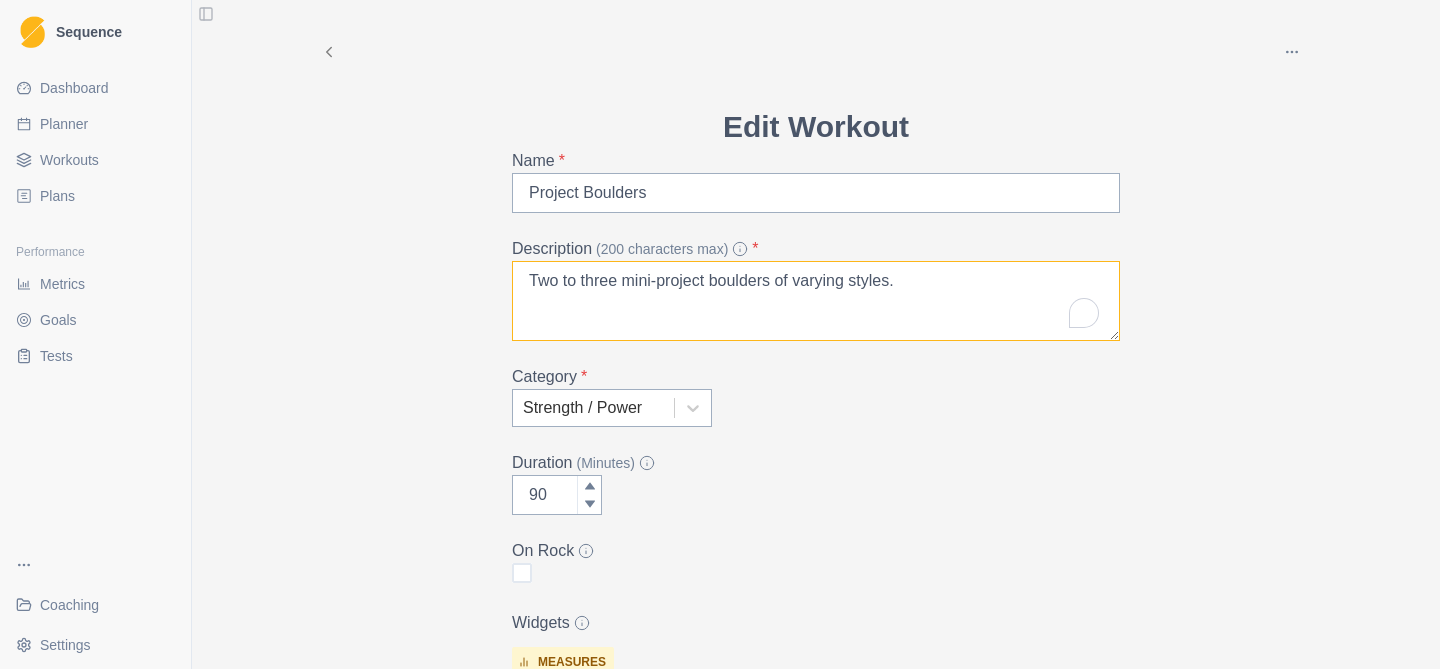 click on "Edit Workout Name * Project Boulders Description   (200 characters max) * Two to three mini-project boulders of varying styles. Category * Strength / Power Duration   (Minutes) 90 On Rock Widgets measures Average Attempt ([GEOGRAPHIC_DATA]) Total Successful Grade Points (Boulder) Hardest Send (Boulder) sliders felt motivated performed RPE Add Widget Extra Details (detailed instructions, add videos, images, etc) Cancel Update" at bounding box center (816, 695) 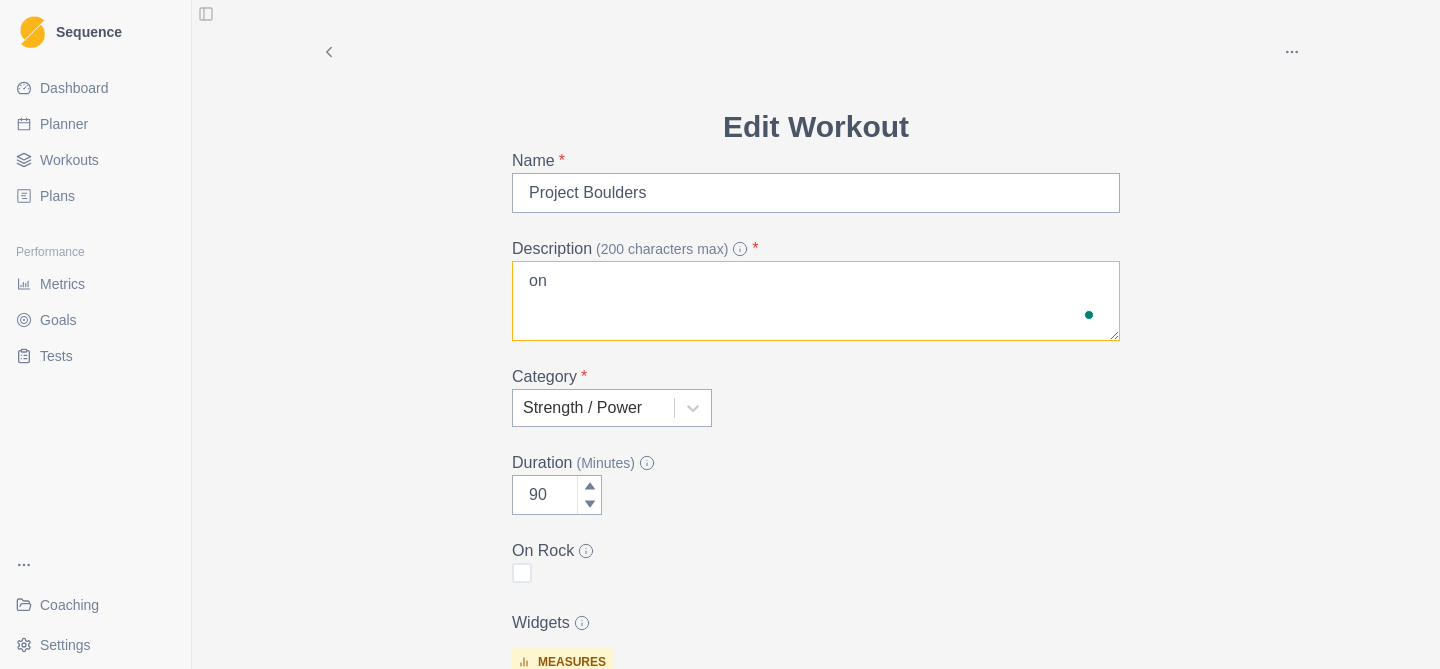 type on "o" 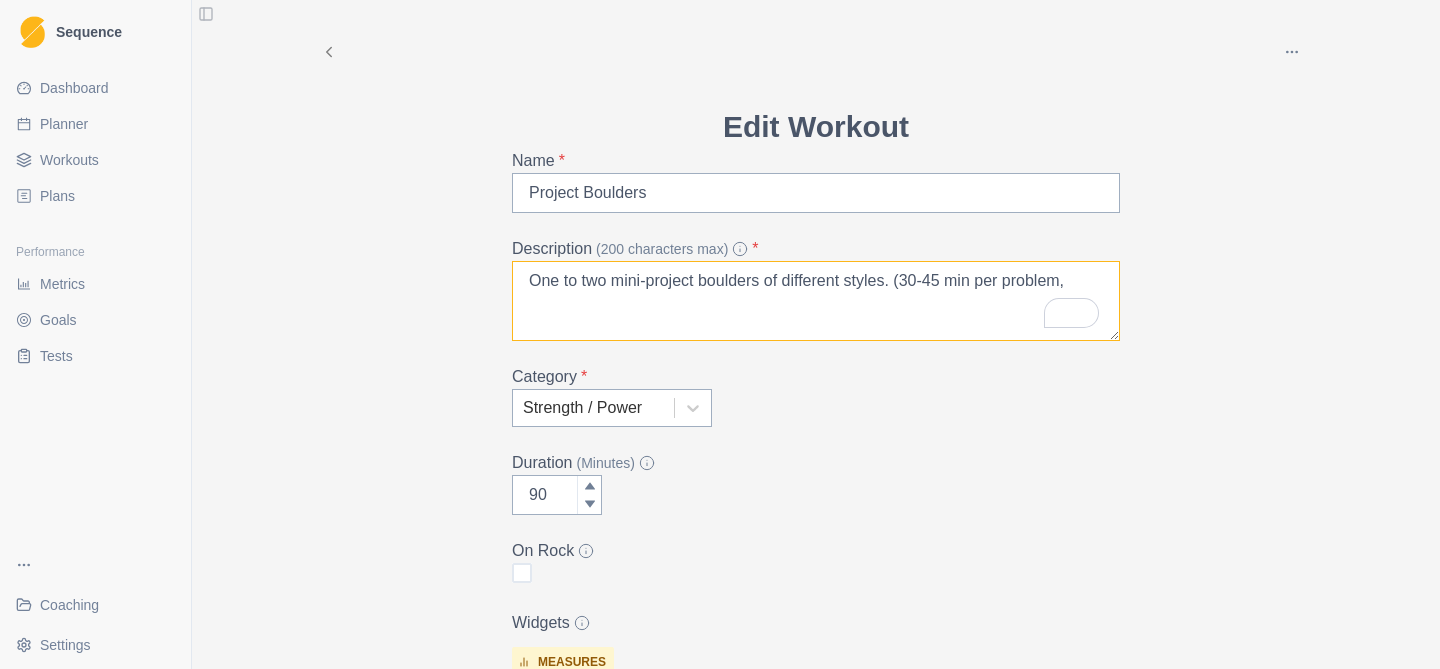 click on "One to two mini-project boulders of different styles. (30-45 min per problem," at bounding box center [816, 301] 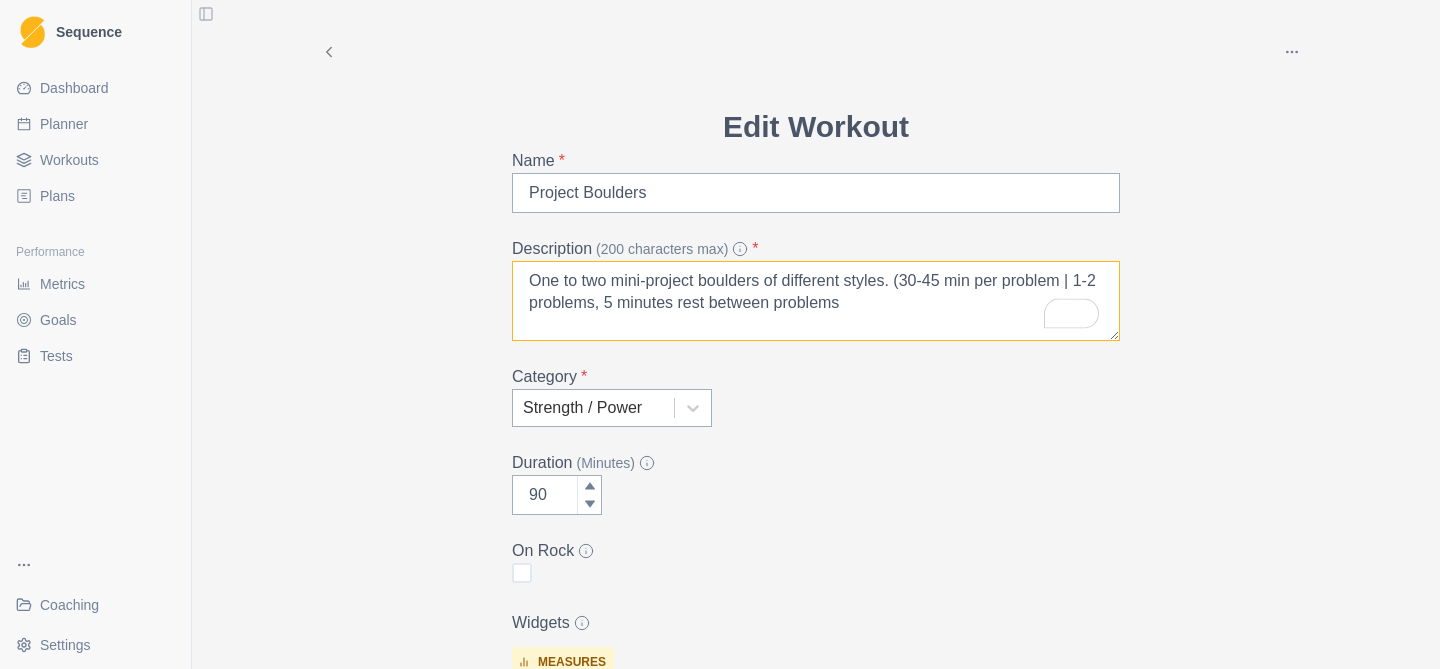 drag, startPoint x: 706, startPoint y: 306, endPoint x: 676, endPoint y: 306, distance: 30 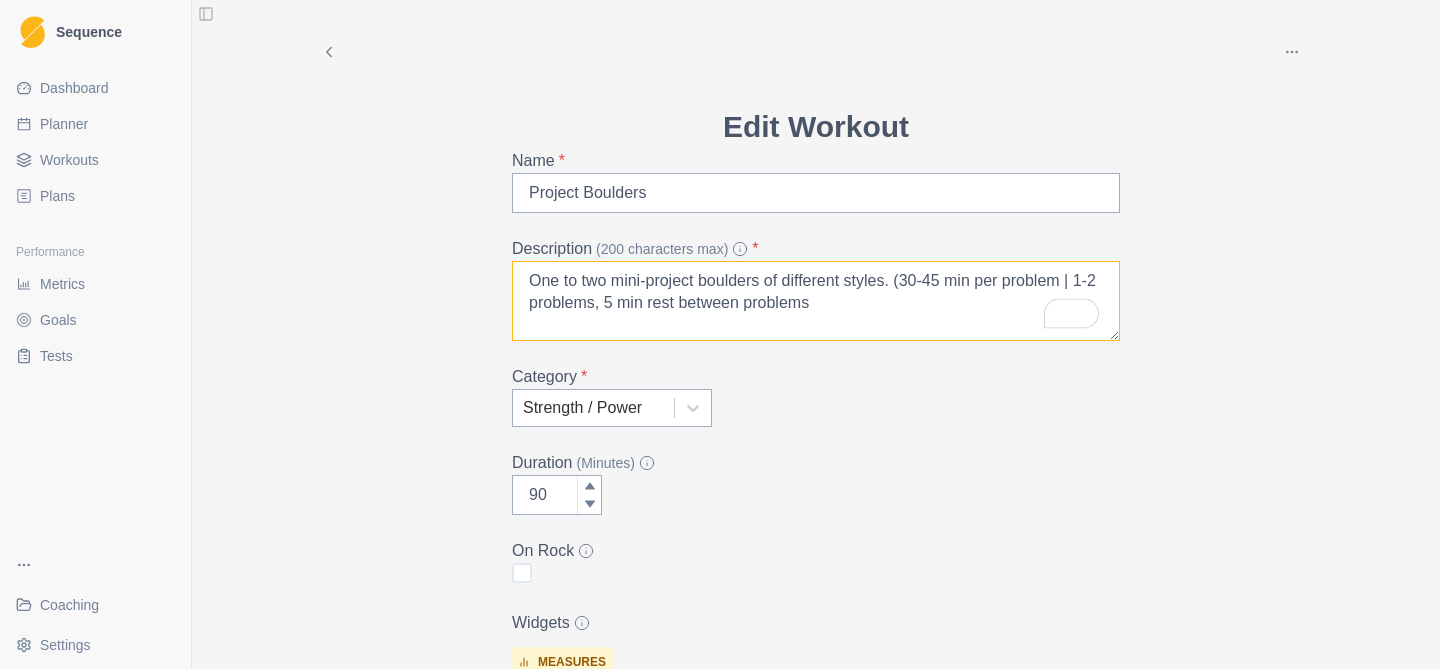 click on "One to two mini-project boulders of different styles. (30-45 min per problem | 1-2 problems, 5 min rest between problems" at bounding box center [816, 301] 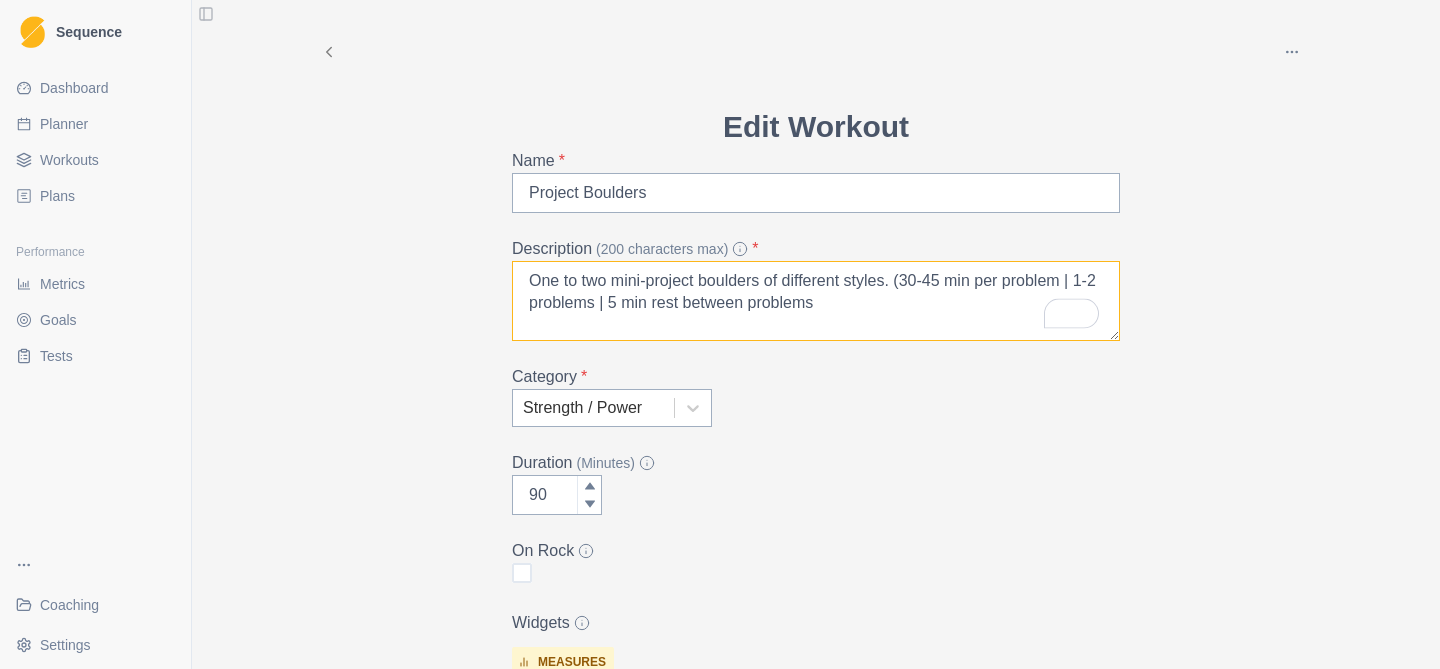 click on "One to two mini-project boulders of different styles. (30-45 min per problem | 1-2 problems | 5 min rest between problems" at bounding box center [816, 301] 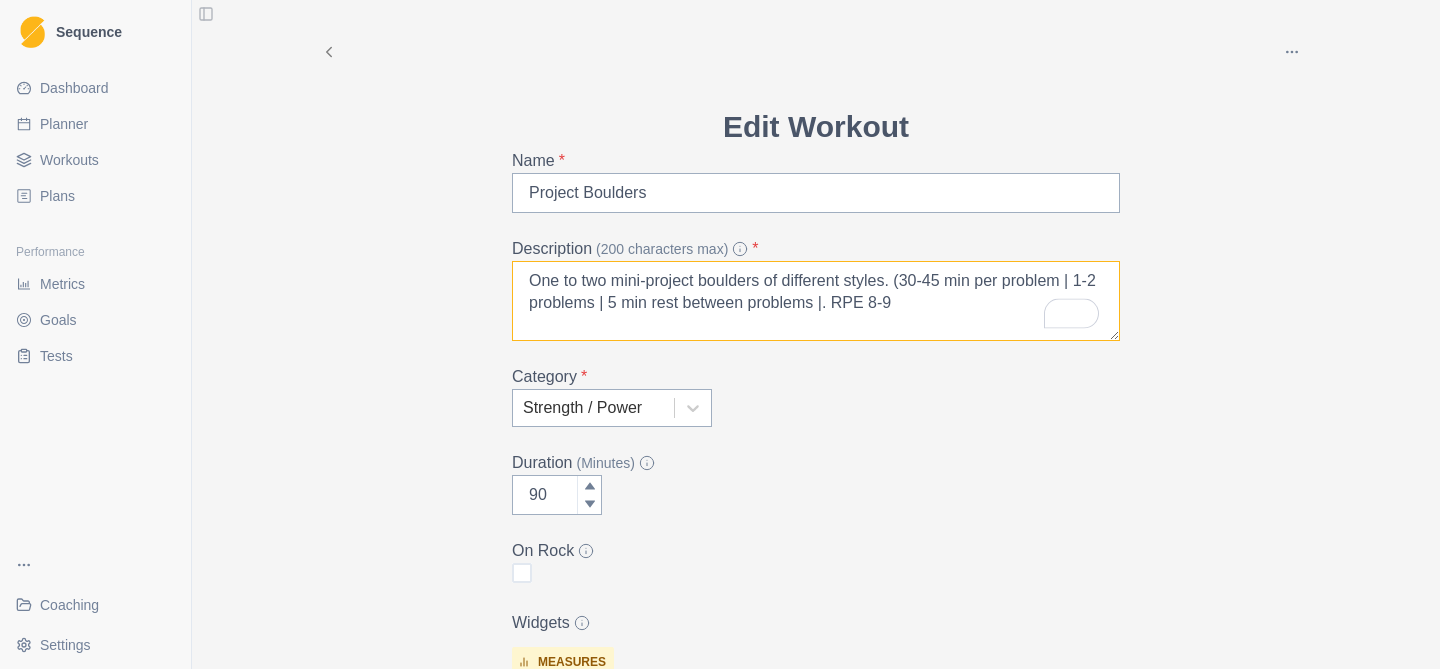 click on "One to two mini-project boulders of different styles. (30-45 min per problem | 1-2 problems | 5 min rest between problems |. RPE 8-9" at bounding box center [816, 301] 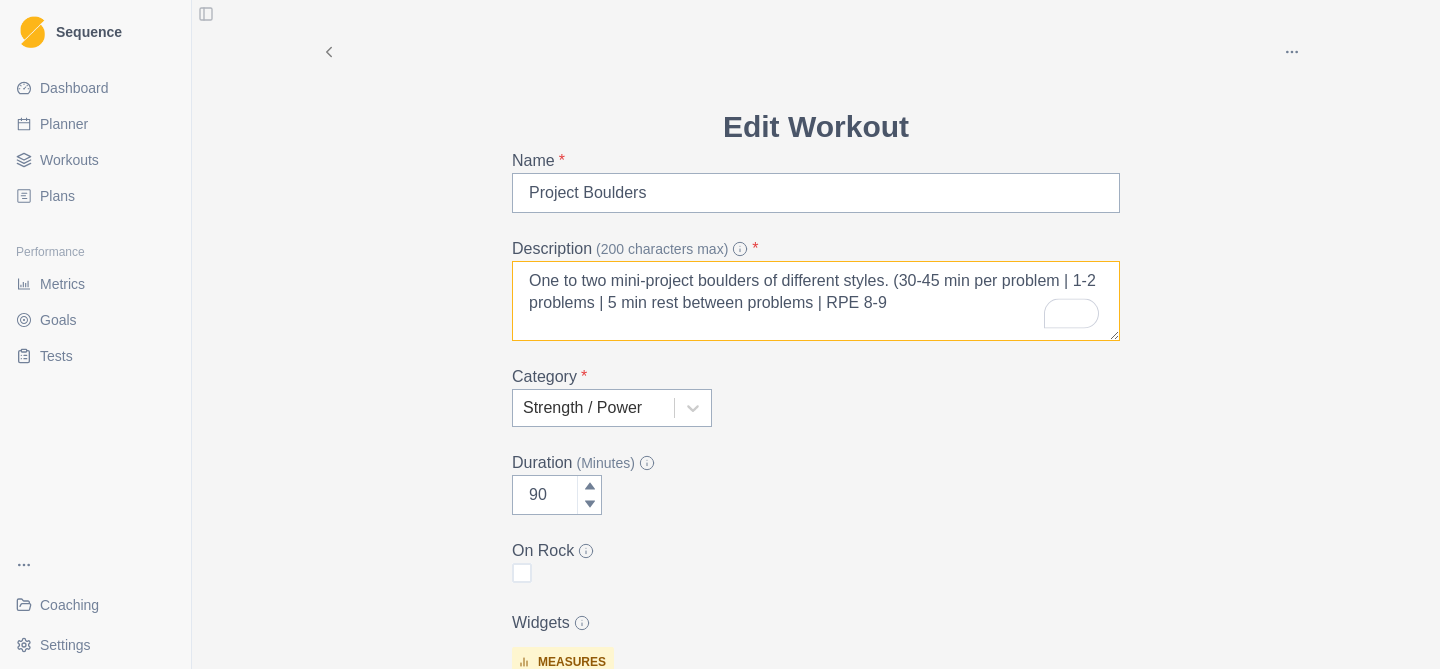 click on "One to two mini-project boulders of different styles. (30-45 min per problem | 1-2 problems | 5 min rest between problems | RPE 8-9" at bounding box center (816, 301) 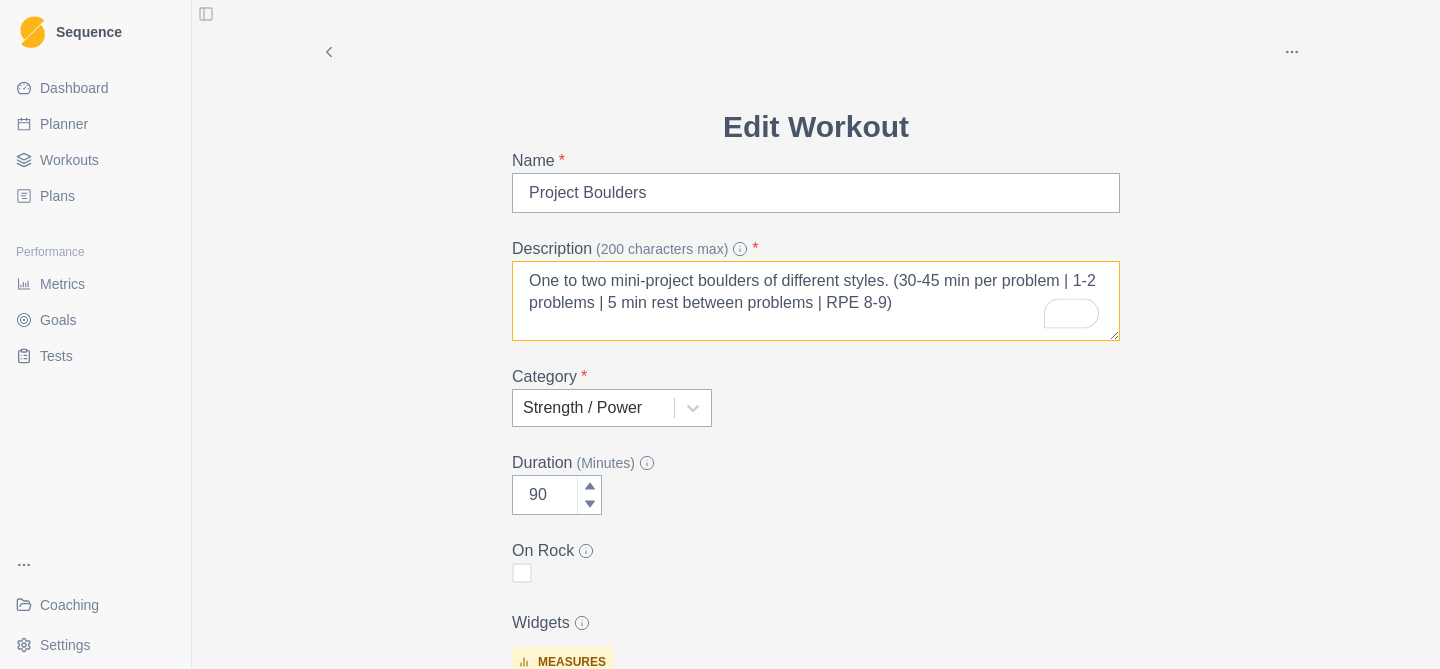 type on "One to two mini-project boulders of different styles. (30-45 min per problem | 1-2 problems | 5 min rest between problems | RPE 8-9)" 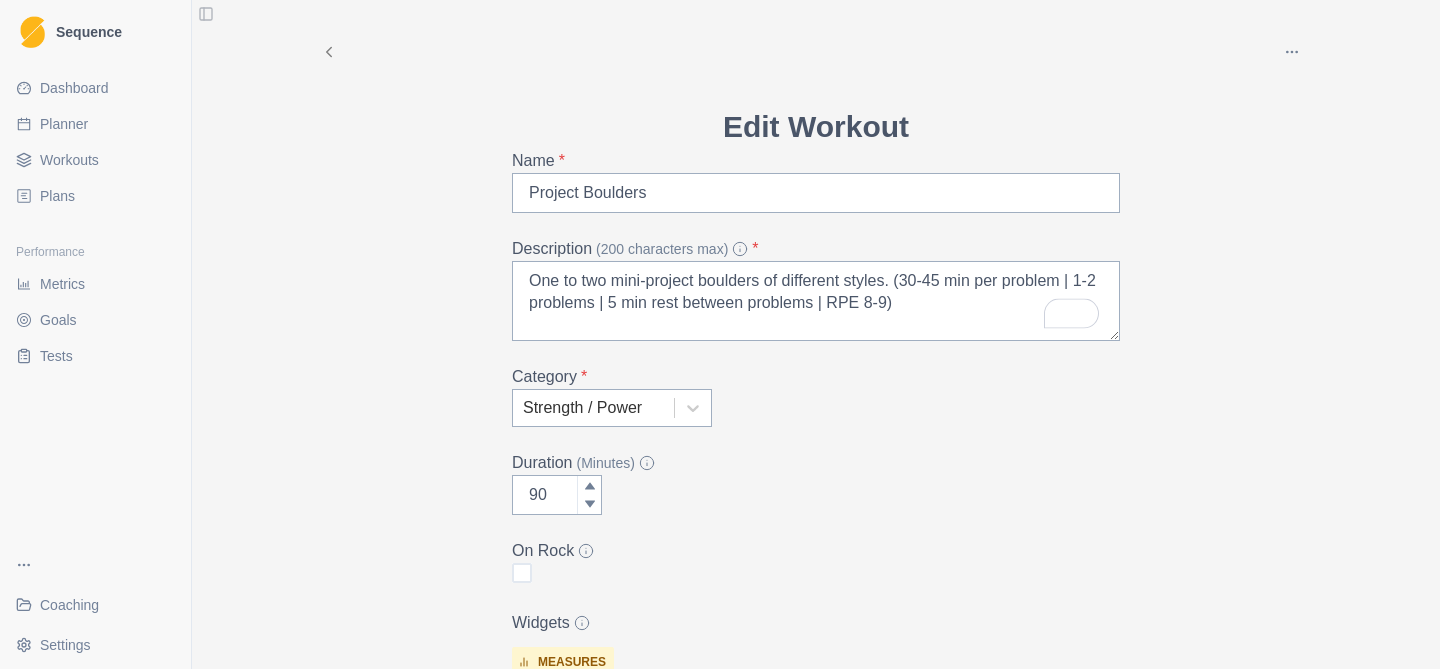click on "Category *" at bounding box center (810, 377) 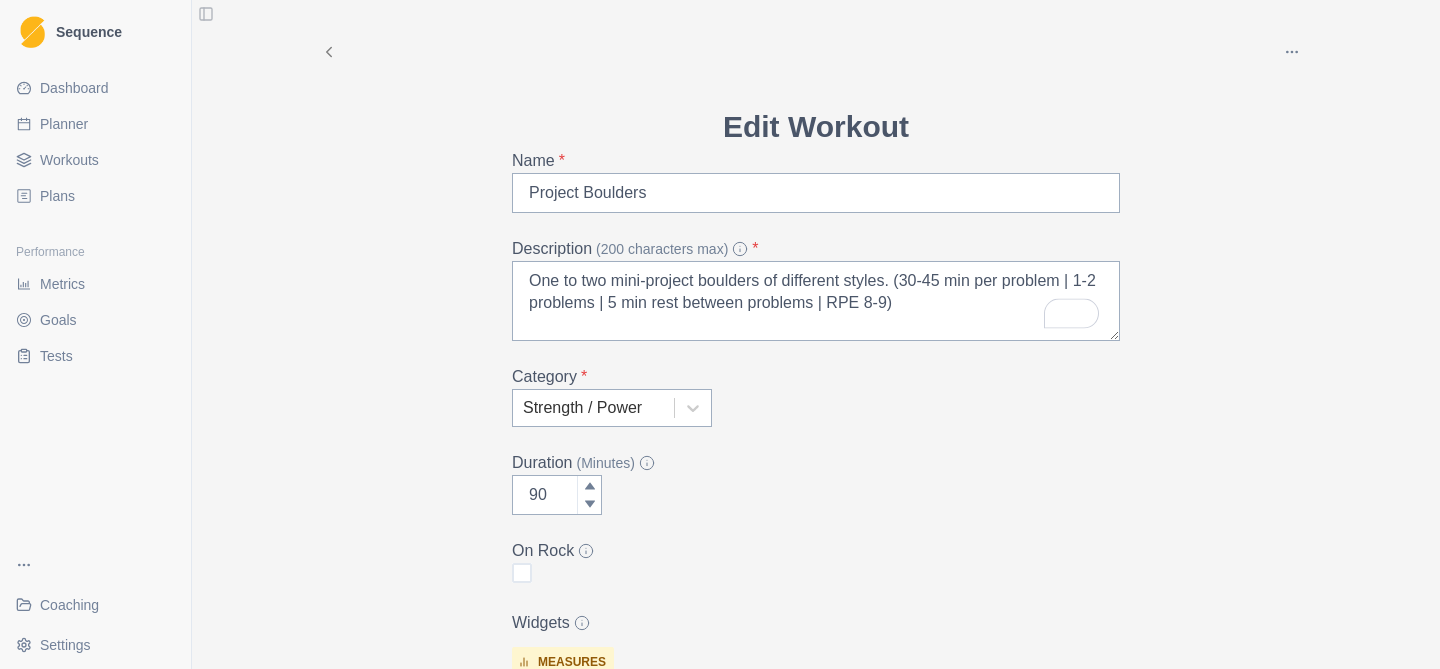 scroll, scrollTop: 47, scrollLeft: 0, axis: vertical 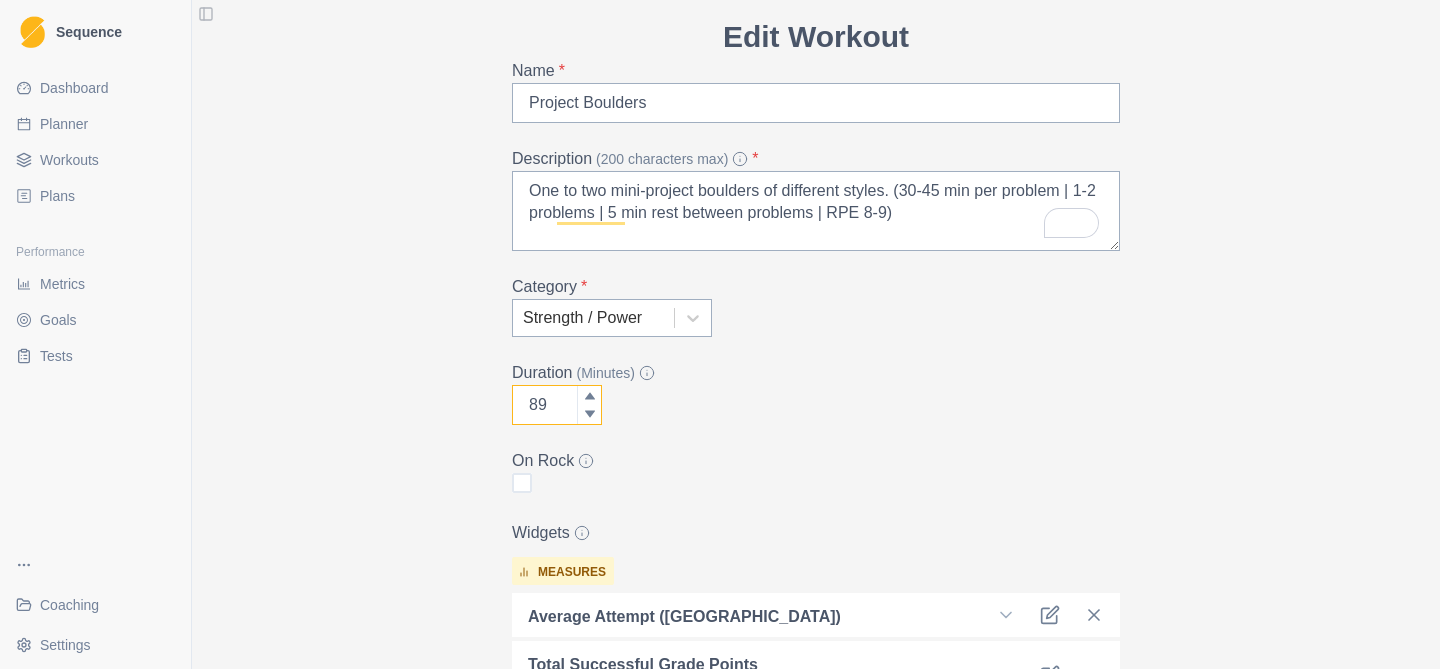click 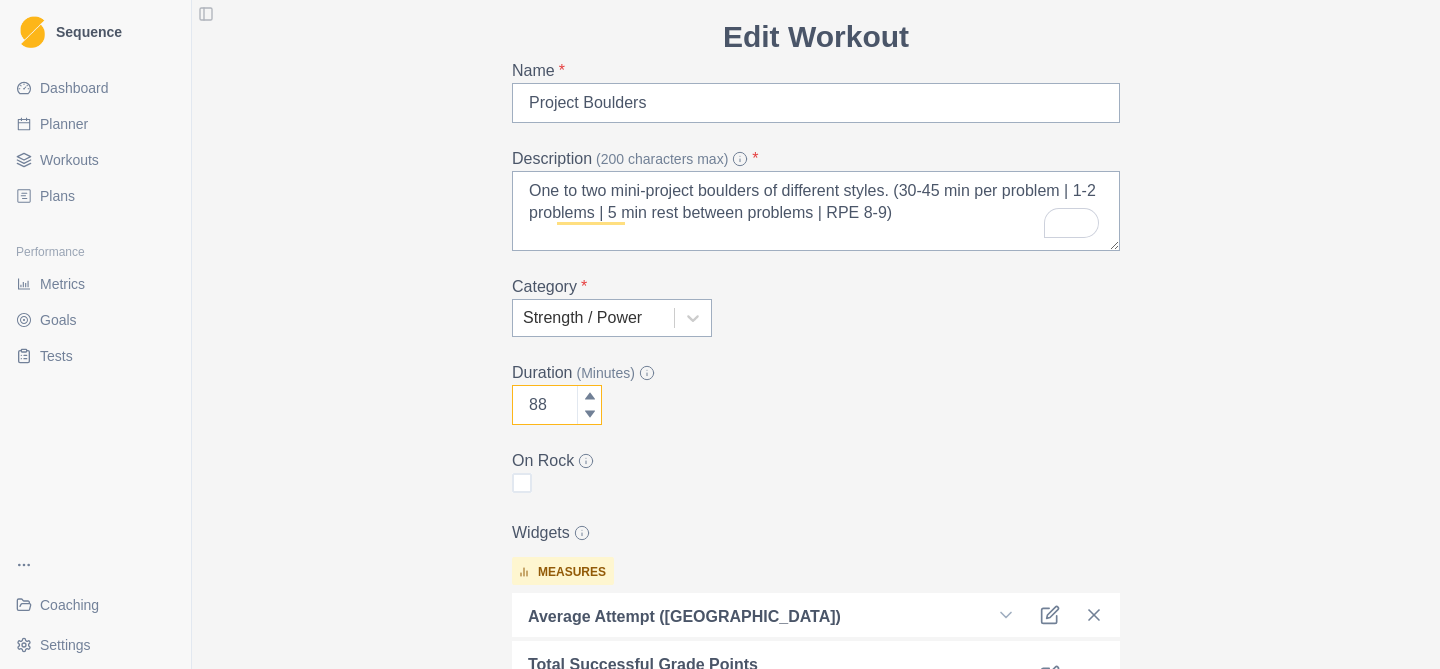 click 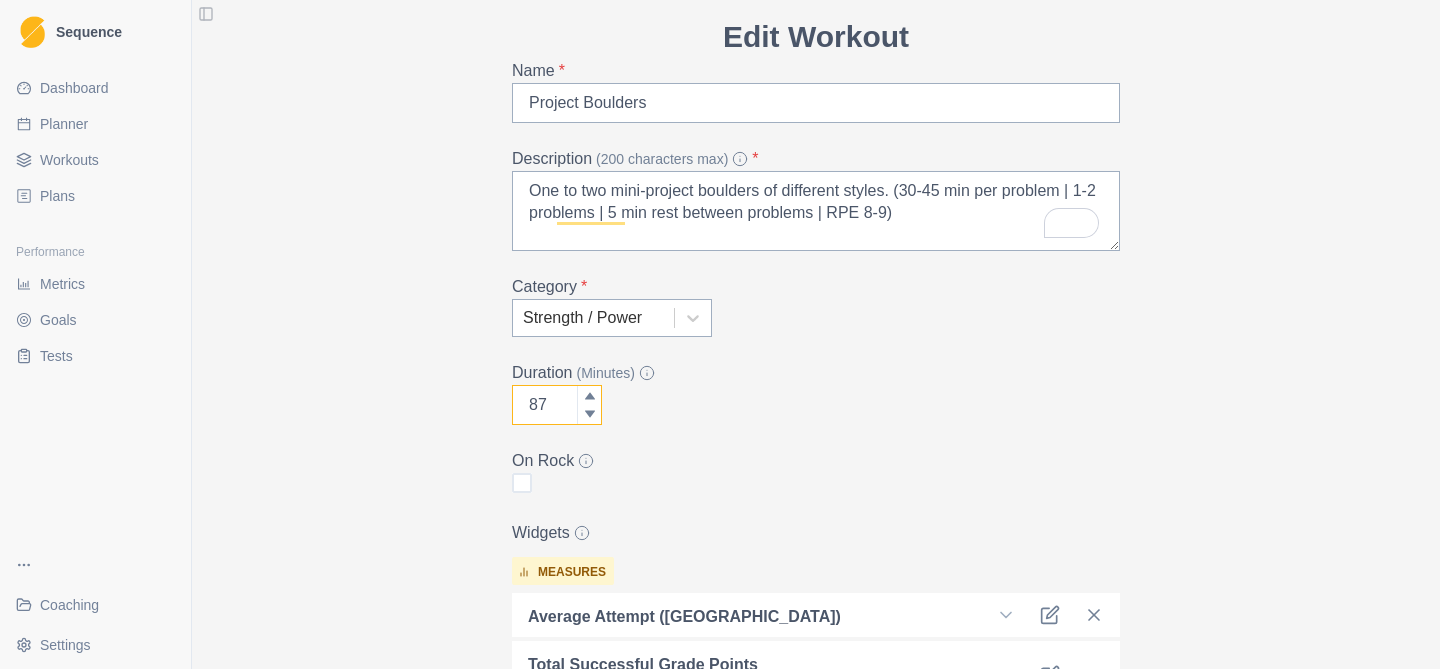 click 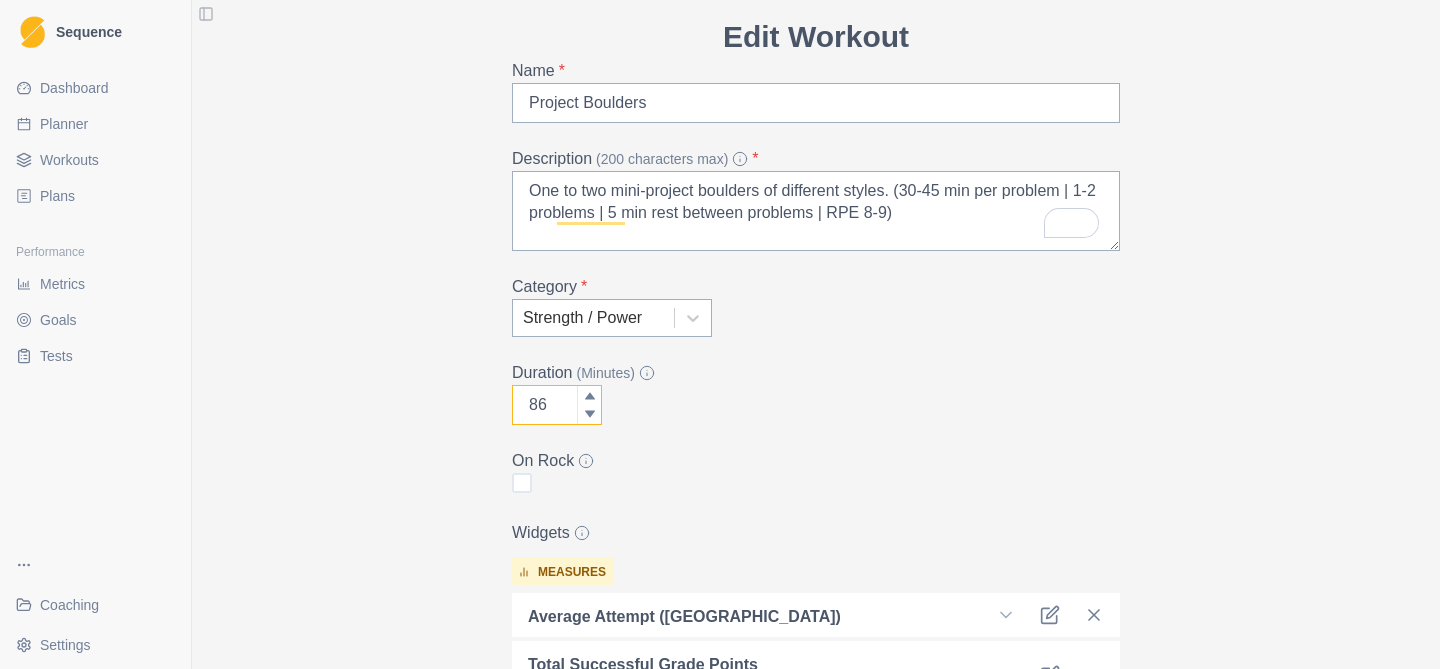 click 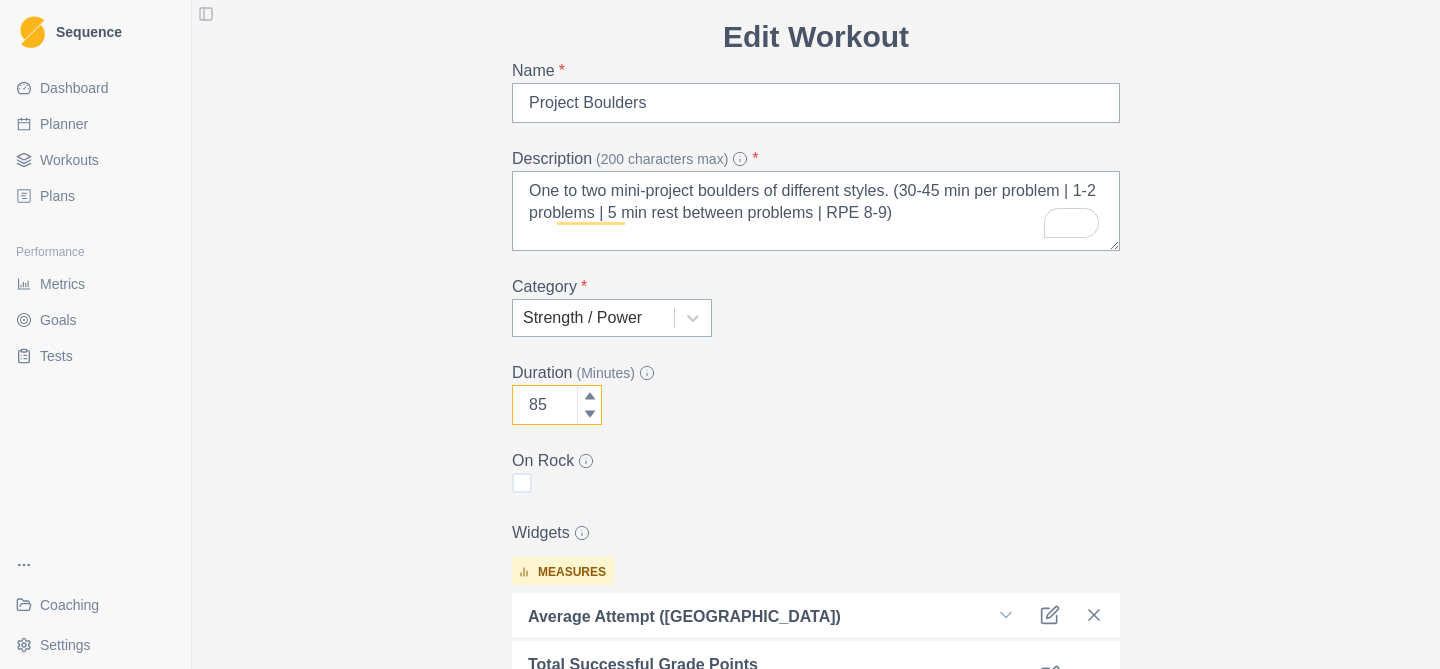 click 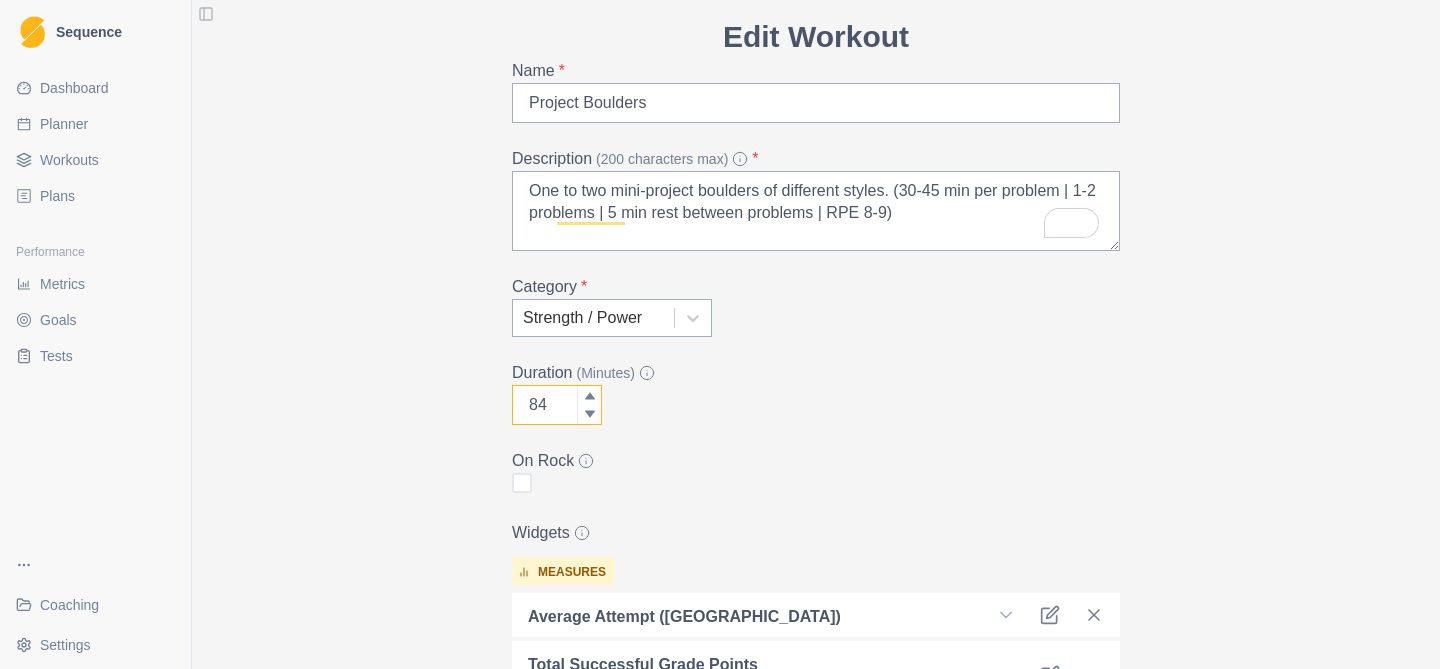 click 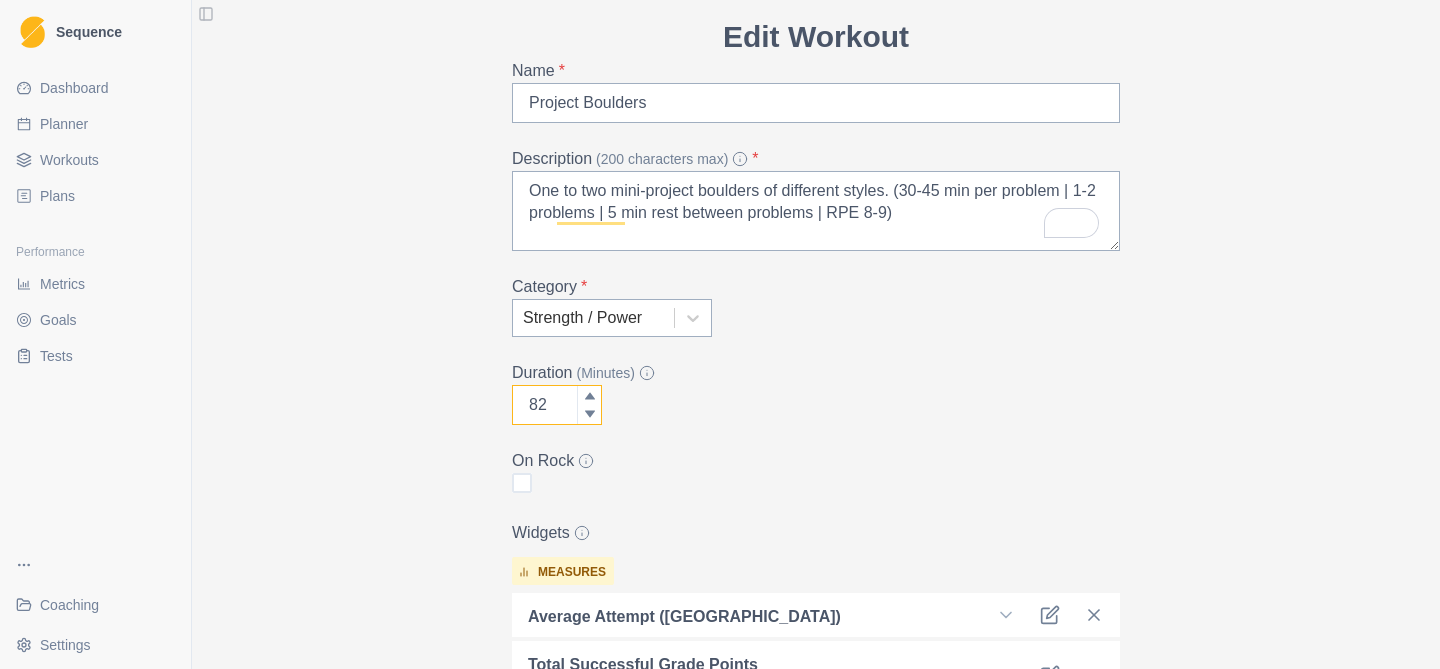 click 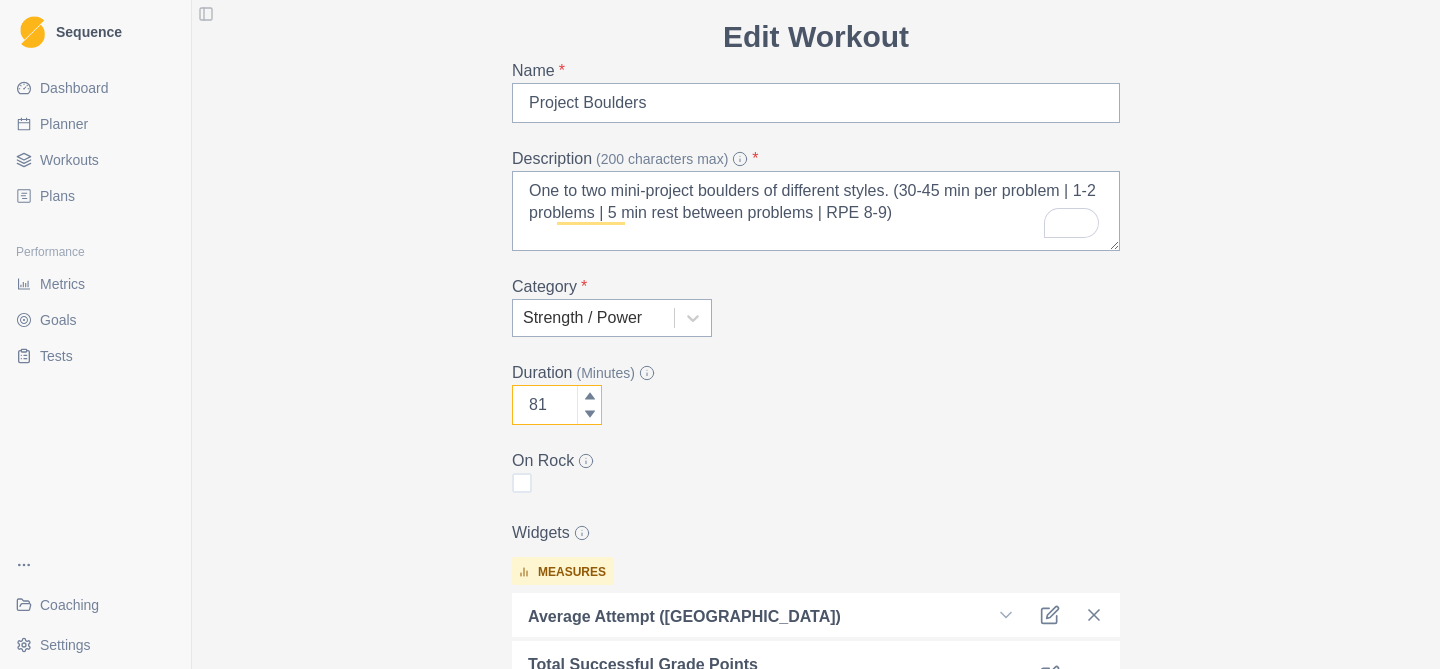 click 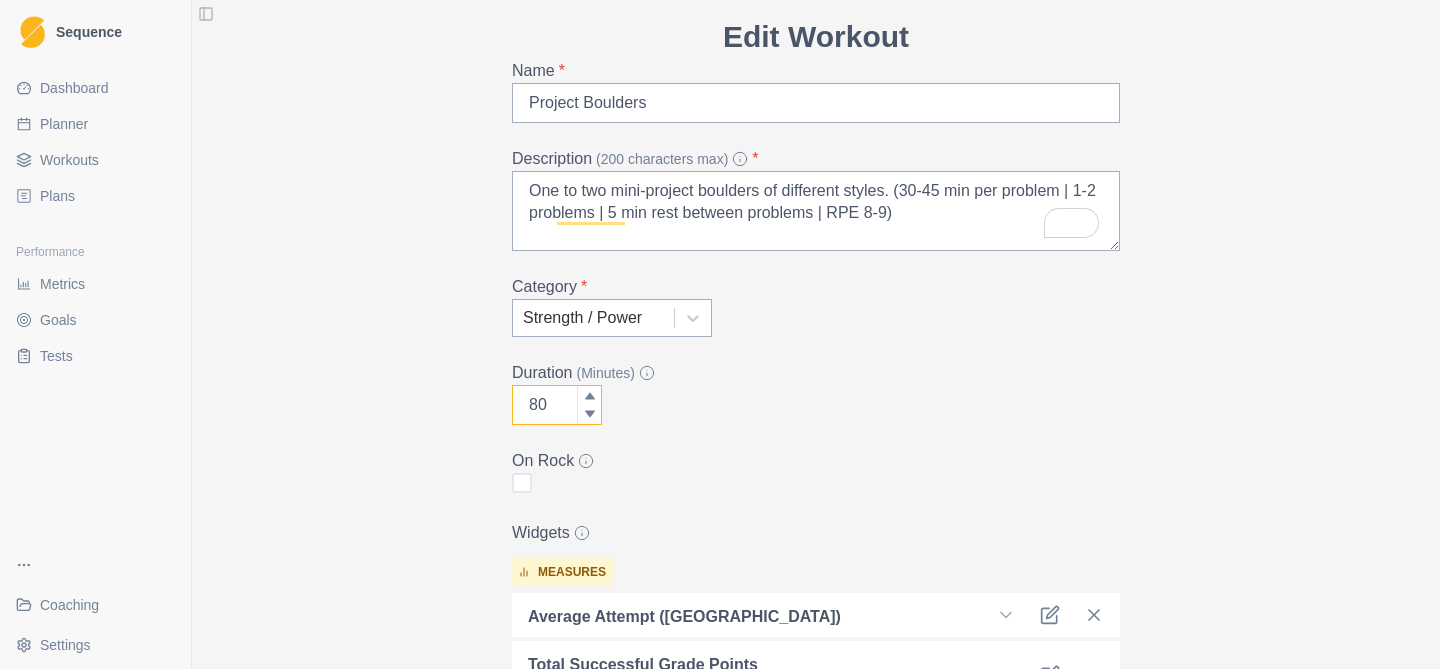 click 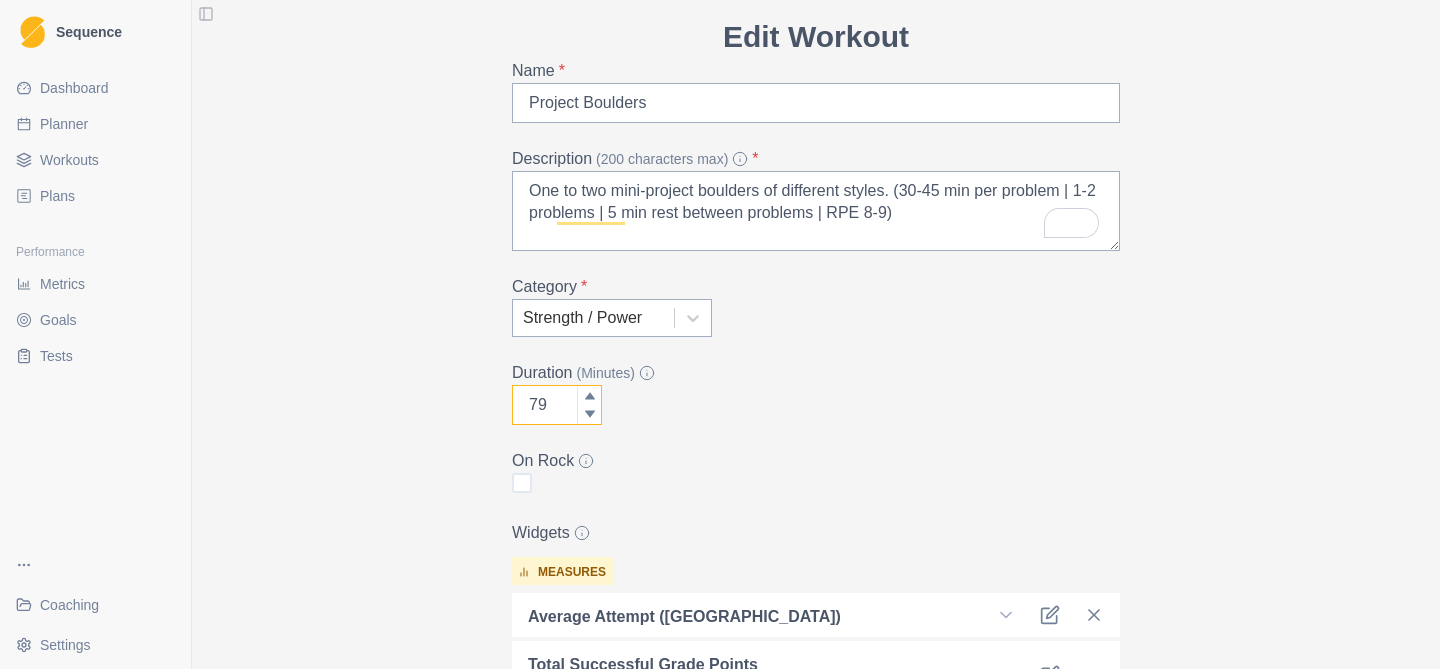 click 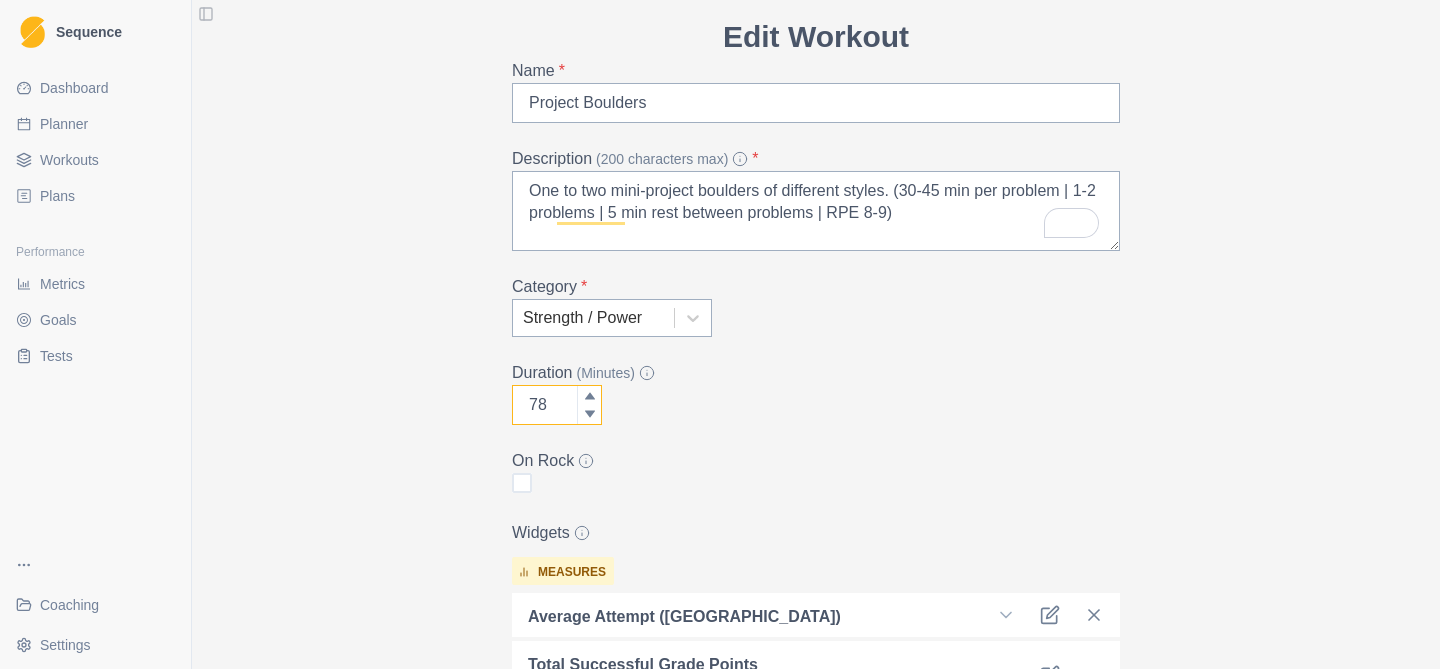 click 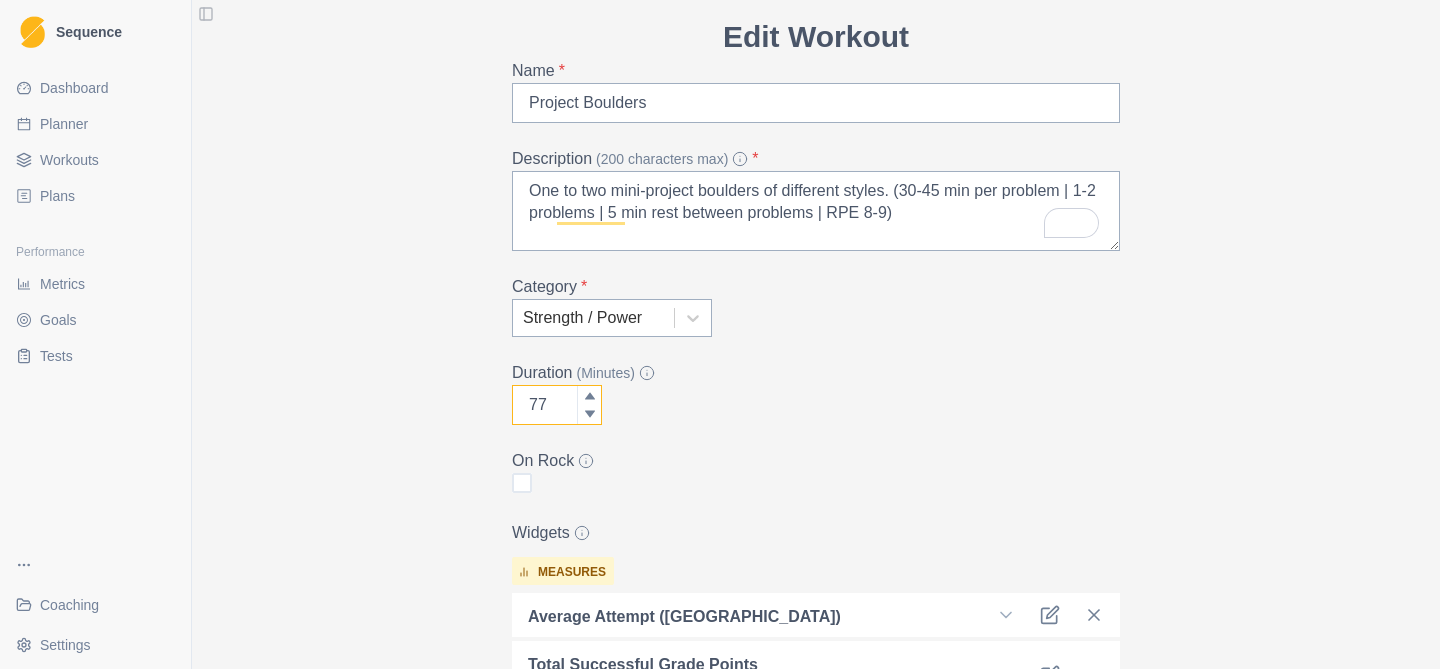 click 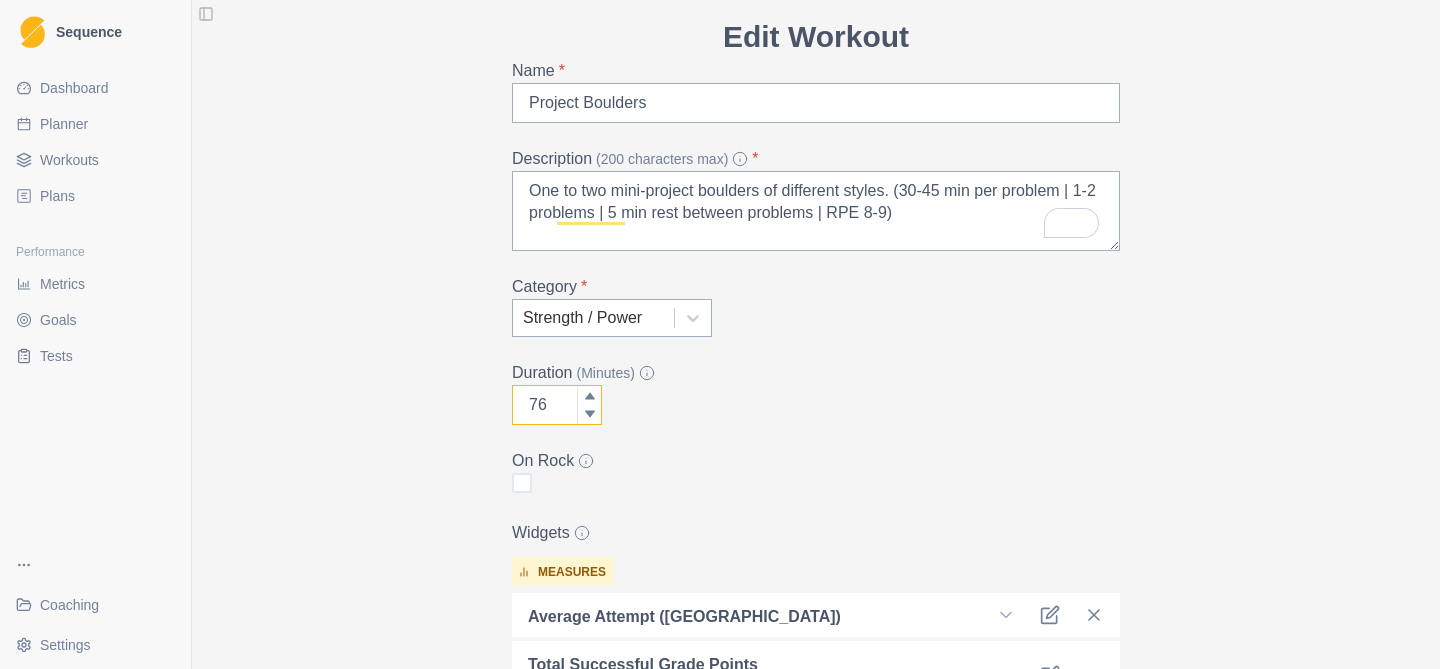 click 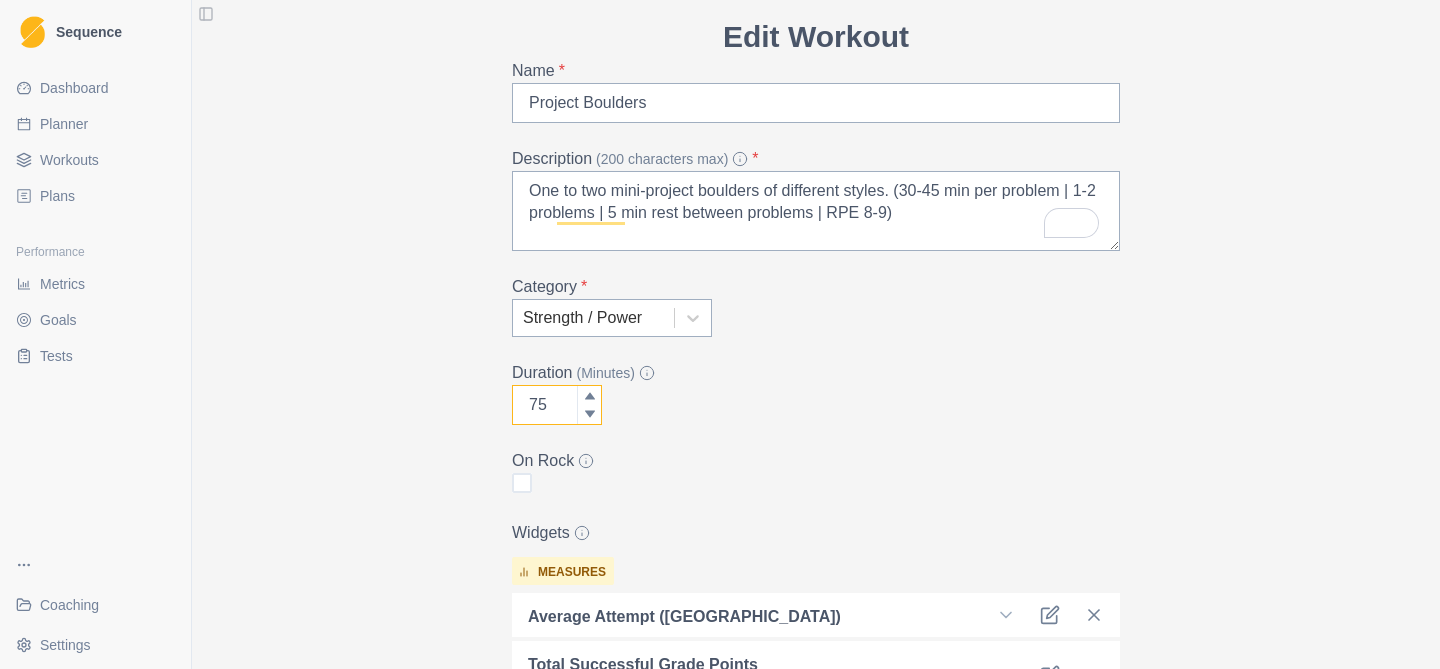 click 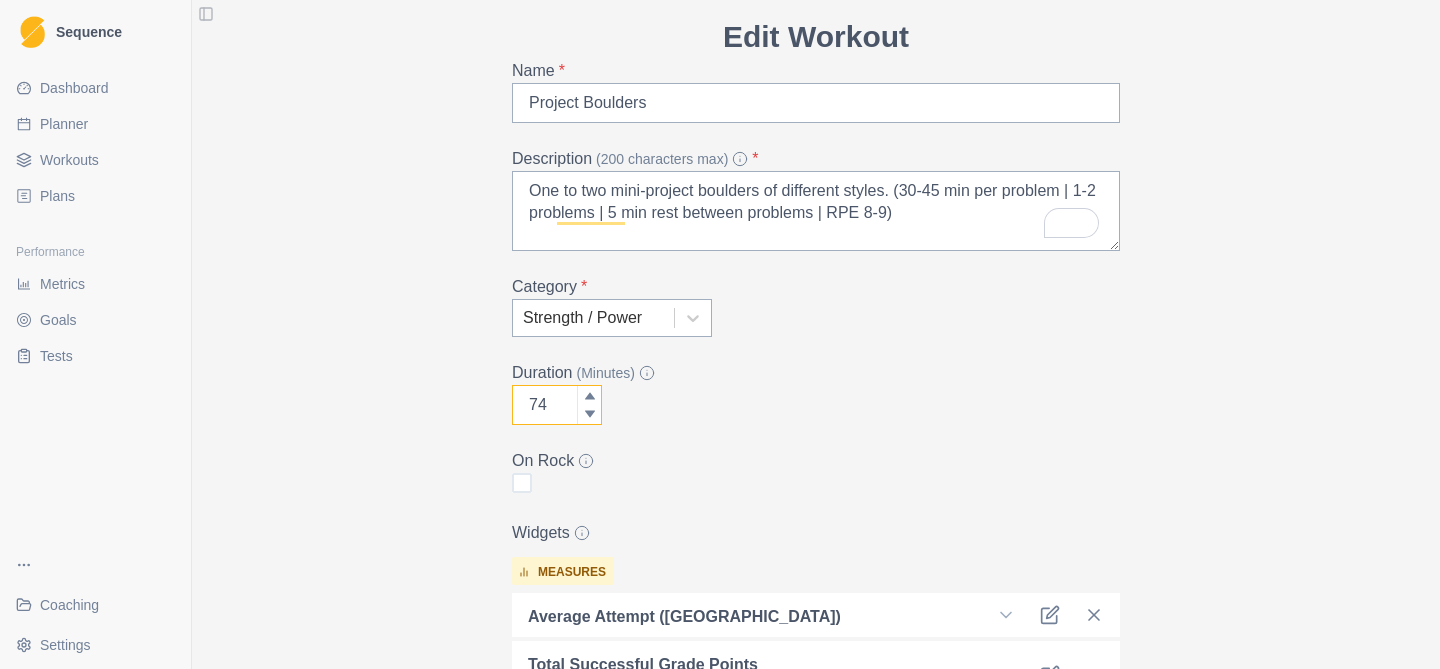 click 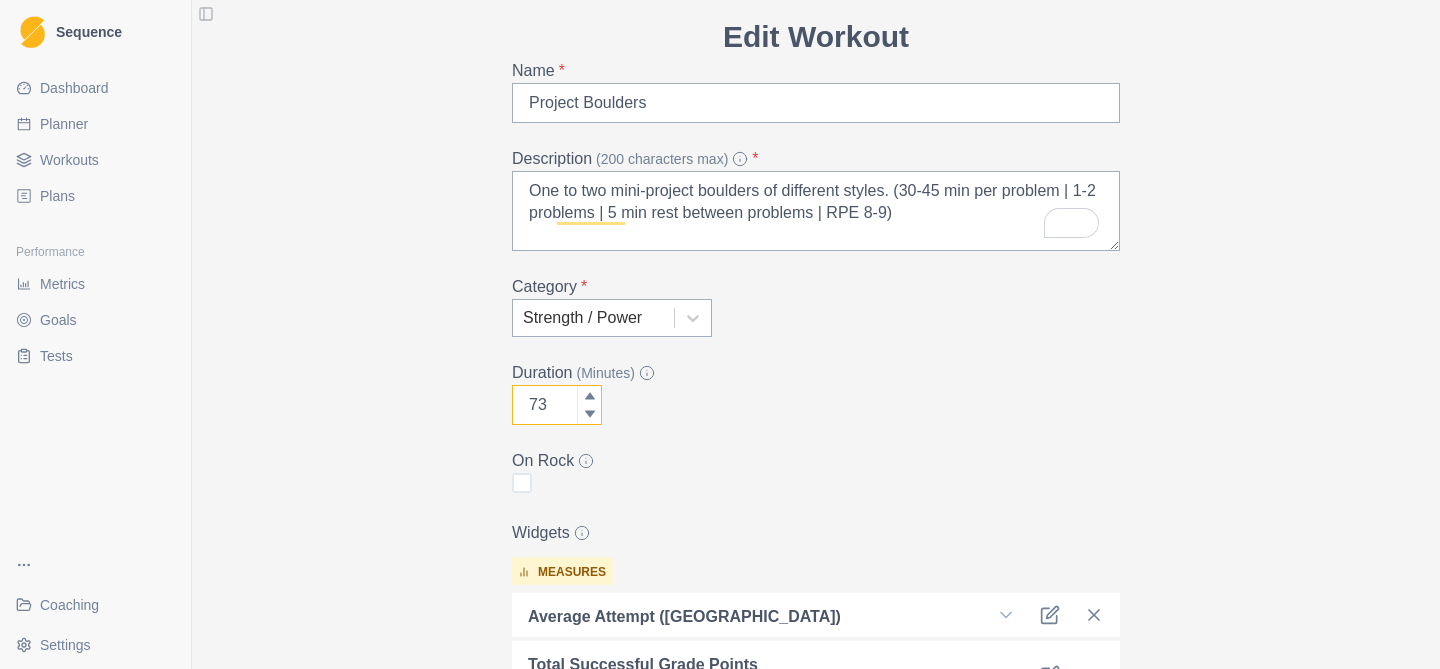 click 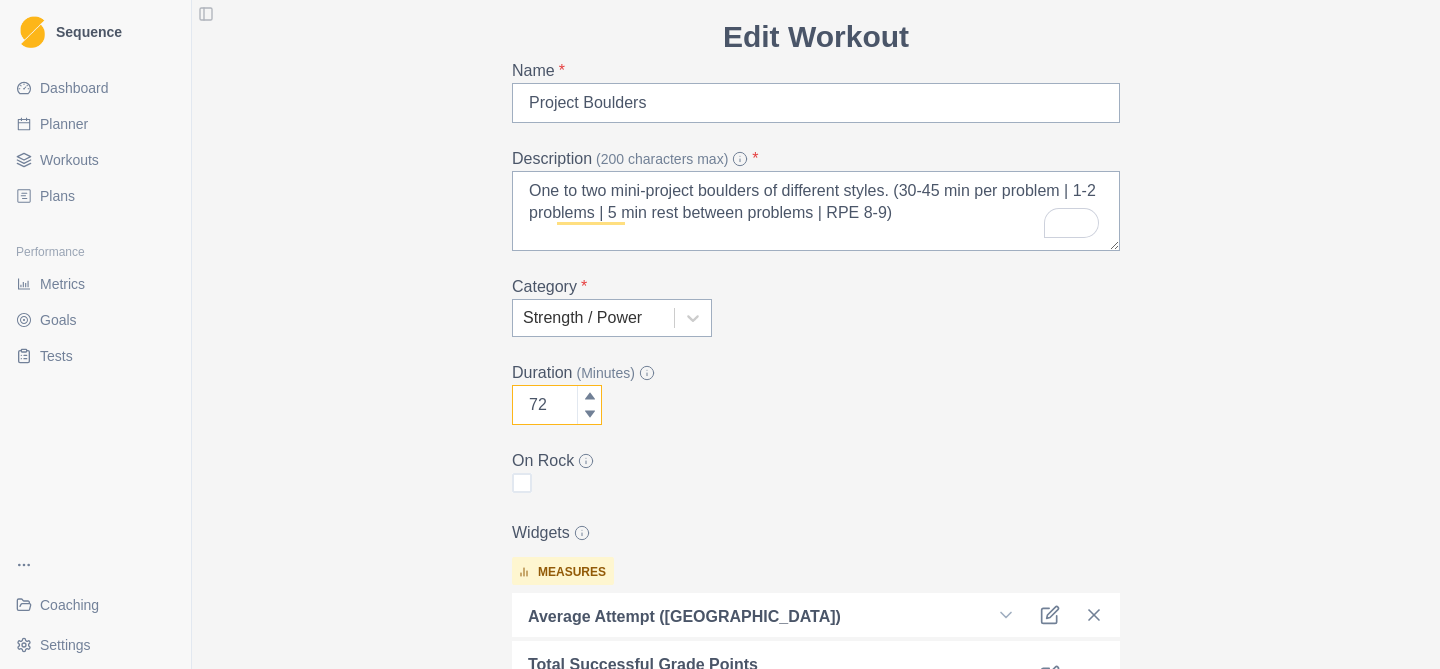 click 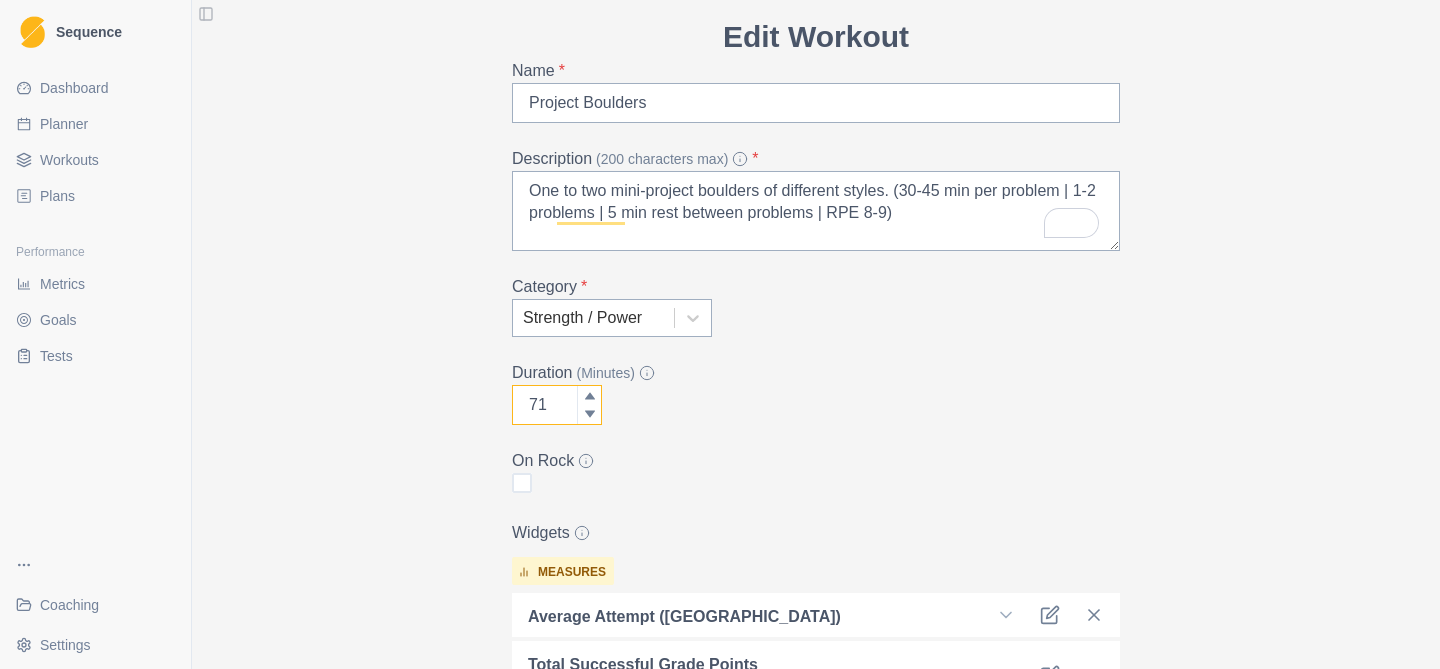click 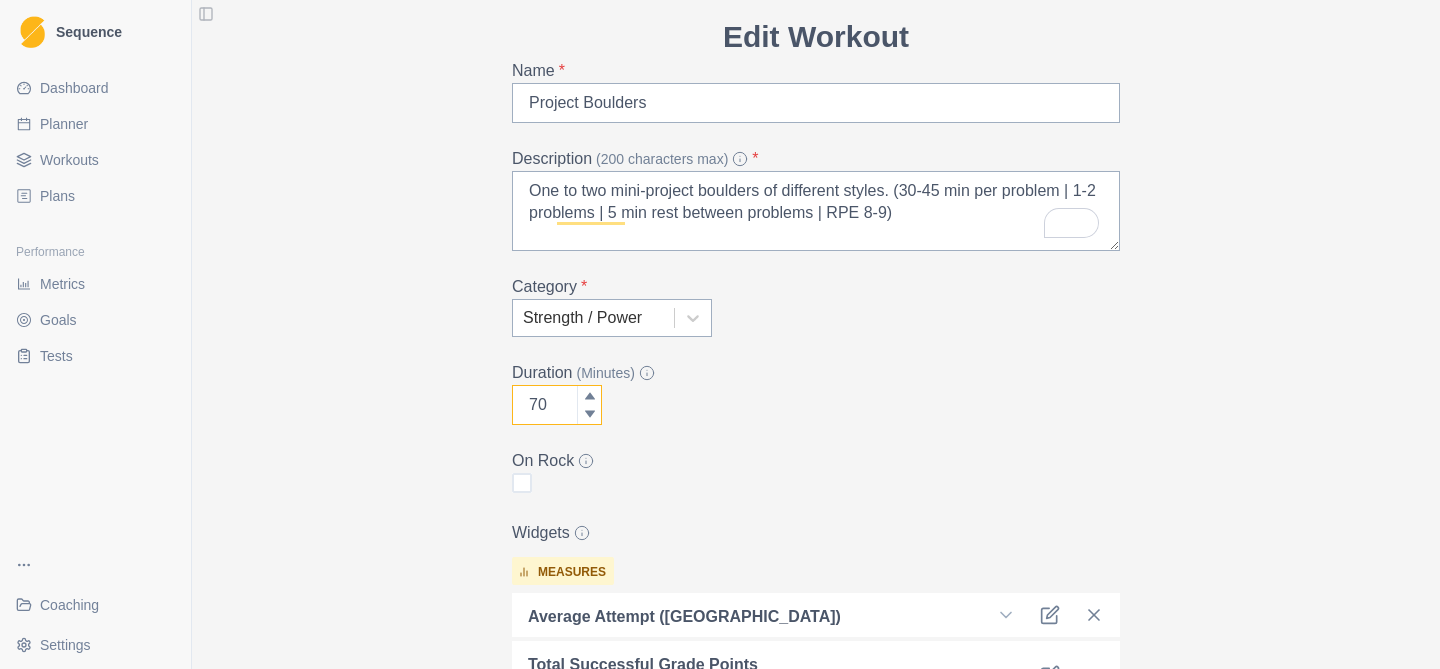 click 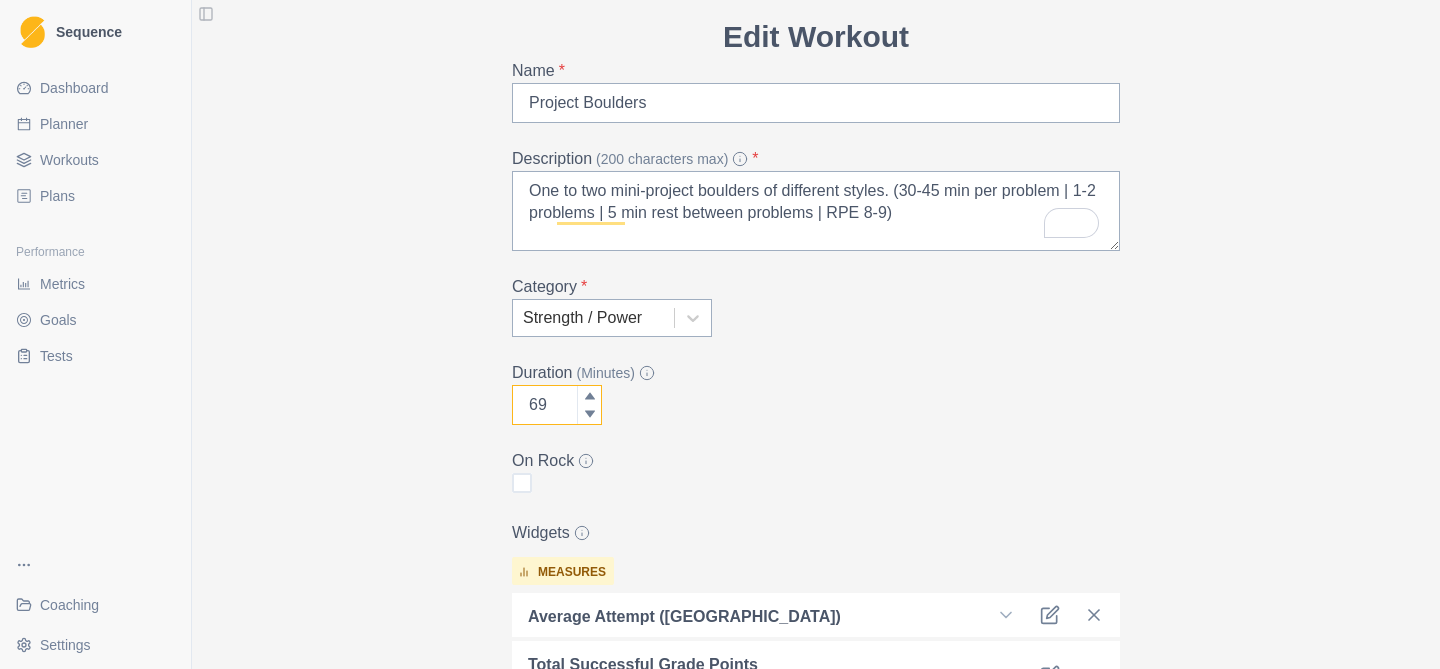 click 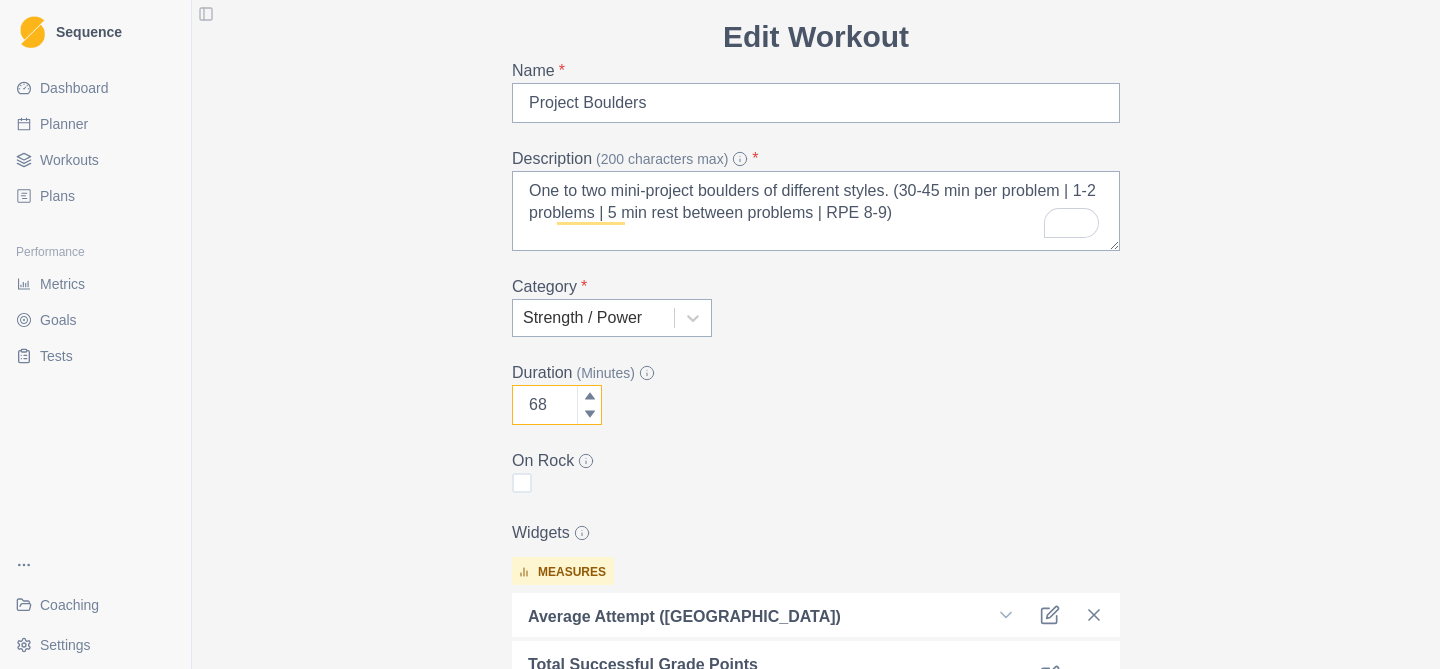 click 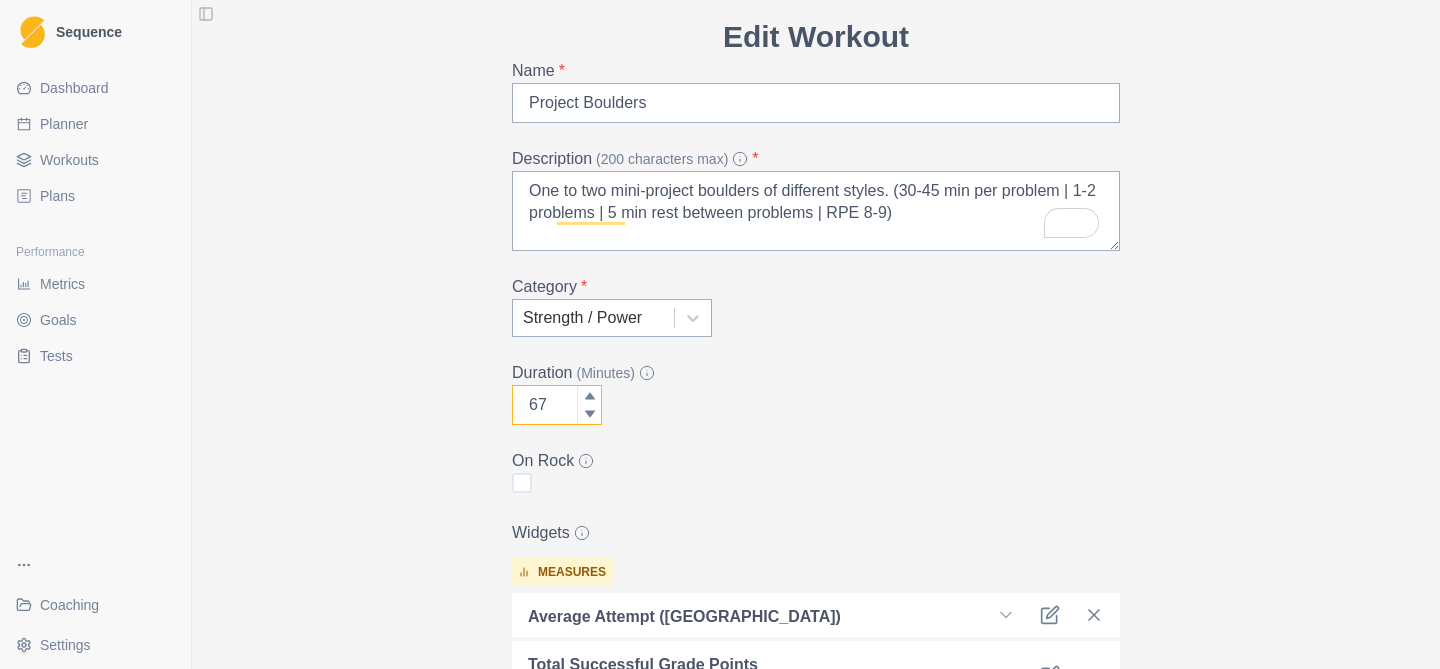 click 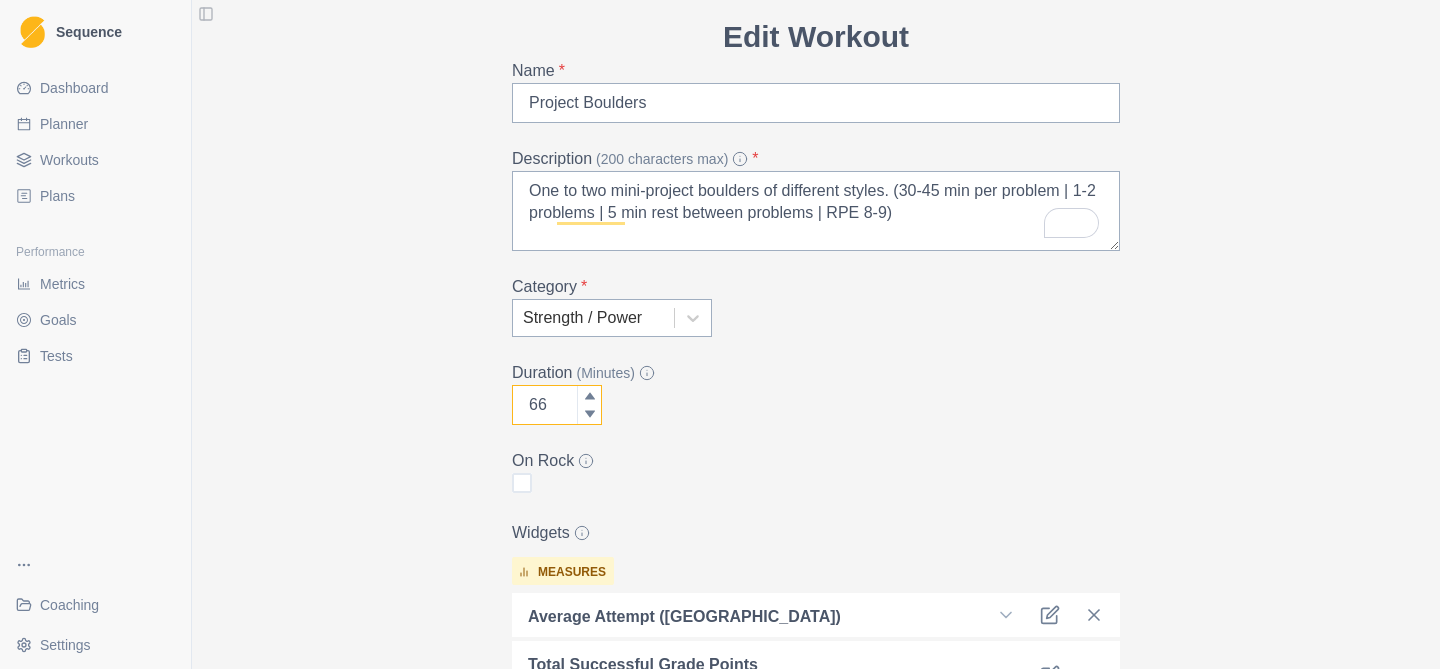 click 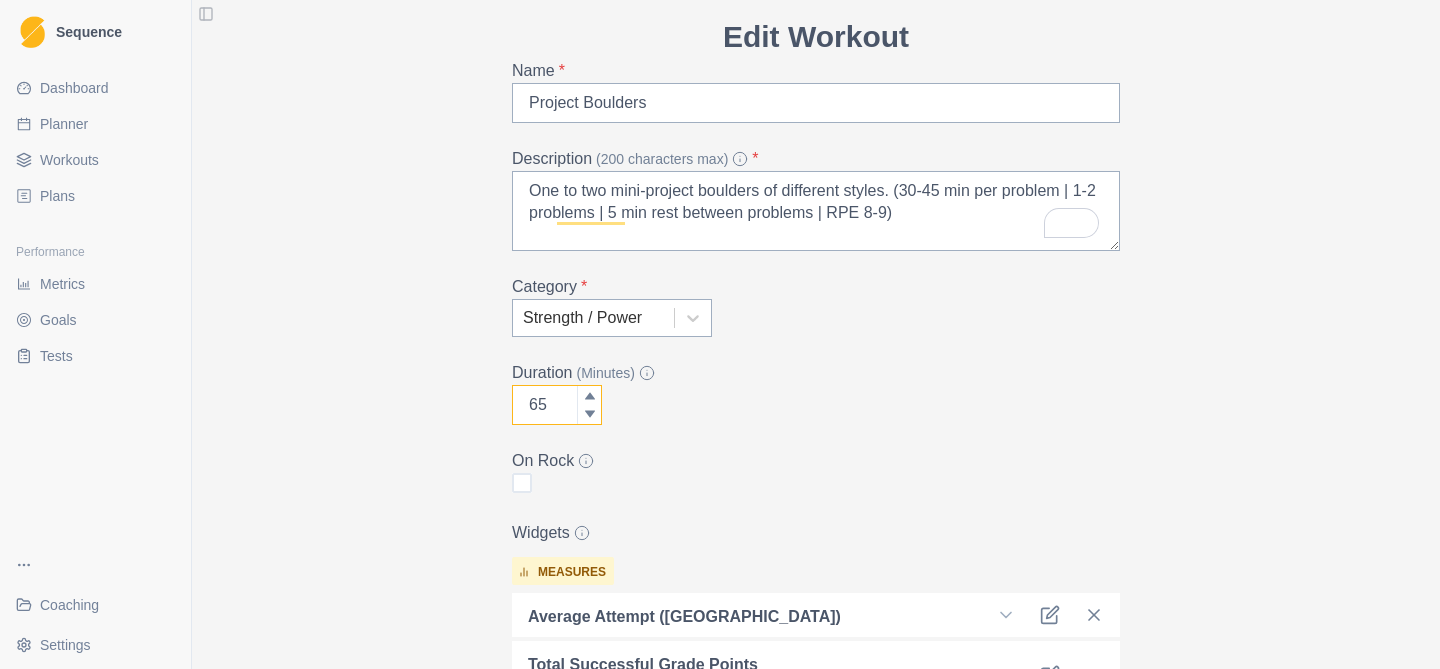 click 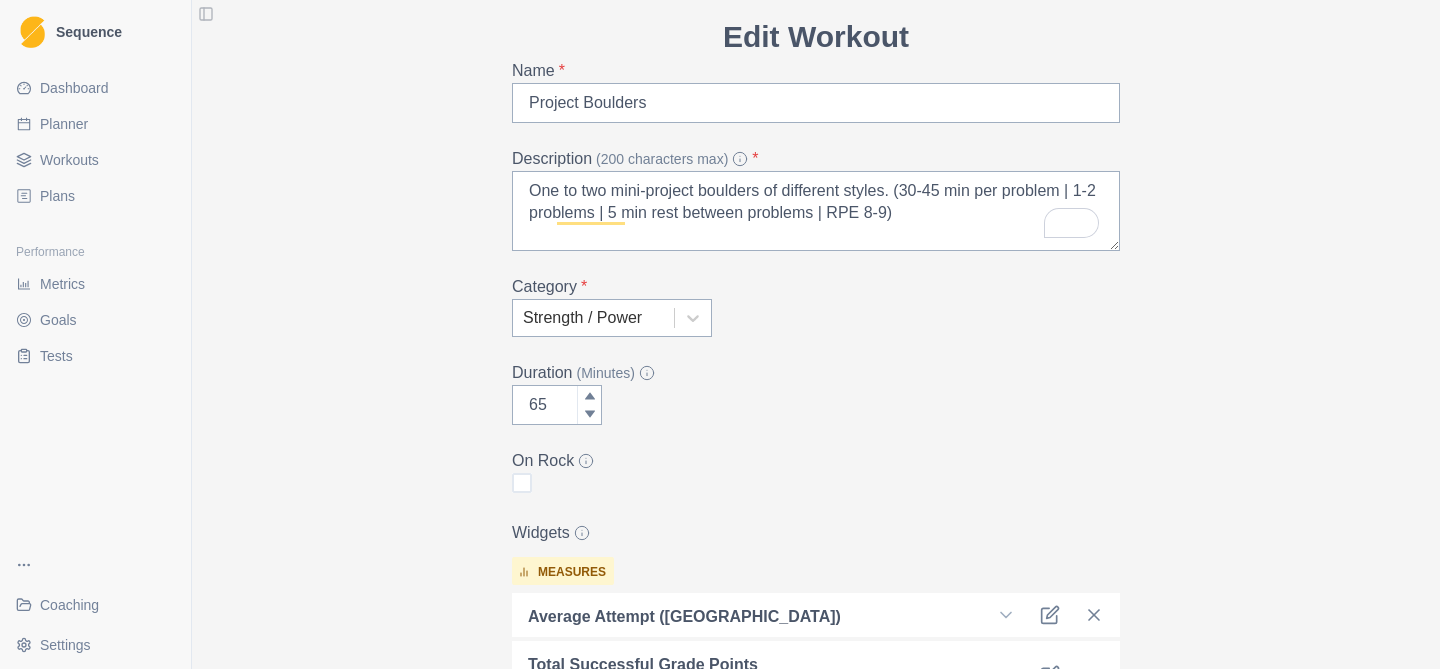 click on "Duration   (Minutes) 65" at bounding box center (816, 393) 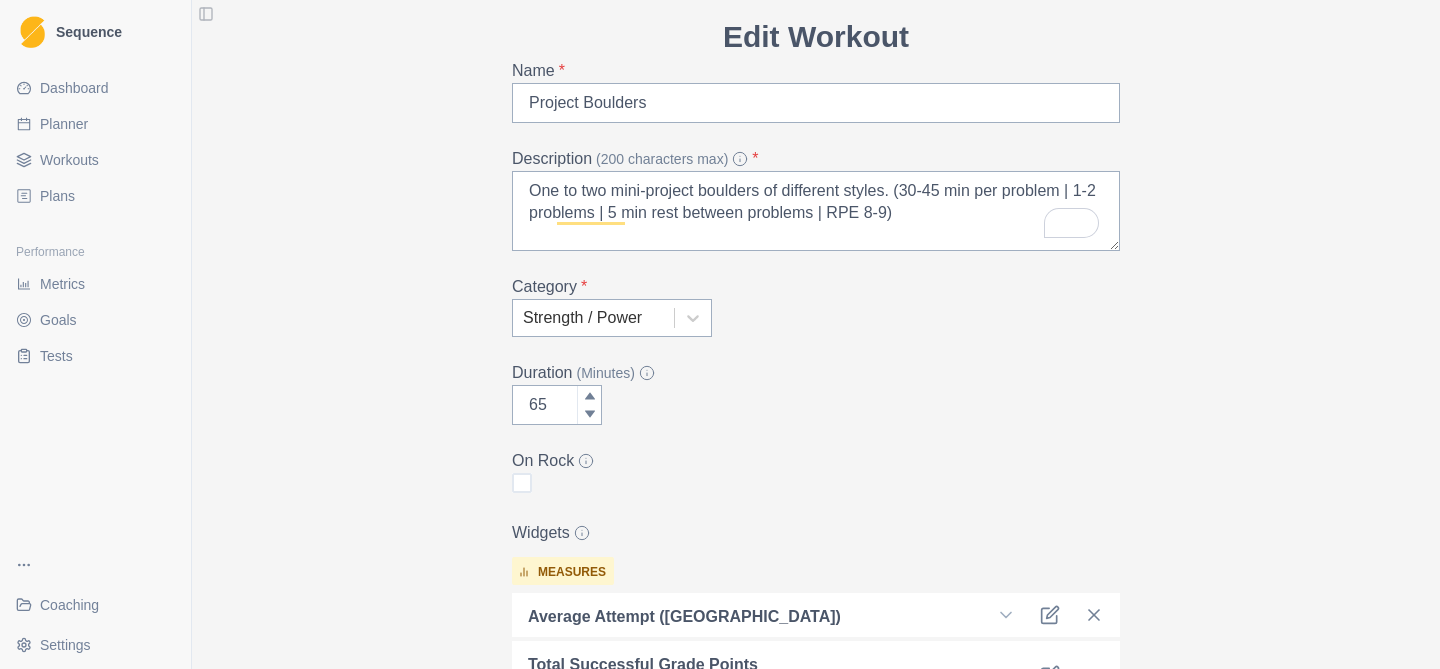 scroll, scrollTop: 138, scrollLeft: 0, axis: vertical 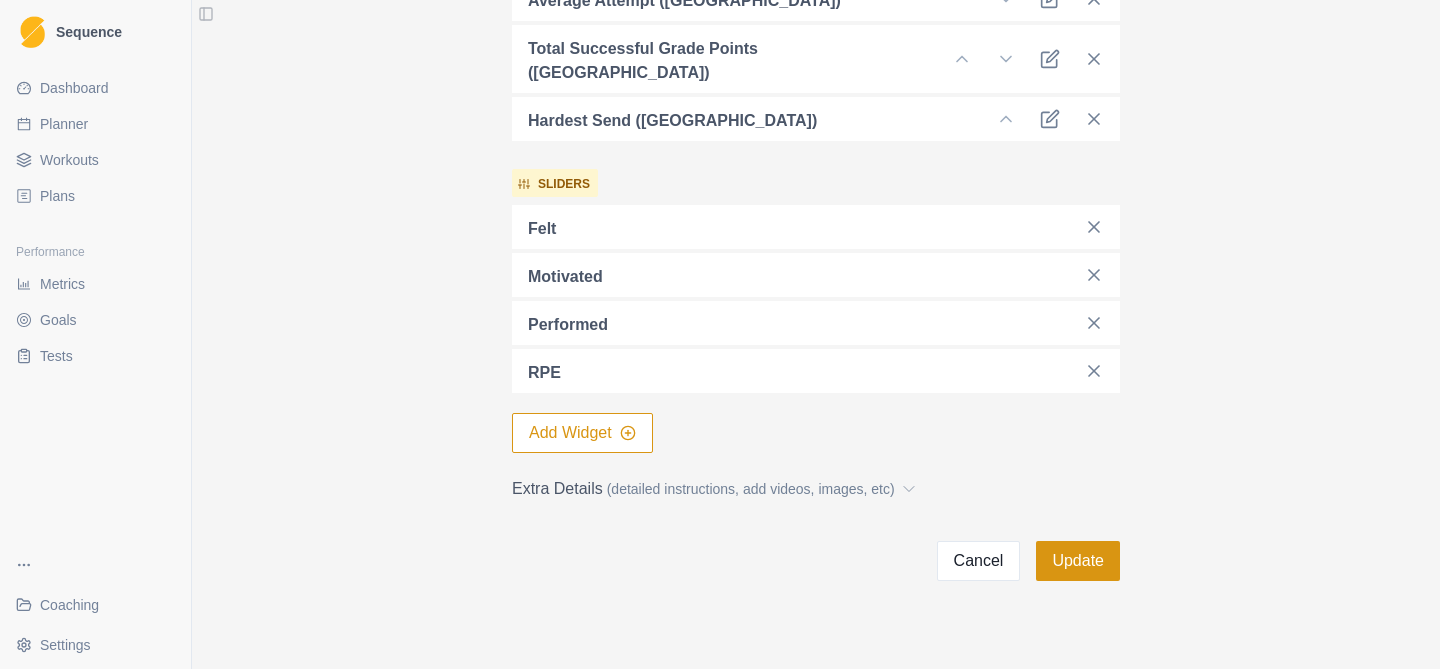 click on "Update" at bounding box center (1078, 561) 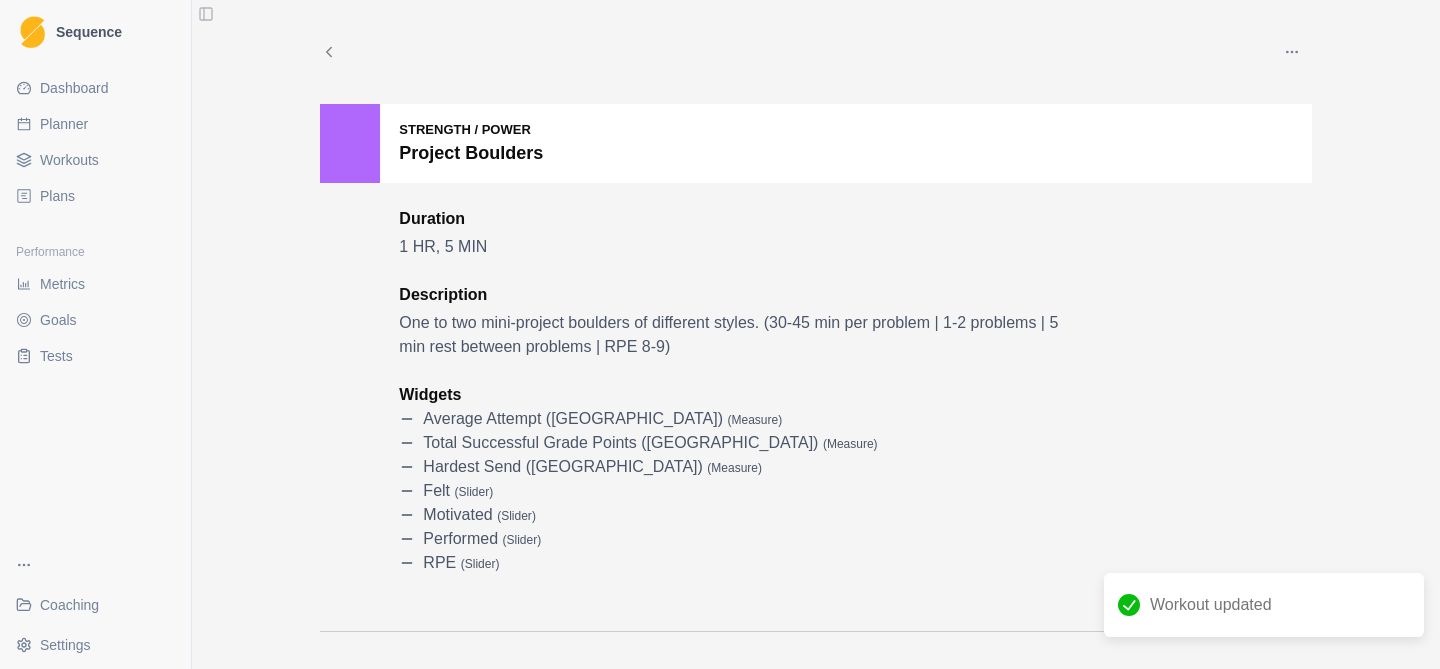 click on "Workouts" at bounding box center [69, 160] 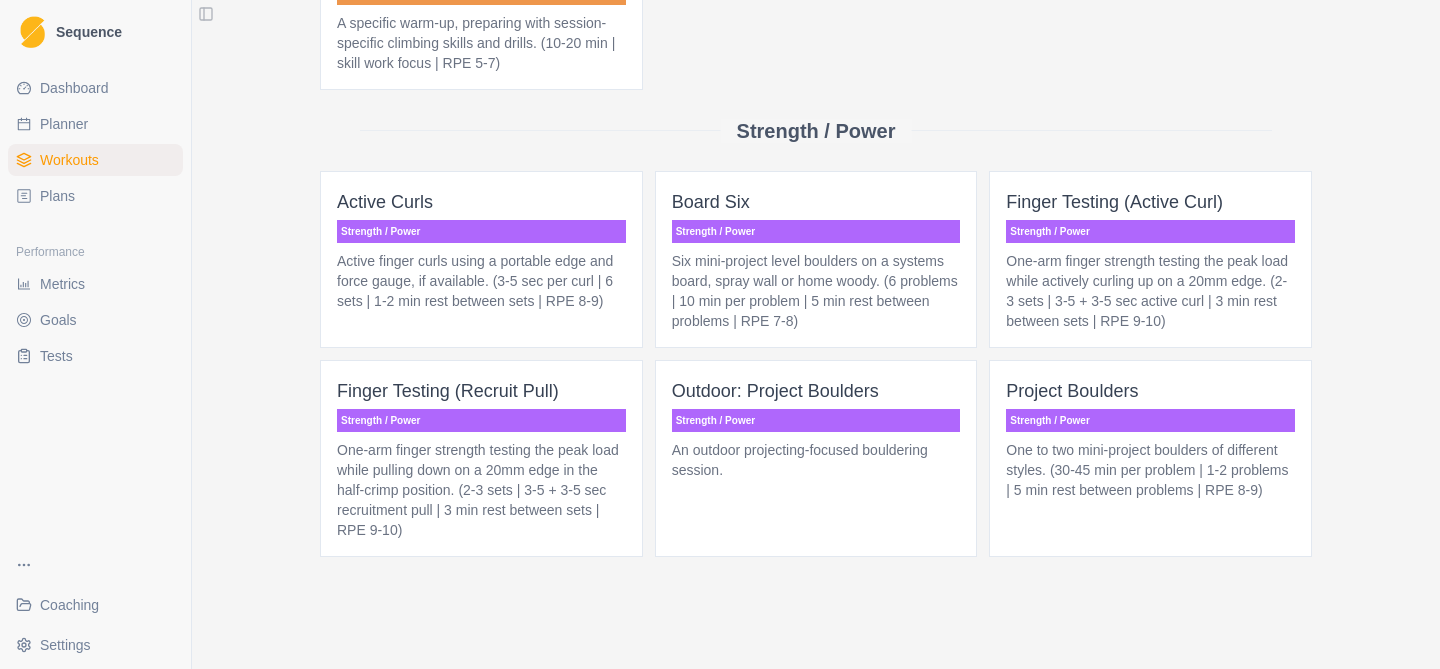 scroll, scrollTop: 1367, scrollLeft: 0, axis: vertical 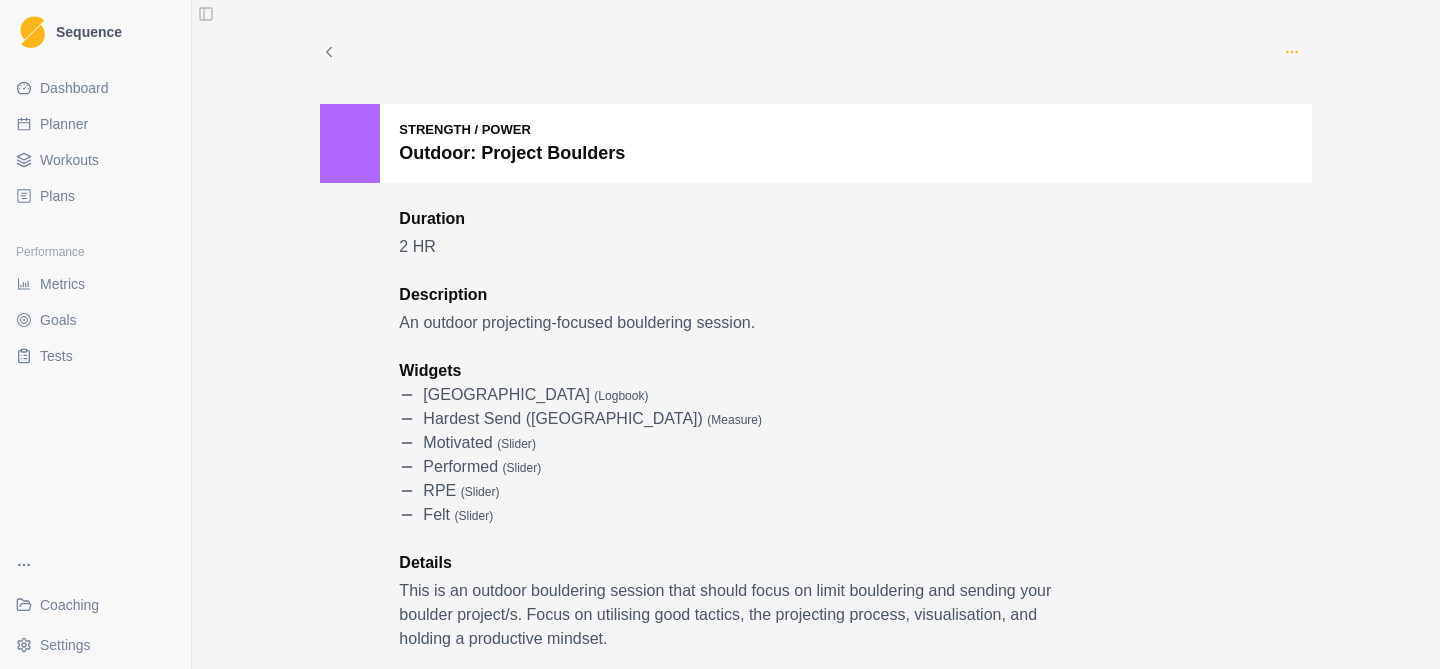 click 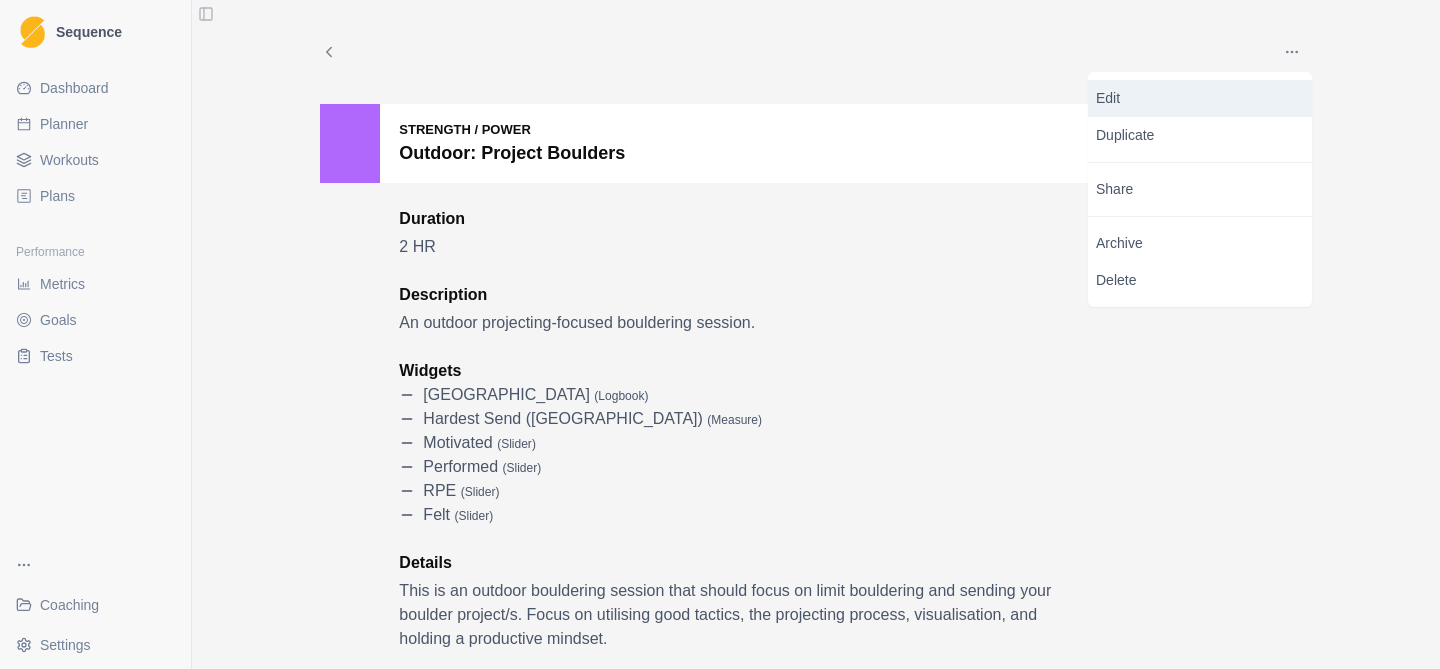 click on "Edit" at bounding box center (1200, 98) 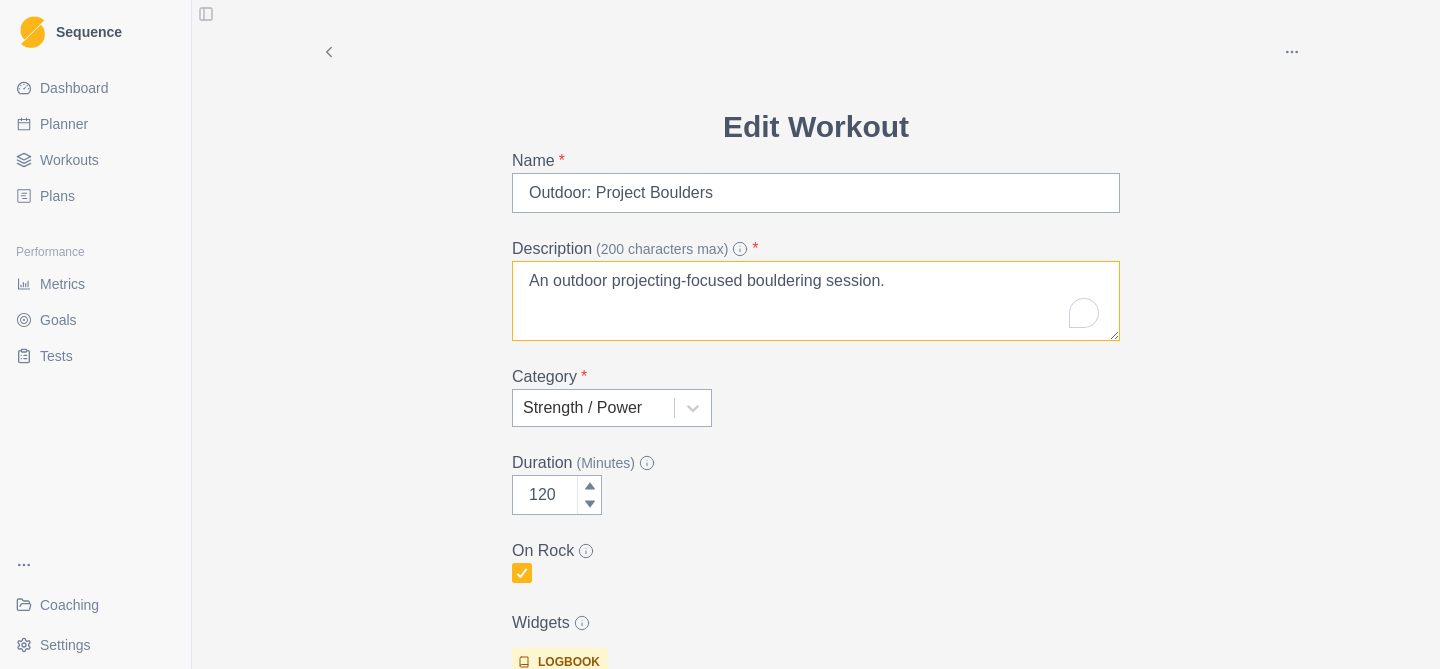 drag, startPoint x: 942, startPoint y: 278, endPoint x: 526, endPoint y: 279, distance: 416.0012 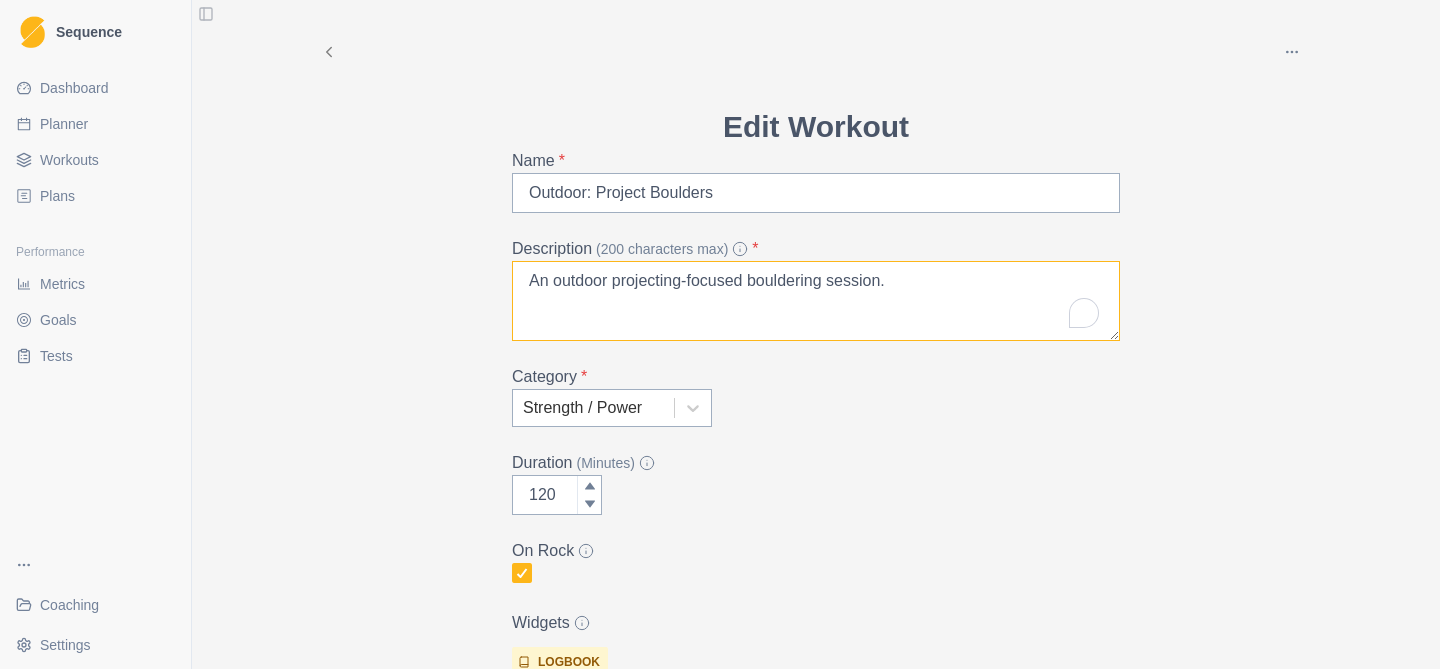click on "An outdoor projecting-focused bouldering session." at bounding box center (816, 301) 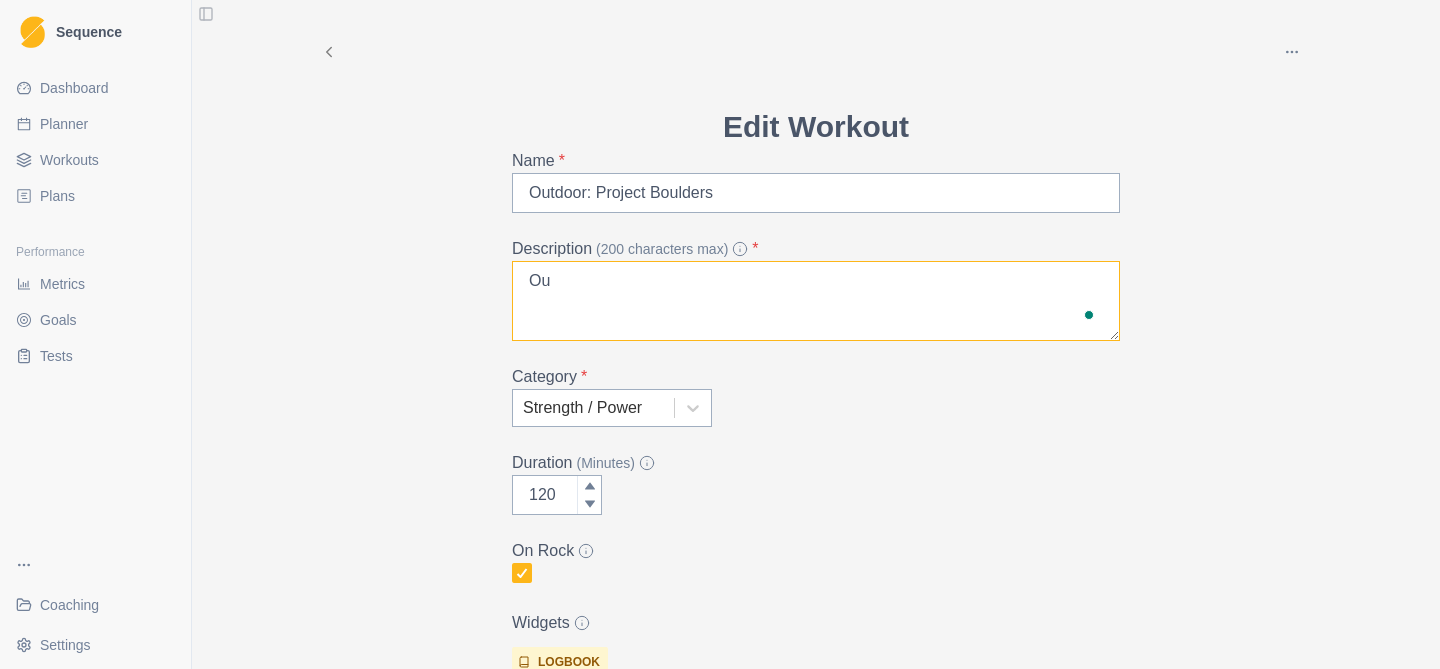 type on "O" 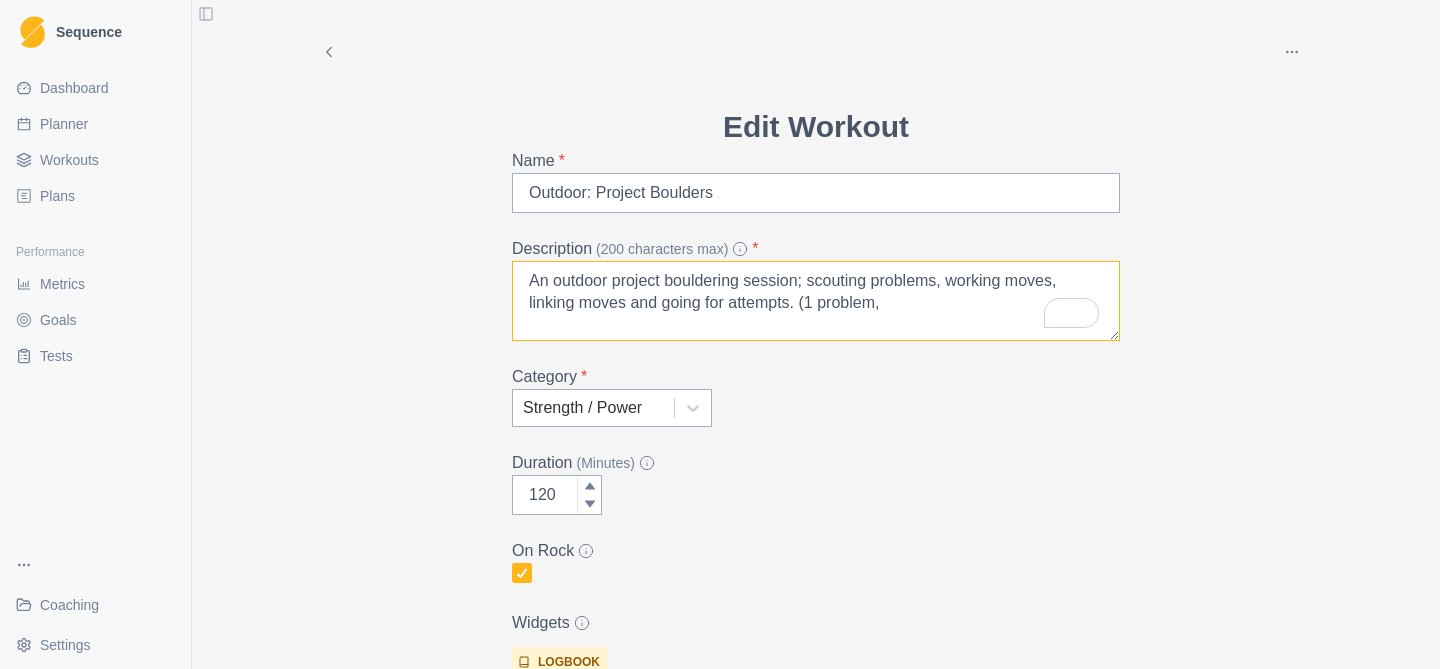 click on "An outdoor project bouldering session; scouting problems, working moves, linking moves and going for attempts. (1 problem," at bounding box center (816, 301) 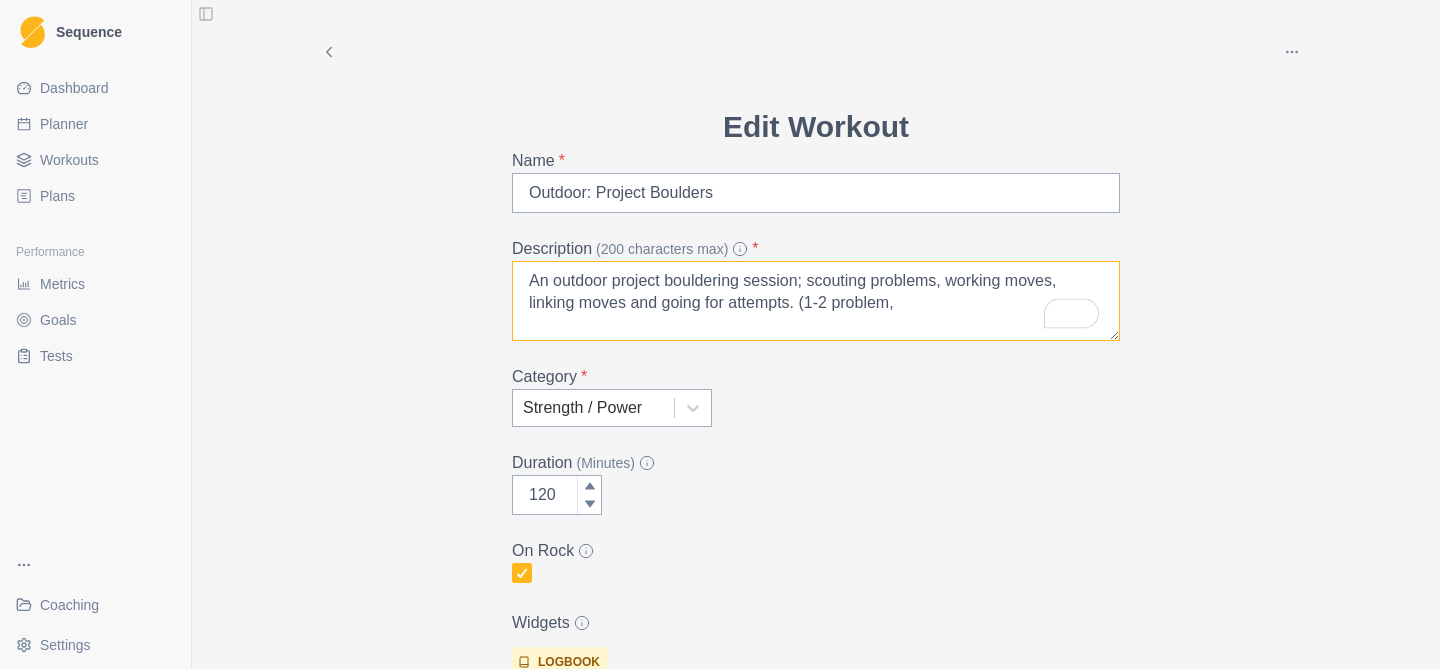 click on "An outdoor project bouldering session; scouting problems, working moves, linking moves and going for attempts. (1-2 problem," at bounding box center (816, 301) 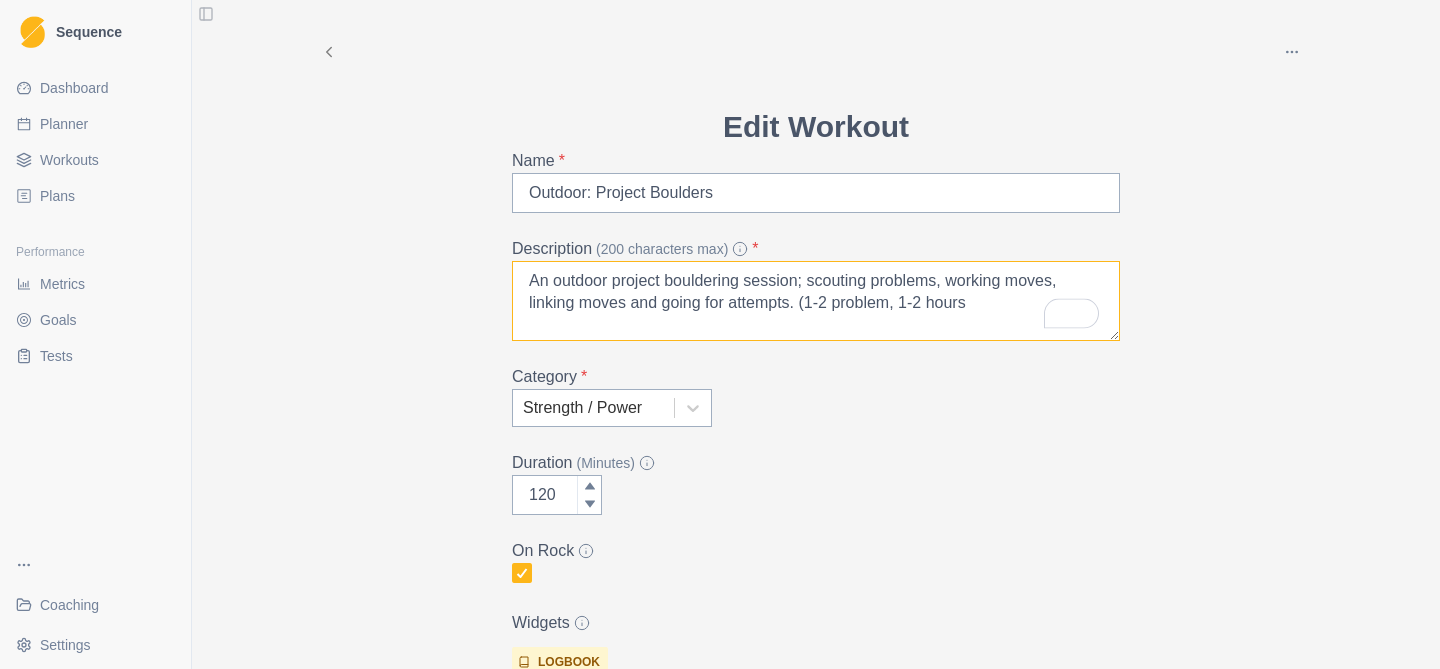 drag, startPoint x: 898, startPoint y: 305, endPoint x: 837, endPoint y: 306, distance: 61.008198 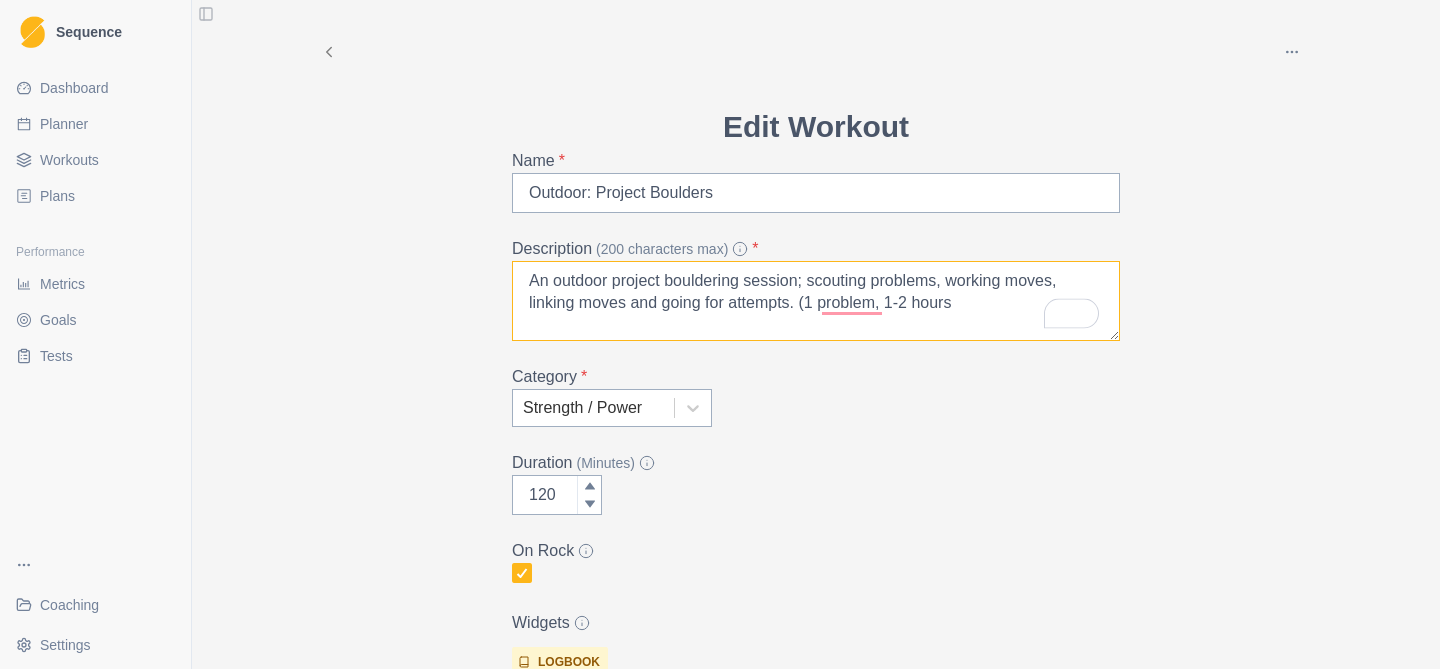 click on "An outdoor project bouldering session; scouting problems, working moves, linking moves and going for attempts. (1 problem, 1-2 hours" at bounding box center (816, 301) 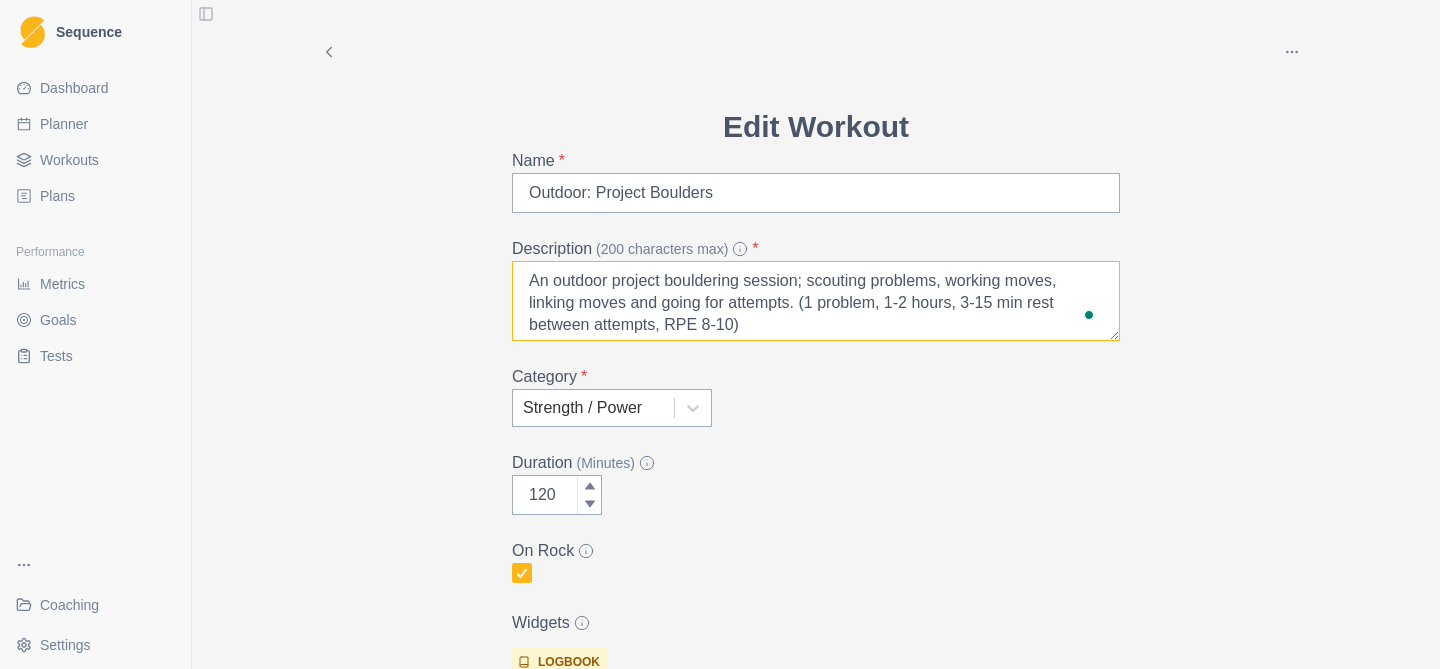 click on "An outdoor project bouldering session; scouting problems, working moves, linking moves and going for attempts. (1 problem, 1-2 hours, 3-15 min rest between attempts, RPE 8-10)" at bounding box center [816, 301] 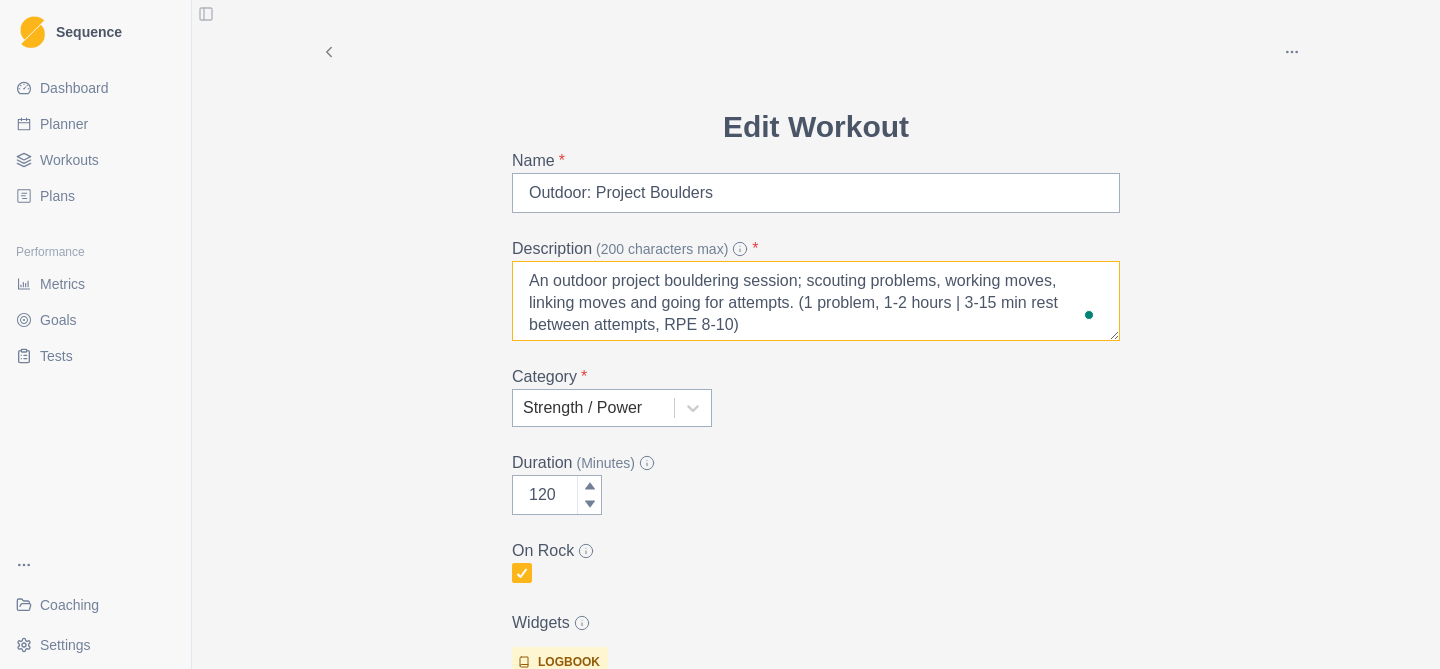 click on "An outdoor project bouldering session; scouting problems, working moves, linking moves and going for attempts. (1 problem, 1-2 hours | 3-15 min rest between attempts, RPE 8-10)" at bounding box center (816, 301) 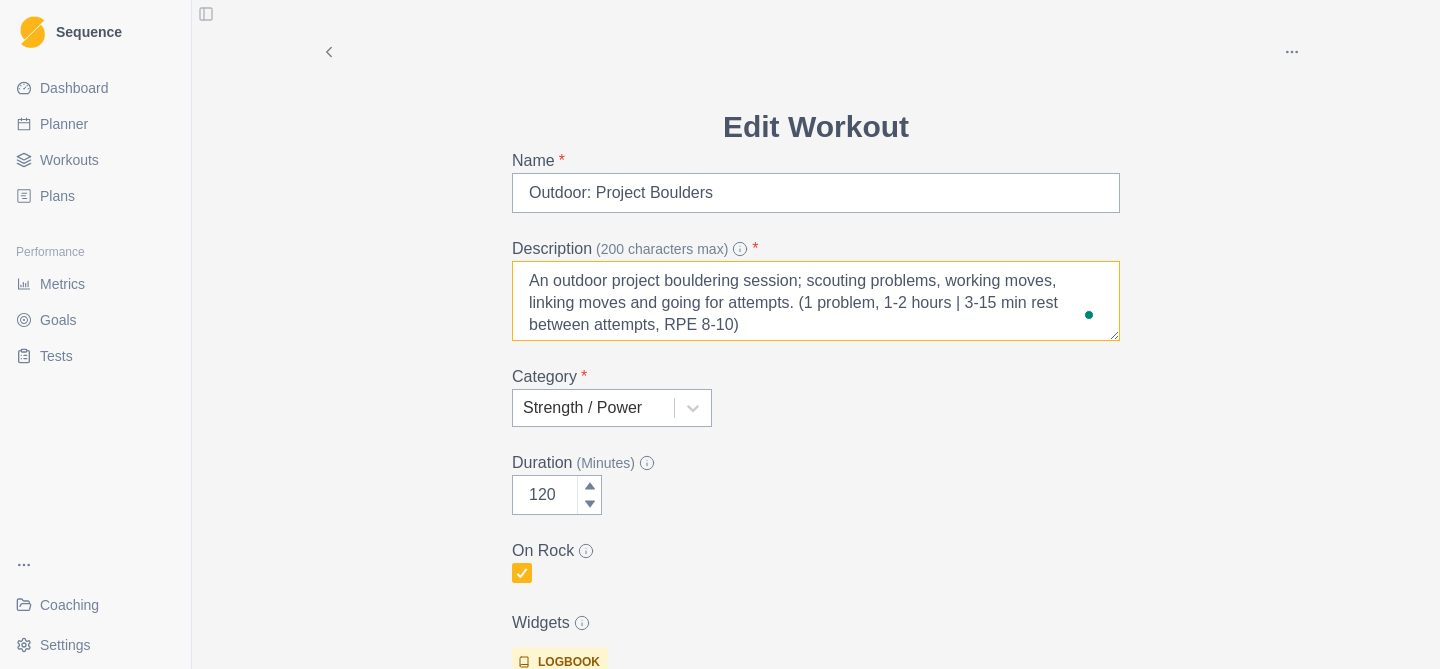 click on "An outdoor project bouldering session; scouting problems, working moves, linking moves and going for attempts. (1 problem, 1-2 hours | 3-15 min rest between attempts, RPE 8-10)" at bounding box center [816, 301] 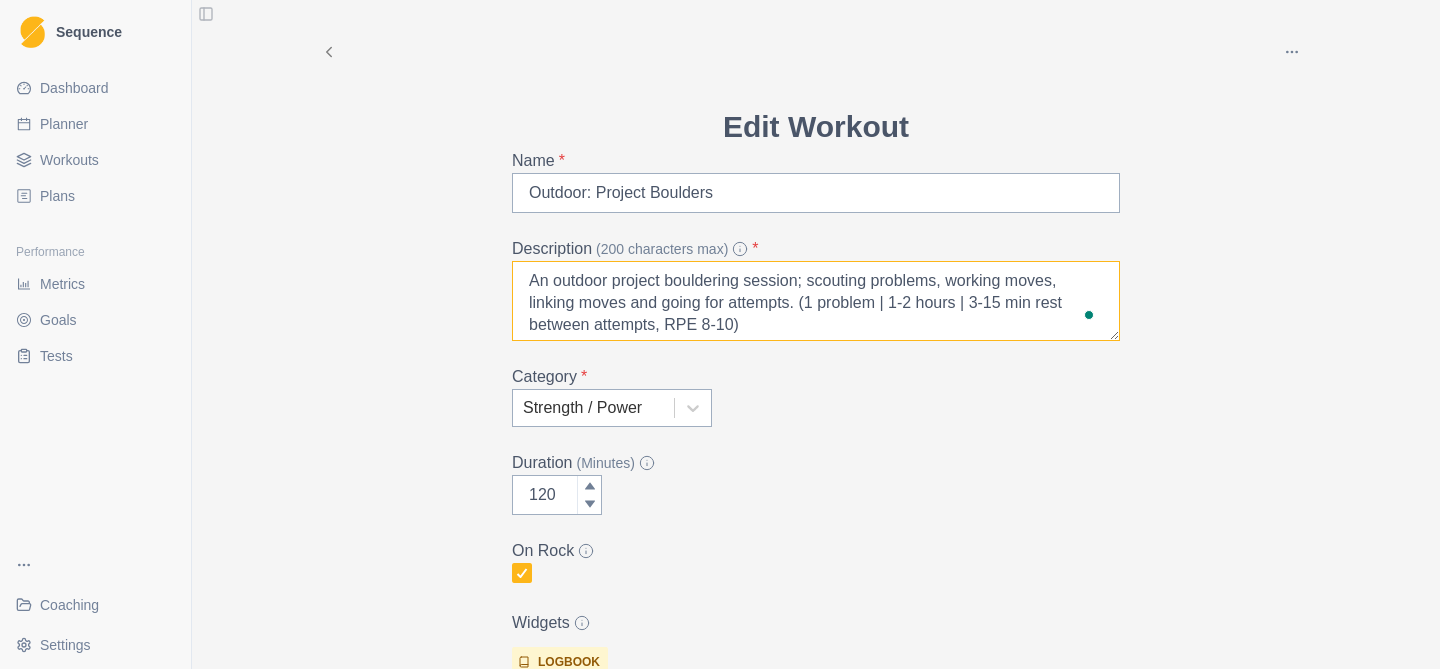 click on "An outdoor project bouldering session; scouting problems, working moves, linking moves and going for attempts. (1 problem | 1-2 hours | 3-15 min rest between attempts, RPE 8-10)" at bounding box center (816, 301) 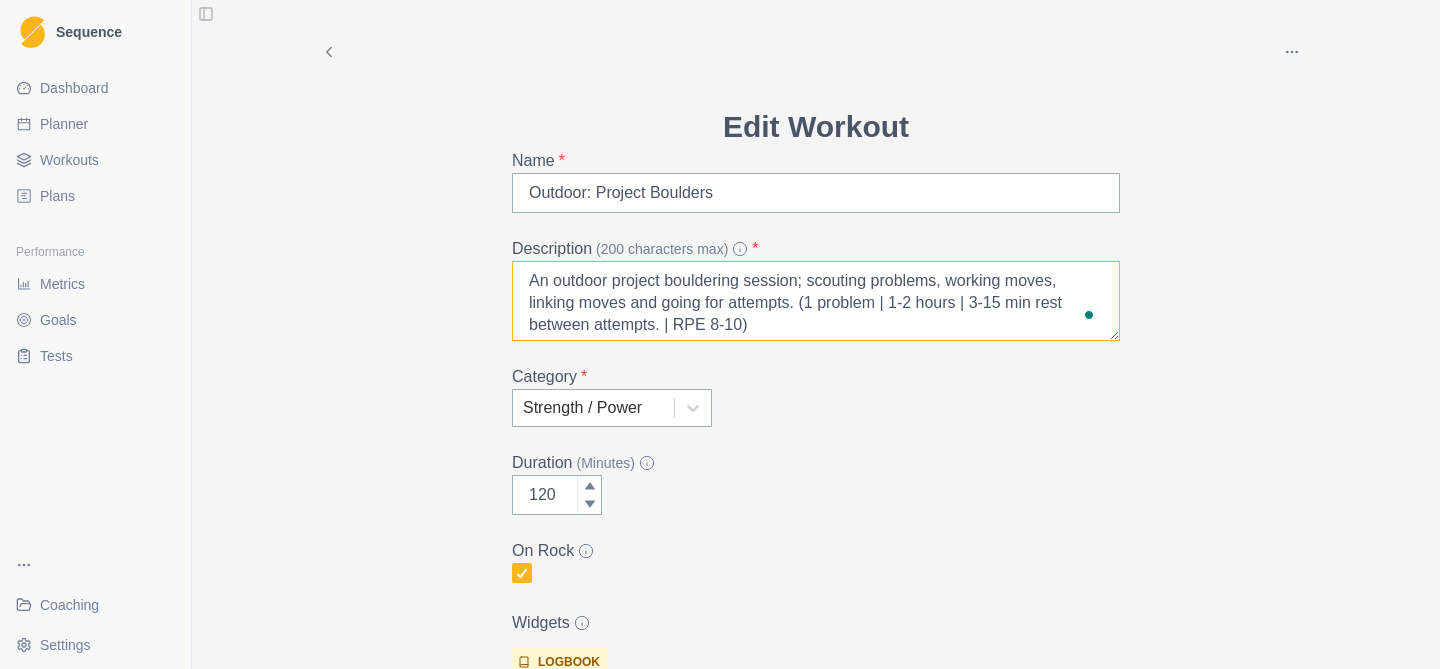 click on "An outdoor project bouldering session; scouting problems, working moves, linking moves and going for attempts. (1 problem | 1-2 hours | 3-15 min rest between attempts. | RPE 8-10)" at bounding box center [816, 301] 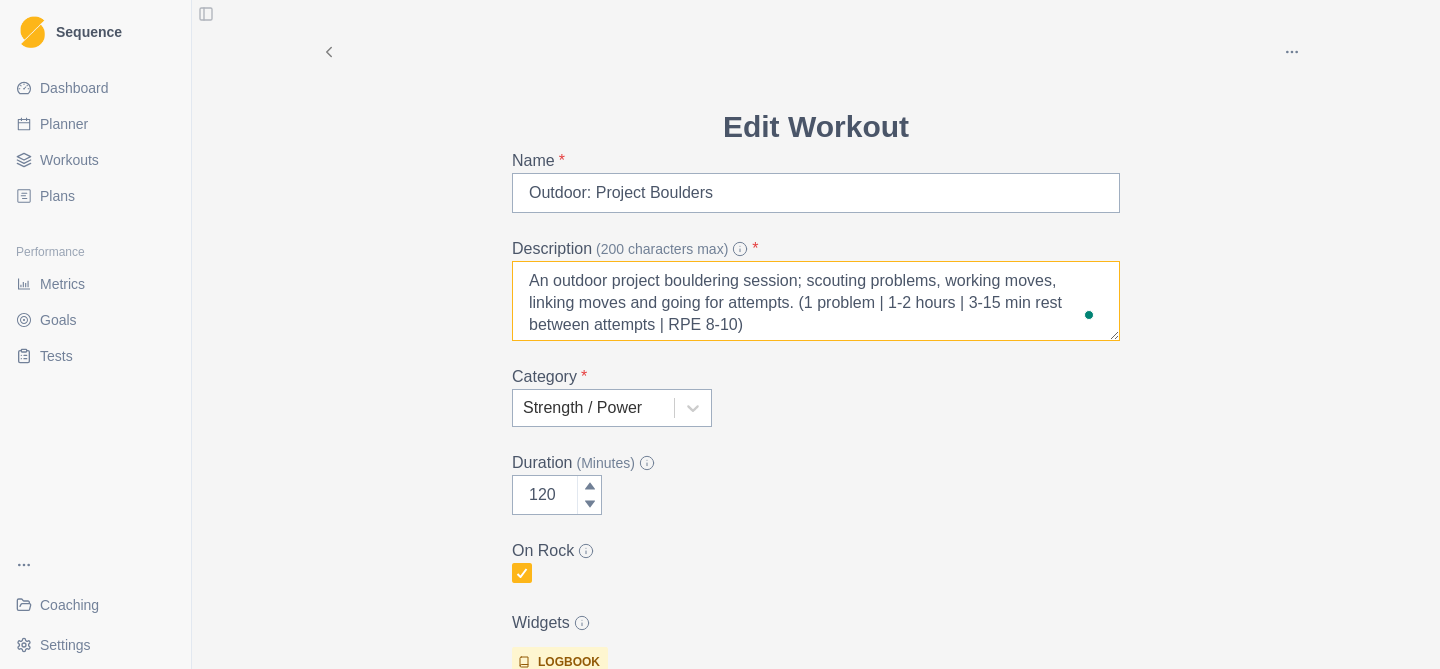 type on "An outdoor project bouldering session; scouting problems, working moves, linking moves and going for attempts. (1 problem | 1-2 hours | 3-15 min rest between attempts | RPE 8-10)" 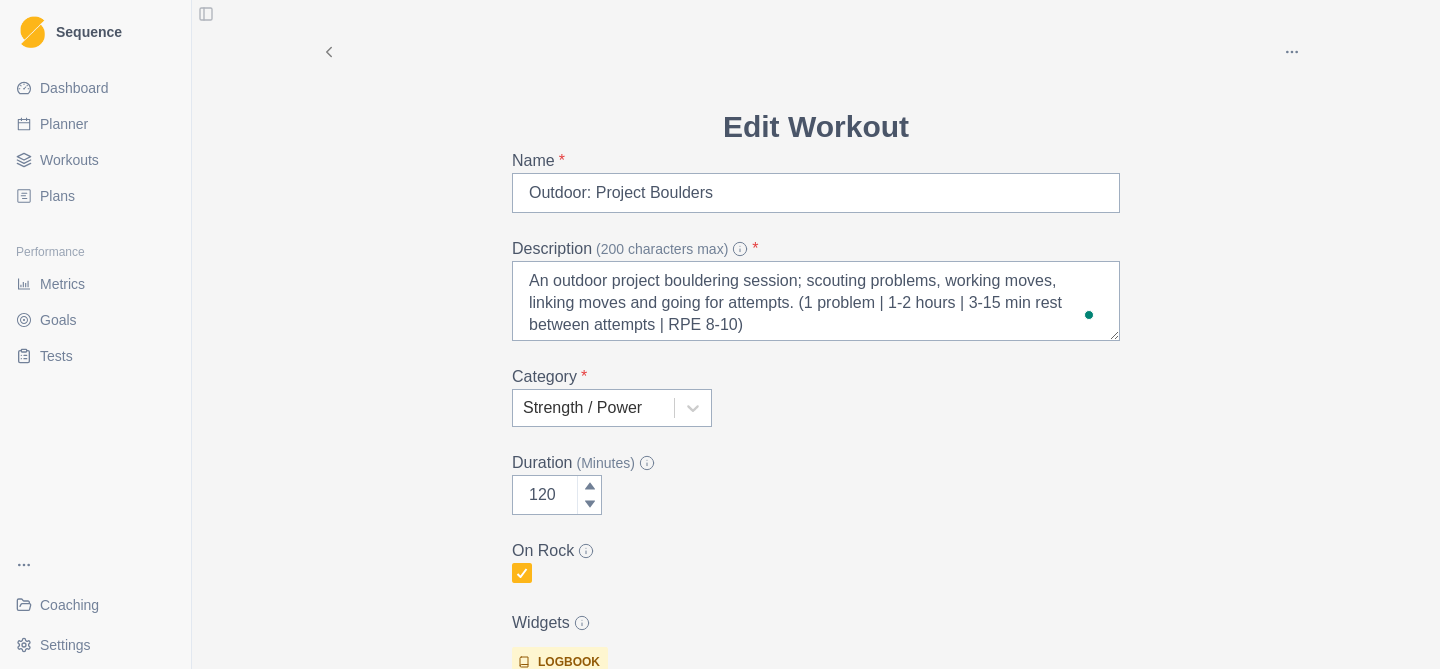 click on "Edit Workout Name * Outdoor: Project Boulders Description   (200 characters max) * An outdoor project bouldering session; scouting problems, working moves, linking moves and going for attempts. (1 problem | 1-2 hours | 3-15 min rest between attempts | RPE 8-10) Category * Strength / Power Duration   (Minutes) 120 On Rock Widgets logbook Boulder measure Hardest Send ([GEOGRAPHIC_DATA]) sliders motivated performed RPE felt Add Widget Extra Details (detailed instructions, add videos, images, etc) This is an outdoor bouldering session that should focus on limit bouldering and sending your boulder project/s. Focus on utilising good tactics, the projecting process, visualisation, and holding a productive mindset. Cancel Update" at bounding box center [816, 811] 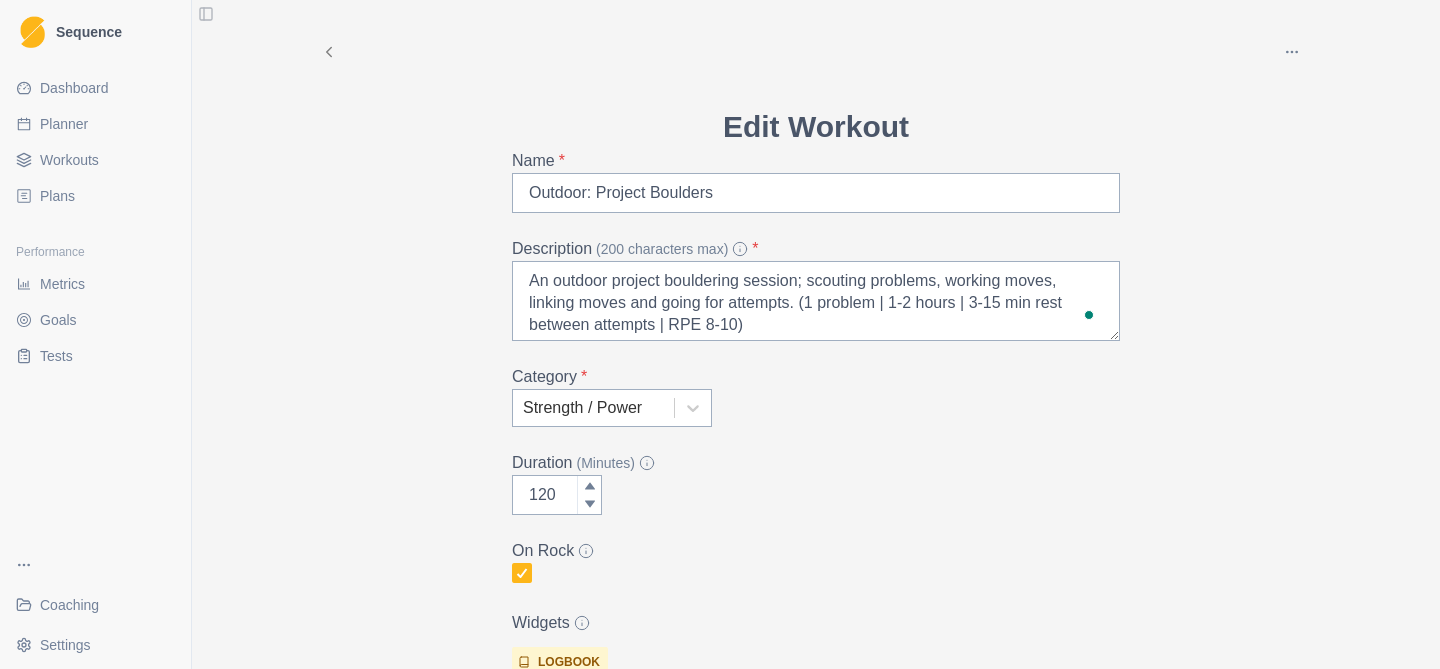 scroll, scrollTop: 34, scrollLeft: 0, axis: vertical 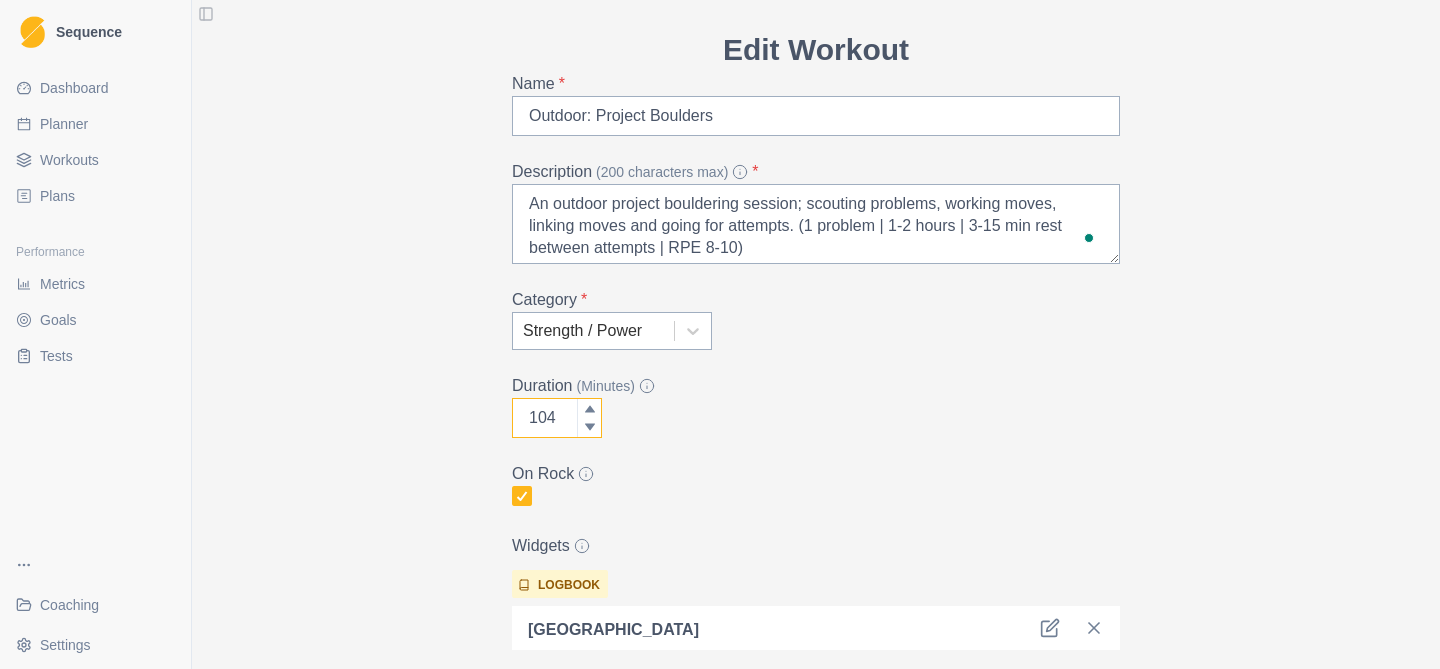 click 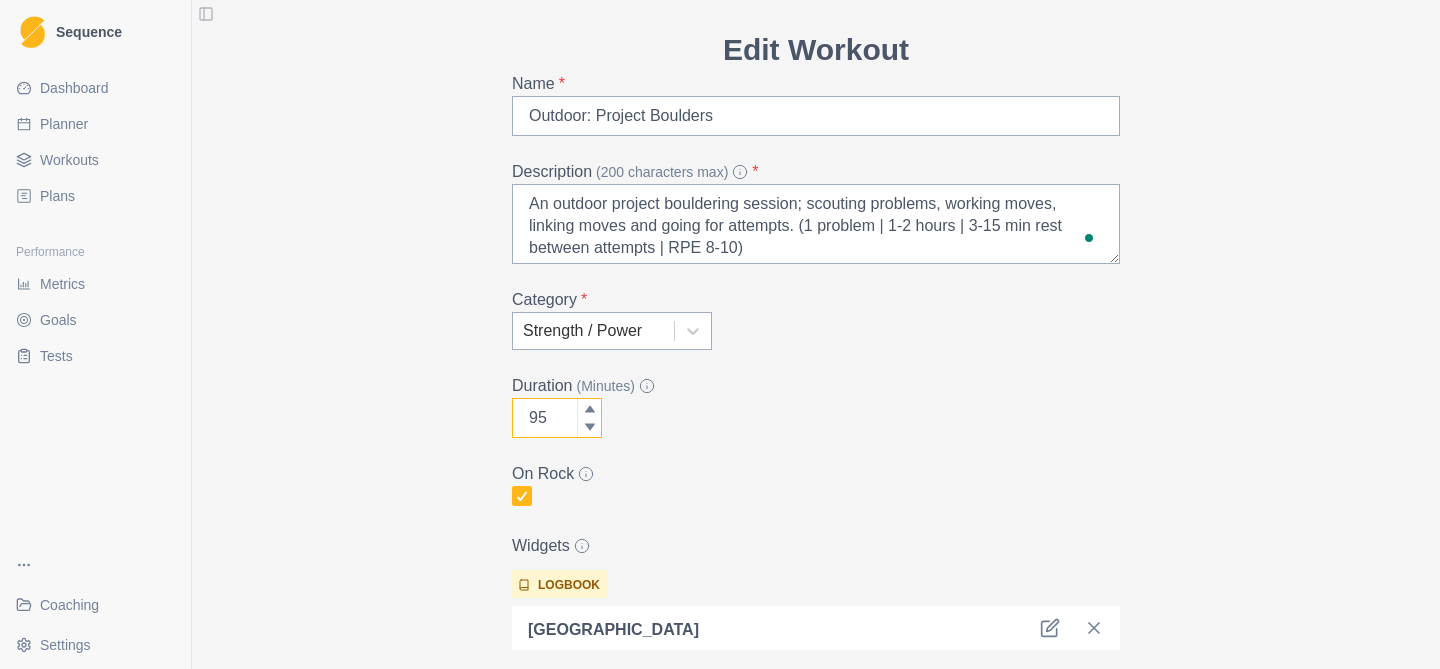 click 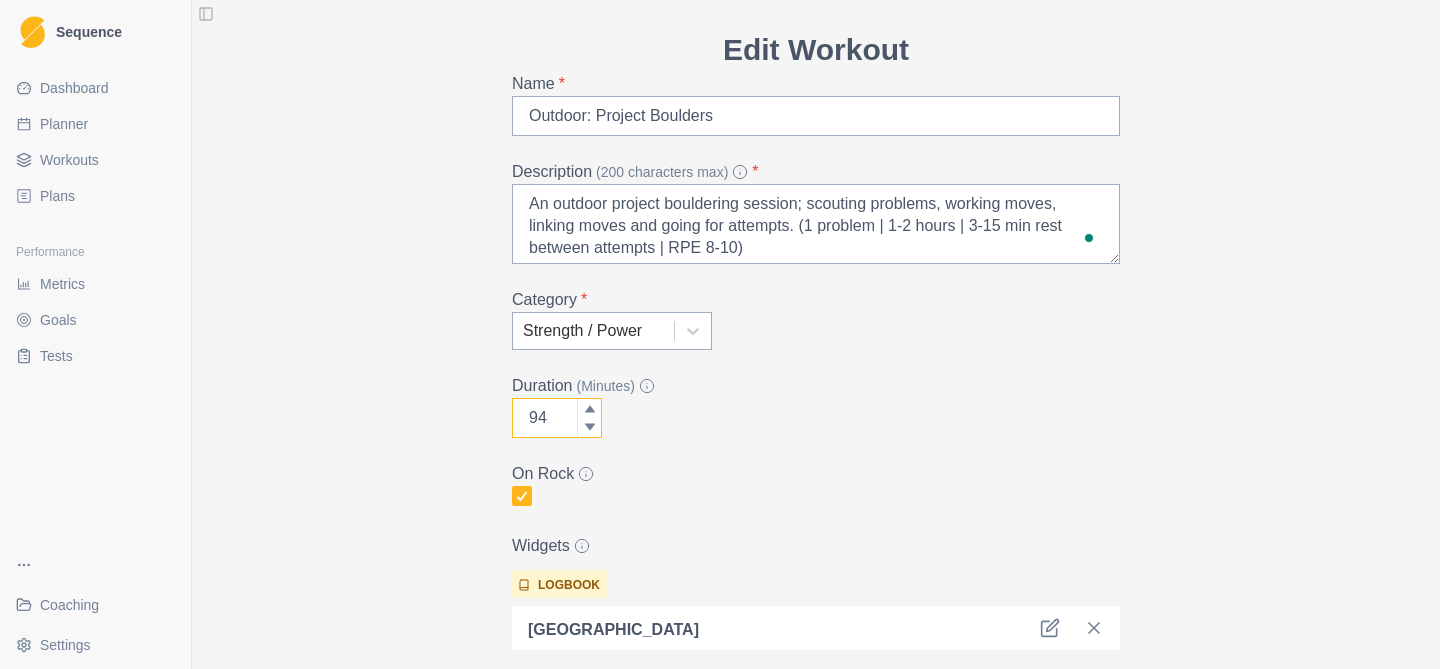 click 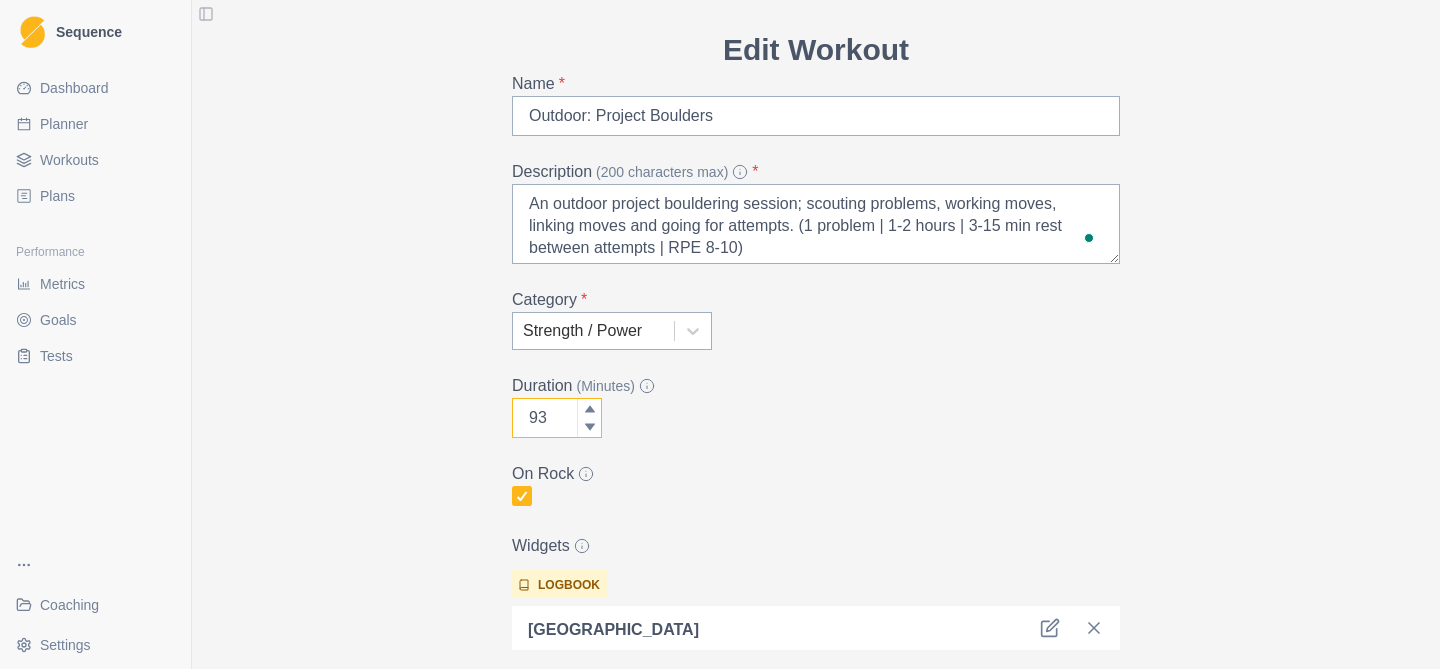 click 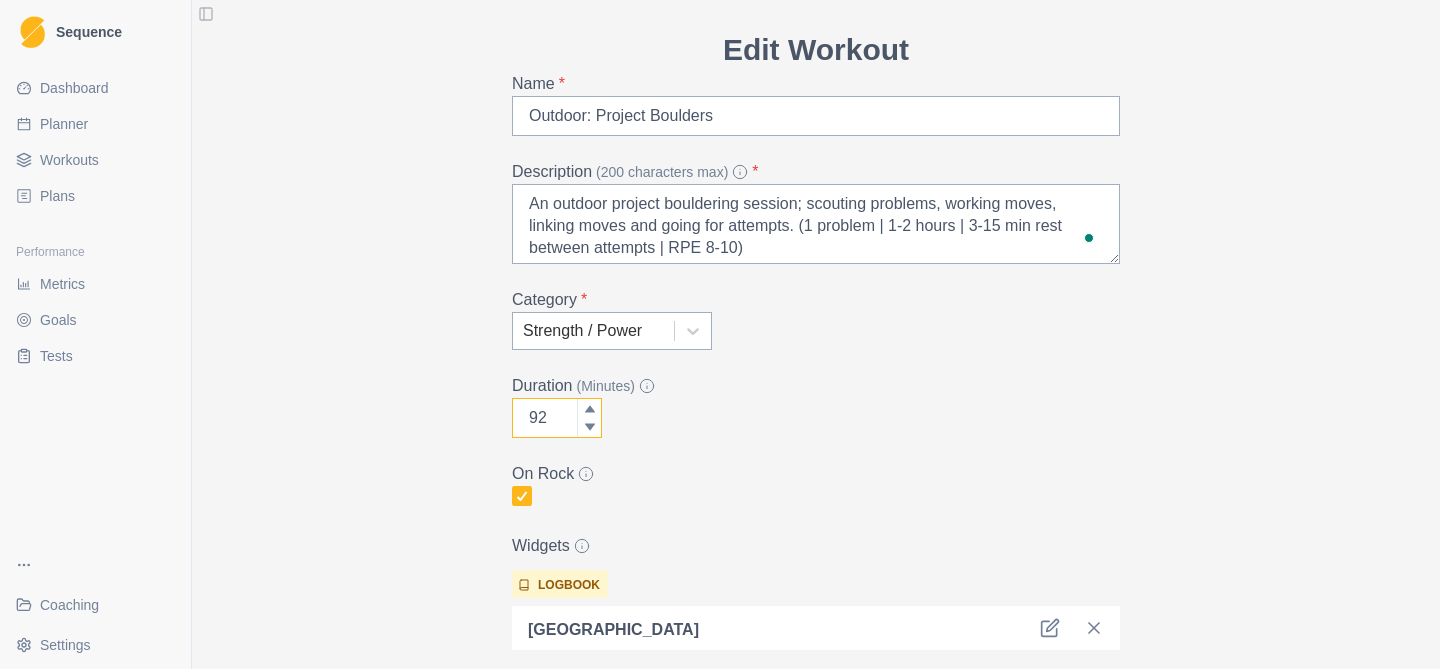 click 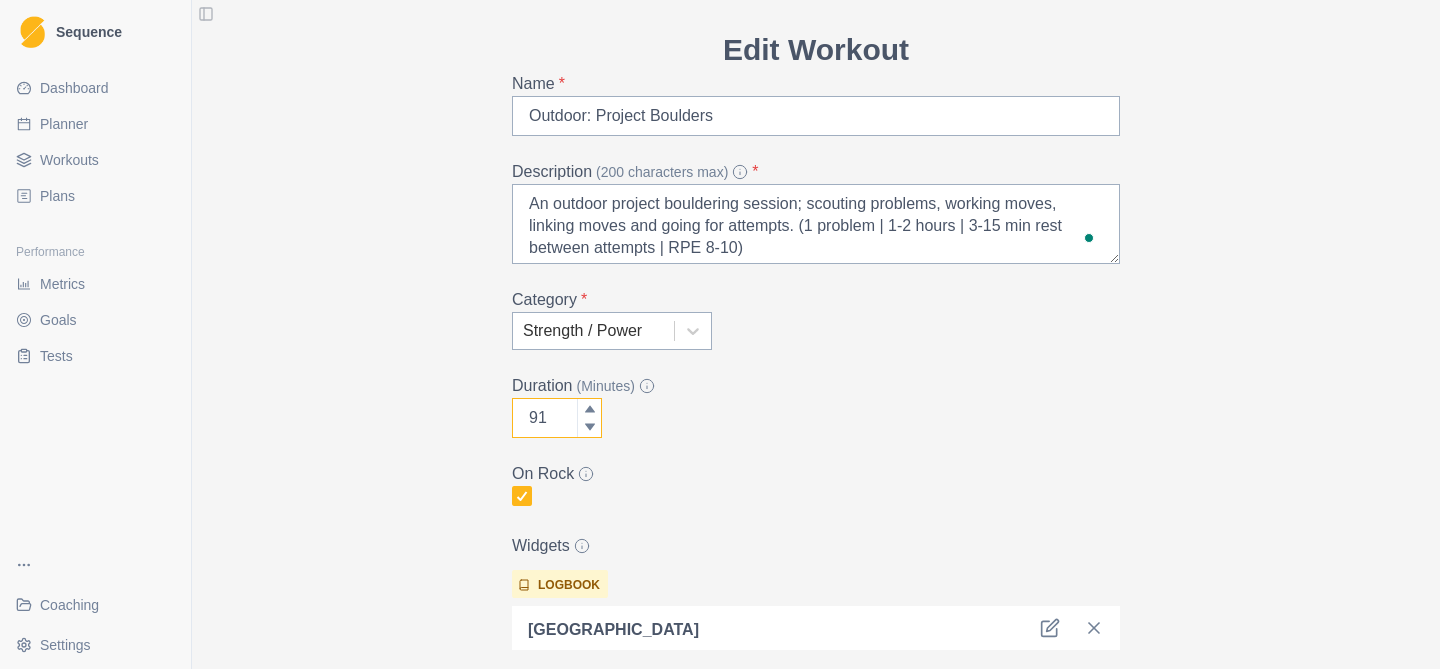 click 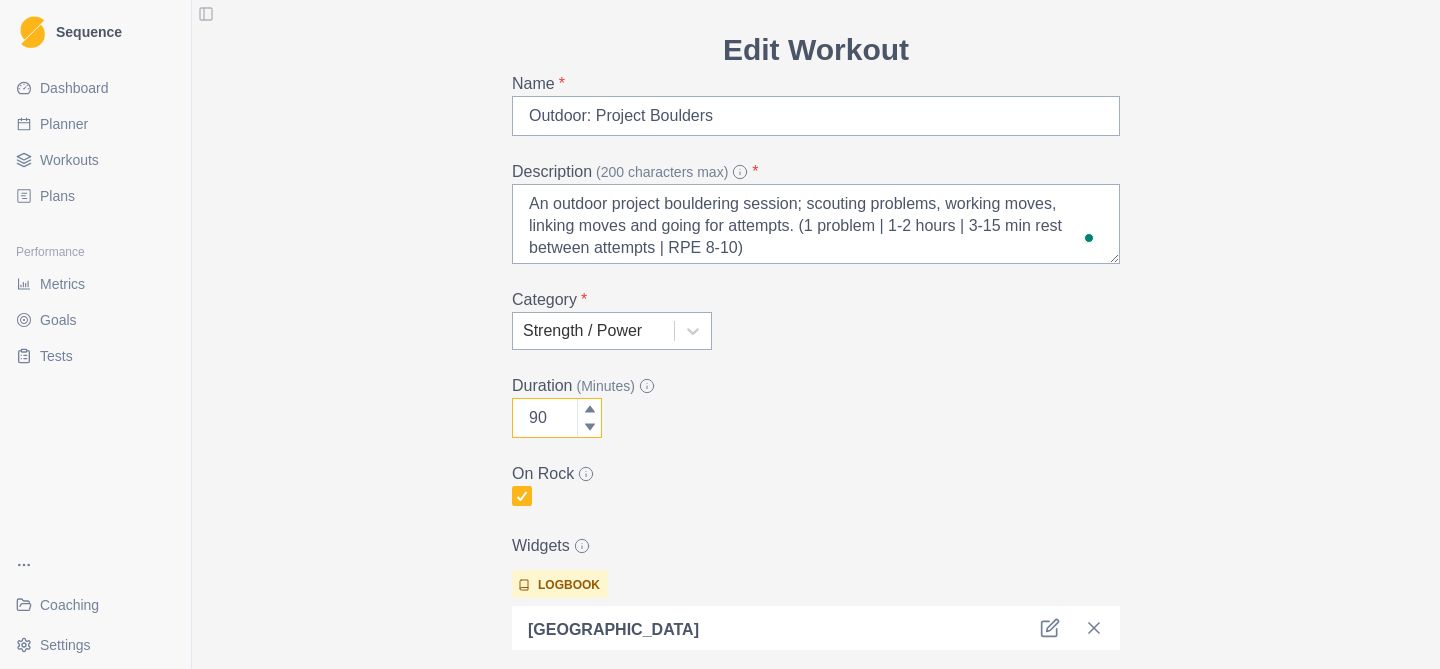 click 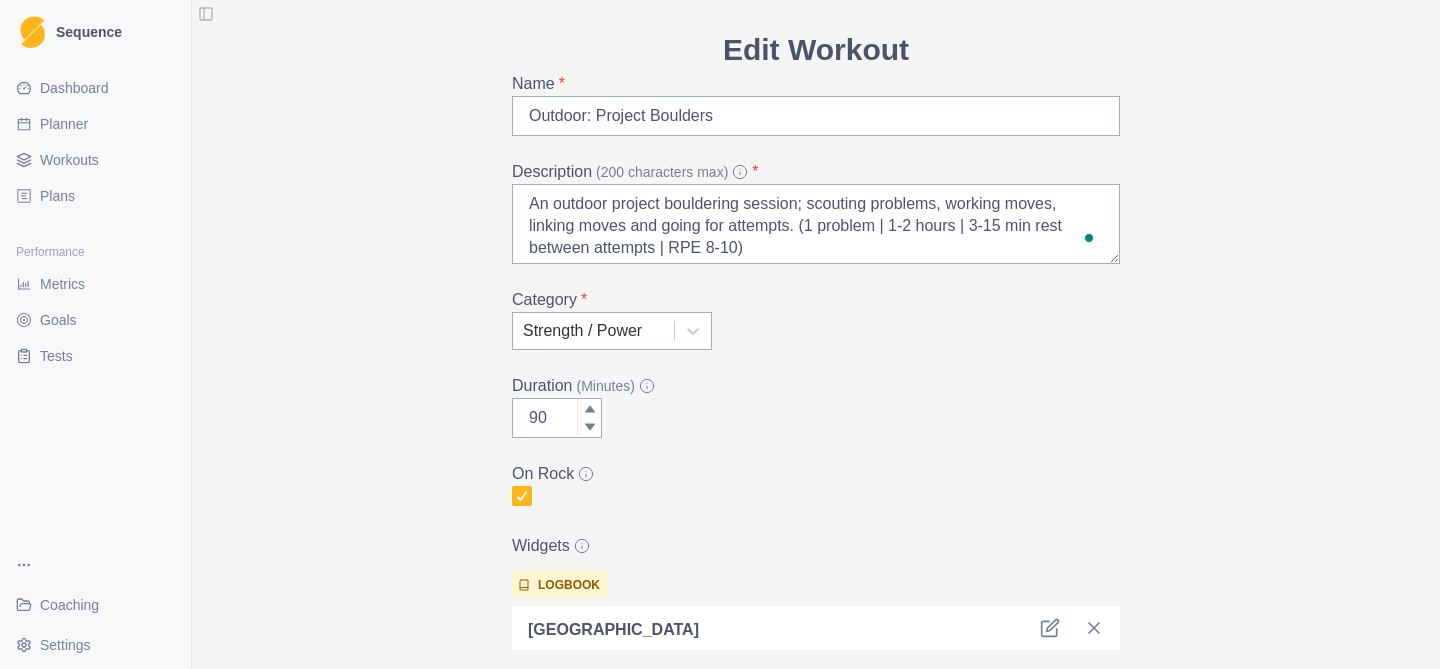 click on "Archive Delete Edit Workout Name * Outdoor: Project Boulders Description   (200 characters max) * An outdoor project bouldering session; scouting problems, working moves, linking moves and going for attempts. (1 problem | 1-2 hours | 3-15 min rest between attempts | RPE 8-10) Category * Strength / Power Duration   (Minutes) 90 On Rock Widgets logbook Boulder measure Hardest Send ([GEOGRAPHIC_DATA]) sliders motivated performed RPE felt Add Widget Extra Details (detailed instructions, add videos, images, etc) This is an outdoor bouldering session that should focus on limit bouldering and sending your boulder project/s. Focus on utilising good tactics, the projecting process, visualisation, and holding a productive mindset. Cancel Update" at bounding box center (816, 682) 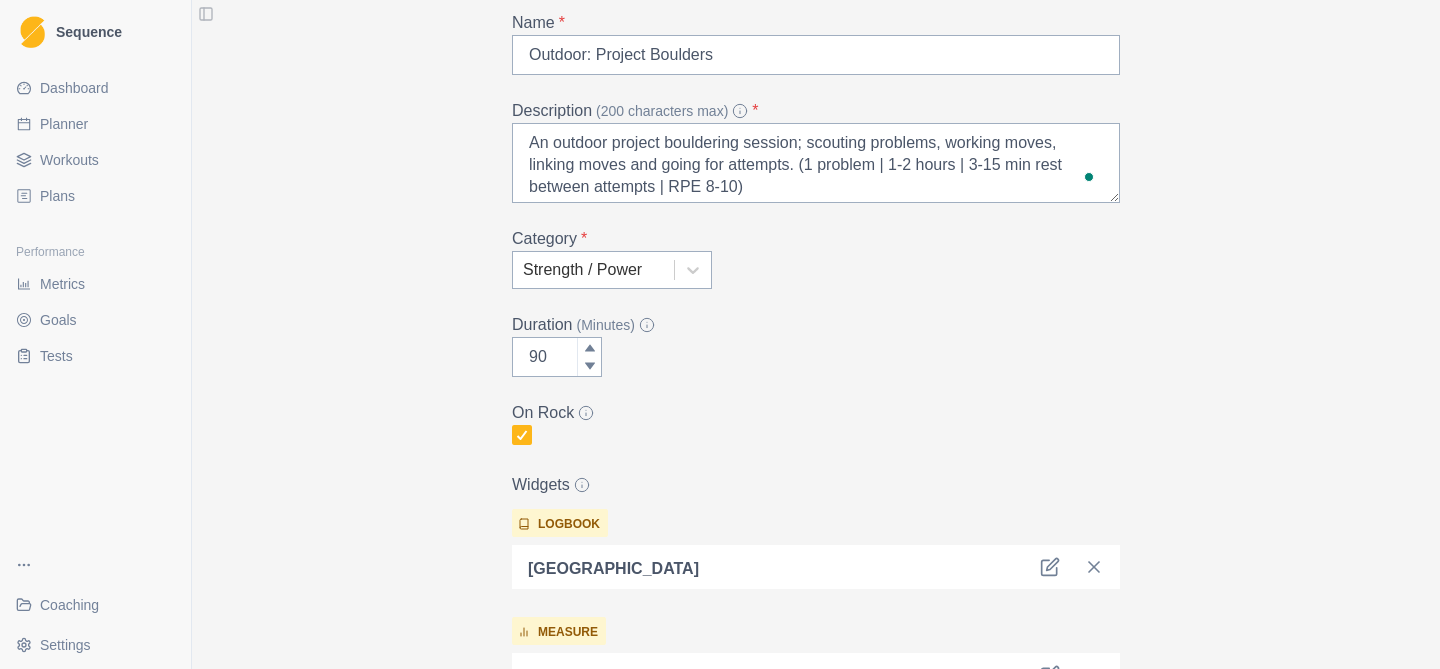 scroll, scrollTop: 230, scrollLeft: 0, axis: vertical 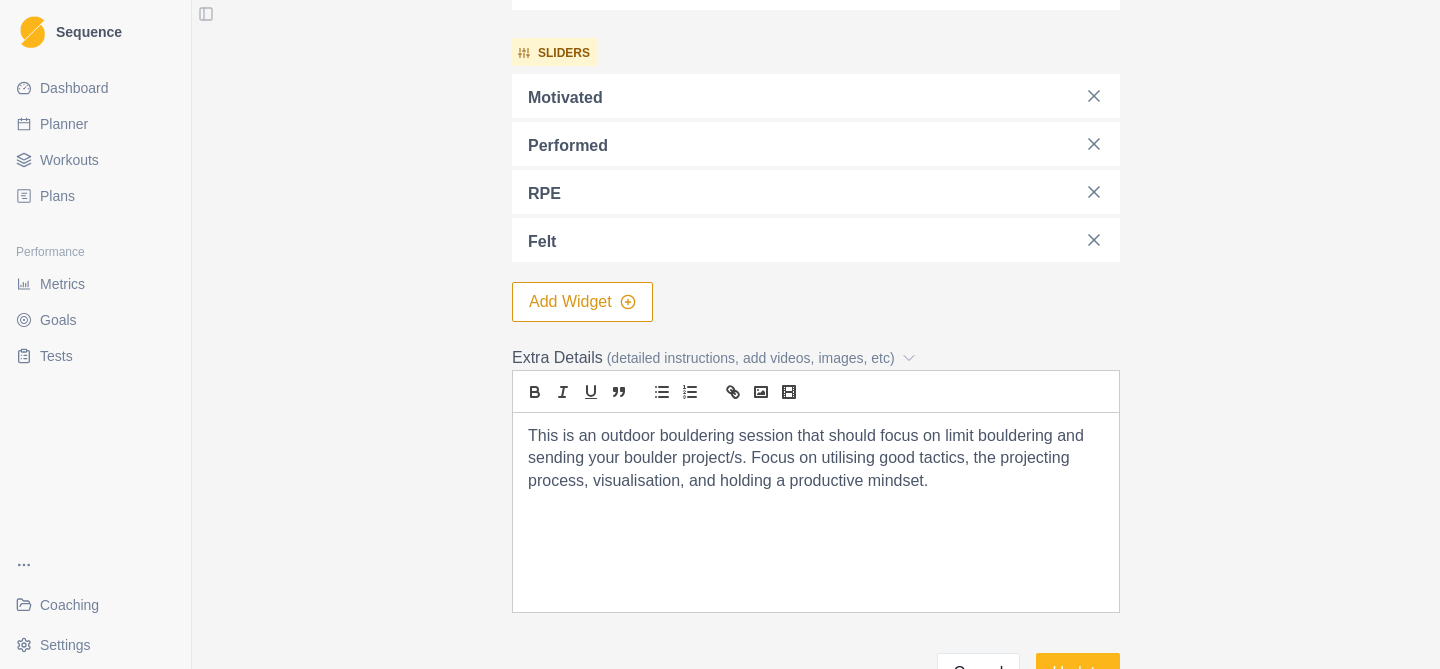 click on "This is an outdoor bouldering session that should focus on limit bouldering and sending your boulder project/s. Focus on utilising good tactics, the projecting process, visualisation, and holding a productive mindset." at bounding box center (816, 459) 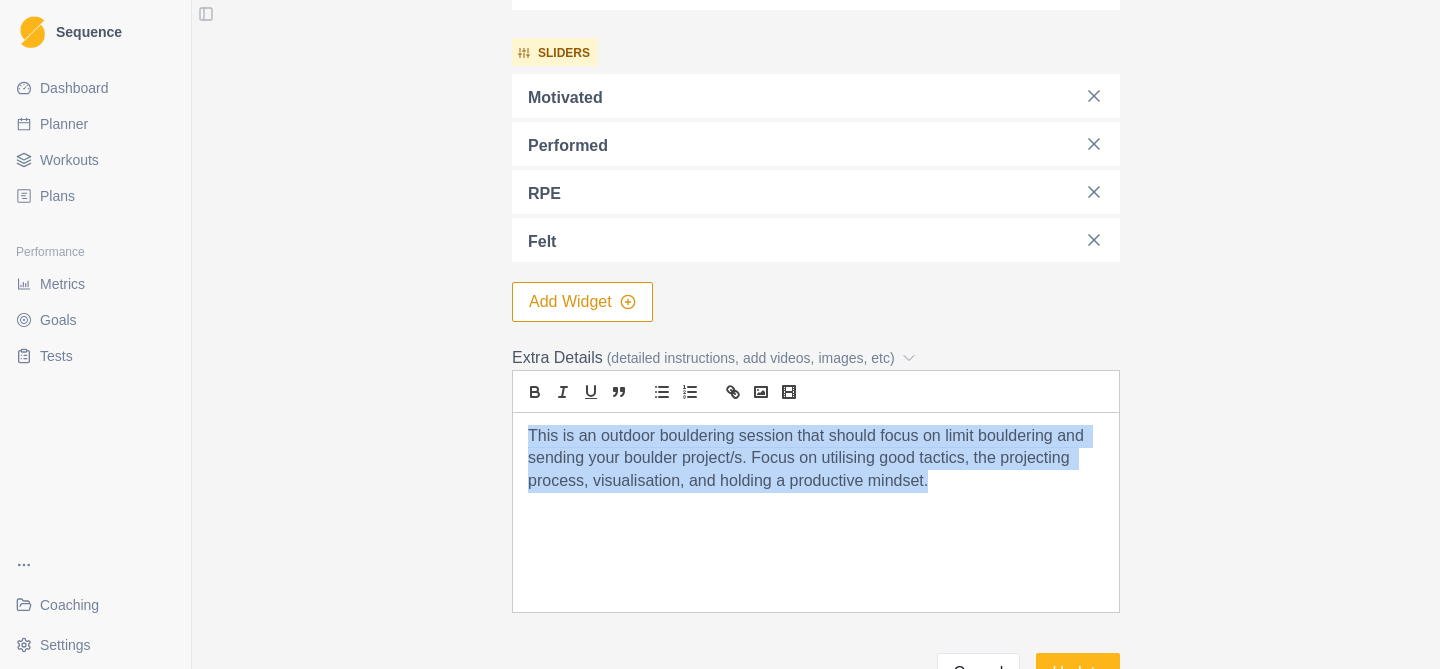 drag, startPoint x: 938, startPoint y: 479, endPoint x: 465, endPoint y: 434, distance: 475.13577 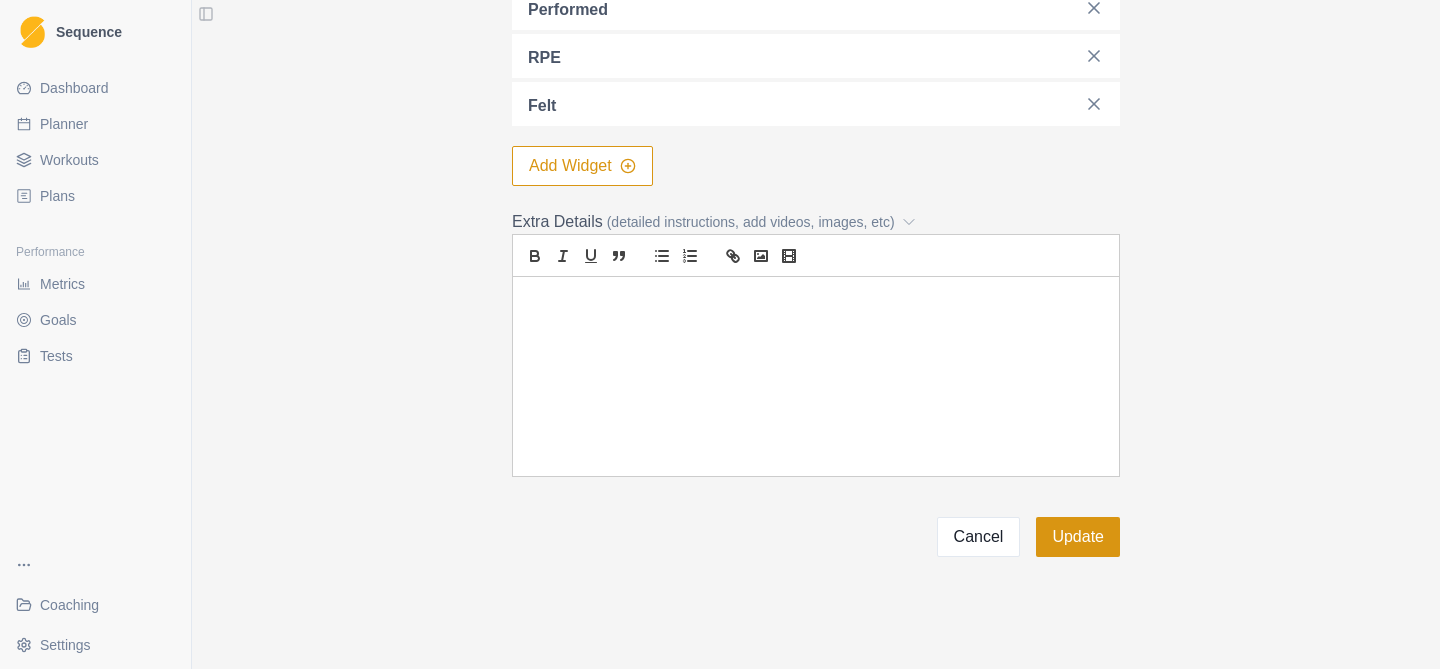 click on "Update" at bounding box center (1078, 537) 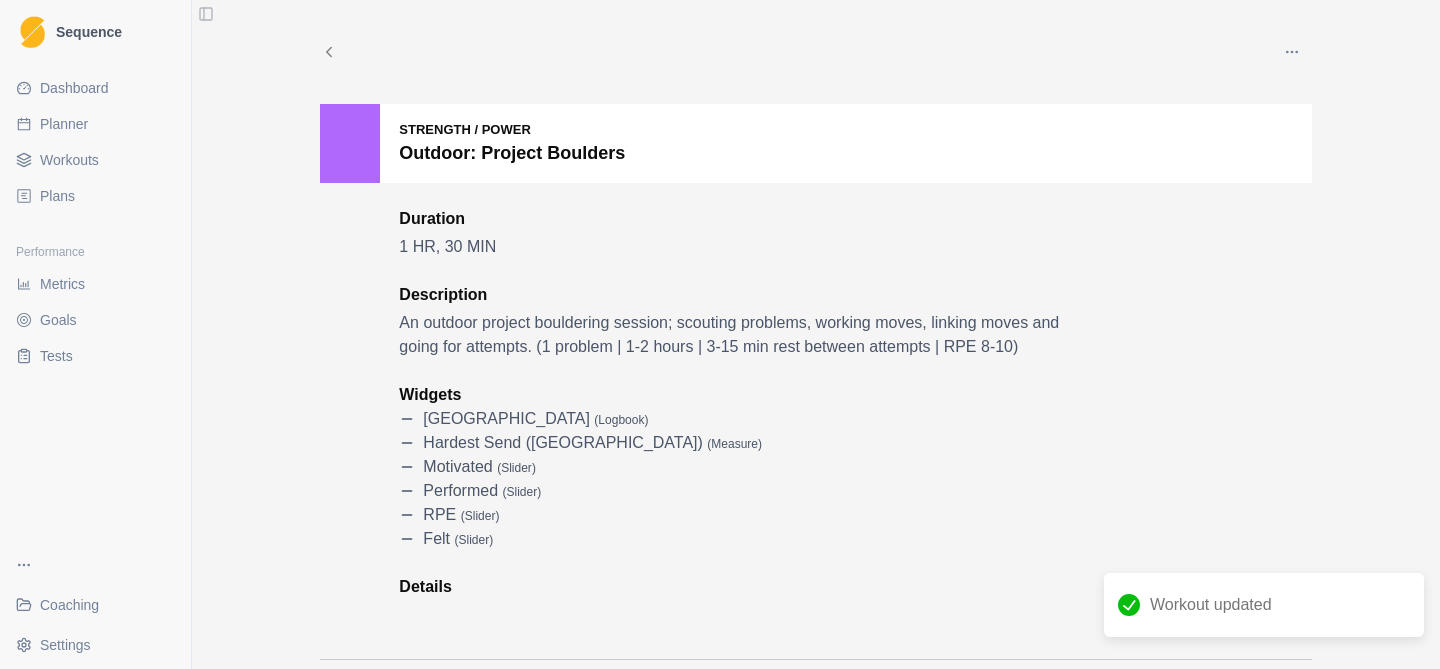 click on "Workouts" at bounding box center (69, 160) 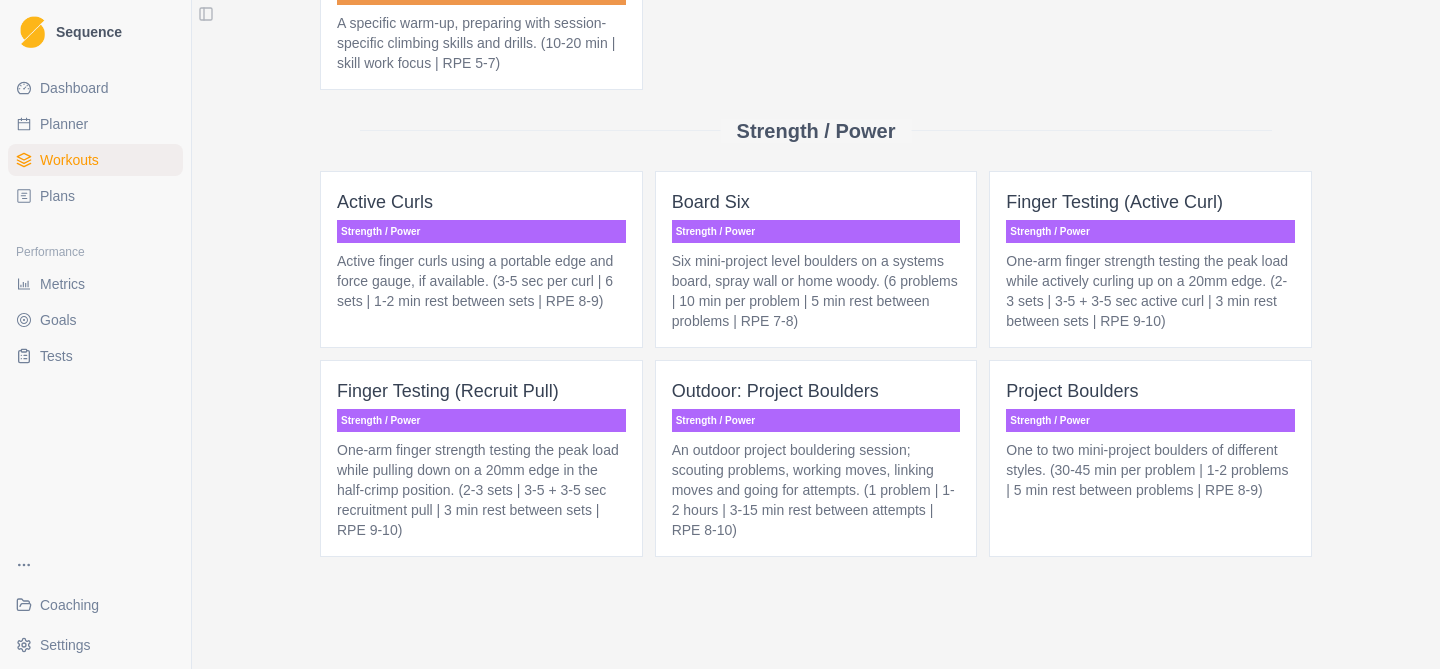 scroll, scrollTop: 1367, scrollLeft: 0, axis: vertical 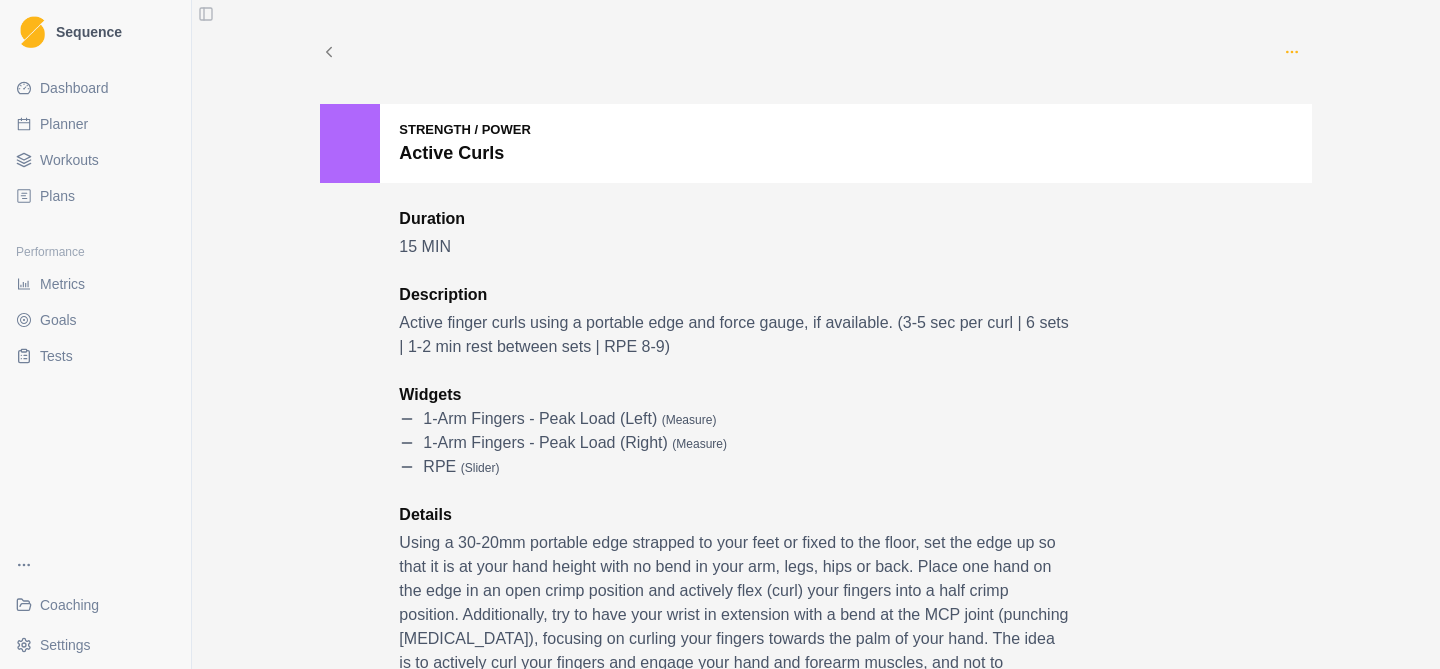 click 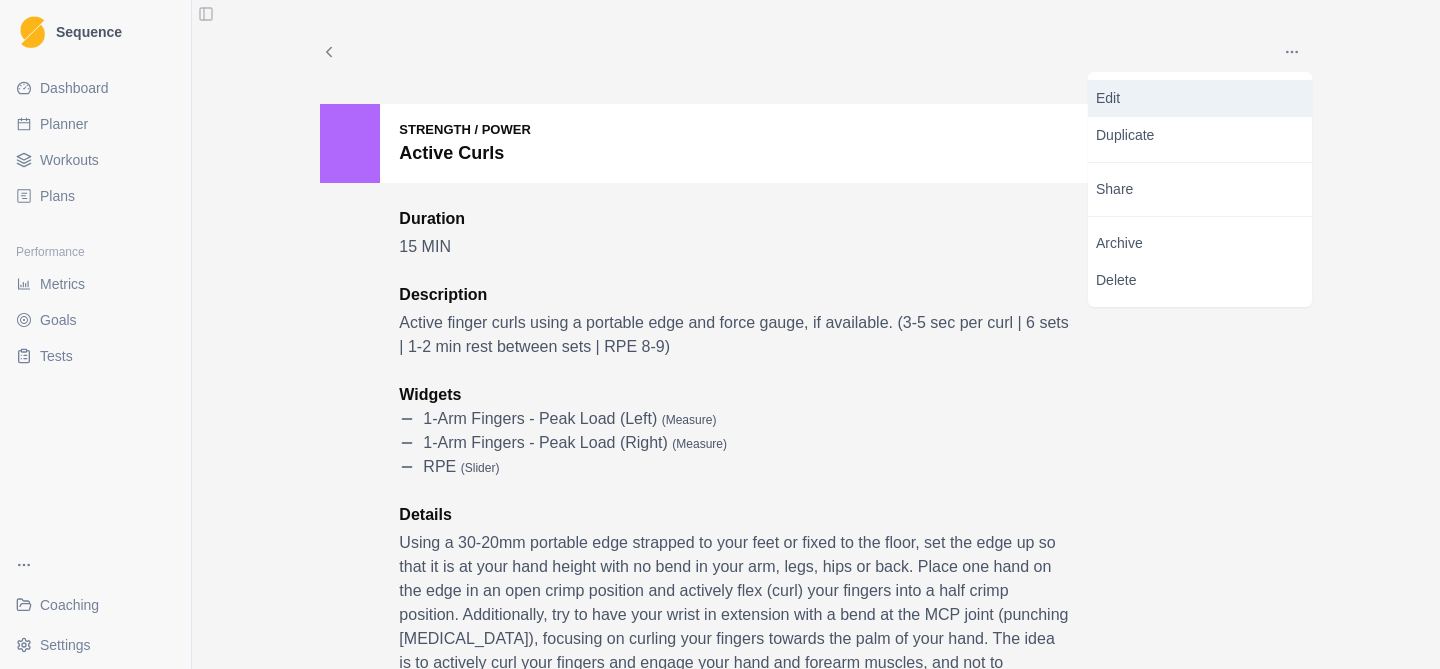 click on "Edit" at bounding box center [1200, 98] 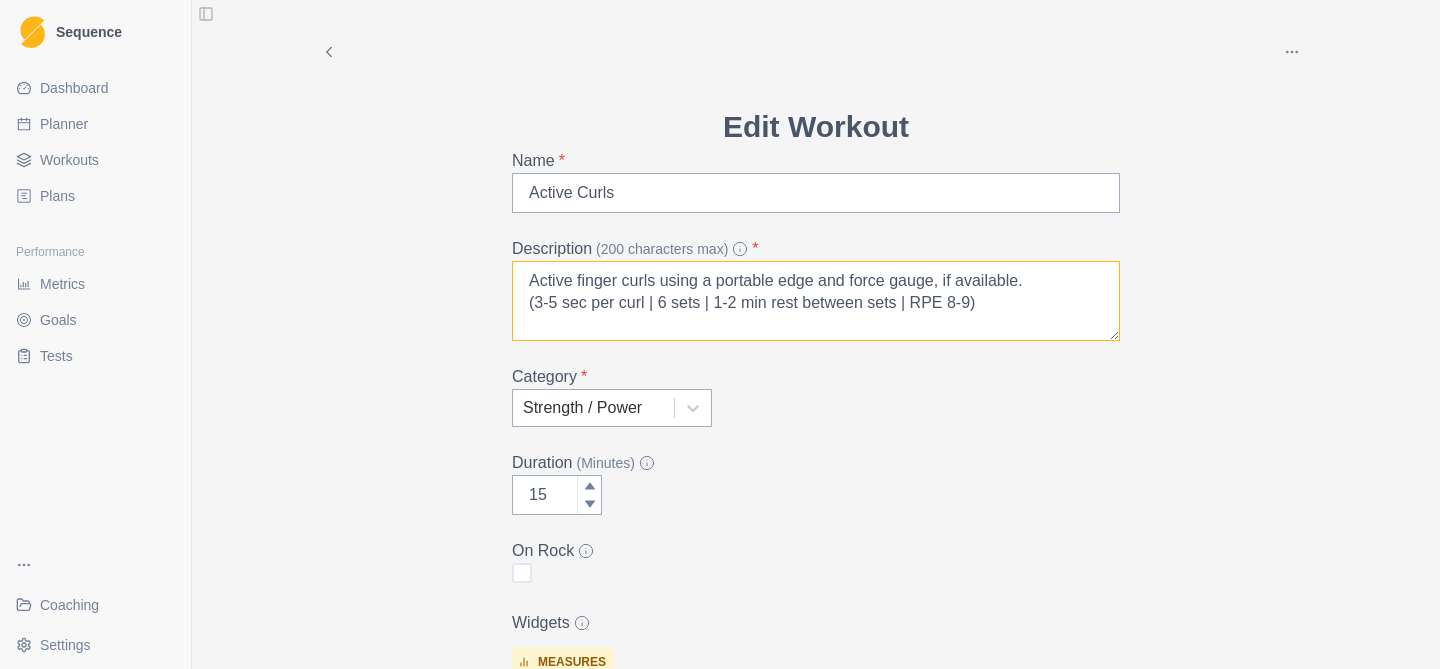 click on "Active finger curls using a portable edge and force gauge, if available.
(3-5 sec per curl | 6 sets | 1-2 min rest between sets | RPE 8-9)" at bounding box center [816, 301] 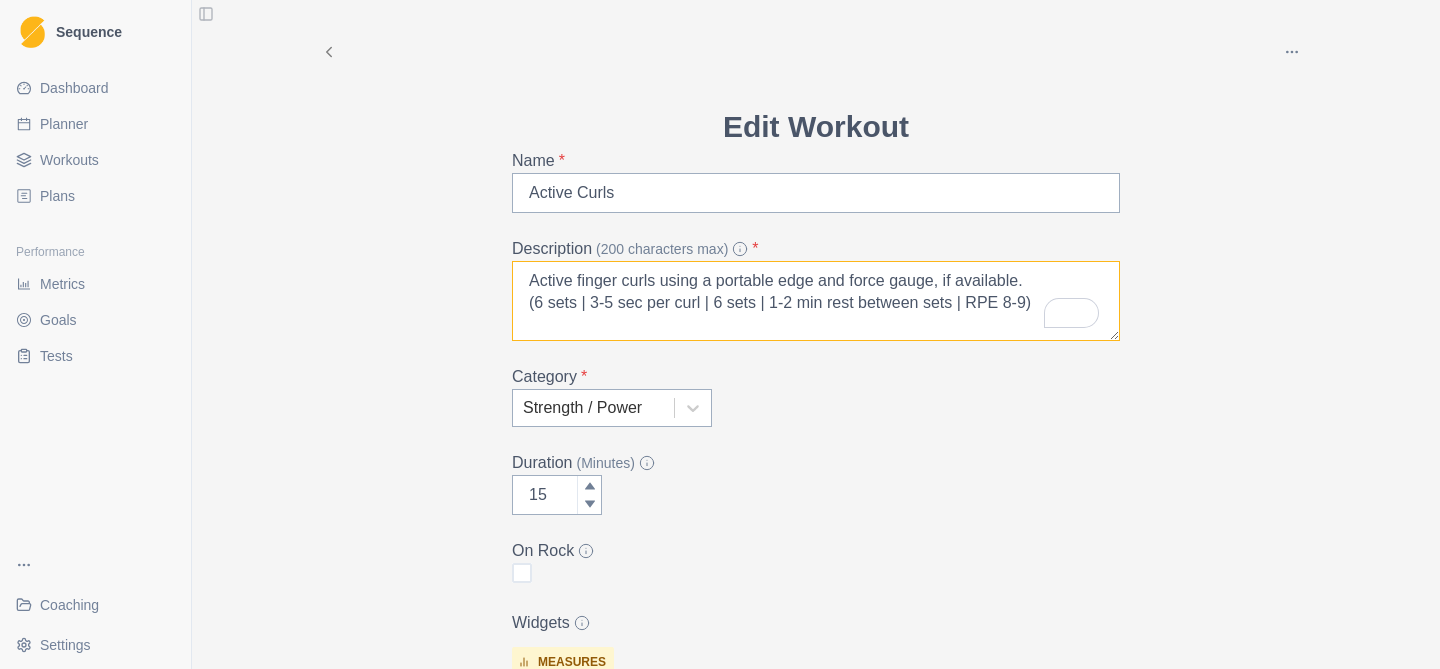 drag, startPoint x: 708, startPoint y: 302, endPoint x: 626, endPoint y: 298, distance: 82.0975 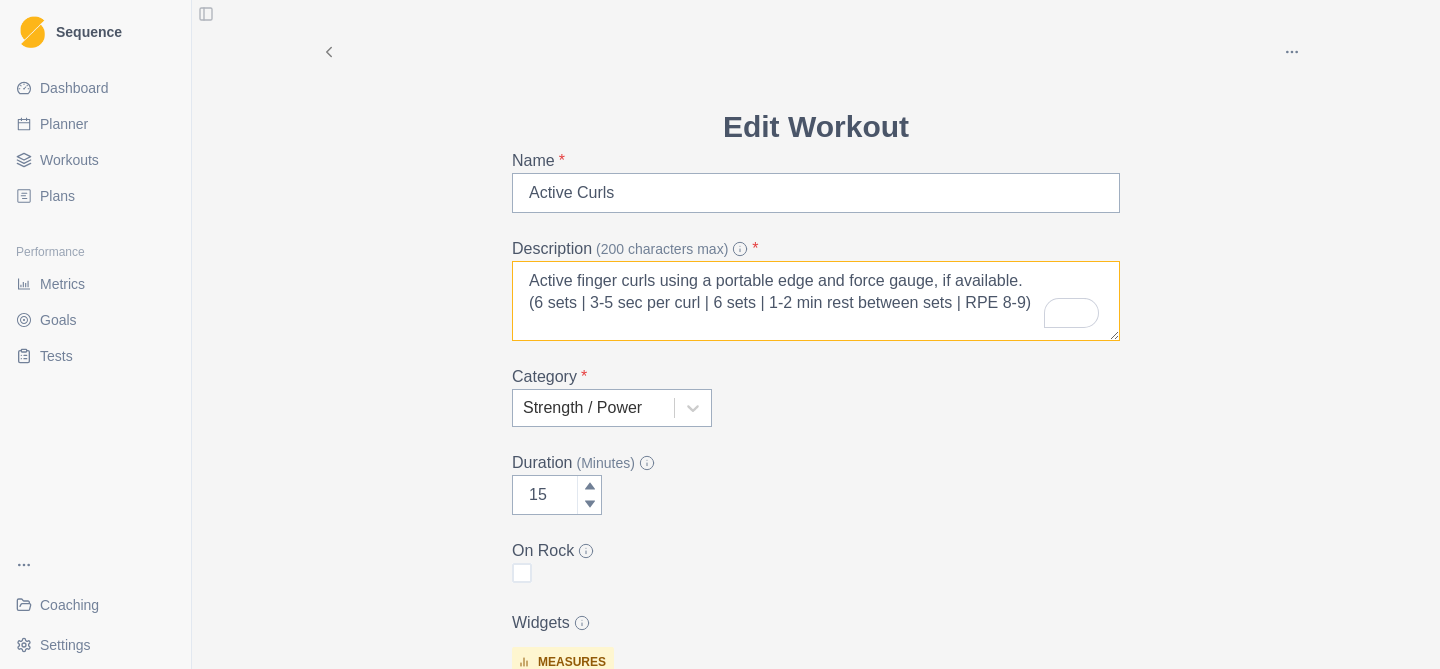 click on "Active finger curls using a portable edge and force gauge, if available.
(6 sets | 3-5 sec per curl | 6 sets | 1-2 min rest between sets | RPE 8-9)" at bounding box center [816, 301] 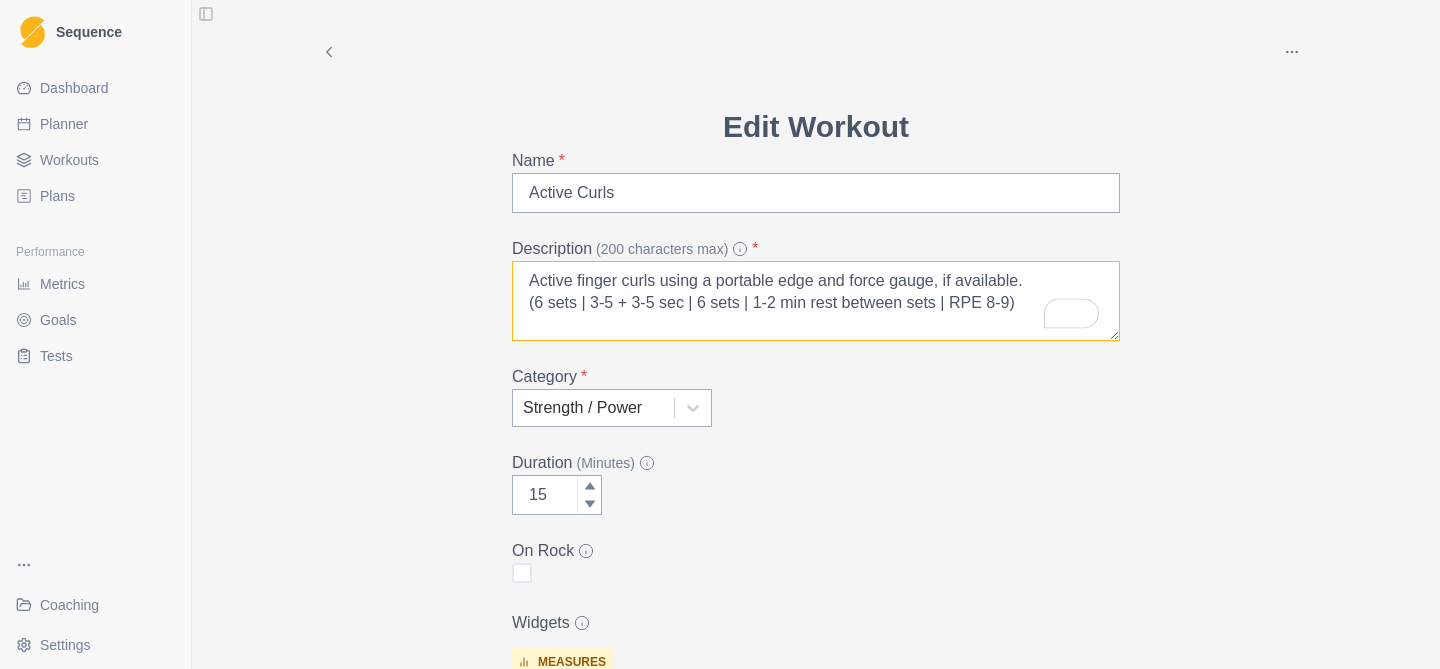 drag, startPoint x: 757, startPoint y: 307, endPoint x: 708, endPoint y: 305, distance: 49.0408 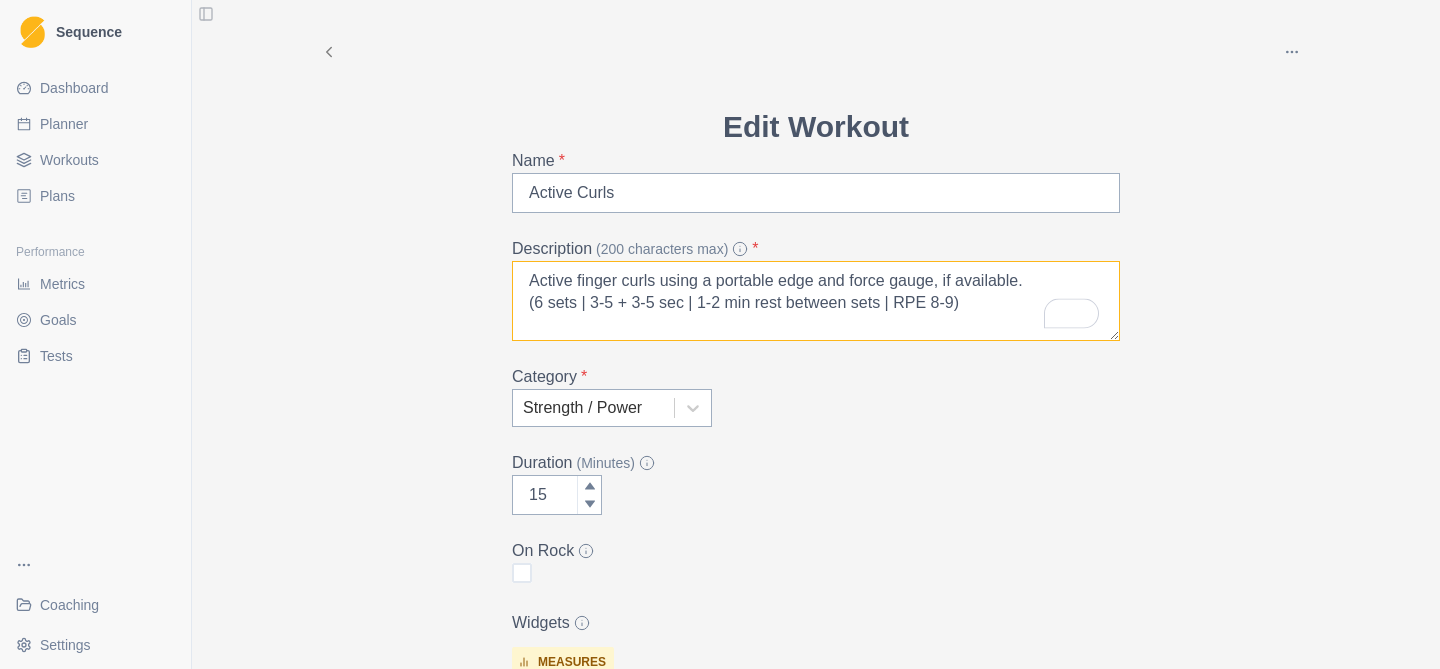 type on "Active finger curls using a portable edge and force gauge, if available.
(6 sets | 3-5 + 3-5 sec | 1-2 min rest between sets | RPE 8-9)" 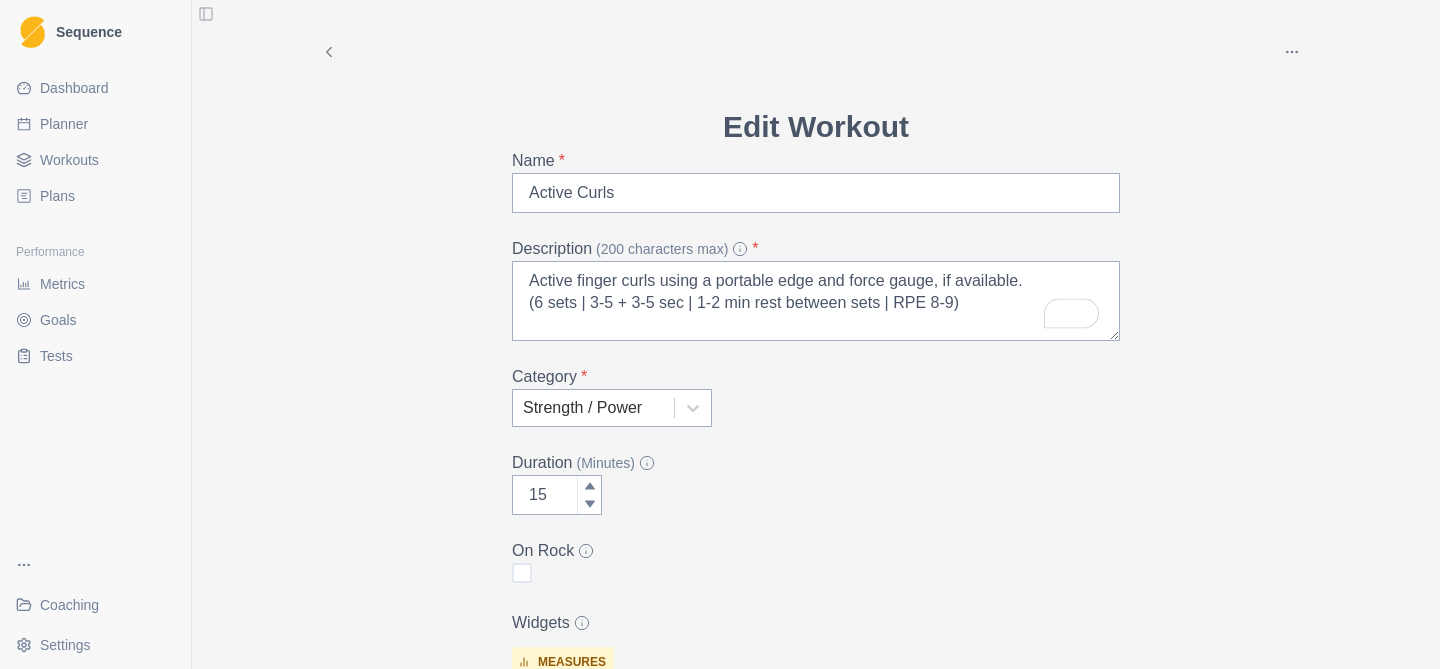click on "Duration   (Minutes)" at bounding box center (810, 463) 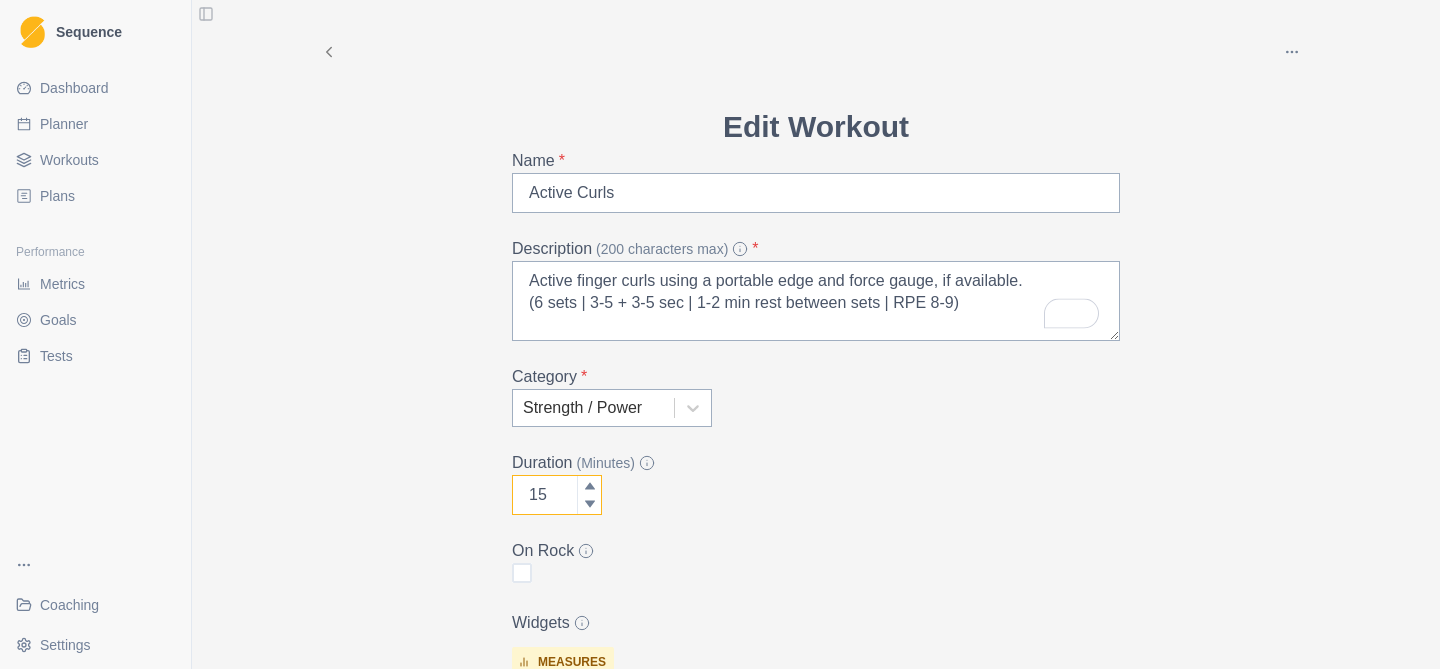 click on "15" at bounding box center [557, 495] 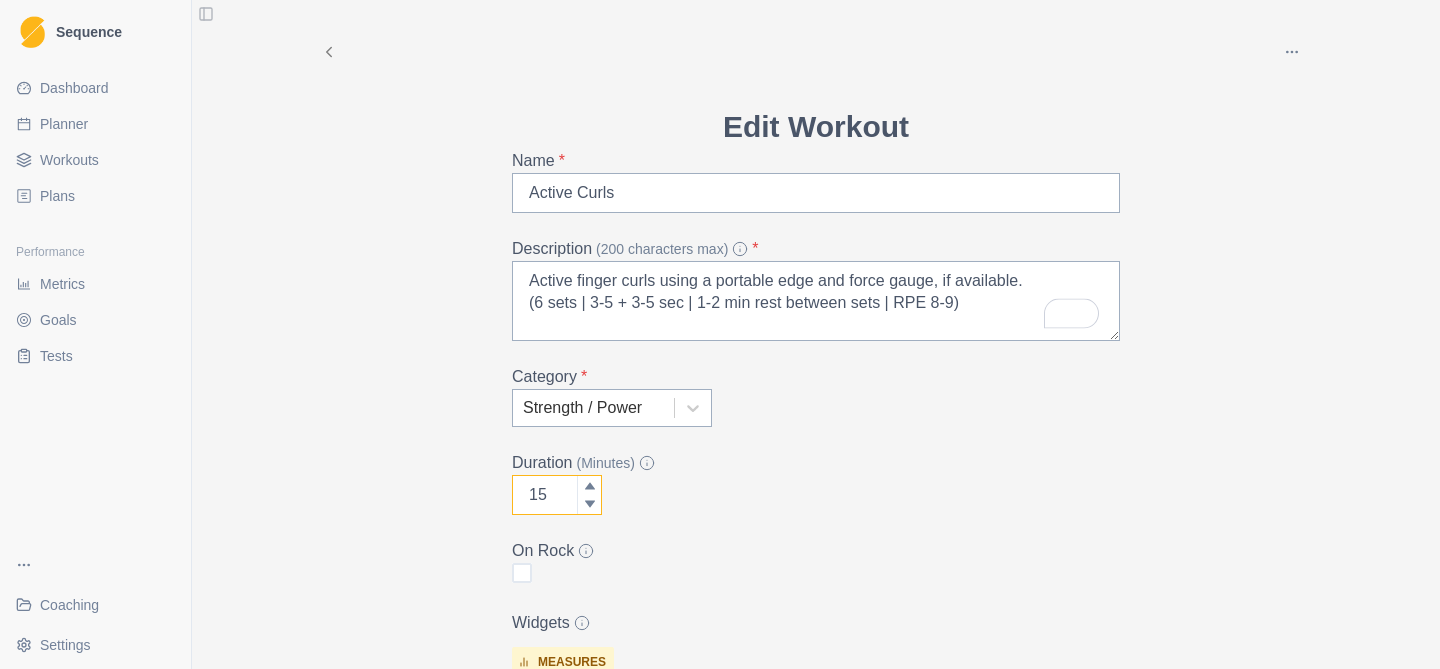 scroll, scrollTop: 430, scrollLeft: 0, axis: vertical 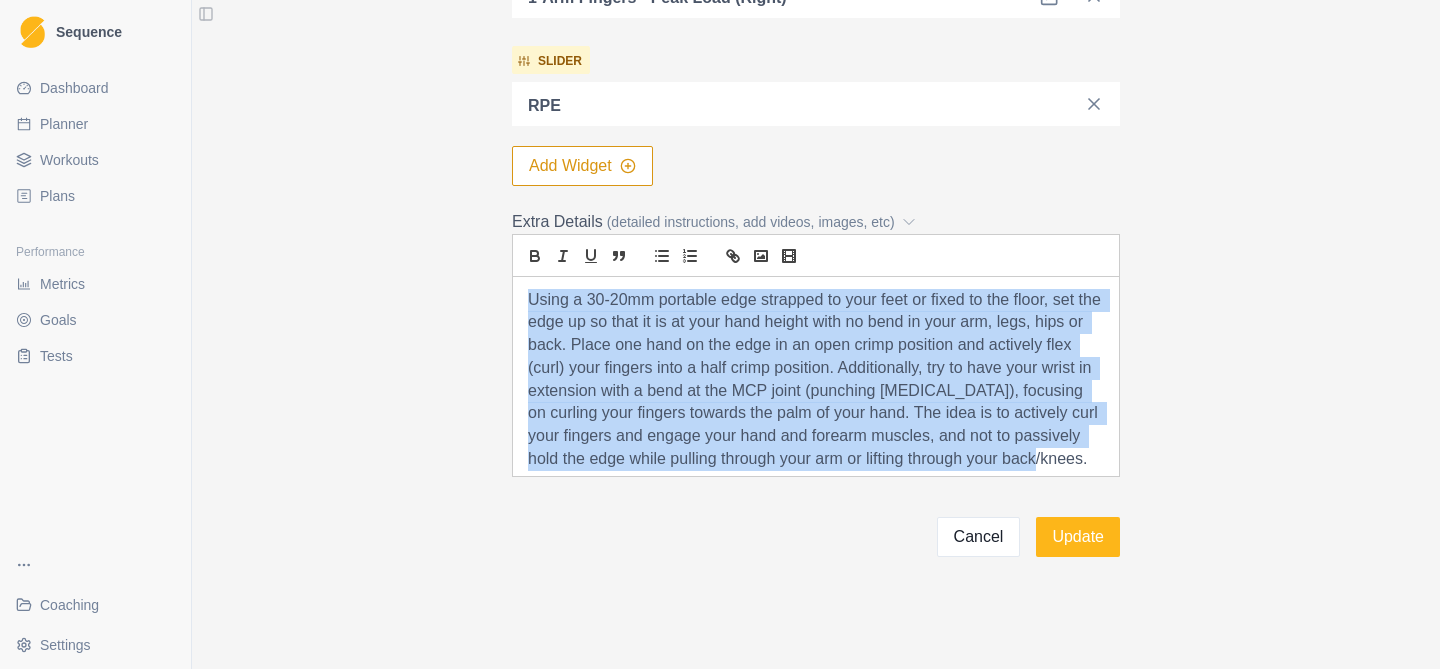 drag, startPoint x: 1070, startPoint y: 431, endPoint x: 512, endPoint y: 298, distance: 573.6314 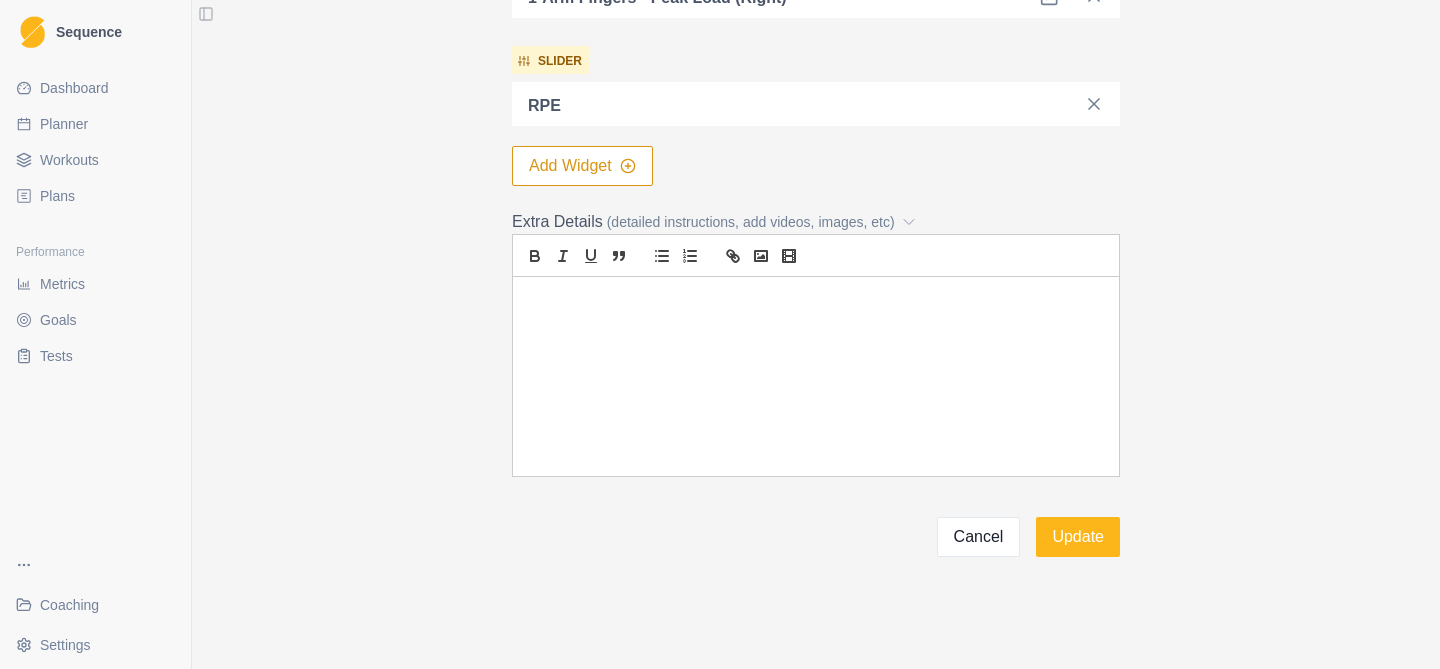 scroll, scrollTop: 757, scrollLeft: 0, axis: vertical 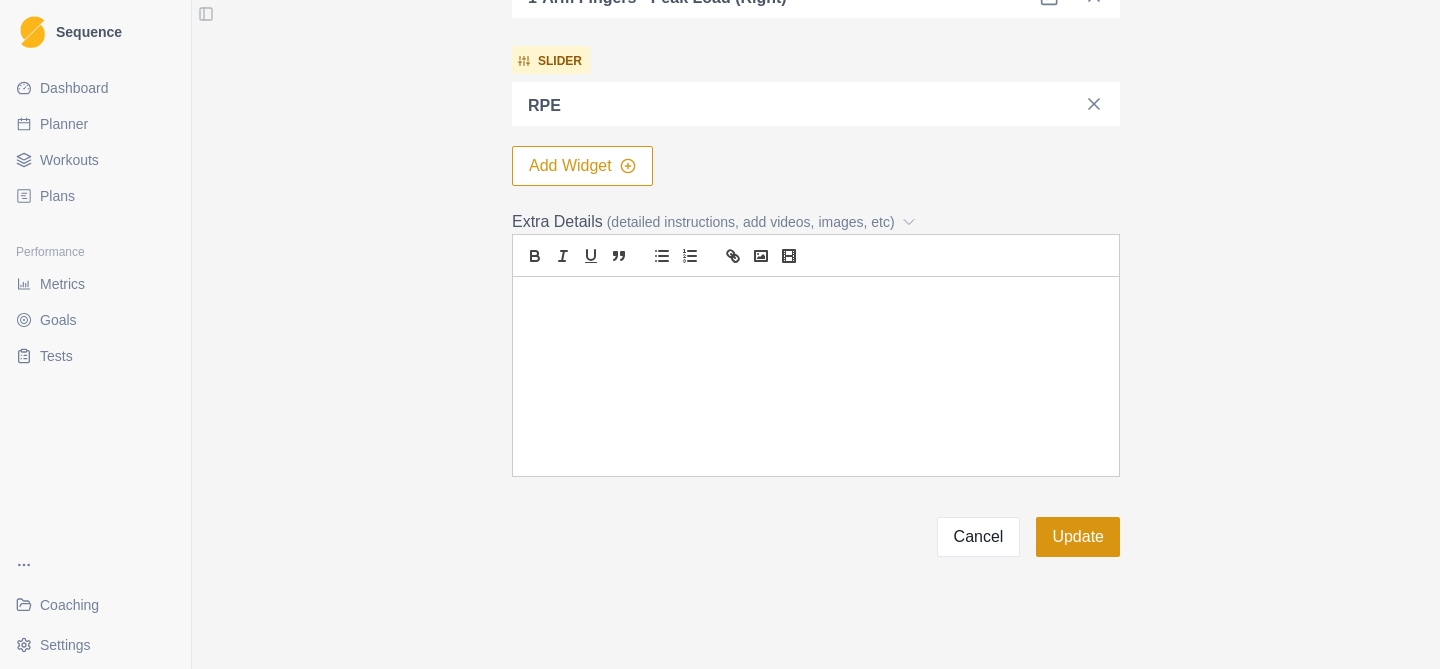 click on "Update" at bounding box center [1078, 537] 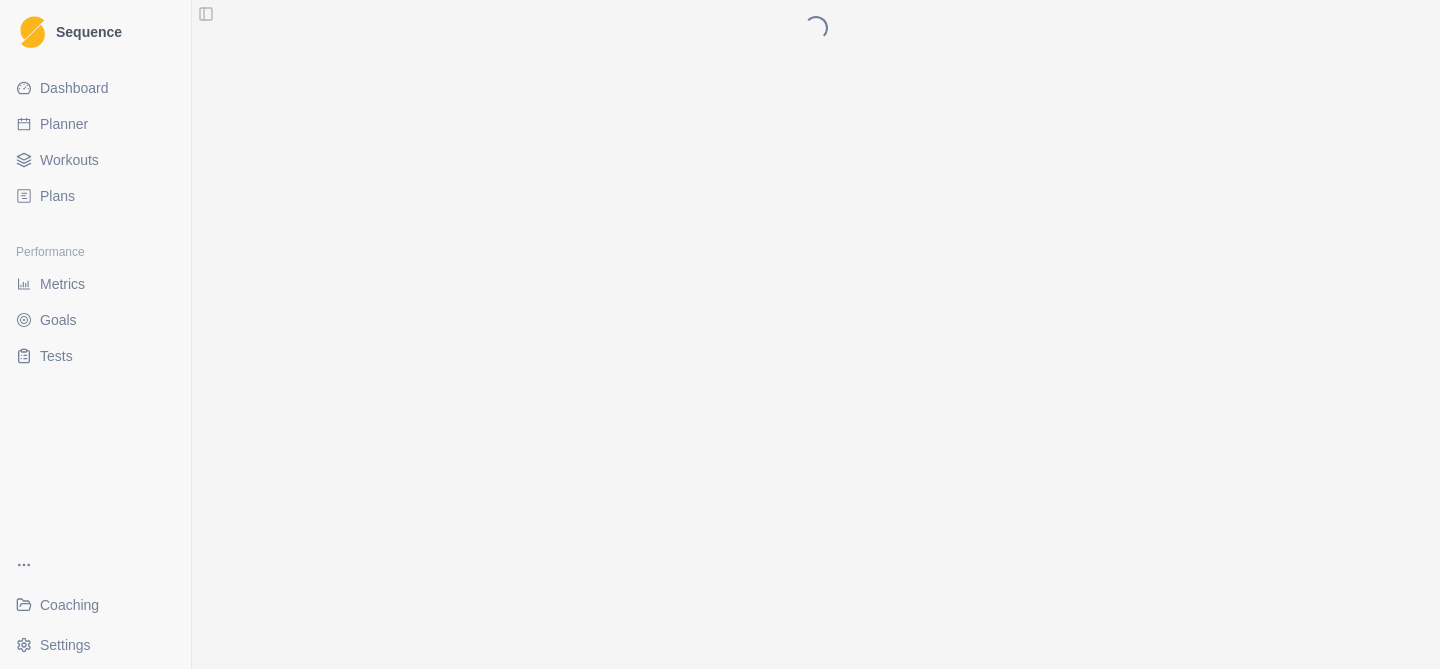 scroll, scrollTop: 0, scrollLeft: 0, axis: both 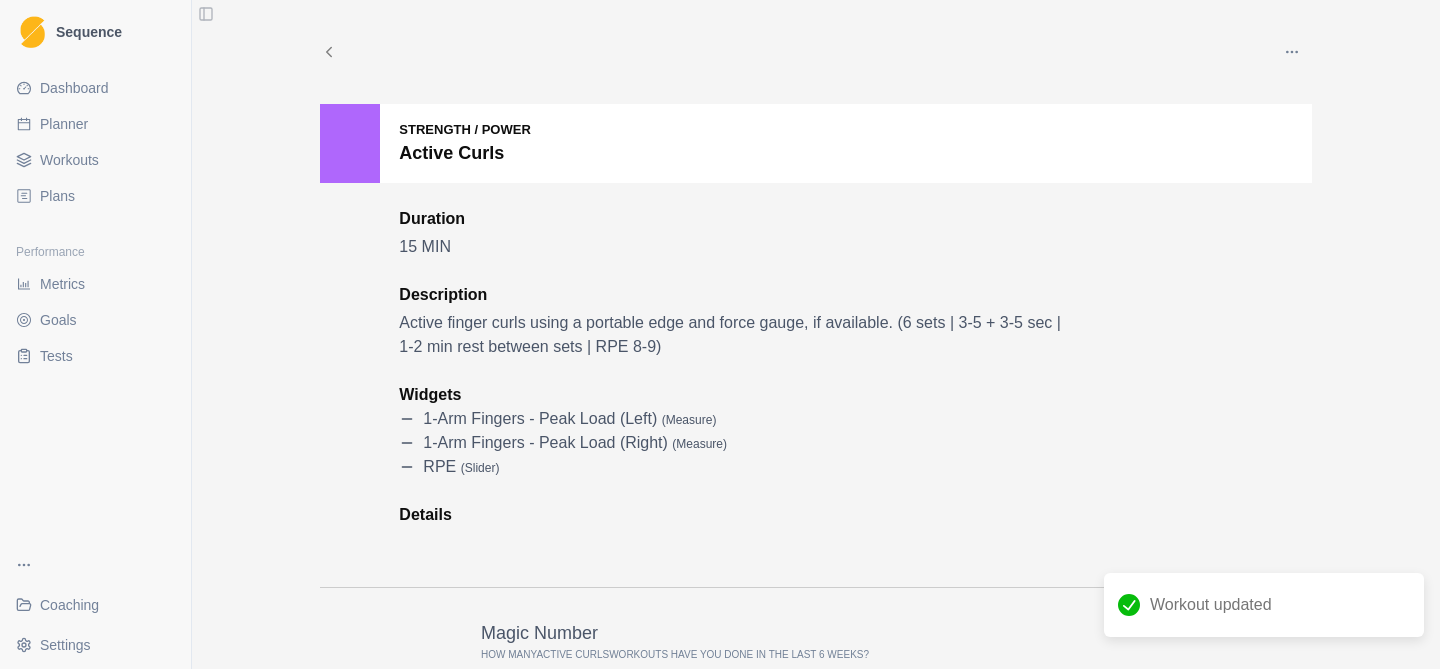 click on "Workouts" at bounding box center (69, 160) 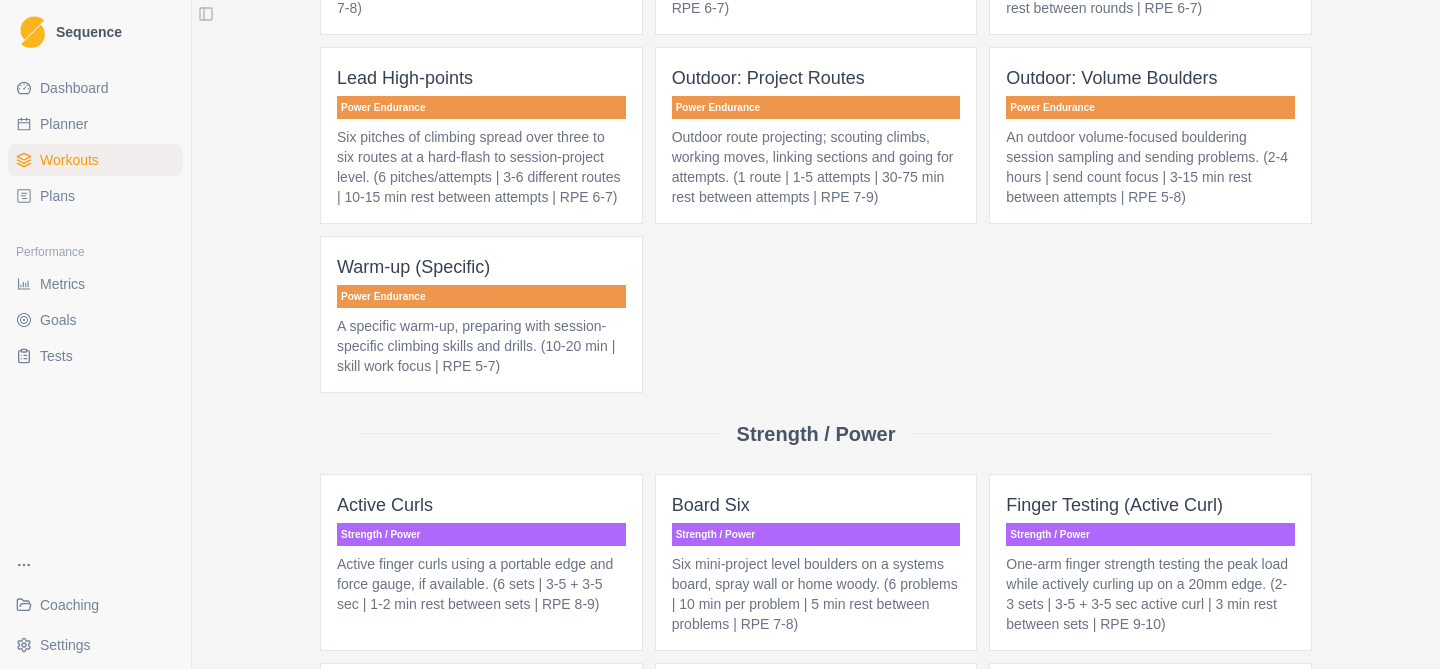 scroll, scrollTop: 983, scrollLeft: 0, axis: vertical 